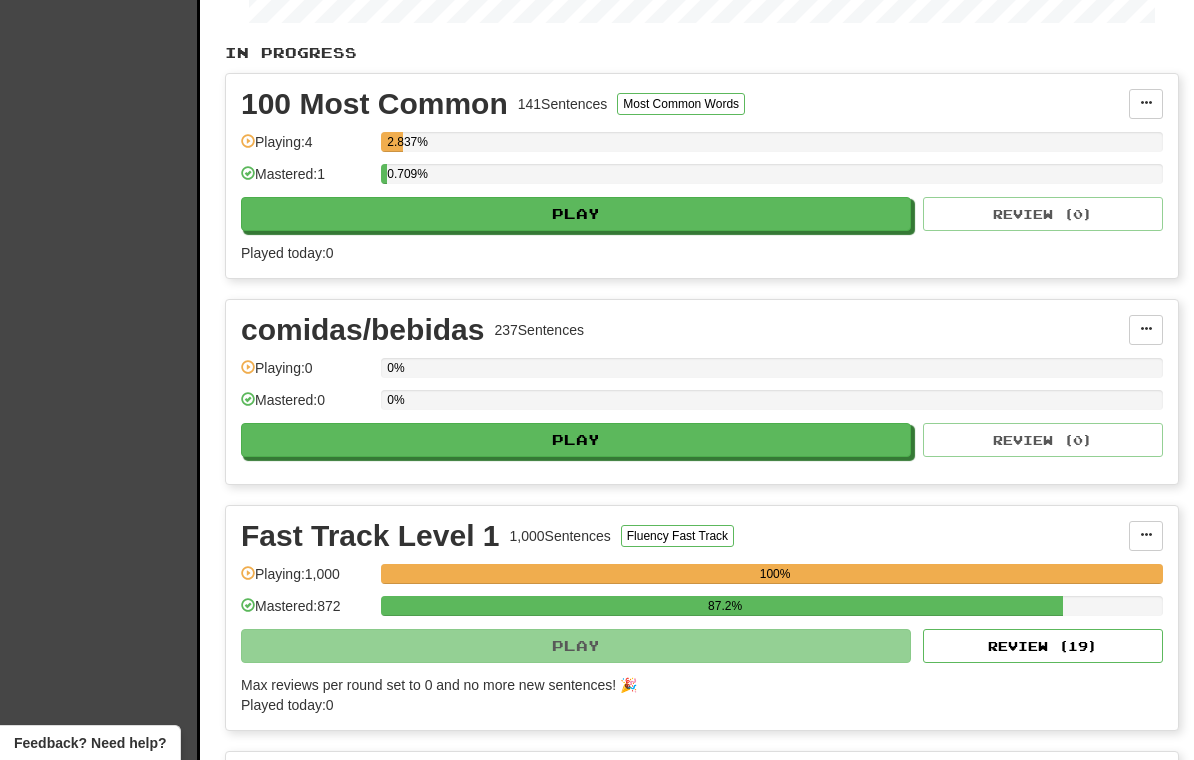 scroll, scrollTop: 421, scrollLeft: 0, axis: vertical 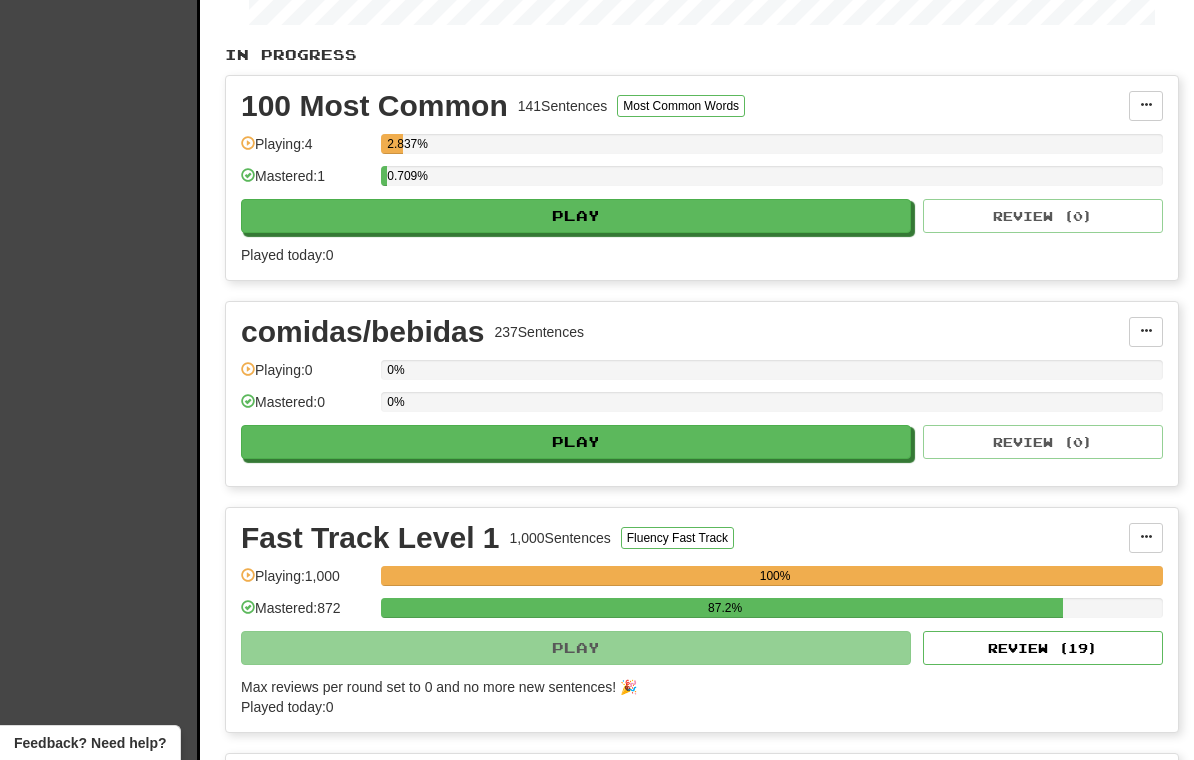 click on "Review ( 19 )" at bounding box center (1043, 648) 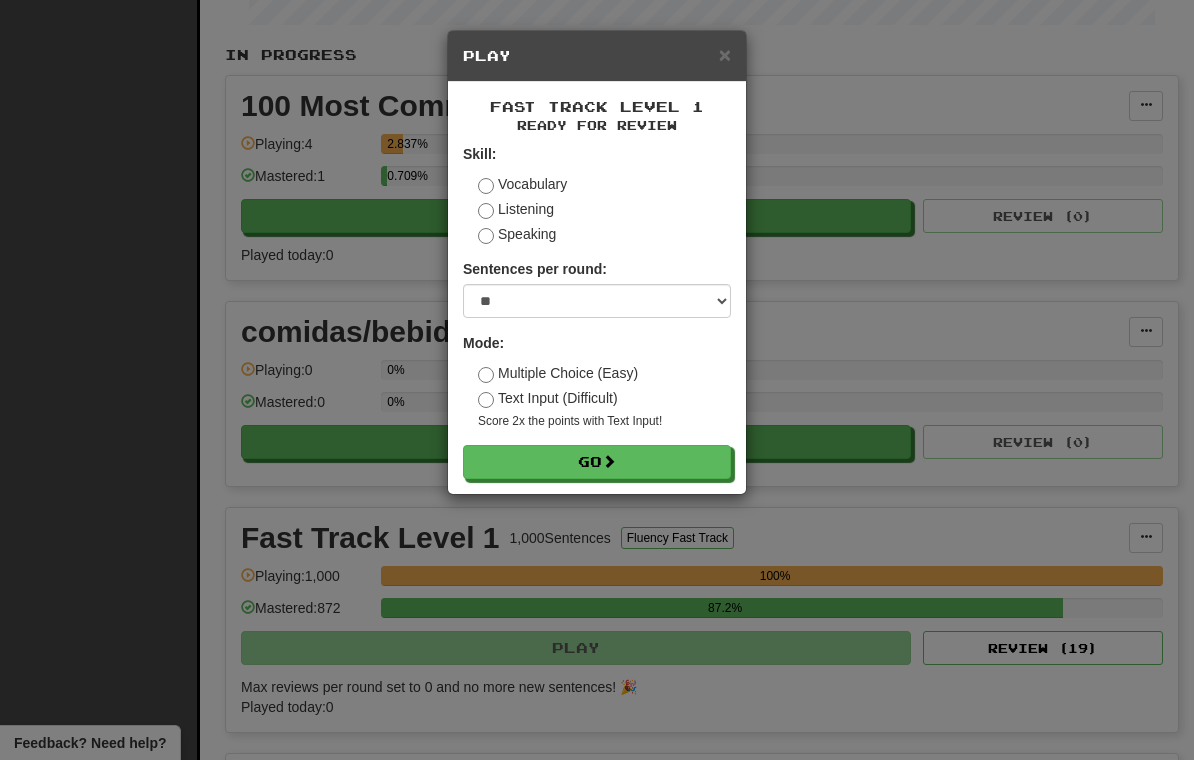 click on "Go" at bounding box center [597, 462] 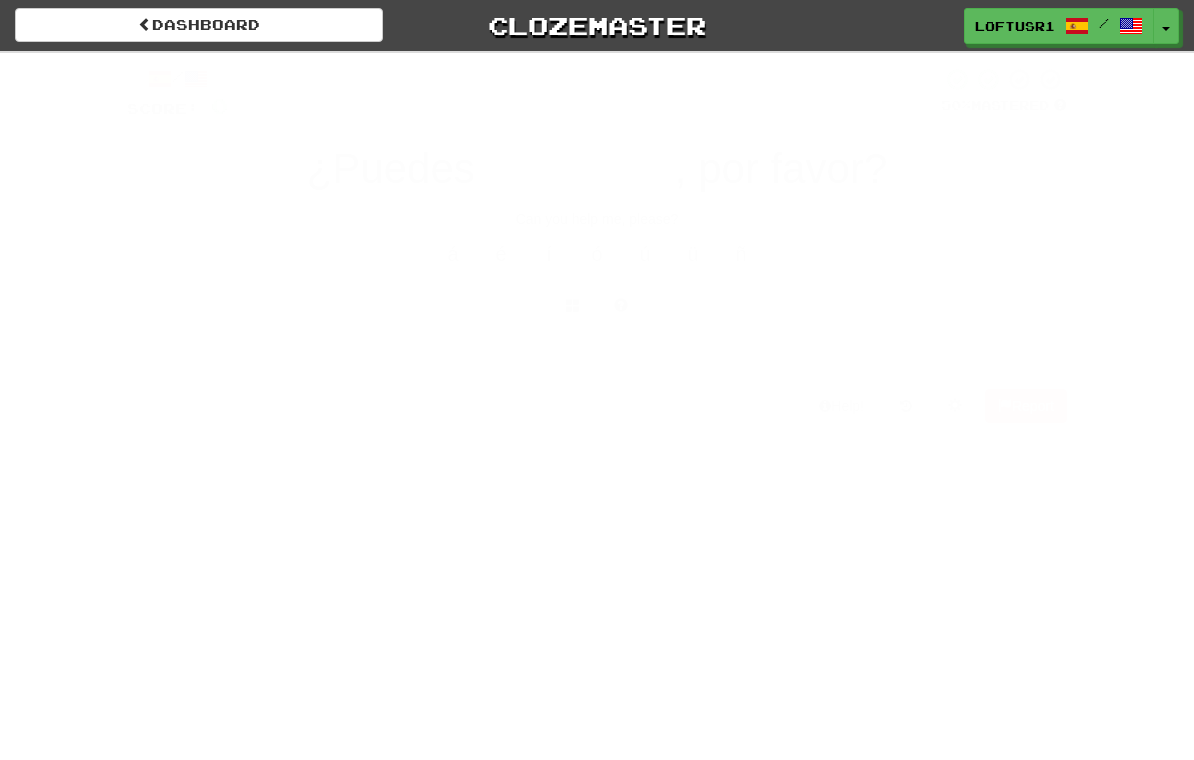 scroll, scrollTop: 0, scrollLeft: 0, axis: both 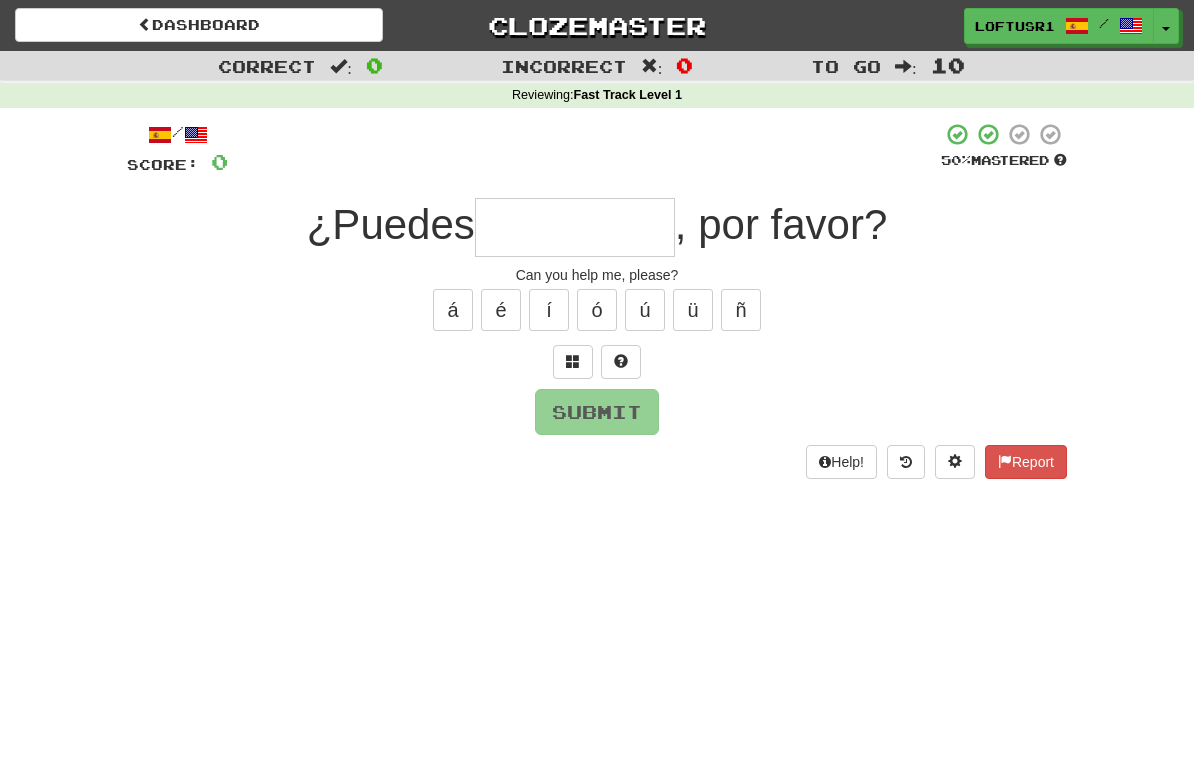 click at bounding box center (575, 227) 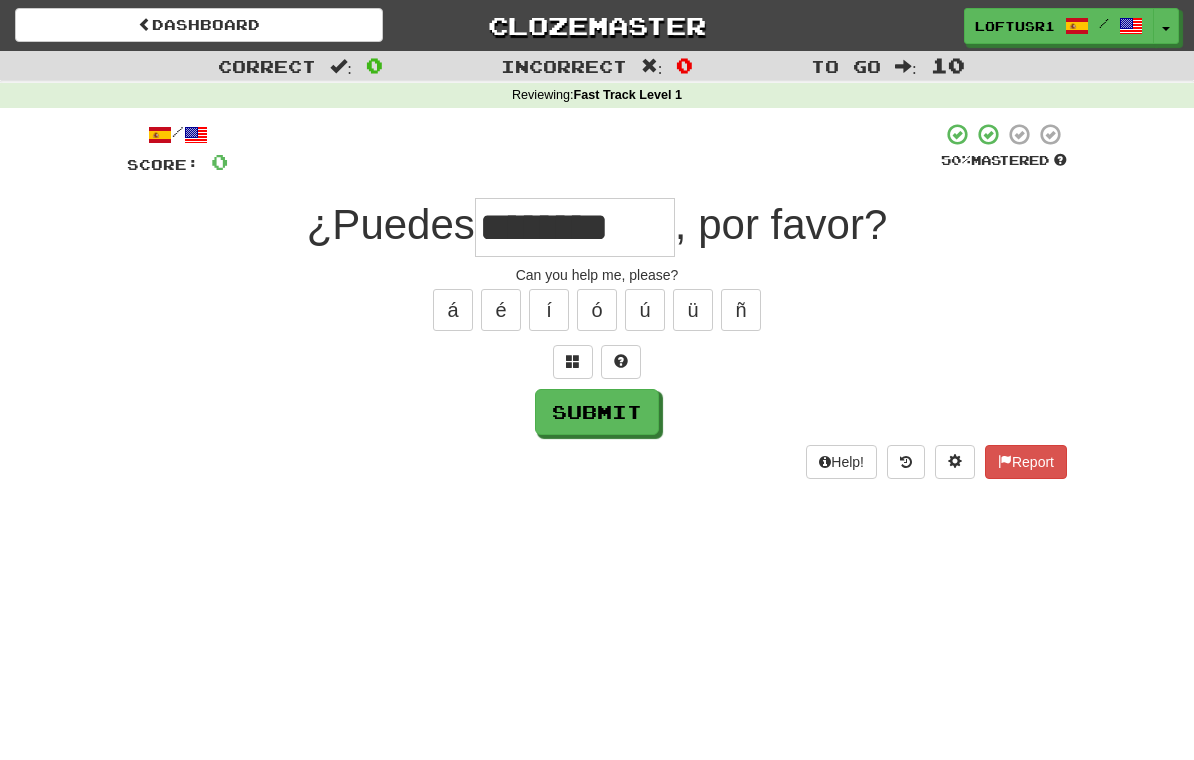type on "********" 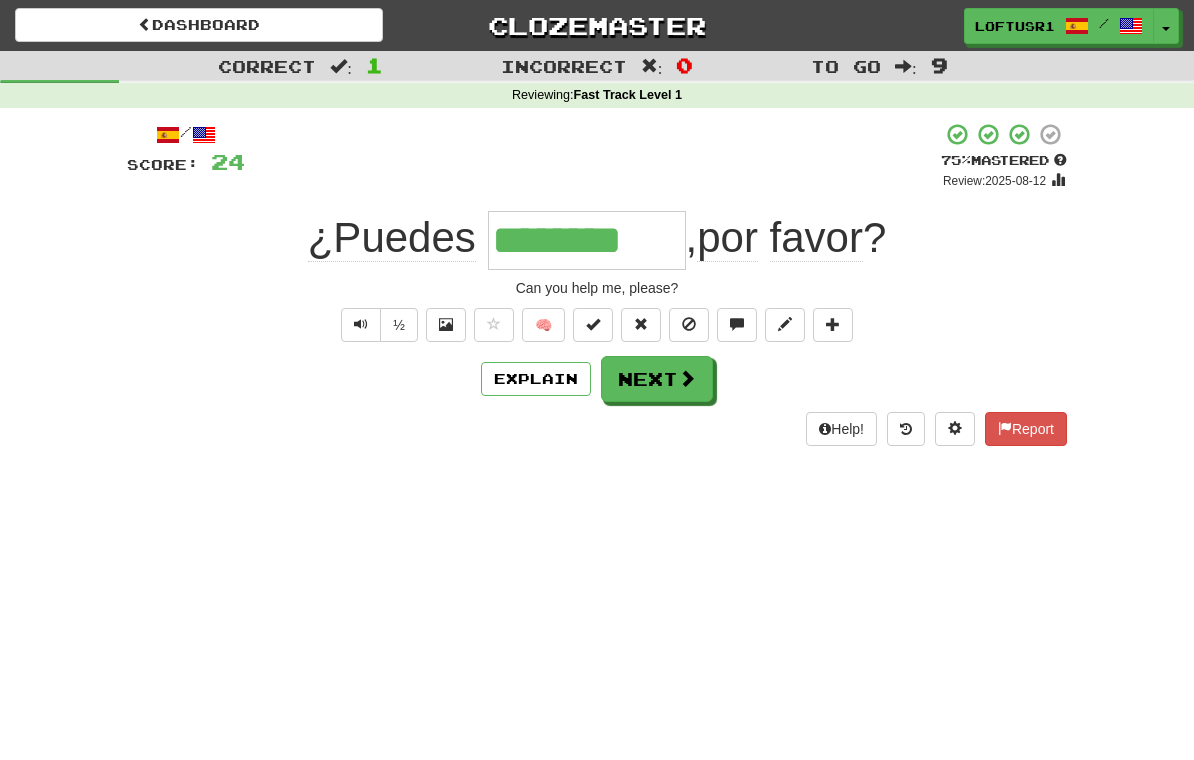 click on "Next" at bounding box center (657, 379) 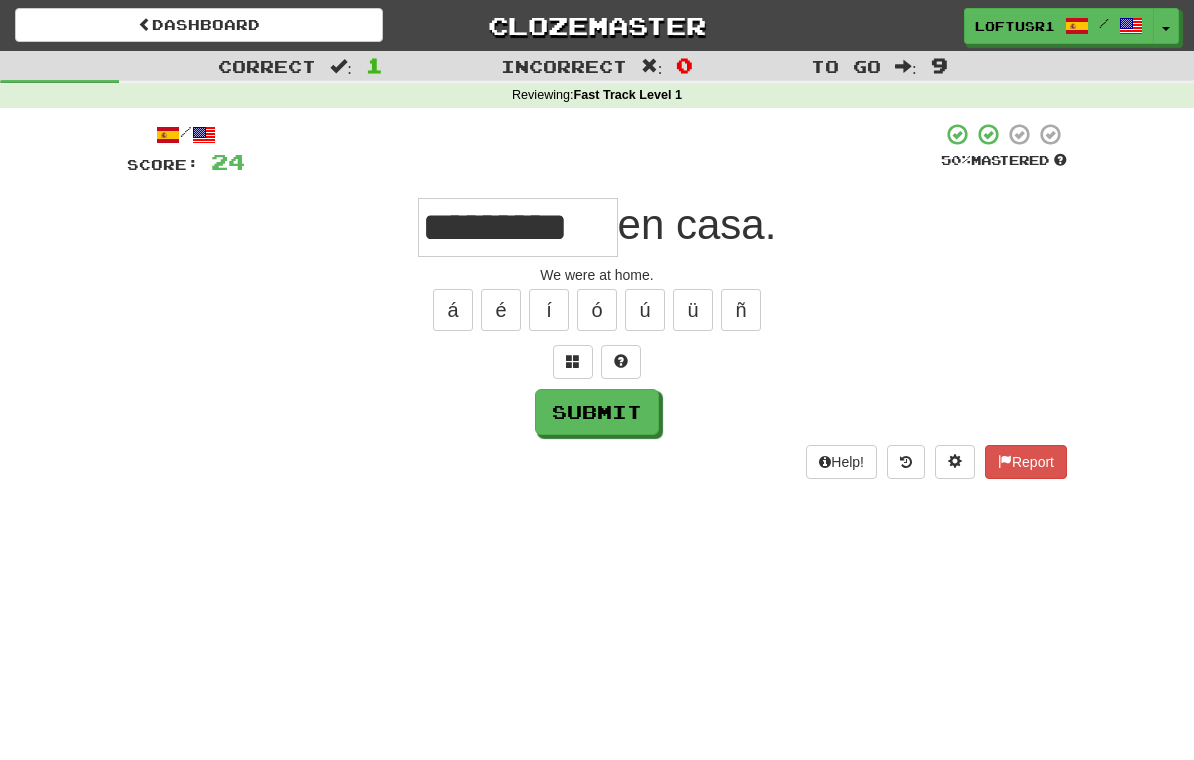 click on "*********" at bounding box center (518, 227) 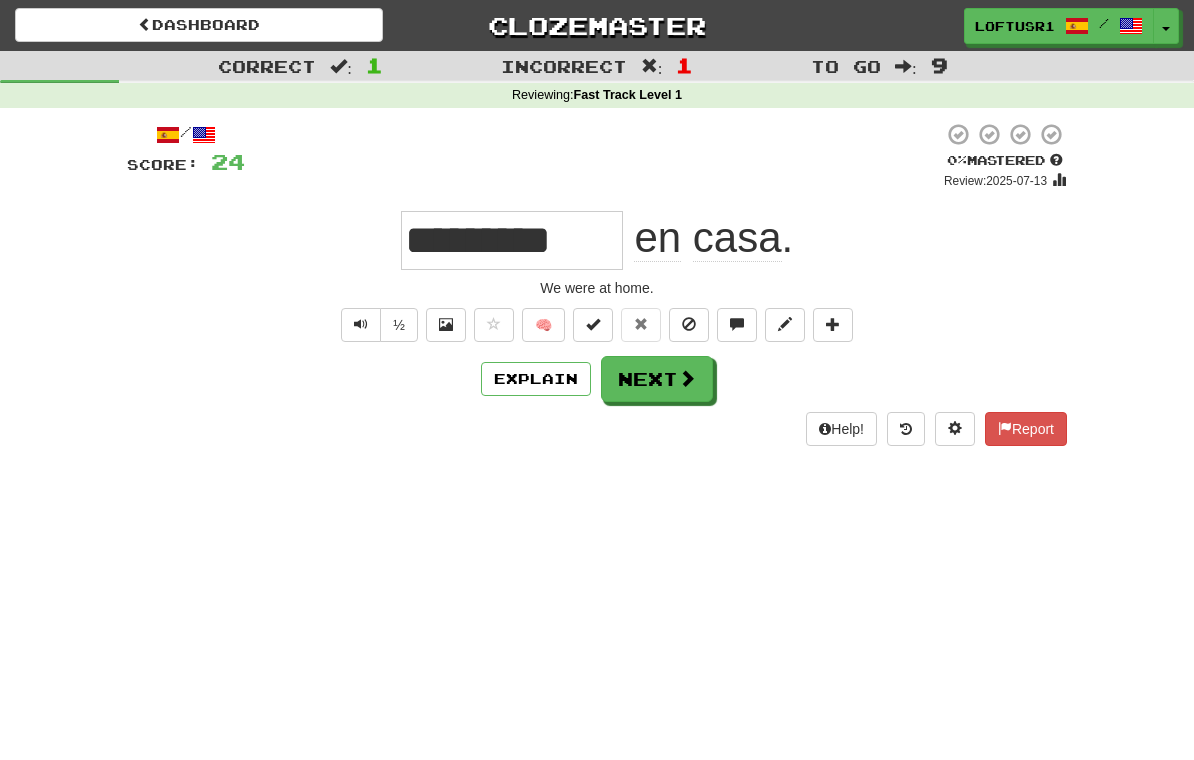click on "Next" at bounding box center [657, 379] 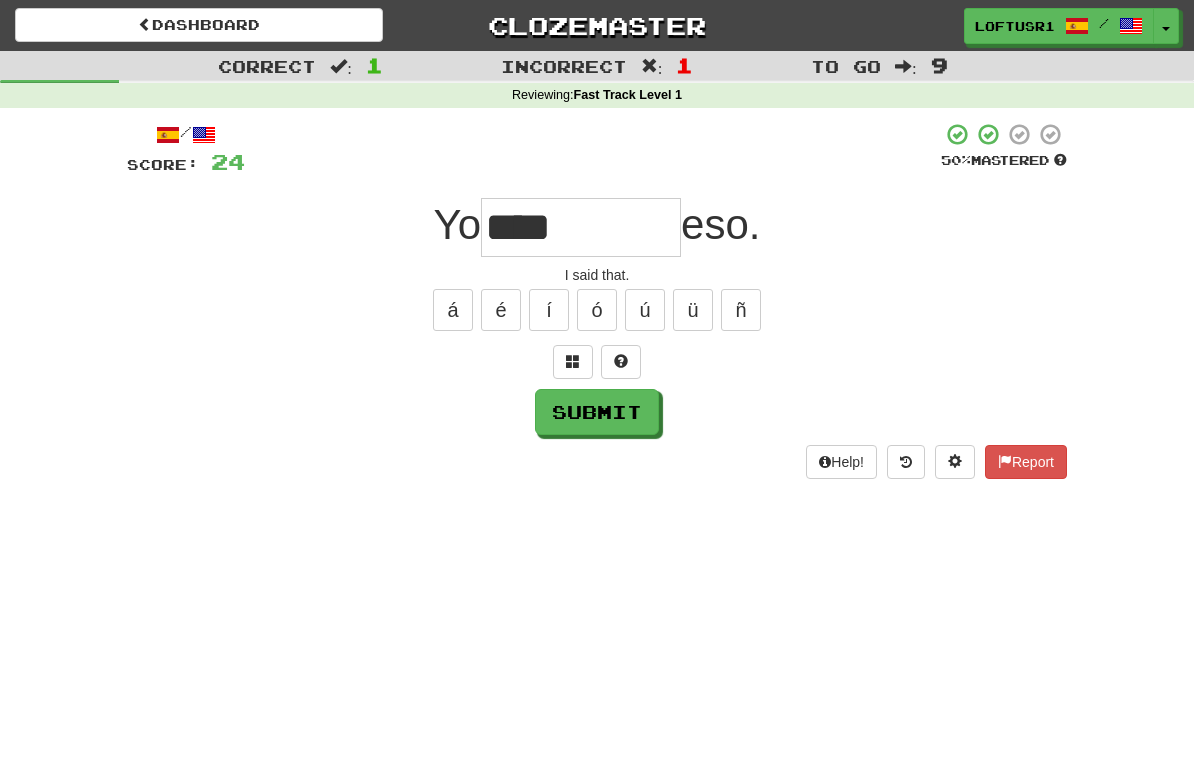 type on "****" 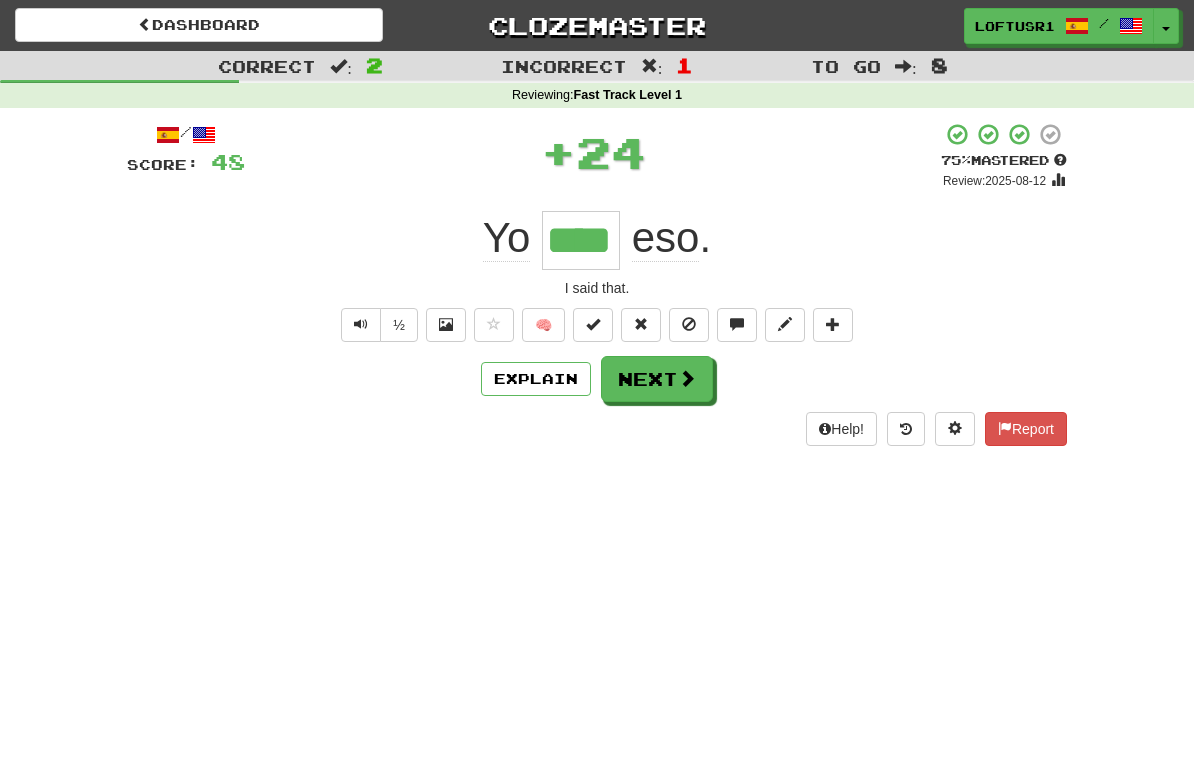 click on "Next" at bounding box center [657, 379] 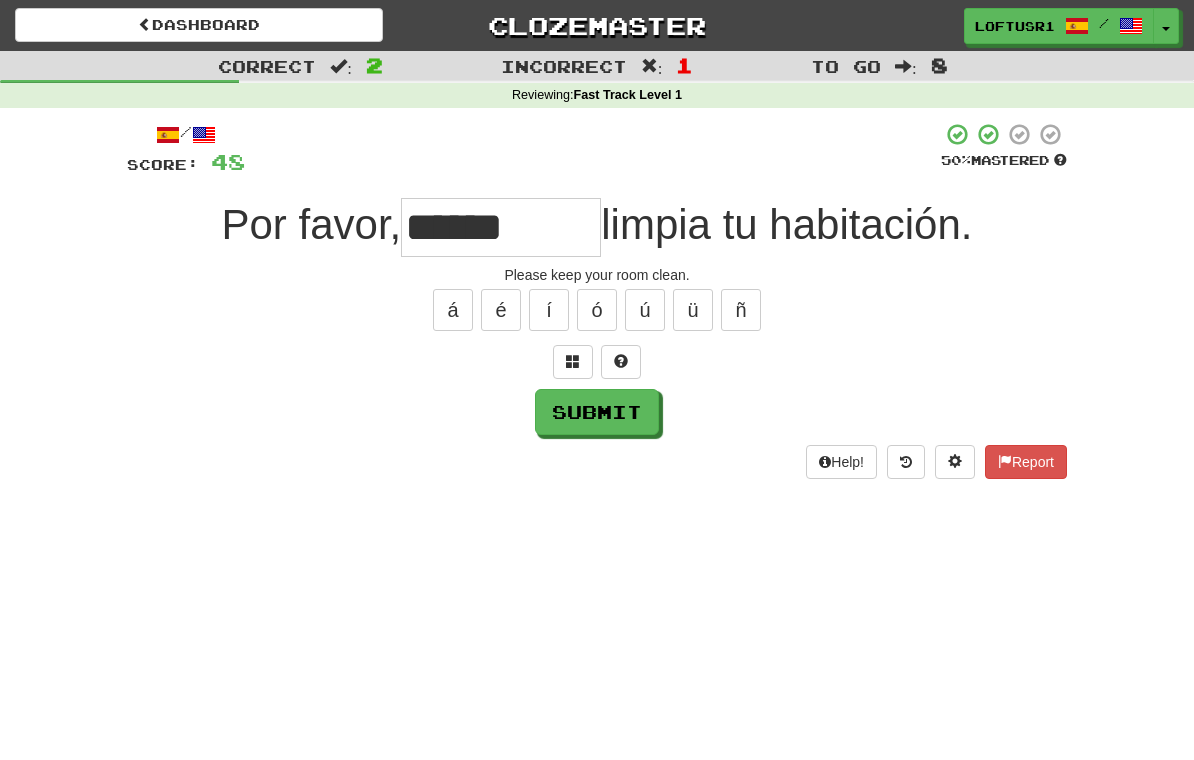 type on "******" 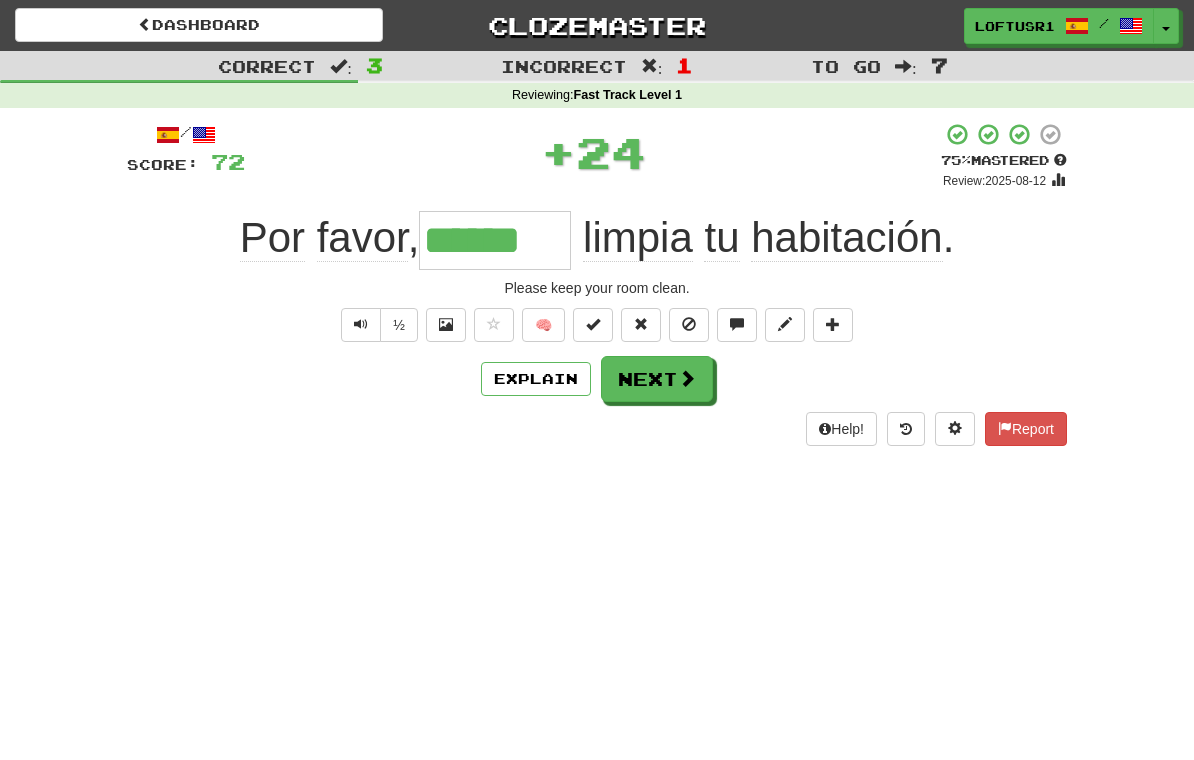 click on "Explain" at bounding box center [536, 379] 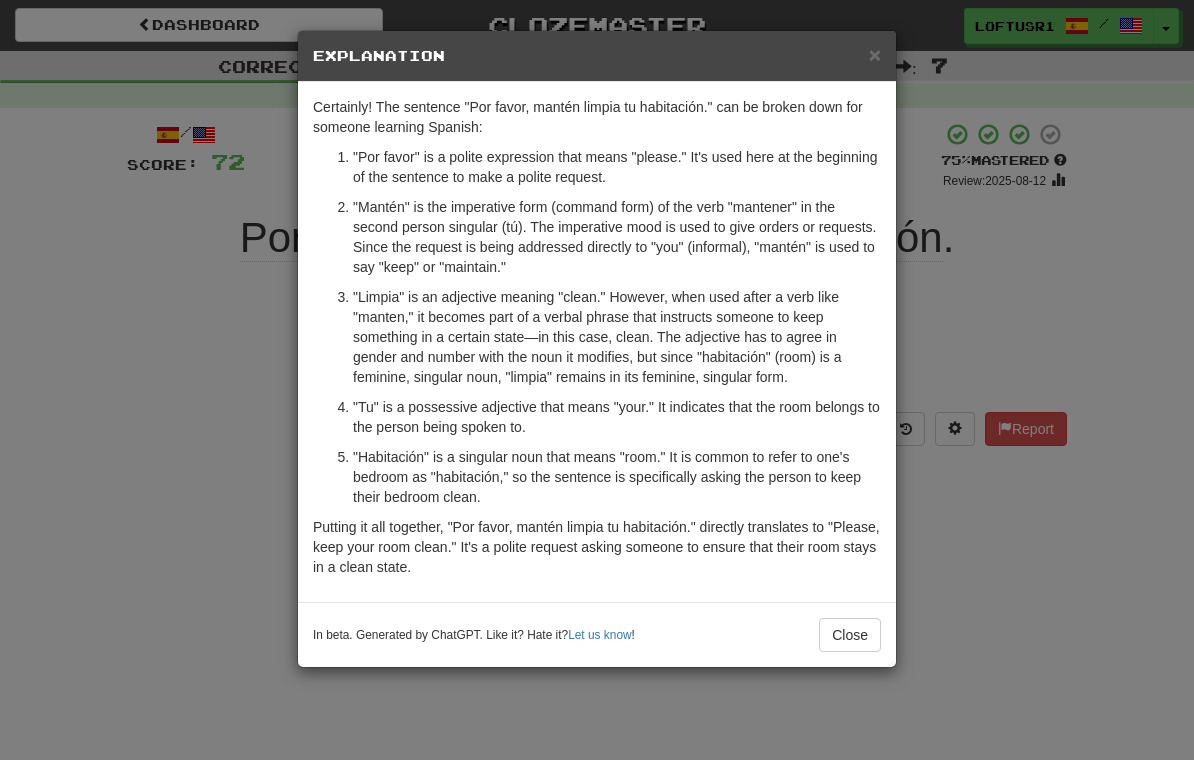 click on "Close" at bounding box center (850, 635) 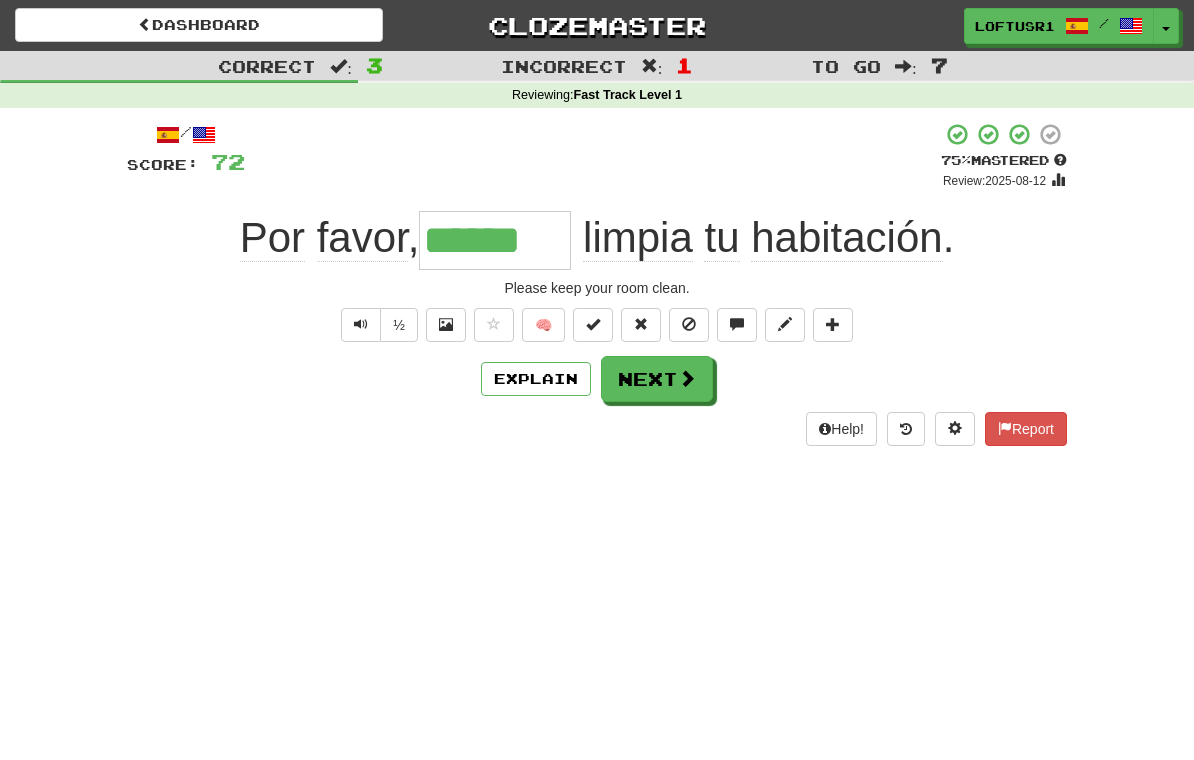 click at bounding box center [687, 378] 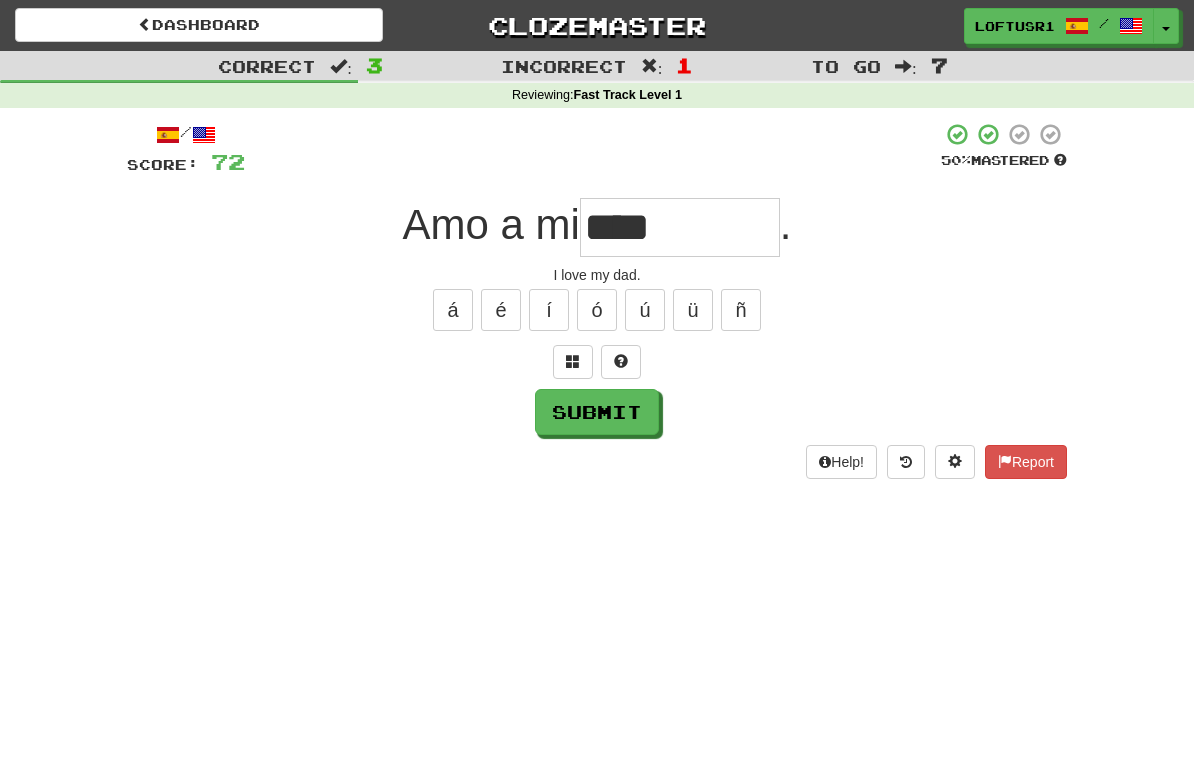type on "****" 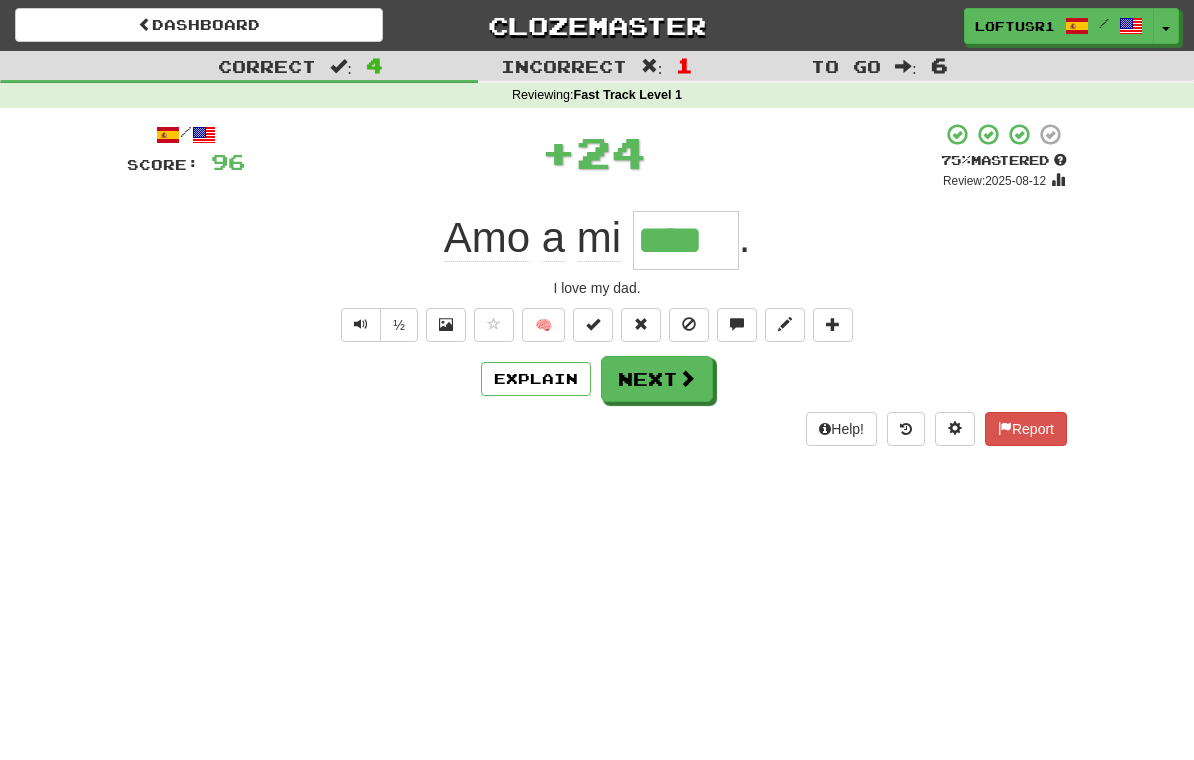 click on "Next" at bounding box center (657, 379) 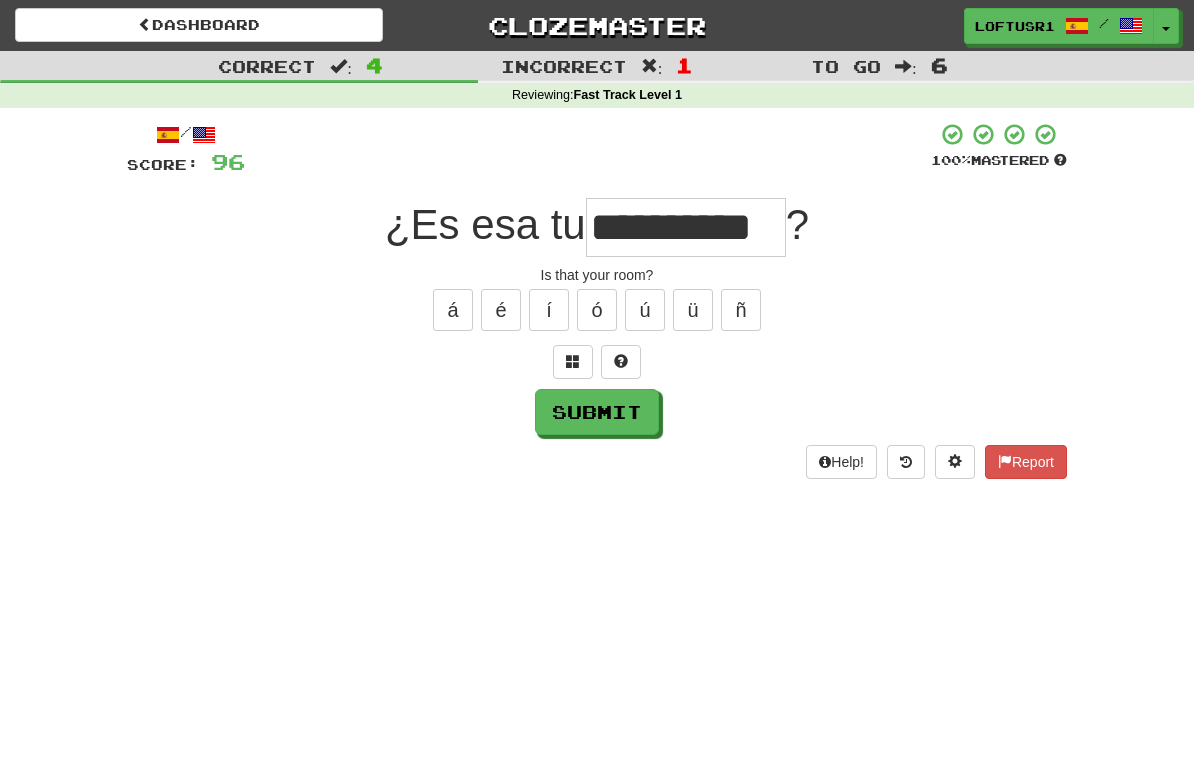 type on "**********" 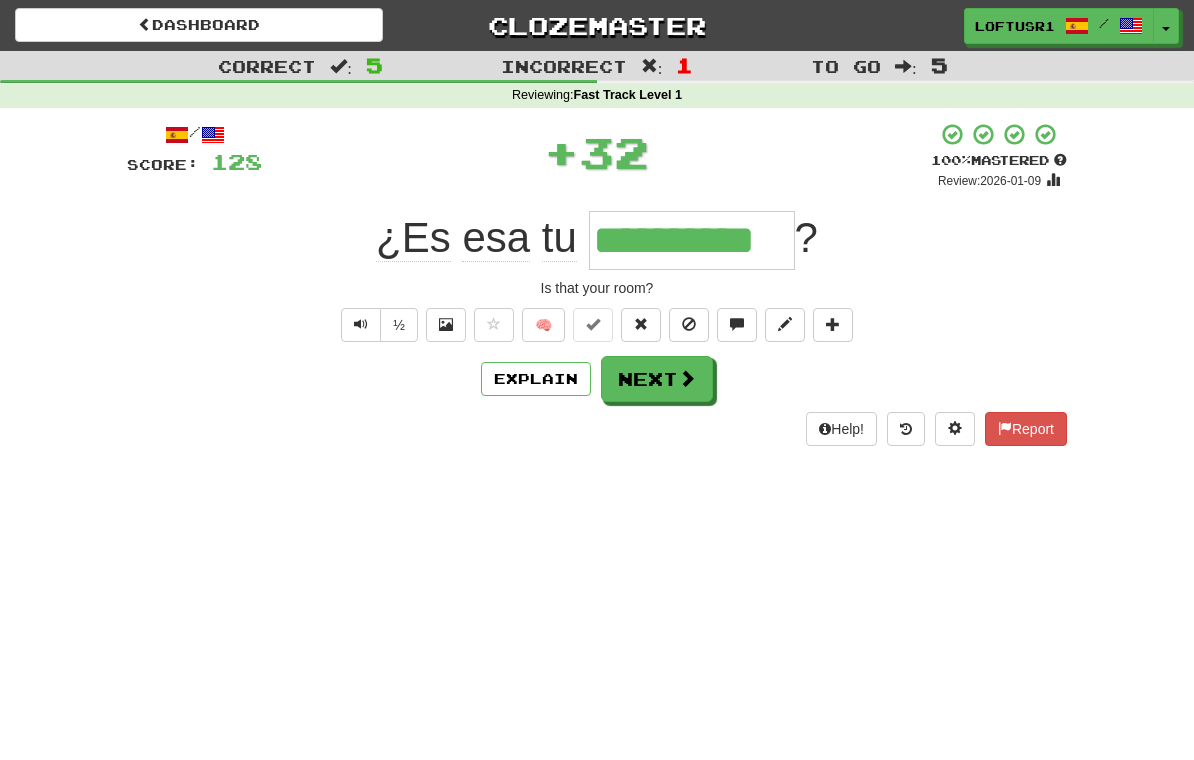 click on "Next" at bounding box center (657, 379) 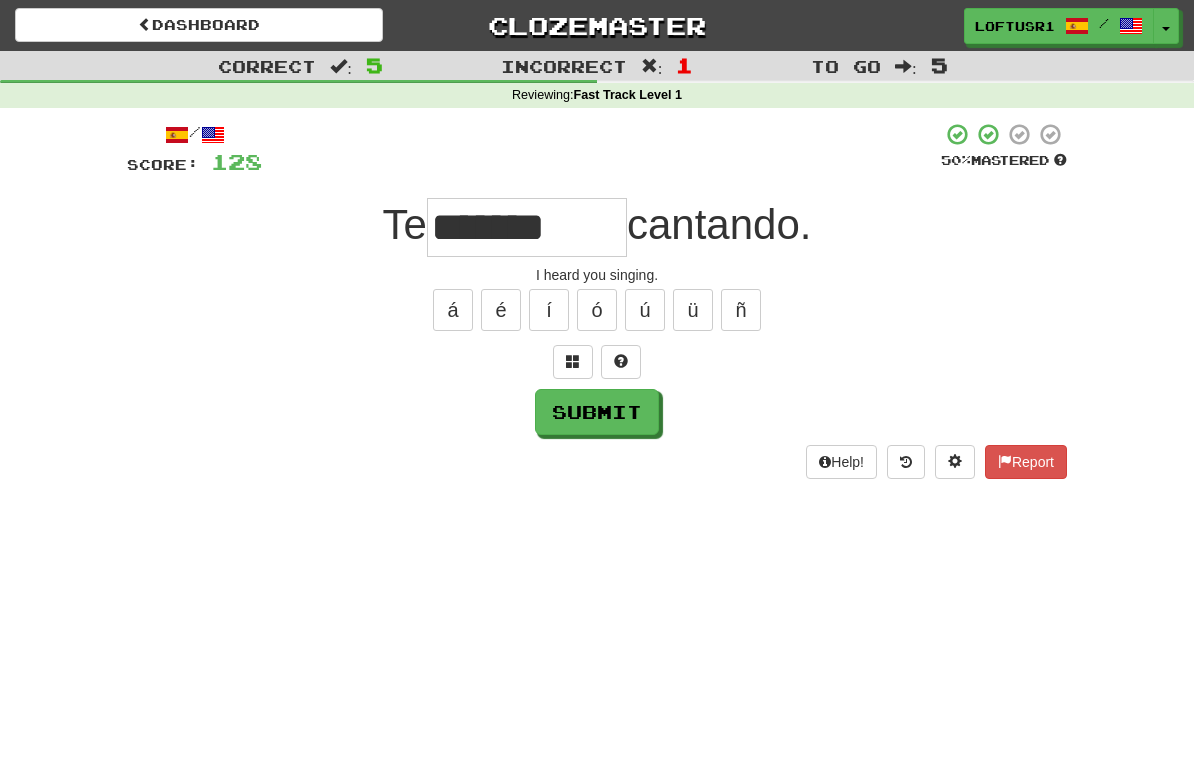 type on "*******" 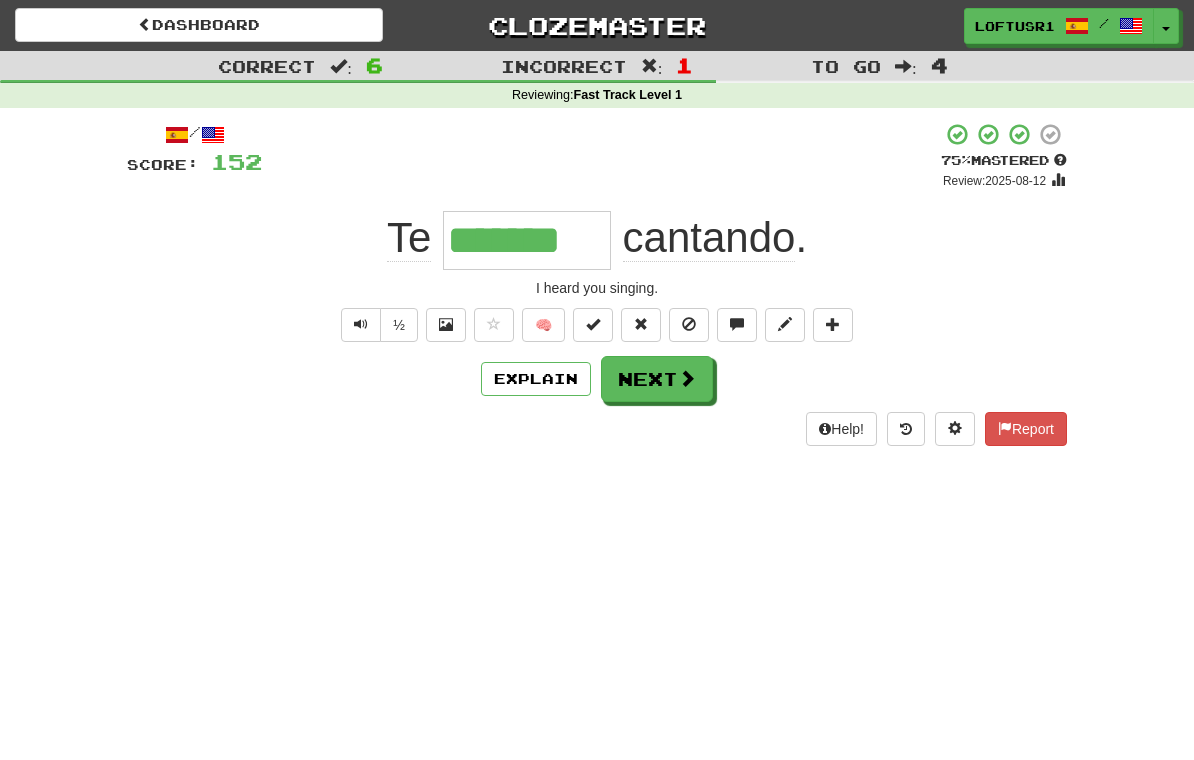 click on "Next" at bounding box center (657, 379) 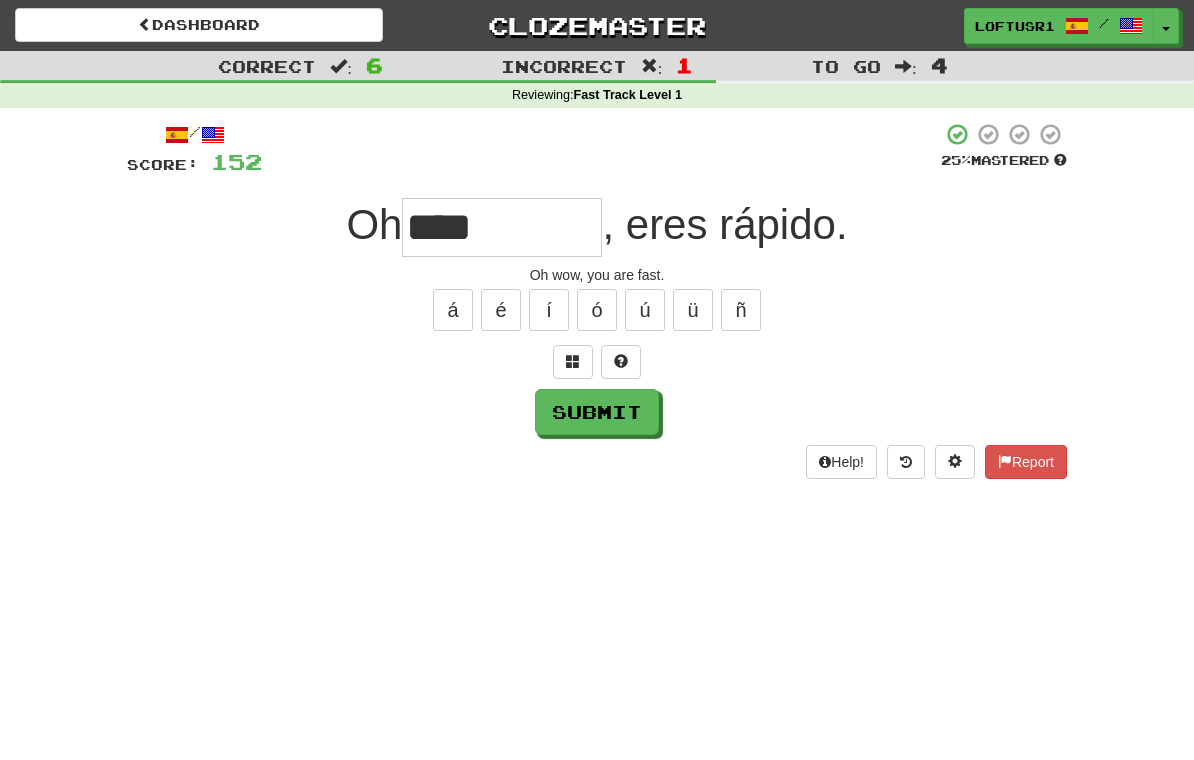 type on "****" 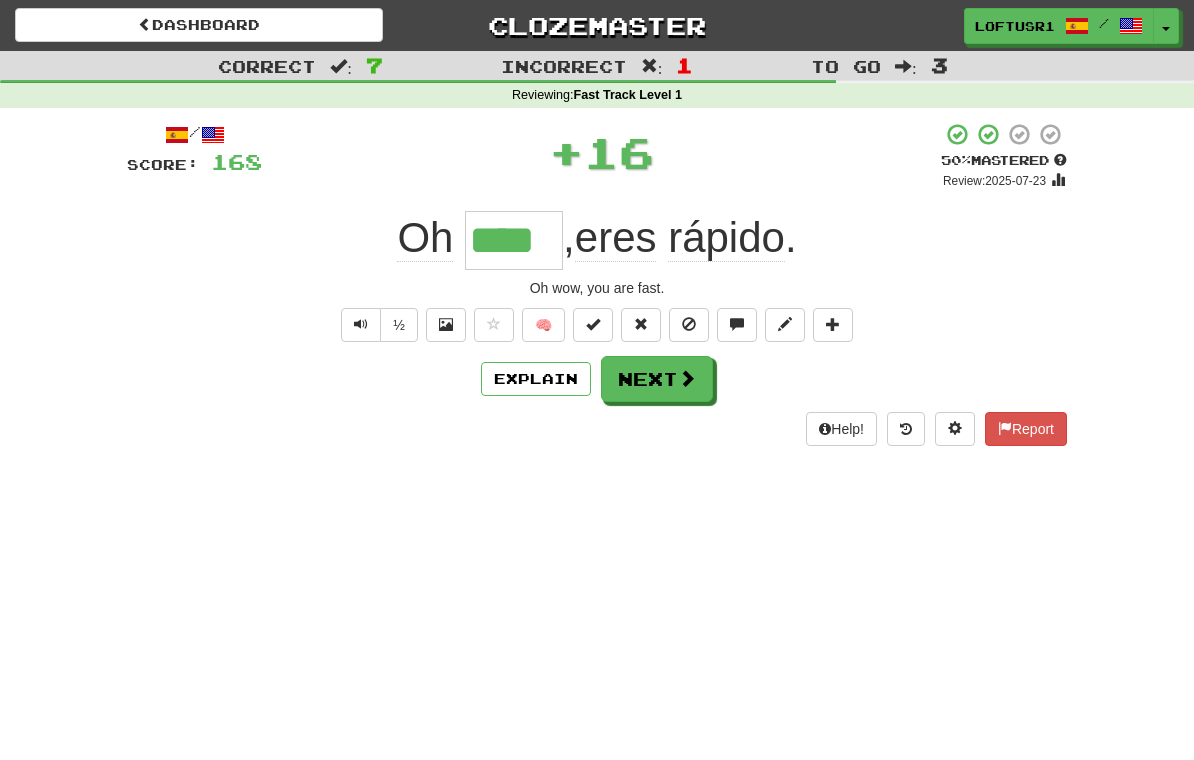 click on "Next" at bounding box center (657, 379) 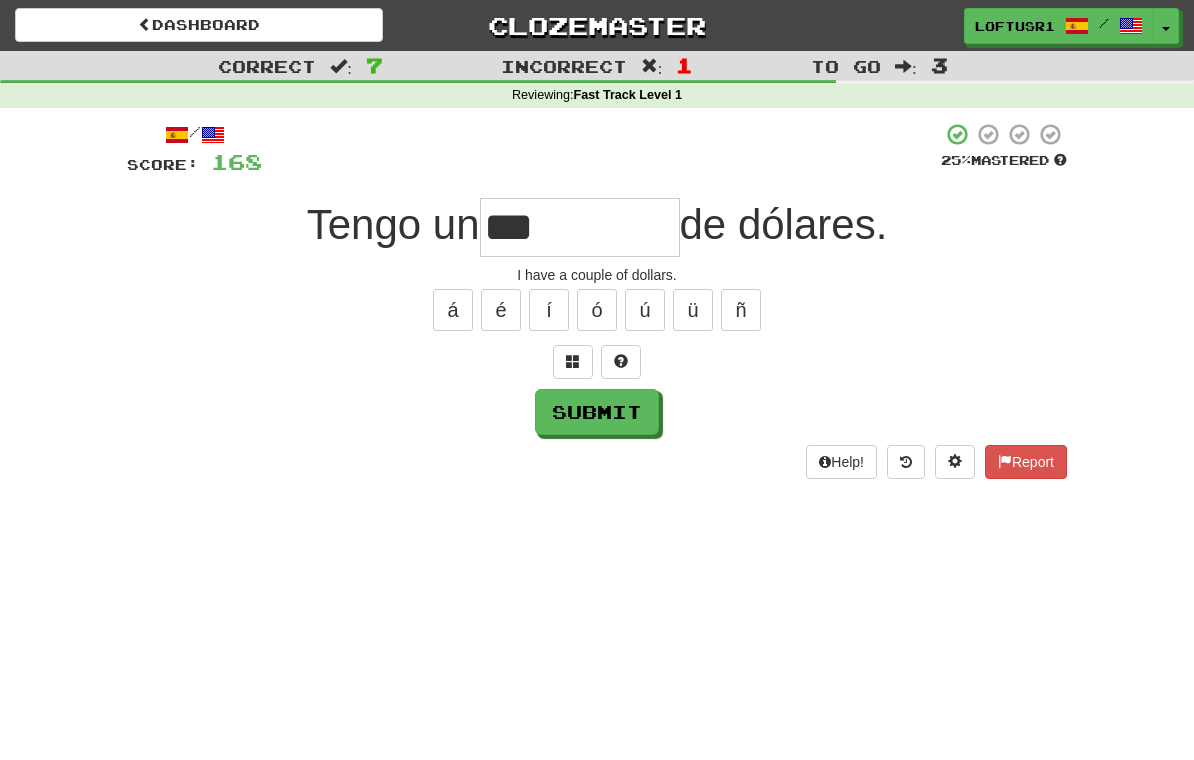 type on "***" 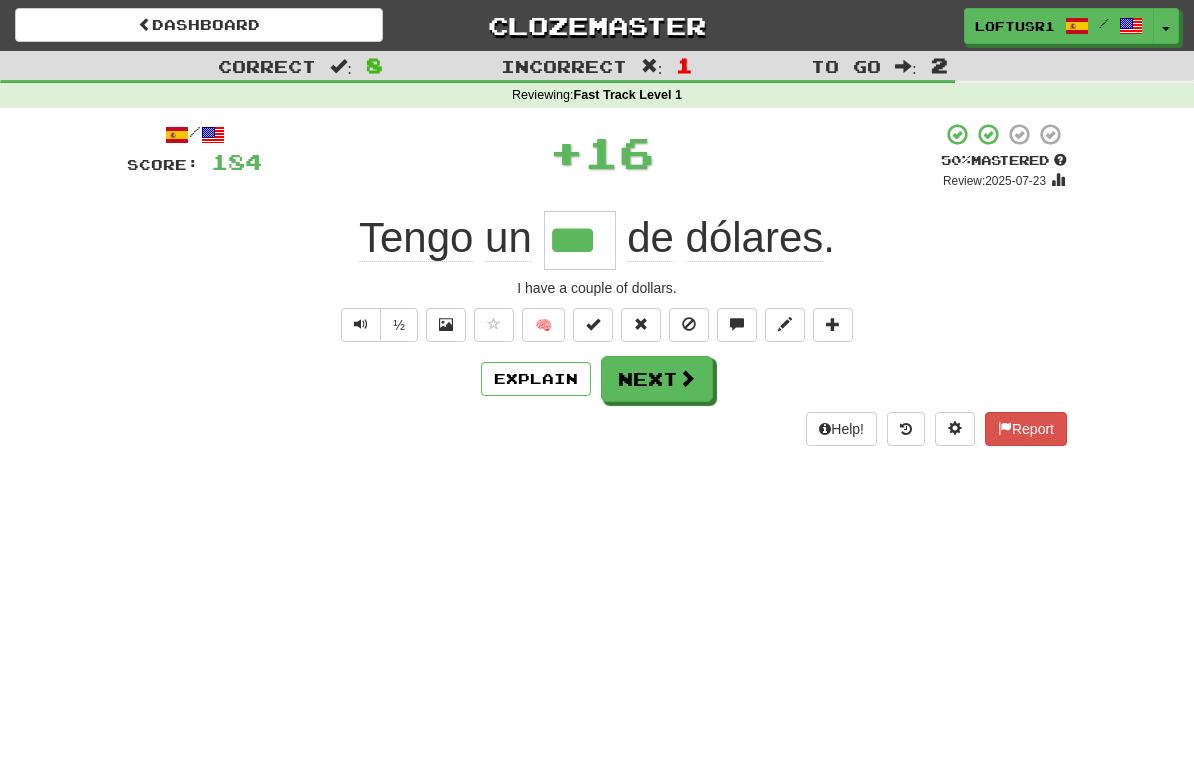 click on "Explain" at bounding box center [536, 379] 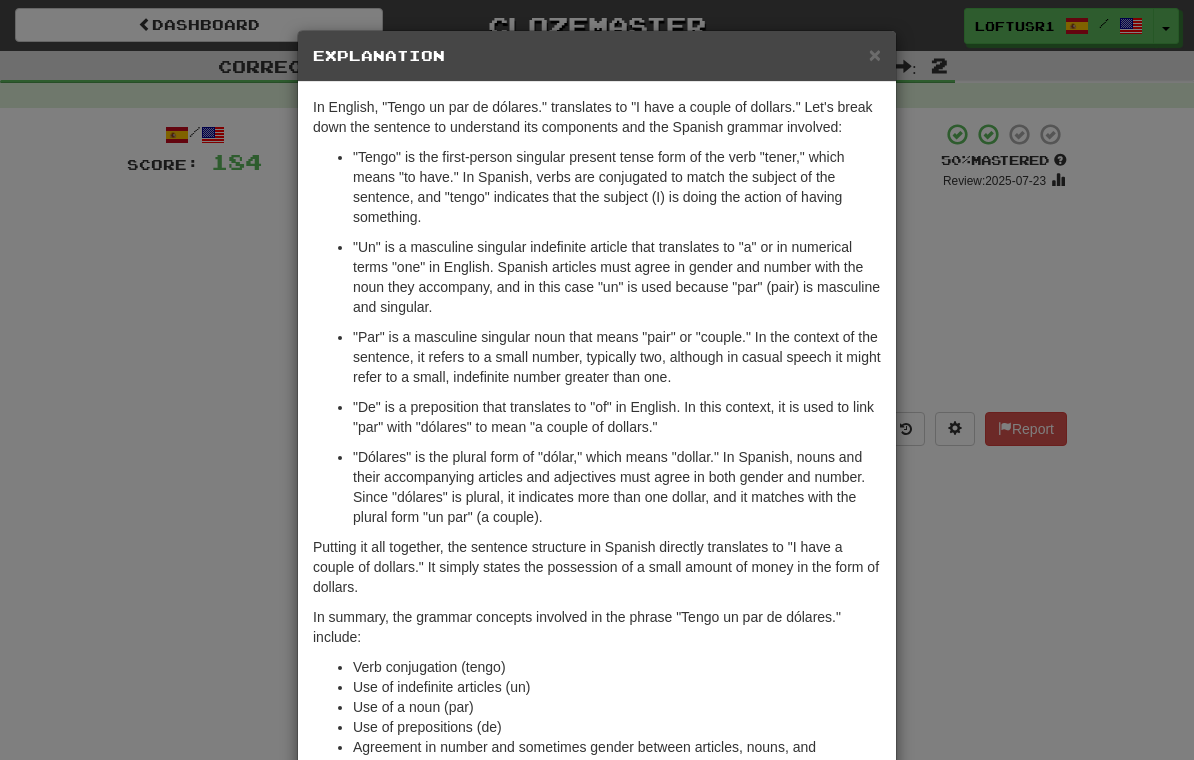 click on "× Explanation In English, "Tengo un par de dólares." translates to "I have a couple of dollars." Let's break down the sentence to understand its components and the Spanish grammar involved:
"Tengo" is the first-person singular present tense form of the verb "tener," which means "to have." In Spanish, verbs are conjugated to match the subject of the sentence, and "tengo" indicates that the subject (I) is doing the action of having something.
"Un" is a masculine singular indefinite article that translates to "a" or in numerical terms "one" in English. Spanish articles must agree in gender and number with the noun they accompany, and in this case "un" is used because "par" (pair) is masculine and singular.
"Par" is a masculine singular noun that means "pair" or "couple." In the context of the sentence, it refers to a small number, typically two, although in casual speech it might refer to a small, indefinite number greater than one.
Verb conjugation (tengo)
!" at bounding box center [597, 380] 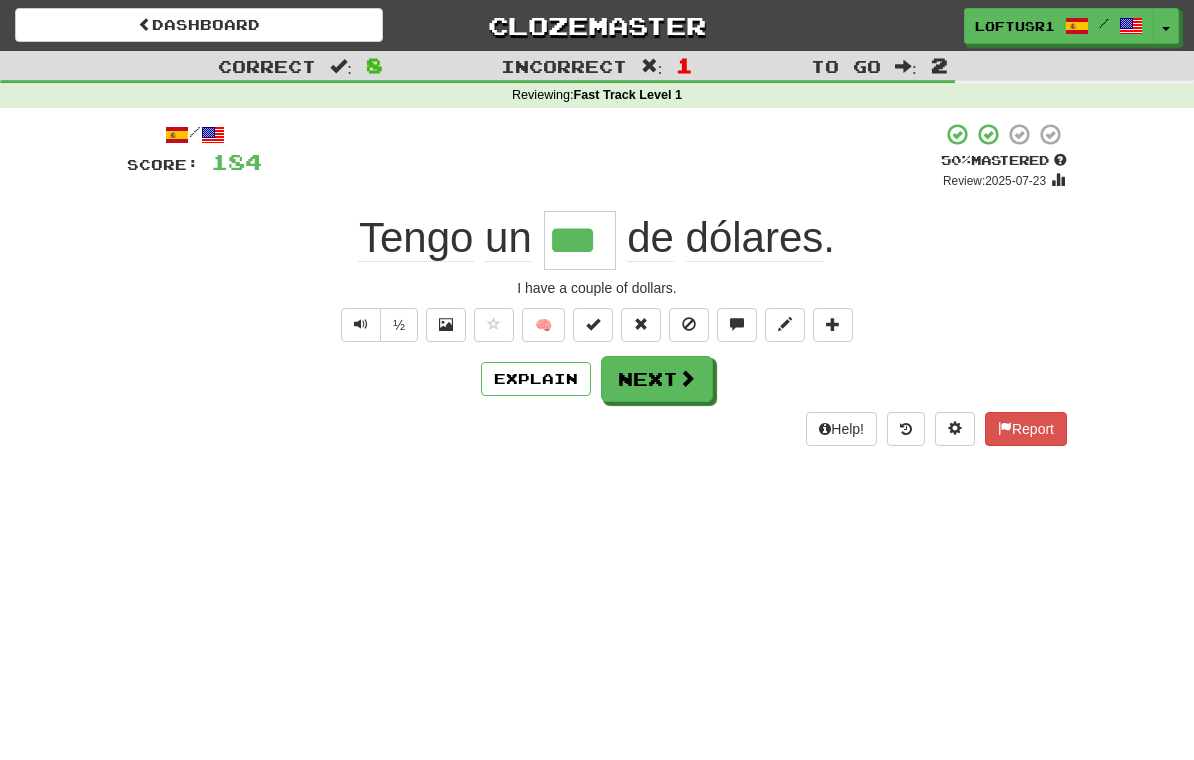 click on "Next" at bounding box center [657, 379] 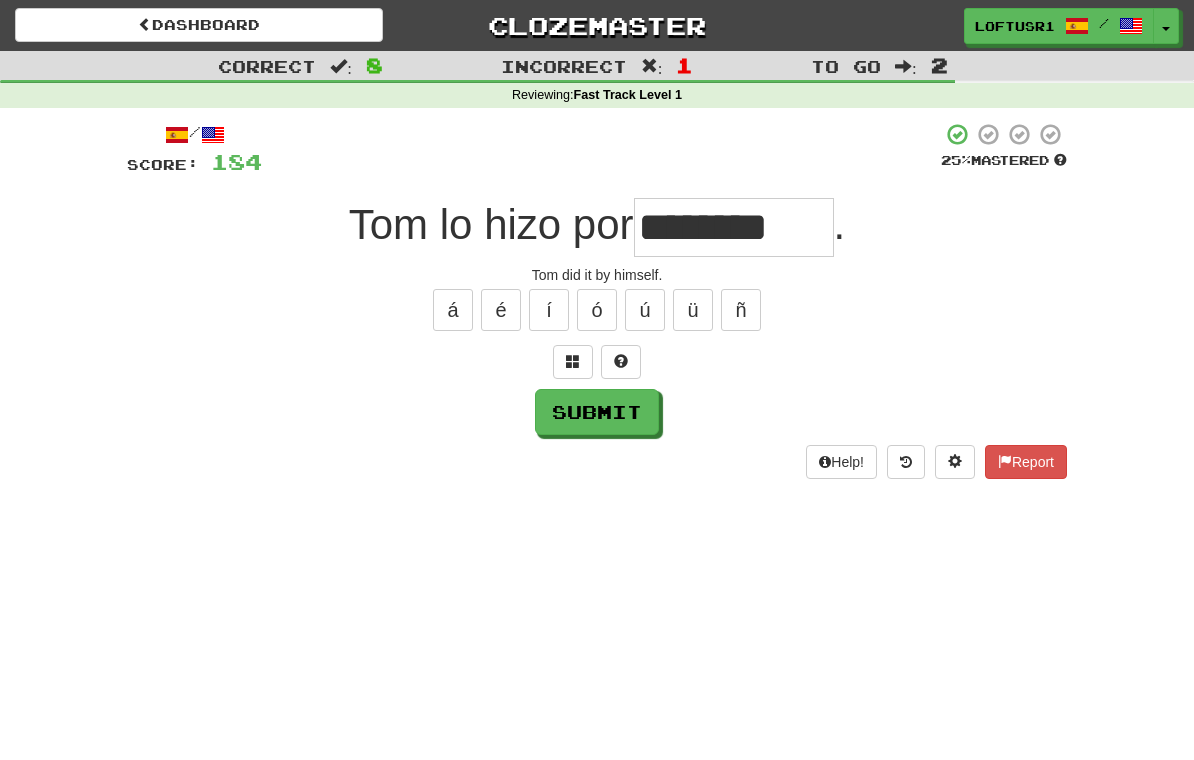 type on "********" 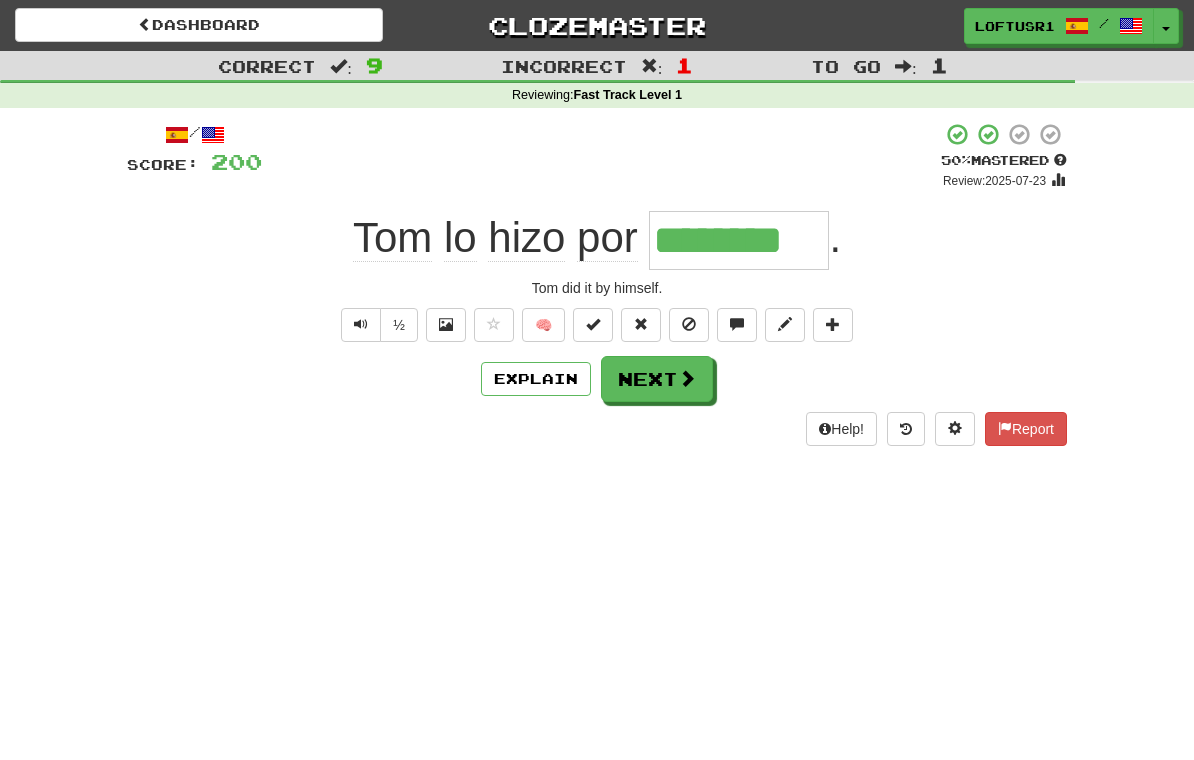 click on "Next" at bounding box center [657, 379] 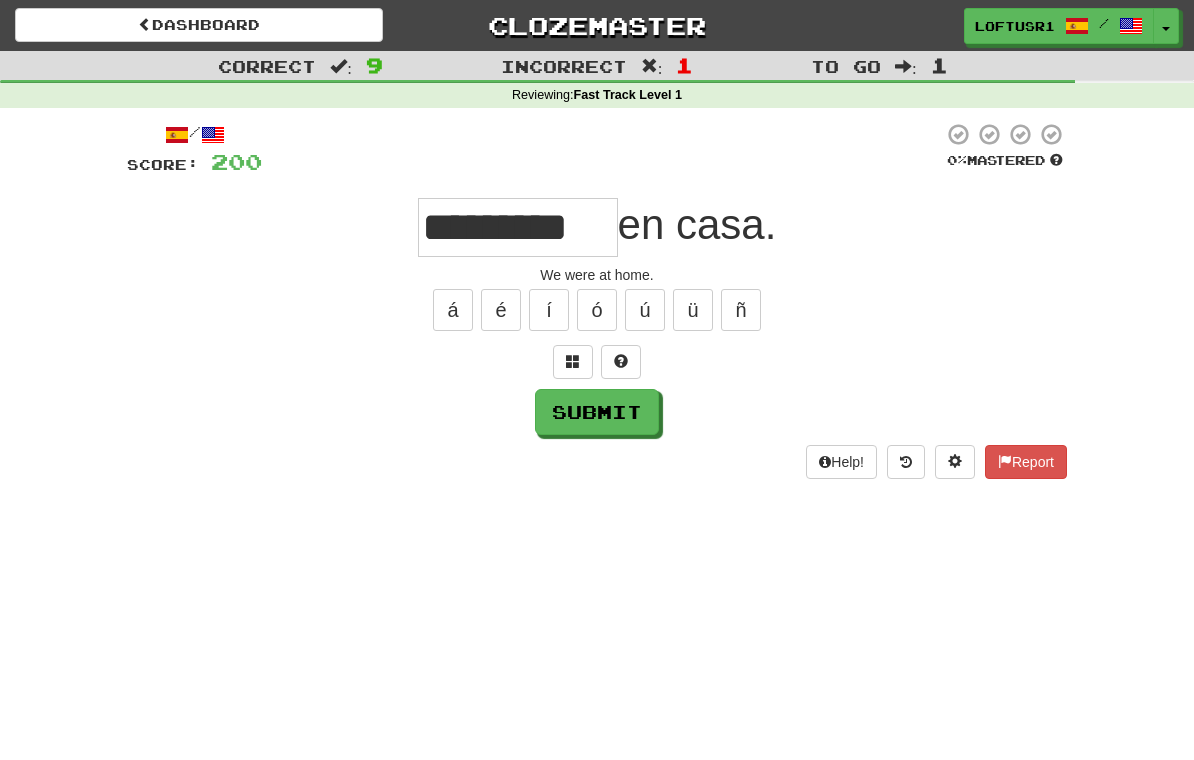 click on "Submit" at bounding box center (597, 412) 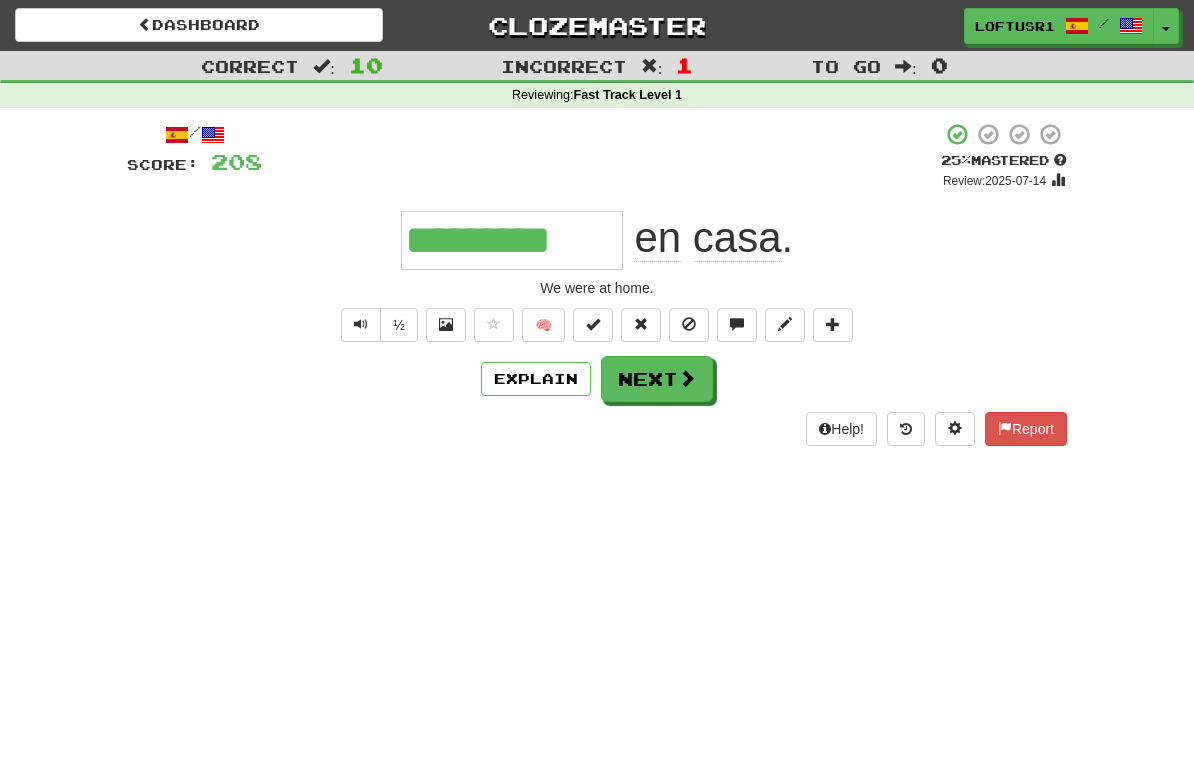 click on "Next" at bounding box center (657, 379) 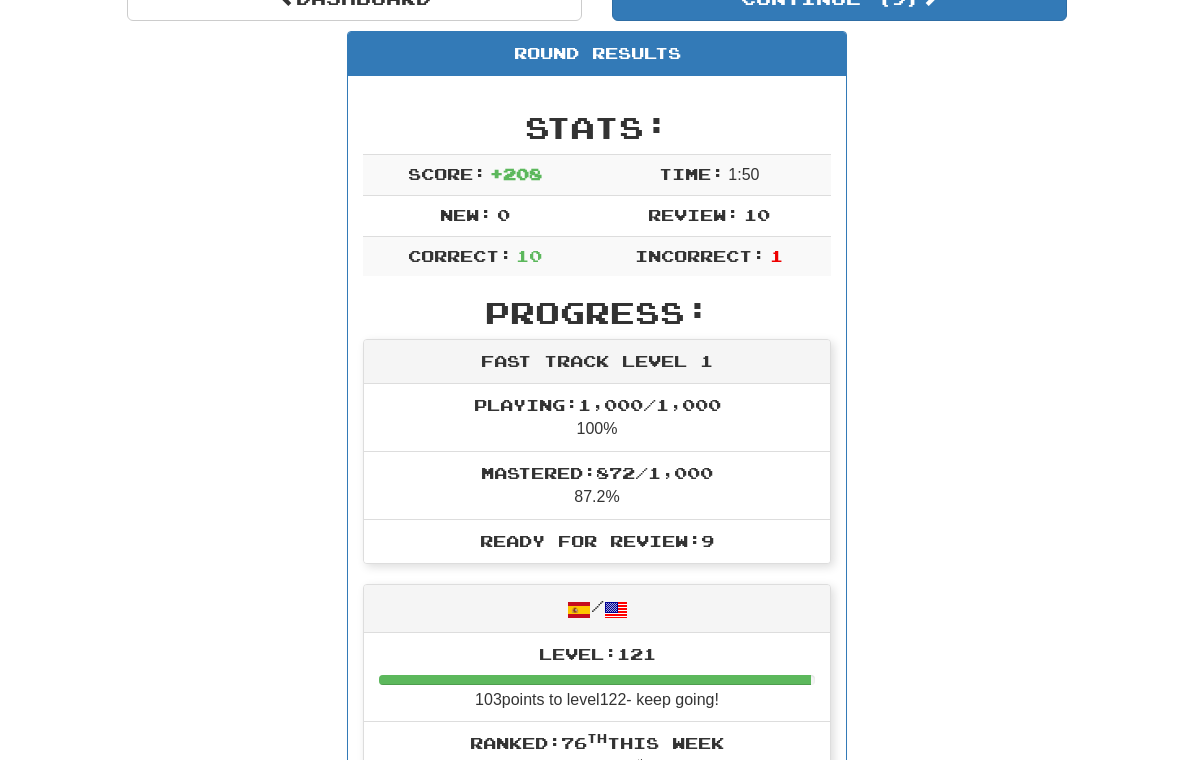 scroll, scrollTop: 0, scrollLeft: 0, axis: both 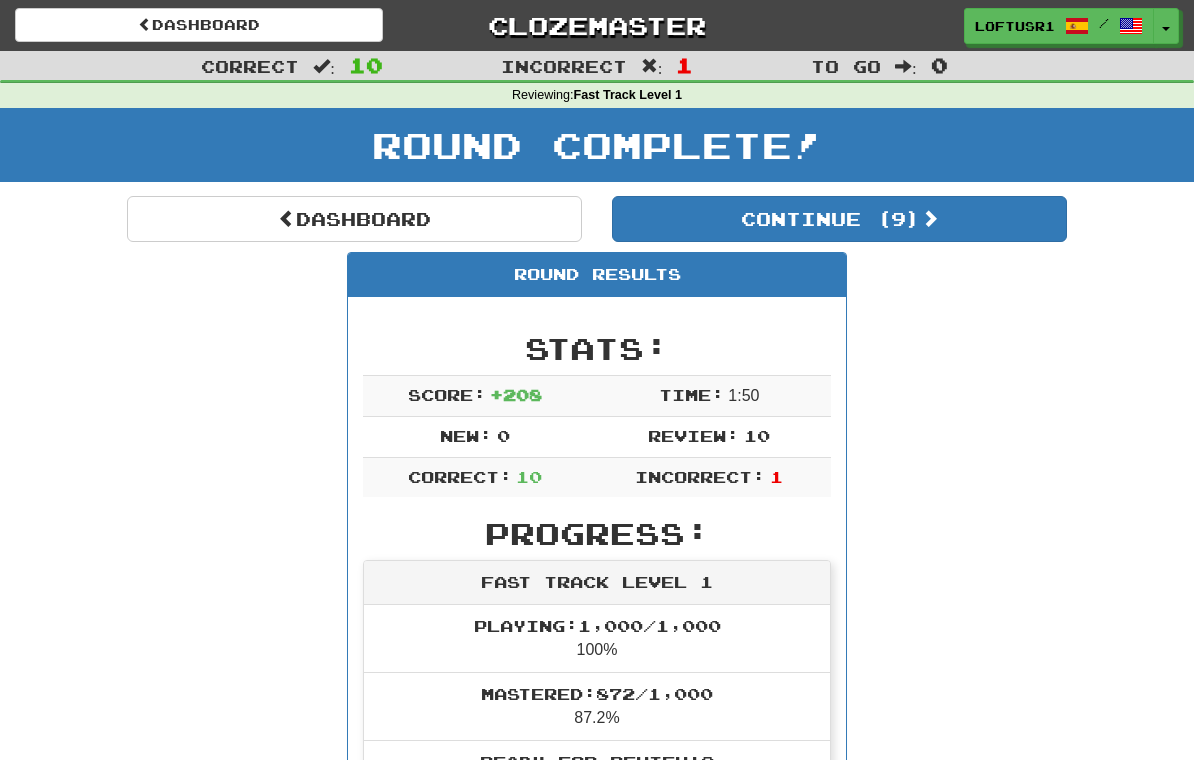 click at bounding box center (287, 218) 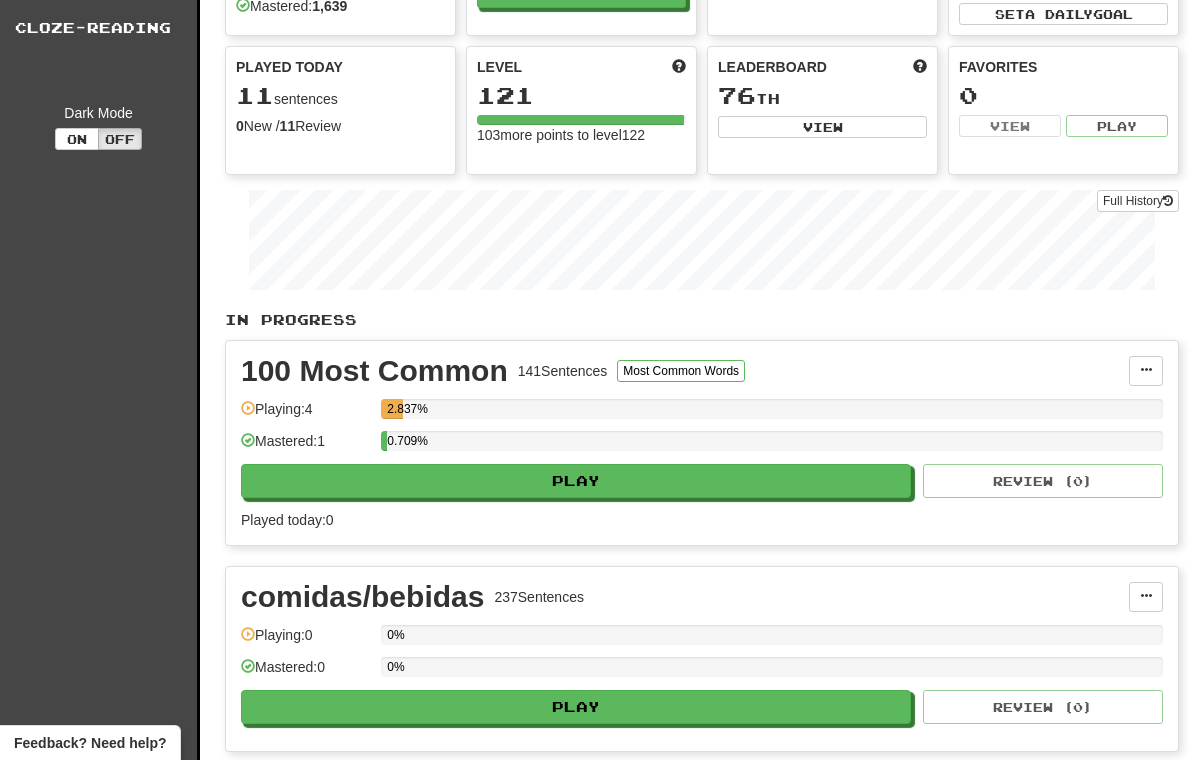 scroll, scrollTop: 0, scrollLeft: 0, axis: both 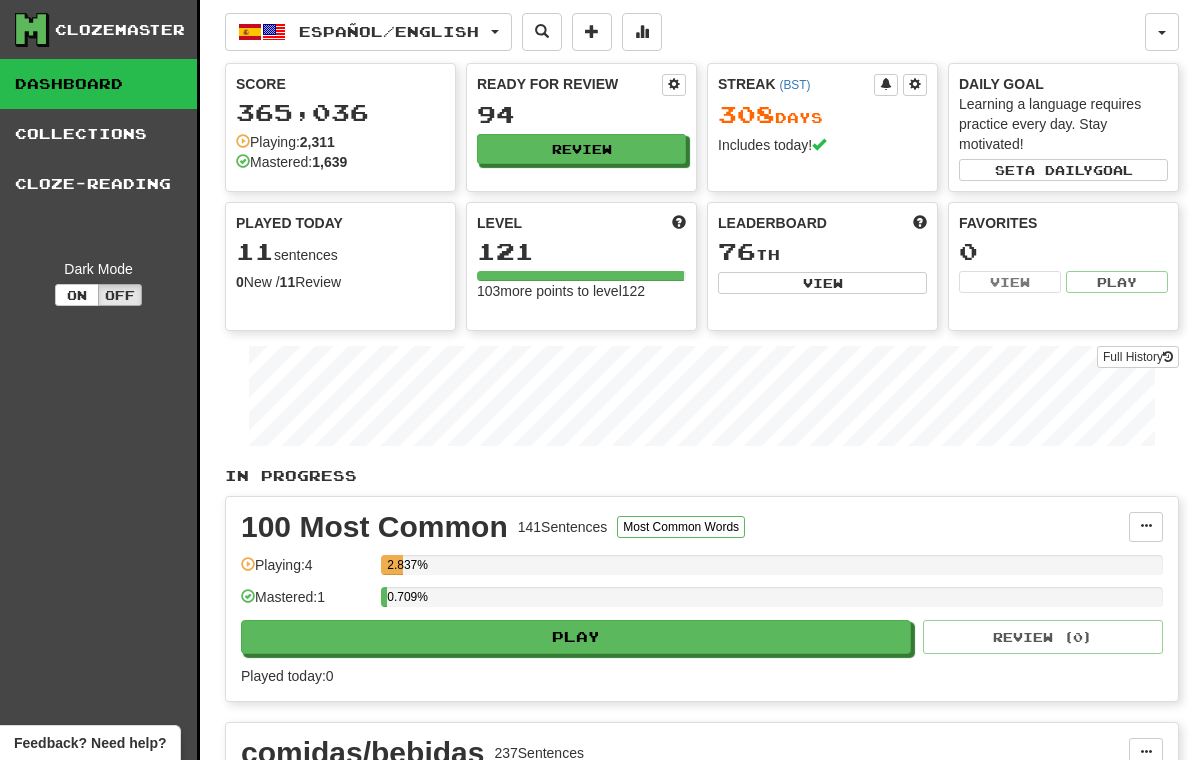 click on "Full History" at bounding box center [1138, 357] 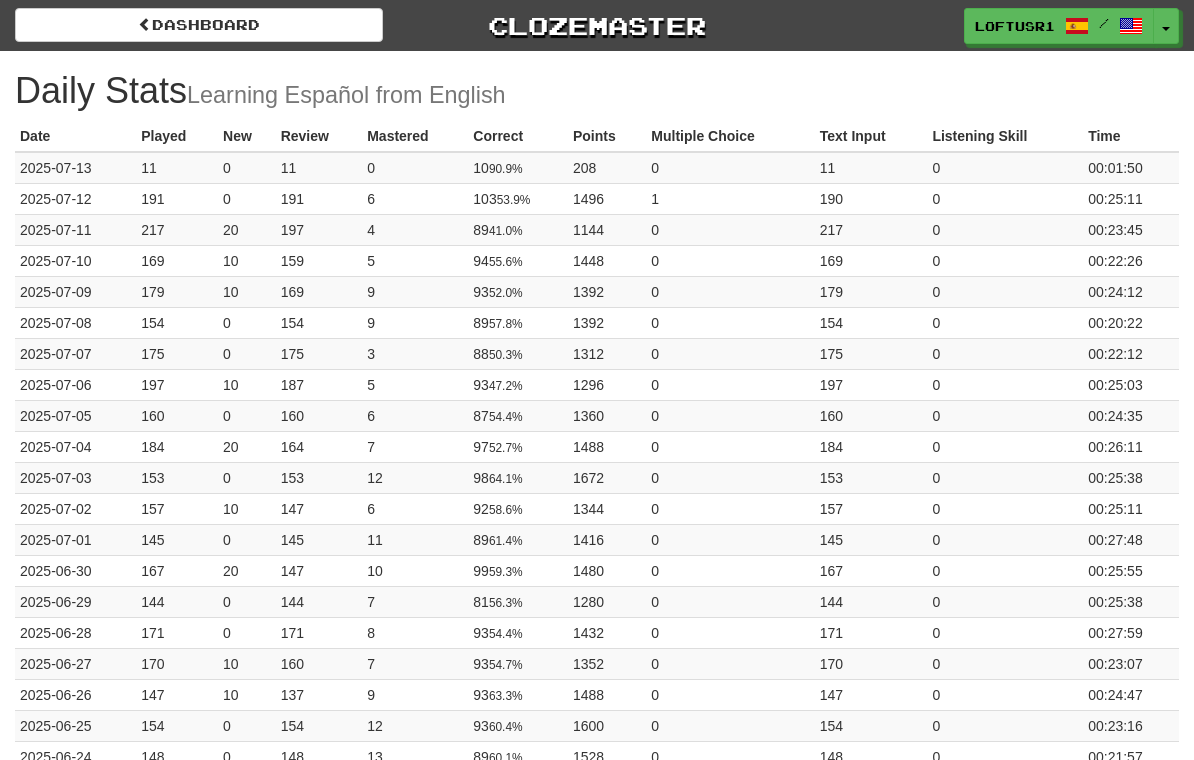 scroll, scrollTop: 0, scrollLeft: 0, axis: both 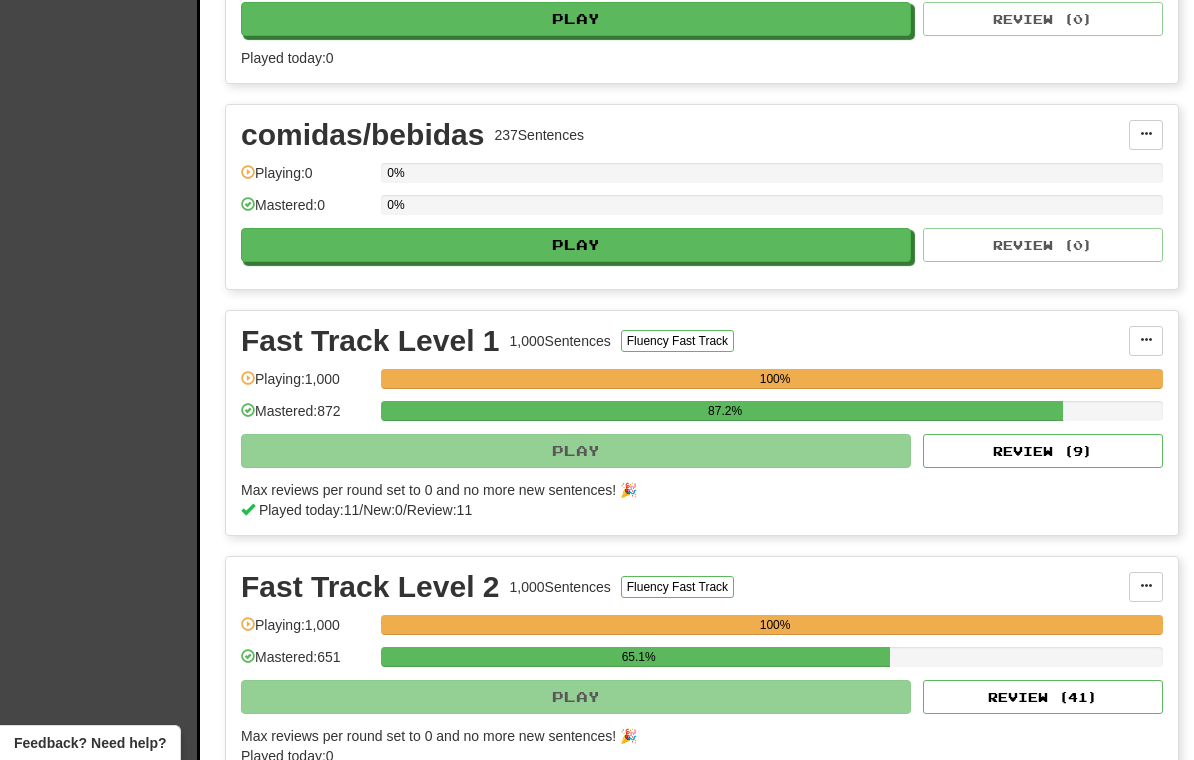 click on "Review ( 9 )" at bounding box center [1043, 451] 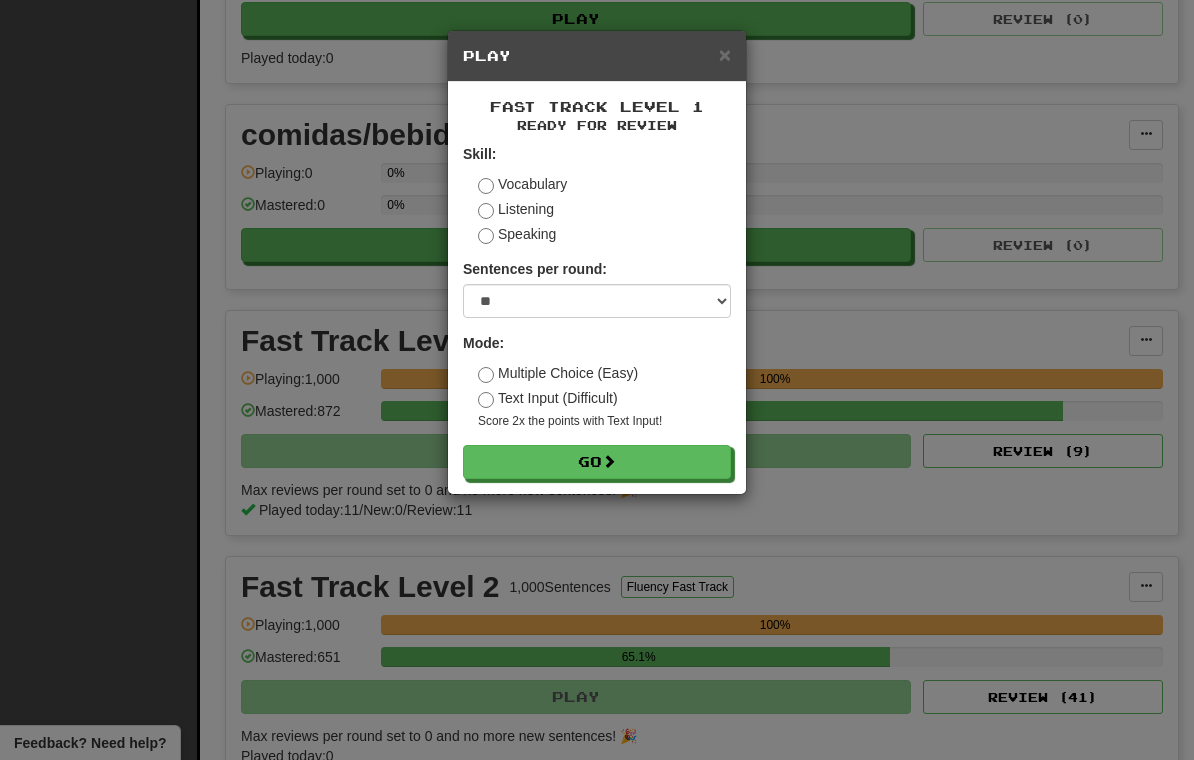 click on "Go" at bounding box center [597, 462] 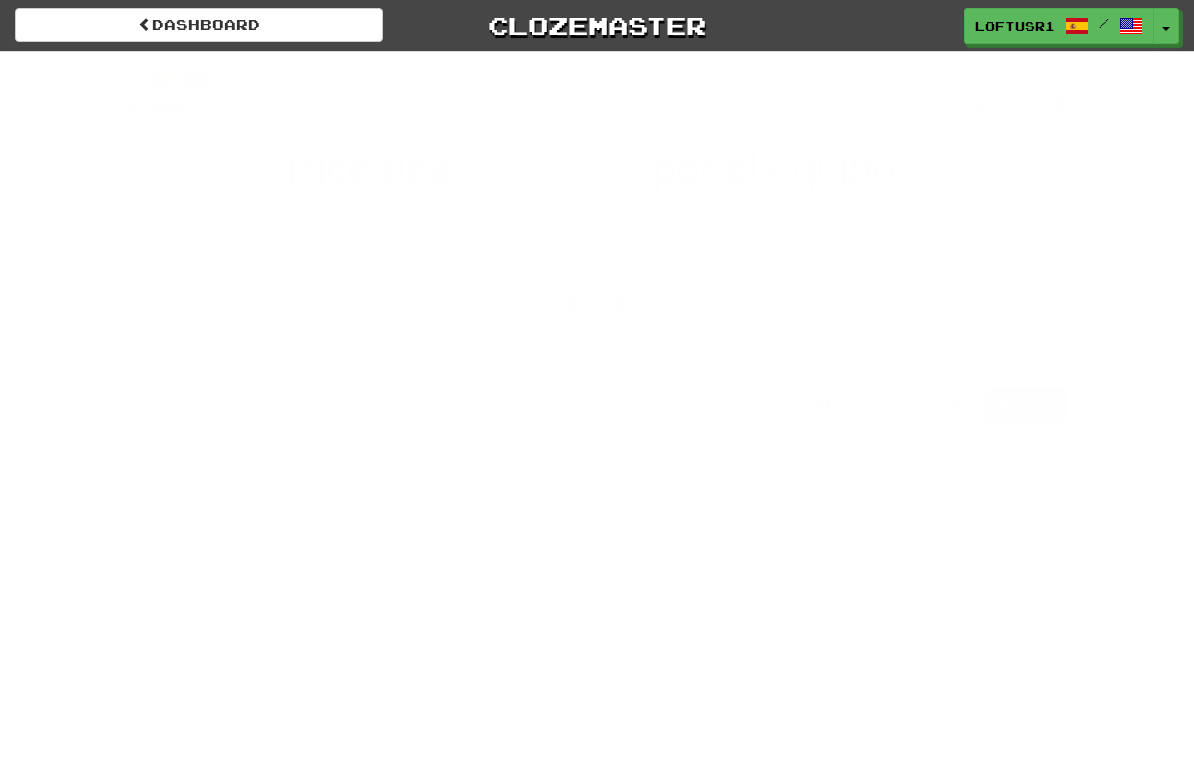 scroll, scrollTop: 0, scrollLeft: 0, axis: both 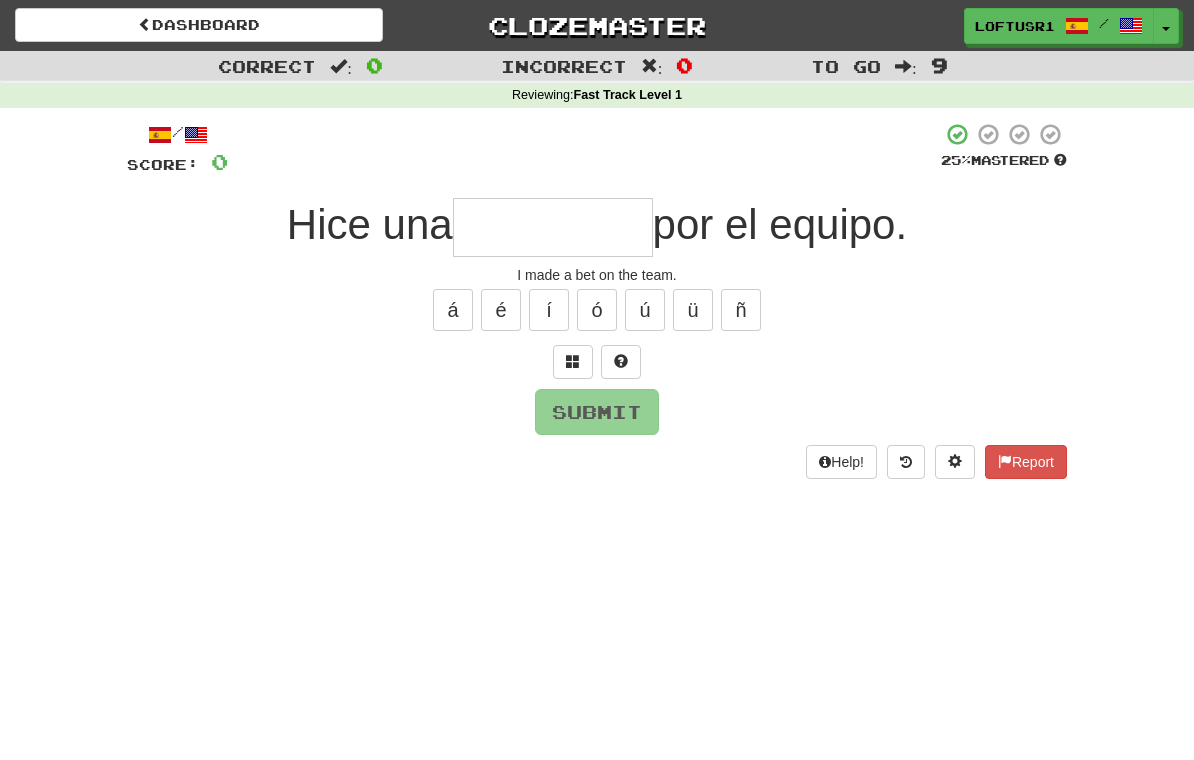 click at bounding box center (553, 227) 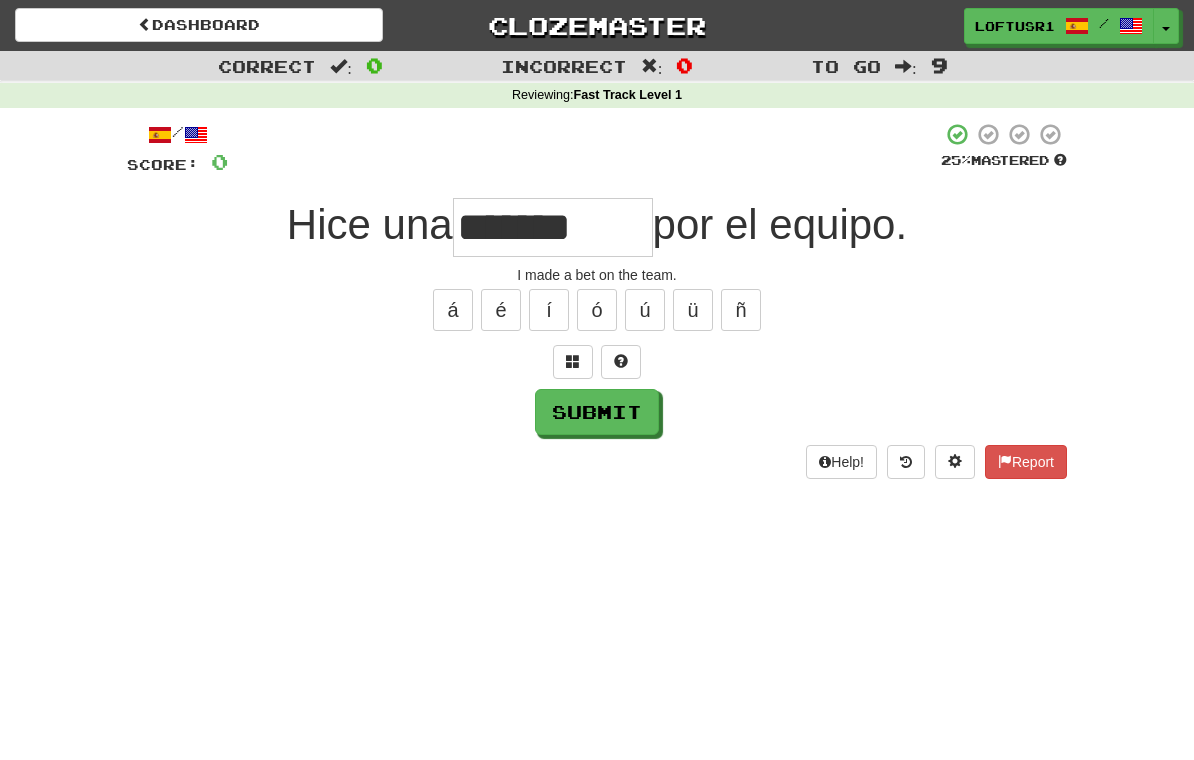 click on "*******" at bounding box center [553, 227] 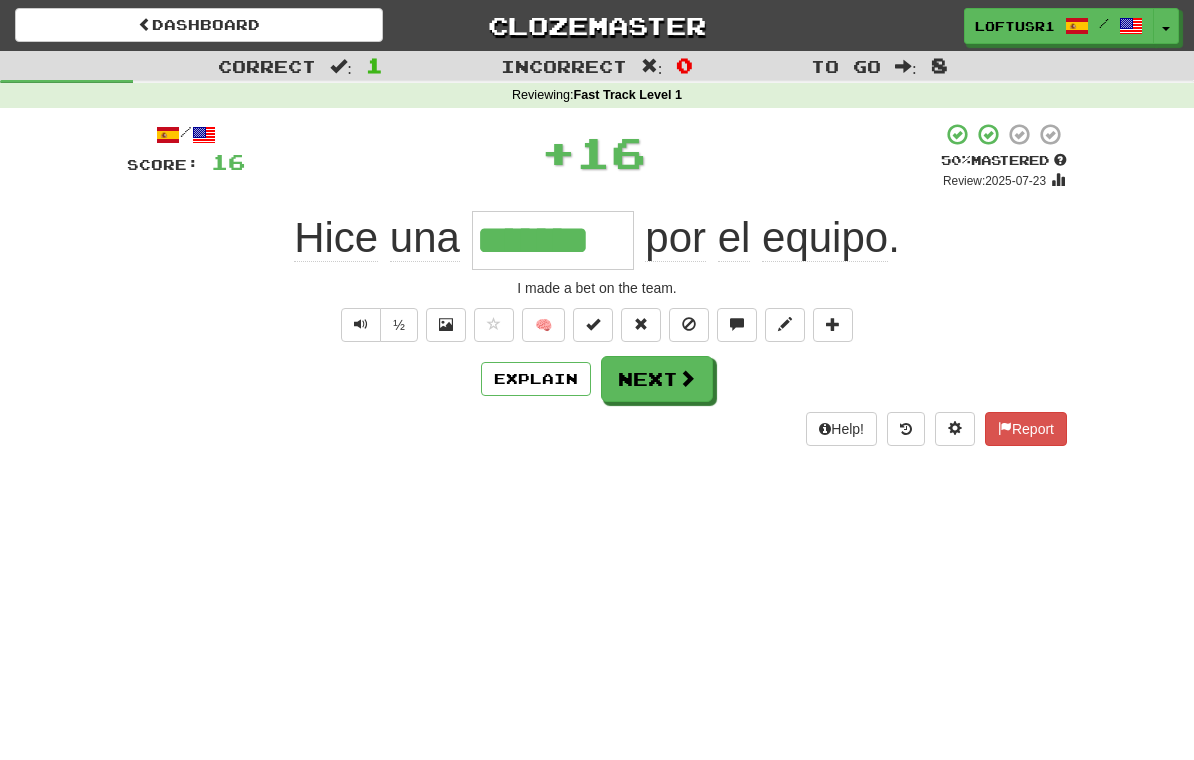 click on "Next" at bounding box center [657, 379] 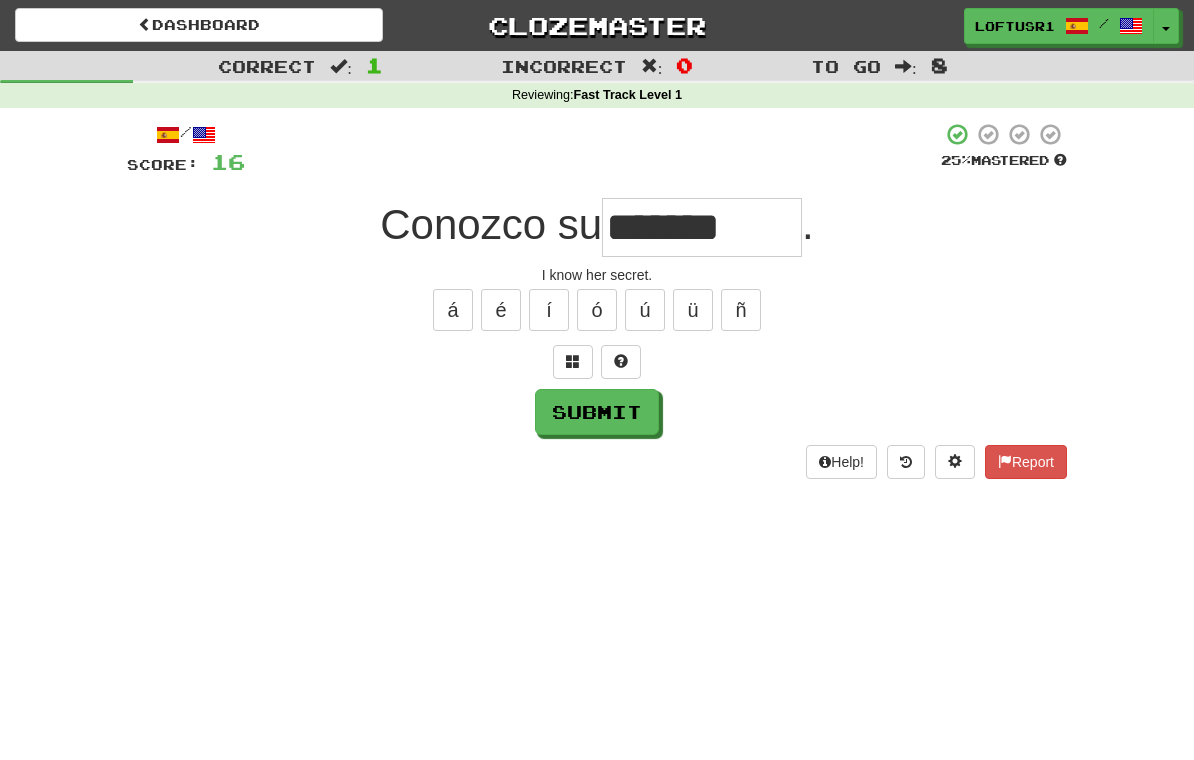 click on "Submit" at bounding box center (597, 412) 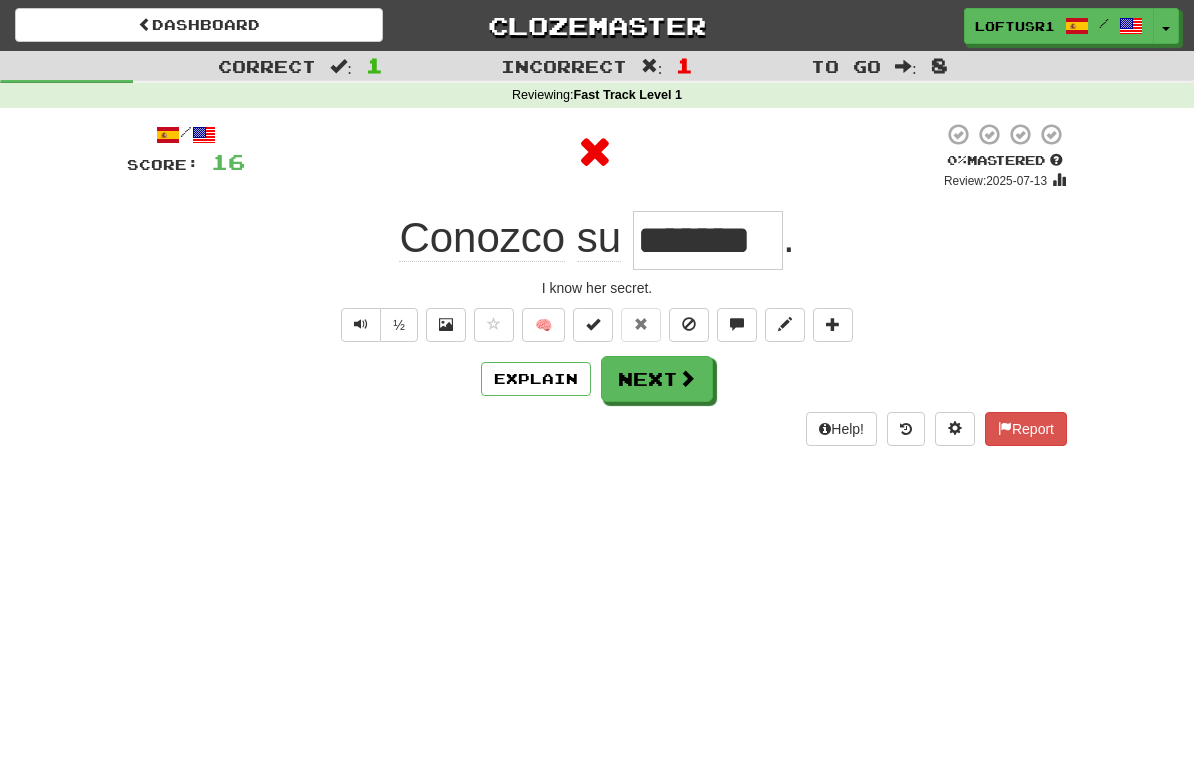 click on "Next" at bounding box center [657, 379] 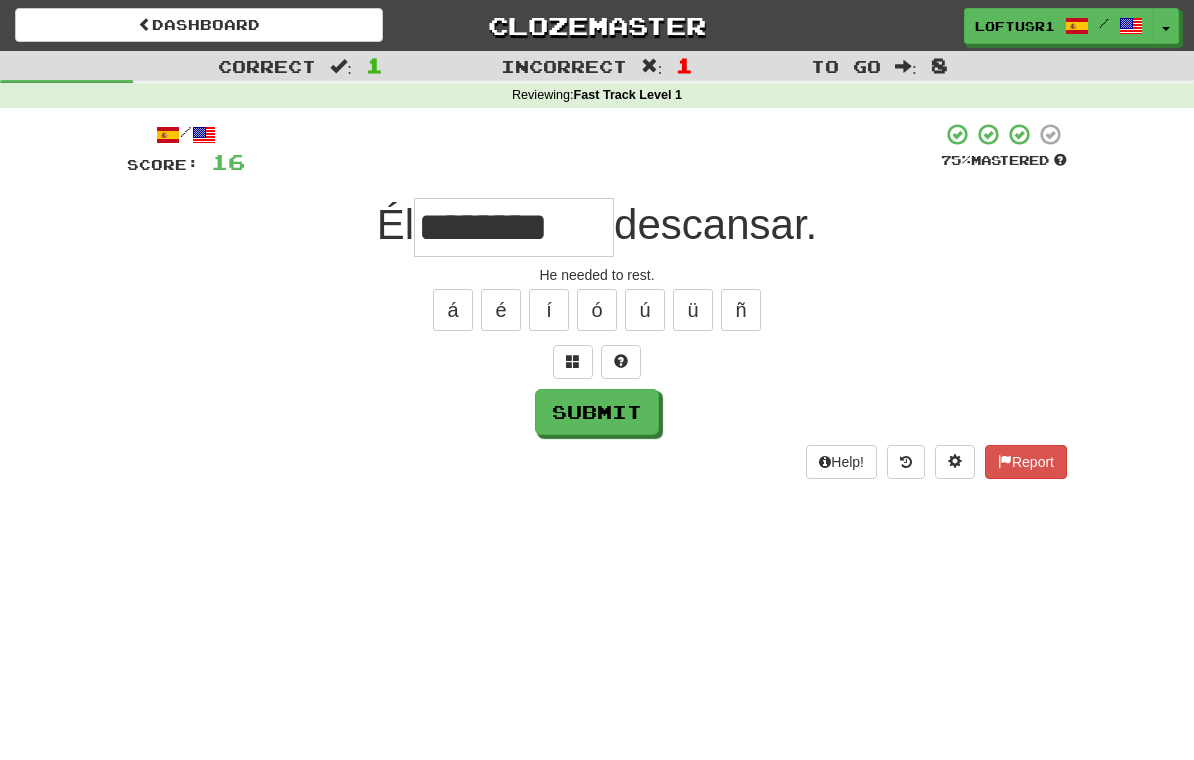 click on "Submit" at bounding box center (597, 412) 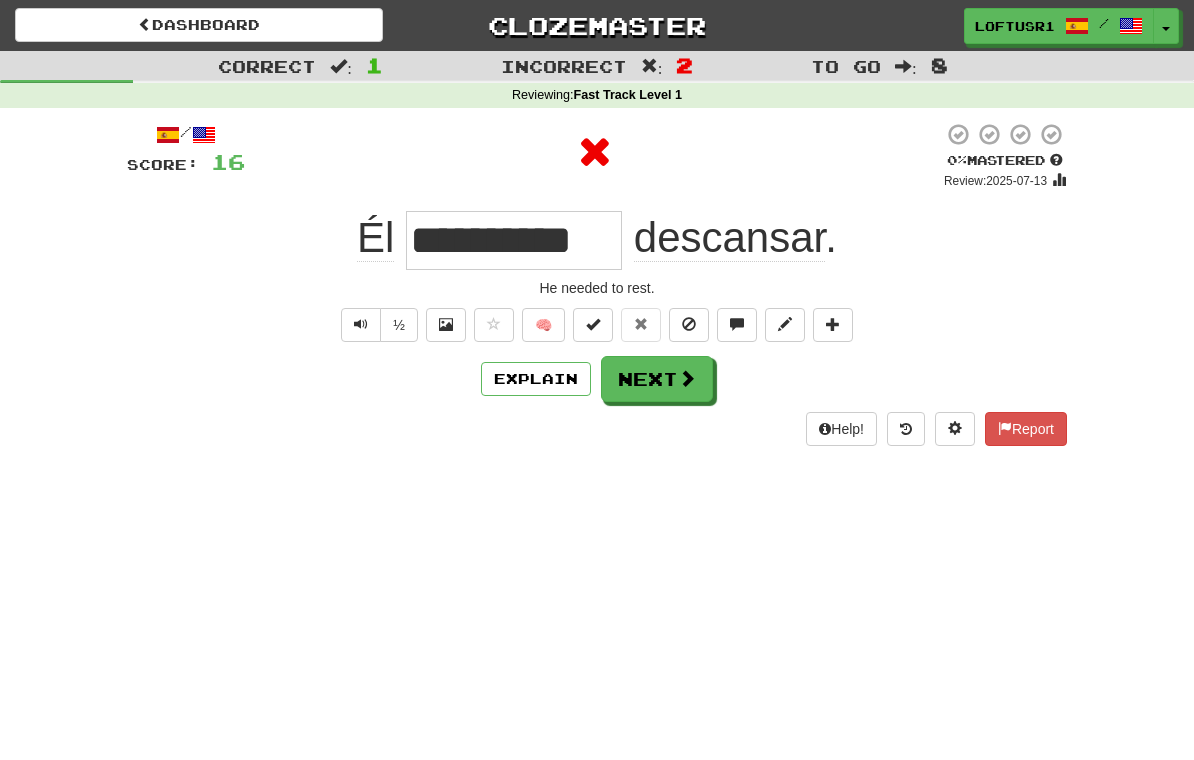 click on "Next" at bounding box center (657, 379) 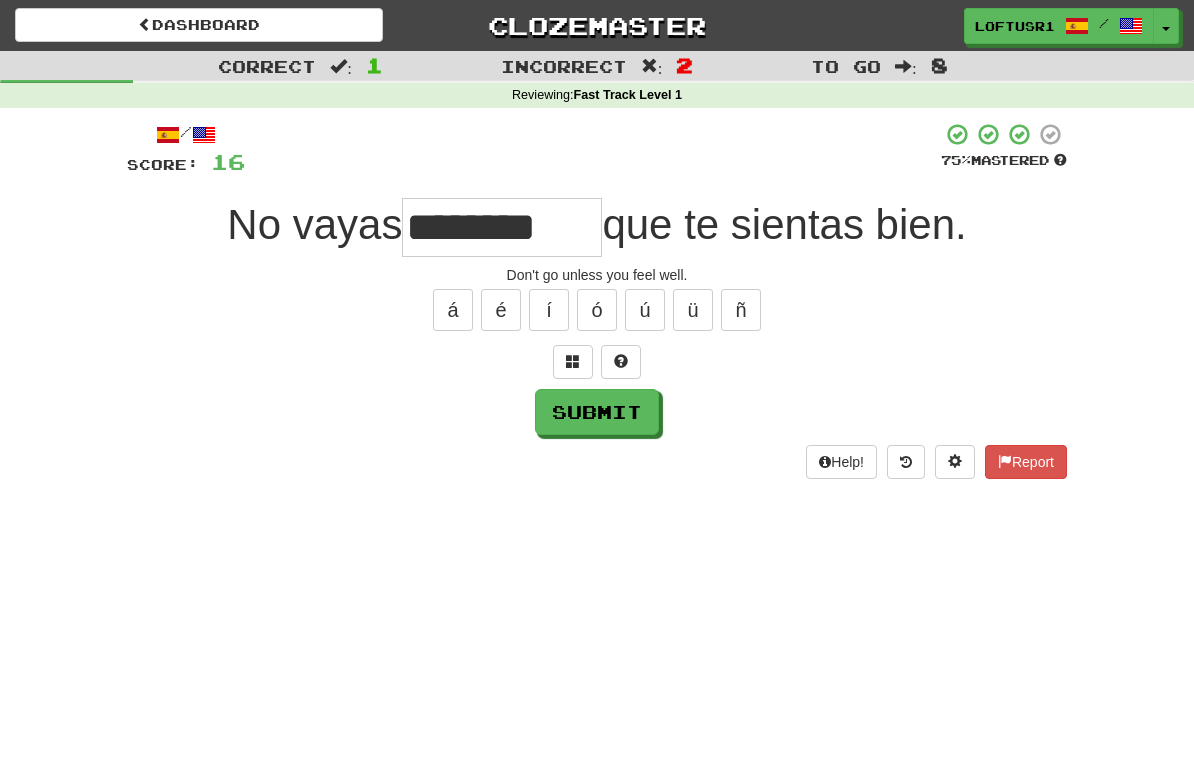 click on "Submit" at bounding box center (597, 412) 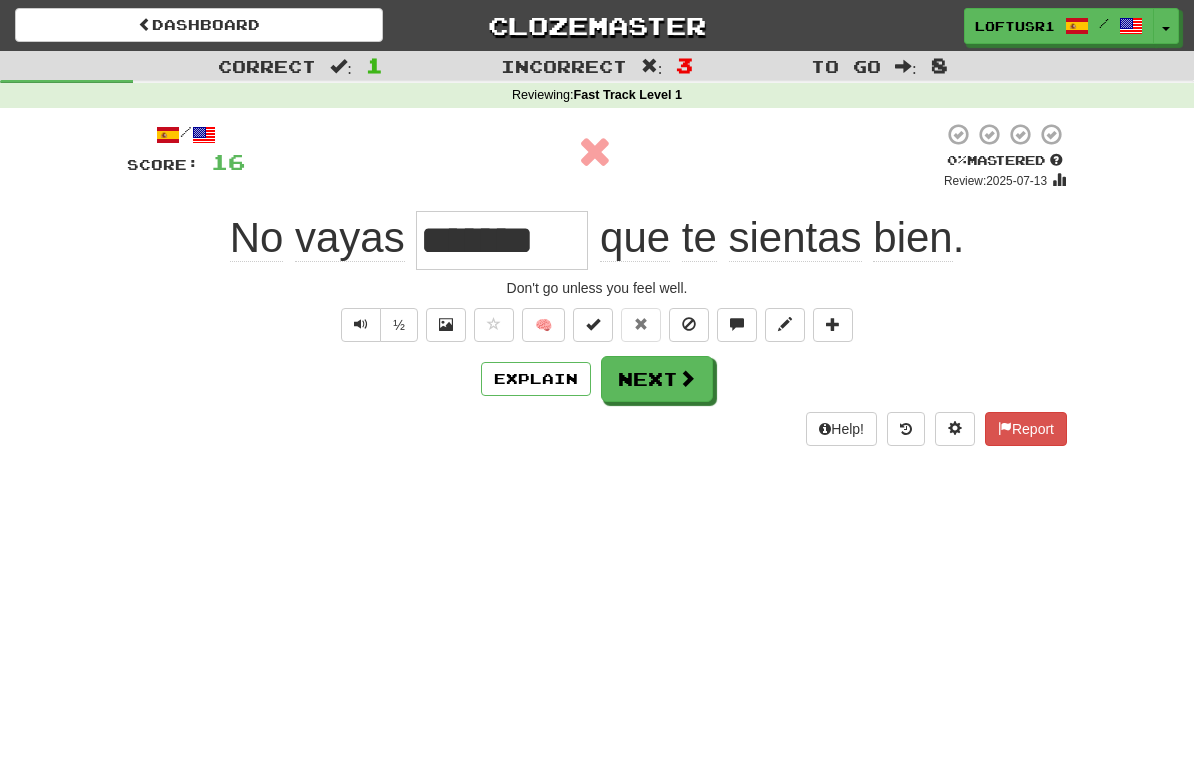click on "Next" at bounding box center (657, 379) 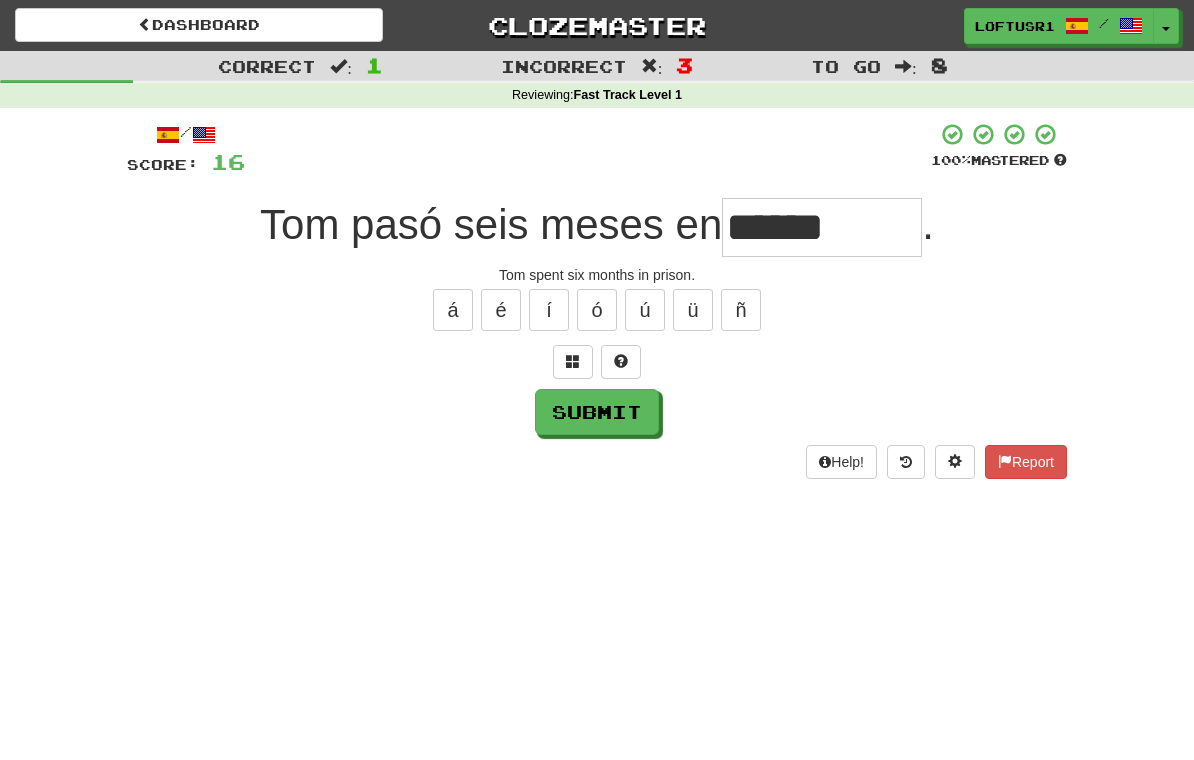 click on "Submit" at bounding box center (597, 412) 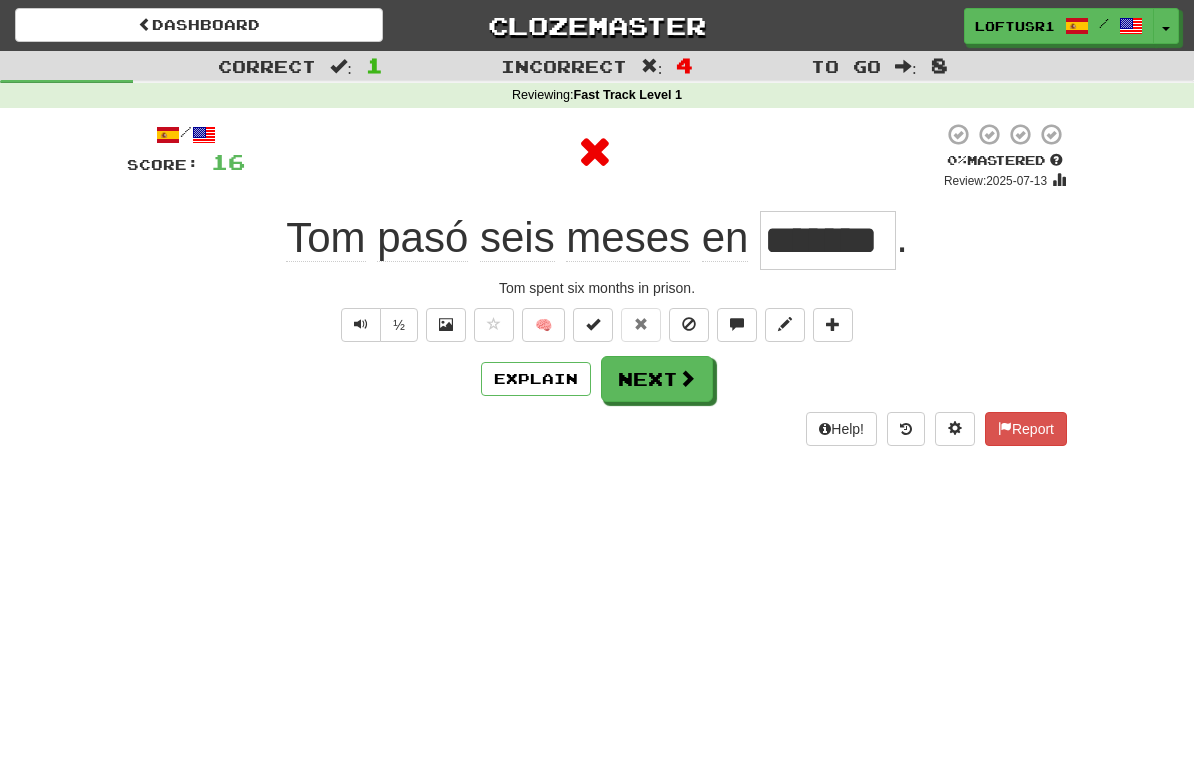 click on "Next" at bounding box center [657, 379] 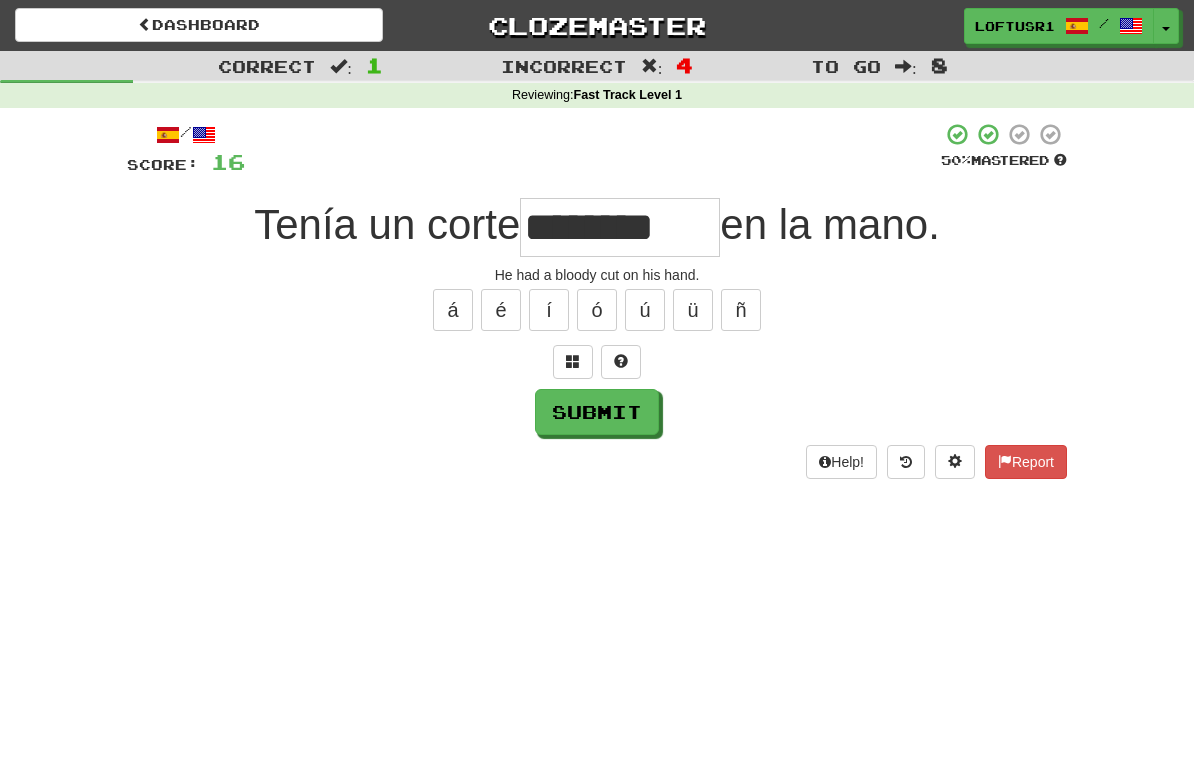click on "Submit" at bounding box center [597, 412] 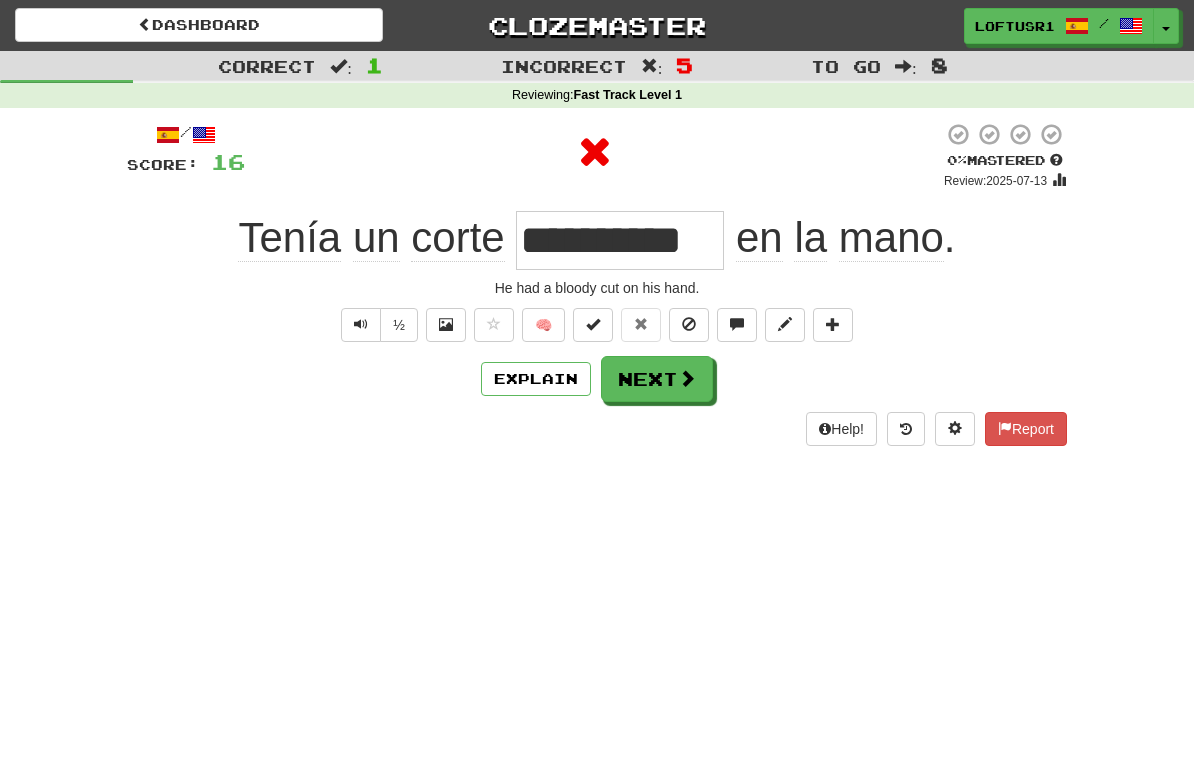click on "Explain" at bounding box center (536, 379) 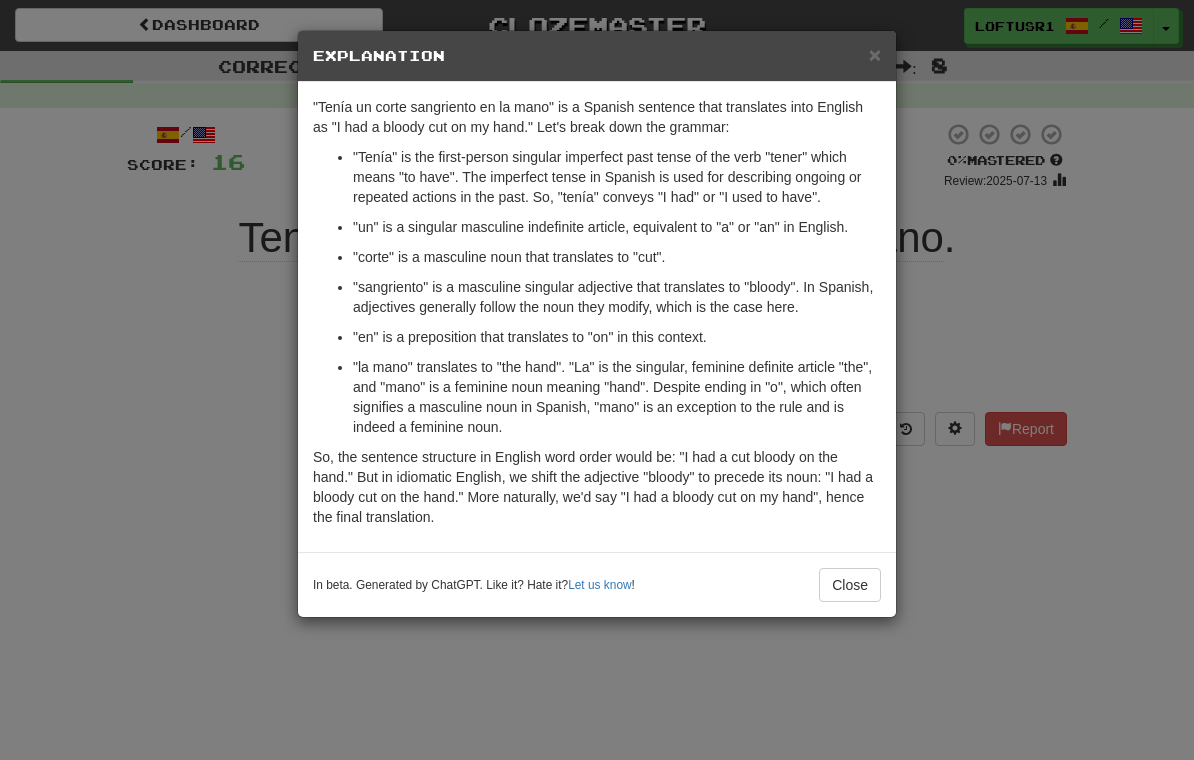 click on "Close" at bounding box center (850, 585) 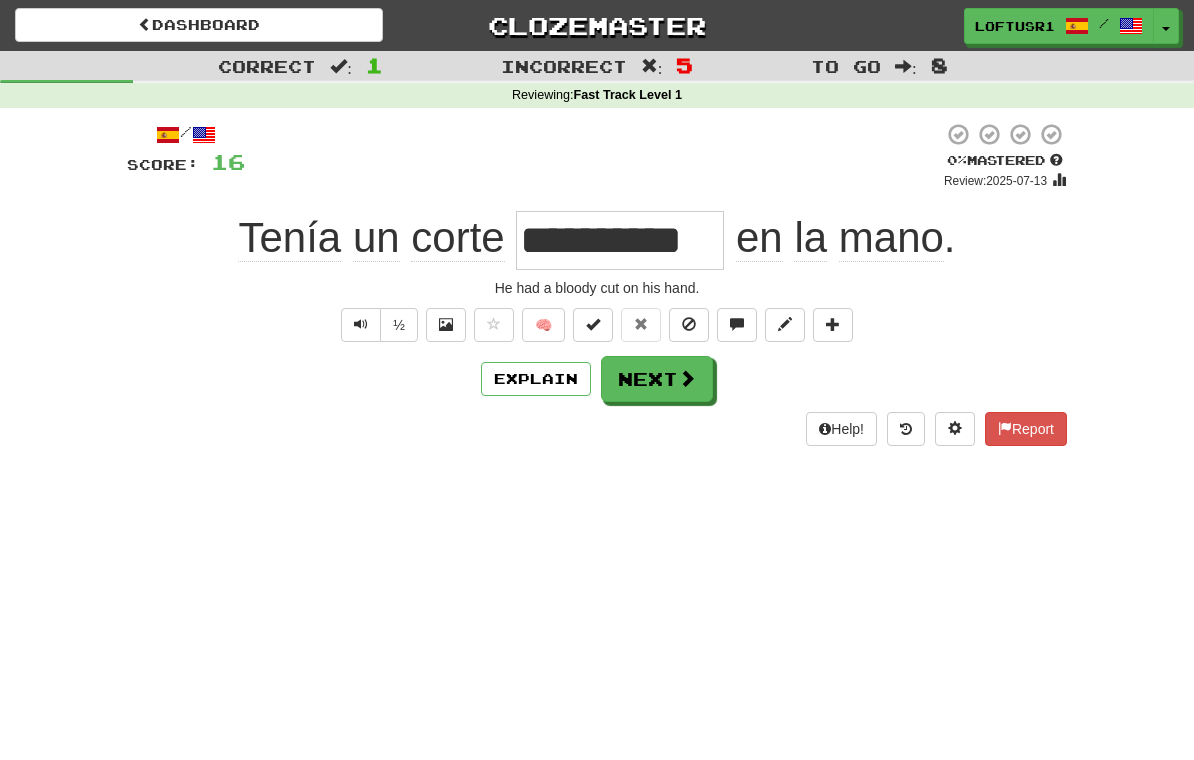 click on "Next" at bounding box center [657, 379] 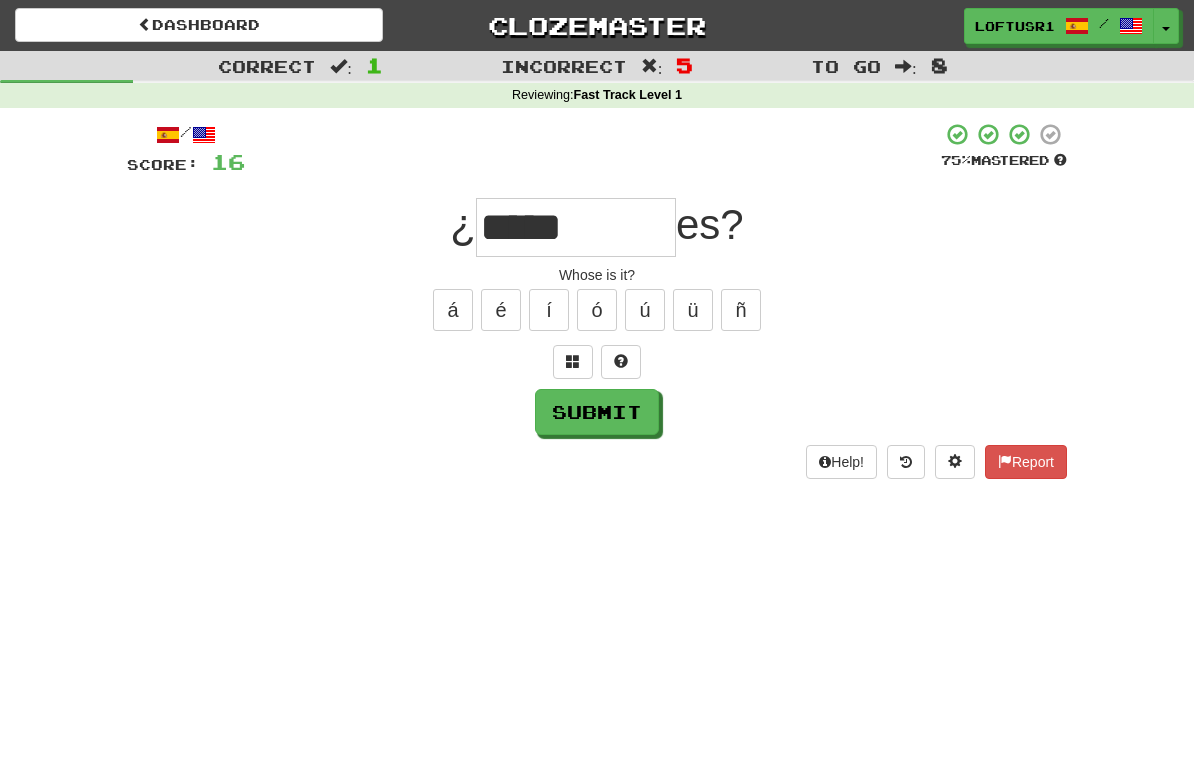 click on "Submit" at bounding box center [597, 412] 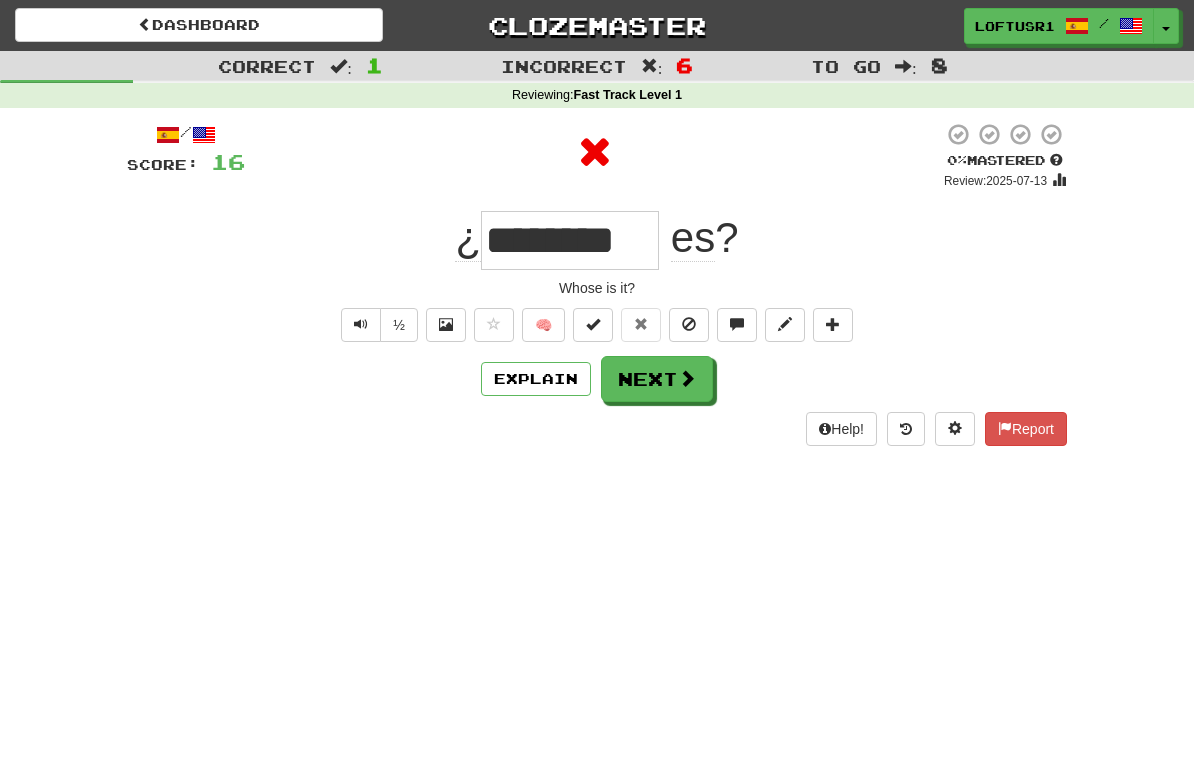 click on "Next" at bounding box center [657, 379] 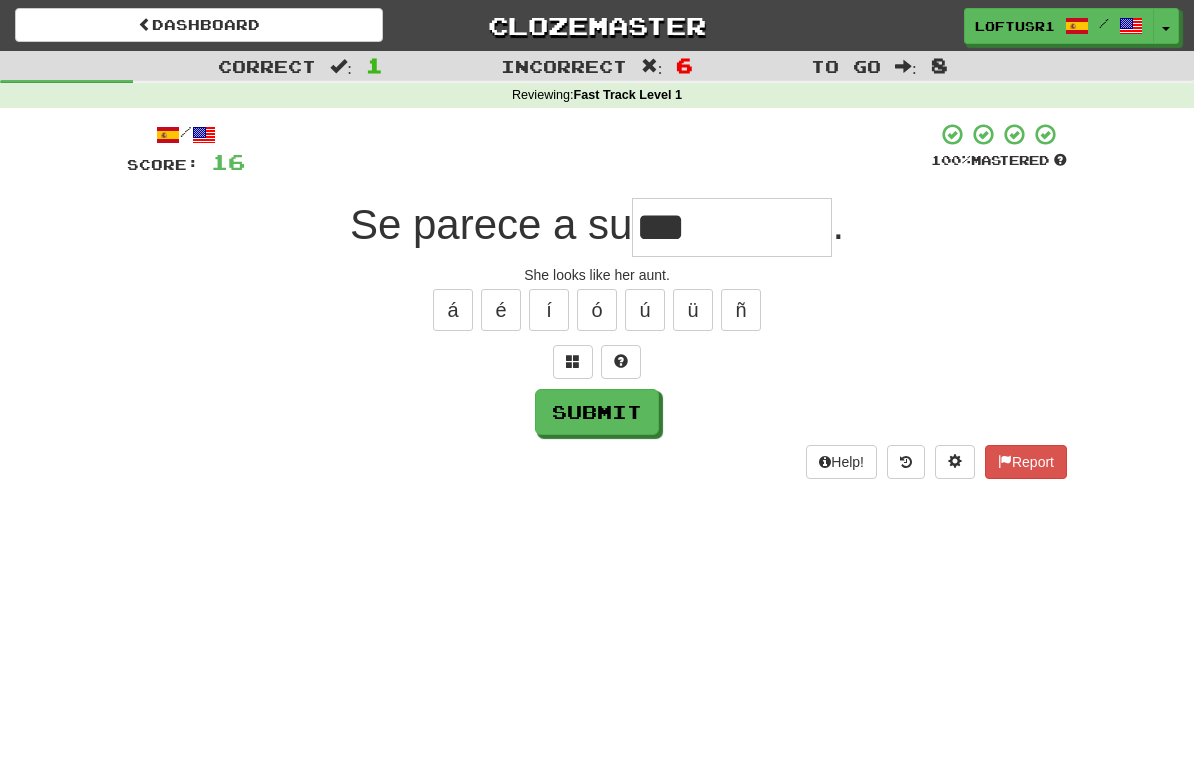 click on "Submit" at bounding box center (597, 412) 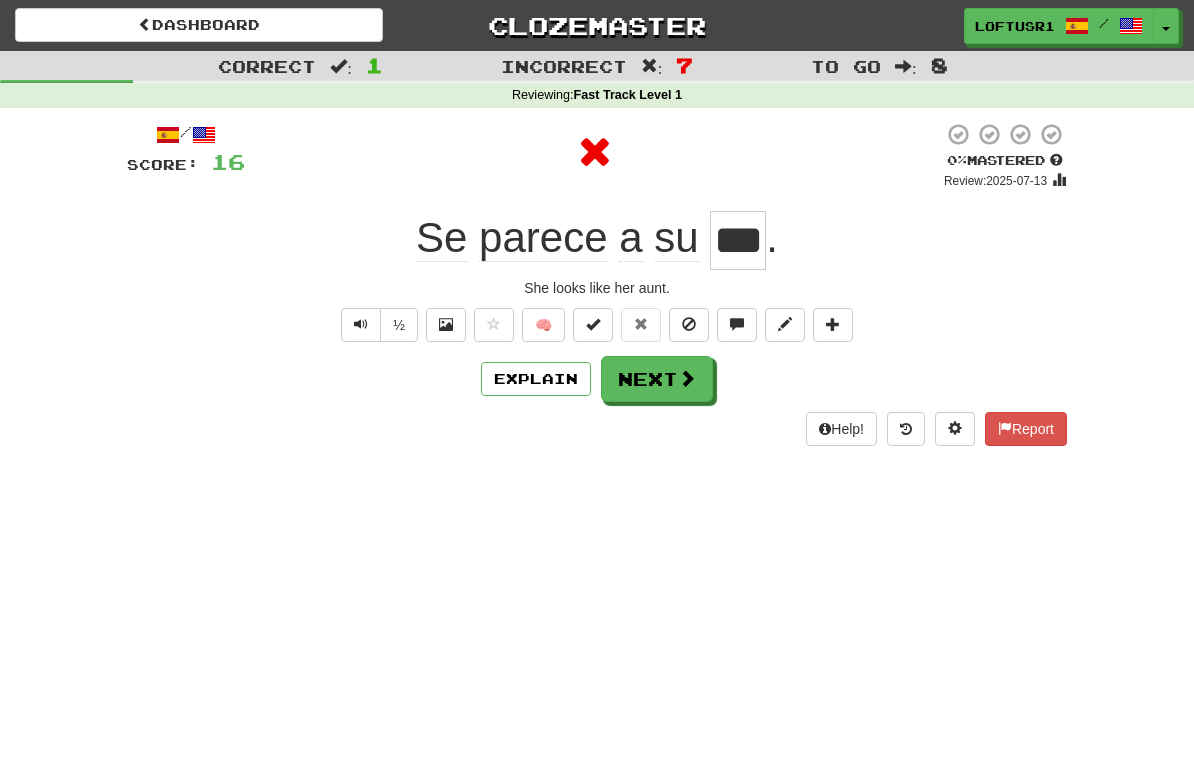 click at bounding box center (687, 378) 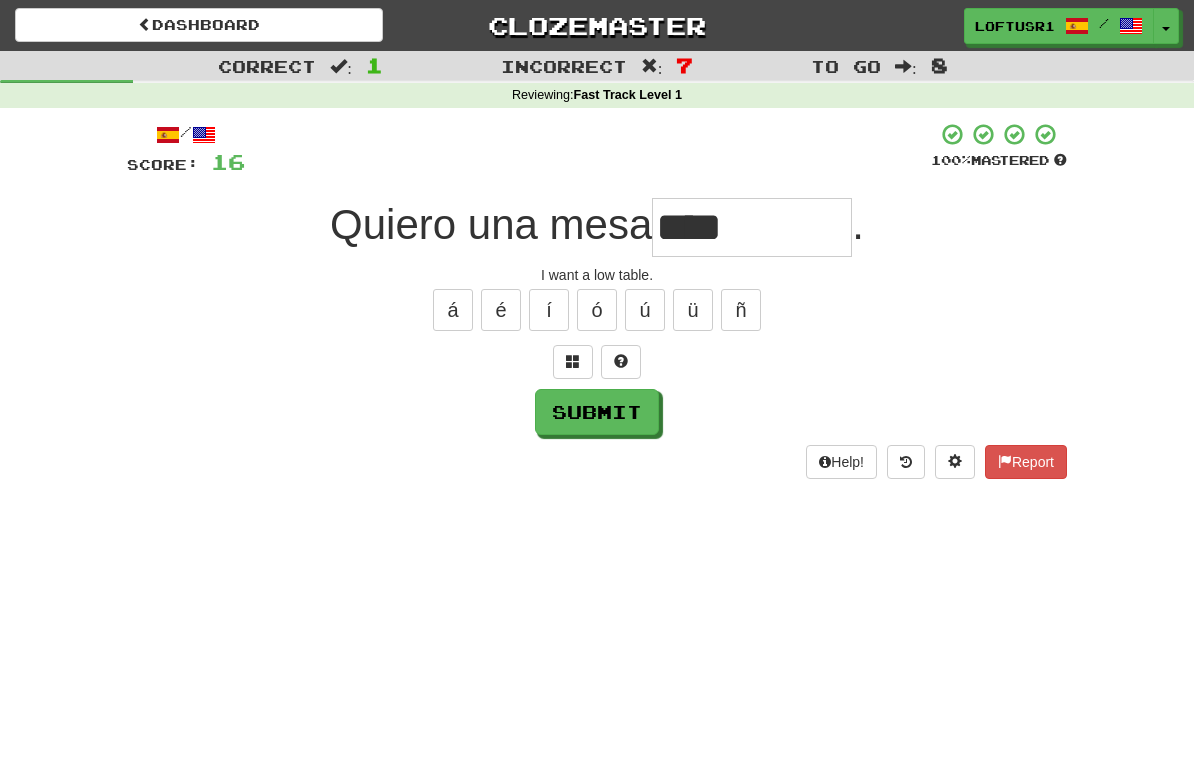 type on "****" 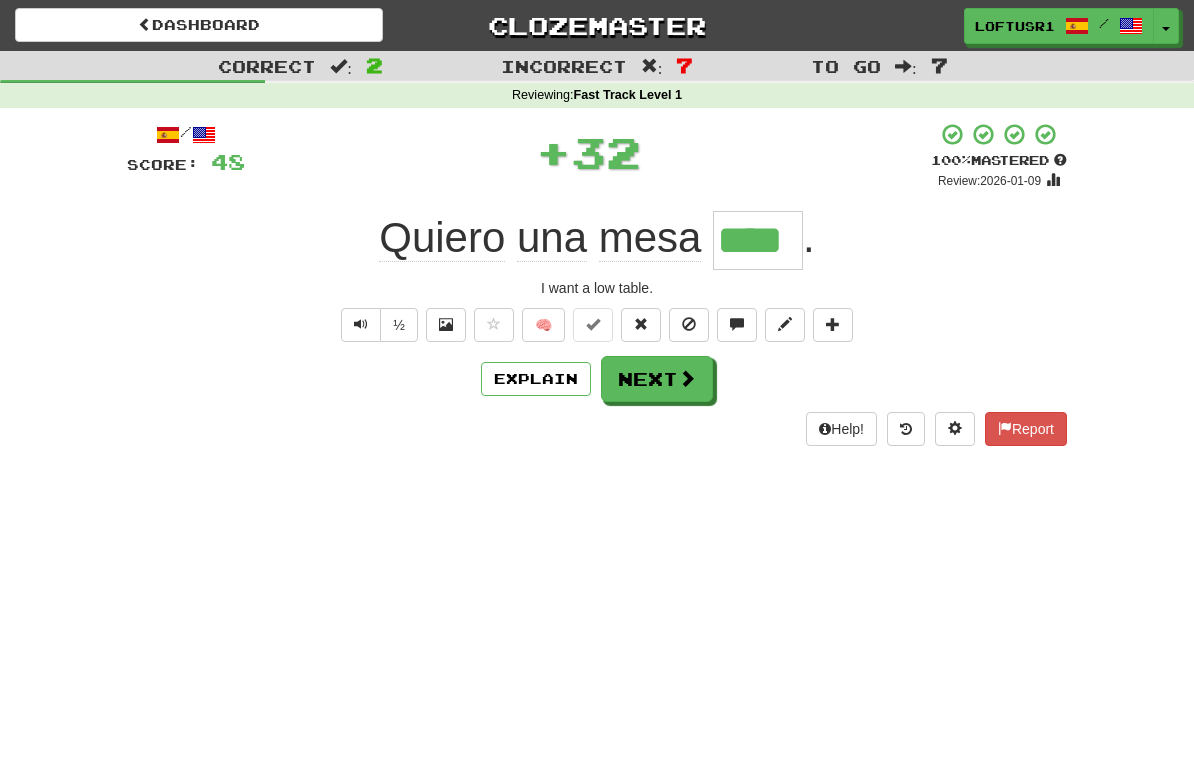 click on "Next" at bounding box center [657, 379] 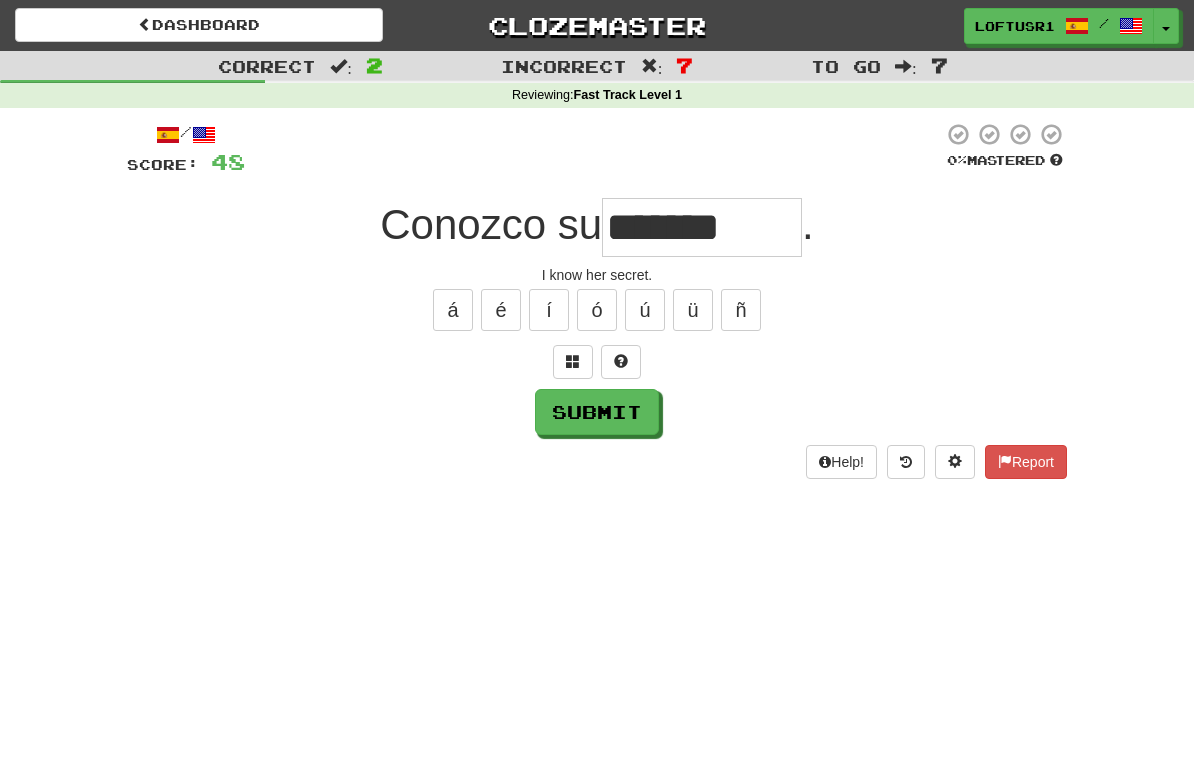 type on "*******" 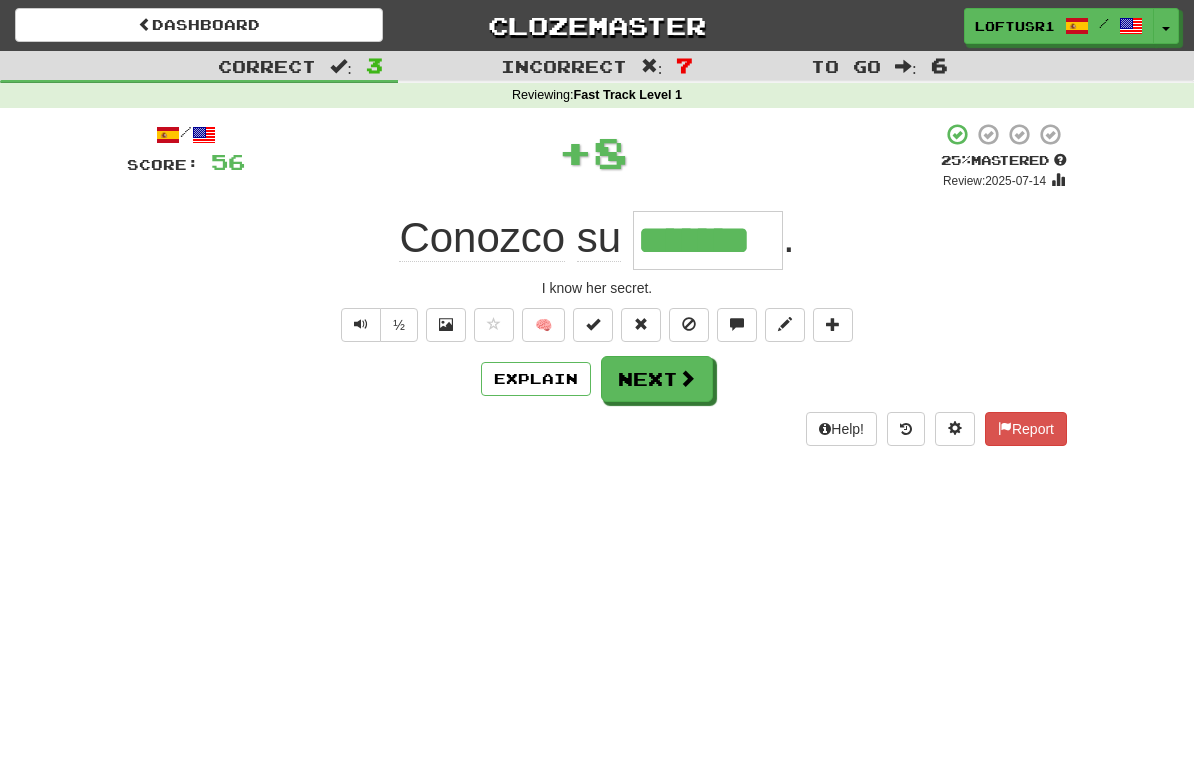 click on "Explain" at bounding box center (536, 379) 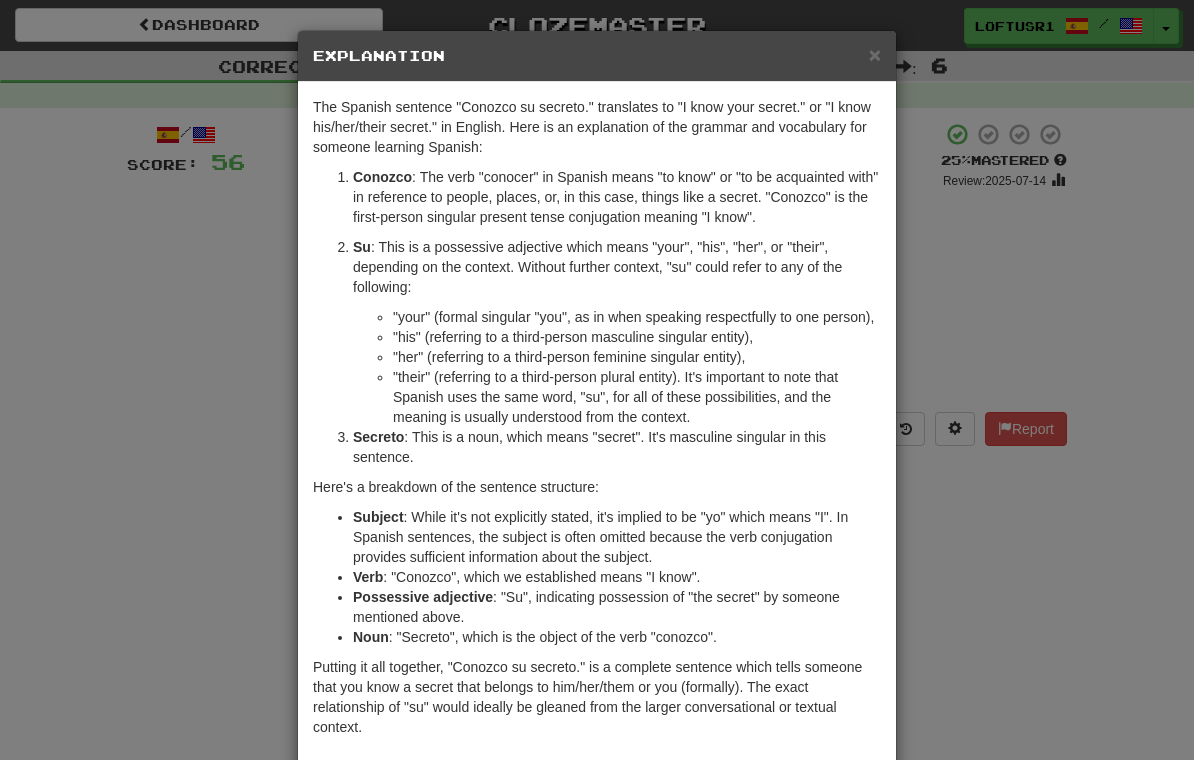 click on "× Explanation The Spanish sentence "Conozco su secreto." translates to "I know your secret." or "I know his/her/their secret." in English. Here is an explanation of the grammar and vocabulary for someone learning Spanish:
Conozco : The verb "conocer" in Spanish means "to know" or "to be acquainted with" in reference to people, places, or, in this case, things like a secret. "Conozco" is the first-person singular present tense conjugation meaning "I know".
Su : This is a possessive adjective which means "your", "his", "her", or "their", depending on the context. Without further context, "su" could refer to any of the following:
"your" (formal singular "you", as in when speaking respectfully to one person),
"his" (referring to a third-person masculine singular entity),
"her" (referring to a third-person feminine singular entity),
Secreto : This is a noun, which means "secret". It's masculine singular in this sentence.
Here's a breakdown of the sentence structure:
Subject" at bounding box center [597, 380] 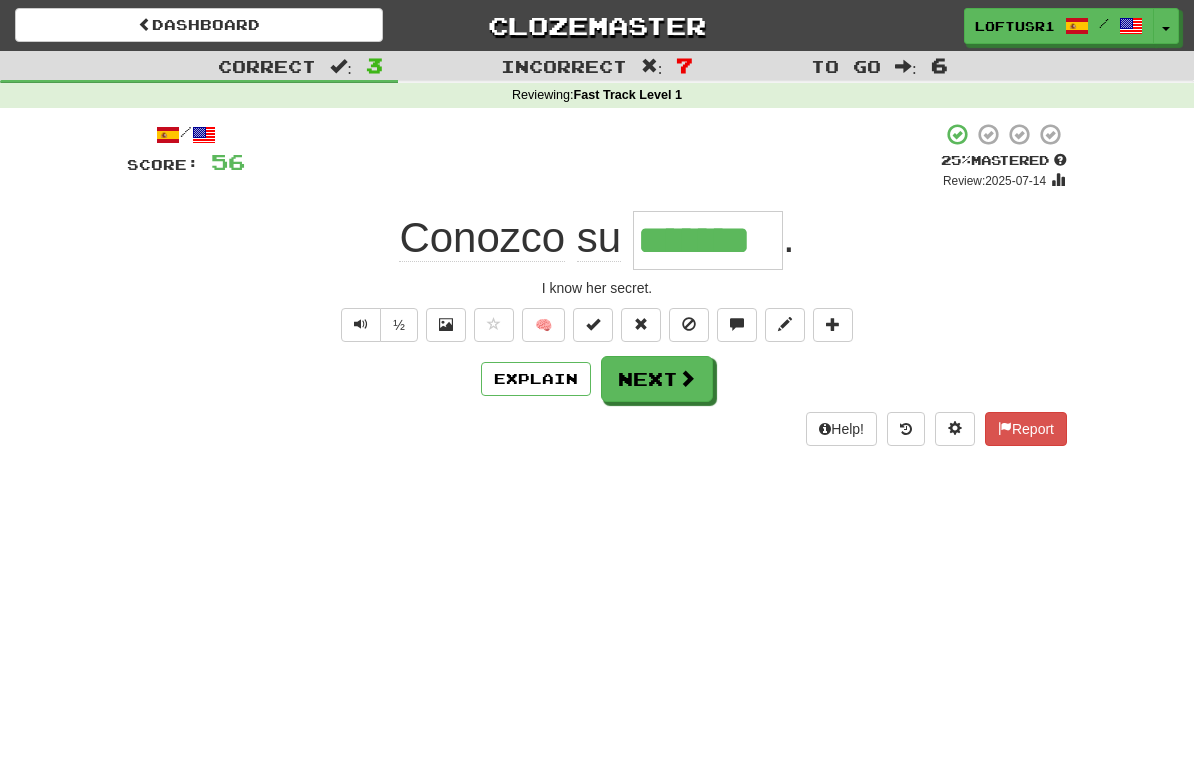 click at bounding box center (687, 378) 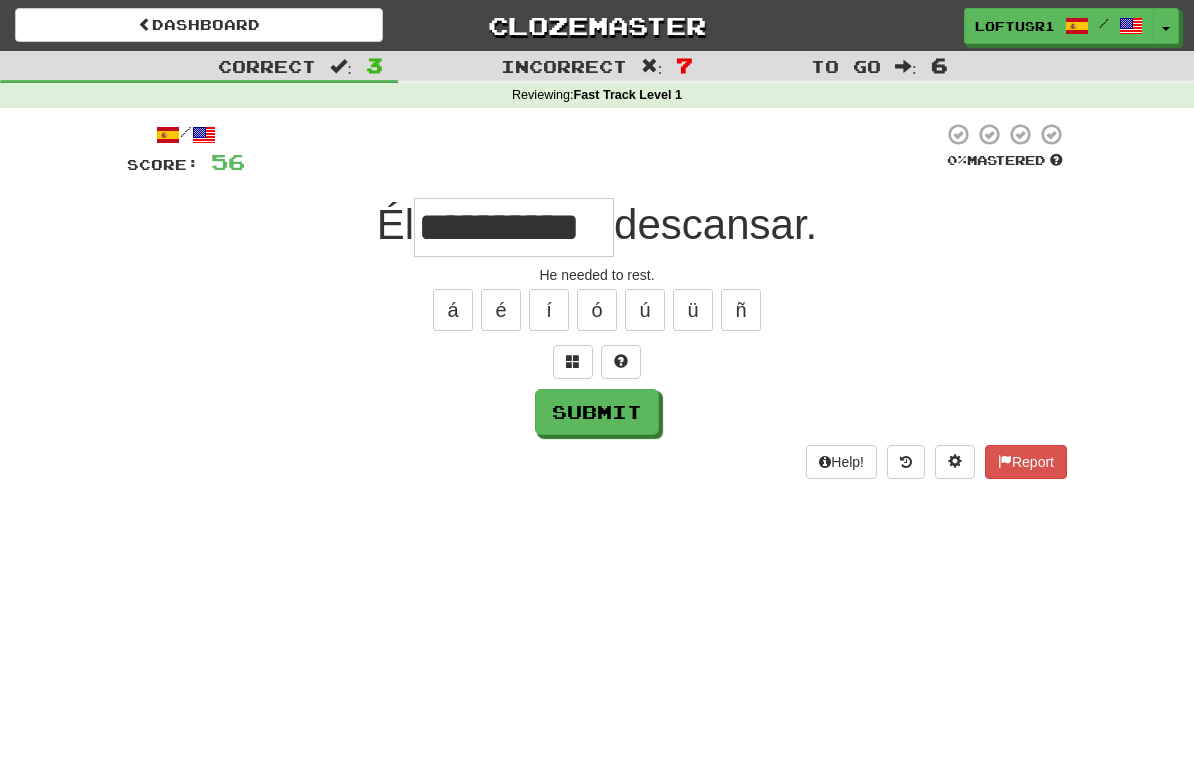 type on "**********" 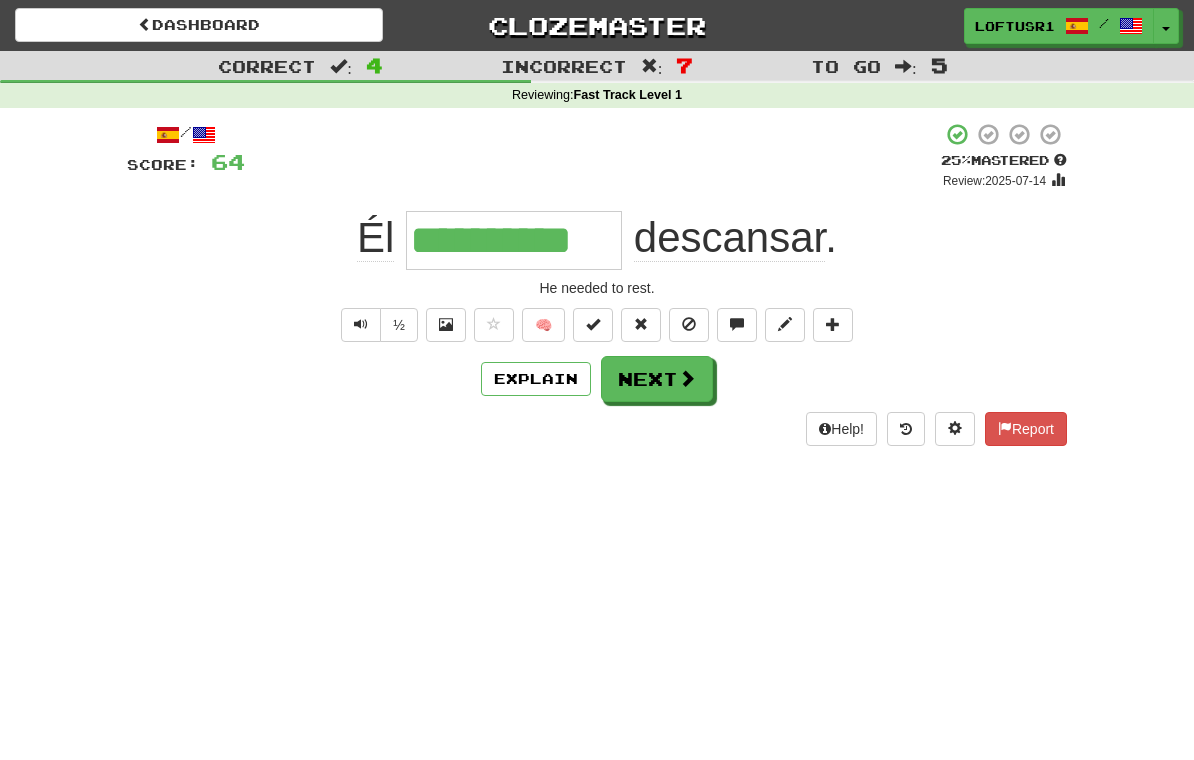 click at bounding box center (687, 378) 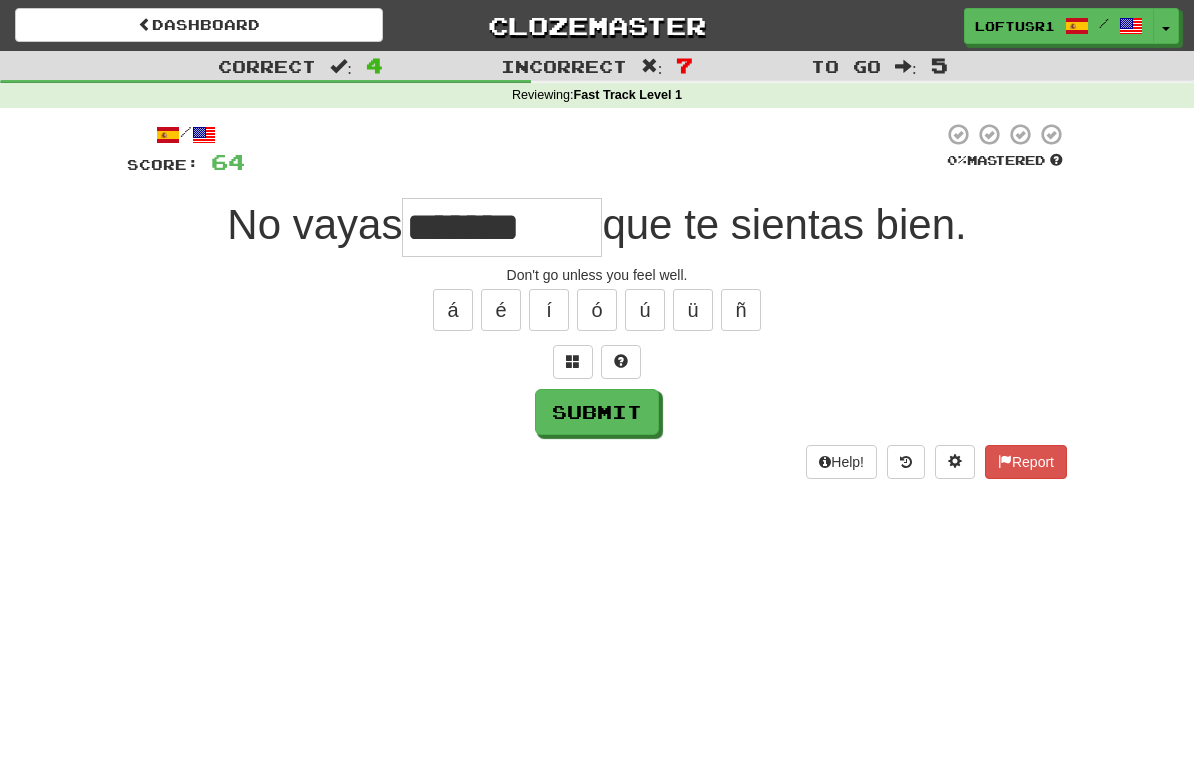 click on "Submit" at bounding box center [597, 412] 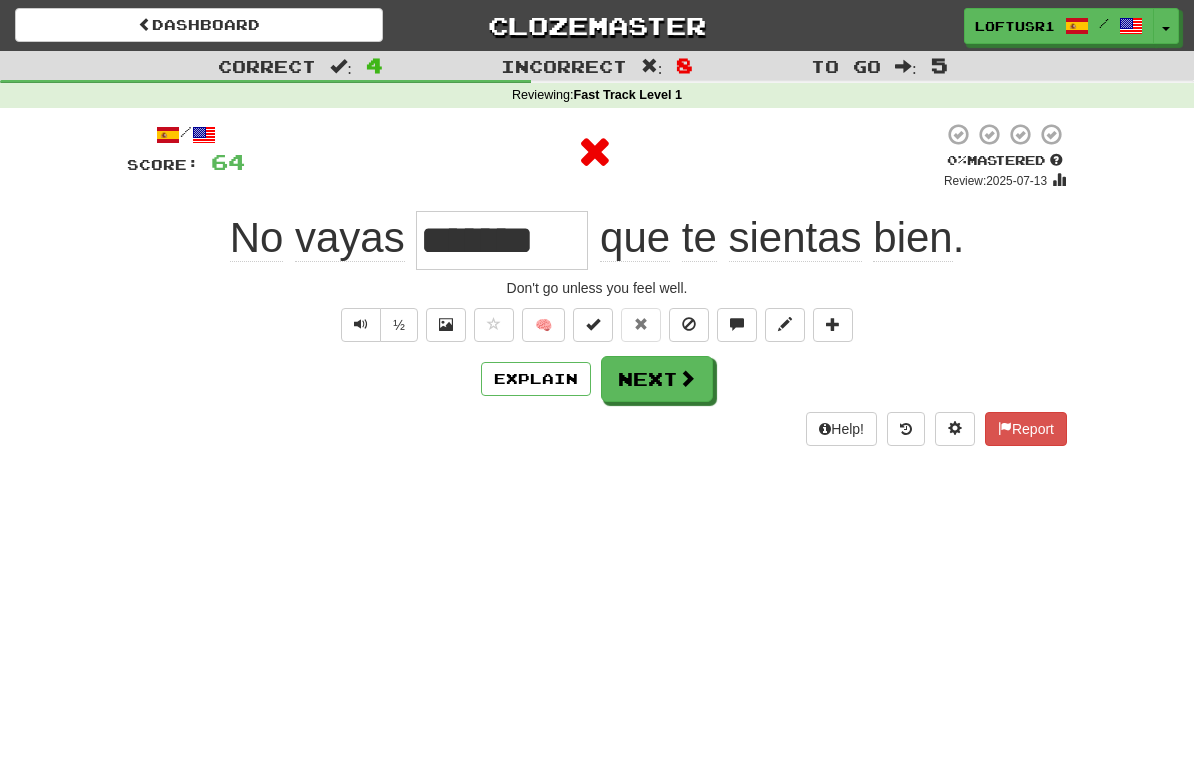 click on "Next" at bounding box center [657, 379] 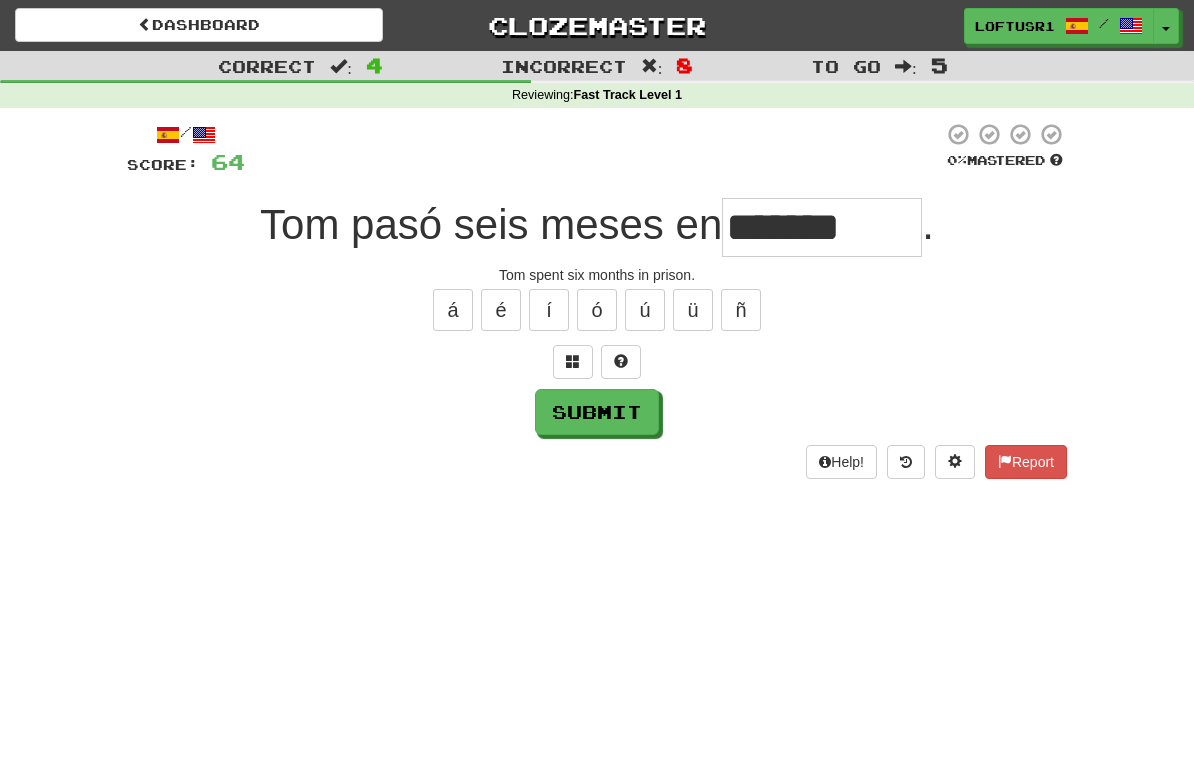 type on "*******" 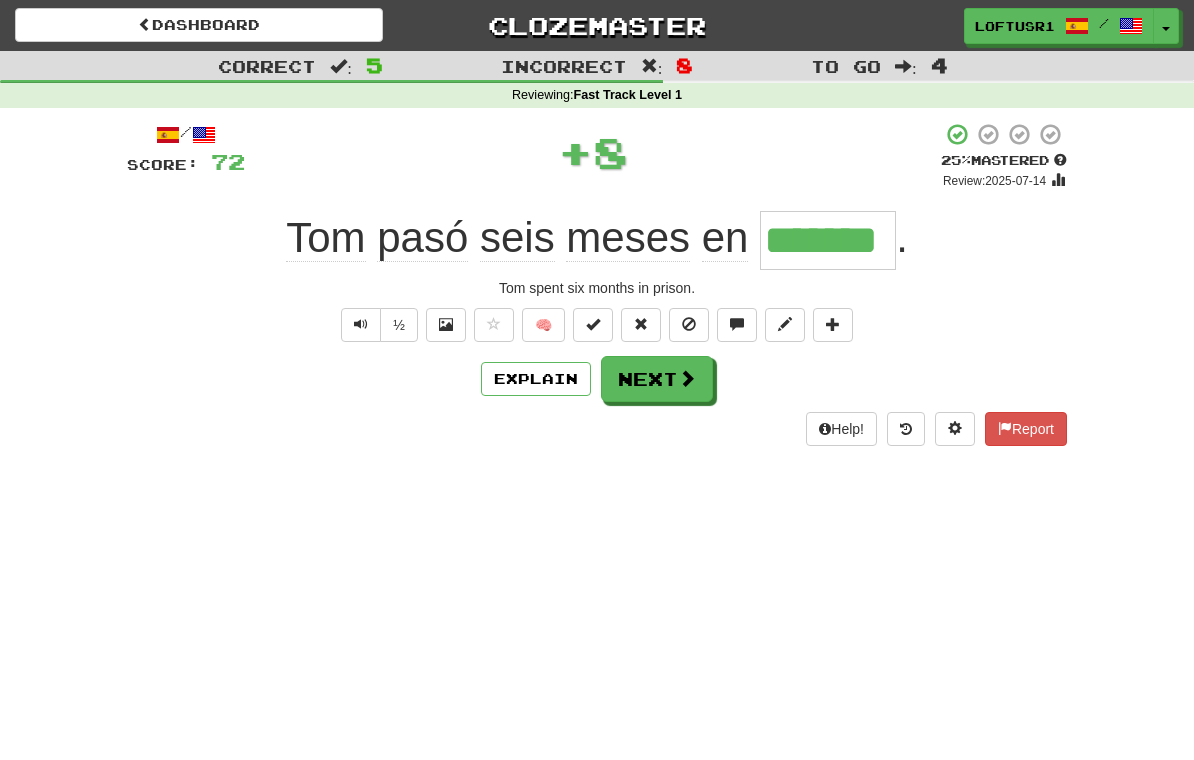 click on "Next" at bounding box center (657, 379) 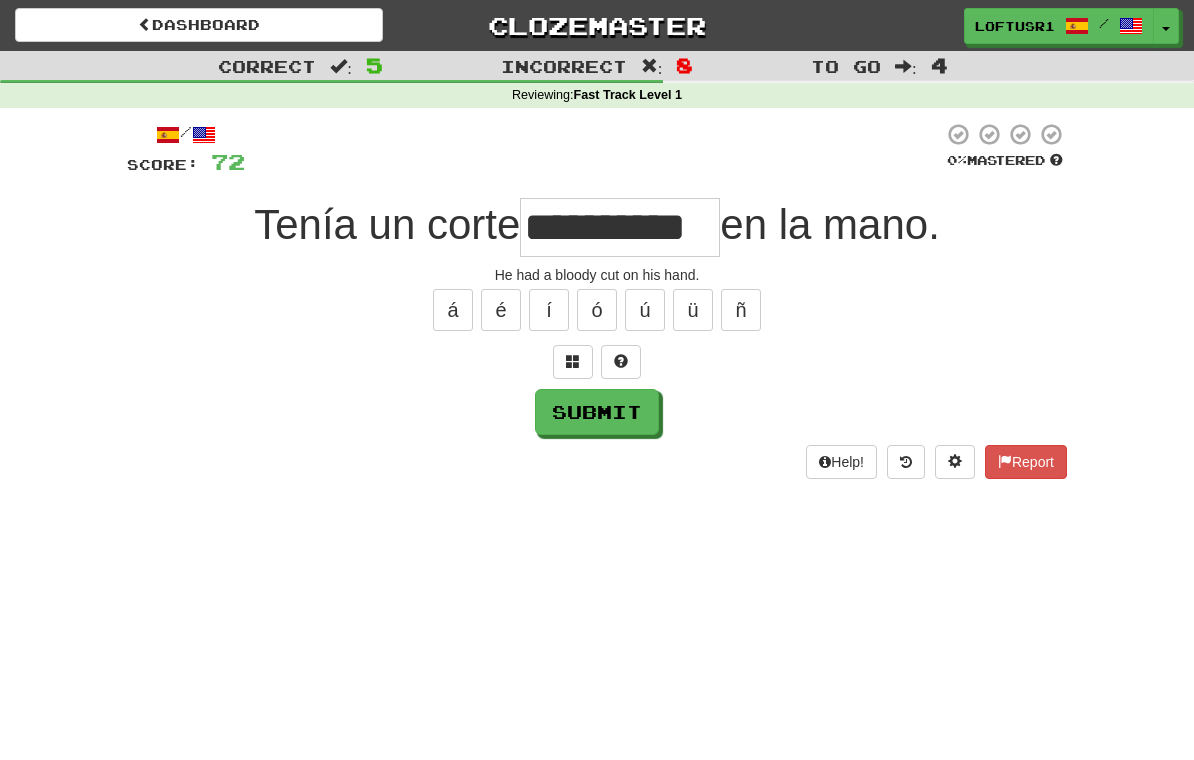 type on "**********" 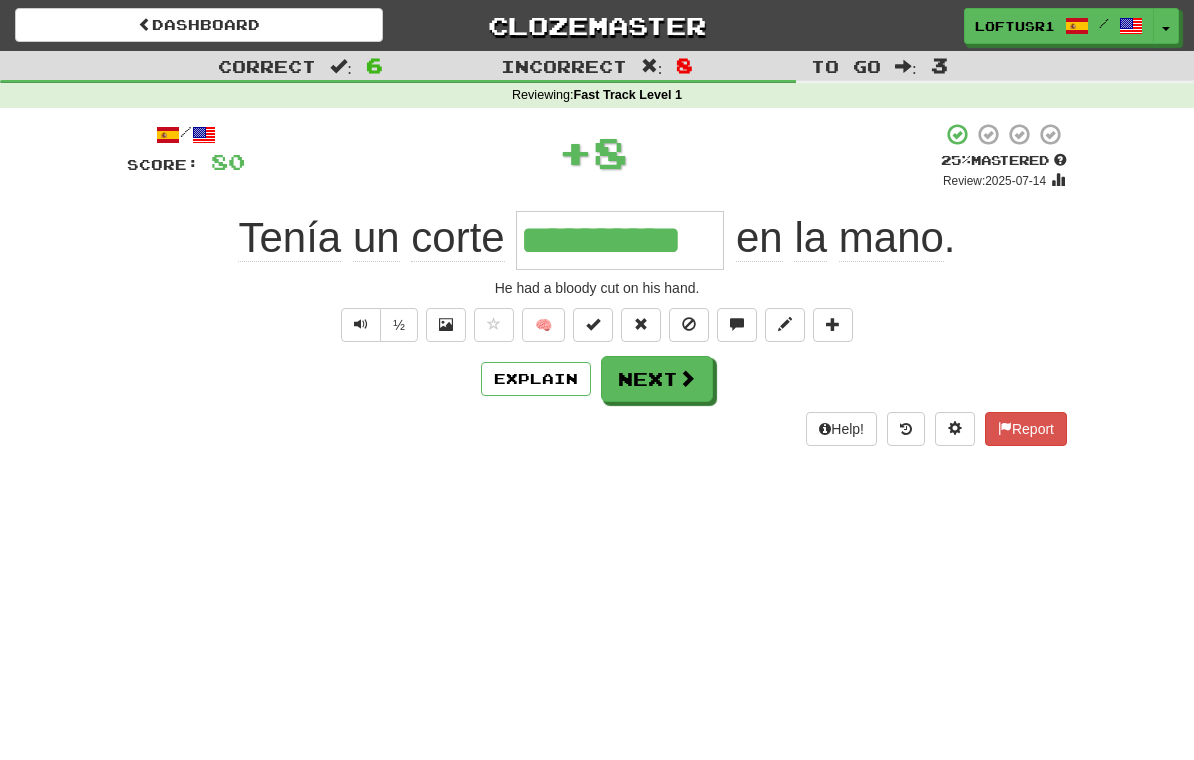 click on "Explain" at bounding box center (536, 379) 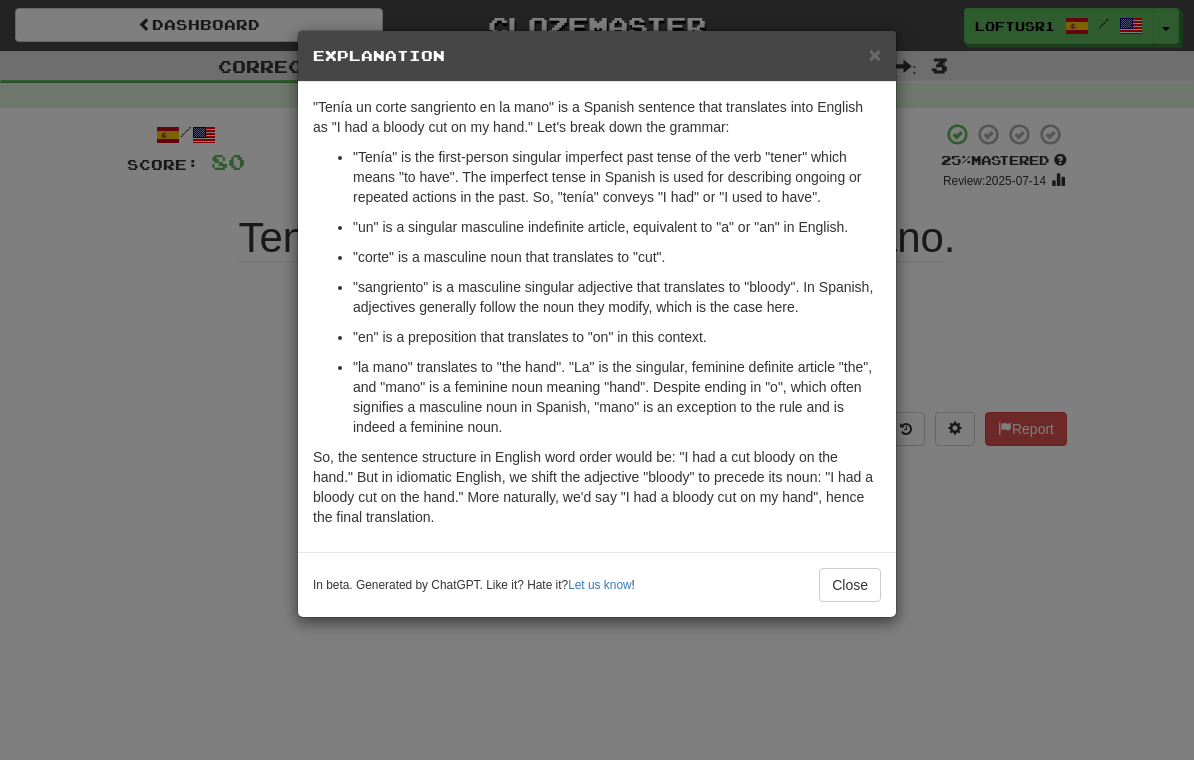 click on "Close" at bounding box center (850, 585) 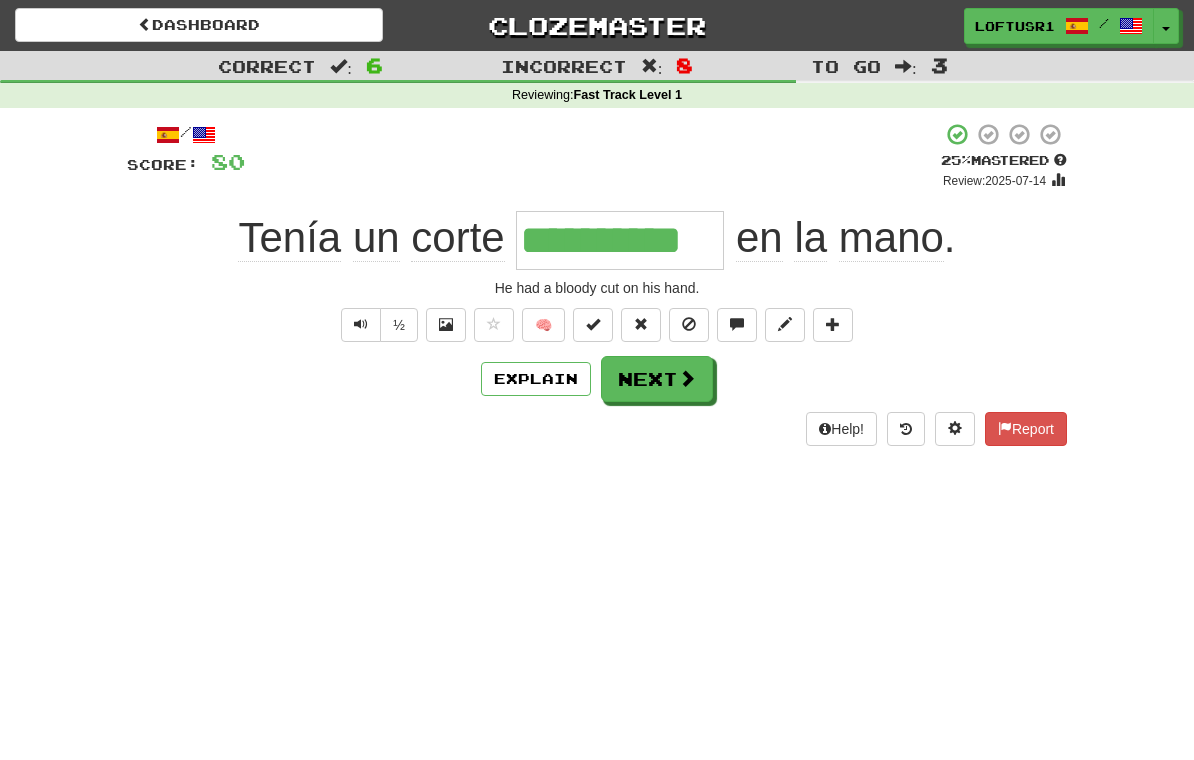 click on "Next" at bounding box center [657, 379] 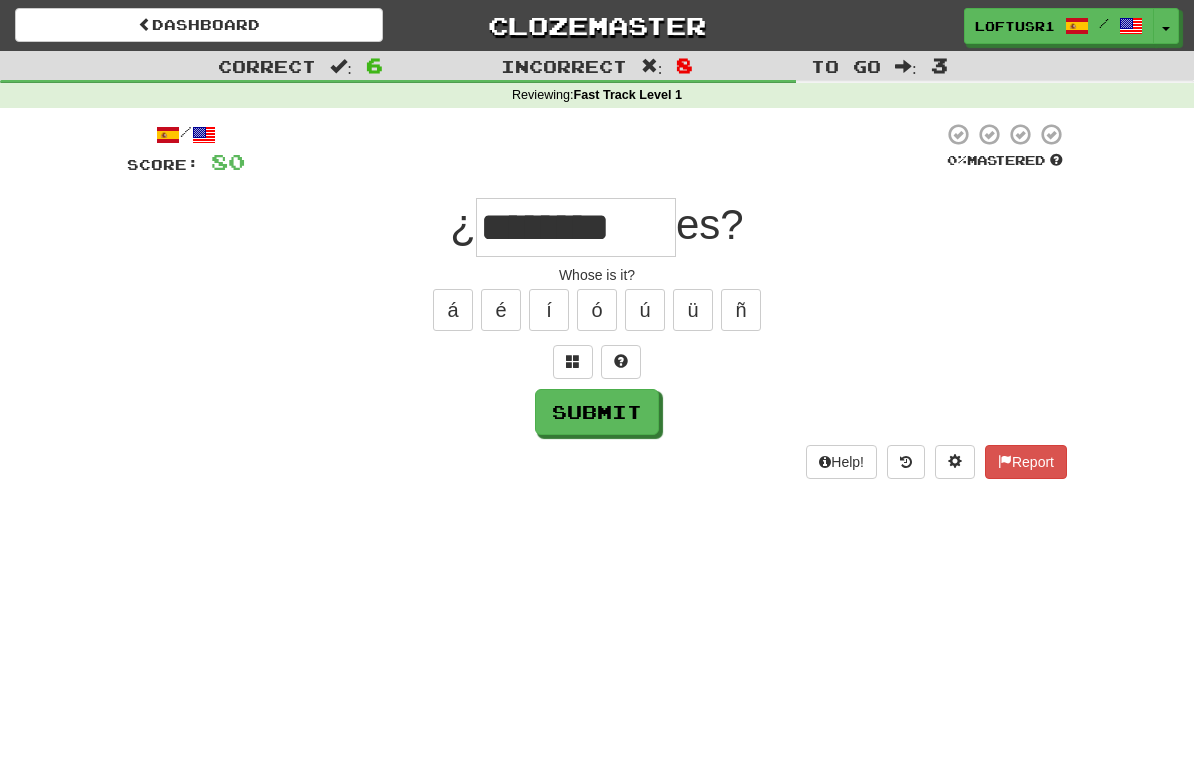 click on "Submit" at bounding box center [597, 412] 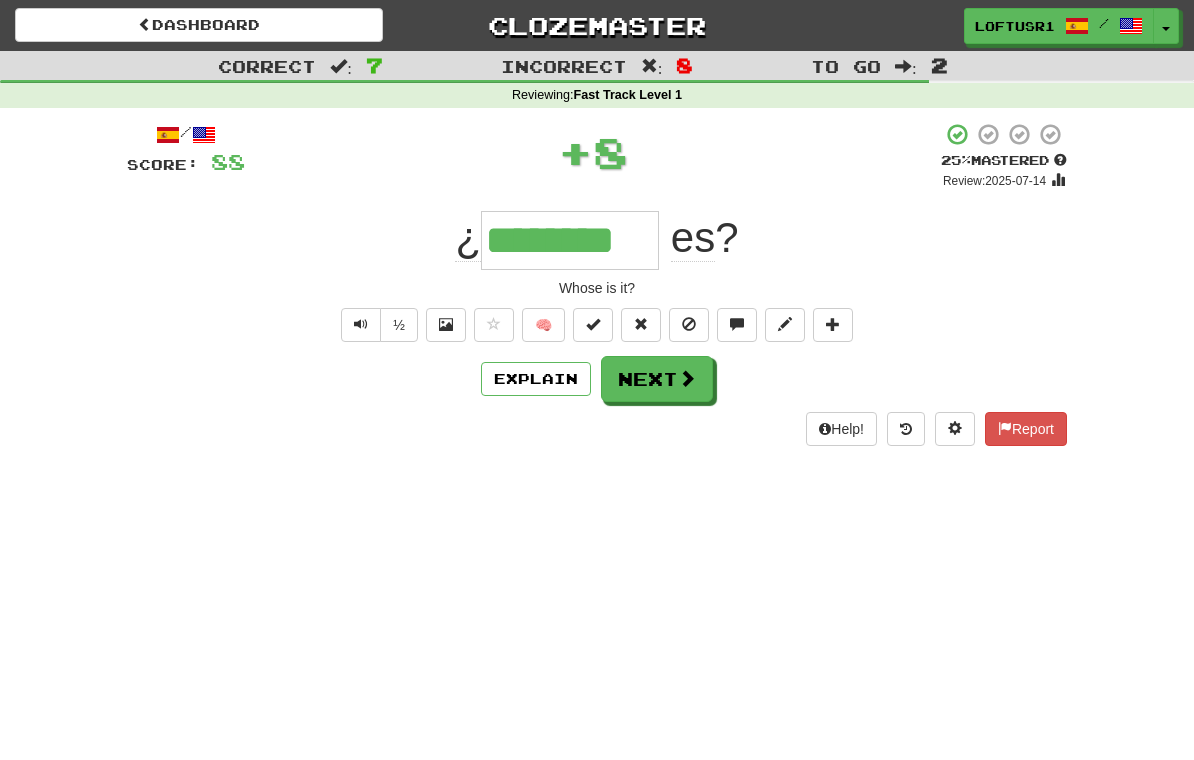 click on "Next" at bounding box center [657, 379] 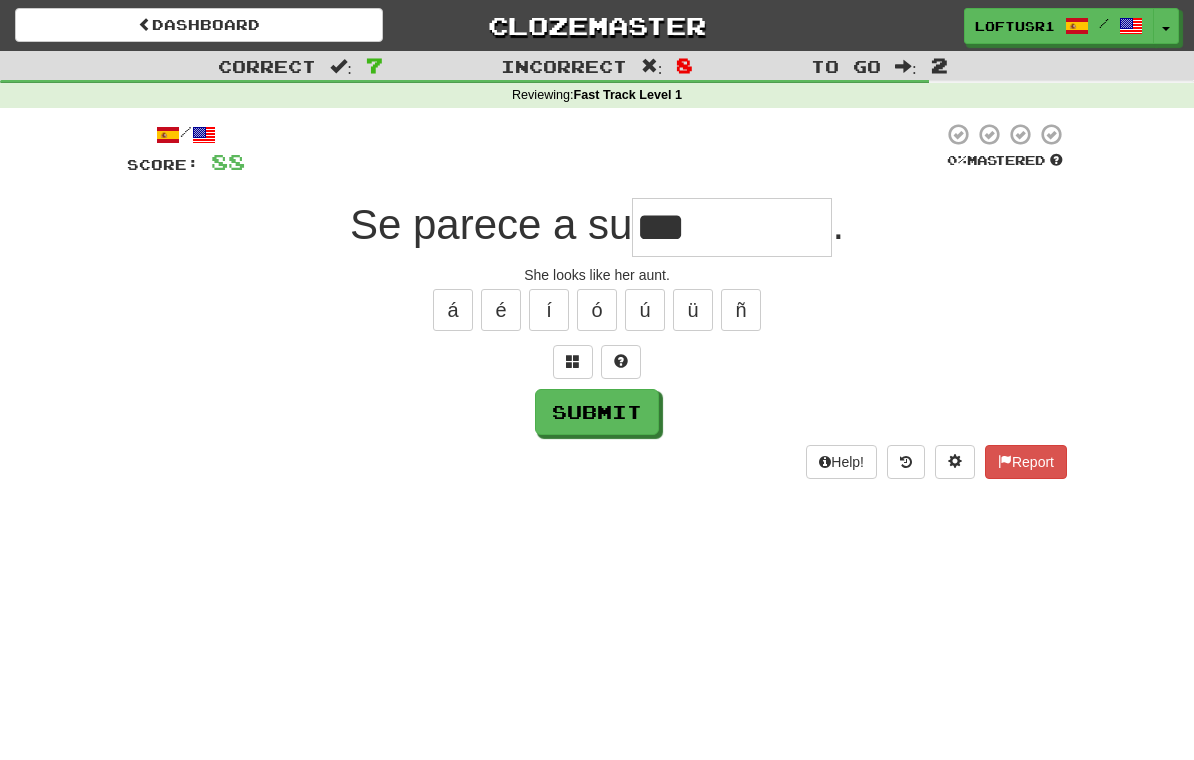 type on "***" 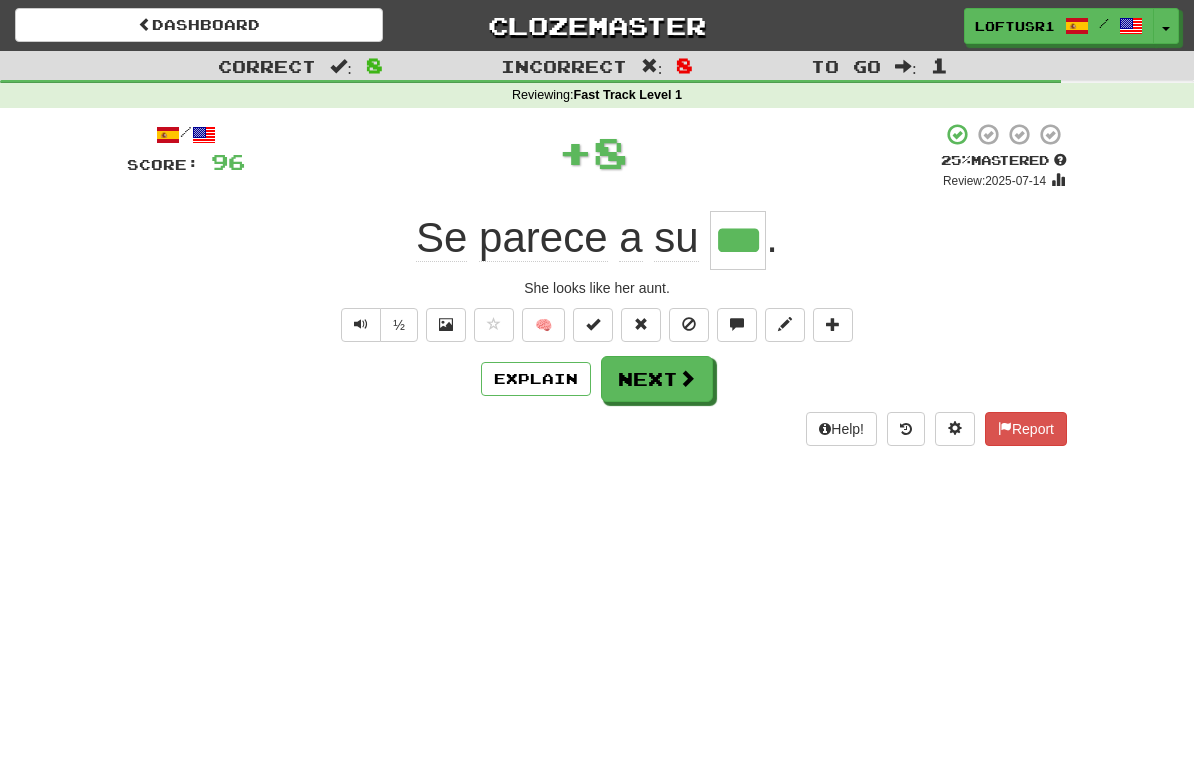 click on "Next" at bounding box center [657, 379] 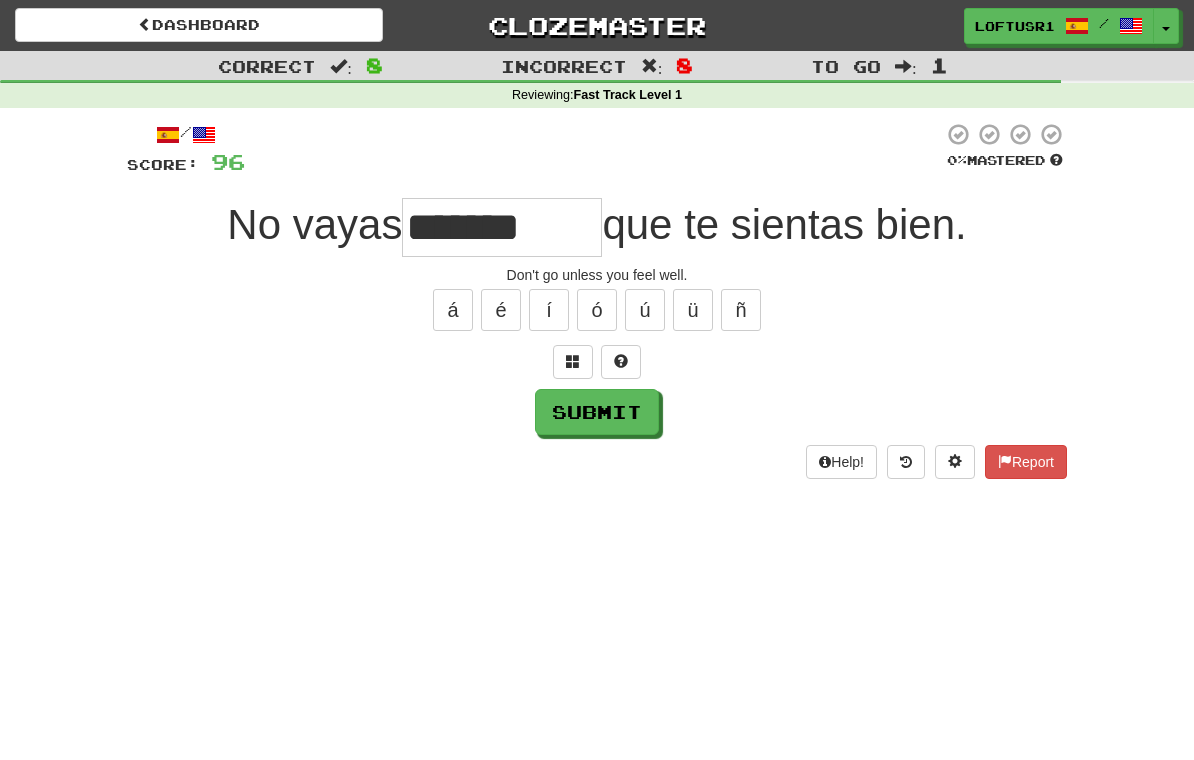 type on "*******" 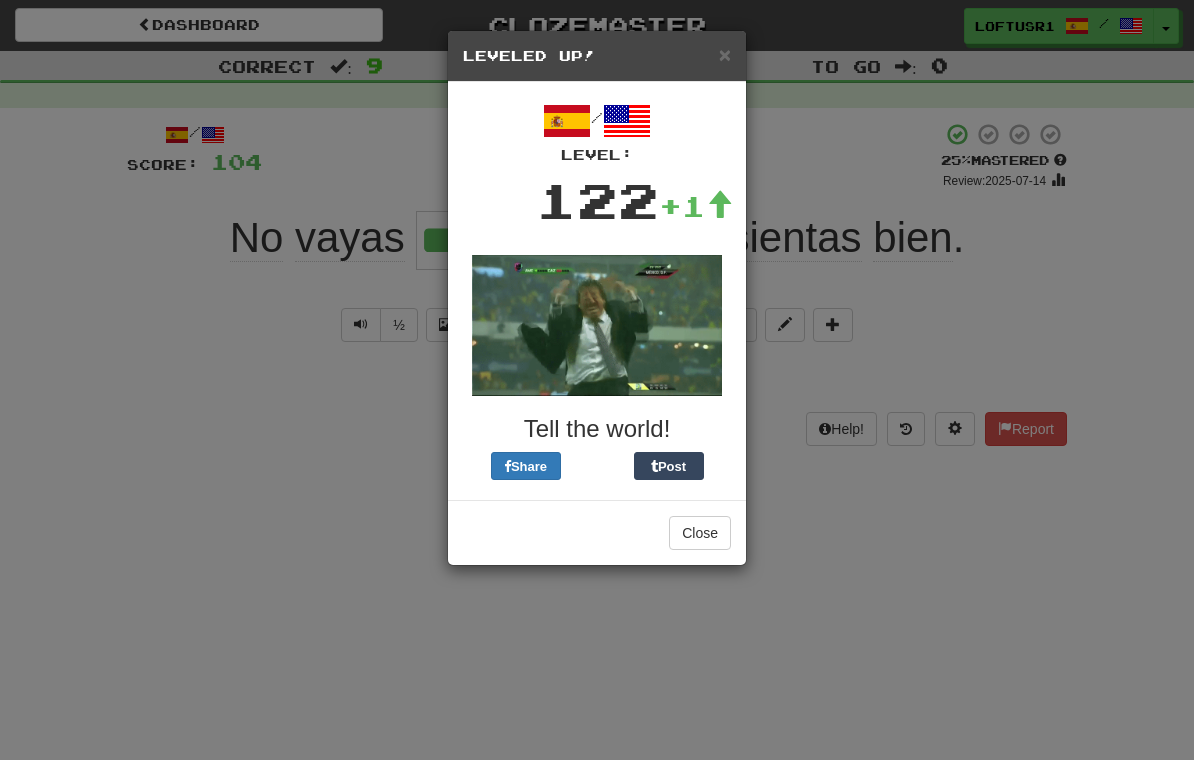 click on "Close" at bounding box center (700, 533) 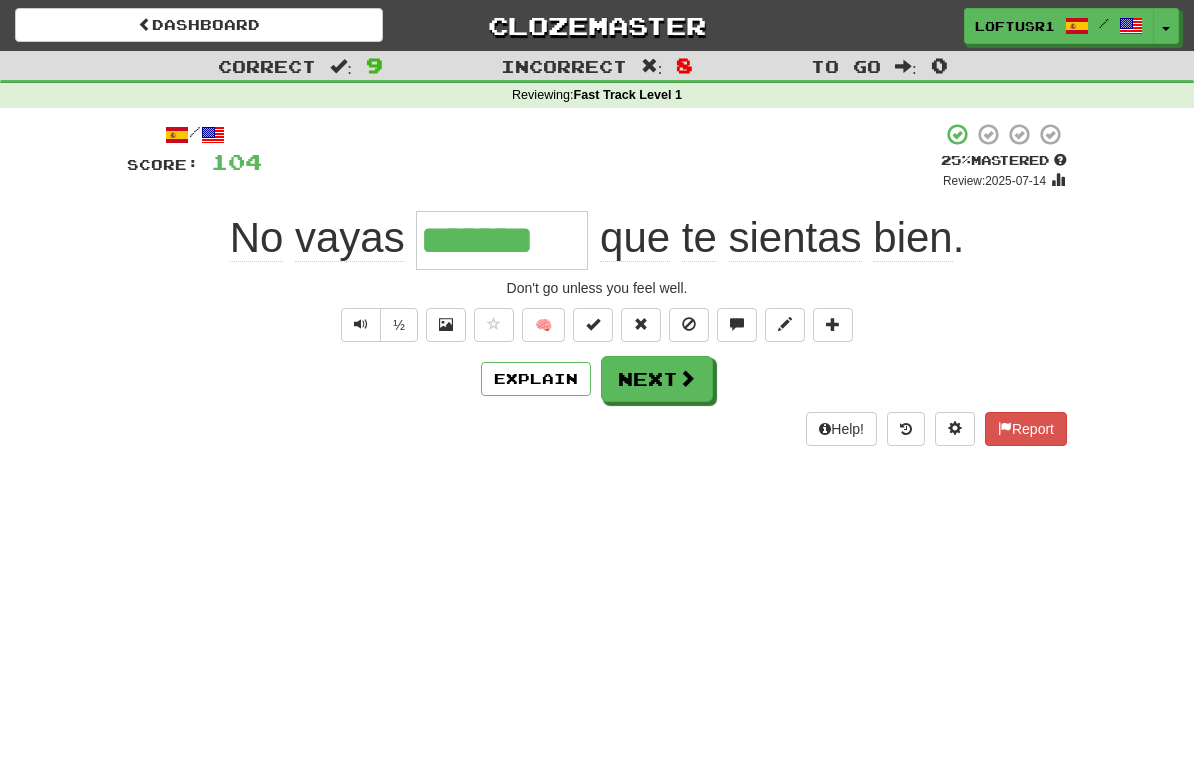 click on "Next" at bounding box center (657, 379) 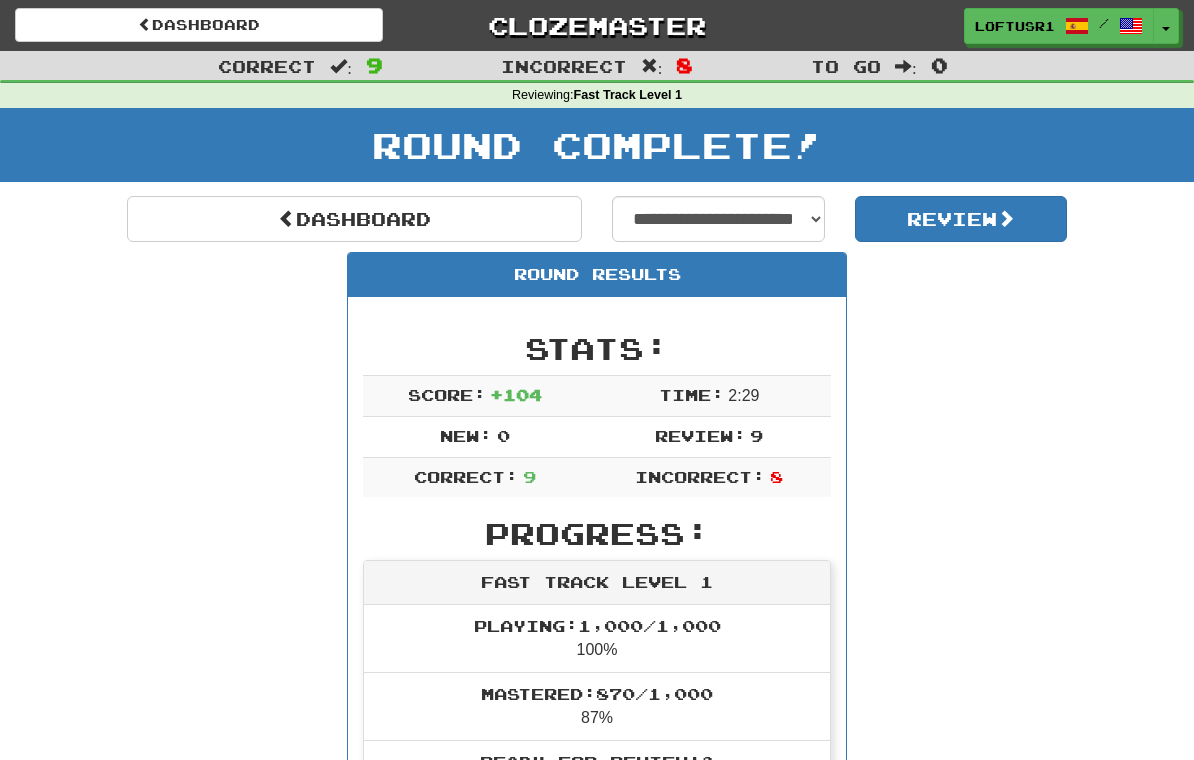click on "Dashboard" at bounding box center (354, 219) 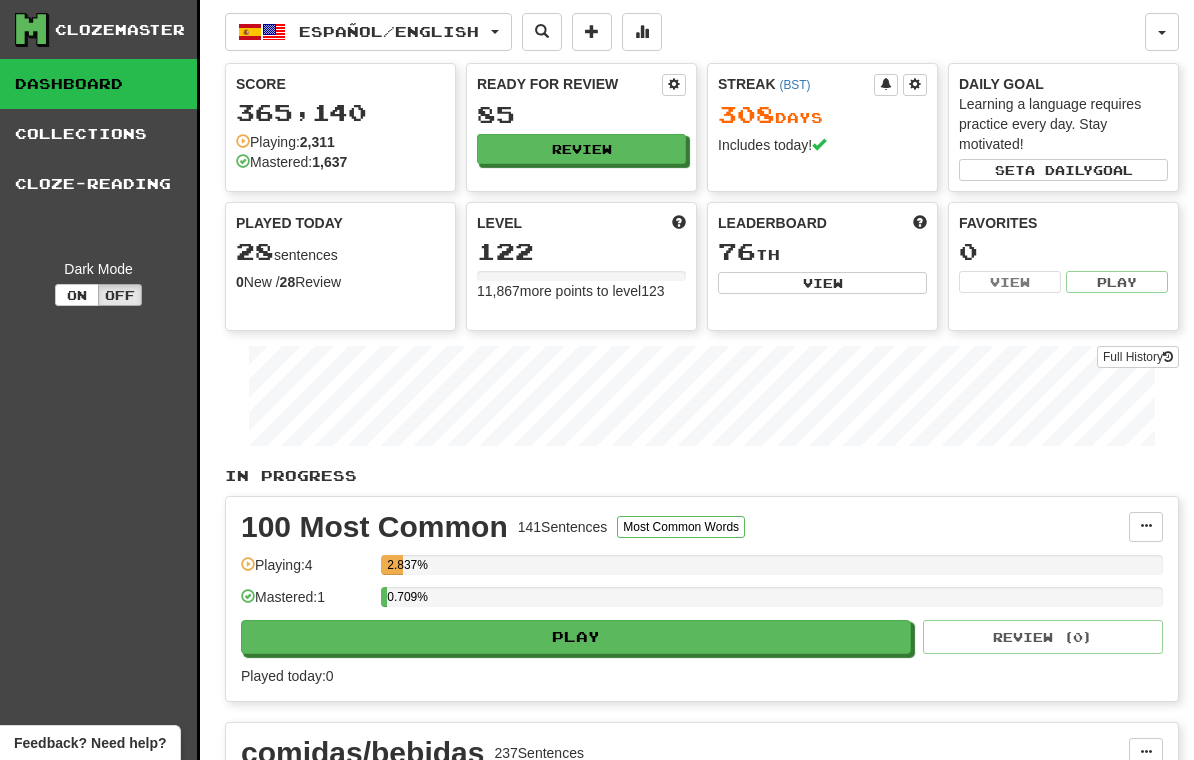 scroll, scrollTop: 0, scrollLeft: 0, axis: both 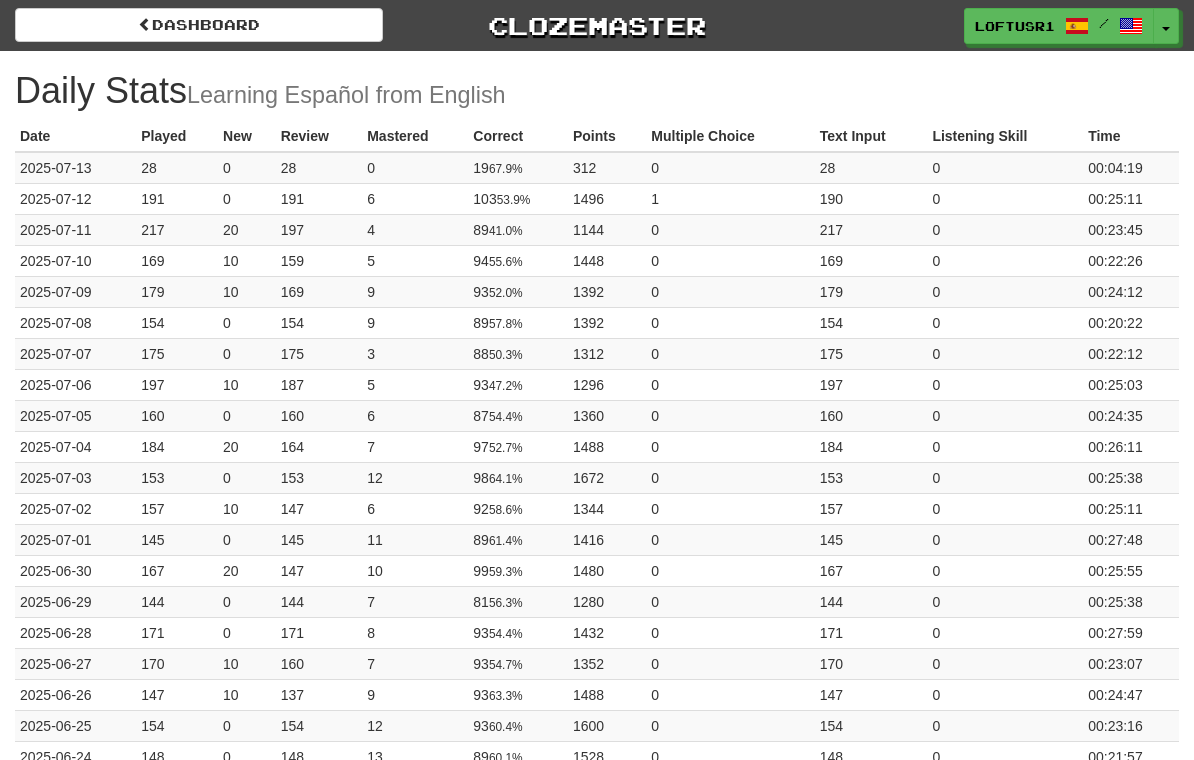 click on "Dashboard" at bounding box center [199, 25] 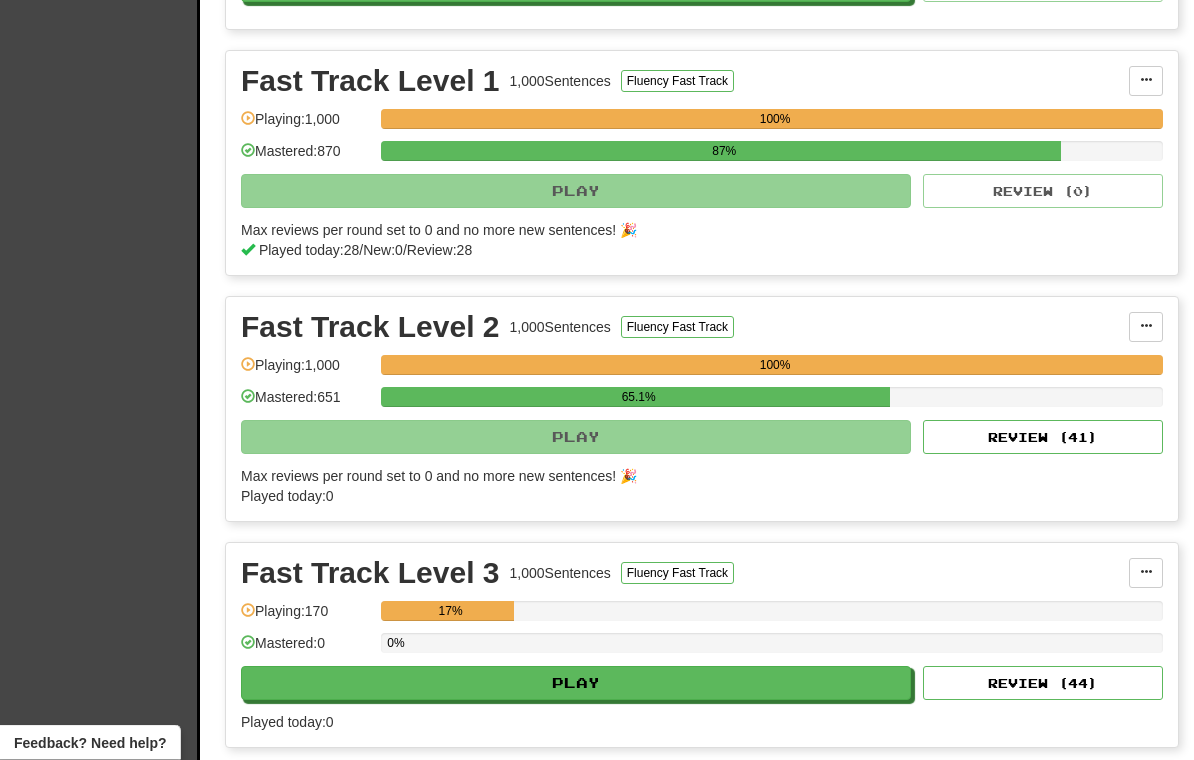 scroll, scrollTop: 875, scrollLeft: 0, axis: vertical 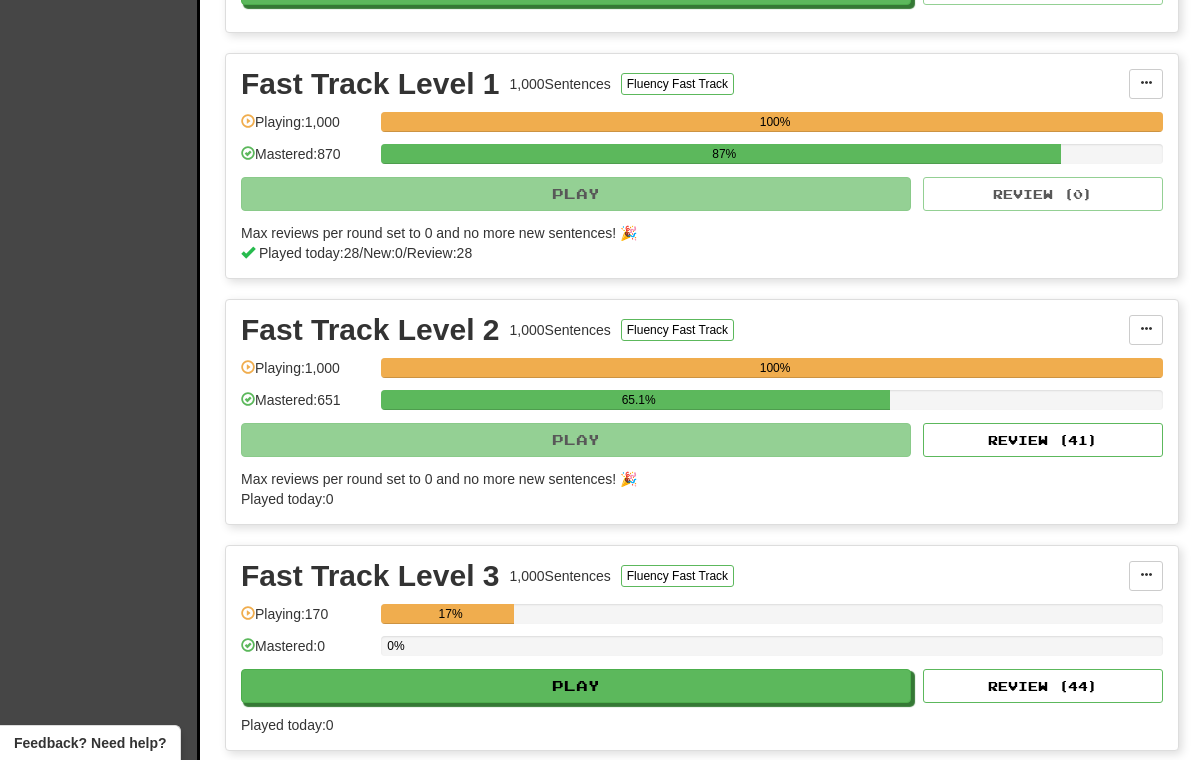 click on "Review ( 41 )" at bounding box center [1043, 440] 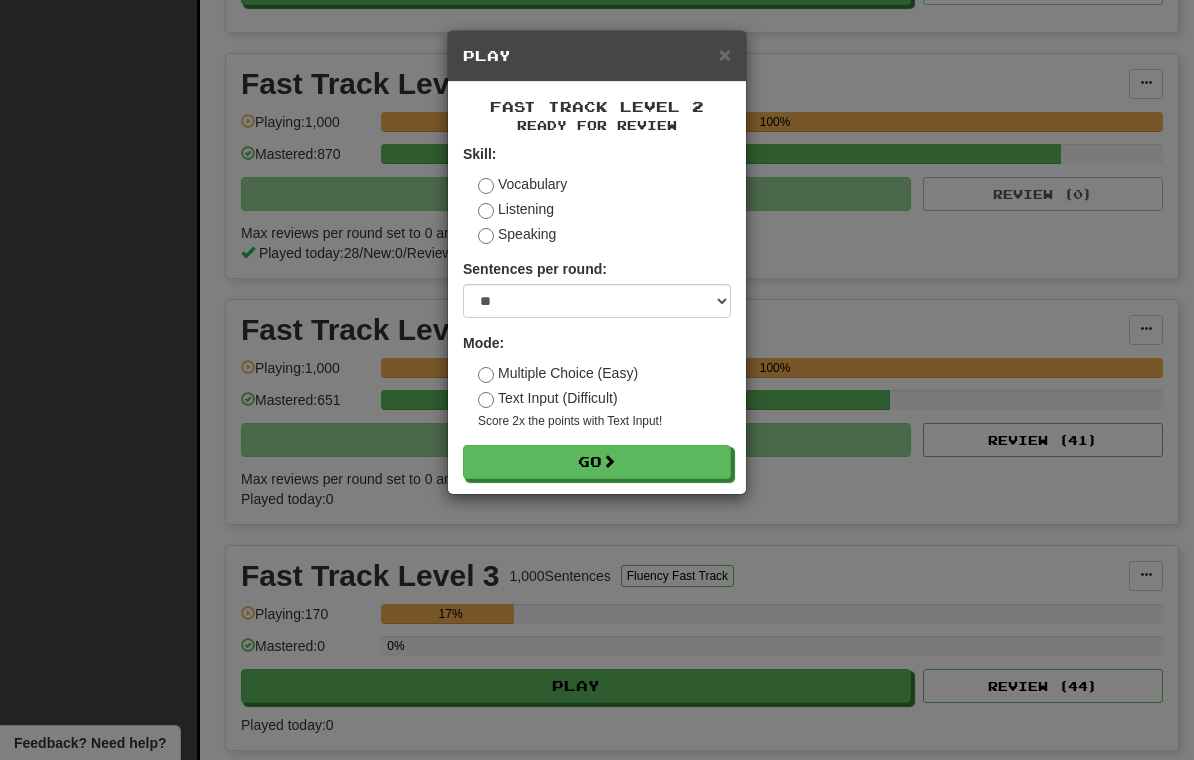 click on "Go" at bounding box center [597, 462] 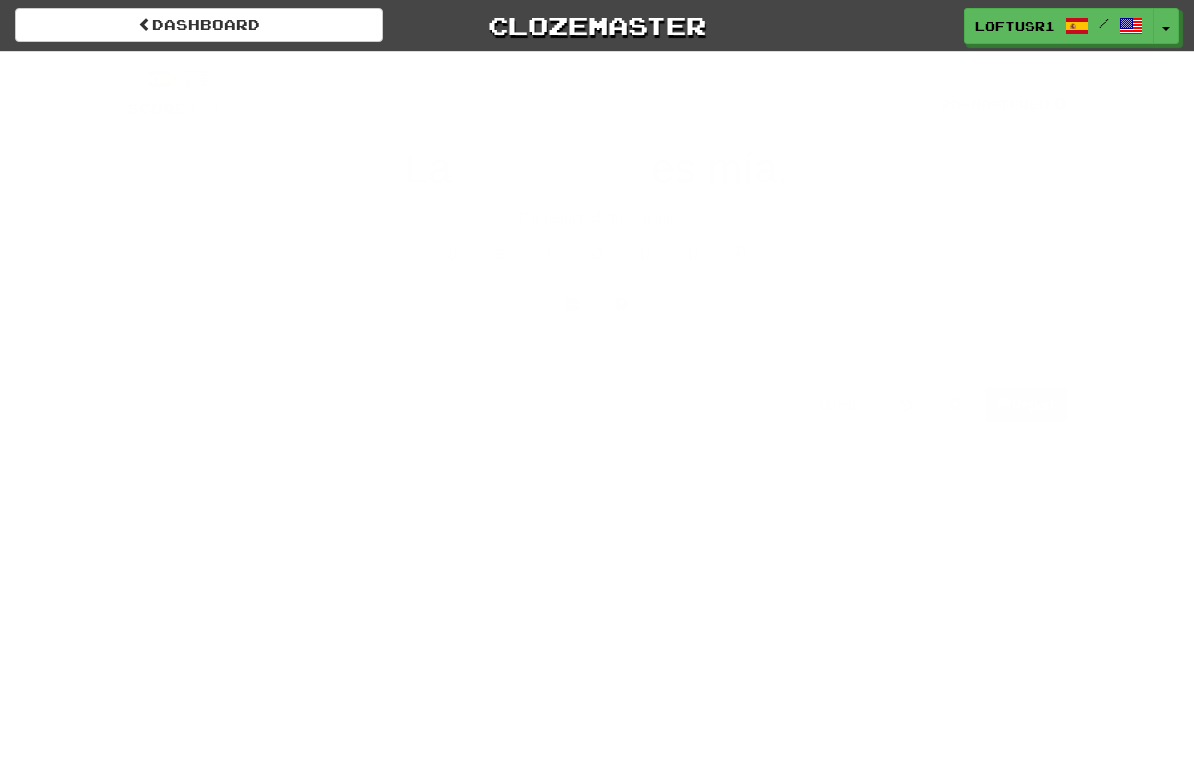 scroll, scrollTop: 0, scrollLeft: 0, axis: both 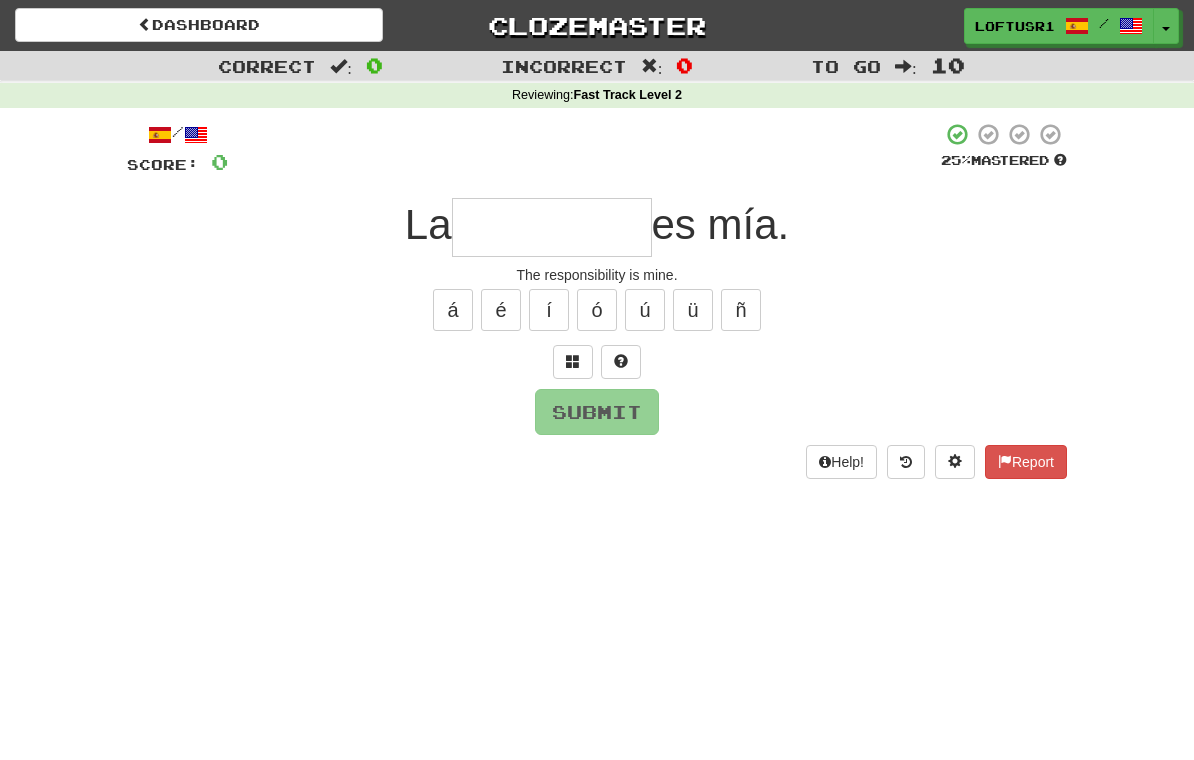 click at bounding box center (552, 227) 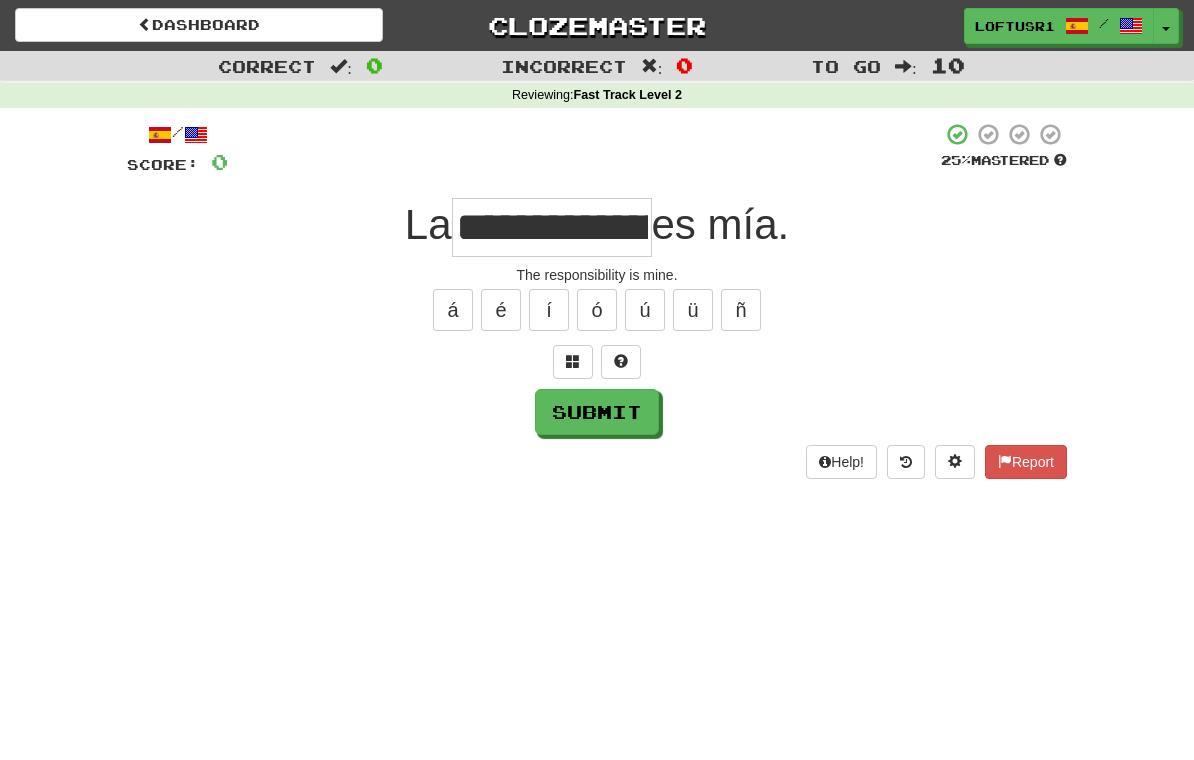 type on "**********" 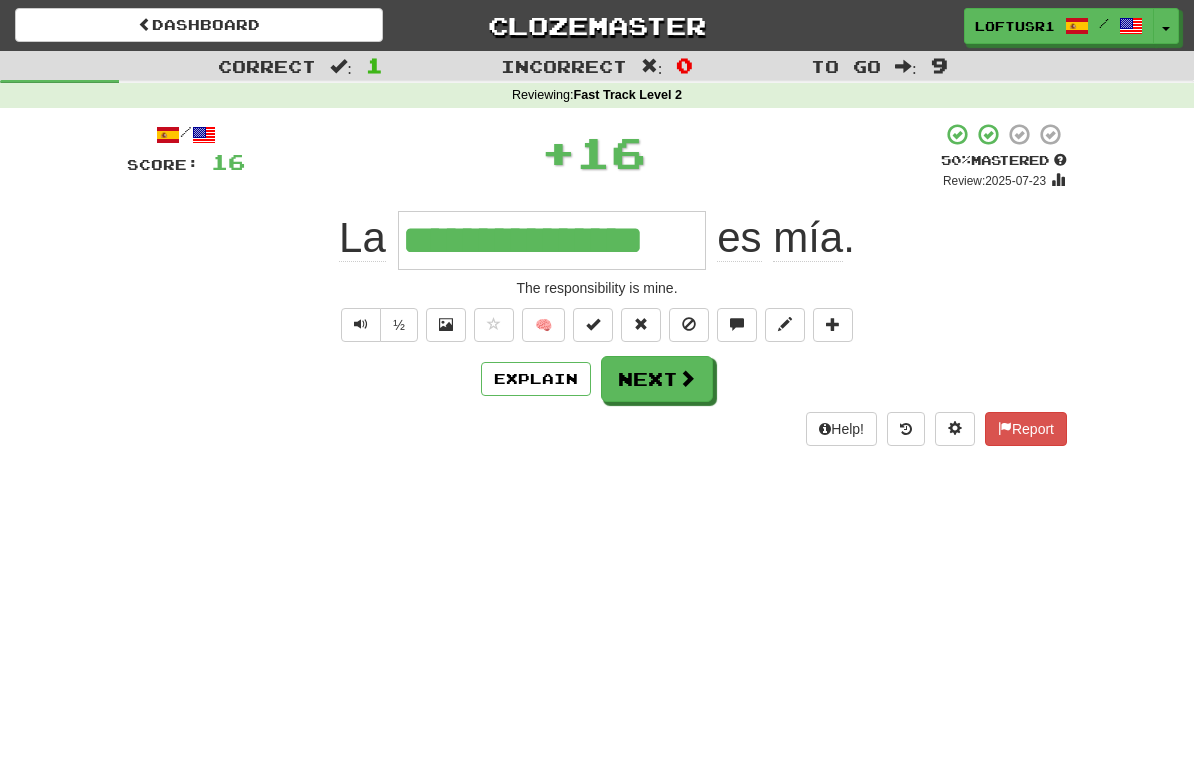 click on "Next" at bounding box center (657, 379) 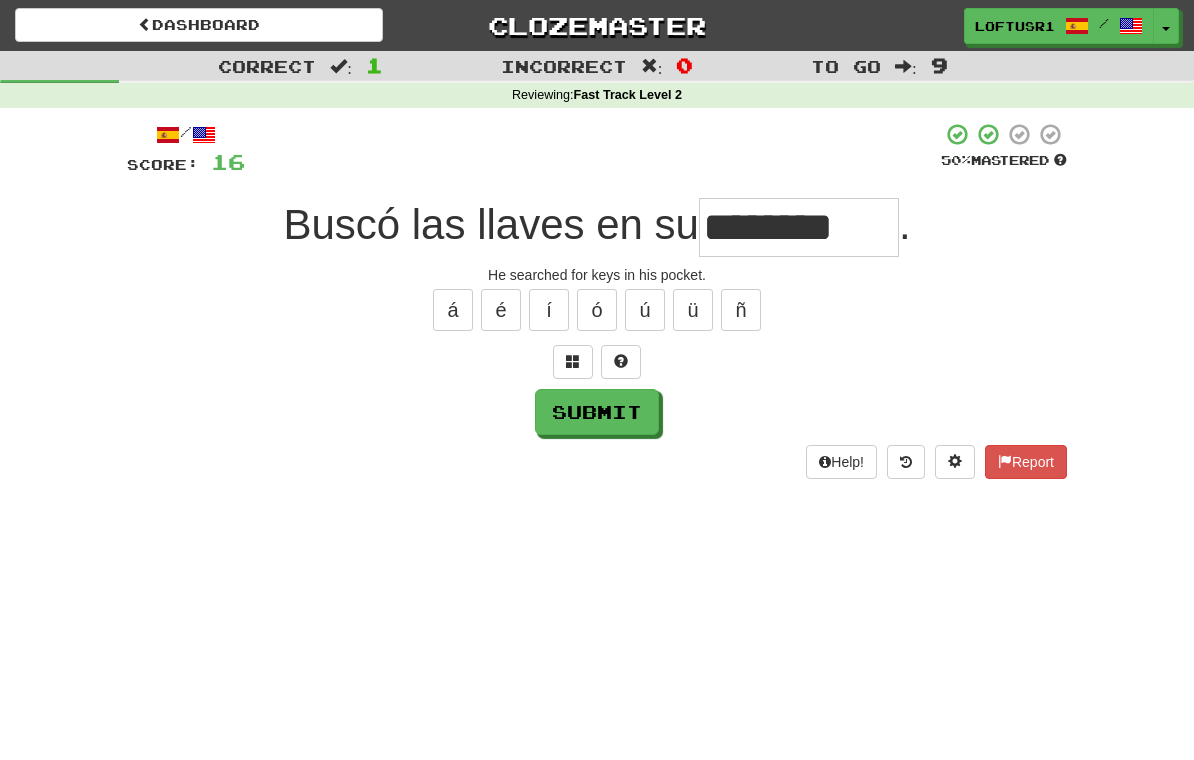 type on "********" 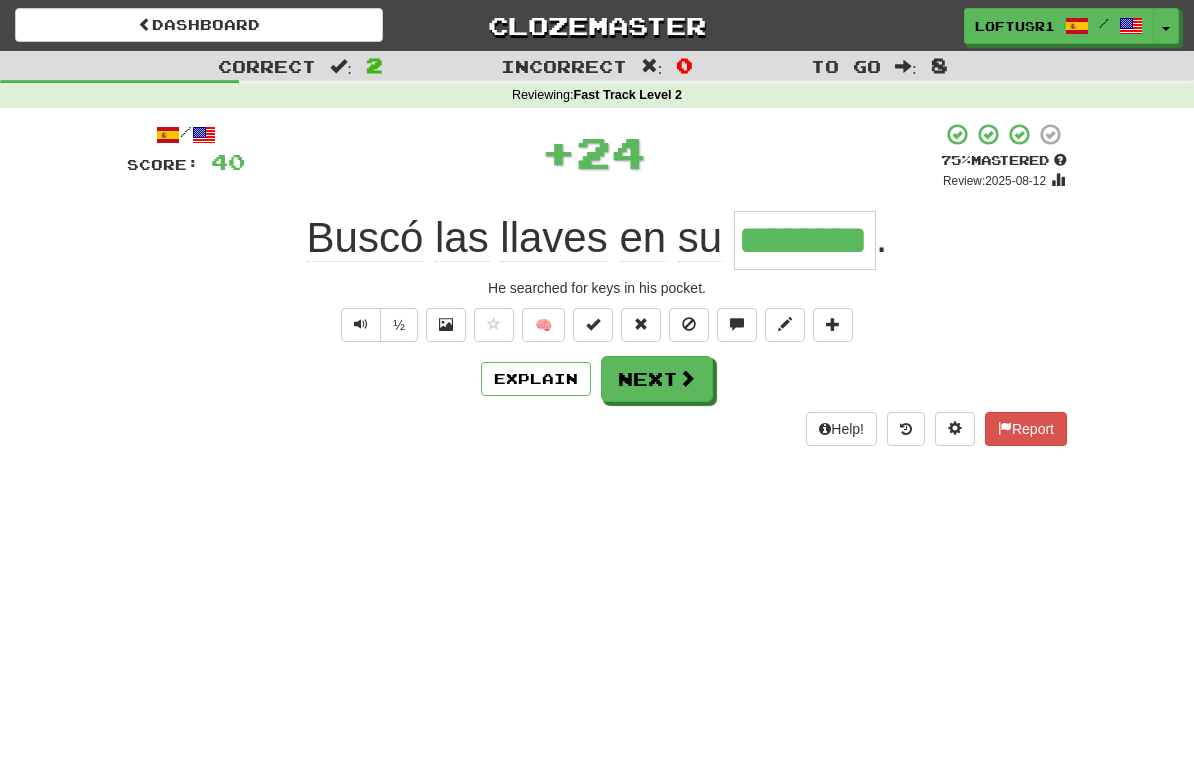 click on "Explain" at bounding box center [536, 379] 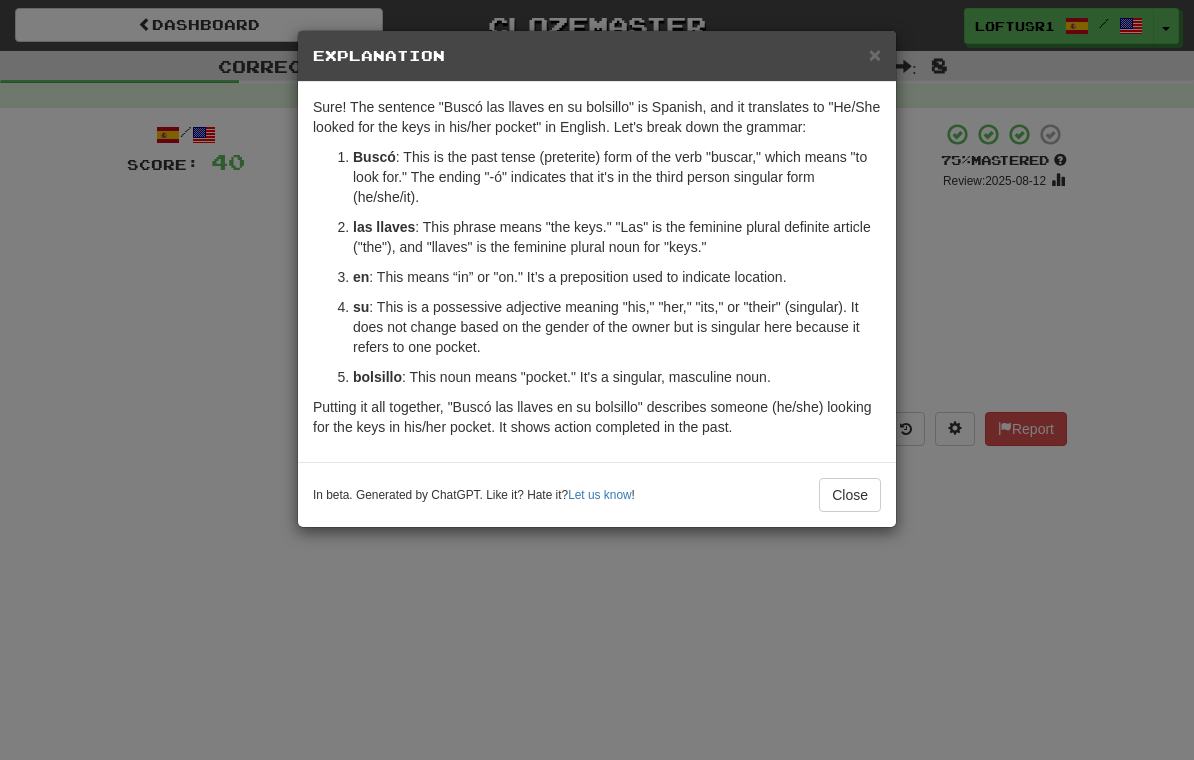 click on "Close" at bounding box center (850, 495) 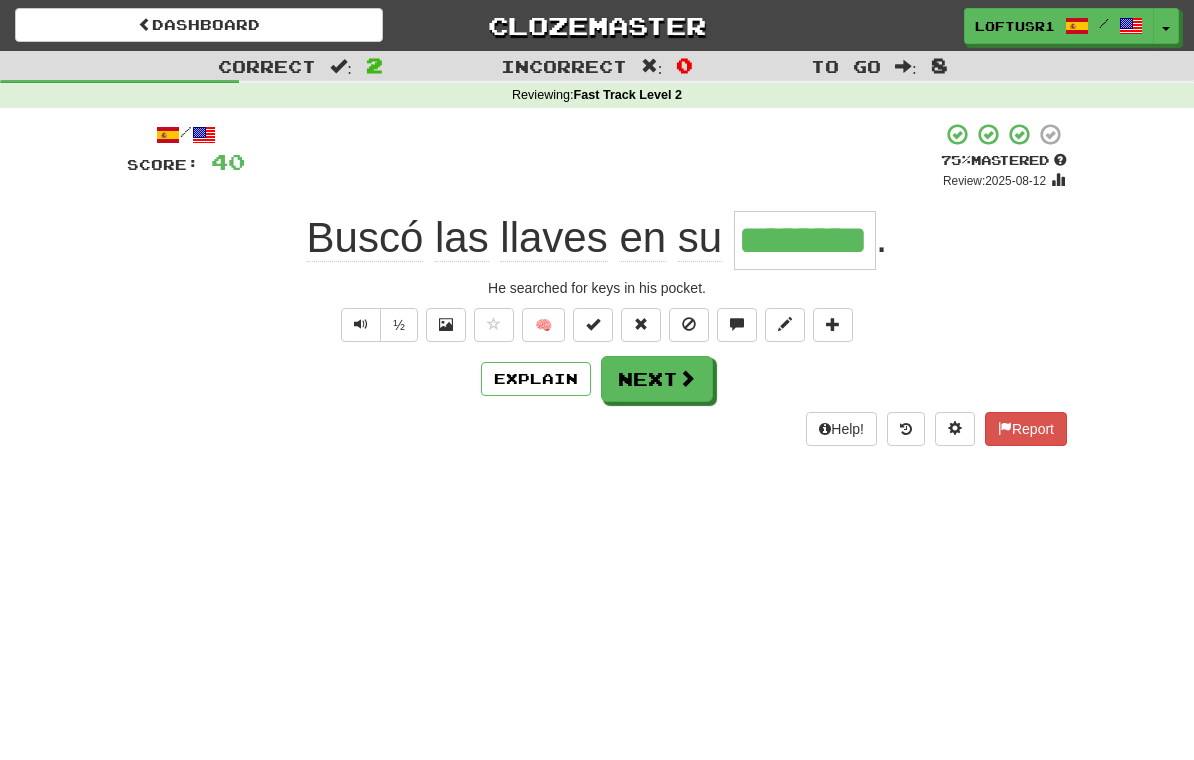 click on "Next" at bounding box center [657, 379] 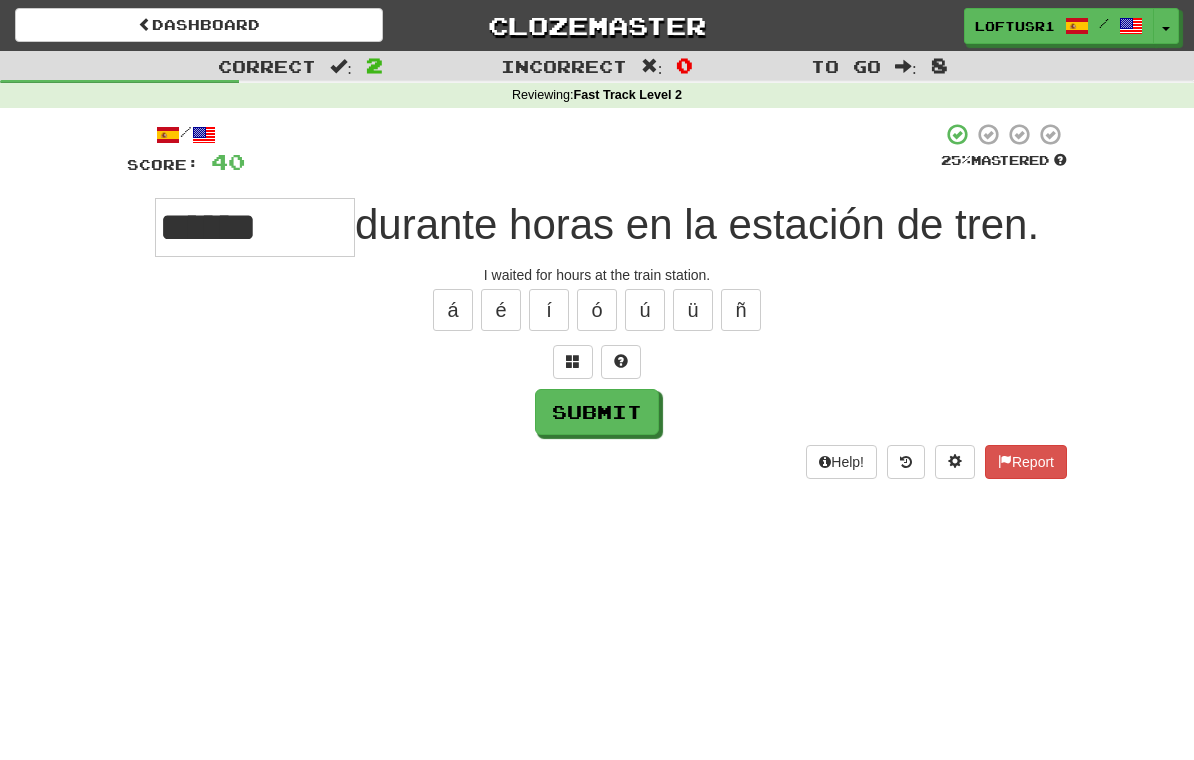 click on "Submit" at bounding box center [597, 412] 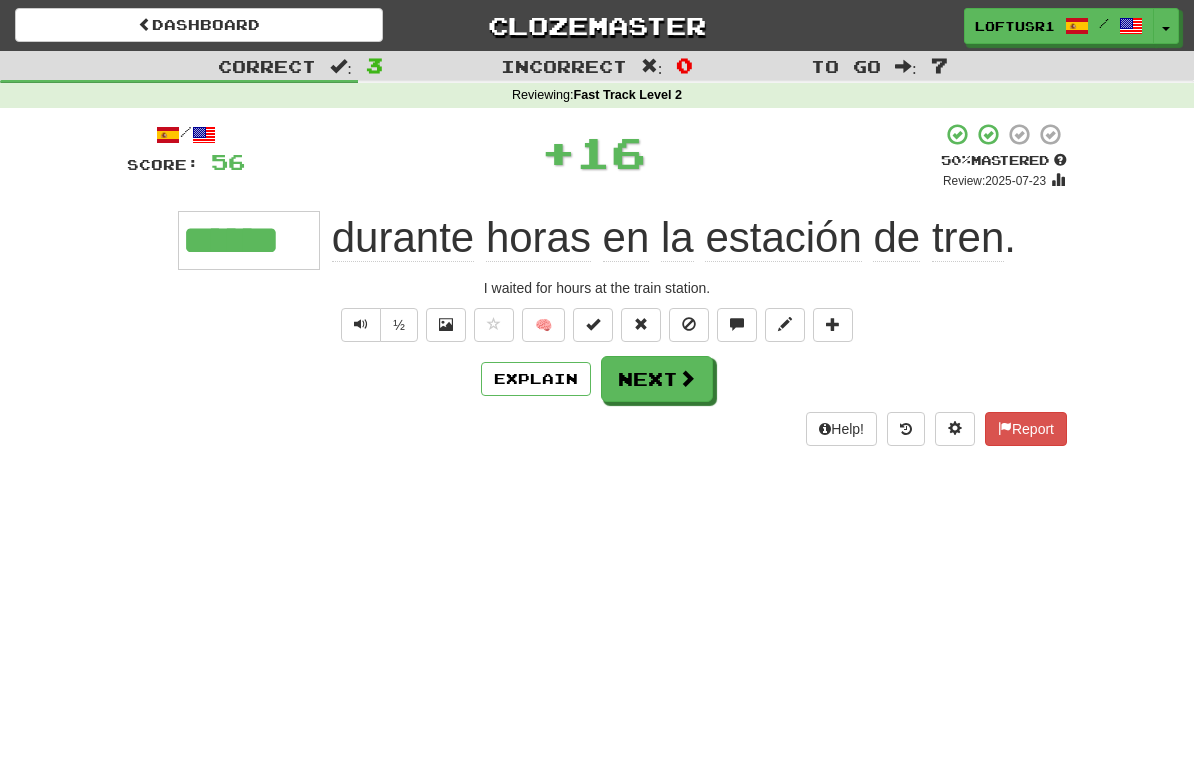 click on "Explain" at bounding box center (536, 379) 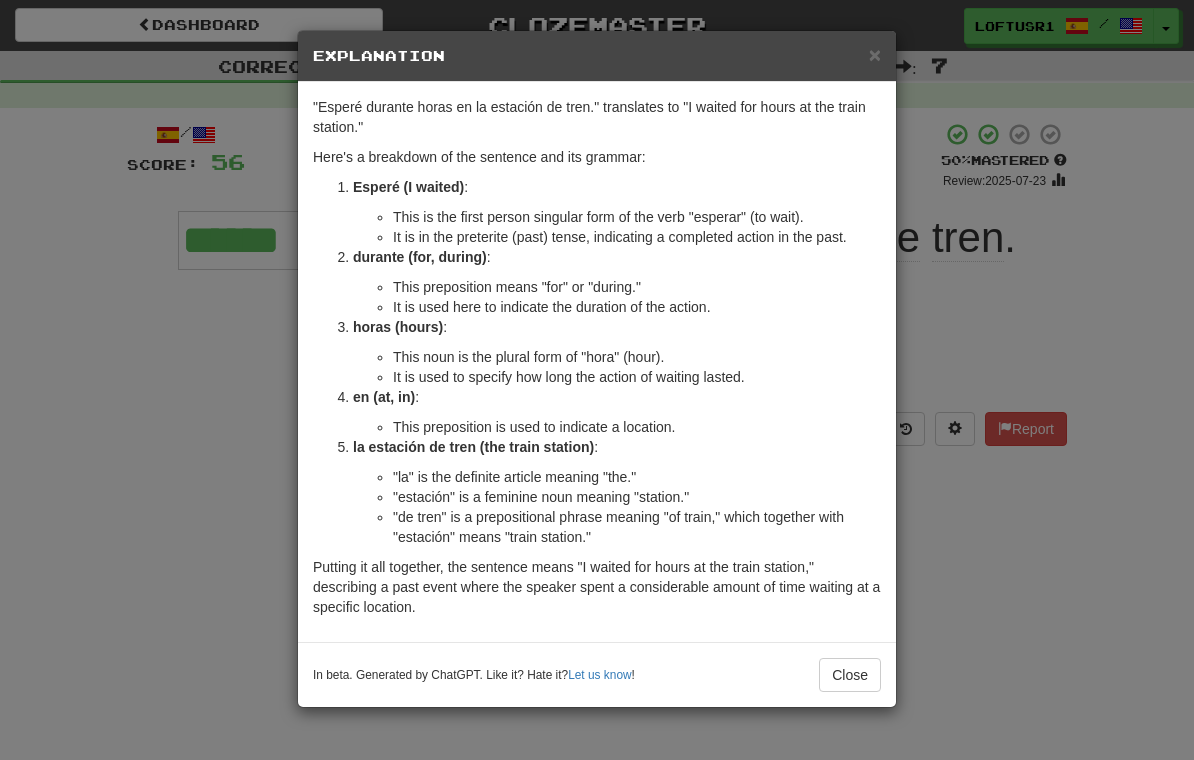 click on "Close" at bounding box center (850, 675) 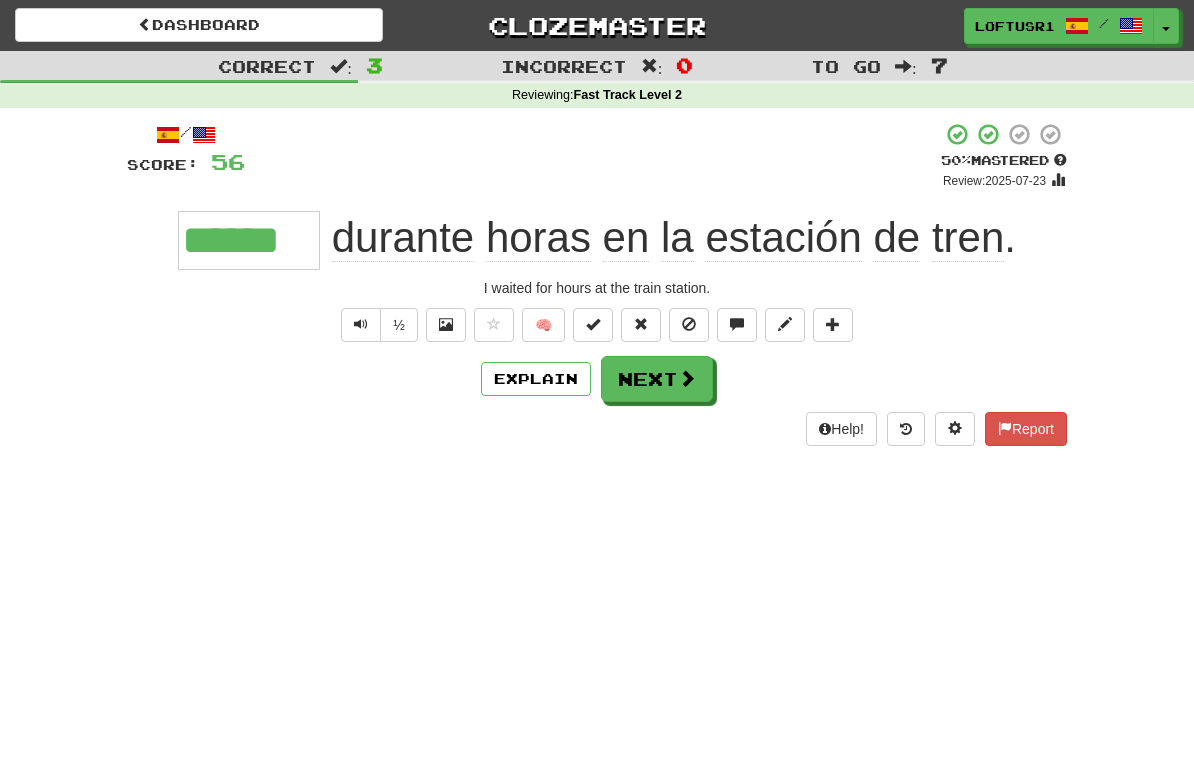 click on "Next" at bounding box center (657, 379) 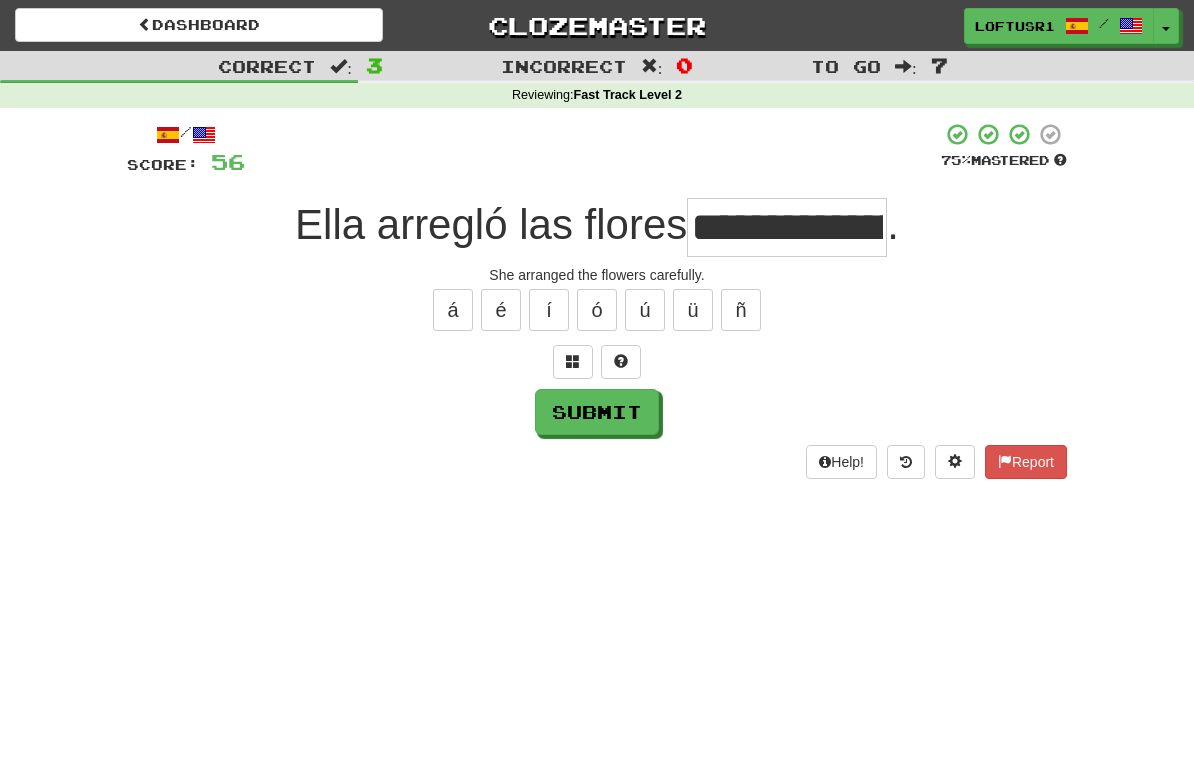 type on "**********" 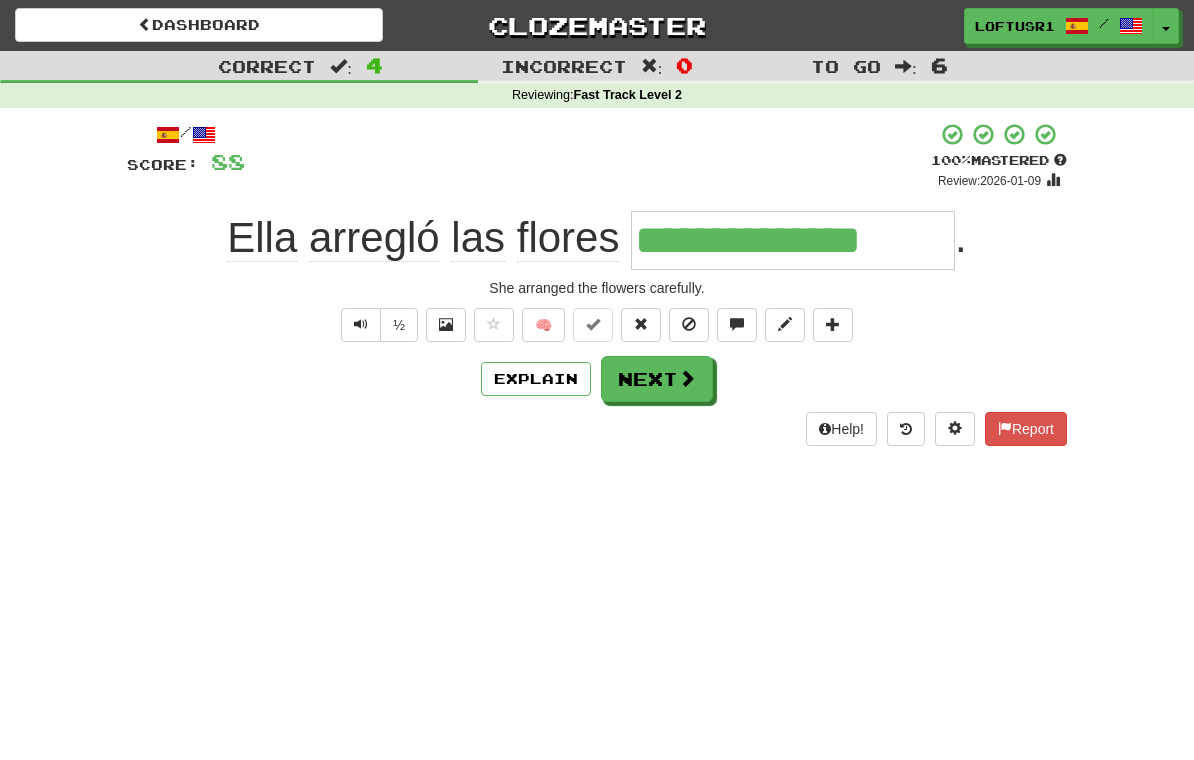 click on "Explain" at bounding box center [536, 379] 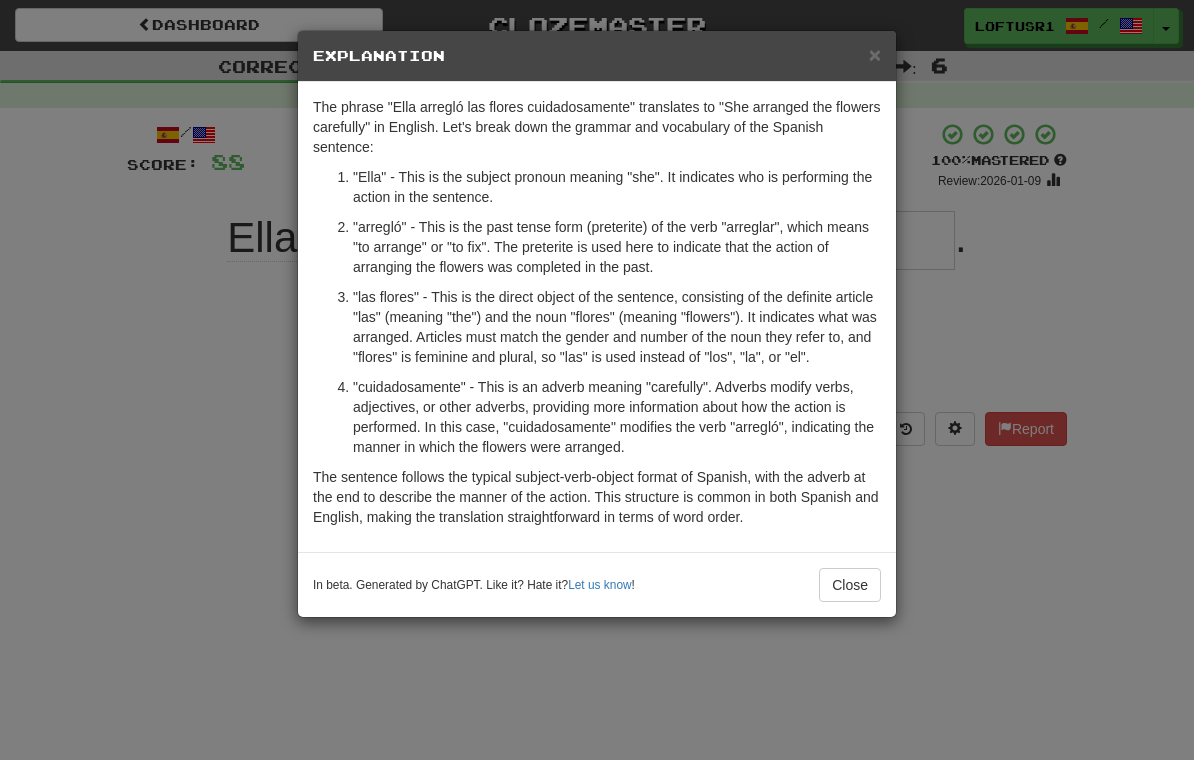 click on "Close" at bounding box center (850, 585) 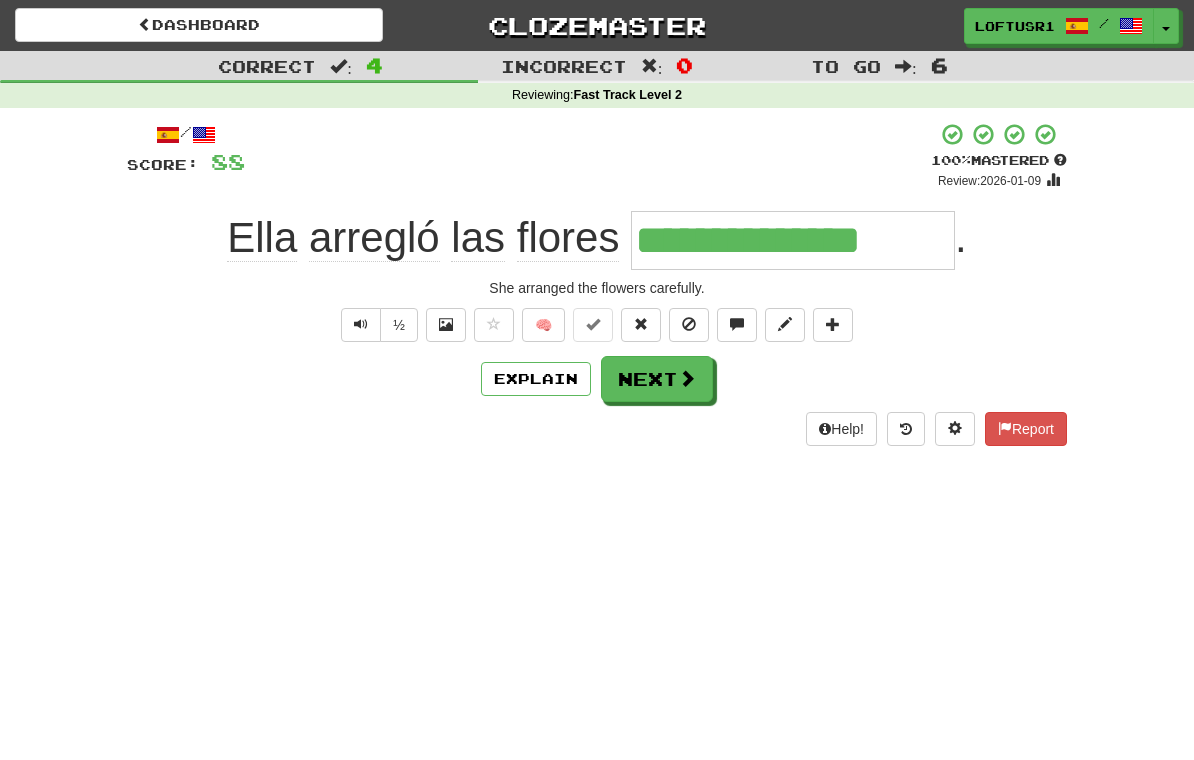 click on "Next" at bounding box center (657, 379) 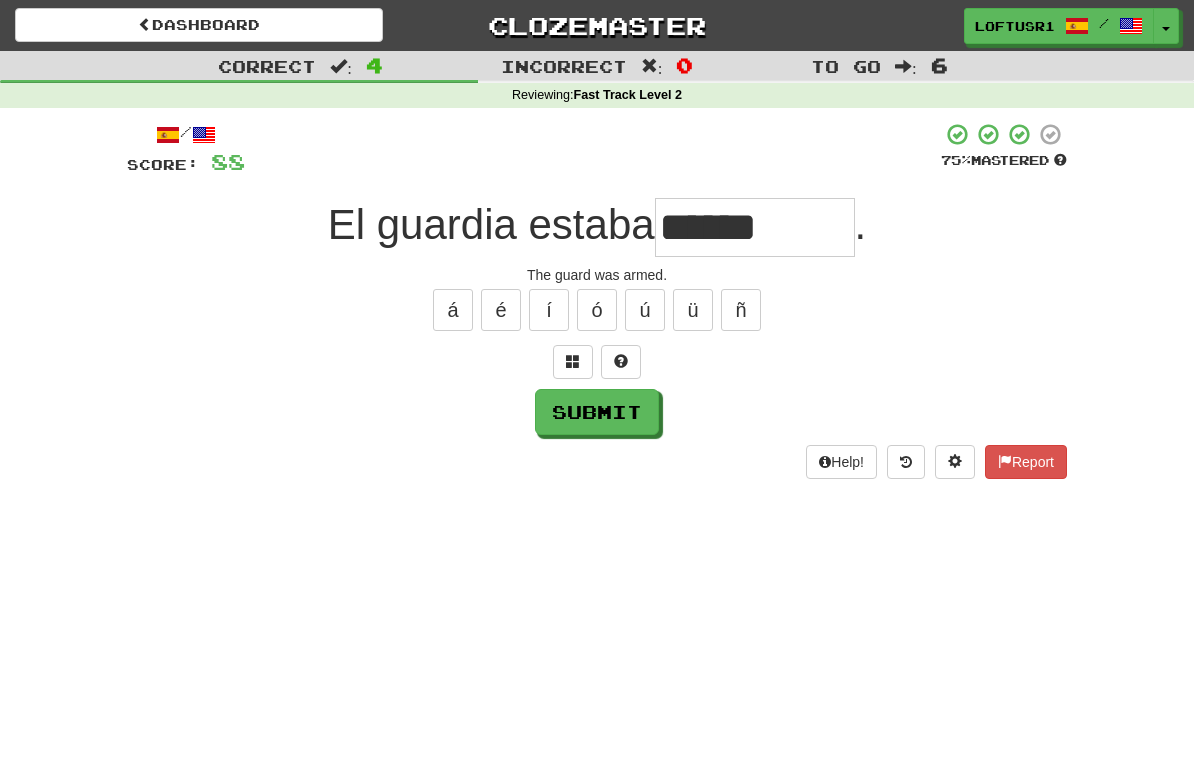 type on "******" 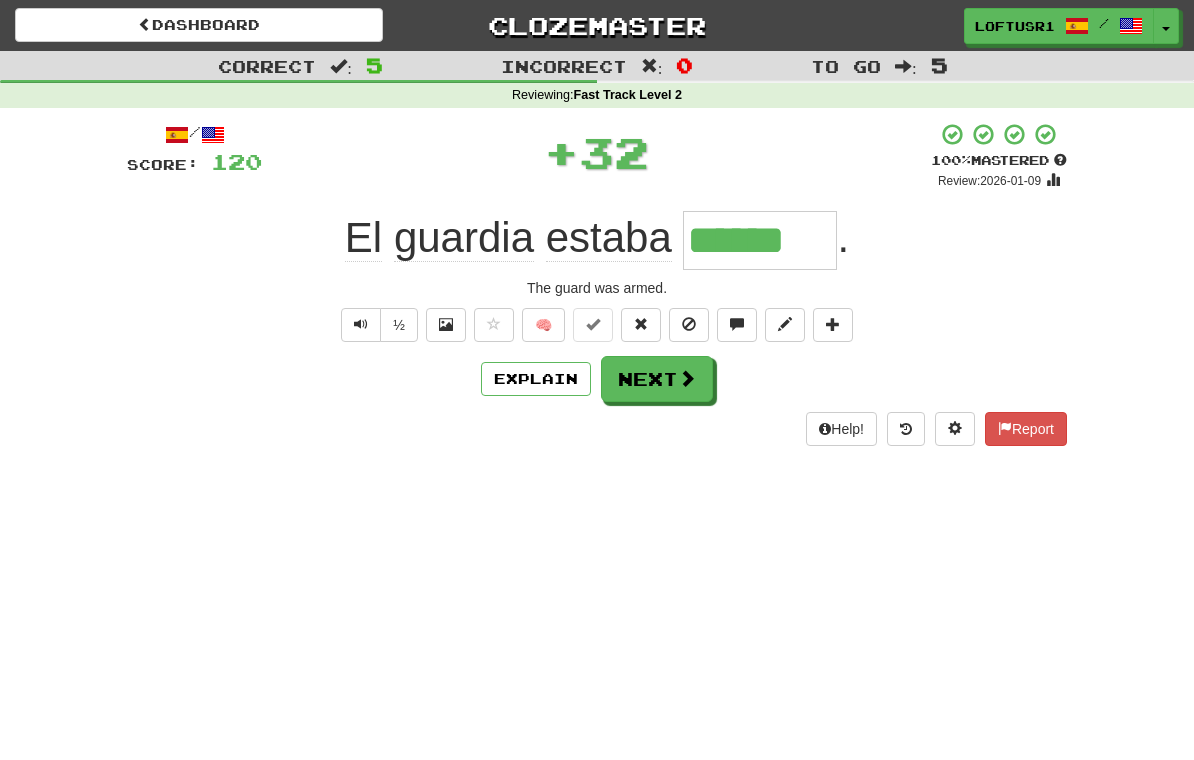 click on "Explain" at bounding box center [536, 379] 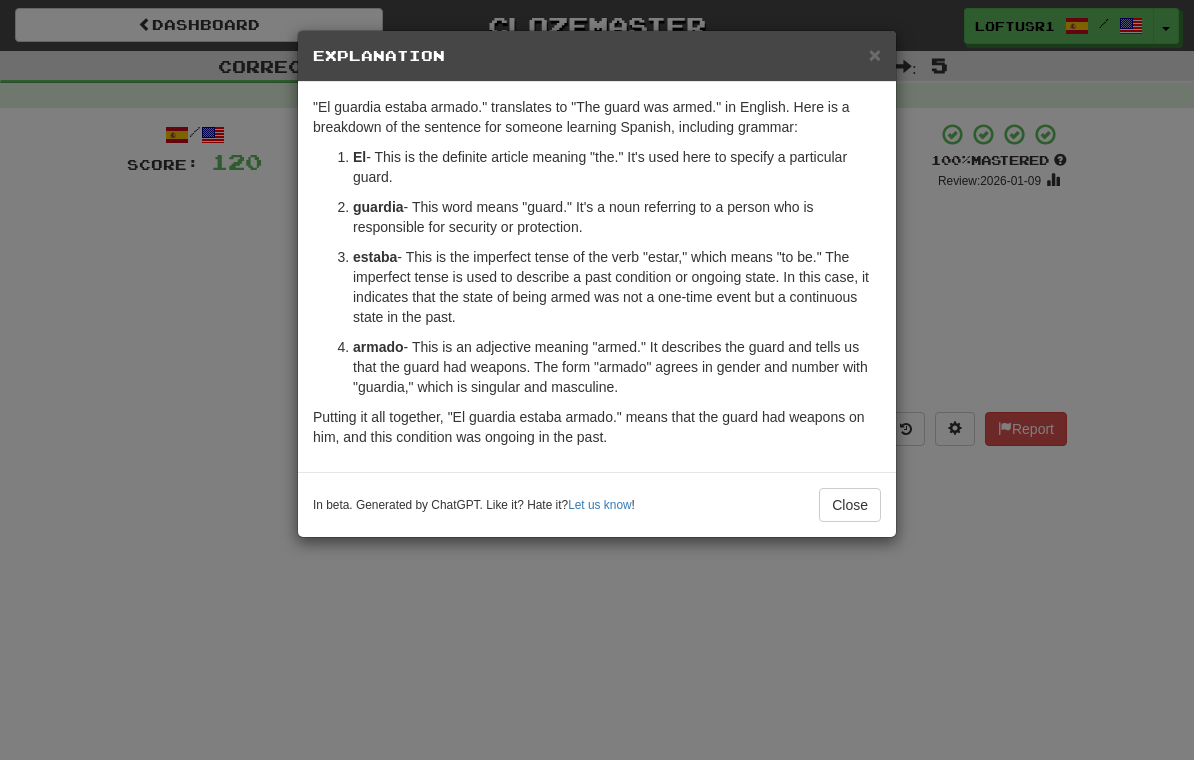 click on "Close" at bounding box center [850, 505] 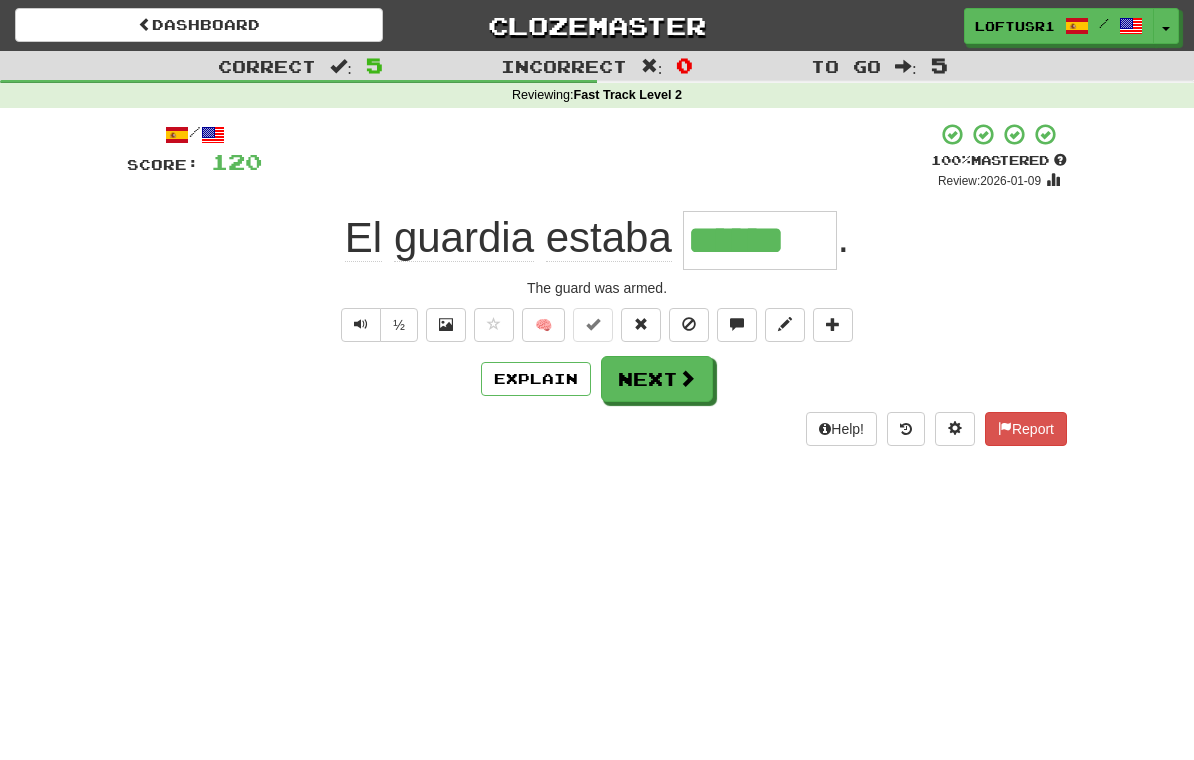click on "Next" at bounding box center [657, 379] 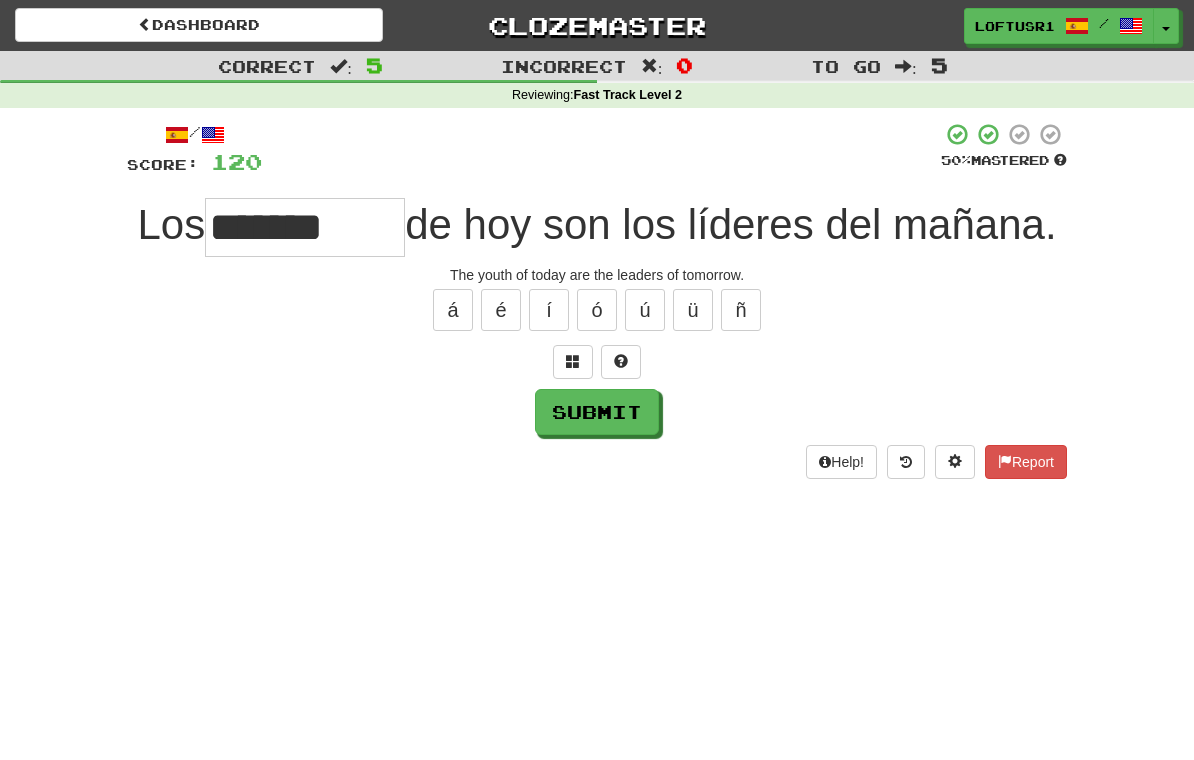 type on "*******" 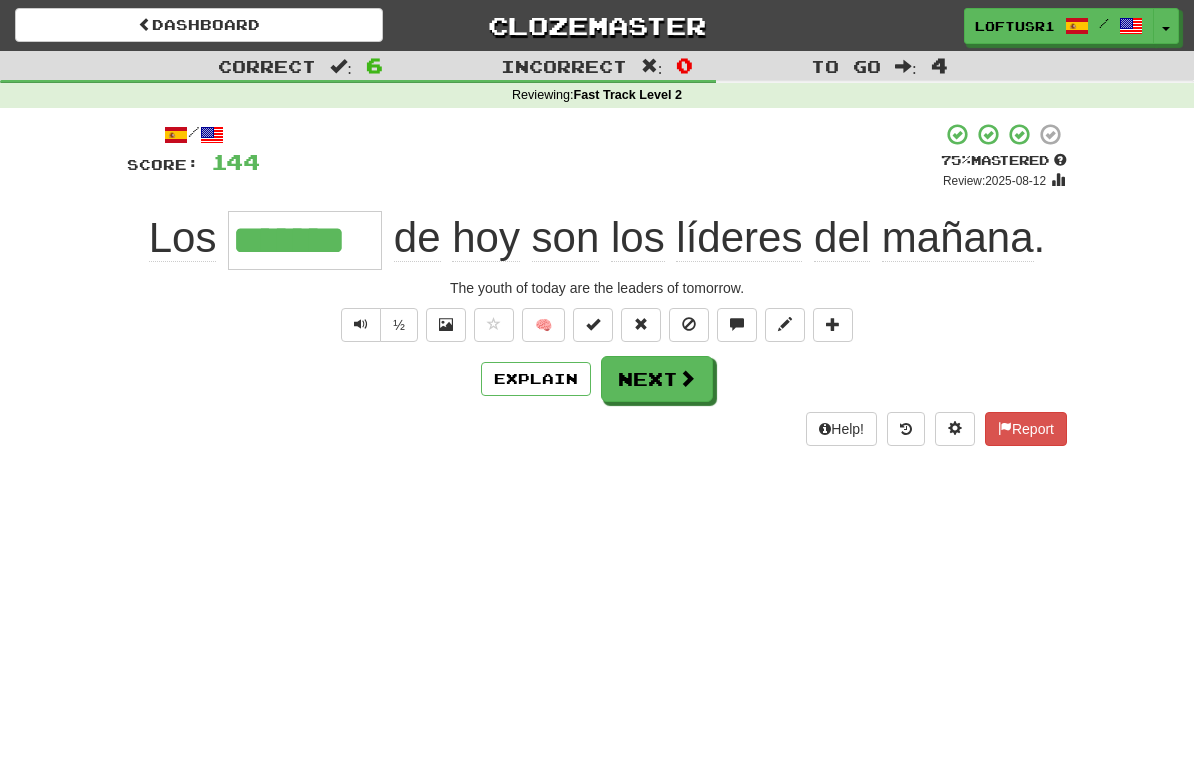 click on "Next" at bounding box center (657, 379) 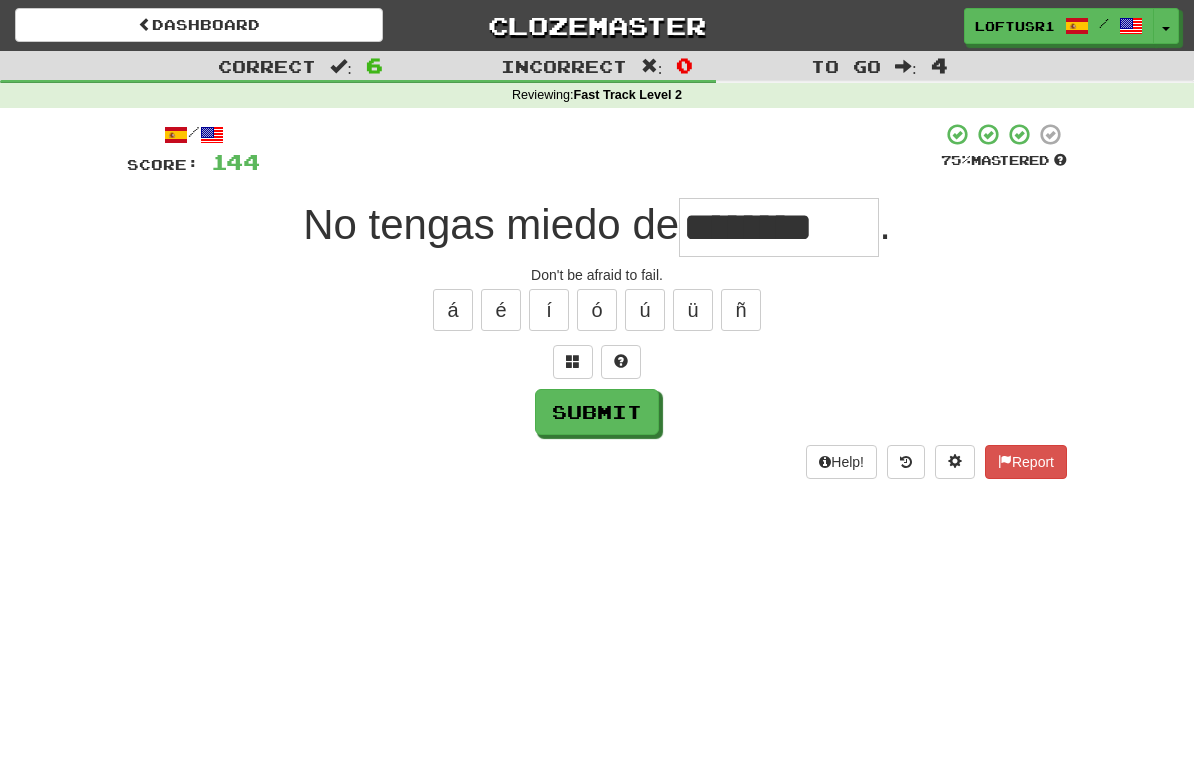 type on "********" 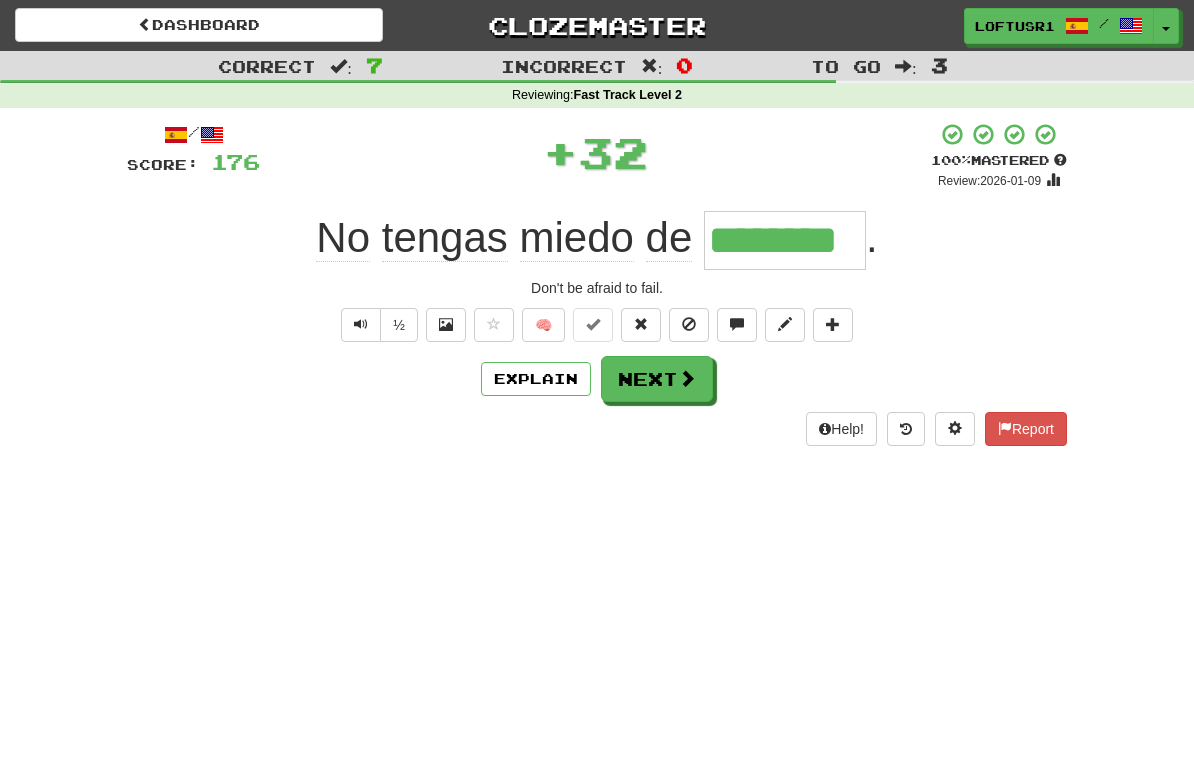 click on "Explain" at bounding box center [536, 379] 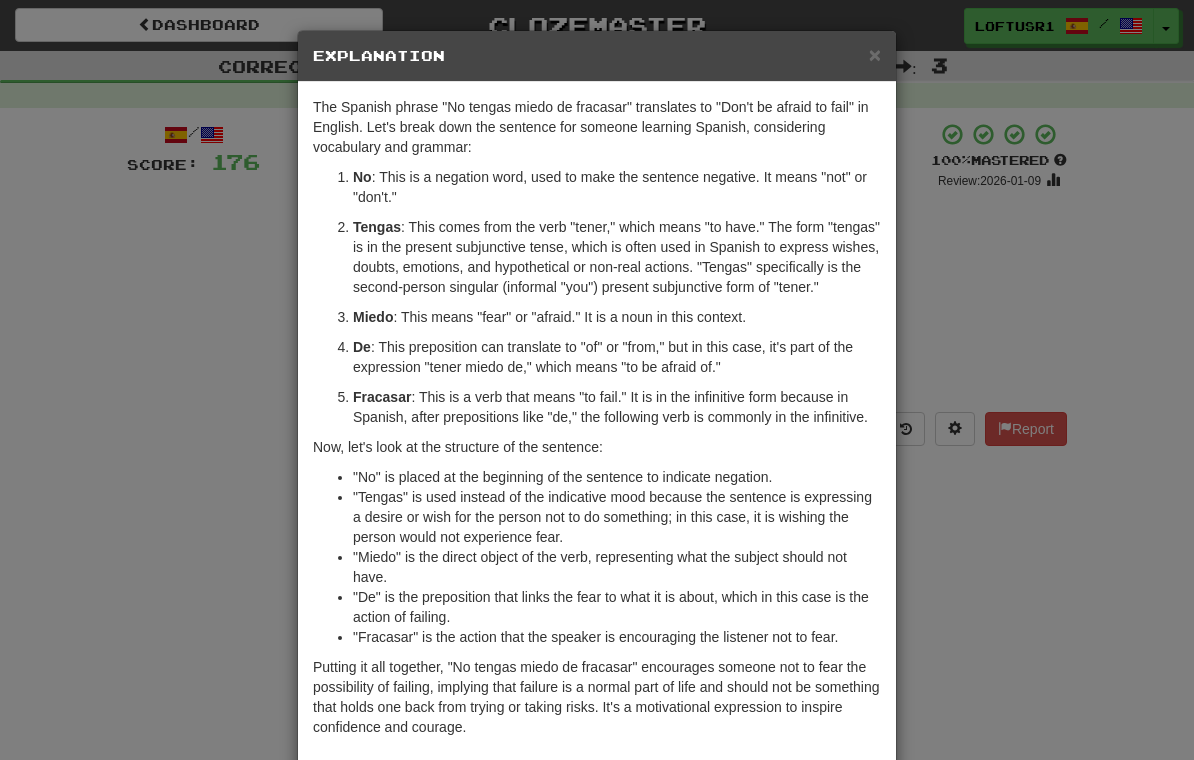 click on "× Explanation The Spanish phrase "No tengas miedo de fracasar" translates to "Don't be afraid to fail" in English. Let's break down the sentence for someone learning Spanish, considering vocabulary and grammar:
No : This is a negation word, used to make the sentence negative. It means "not" or "don't."
Tengas : This comes from the verb "tener," which means "to have." The form "tengas" is in the present subjunctive tense, which is often used in Spanish to express wishes, doubts, emotions, and hypothetical or non-real actions. "Tengas" specifically is the second-person singular (informal "you") present subjunctive form of "tener."
Miedo : This means "fear" or "afraid." It is a noun in this context.
De : This preposition can translate to "of" or "from," but in this case, it's part of the expression "tener miedo de," which means "to be afraid of."
Fracasar
Now, let's look at the structure of the sentence:
In beta. Generated by ChatGPT. Like it? Hate it?  !" at bounding box center (597, 380) 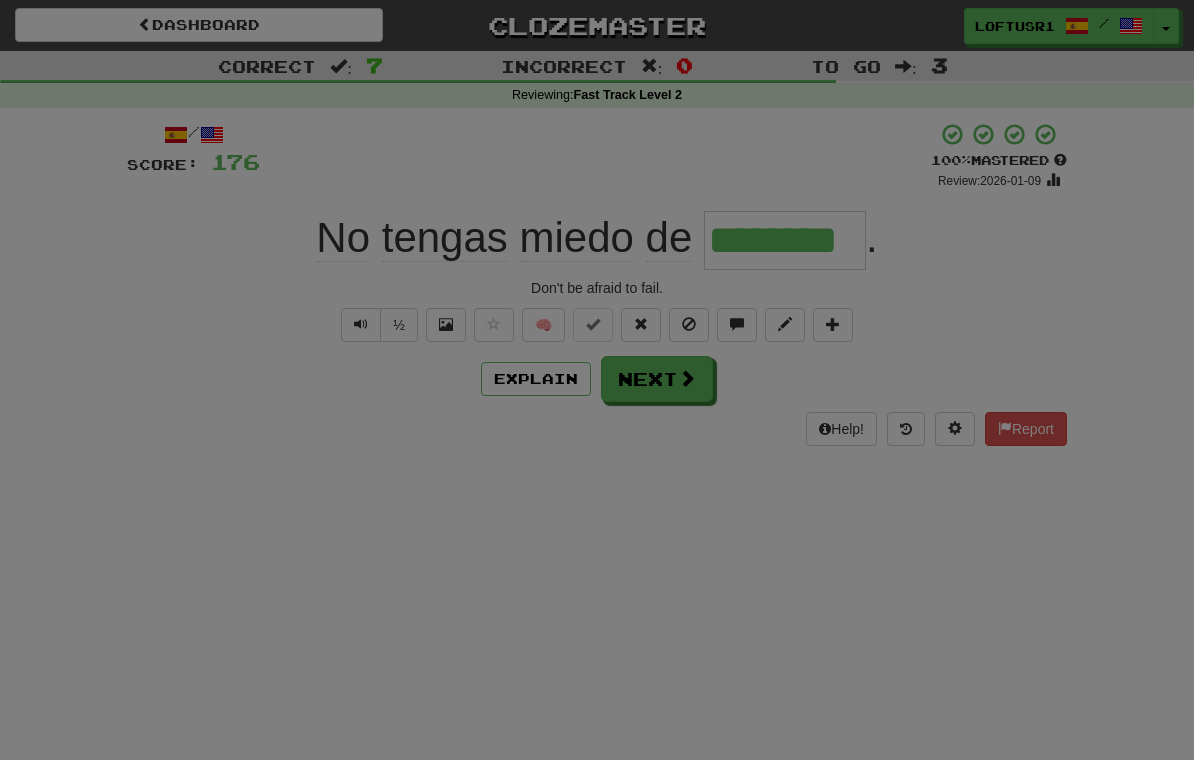 click at bounding box center [597, 380] 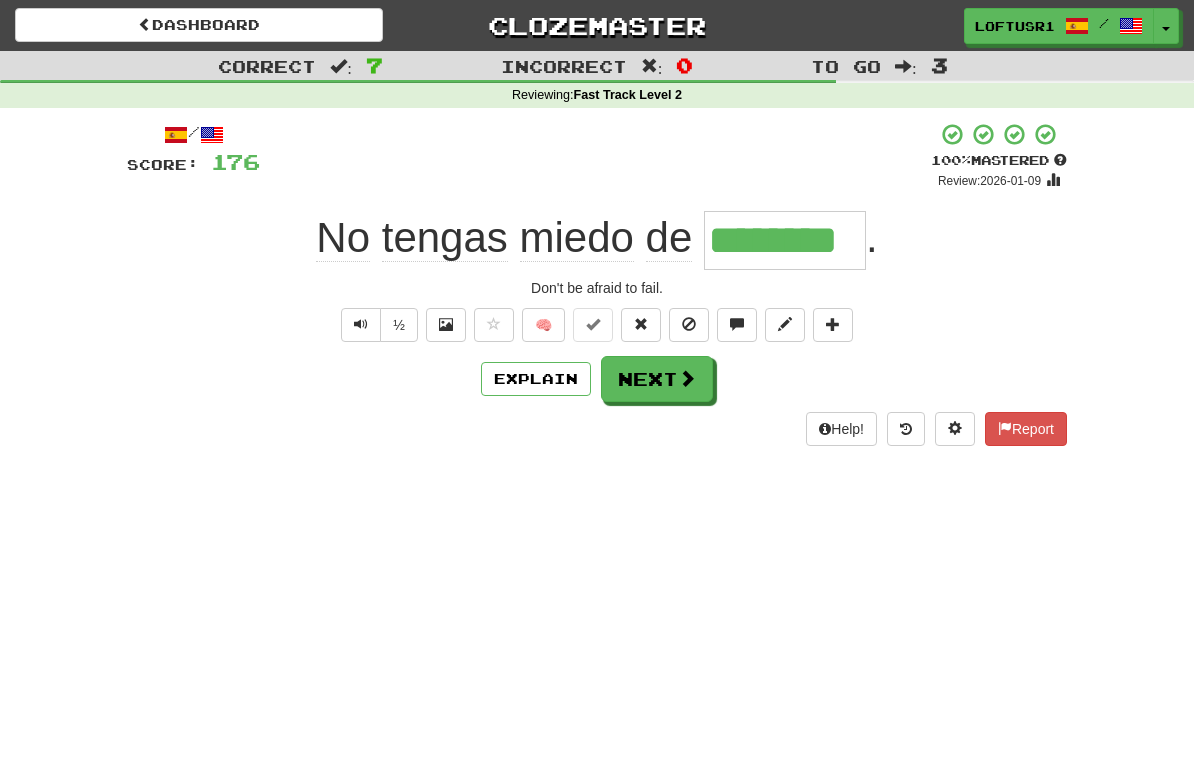 click on "Next" at bounding box center (657, 379) 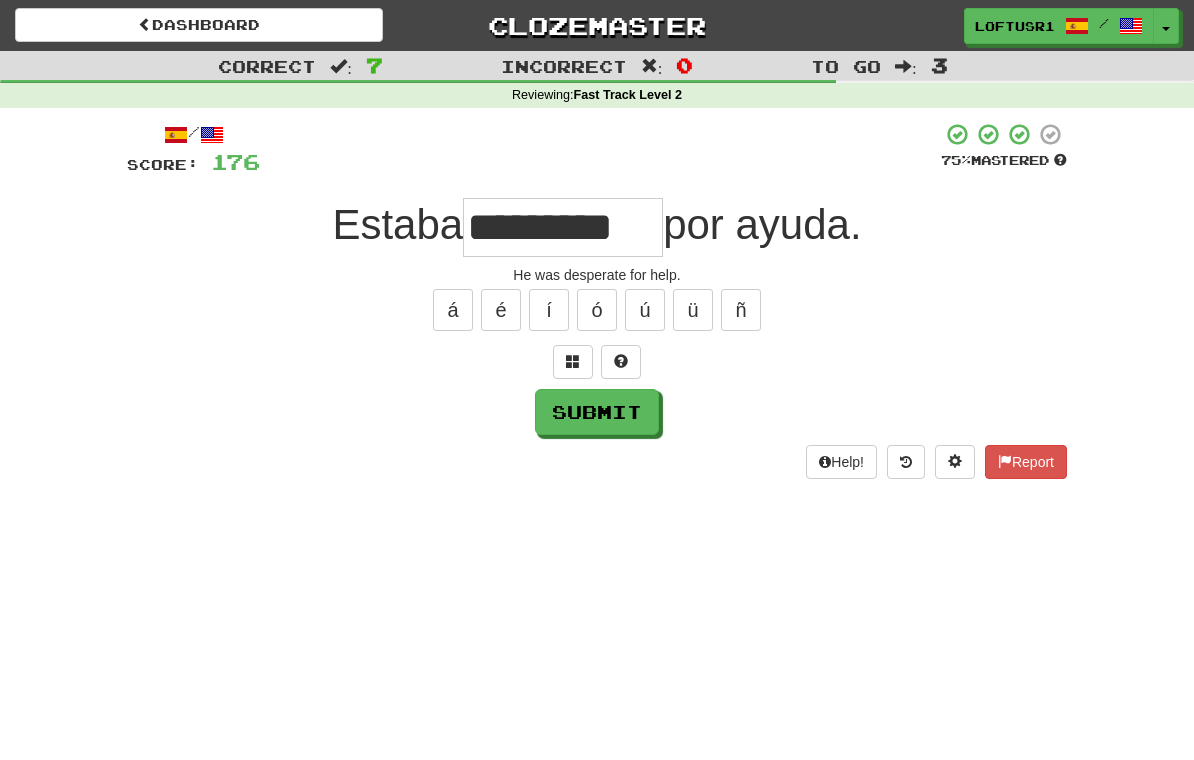 click on "Submit" at bounding box center [597, 412] 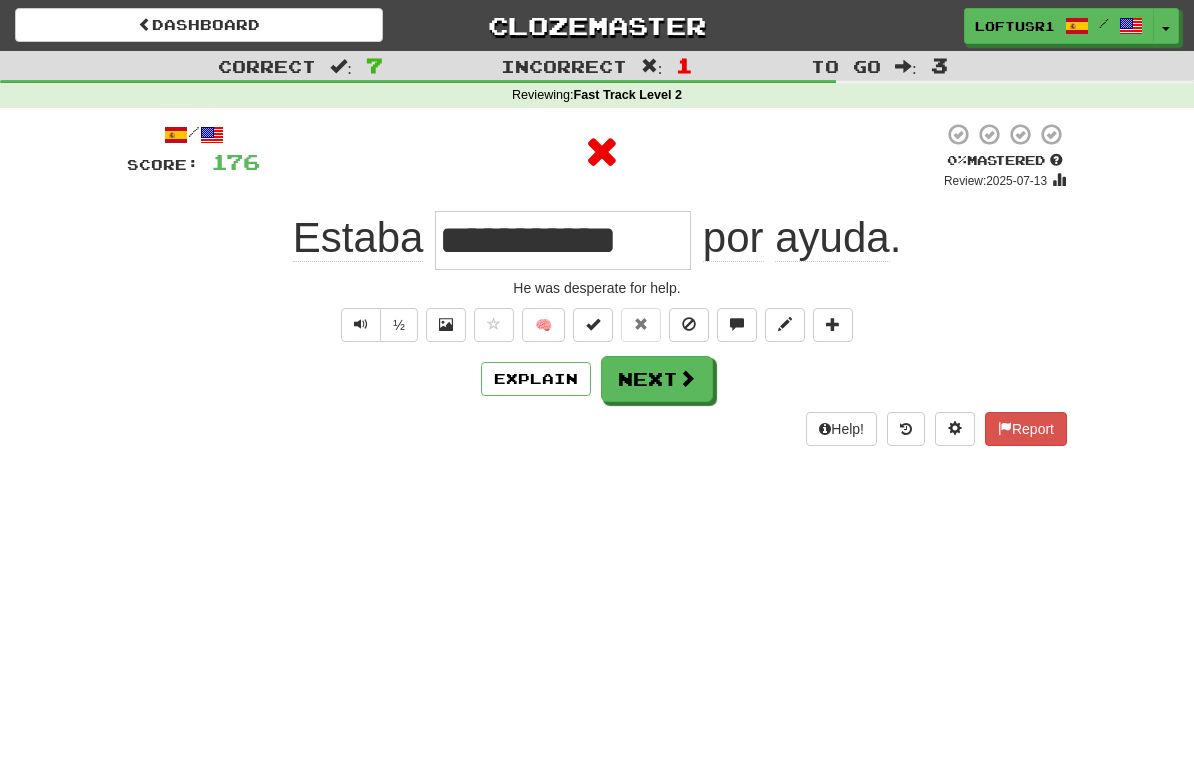 click on "Explain" at bounding box center [536, 379] 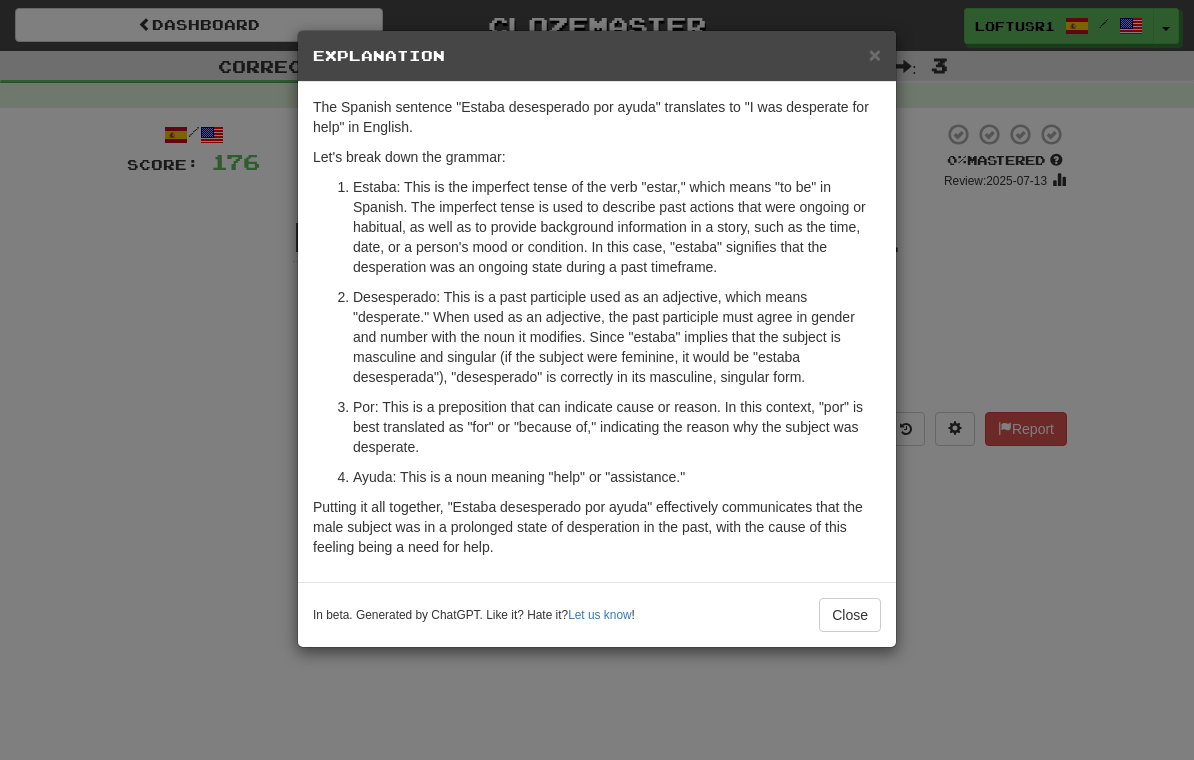 click on "Close" at bounding box center (850, 615) 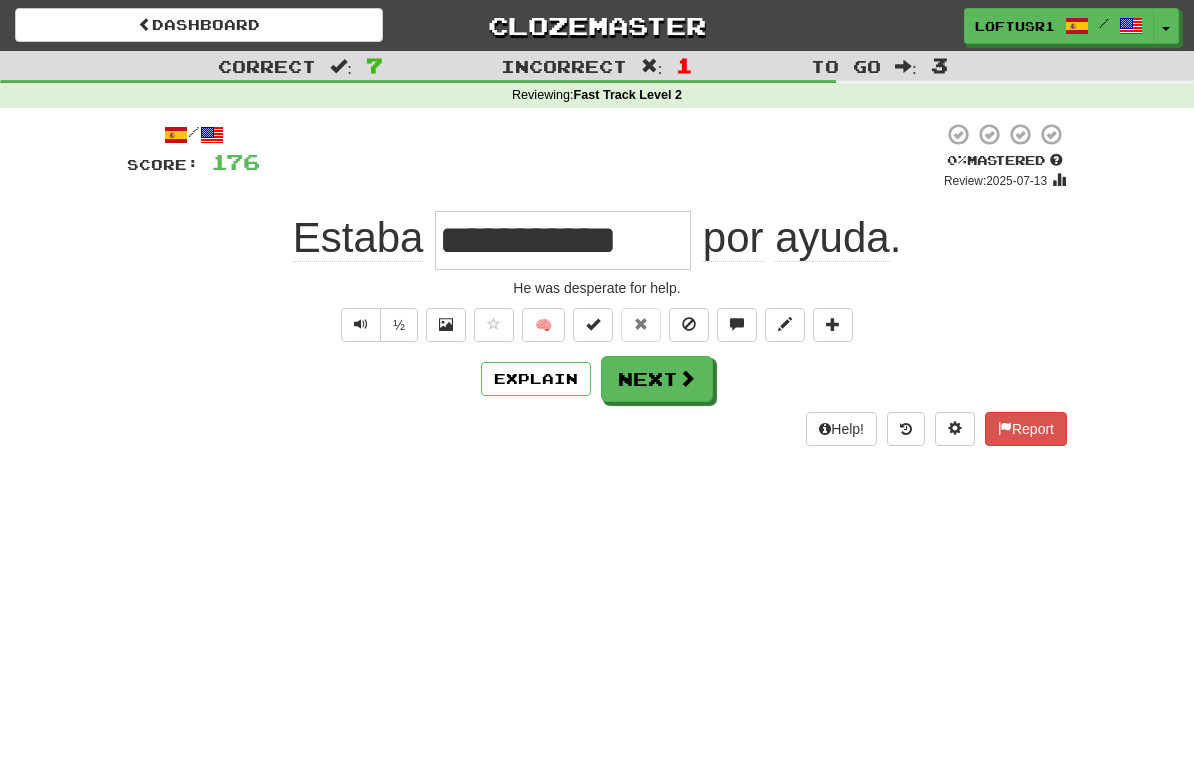 click on "Next" at bounding box center (657, 379) 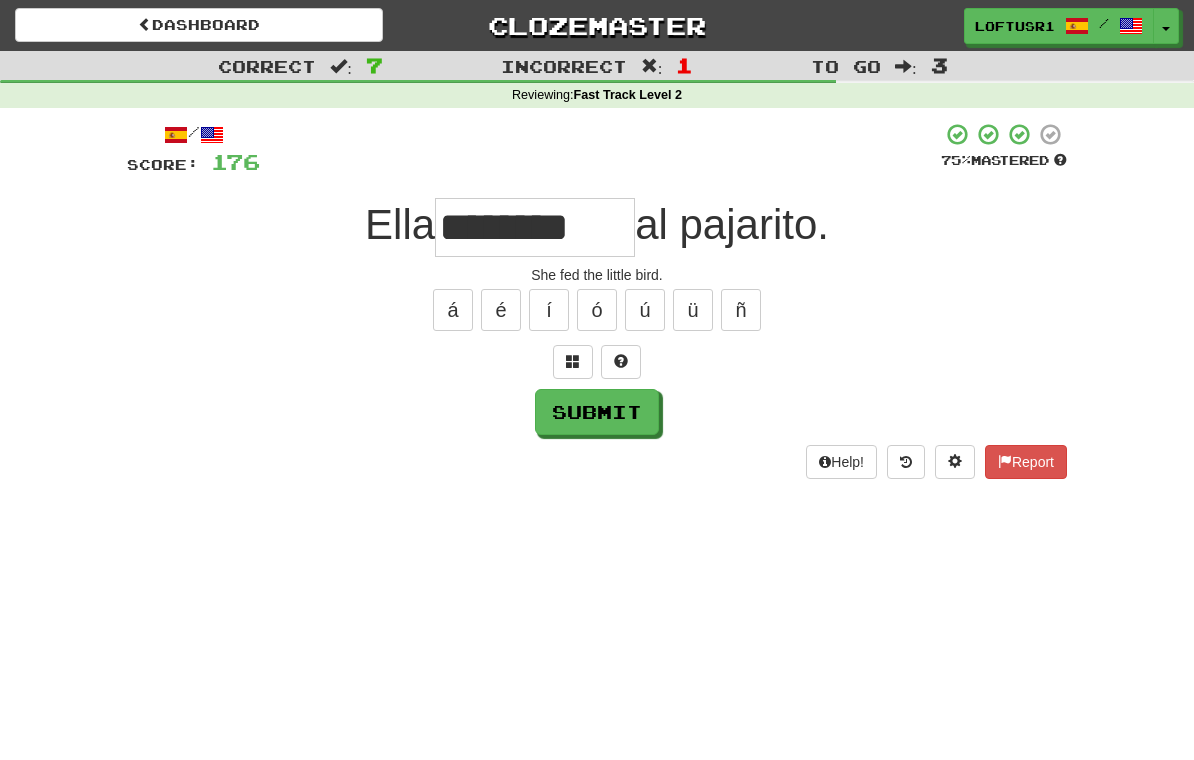 type on "********" 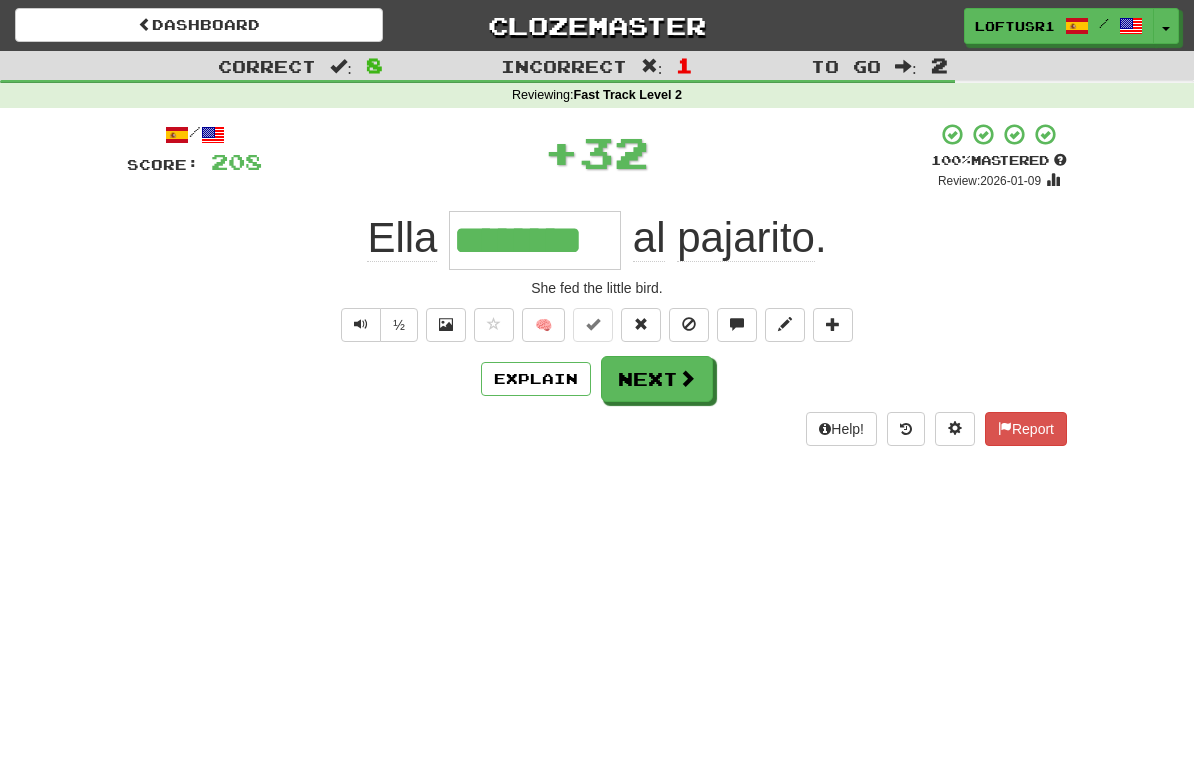 click on "Explain" at bounding box center [536, 379] 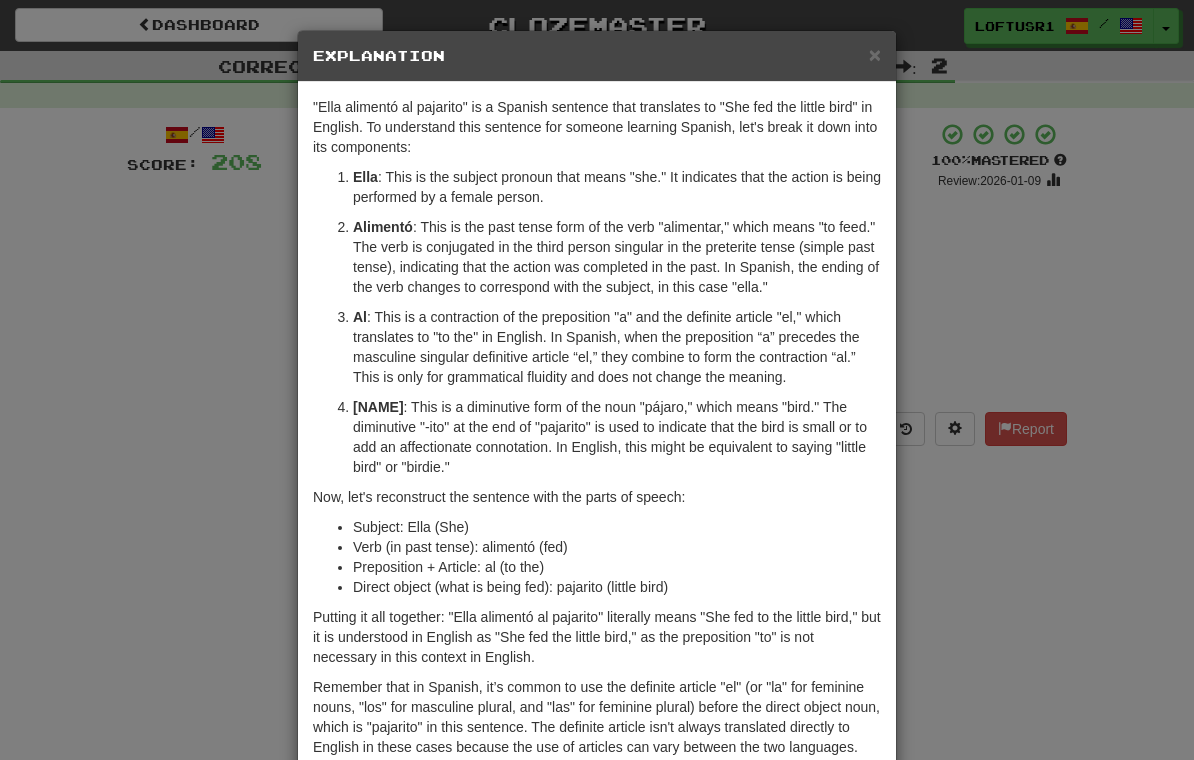 click on "× Explanation "Ella alimentó al pajarito" is a Spanish sentence that translates to "She fed the little bird" in English. To understand this sentence for someone learning Spanish, let's break it down into its components:
Ella : This is the subject pronoun that means "she." It indicates that the action is being performed by a female person.
Alimentó : This is the past tense form of the verb "alimentar," which means "to feed." The verb is conjugated in the third person singular in the preterite tense (simple past tense), indicating that the action was completed in the past. In Spanish, the ending of the verb changes to correspond with the subject, in this case "ella."
Al
Pajarito : This is a diminutive form of the noun "pájaro," which means "bird." The diminutive "-ito" at the end of "pajarito" is used to indicate that the bird is small or to add an affectionate connotation. In English, this might be equivalent to saying "little bird" or "birdie."
Subject: Ella (She)" at bounding box center (597, 380) 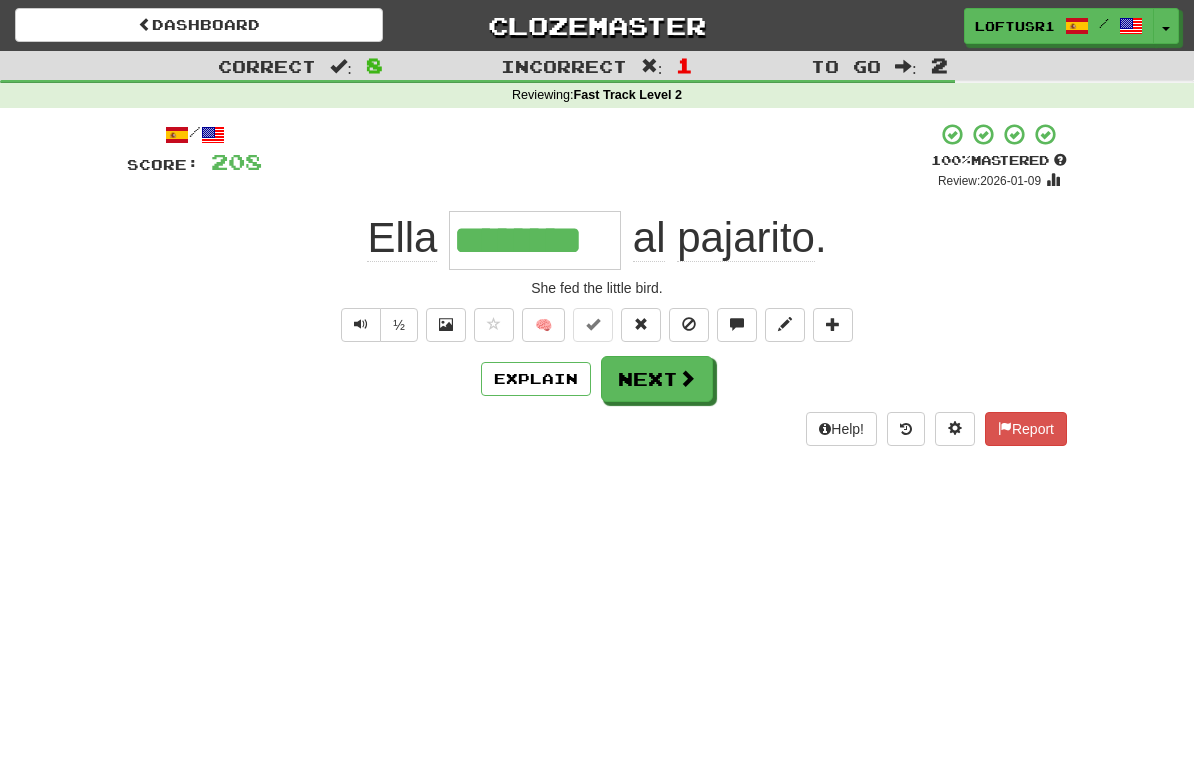 click on "Next" at bounding box center [657, 379] 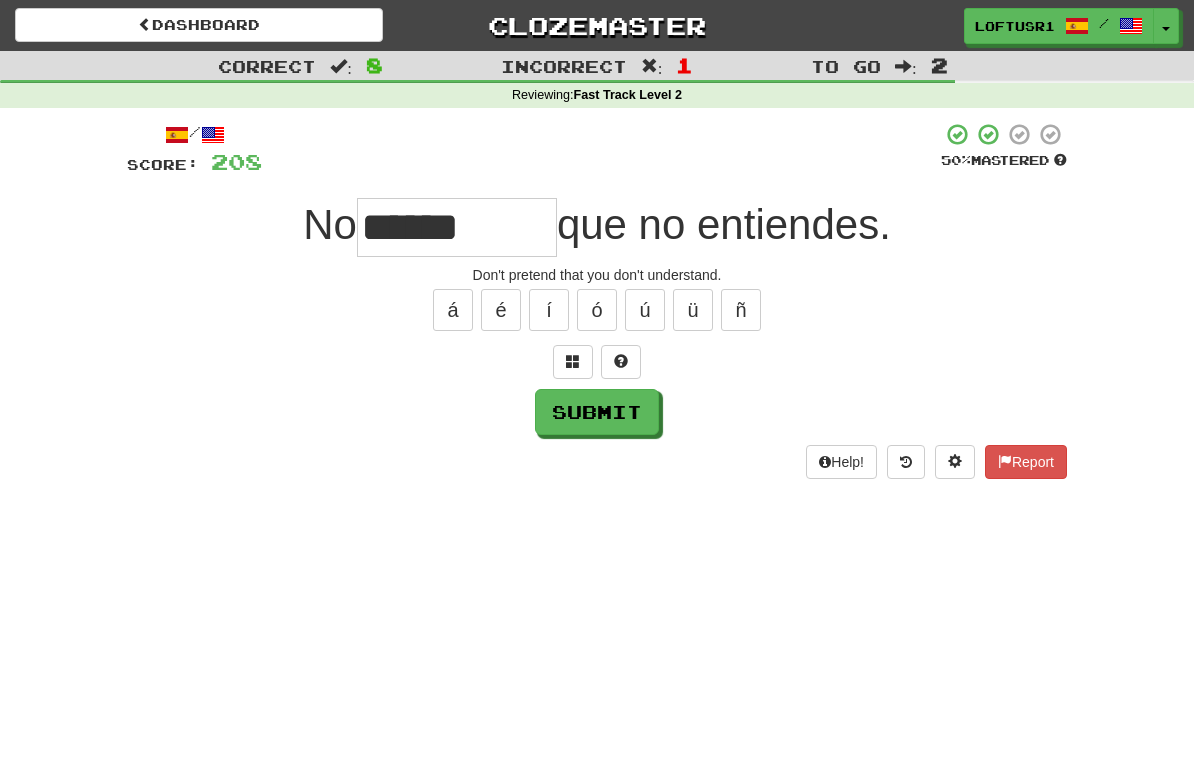 type on "******" 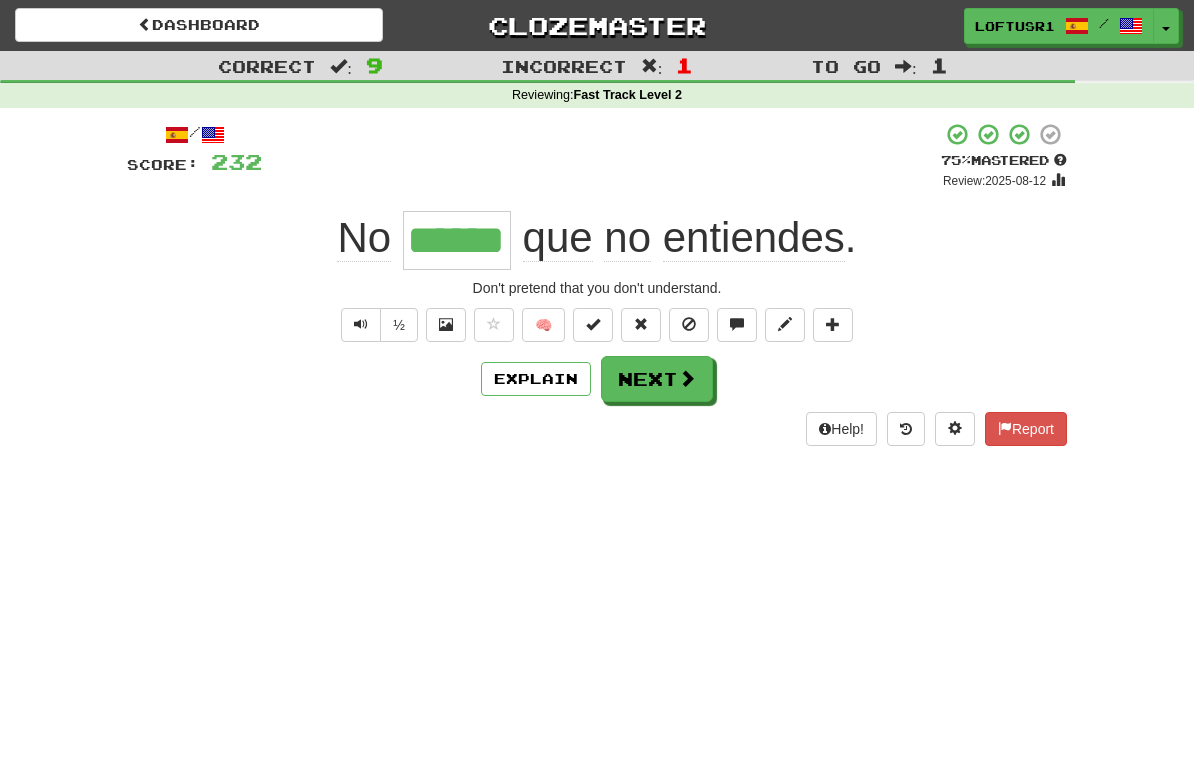 click on "Next" at bounding box center (657, 379) 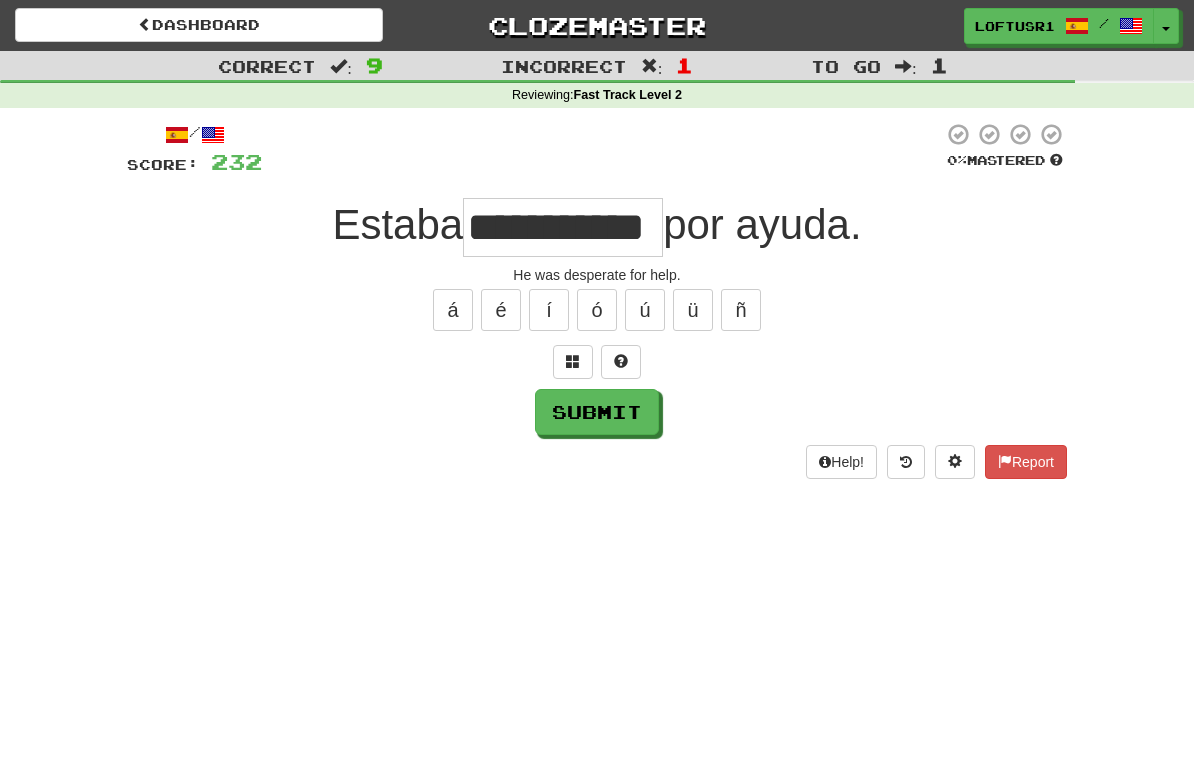 type on "**********" 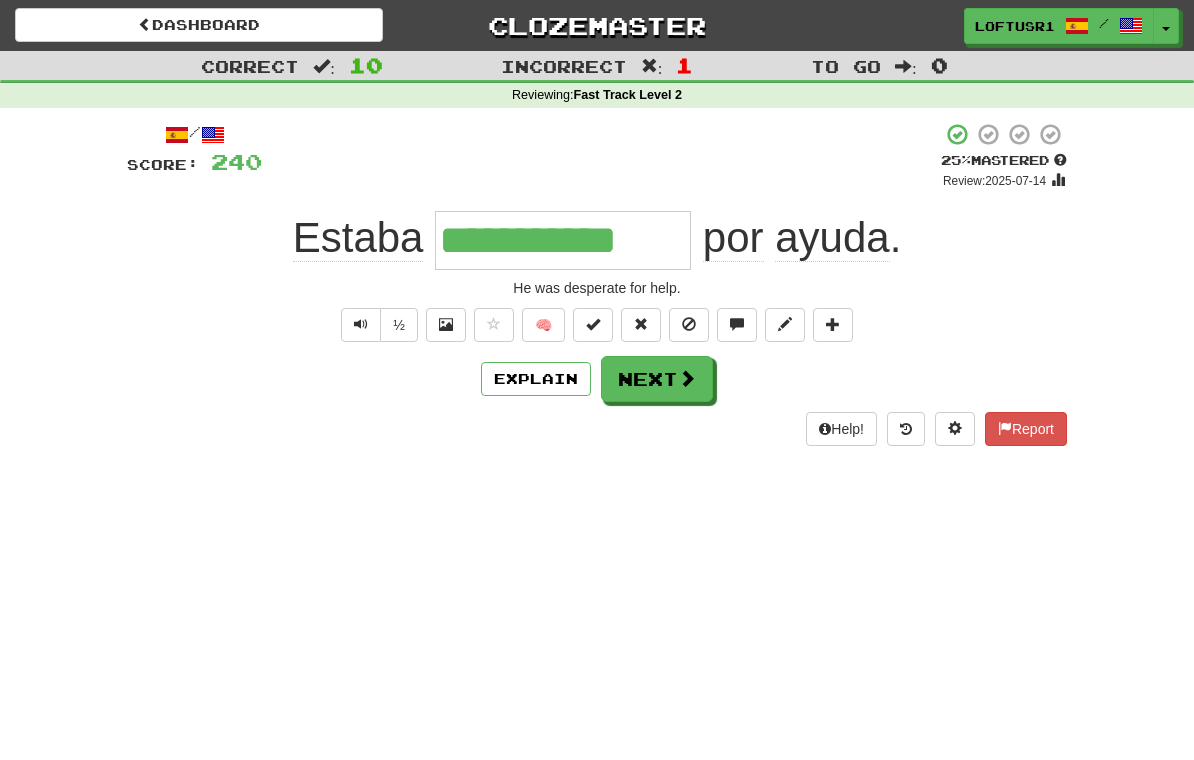 click on "Explain" at bounding box center [536, 379] 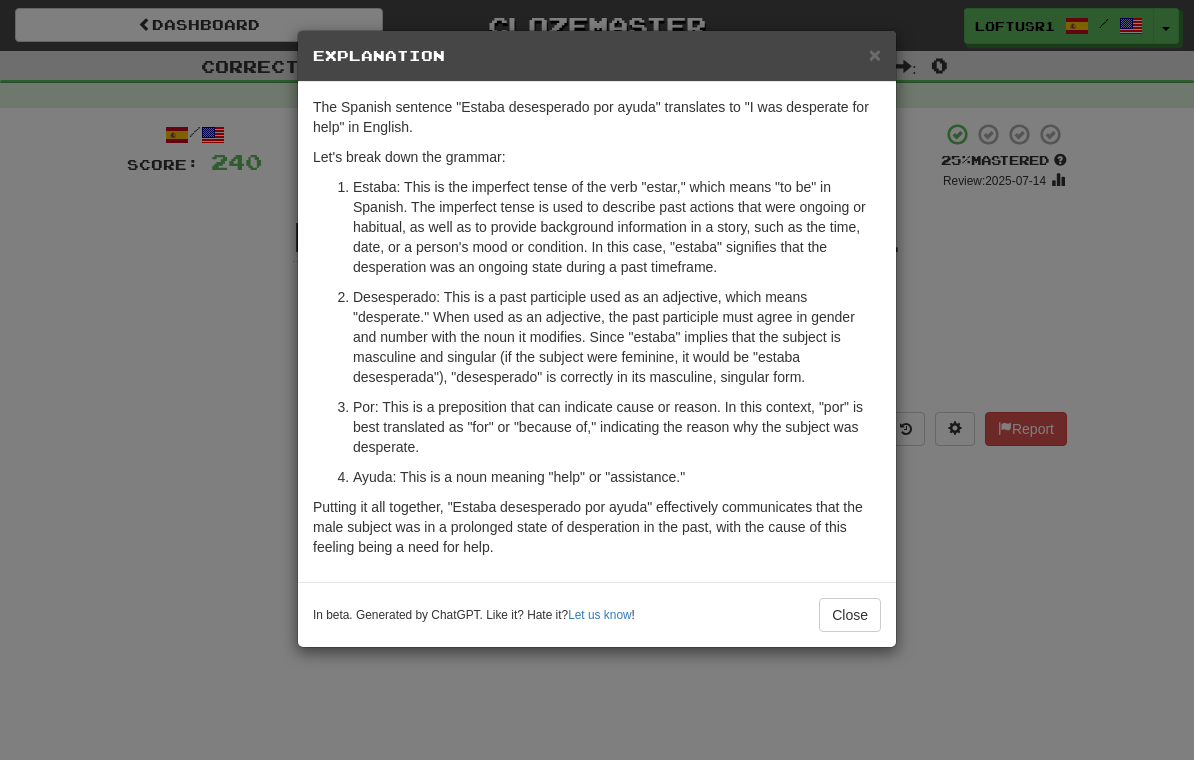 click on "Close" at bounding box center [850, 615] 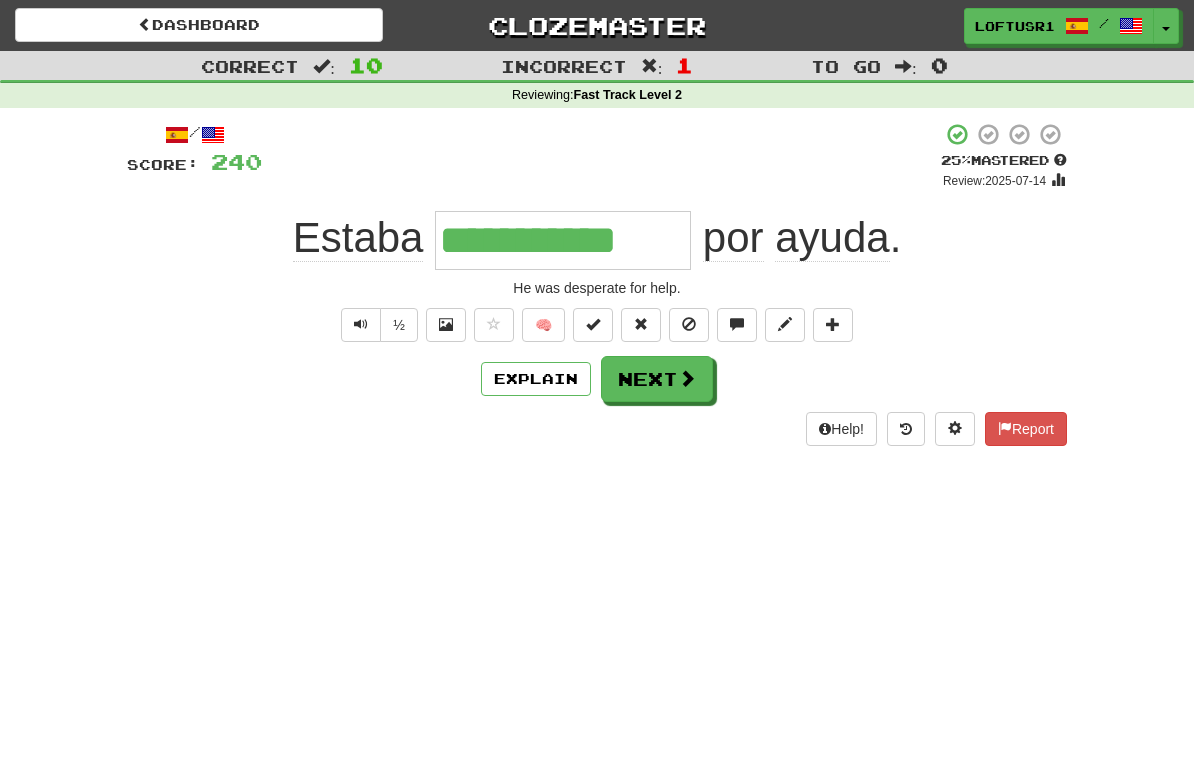 click on "Next" at bounding box center (657, 379) 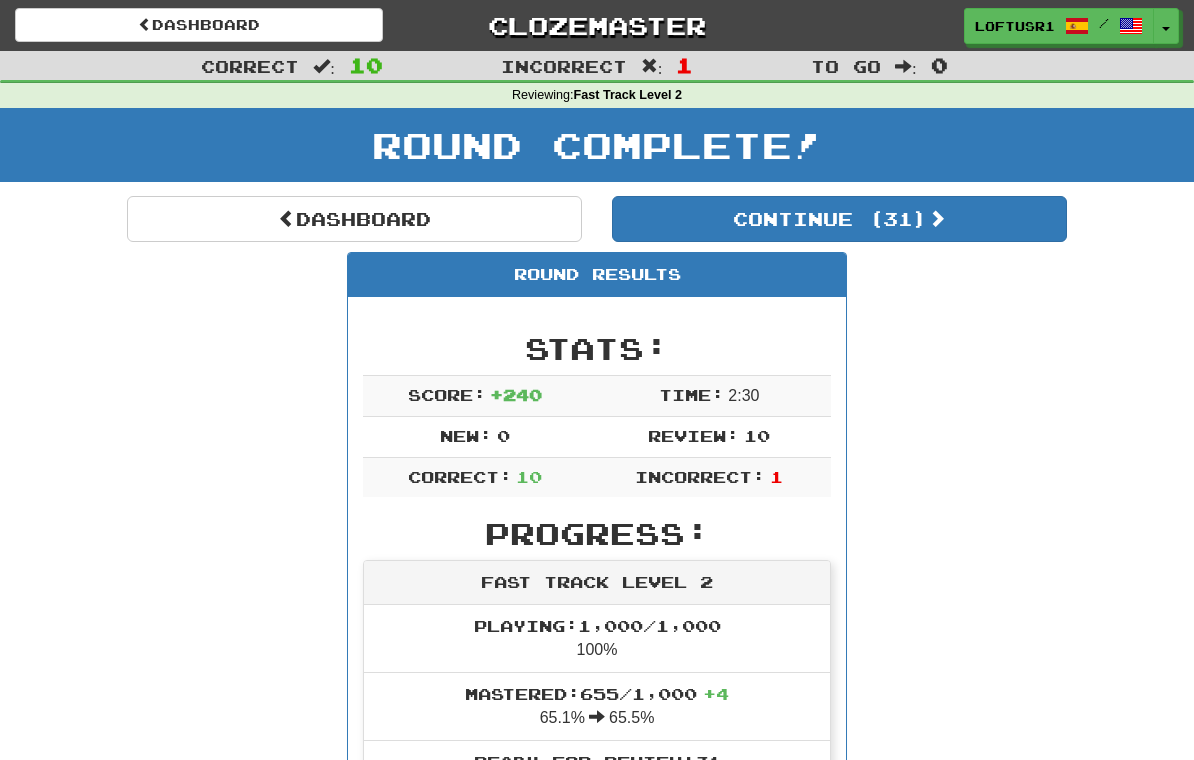 click on "Dashboard" at bounding box center (354, 219) 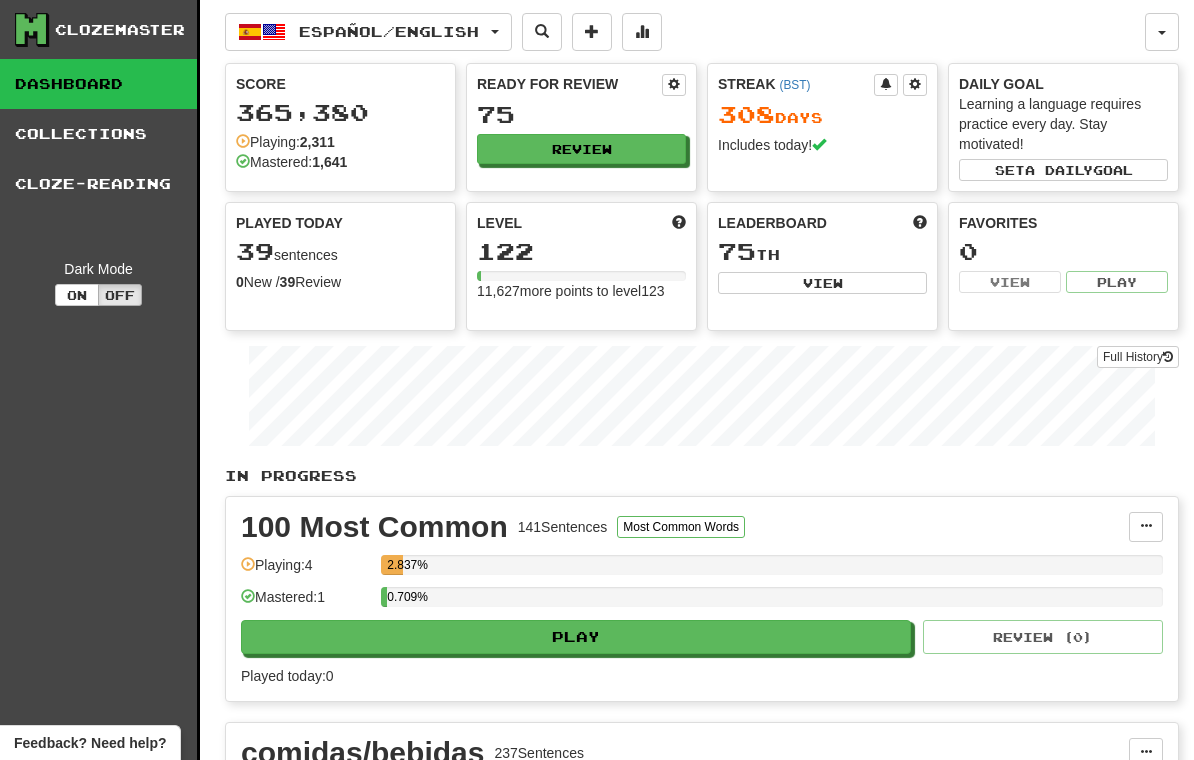 scroll, scrollTop: 0, scrollLeft: 0, axis: both 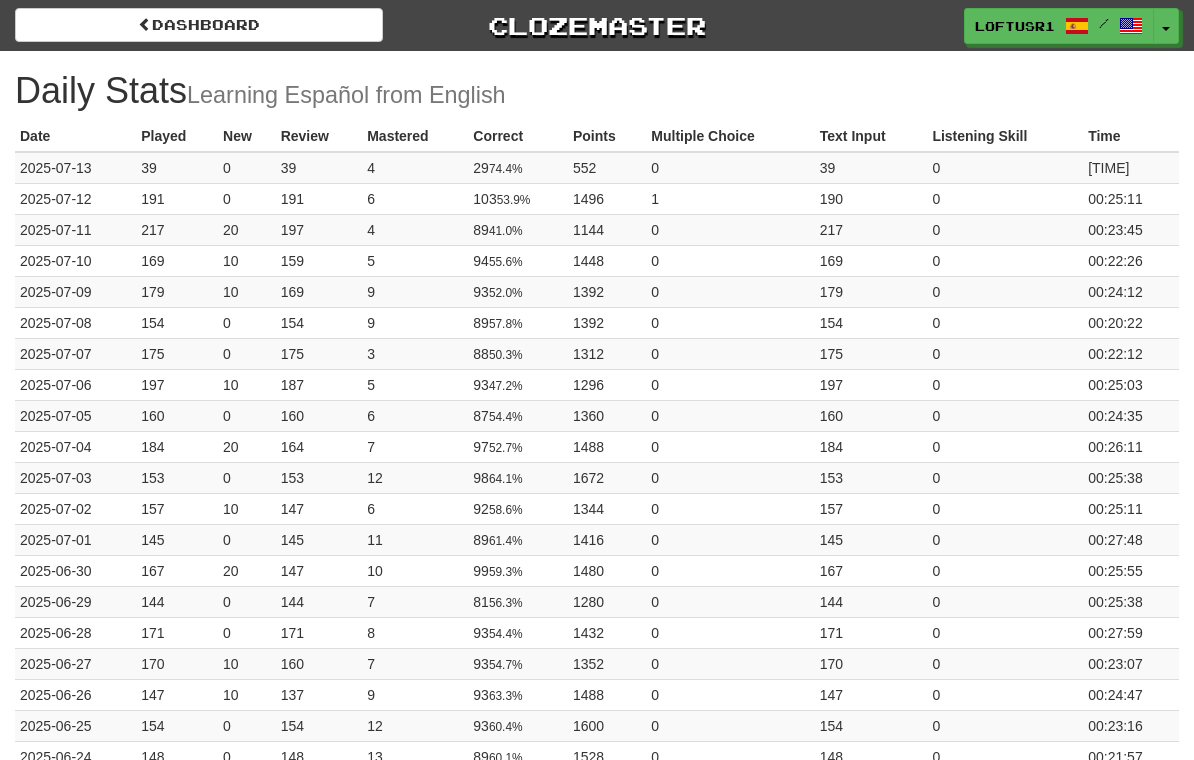 click on "Dashboard" at bounding box center [199, 25] 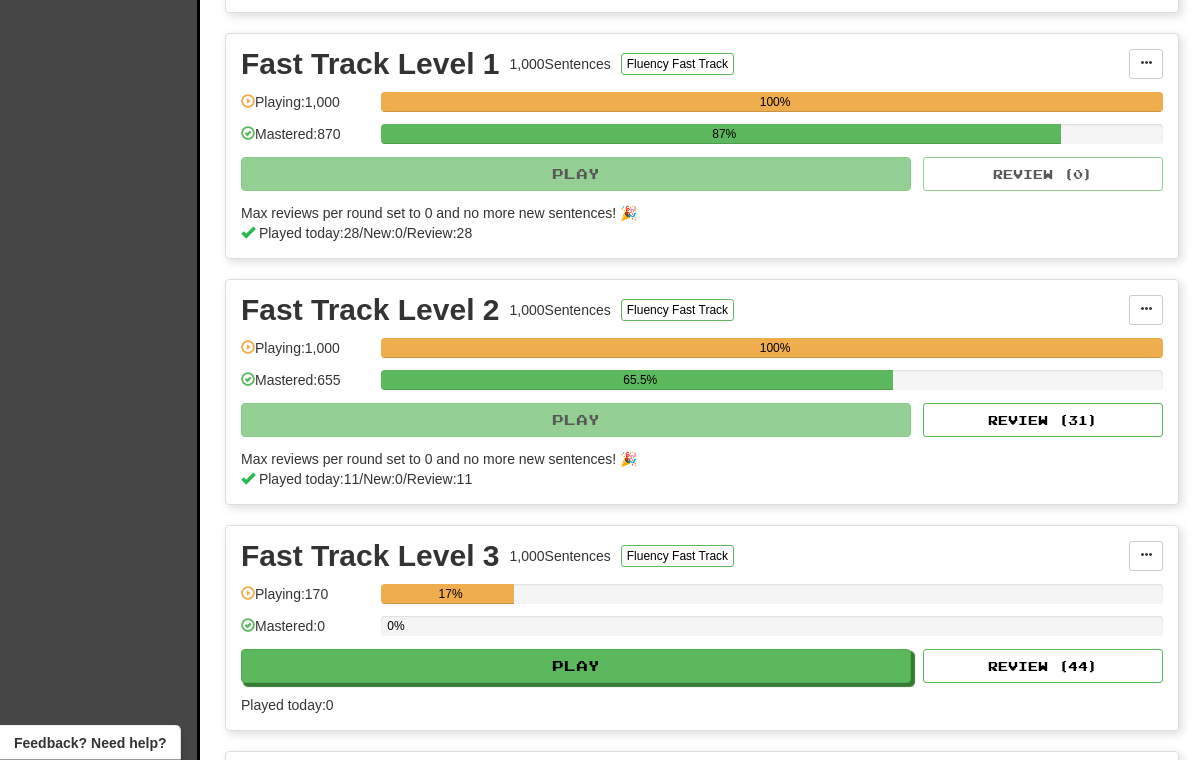 scroll, scrollTop: 893, scrollLeft: 0, axis: vertical 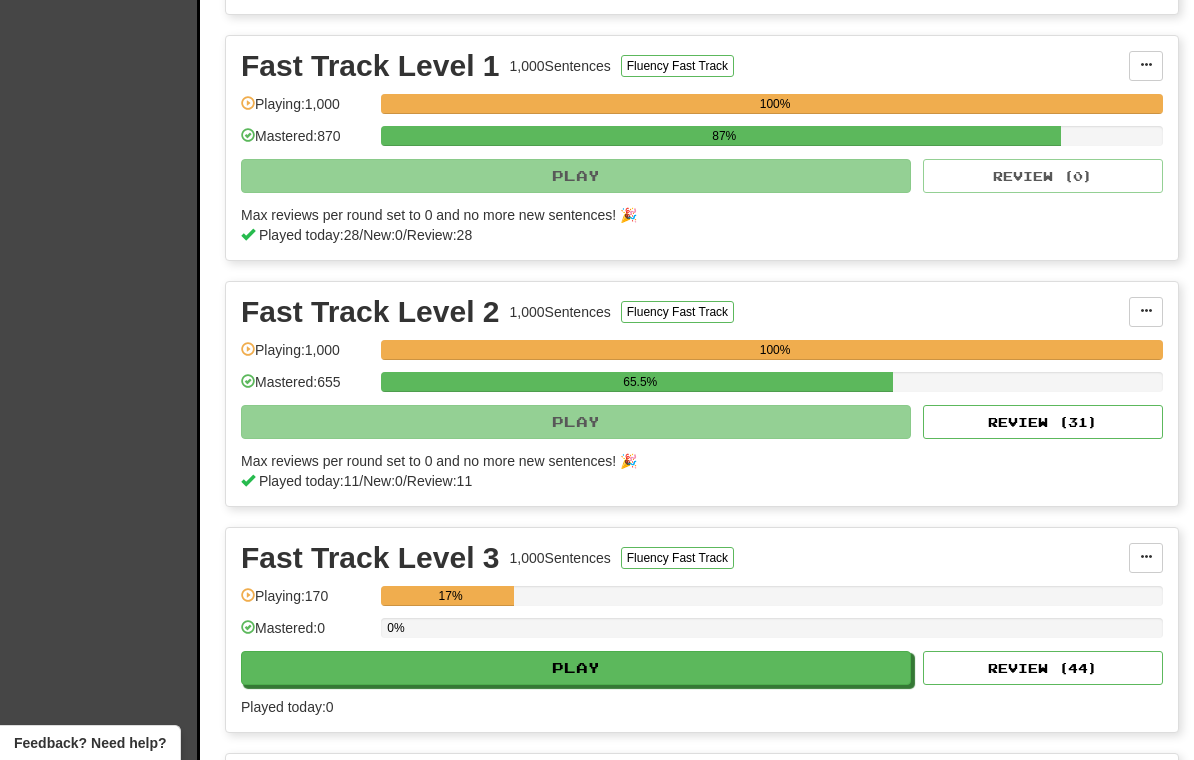 click on "Review ( 31 )" at bounding box center (1043, 422) 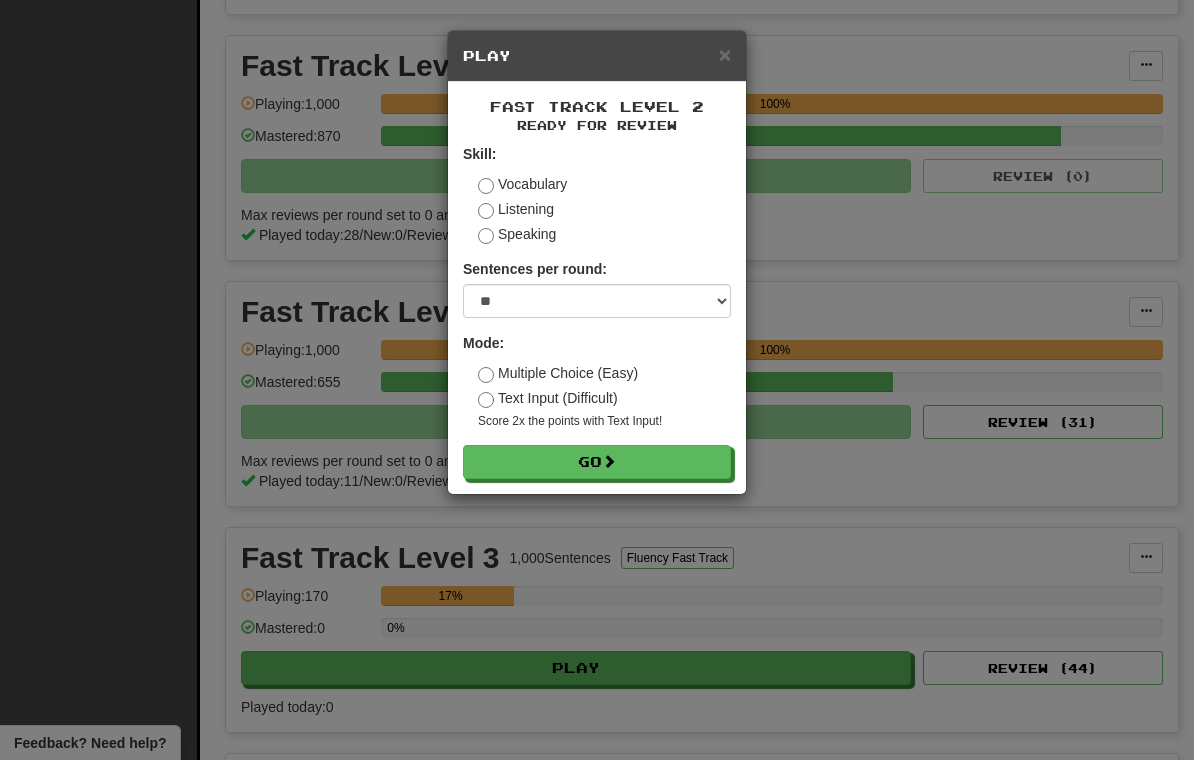 click on "Go" at bounding box center (597, 462) 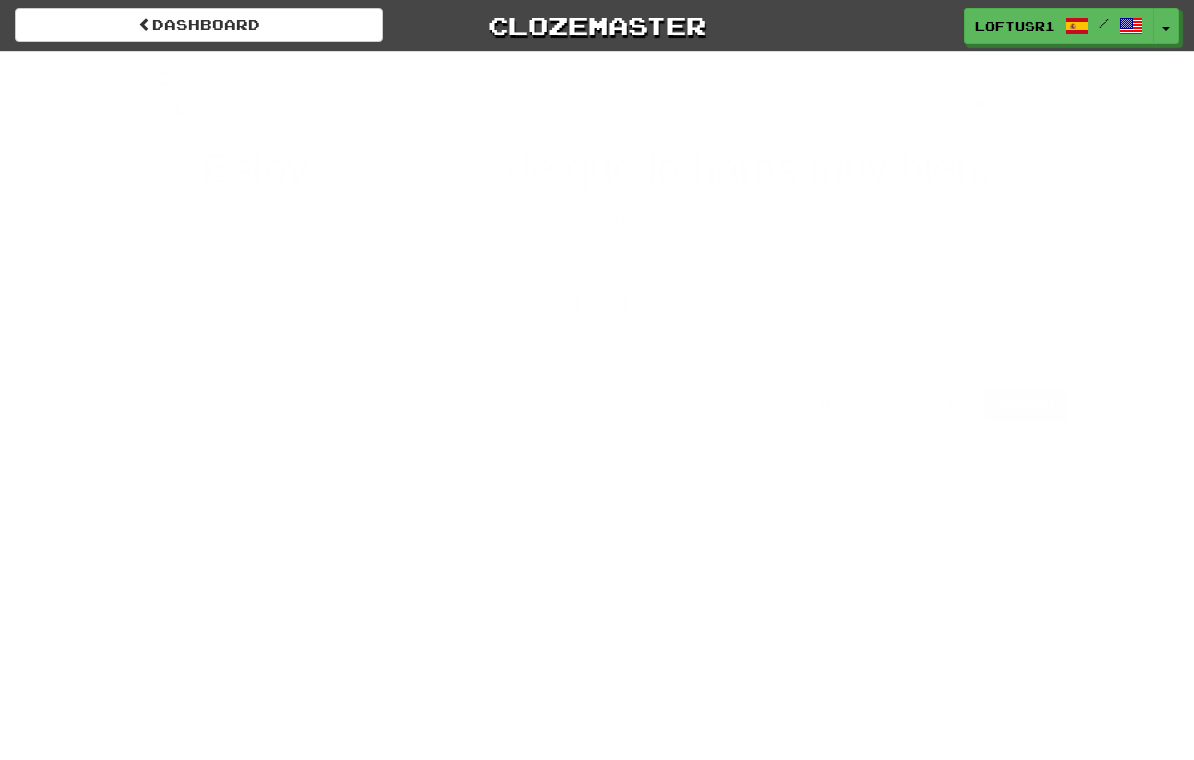 scroll, scrollTop: 0, scrollLeft: 0, axis: both 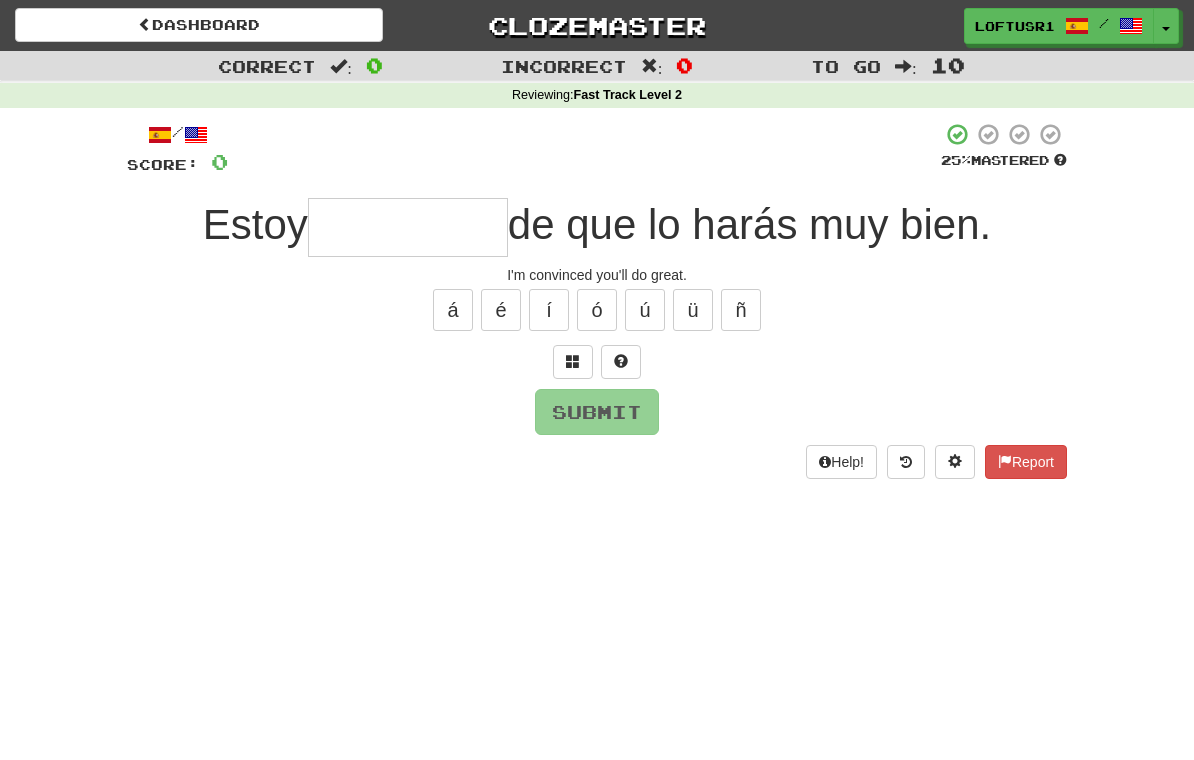 click at bounding box center (408, 227) 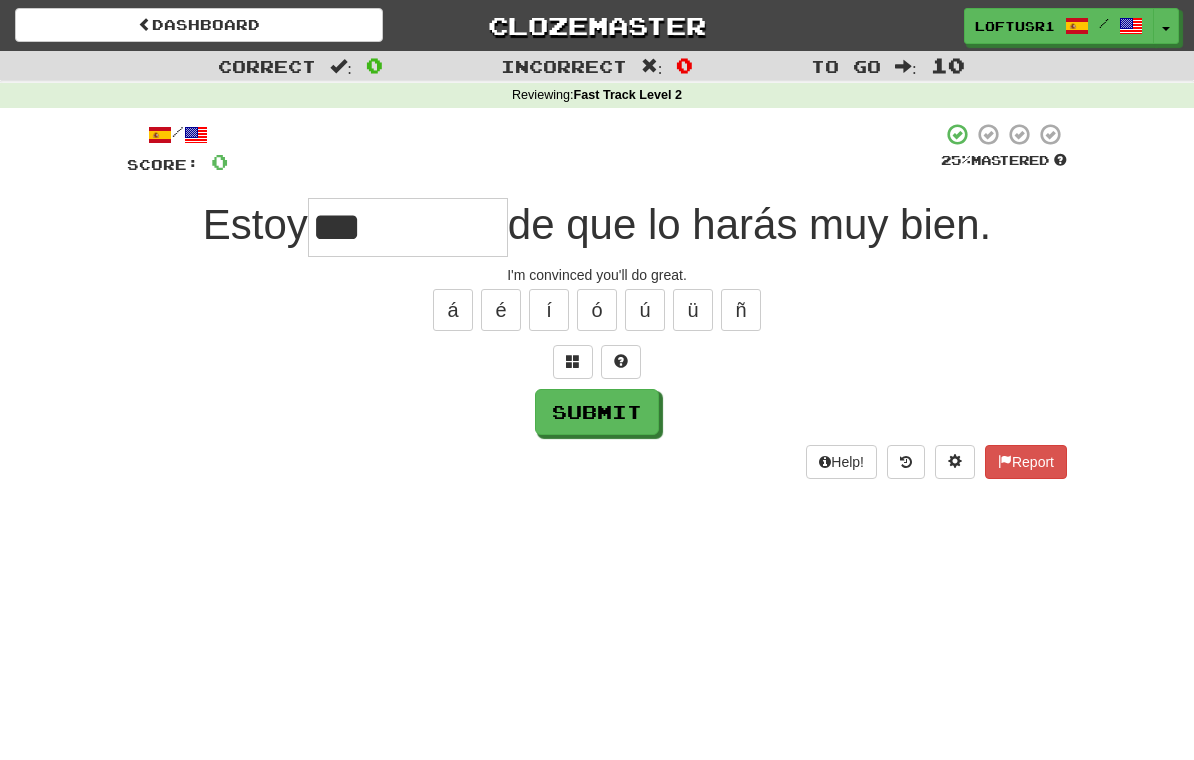 click on "Submit" at bounding box center [597, 412] 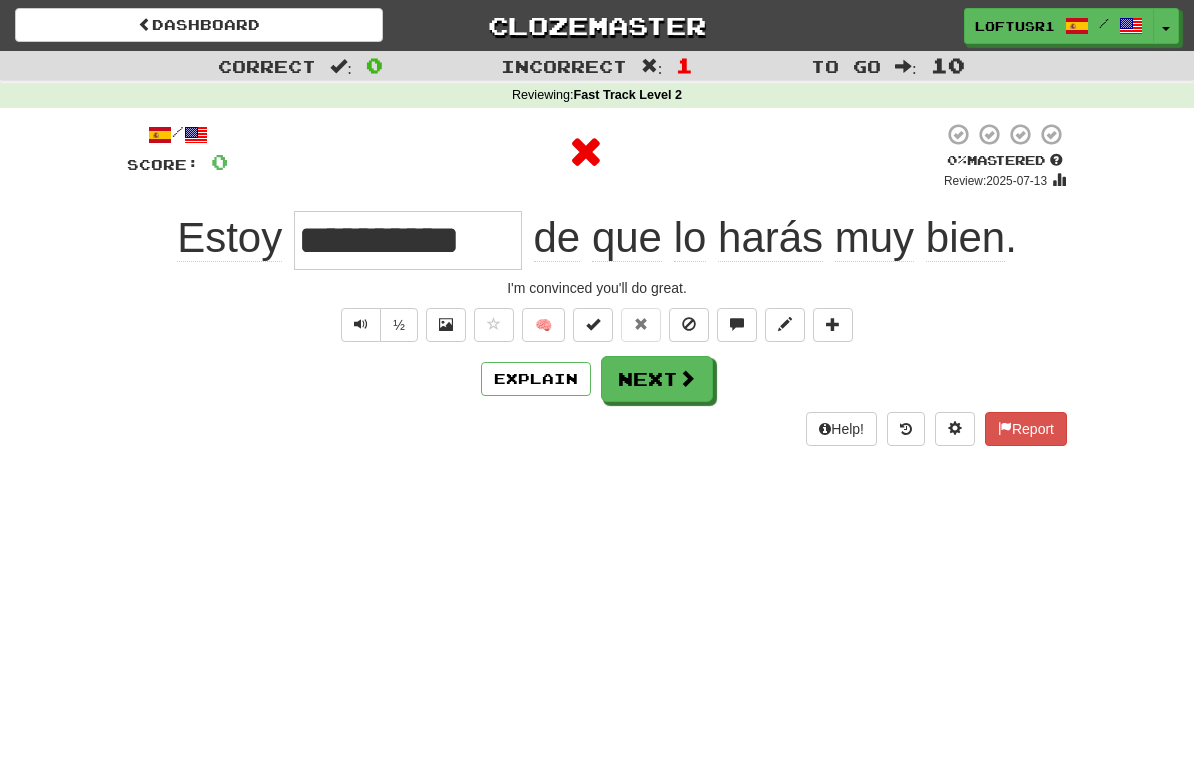 click on "Explain" at bounding box center [536, 379] 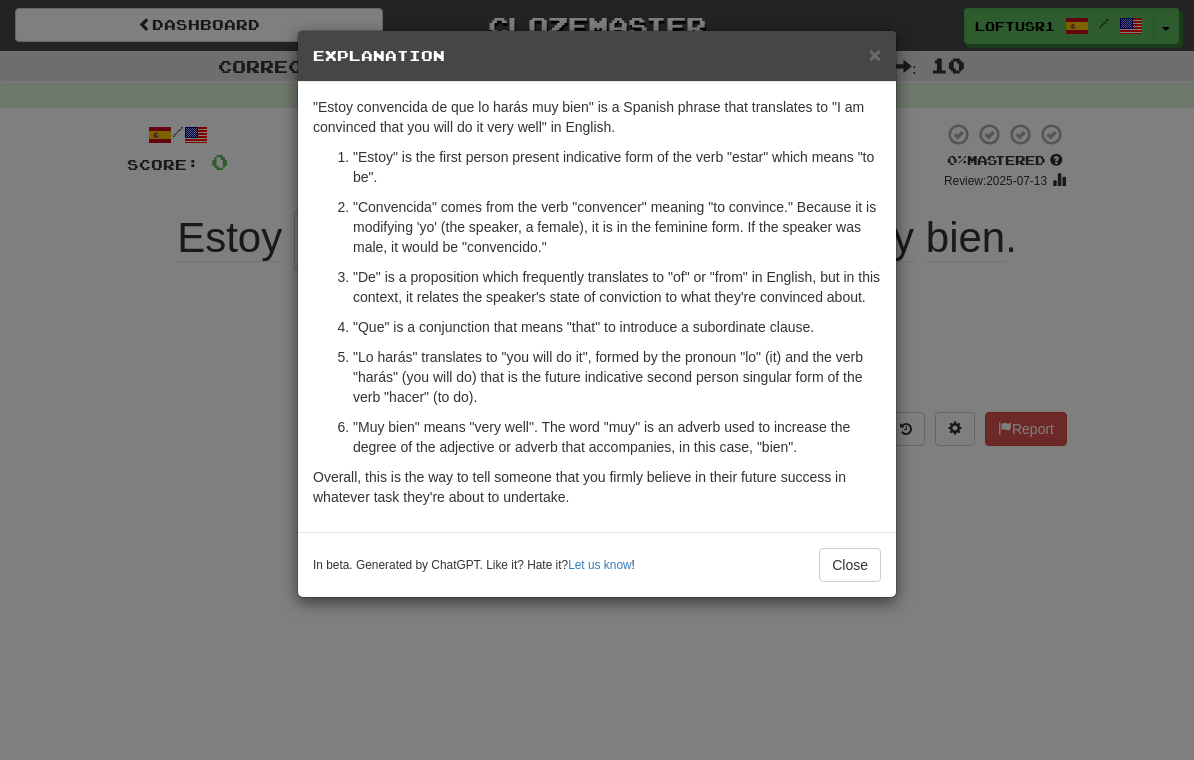 click on "Close" at bounding box center [850, 565] 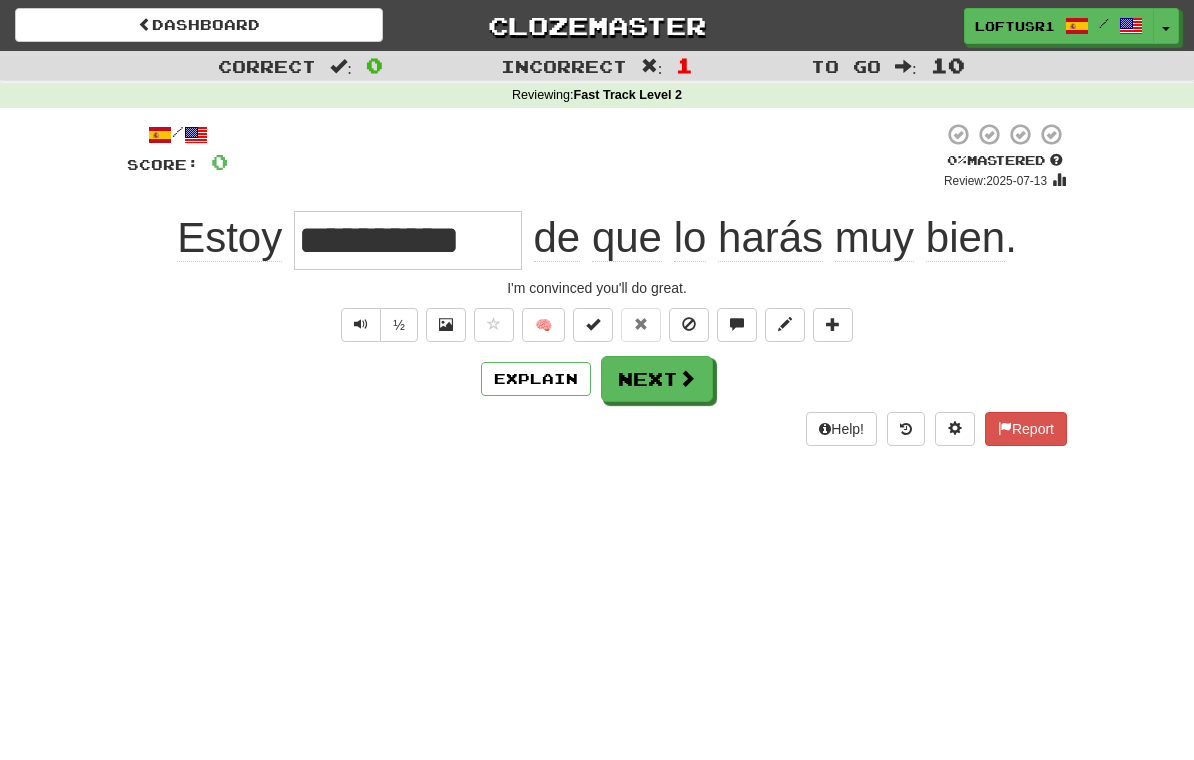 click at bounding box center (361, 325) 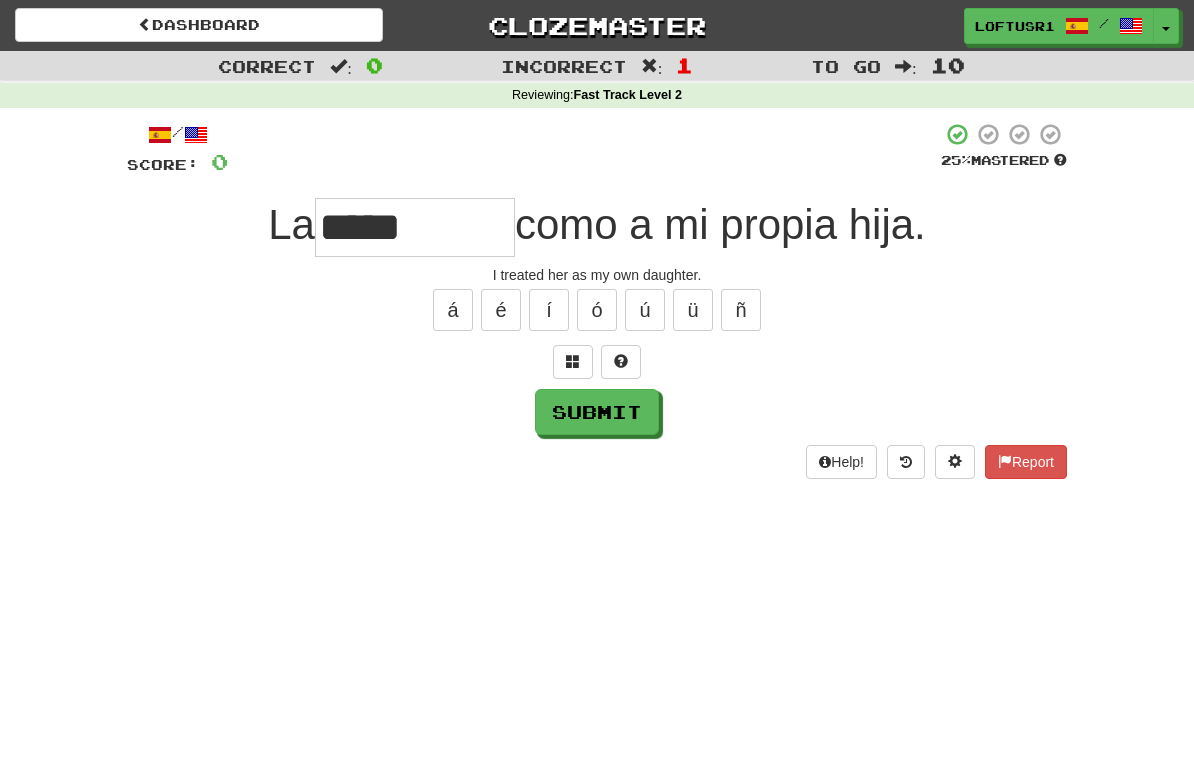 click on "Submit" at bounding box center [597, 412] 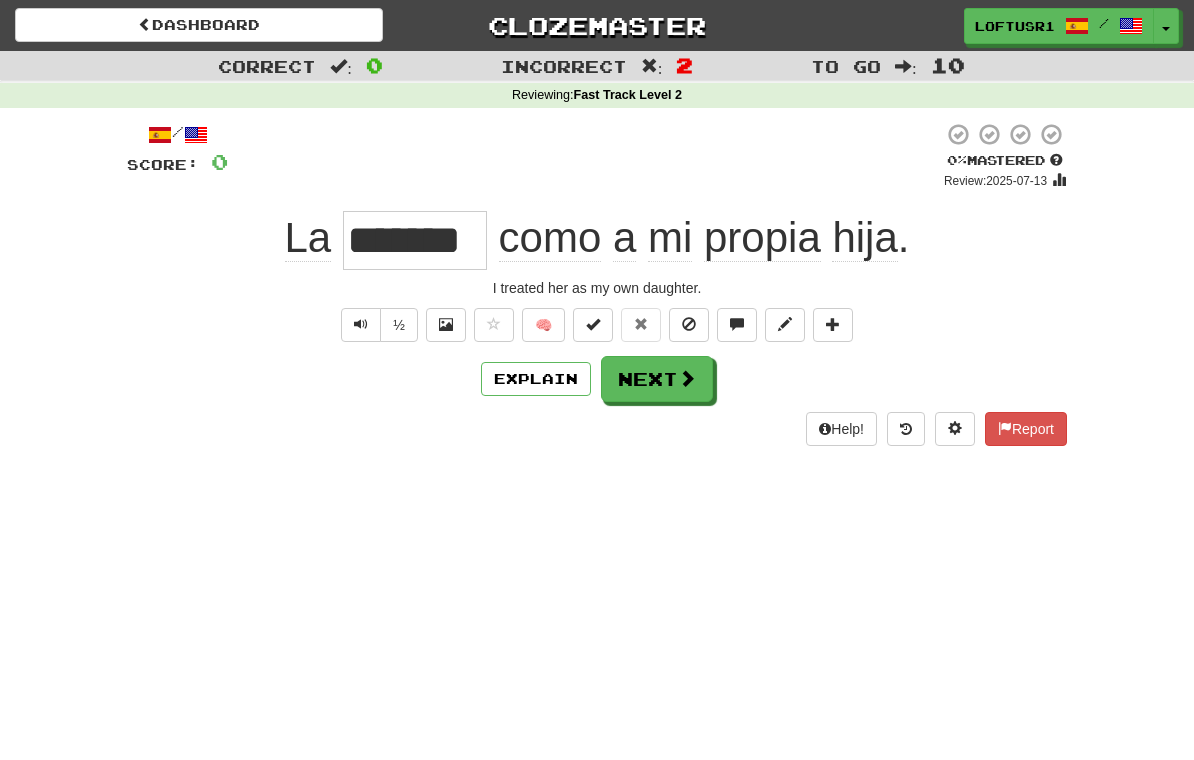 click on "Next" at bounding box center (657, 379) 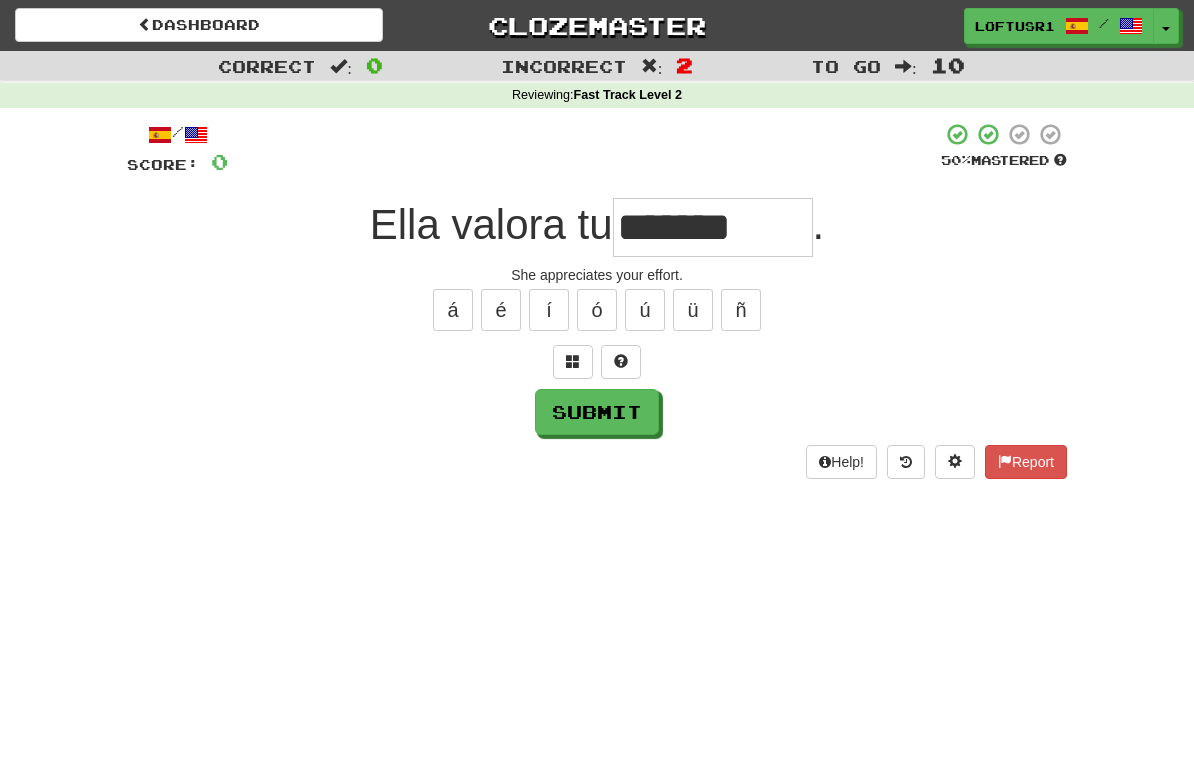 click on "Submit" at bounding box center (597, 412) 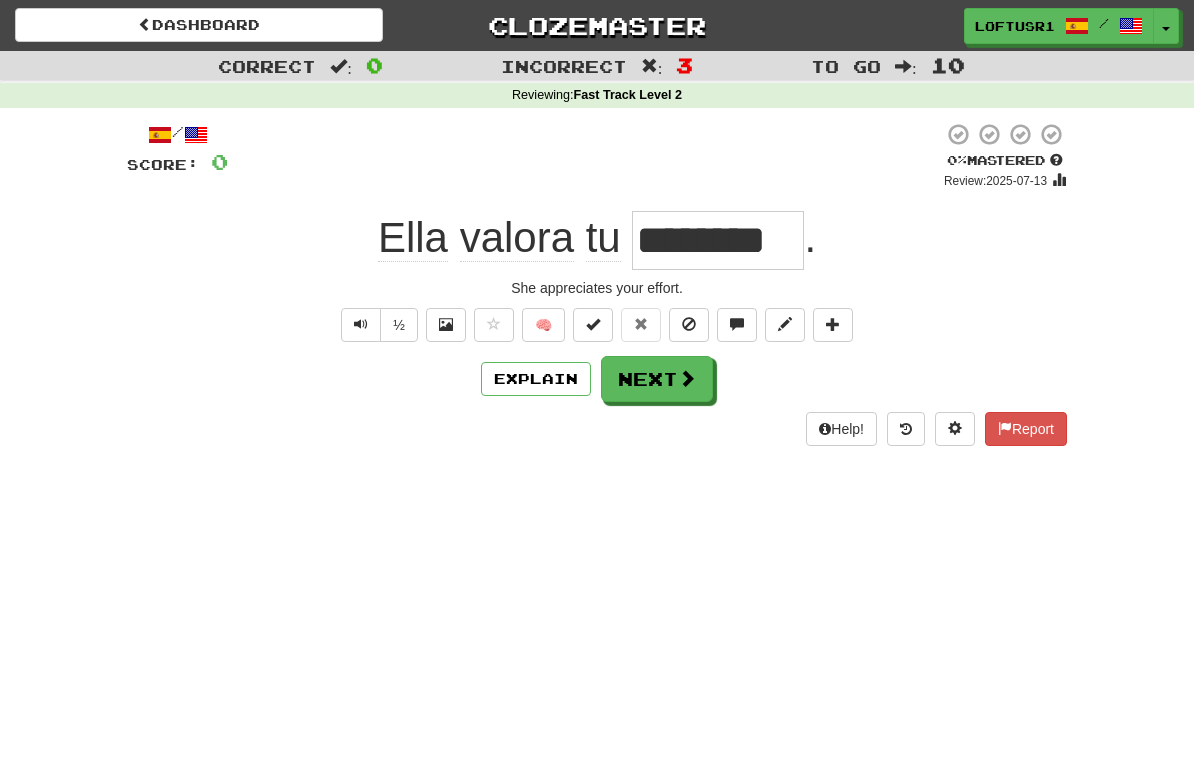 click on "Explain" at bounding box center [536, 379] 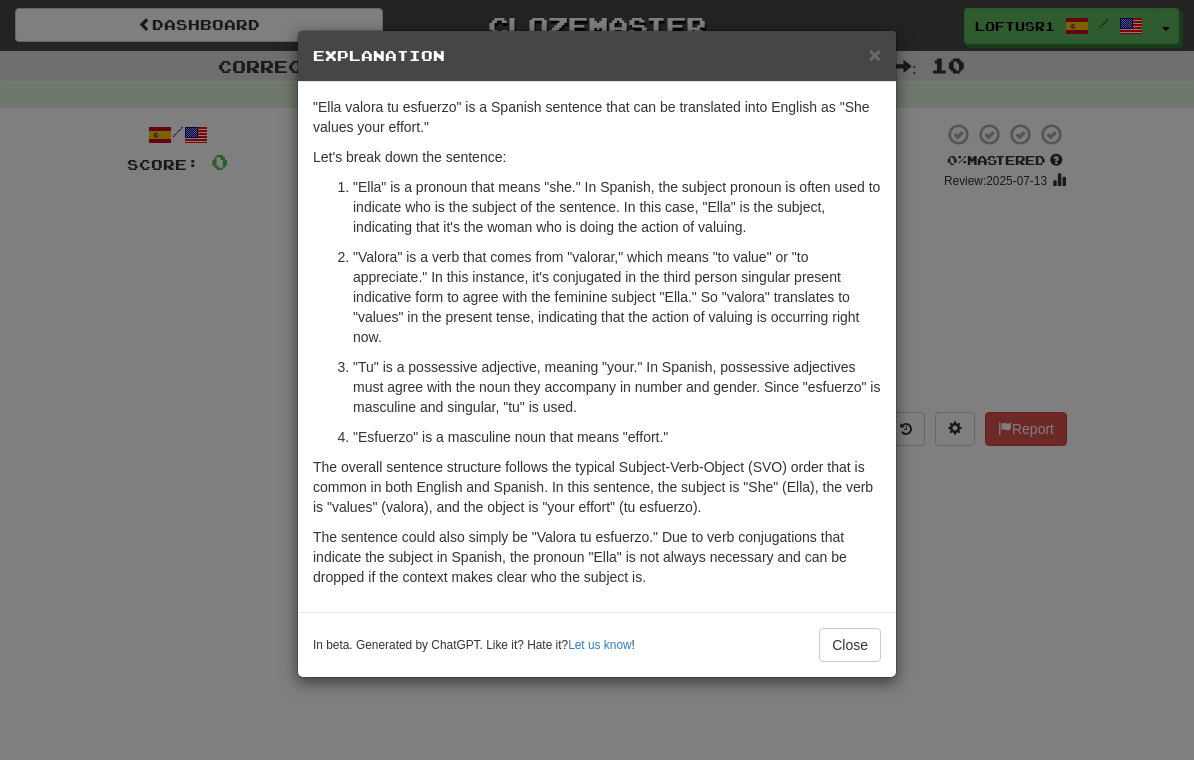 click on "Close" at bounding box center (850, 645) 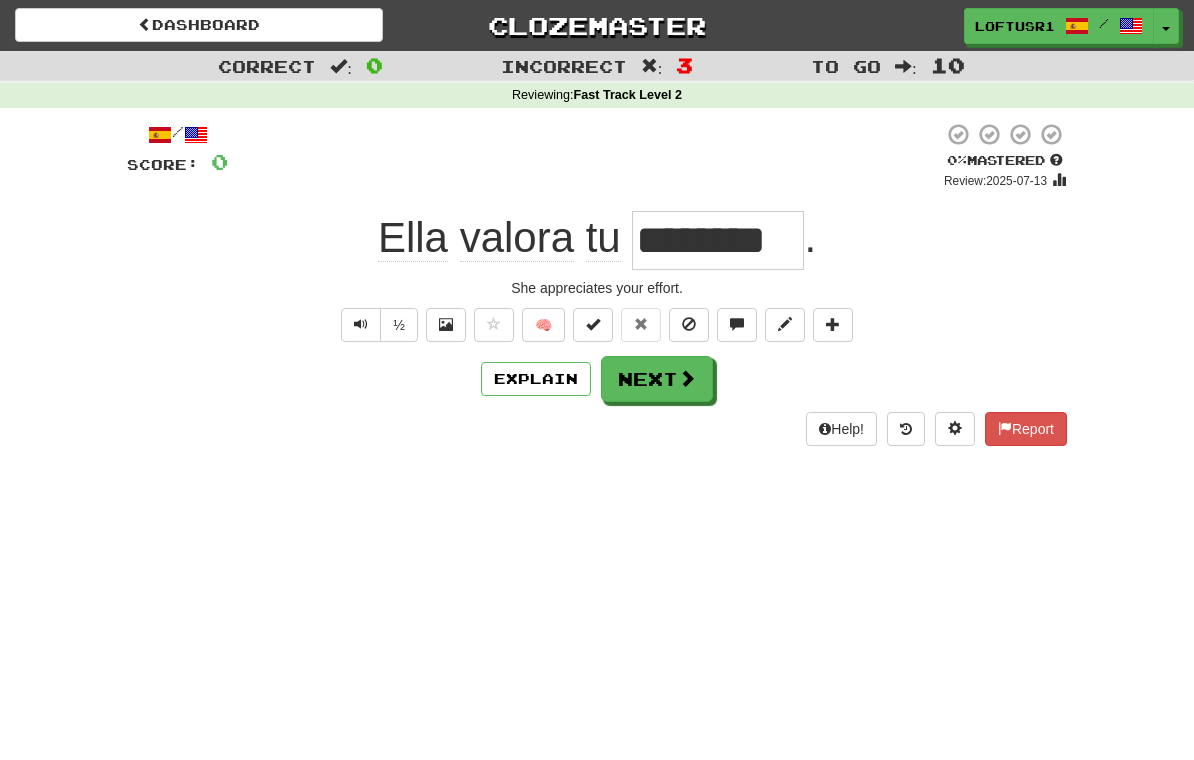 click on "Explain" at bounding box center [536, 379] 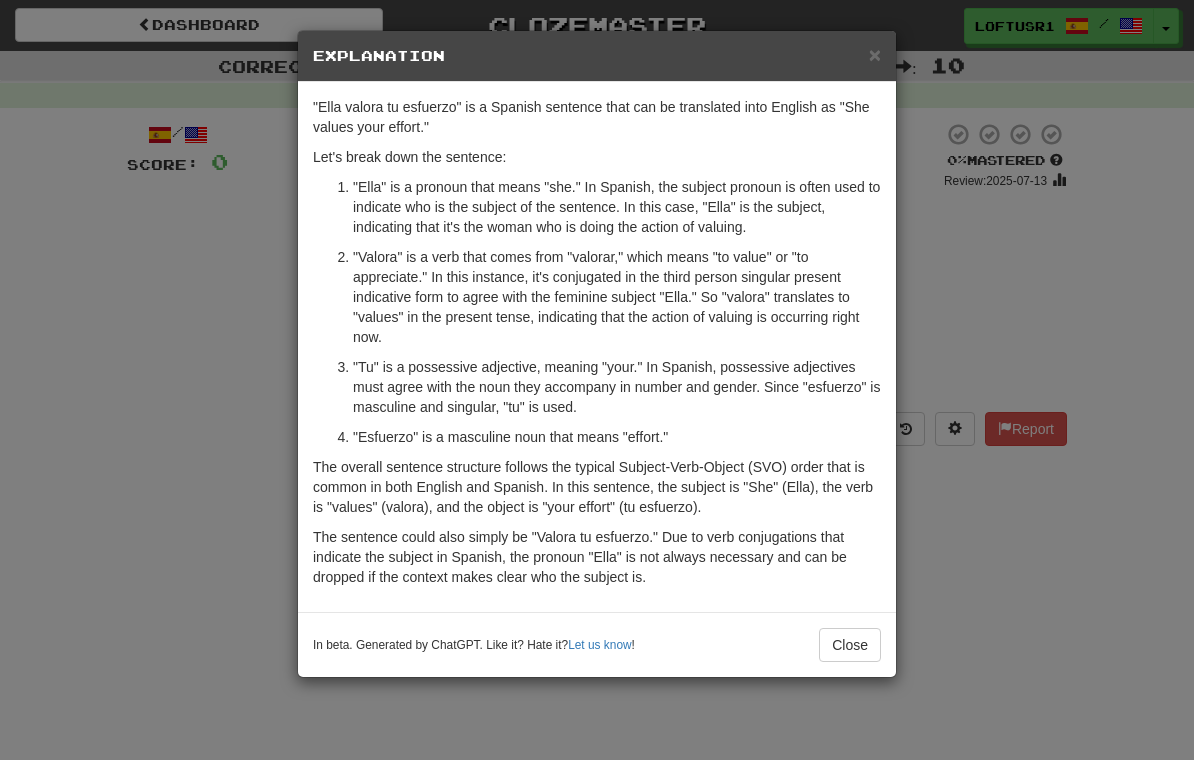 click on "Close" at bounding box center [850, 645] 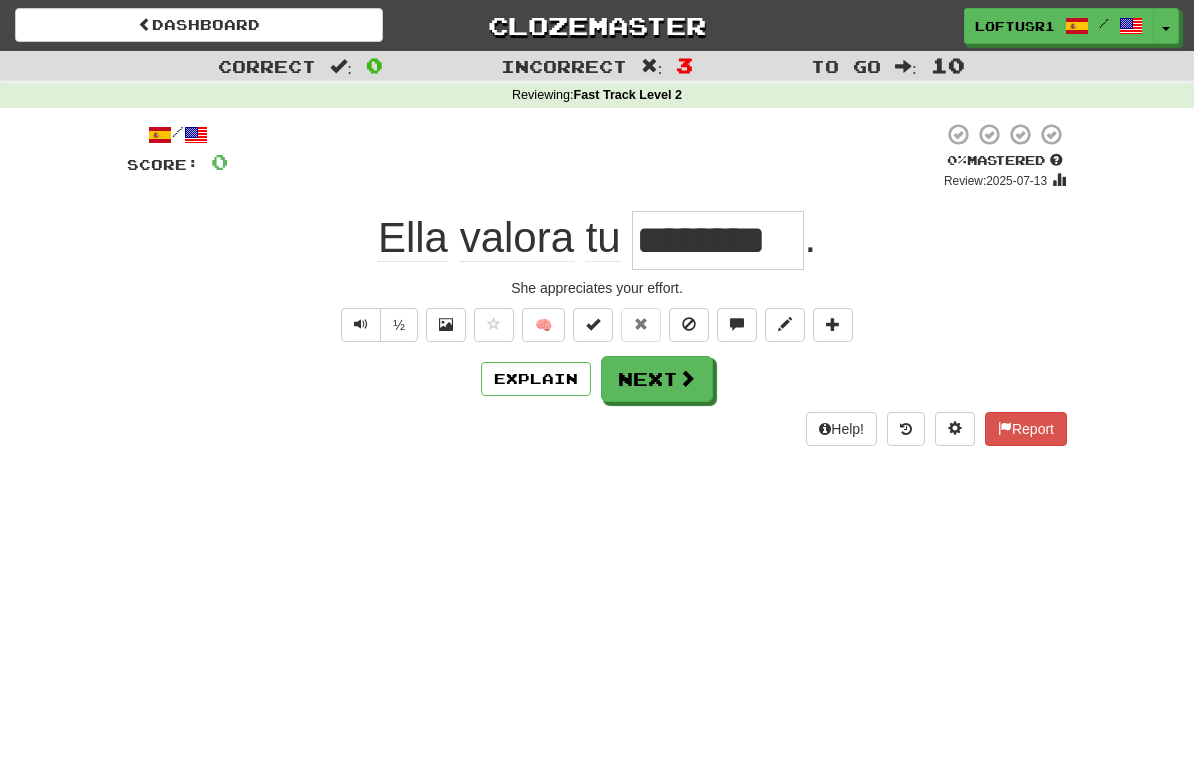 click on "Next" at bounding box center [657, 379] 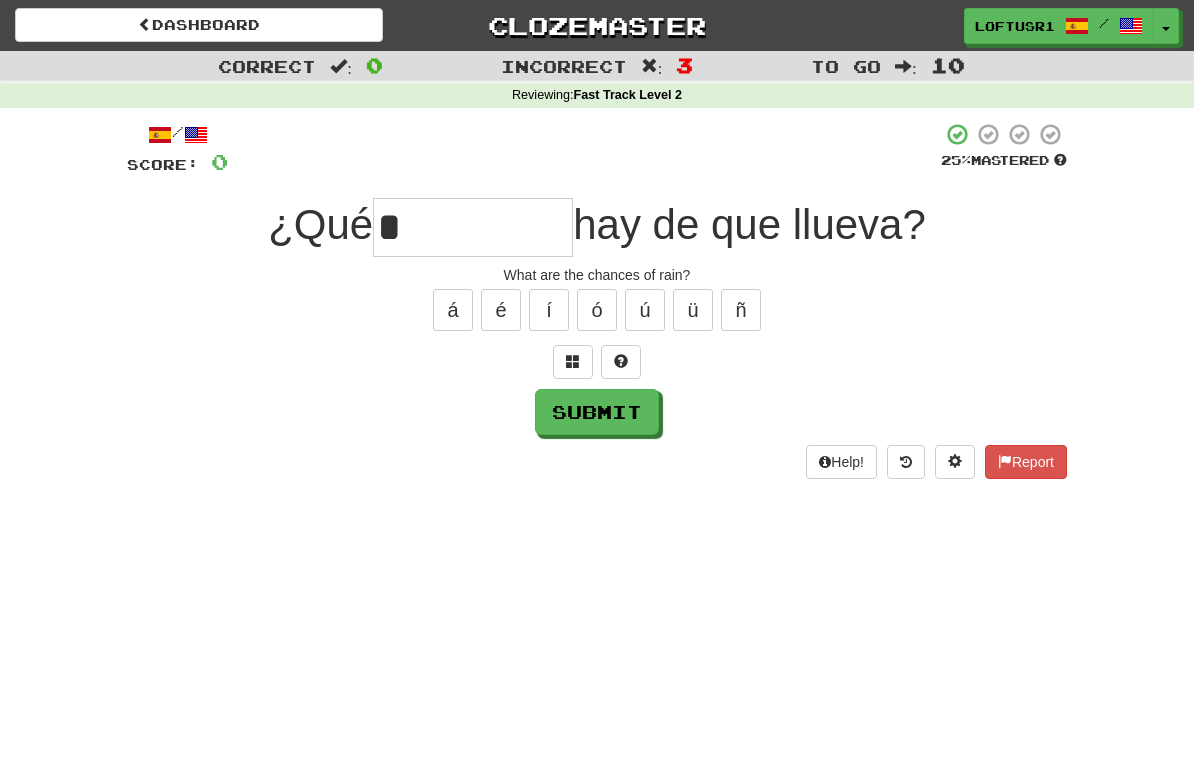 click on "Submit" at bounding box center [597, 412] 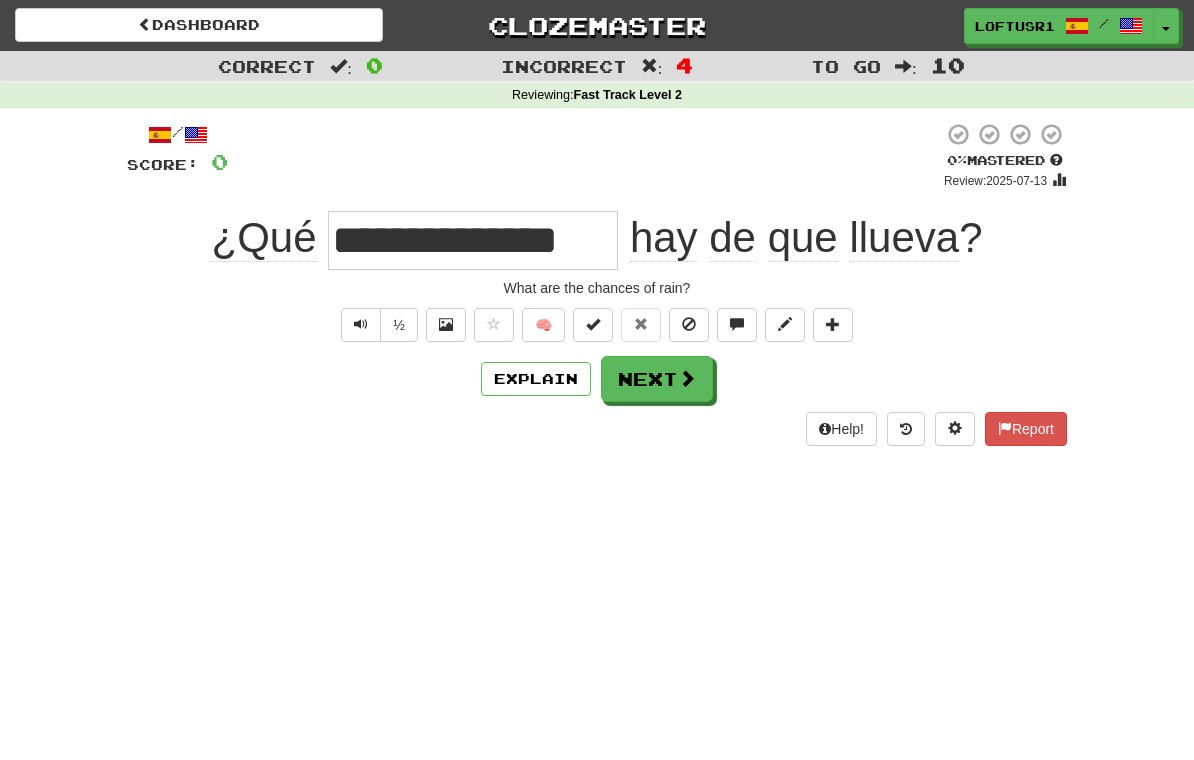 click on "Next" at bounding box center [657, 379] 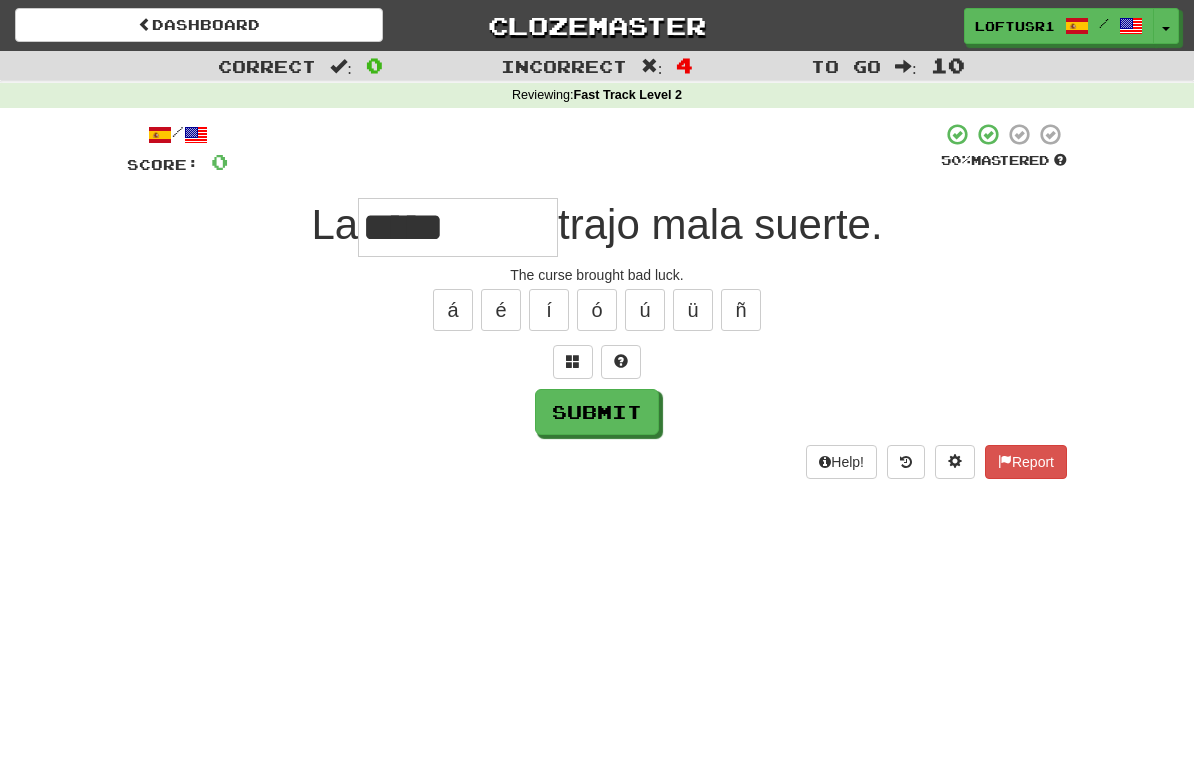 click on "Submit" at bounding box center [597, 412] 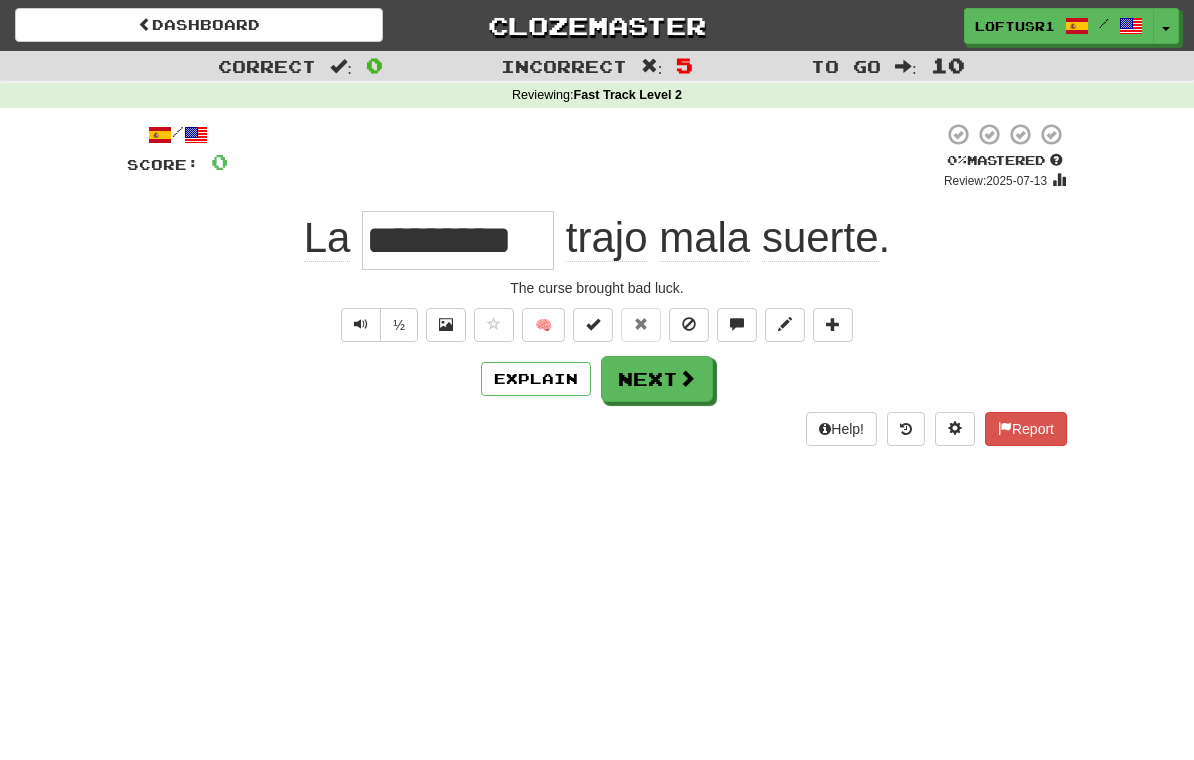 click on "Next" at bounding box center [657, 379] 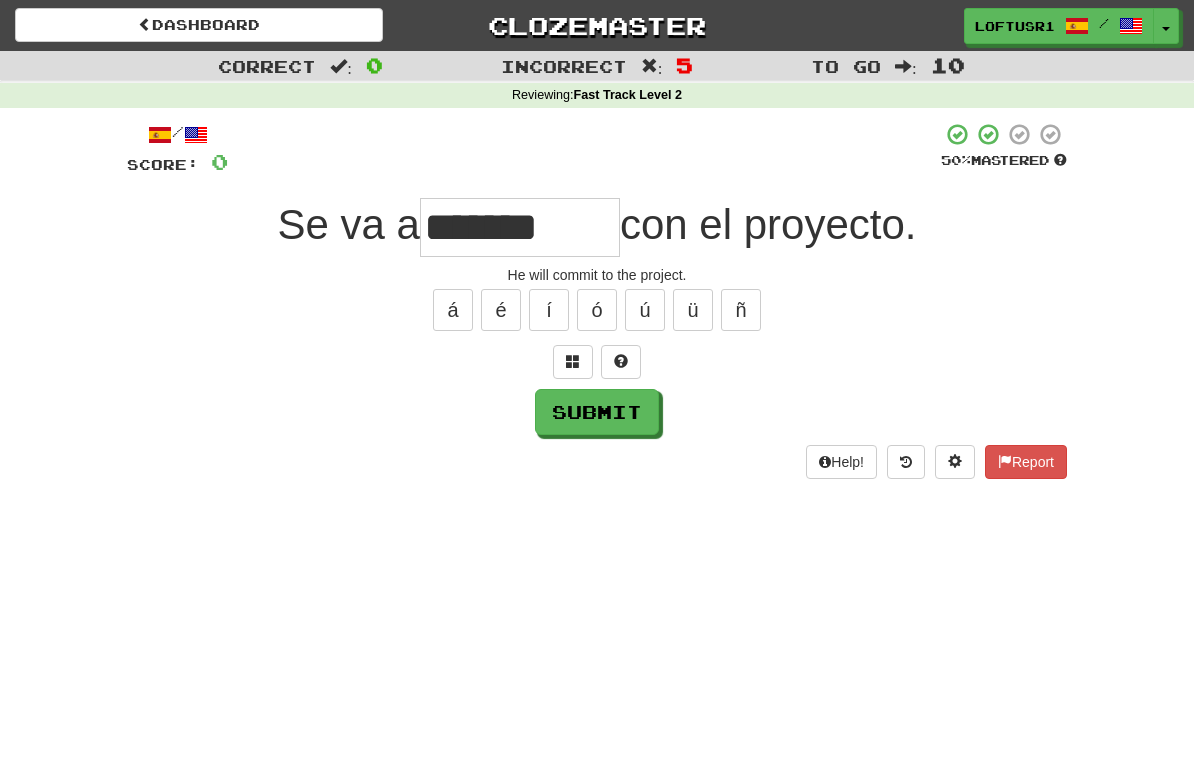 click on "Submit" at bounding box center (597, 412) 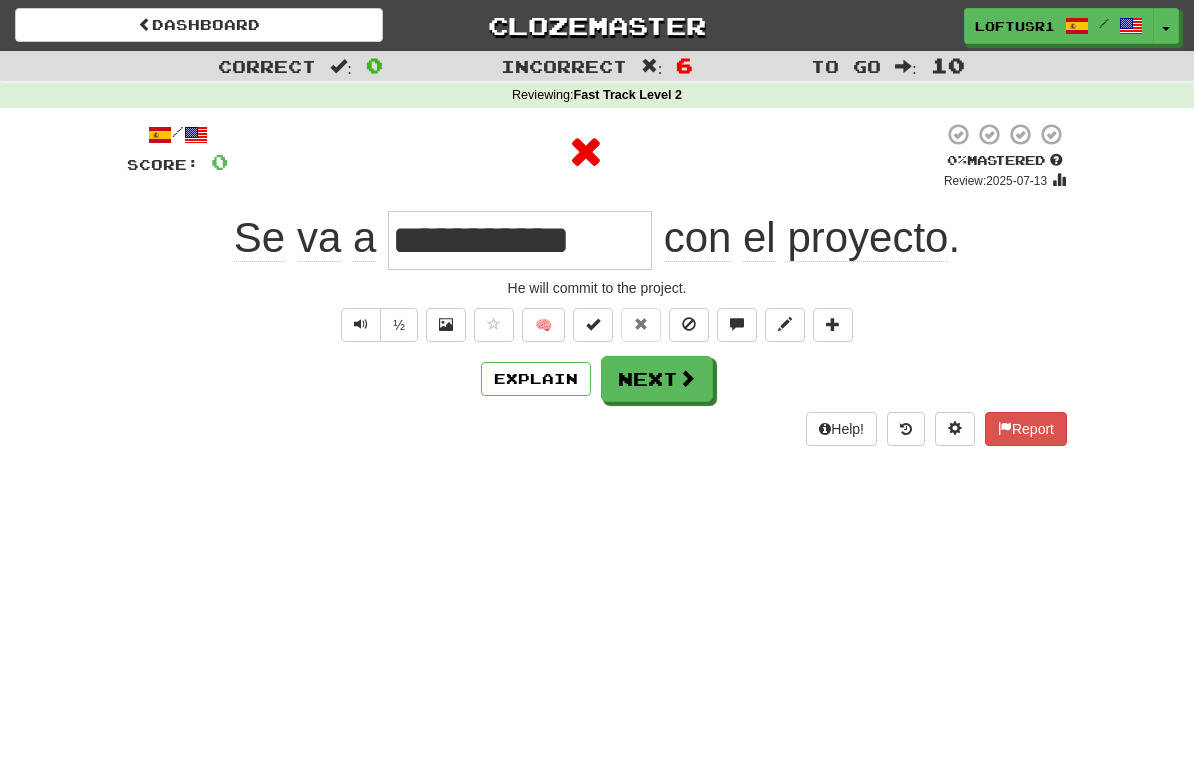 click on "Explain" at bounding box center [536, 379] 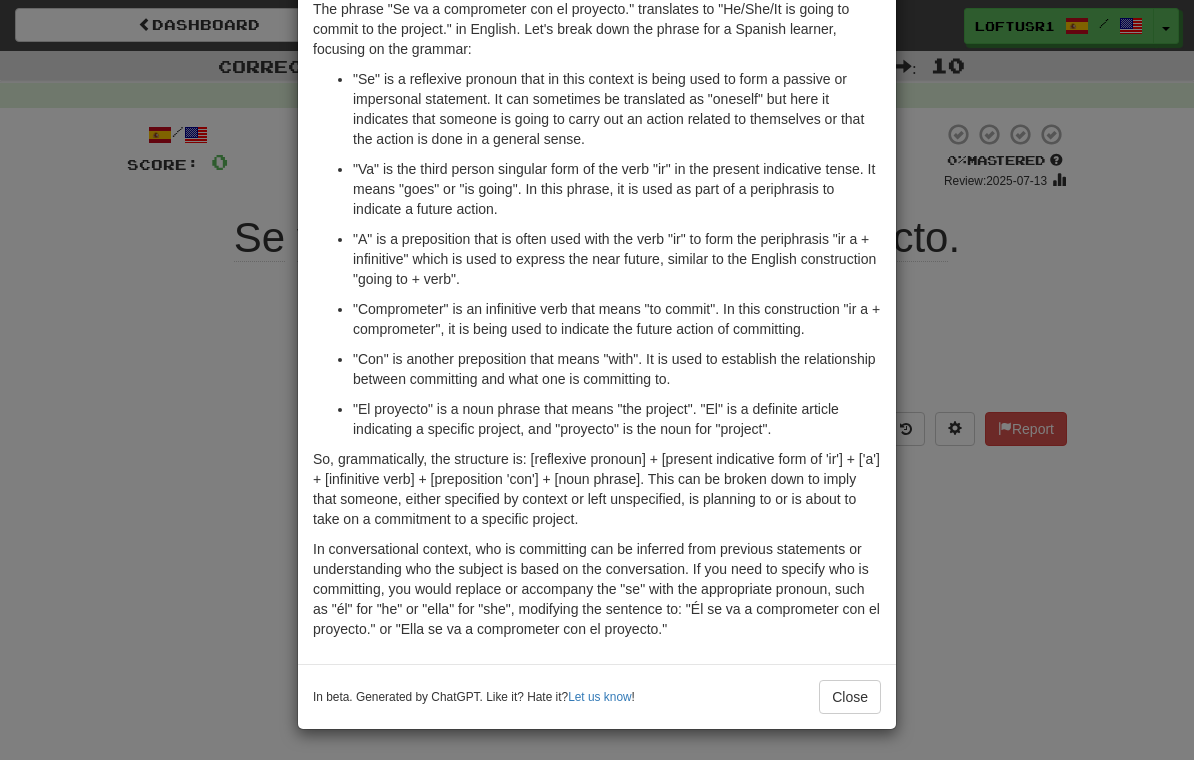 scroll, scrollTop: 98, scrollLeft: 0, axis: vertical 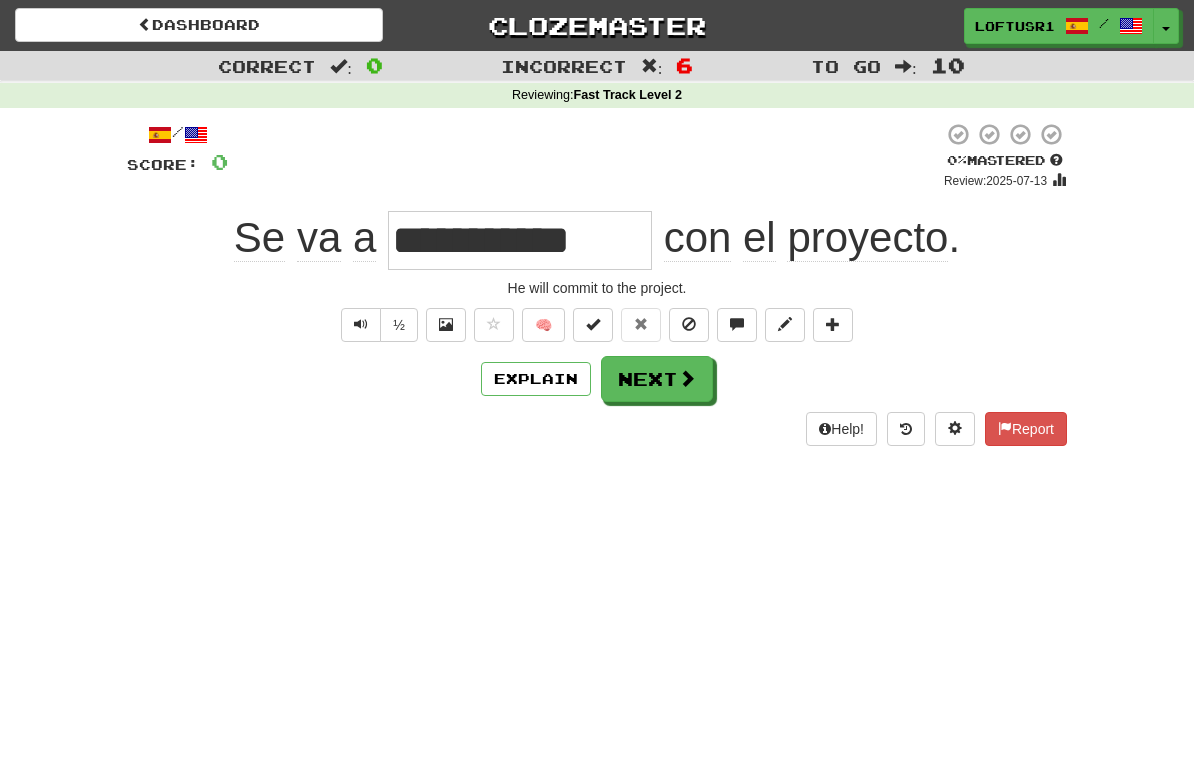 click on "Next" at bounding box center (657, 379) 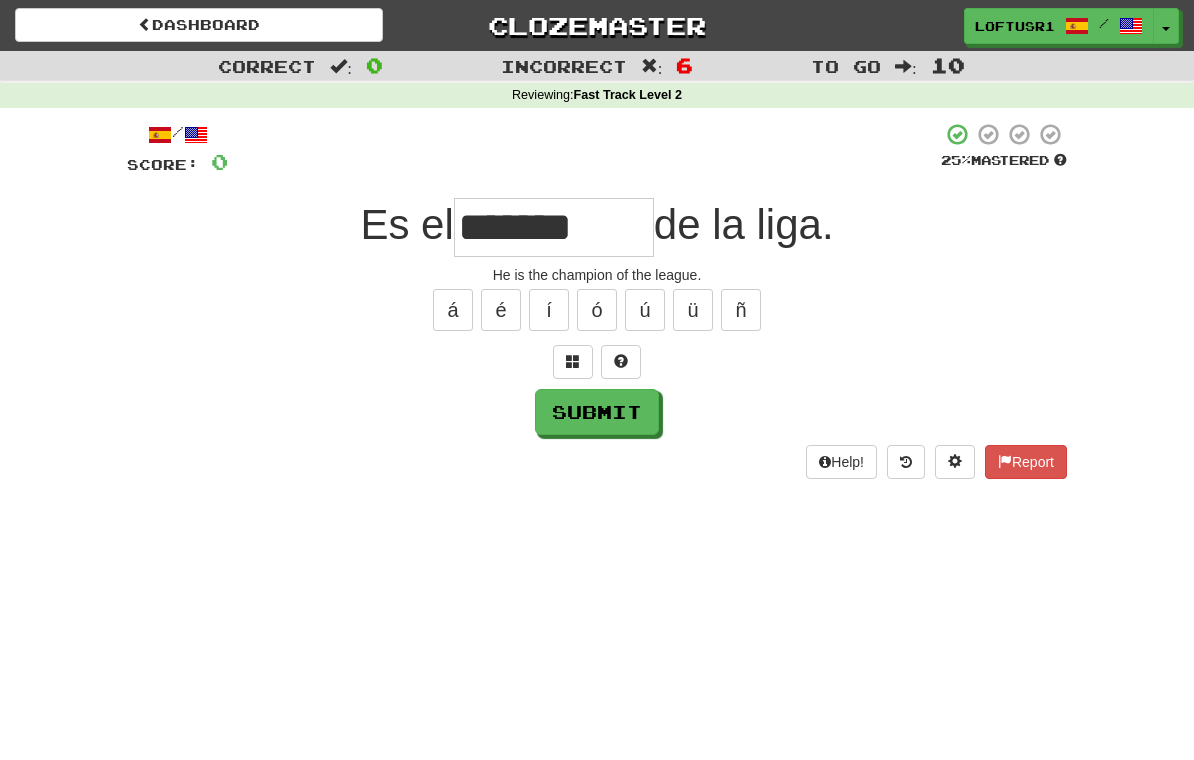 type on "*******" 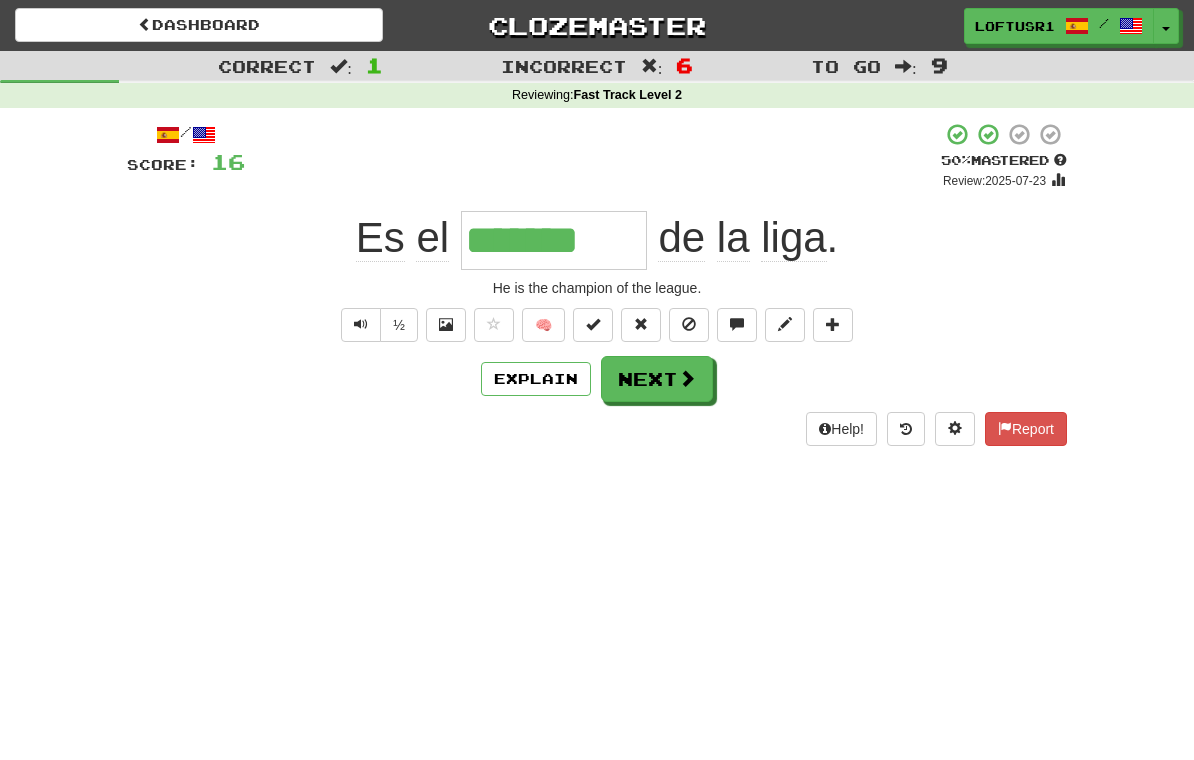click on "Next" at bounding box center [657, 379] 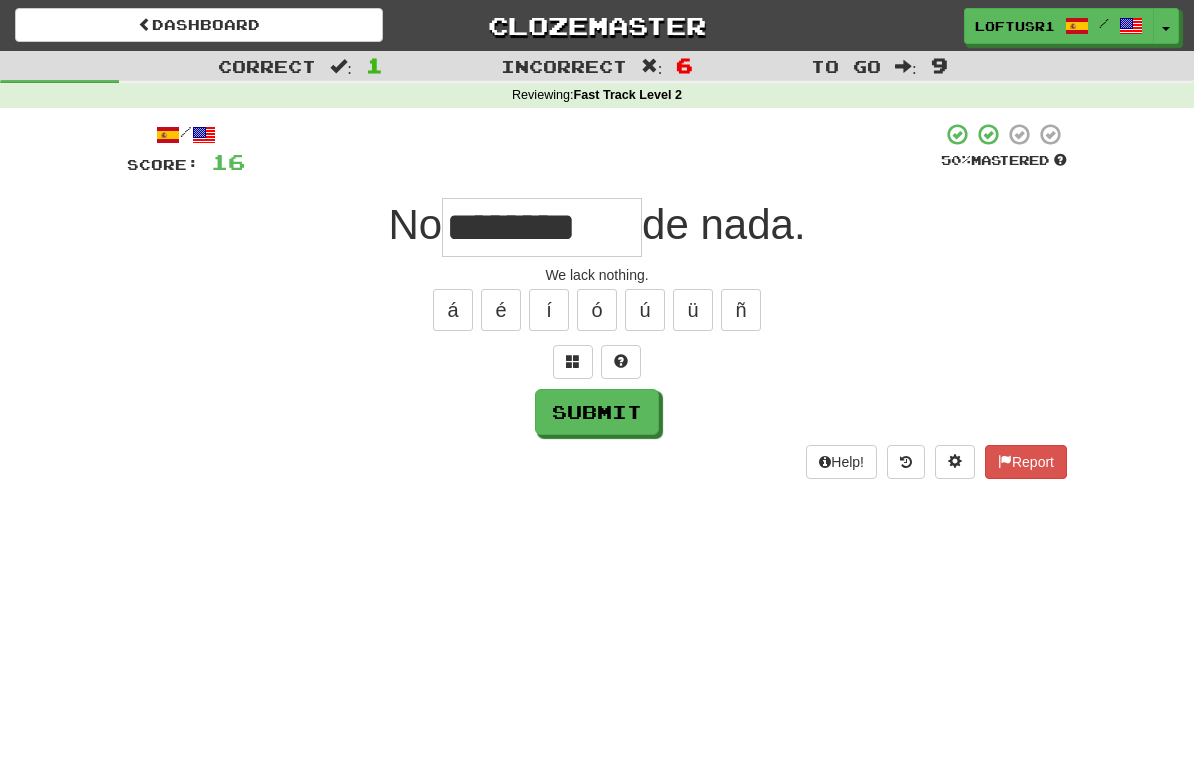 click on "Submit" at bounding box center [597, 412] 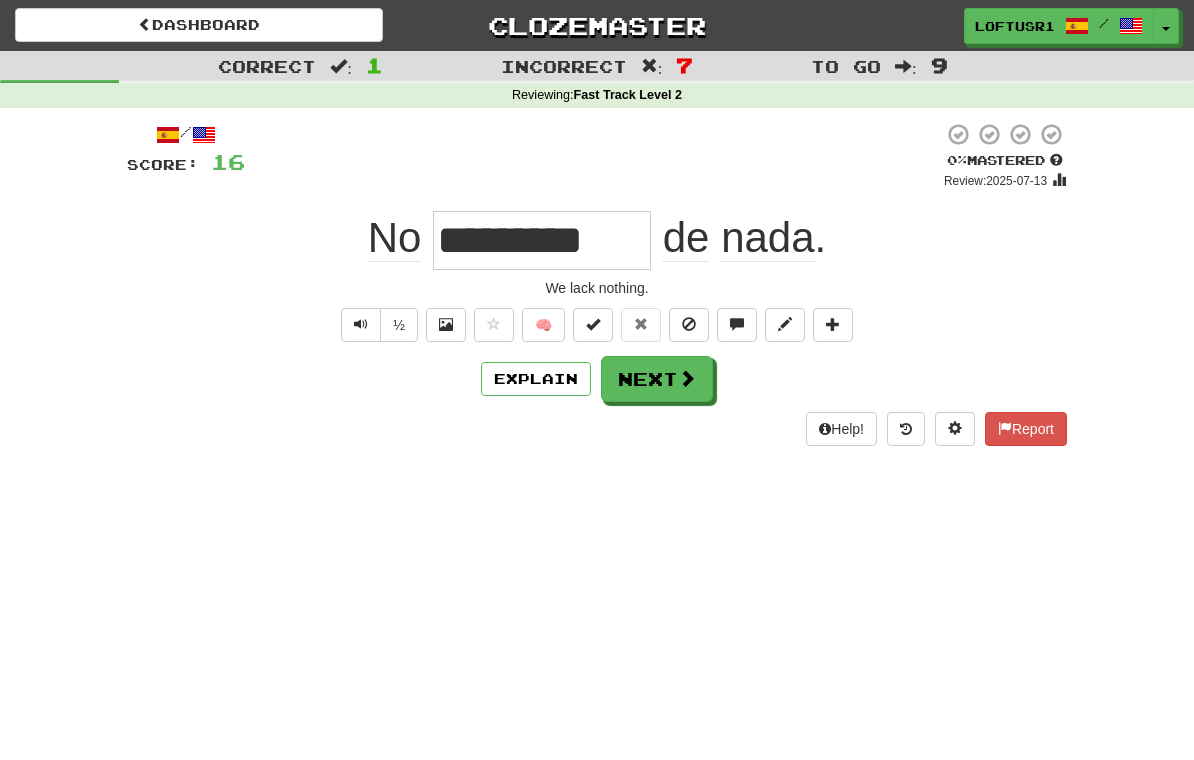 click on "Next" at bounding box center (657, 379) 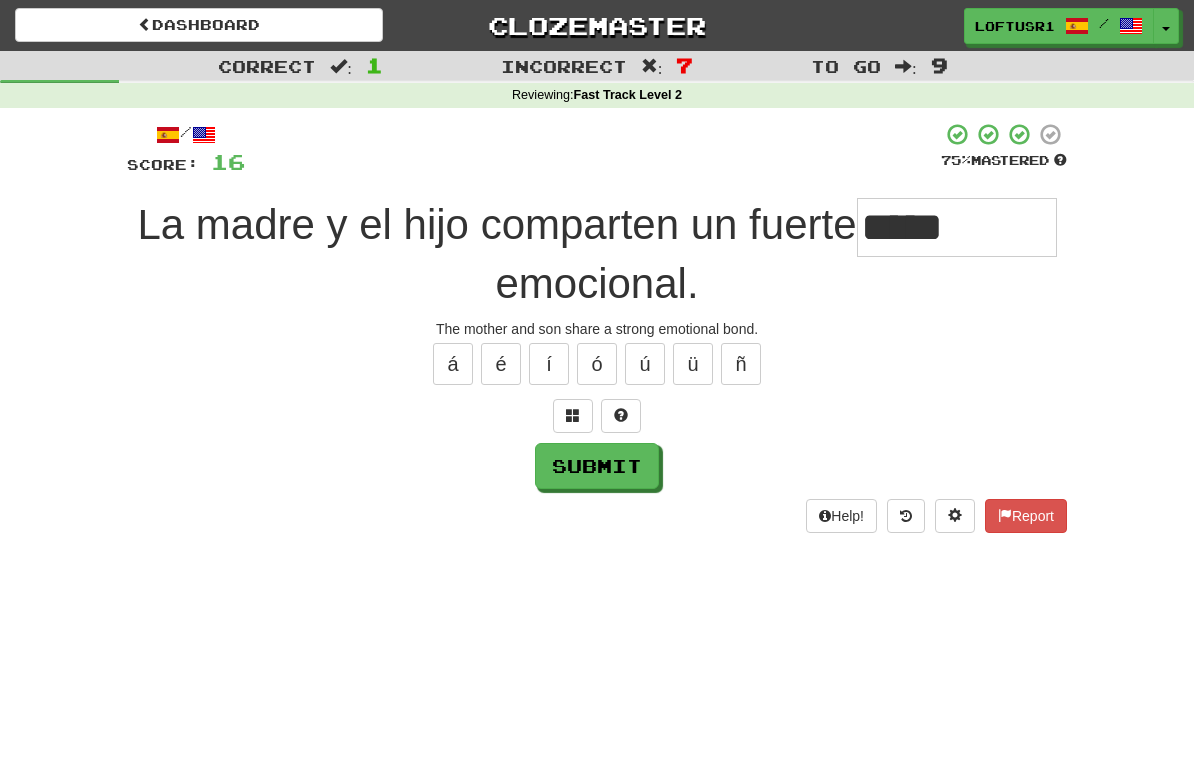 click on "Submit" at bounding box center (597, 466) 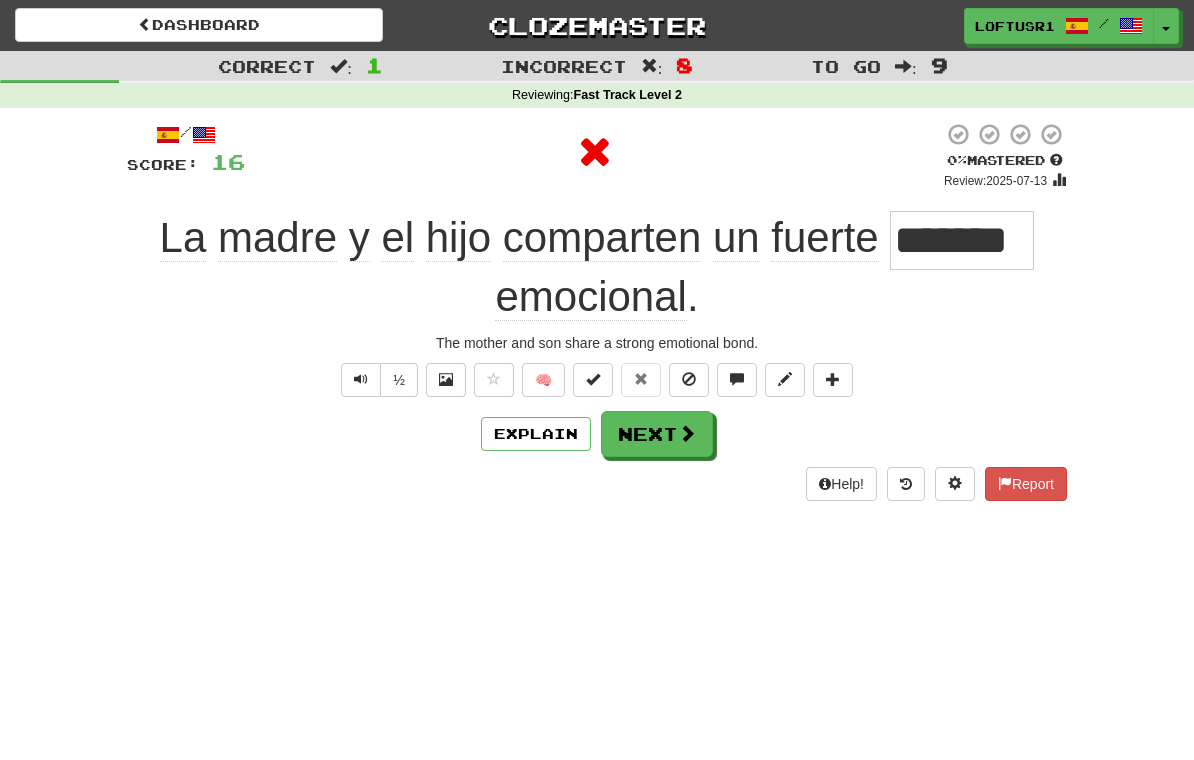 click on "Explain" at bounding box center [536, 434] 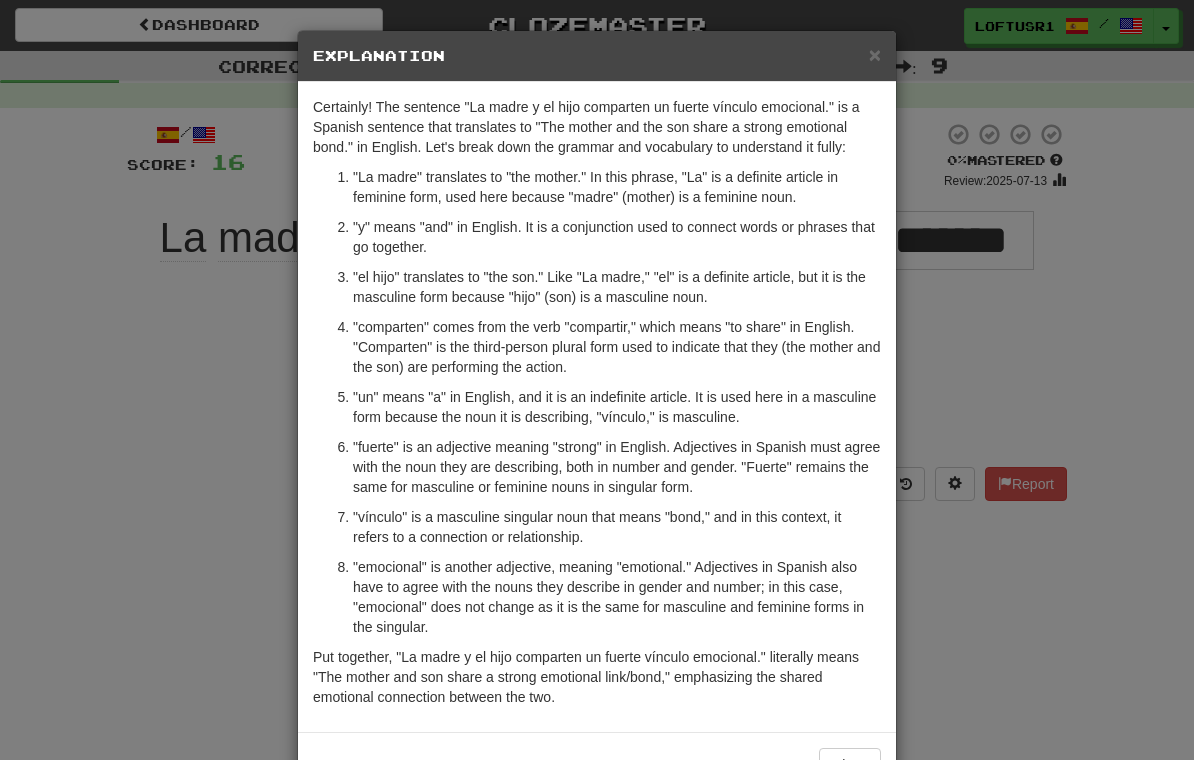 click on "× Explanation Certainly! The sentence "La madre y el hijo comparten un fuerte vínculo emocional." is a Spanish sentence that translates to "The mother and the son share a strong emotional bond." in English. Let's break down the grammar and vocabulary to understand it fully:
"La madre" translates to "the mother." In this phrase, "La" is a definite article in feminine form, used here because "madre" (mother) is a feminine noun.
"y" means "and" in English. It is a conjunction used to connect words or phrases that go together.
"el hijo" translates to "the son." Like "La madre," "el" is a definite article, but it is the masculine form because "hijo" (son) is a masculine noun.
"comparten" comes from the verb "compartir," which means "to share" in English. "Comparten" is the third-person plural form used to indicate that they (the mother and the son) are performing the action.
In beta. Generated by ChatGPT. Like it? Hate it?  Let us know ! Close" at bounding box center (597, 380) 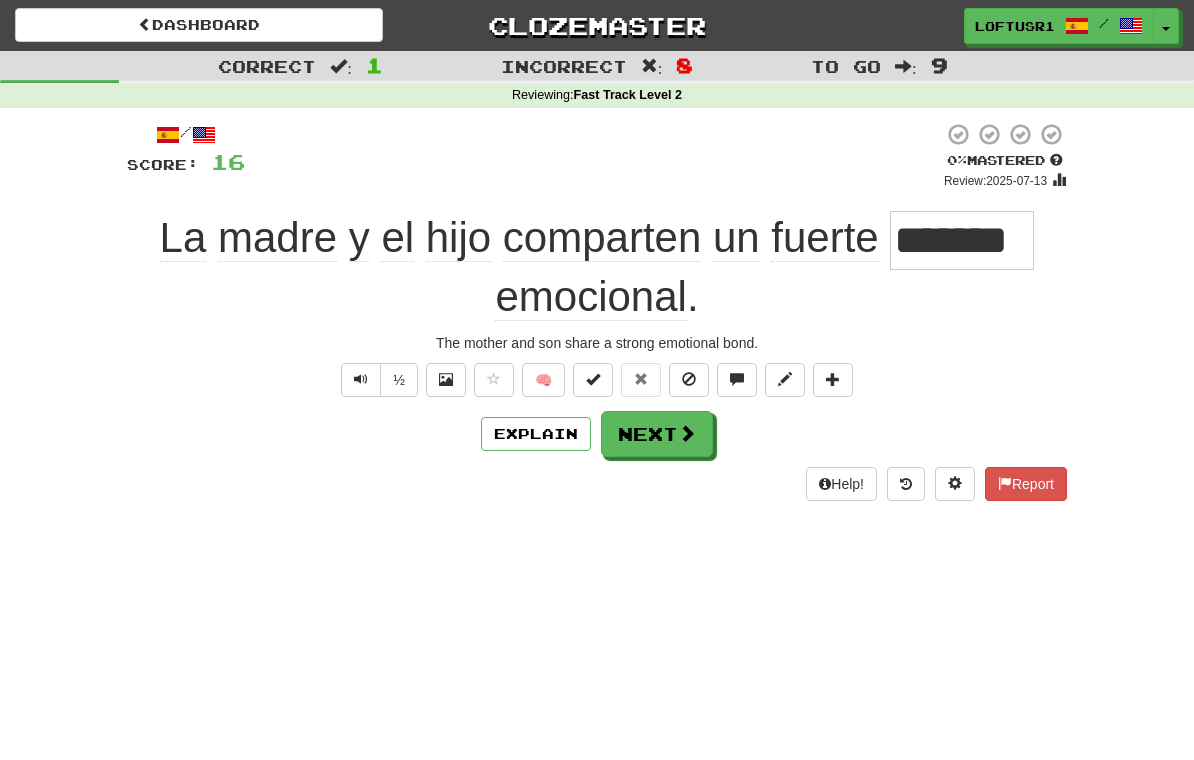 click at bounding box center [687, 433] 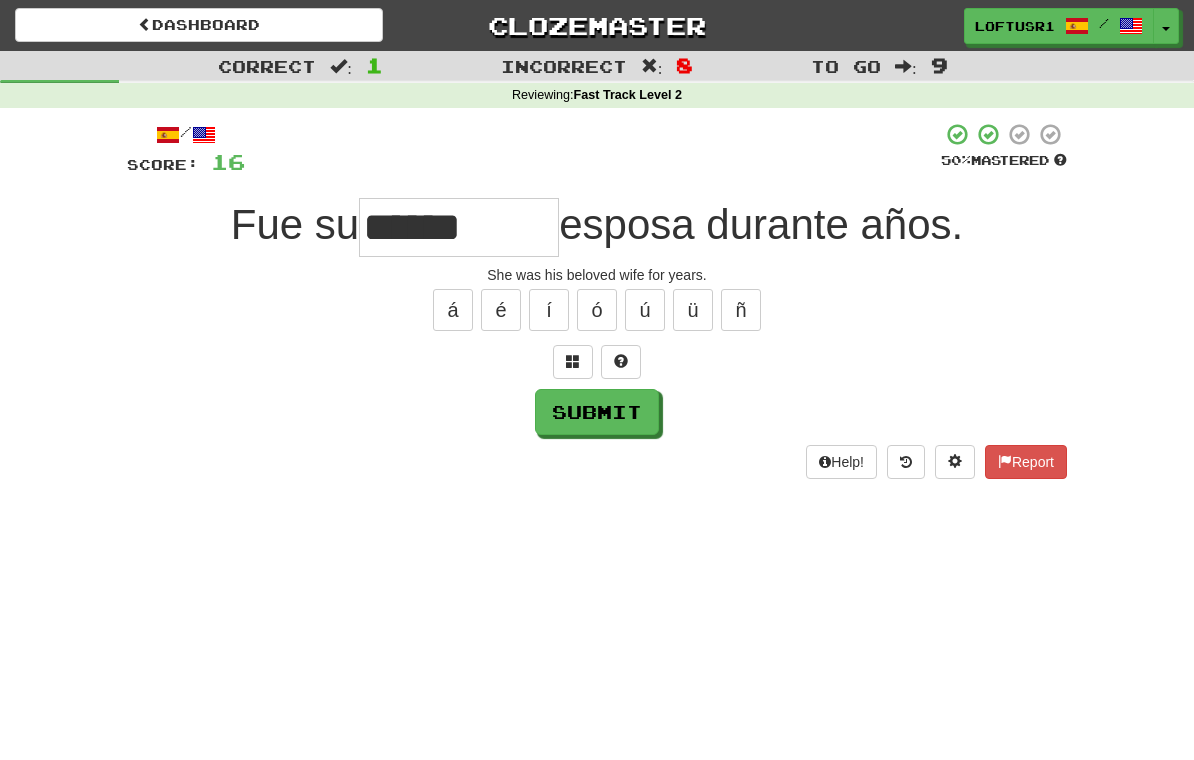 click on "Submit" at bounding box center [597, 412] 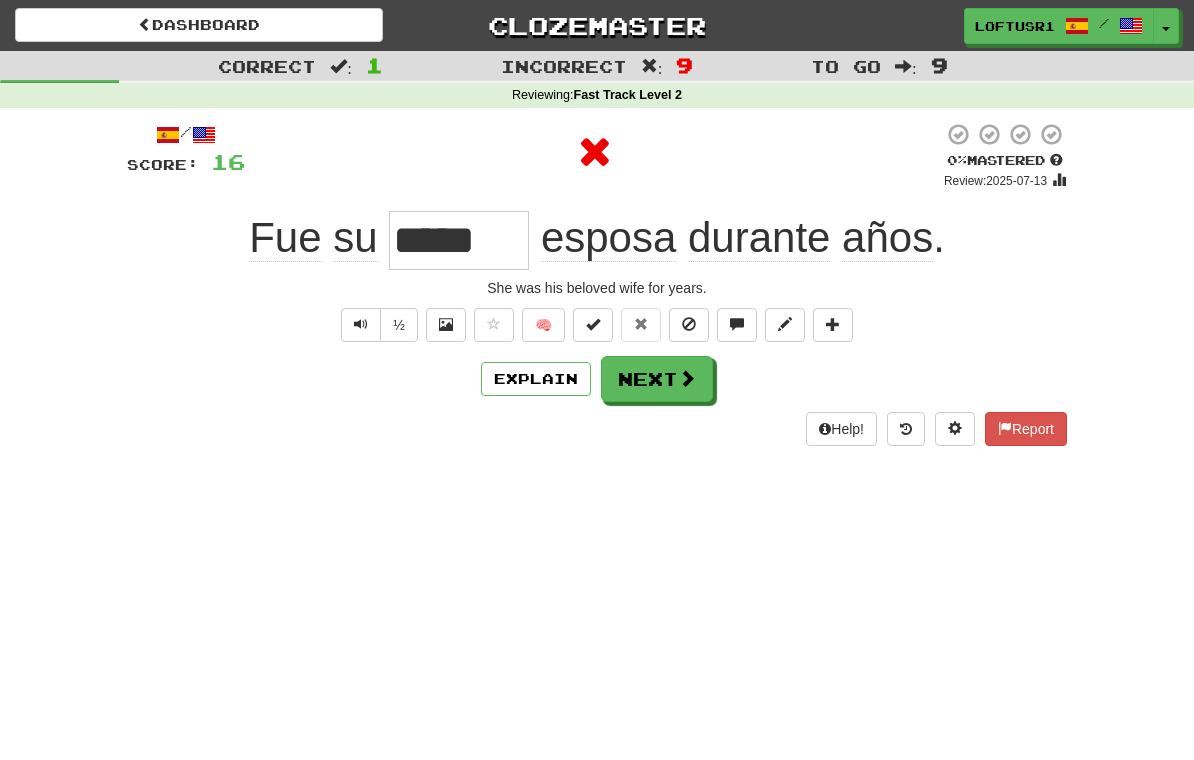 click on "Explain" at bounding box center [536, 379] 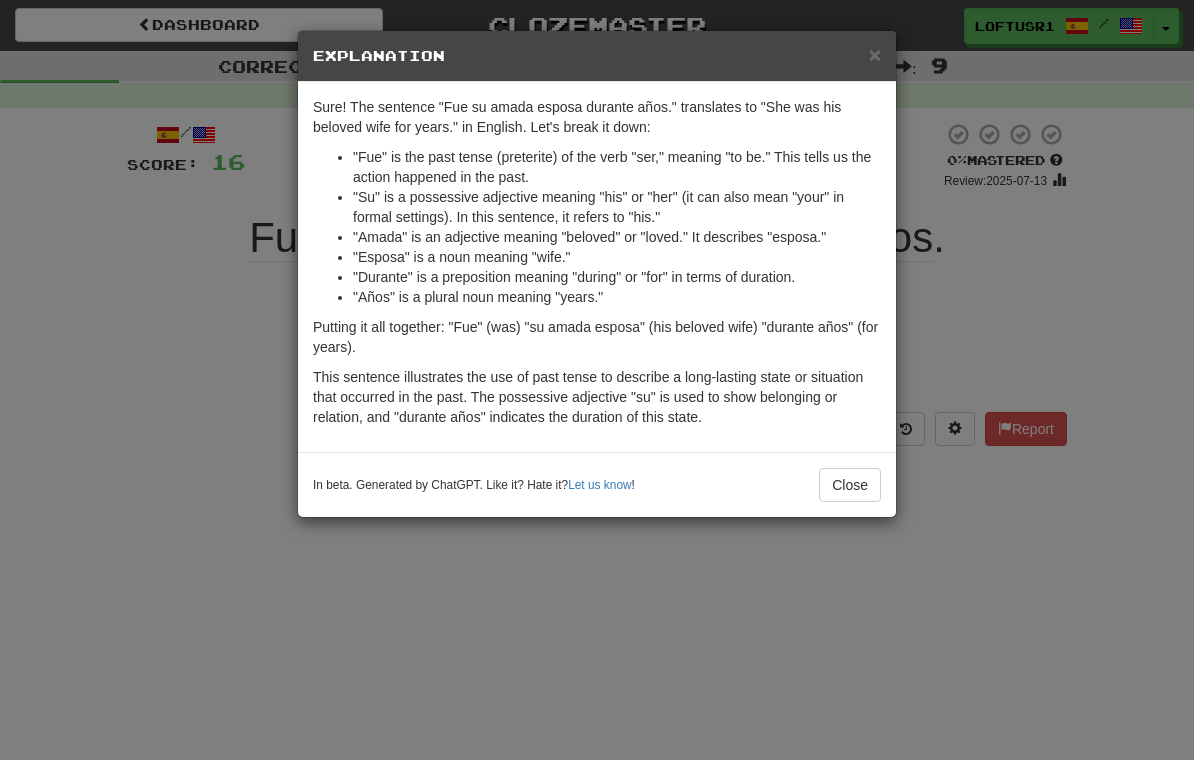 click on "Close" at bounding box center [850, 485] 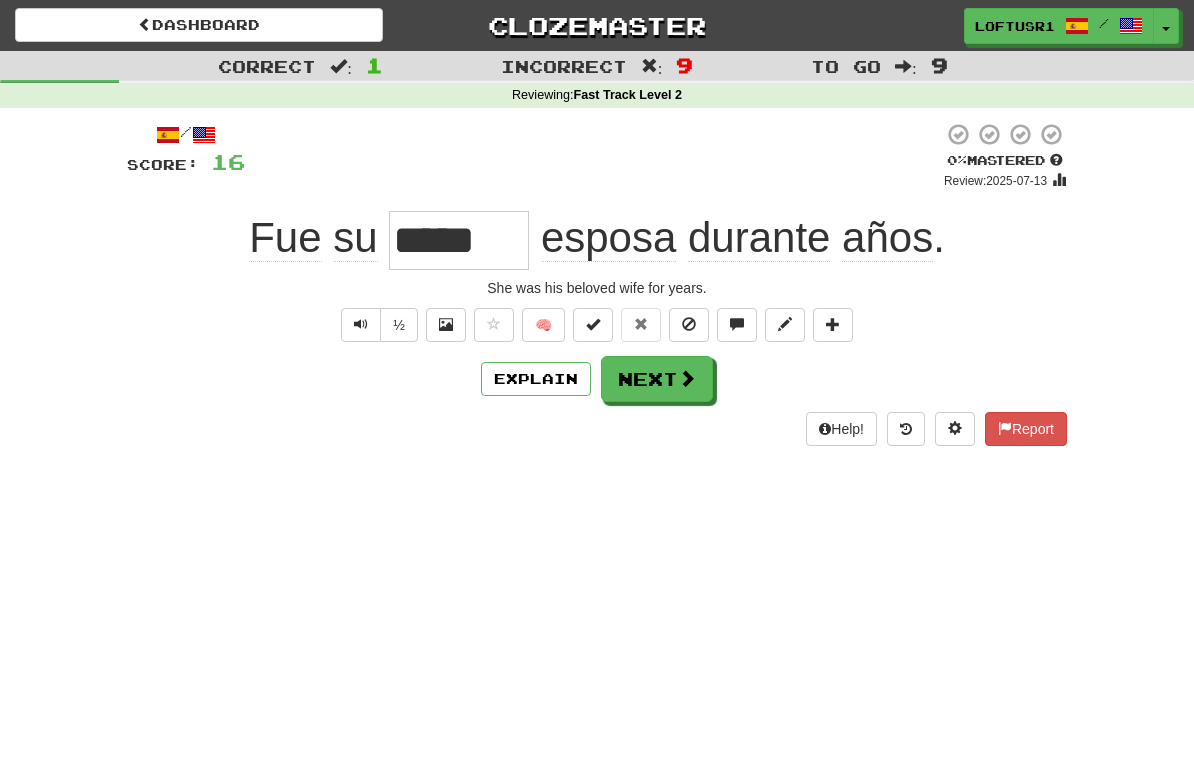 click on "Next" at bounding box center [657, 379] 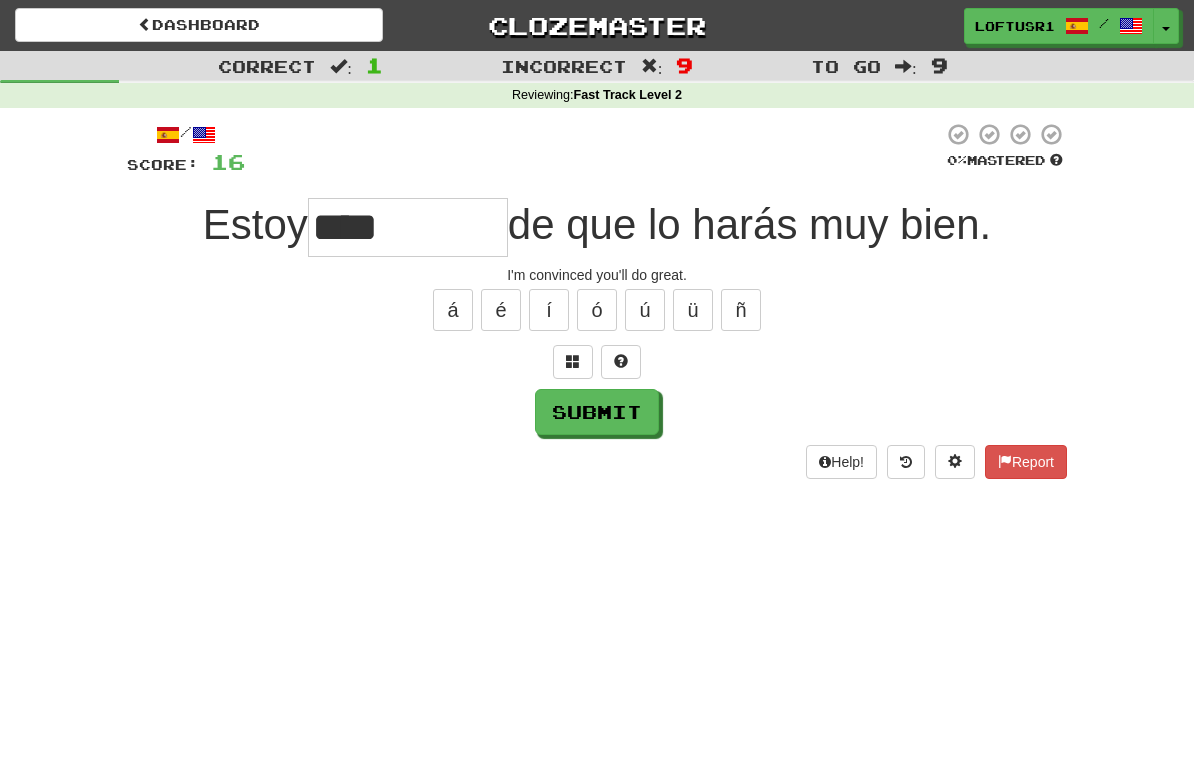 click on "Submit" at bounding box center (597, 412) 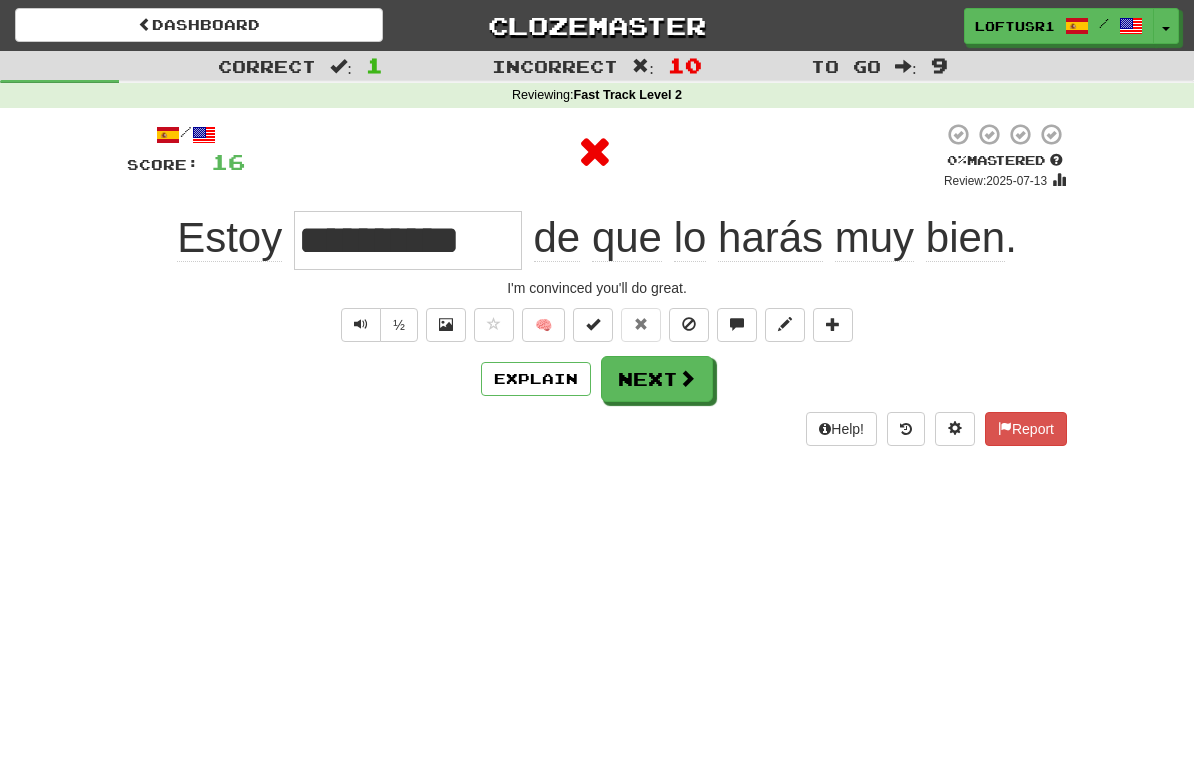 click on "Explain" at bounding box center (536, 379) 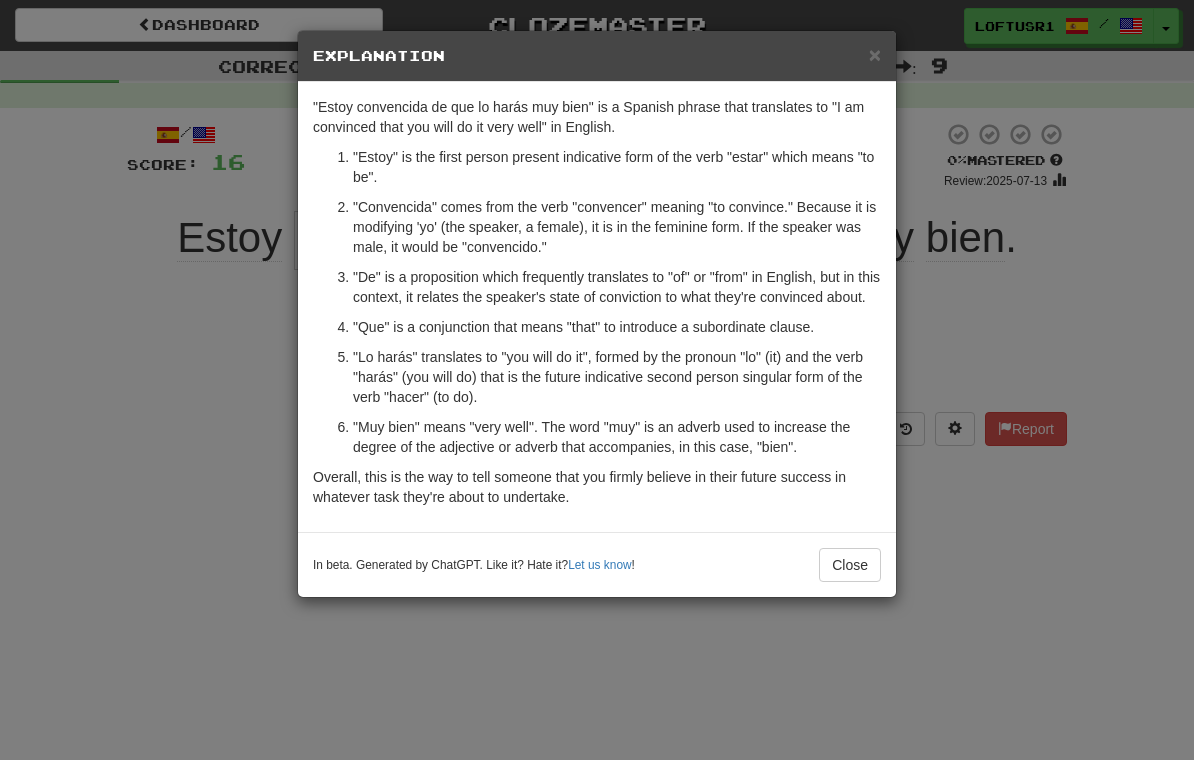 click on "Close" at bounding box center (850, 565) 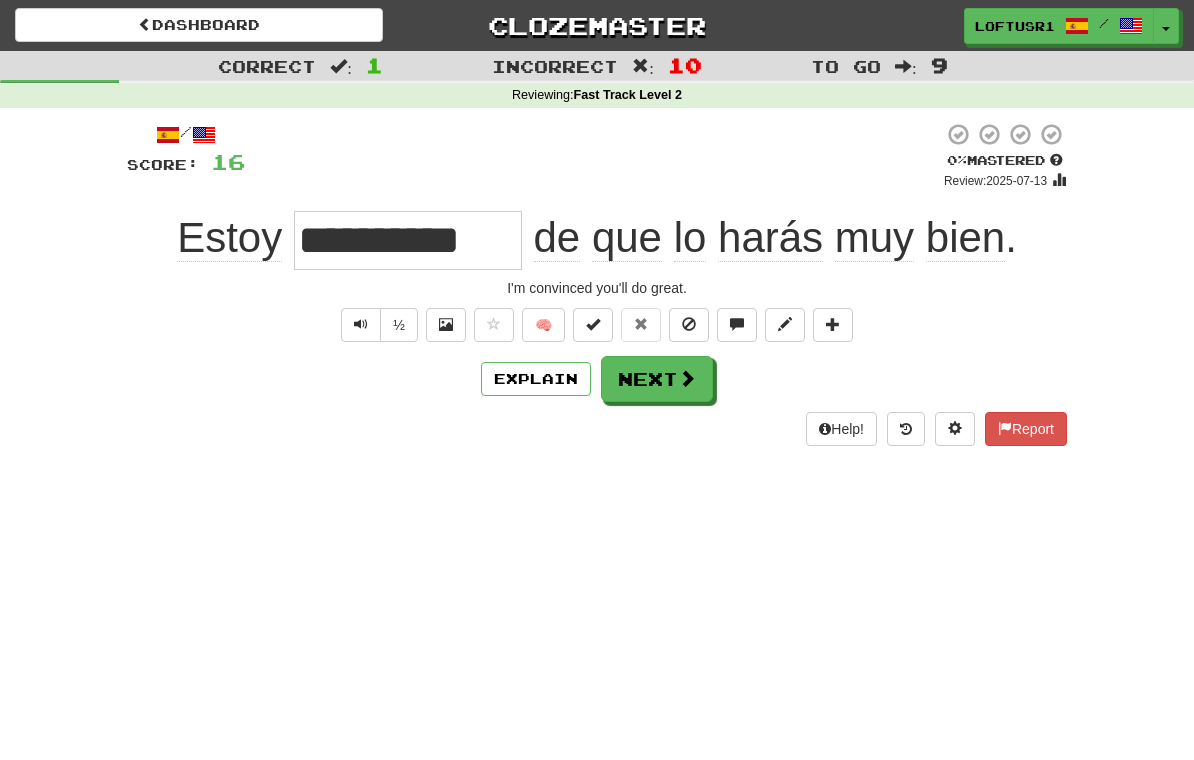 click on "Next" at bounding box center (657, 379) 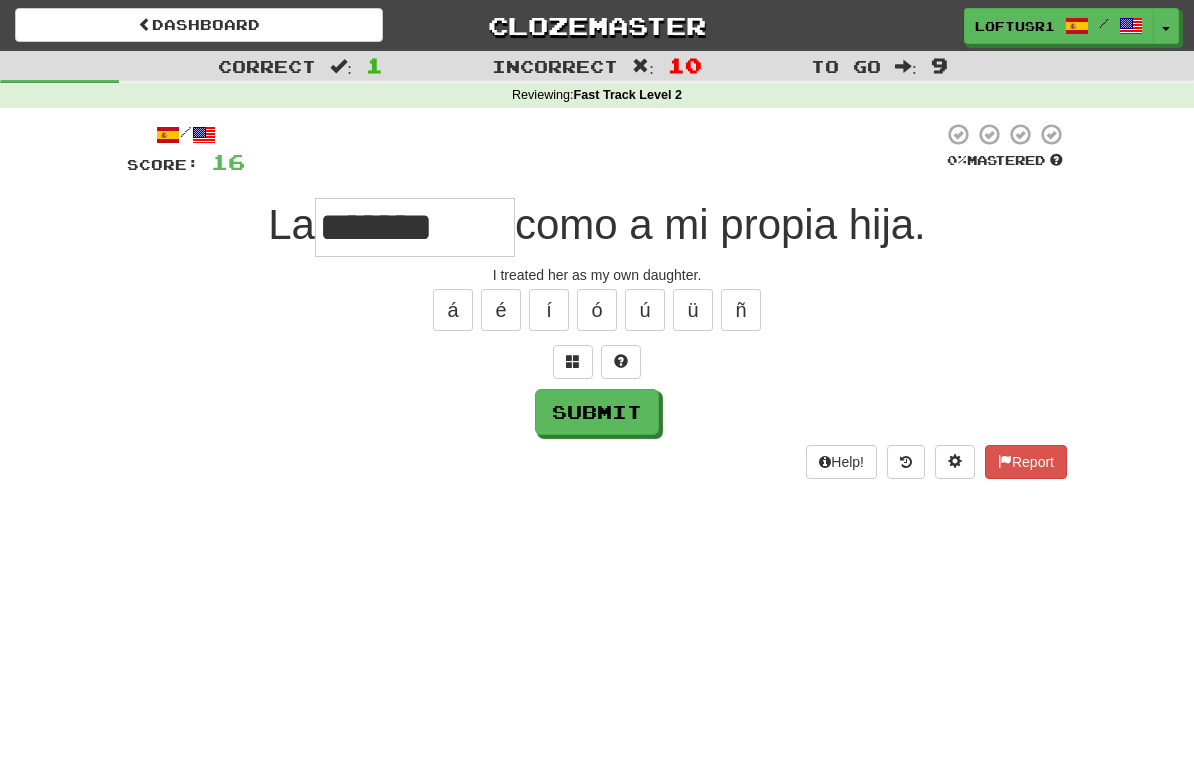 type on "*******" 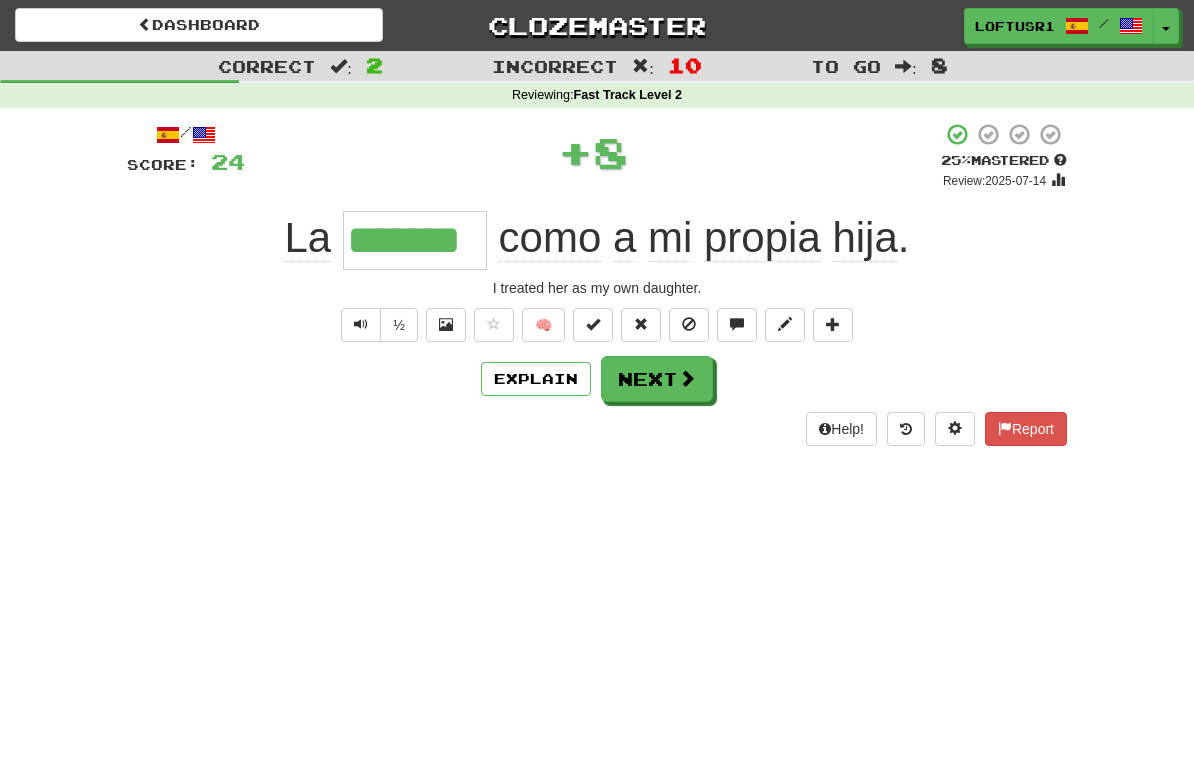 click on "Next" at bounding box center (657, 379) 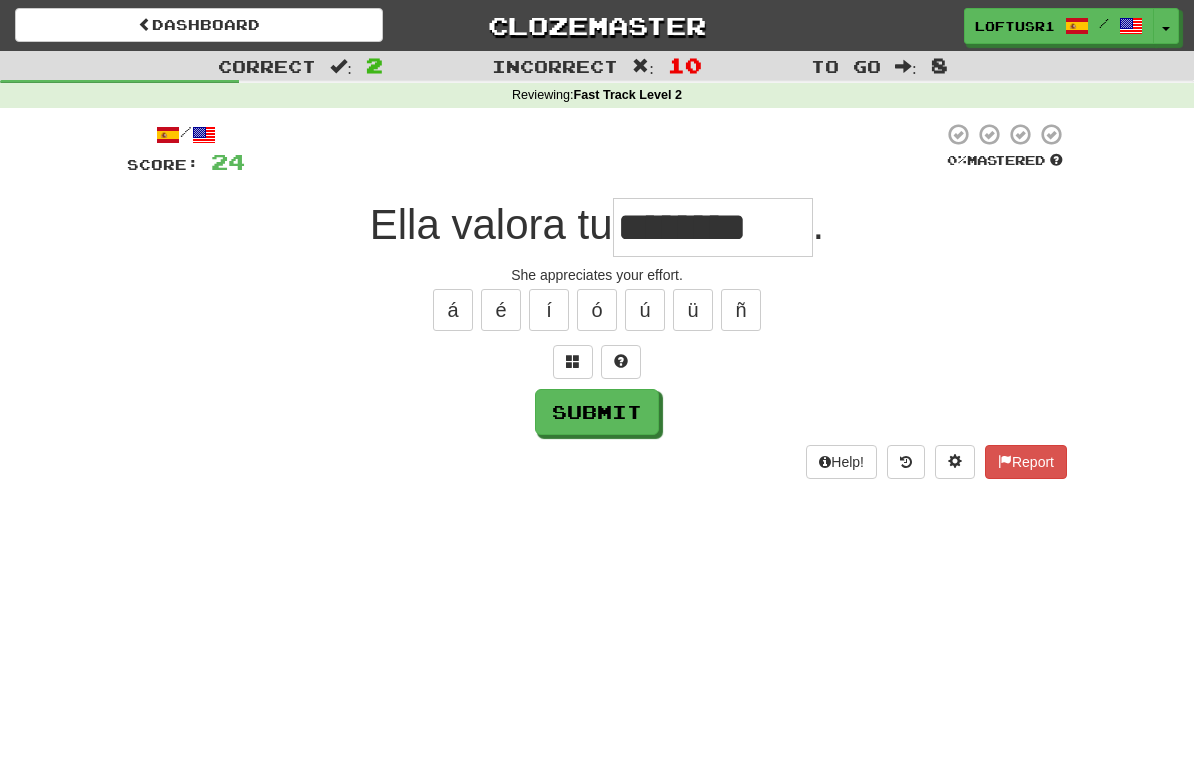 type on "********" 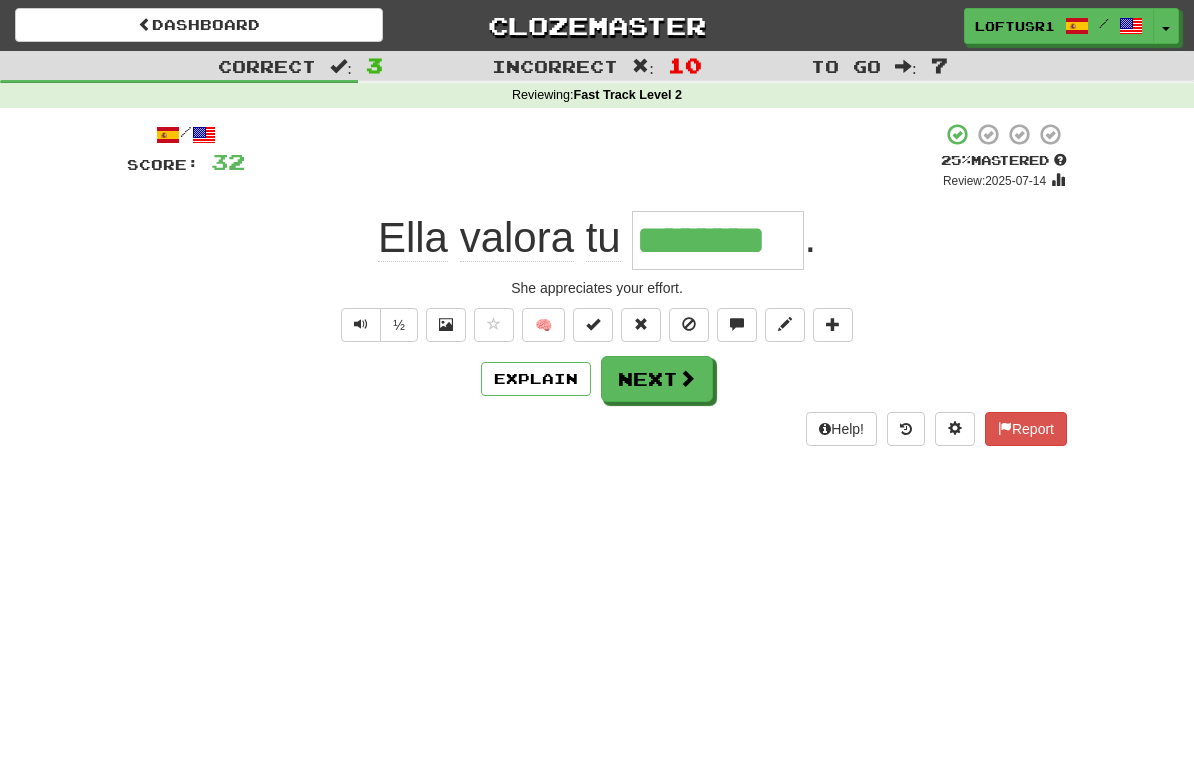 click on "Next" at bounding box center (657, 379) 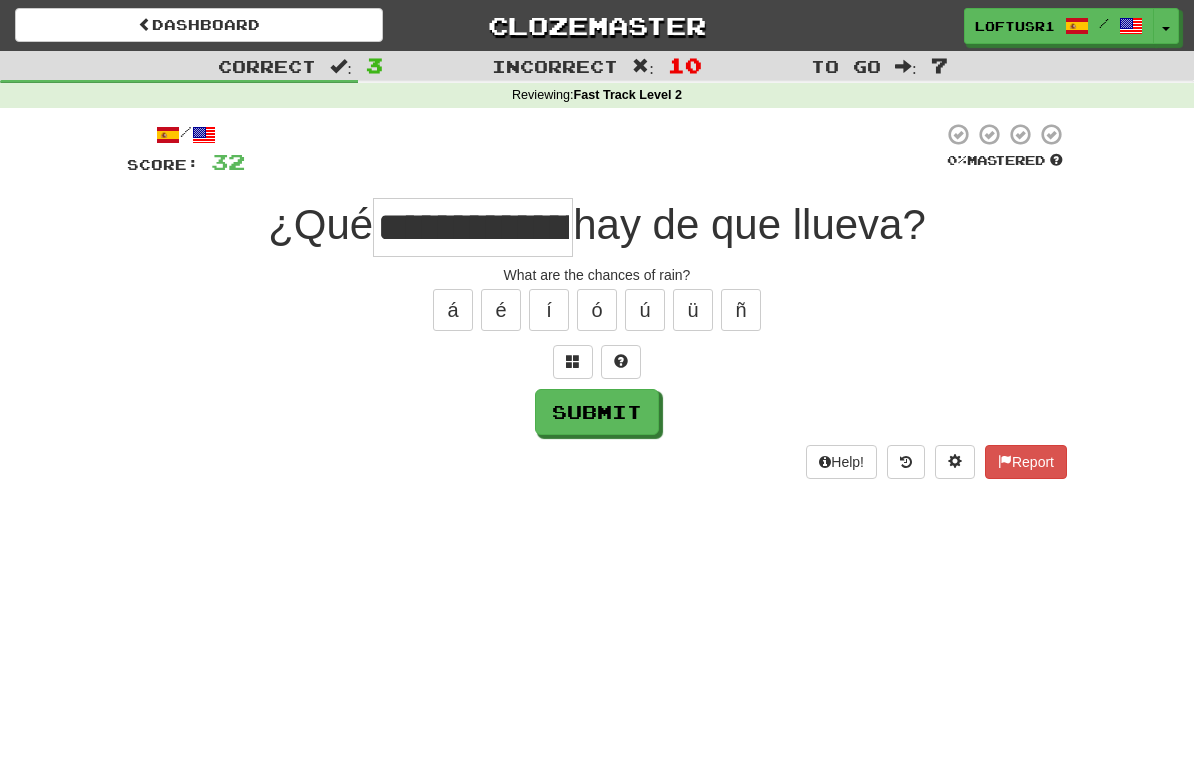 click on "Submit" at bounding box center [597, 412] 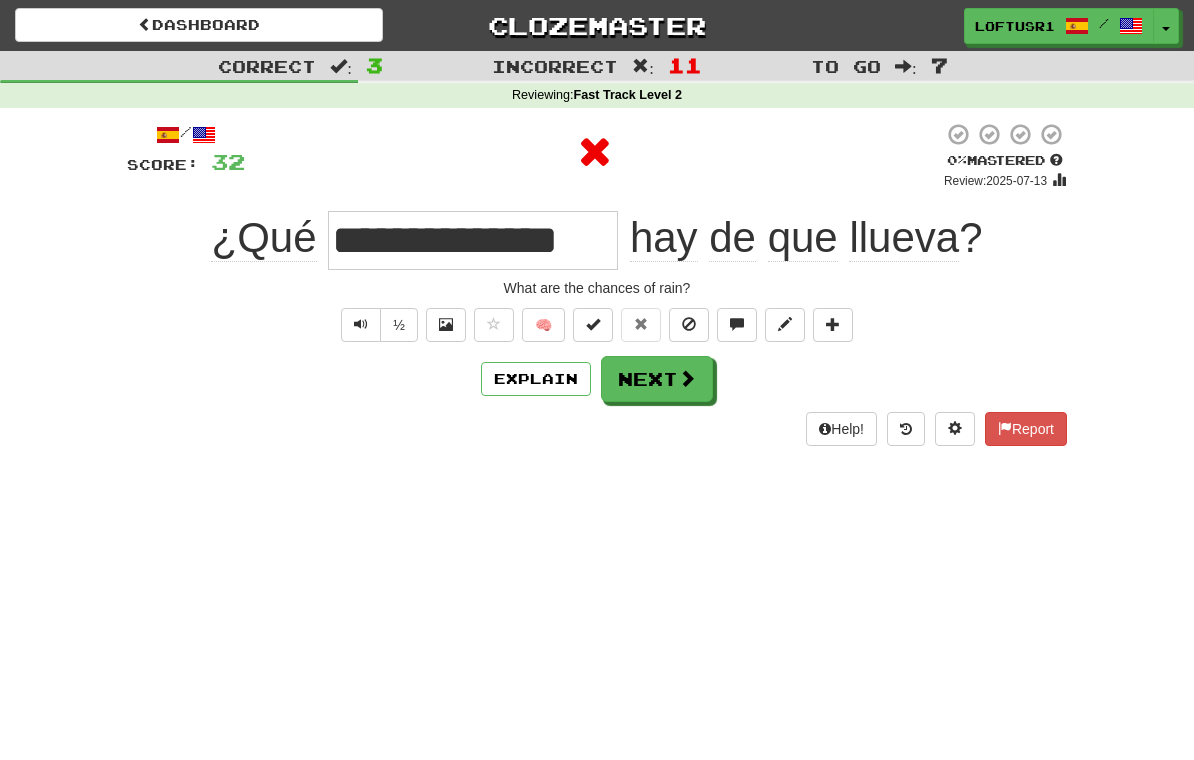 click on "Next" at bounding box center [657, 379] 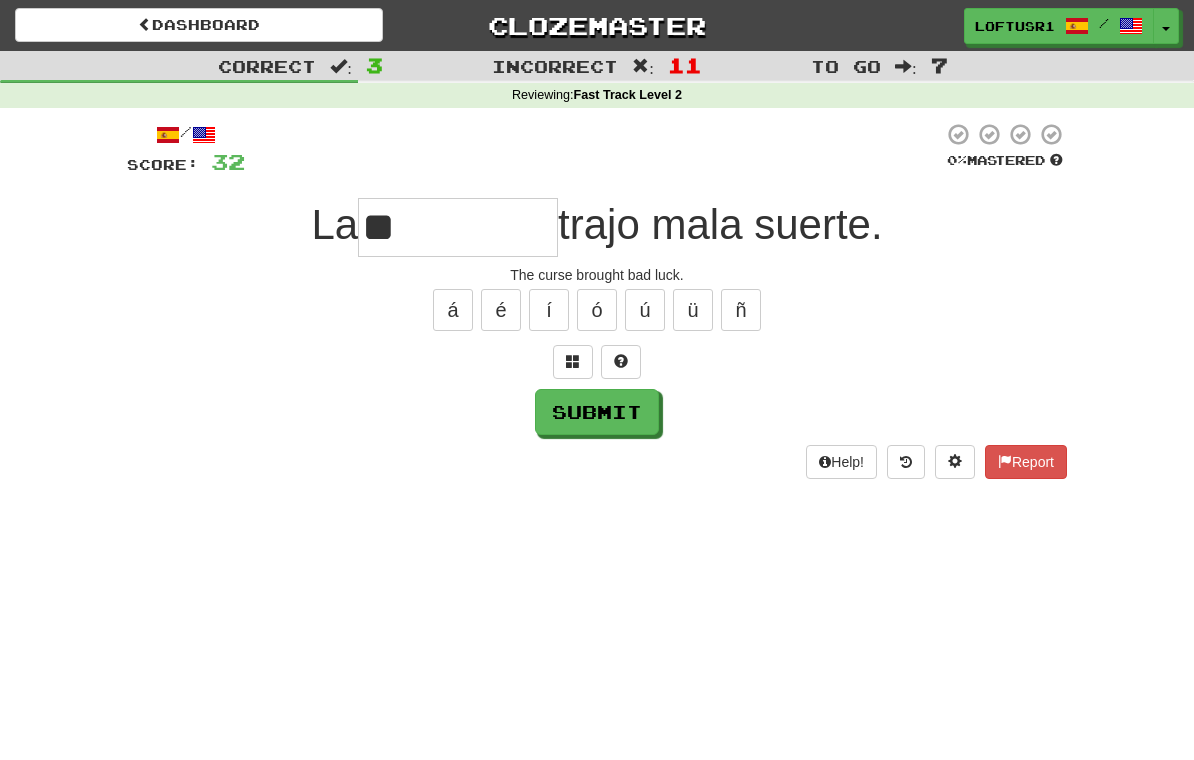 type on "*" 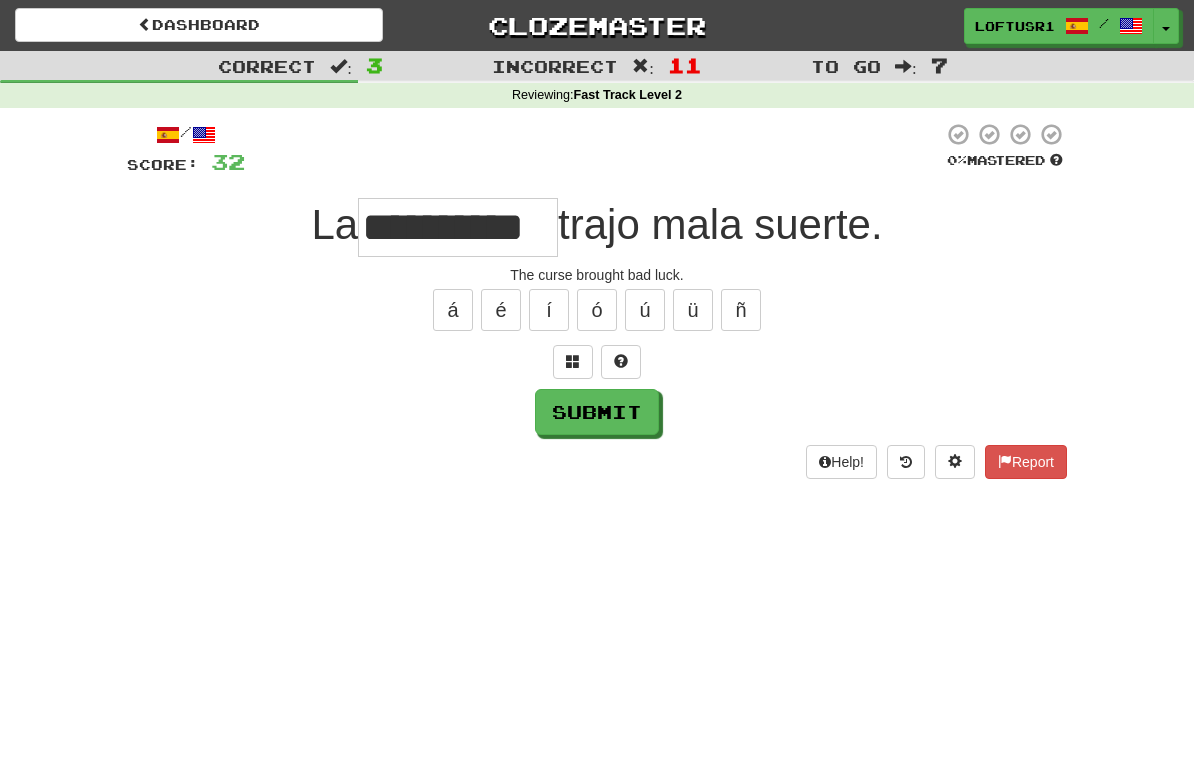 click on "Submit" at bounding box center (597, 412) 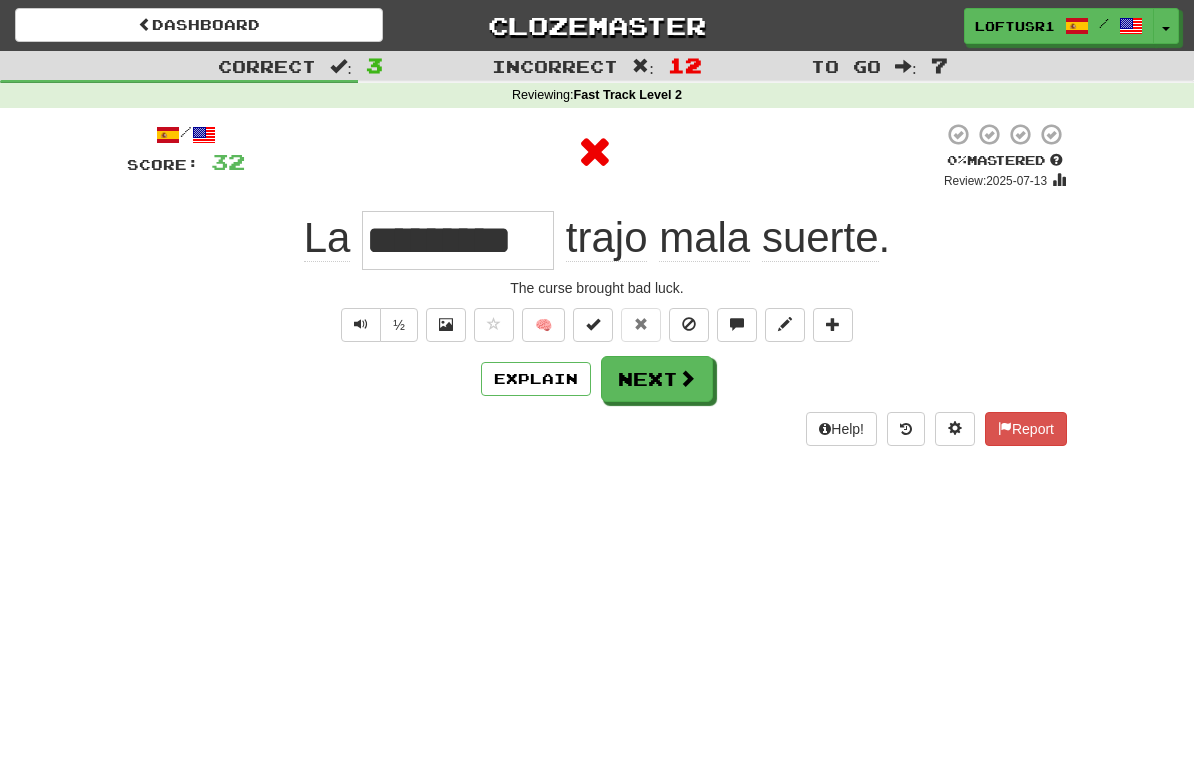 click on "Next" at bounding box center [657, 379] 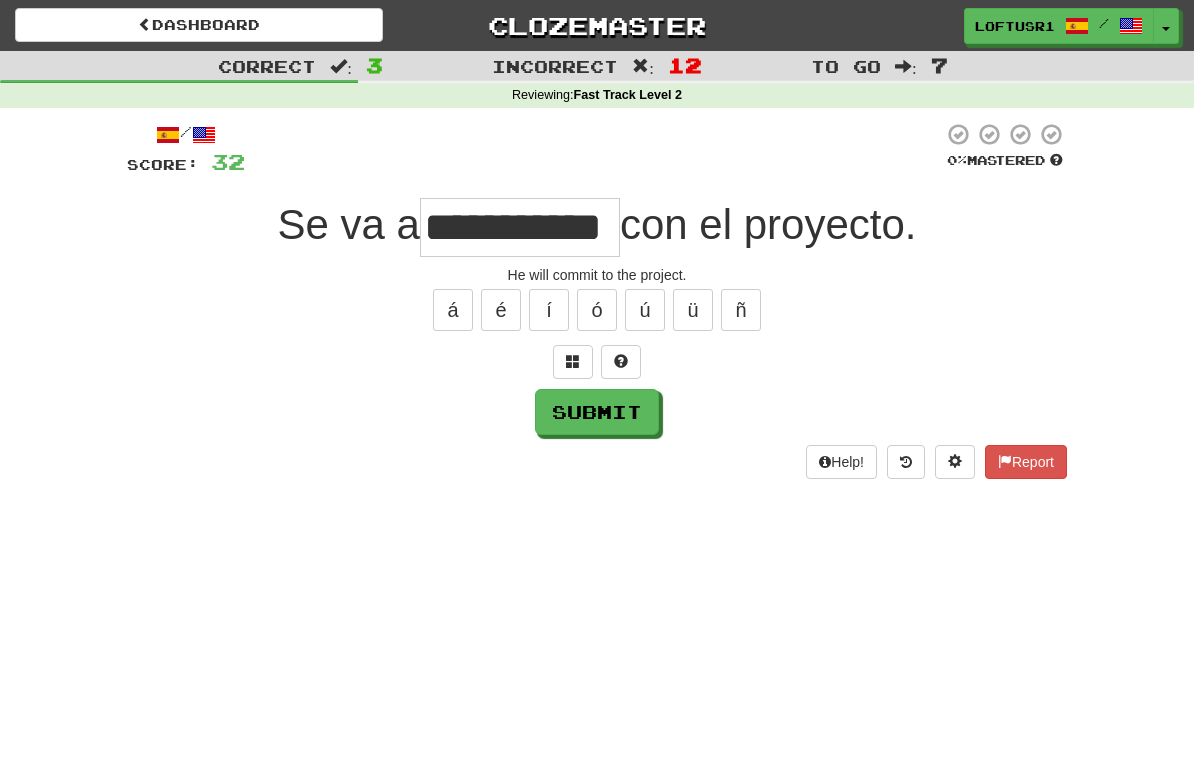 type on "**********" 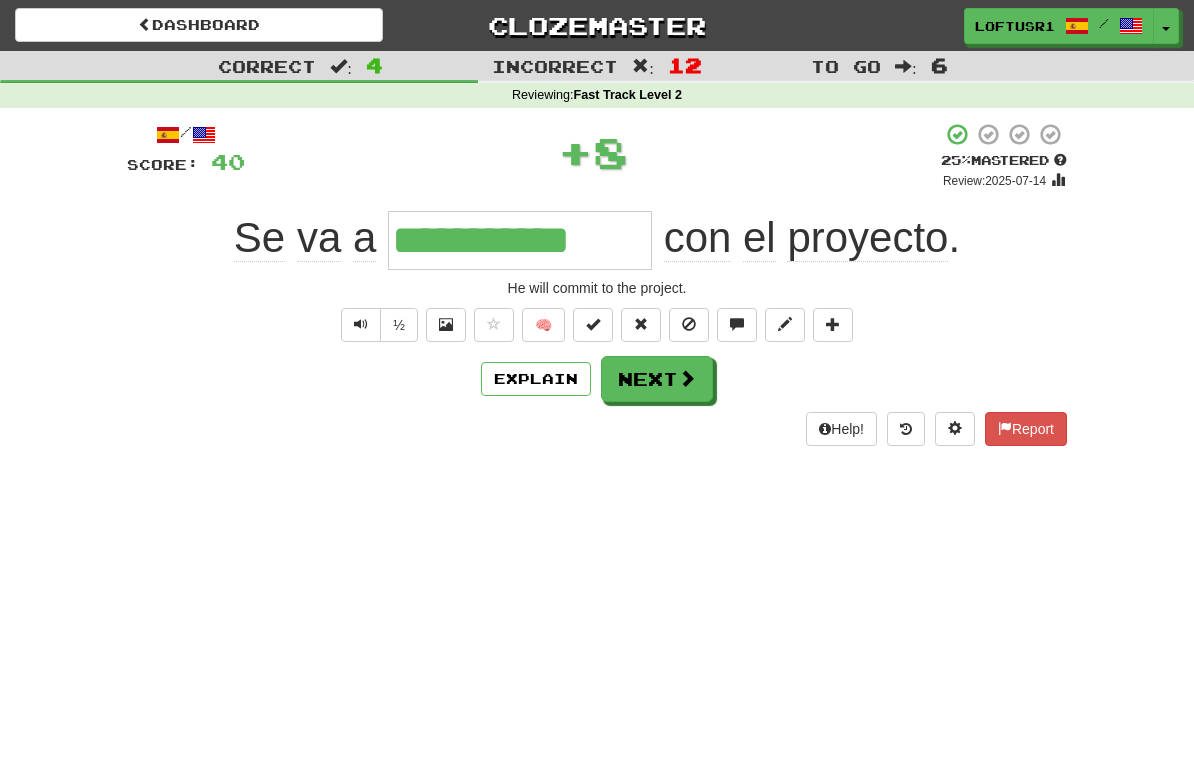 click on "Next" at bounding box center [657, 379] 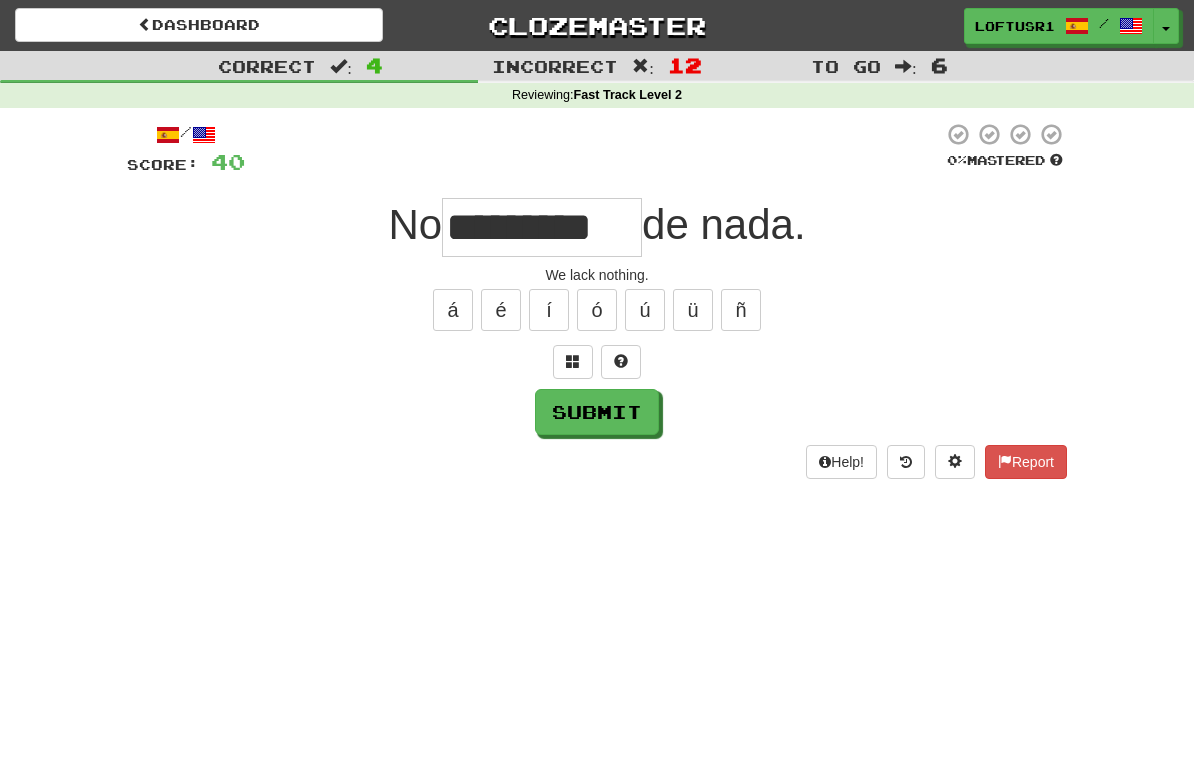 type on "*********" 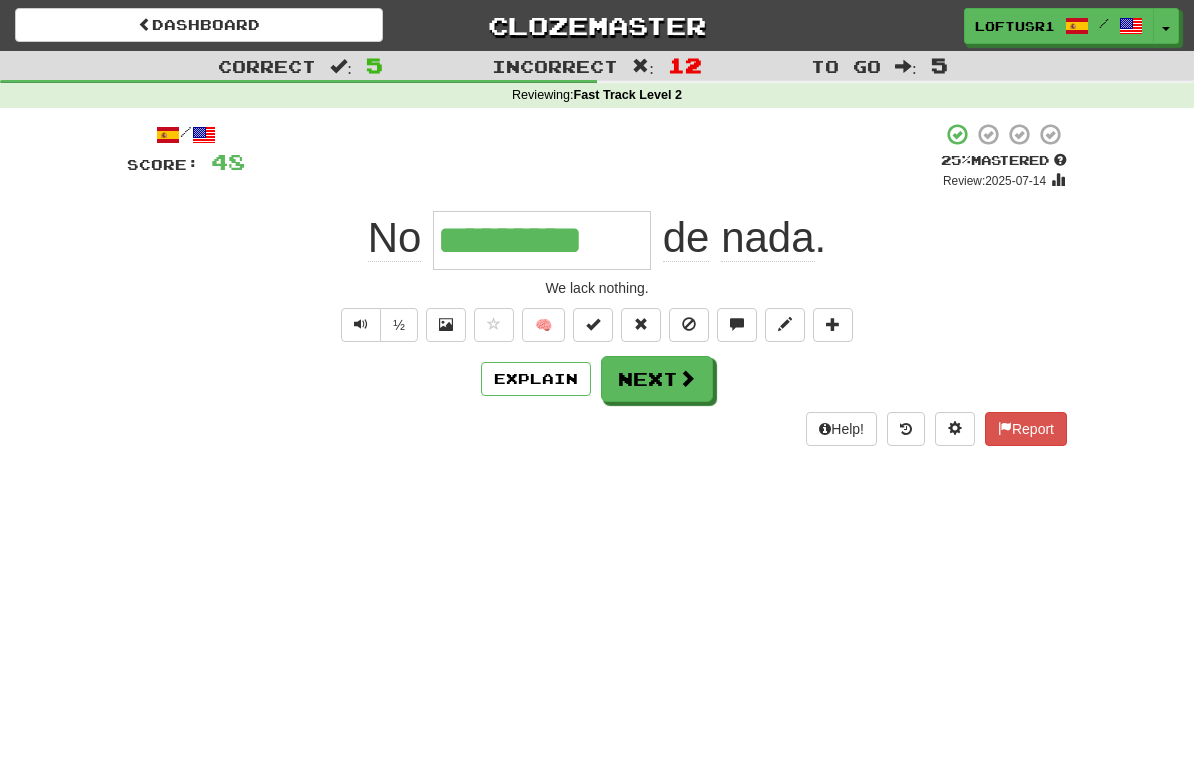 click at bounding box center [687, 378] 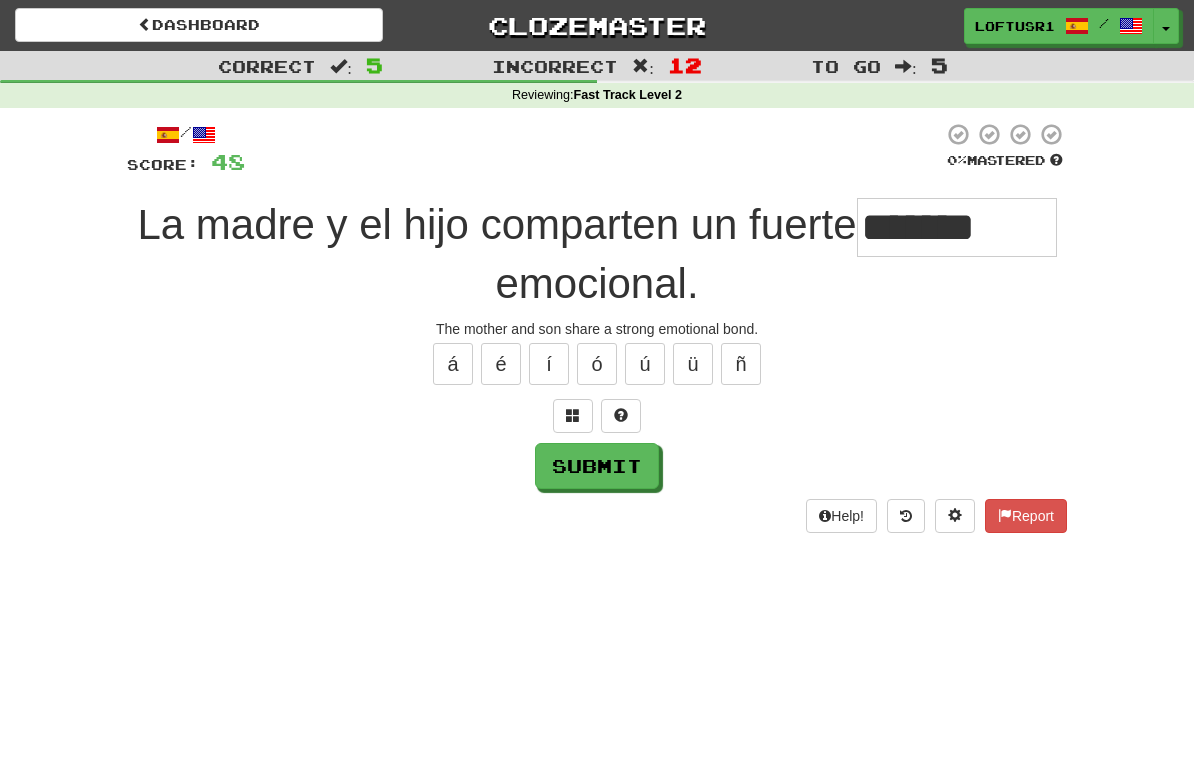 type on "*******" 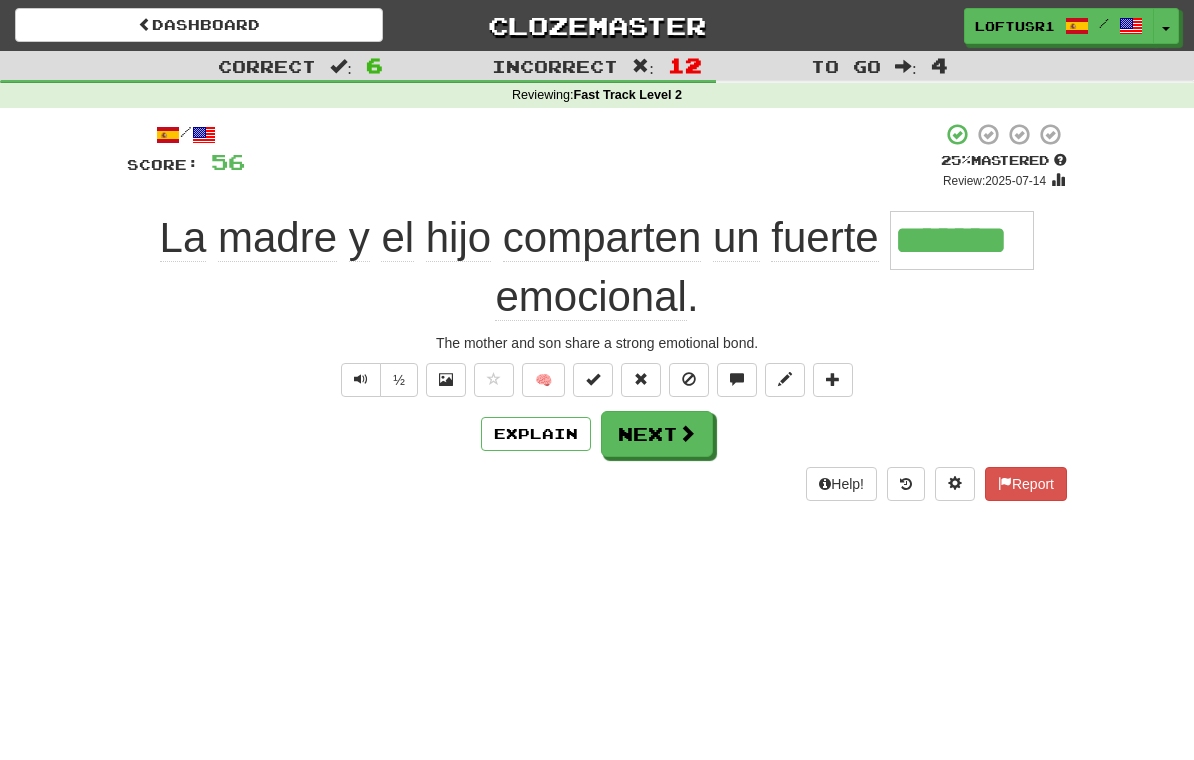 click on "Next" at bounding box center [657, 434] 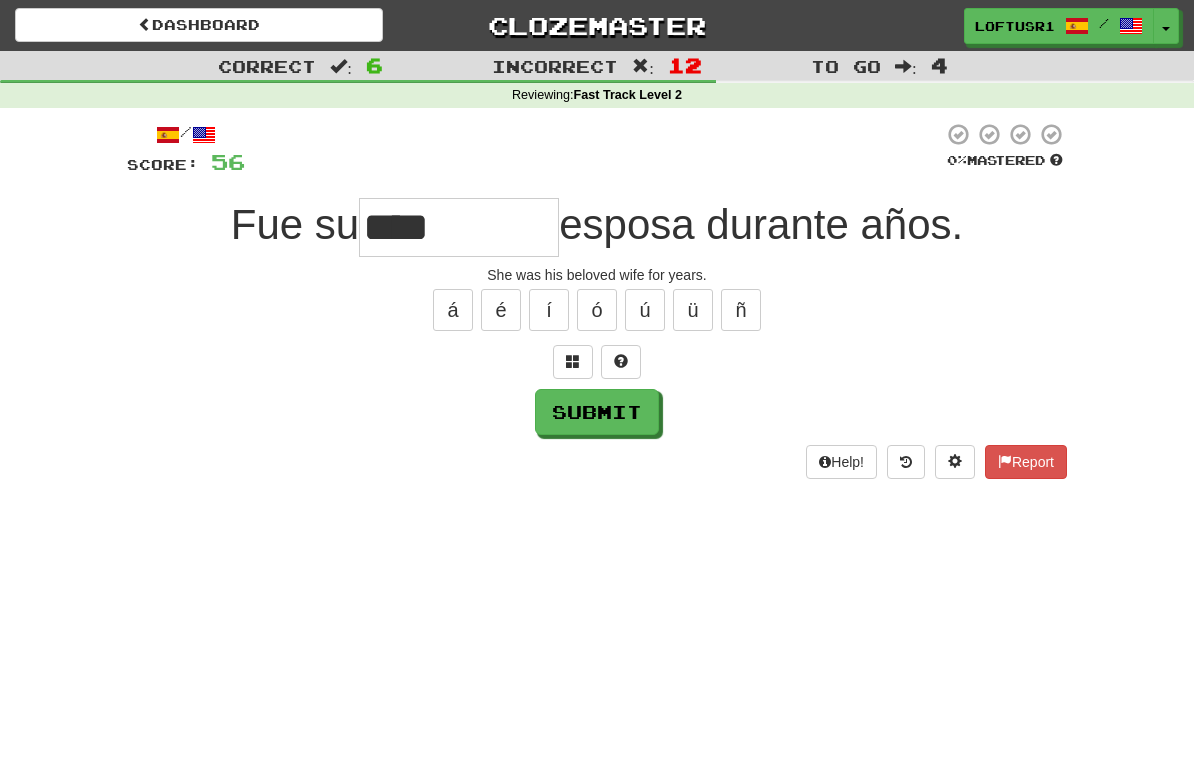 click on "Submit" at bounding box center [597, 412] 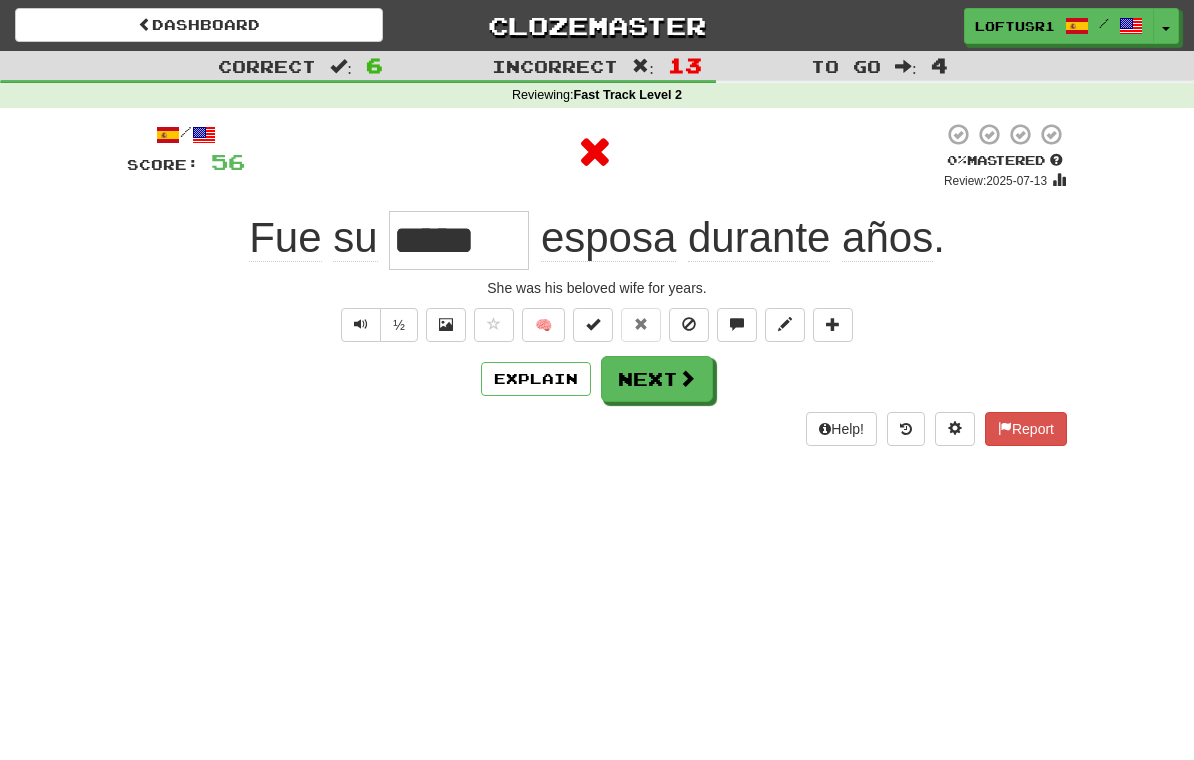 click on "Next" at bounding box center [657, 379] 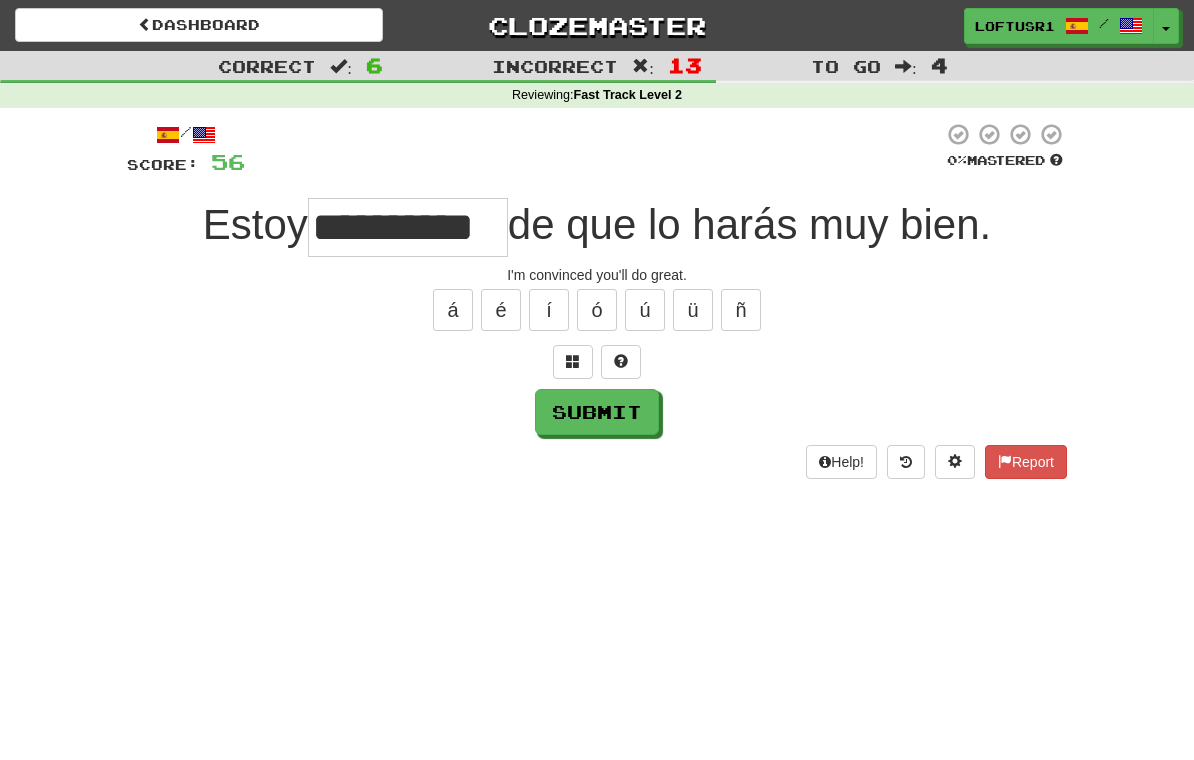 click on "Submit" at bounding box center (597, 412) 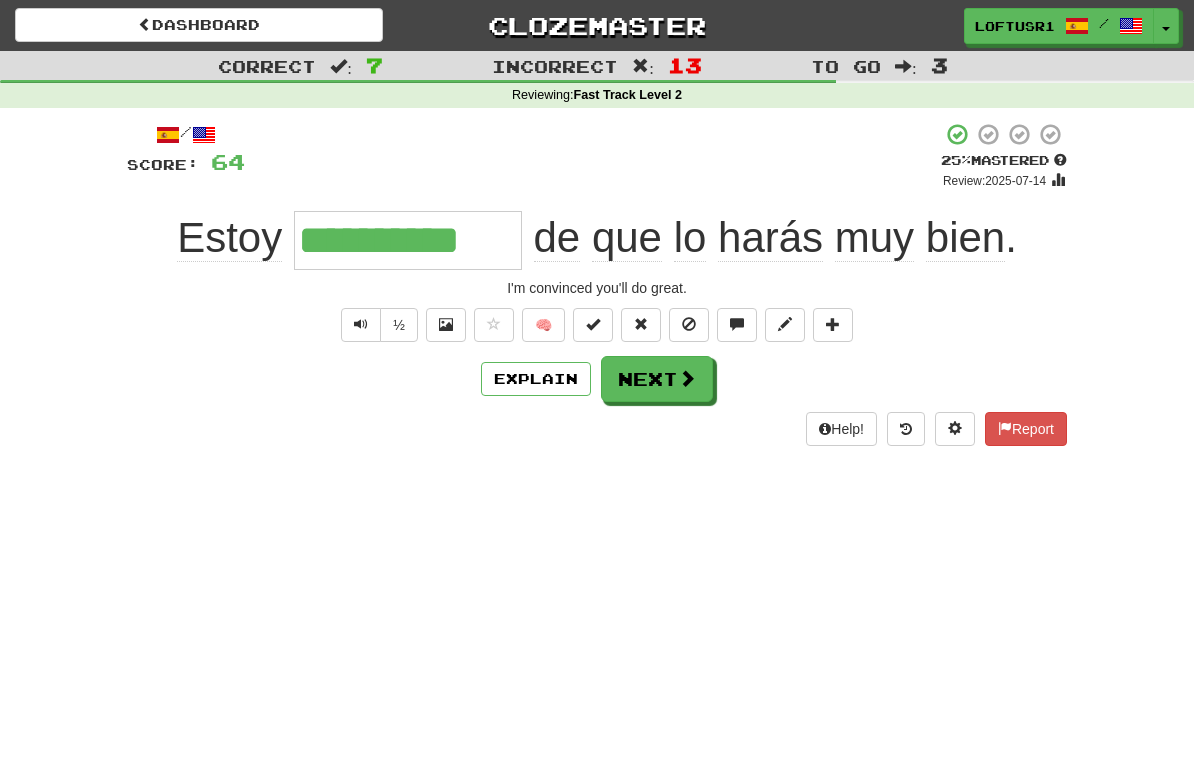 click on "Next" at bounding box center (657, 379) 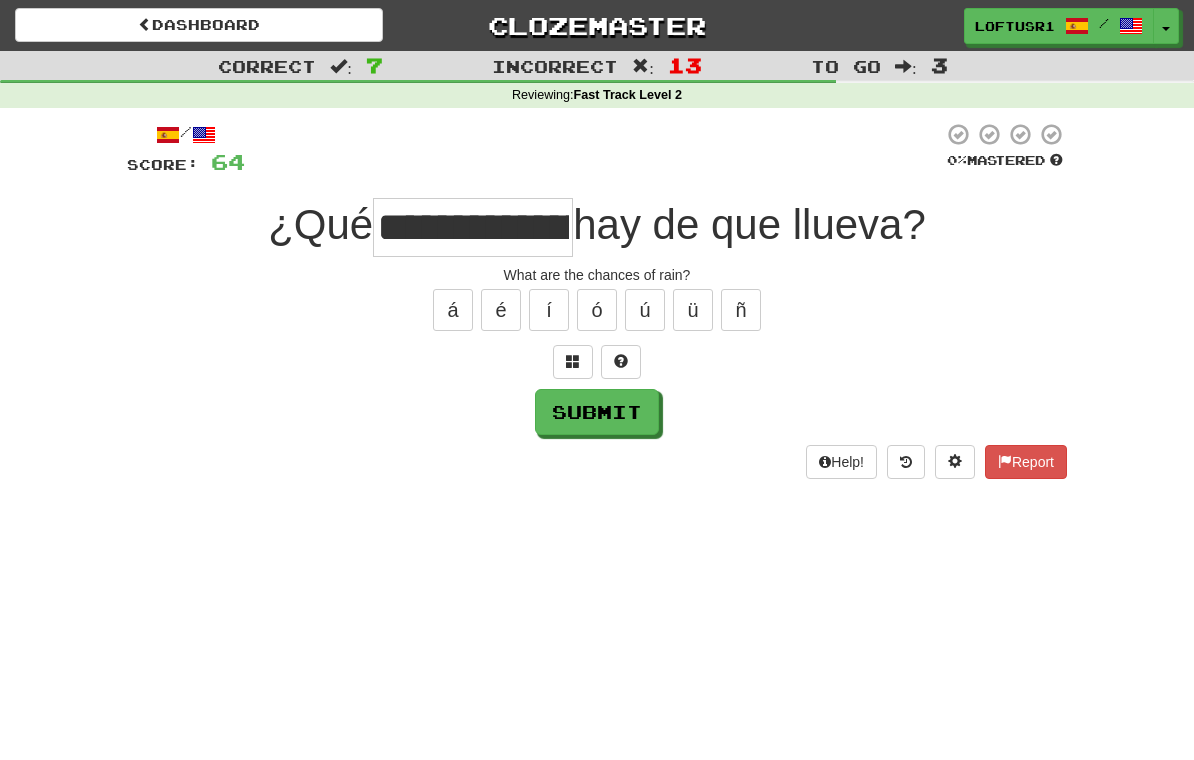 click on "Submit" at bounding box center [597, 412] 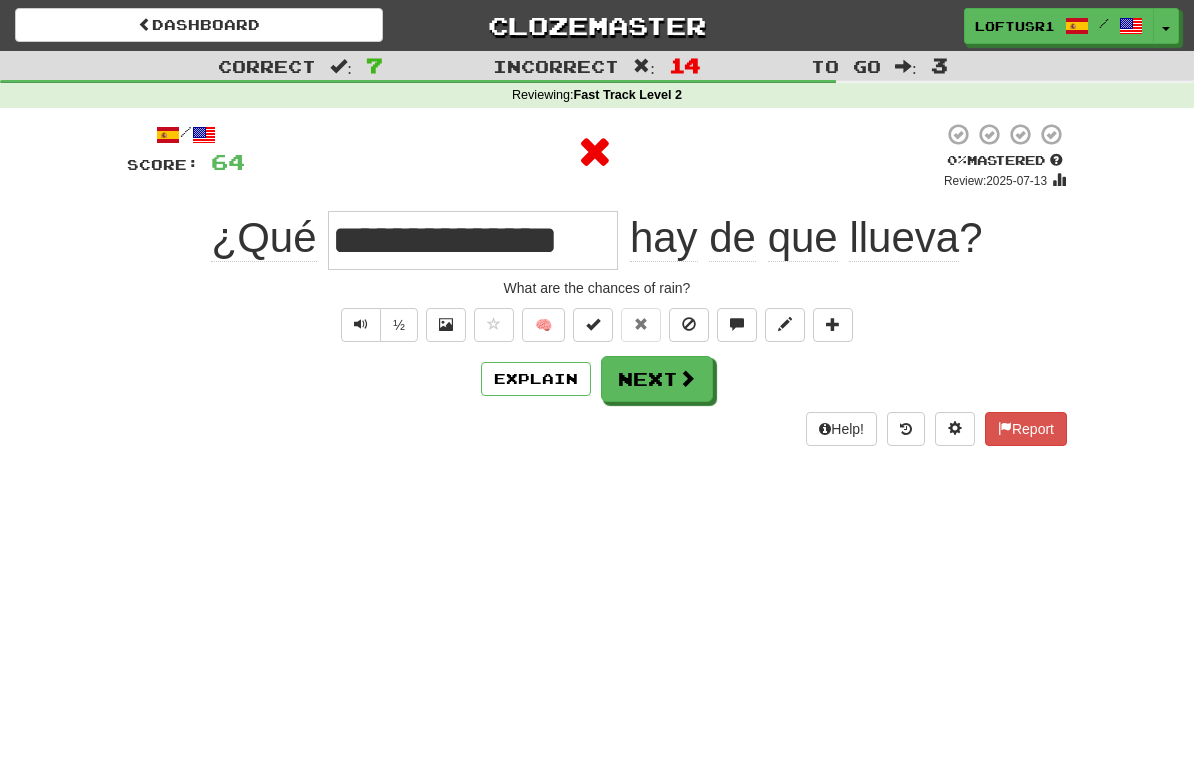 click on "Next" at bounding box center (657, 379) 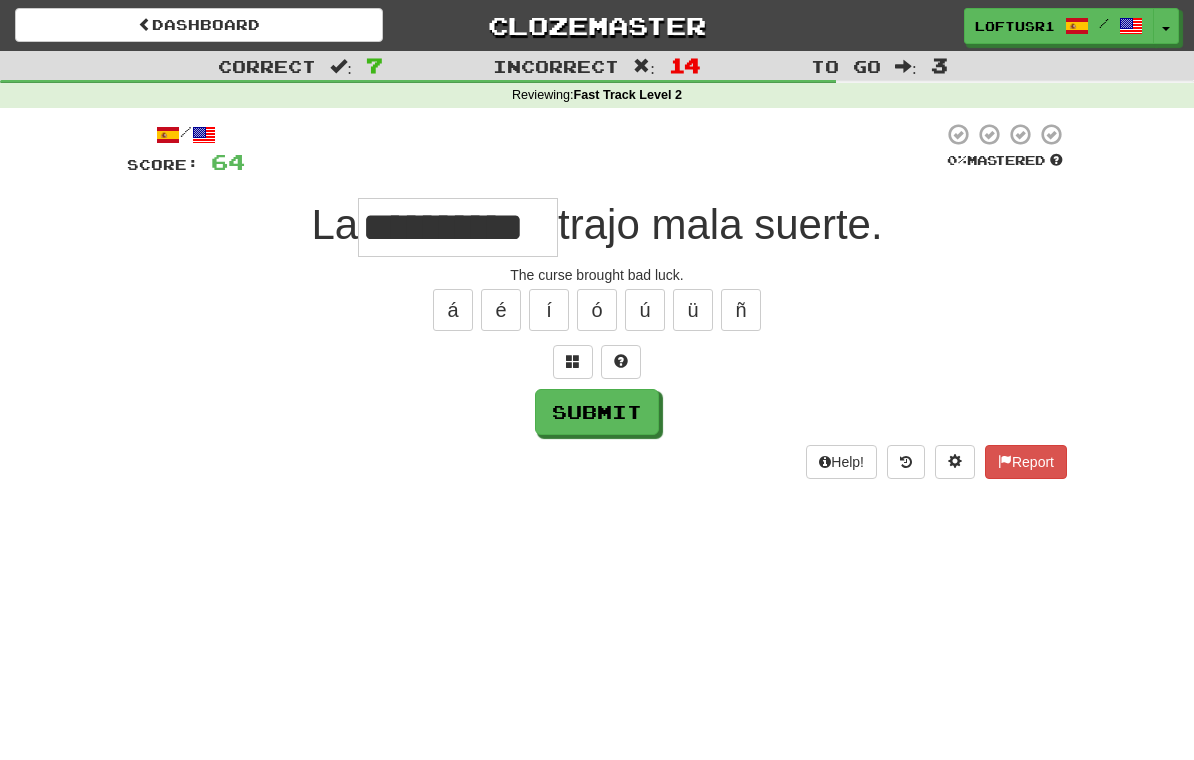 click on "**********" at bounding box center [458, 227] 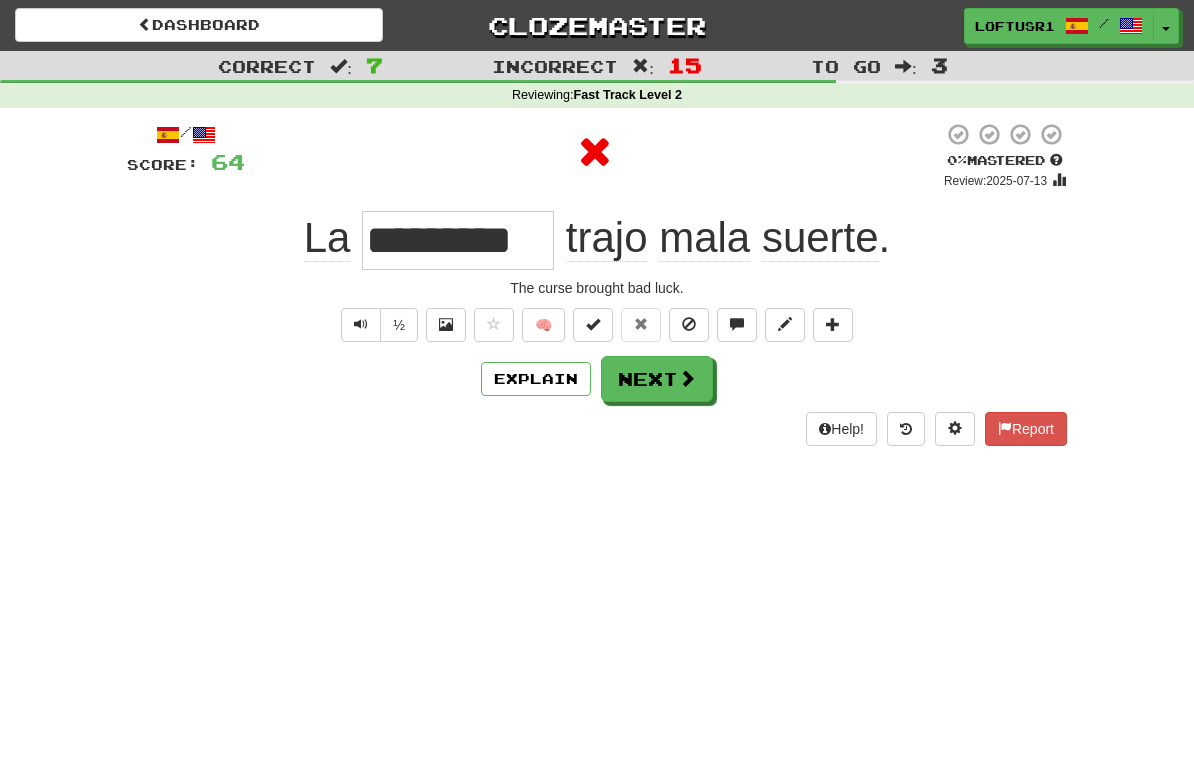 click on "Next" at bounding box center (657, 379) 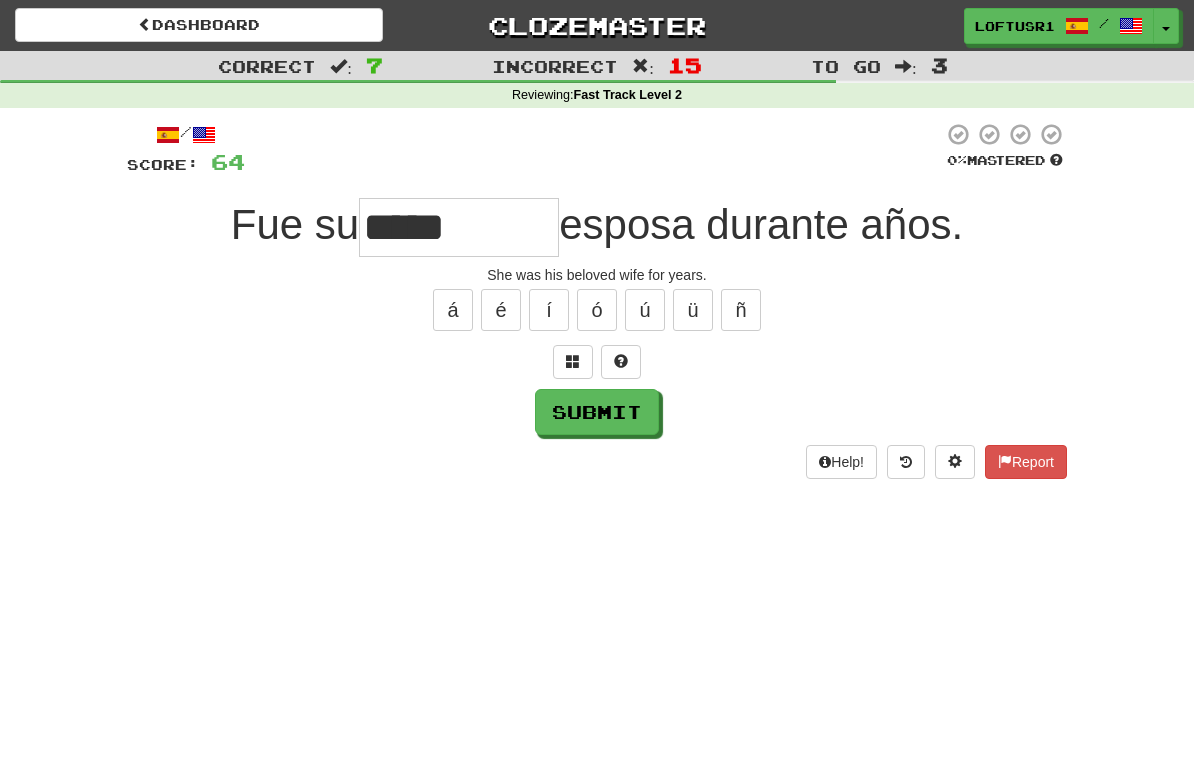 click on "Submit" at bounding box center [597, 412] 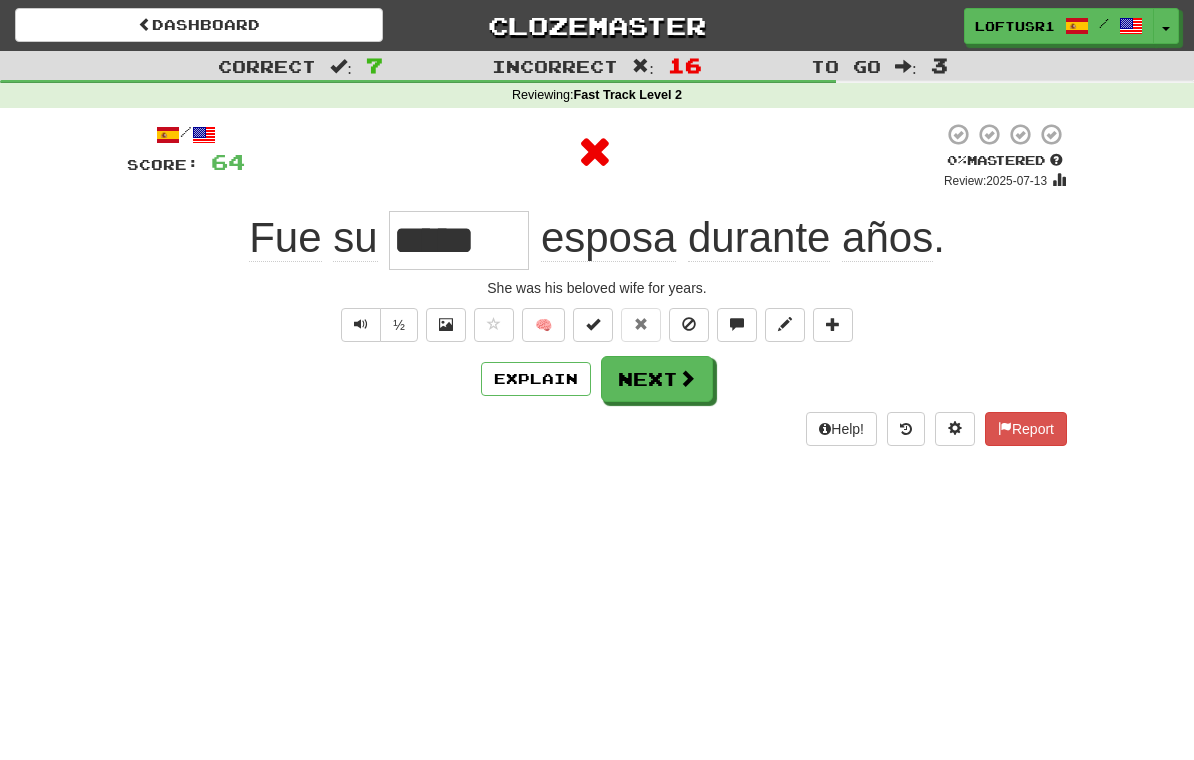 click on "Explain" at bounding box center (536, 379) 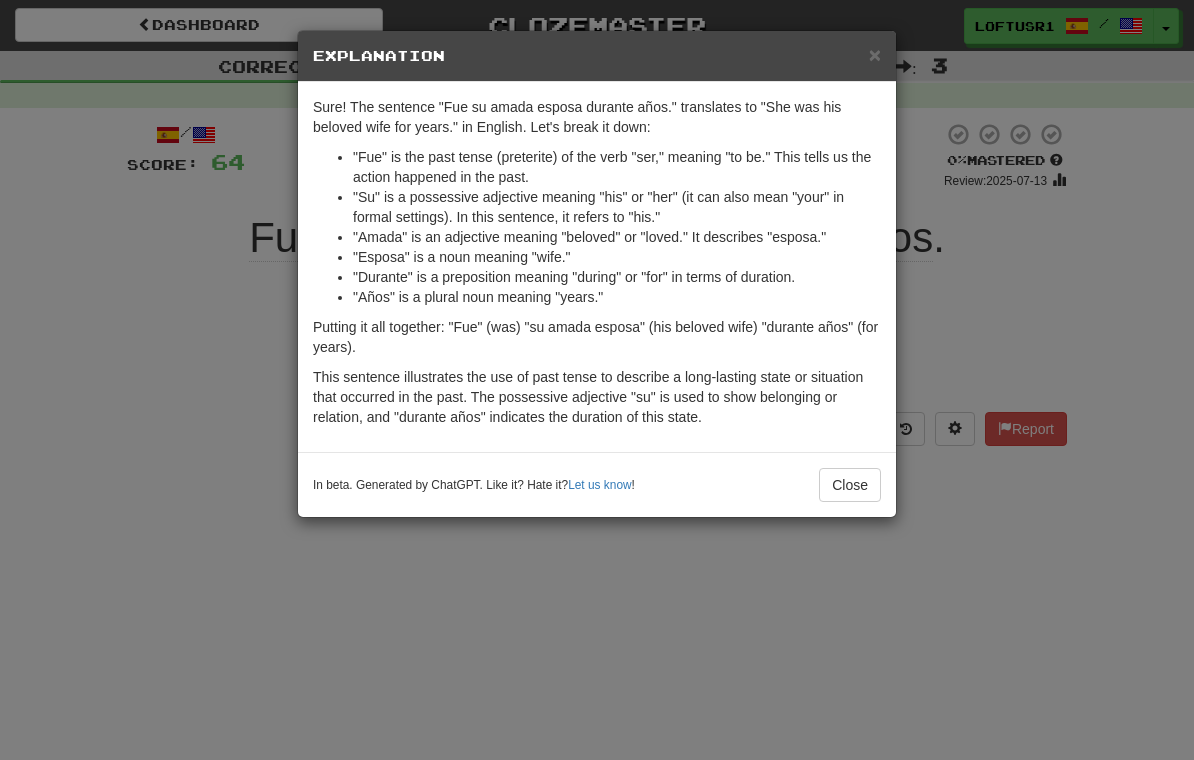 click on "Close" at bounding box center (850, 485) 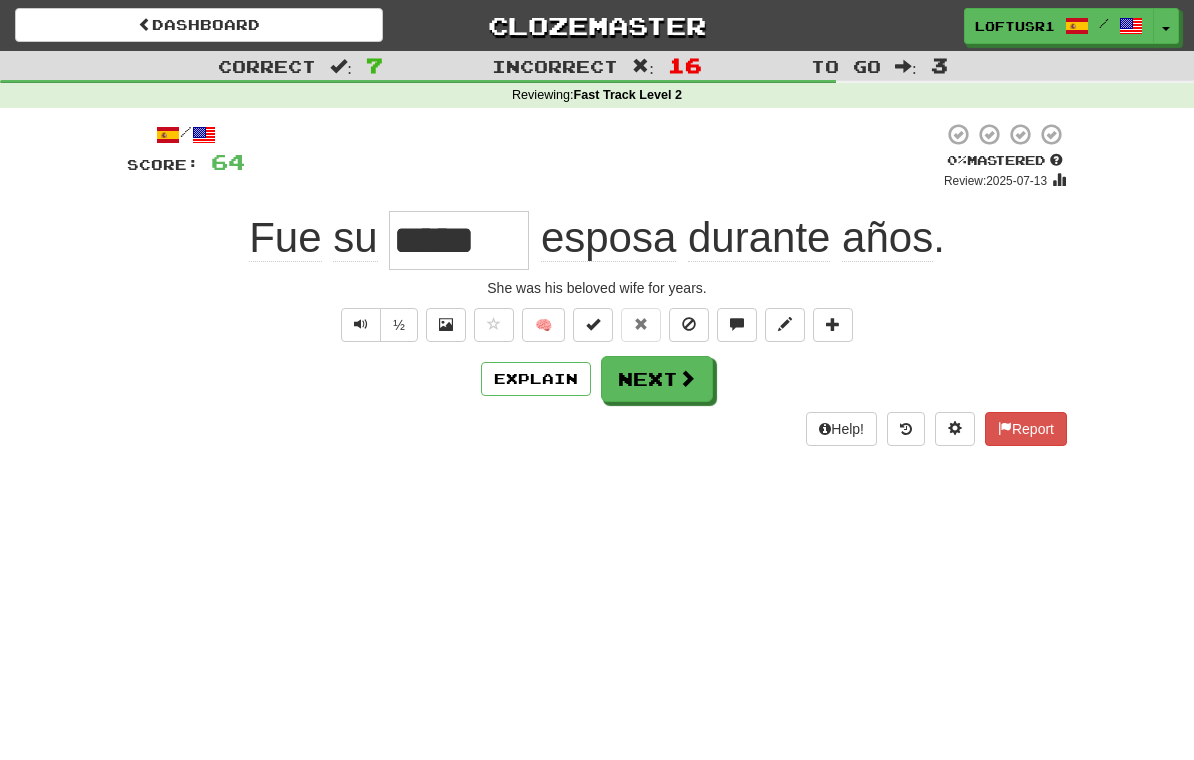 click on "Next" at bounding box center (657, 379) 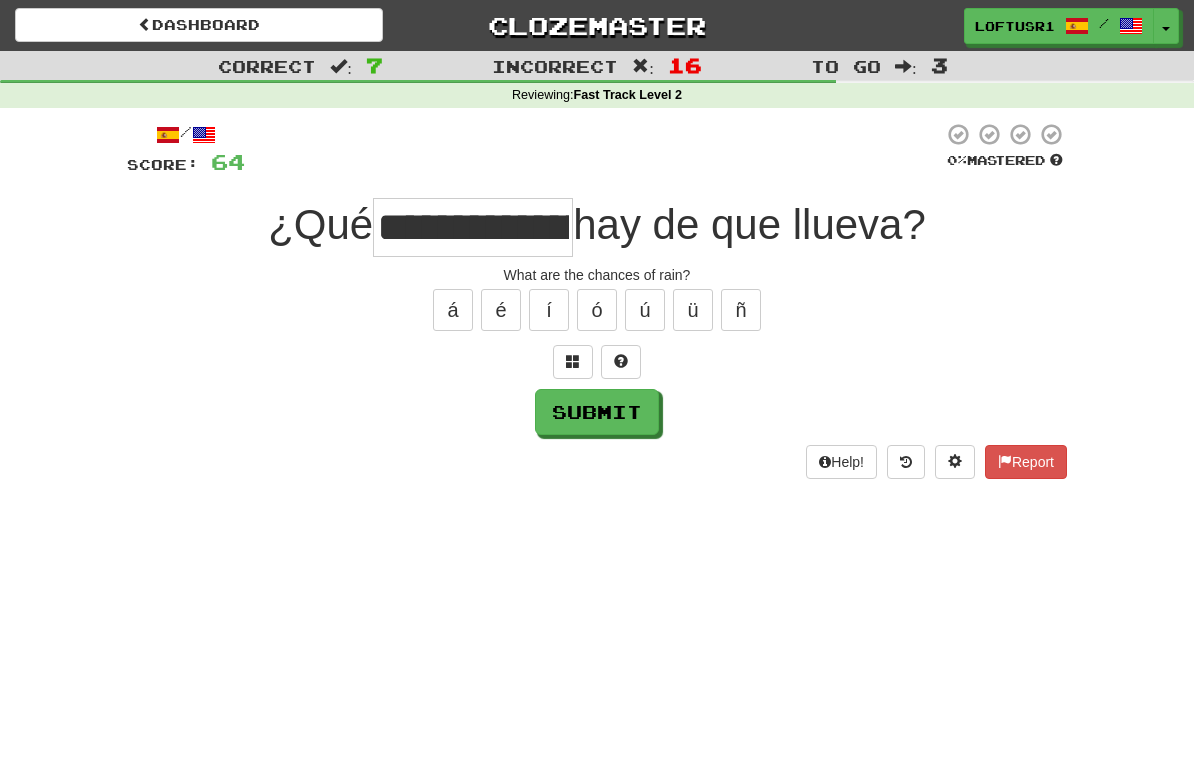 type on "**********" 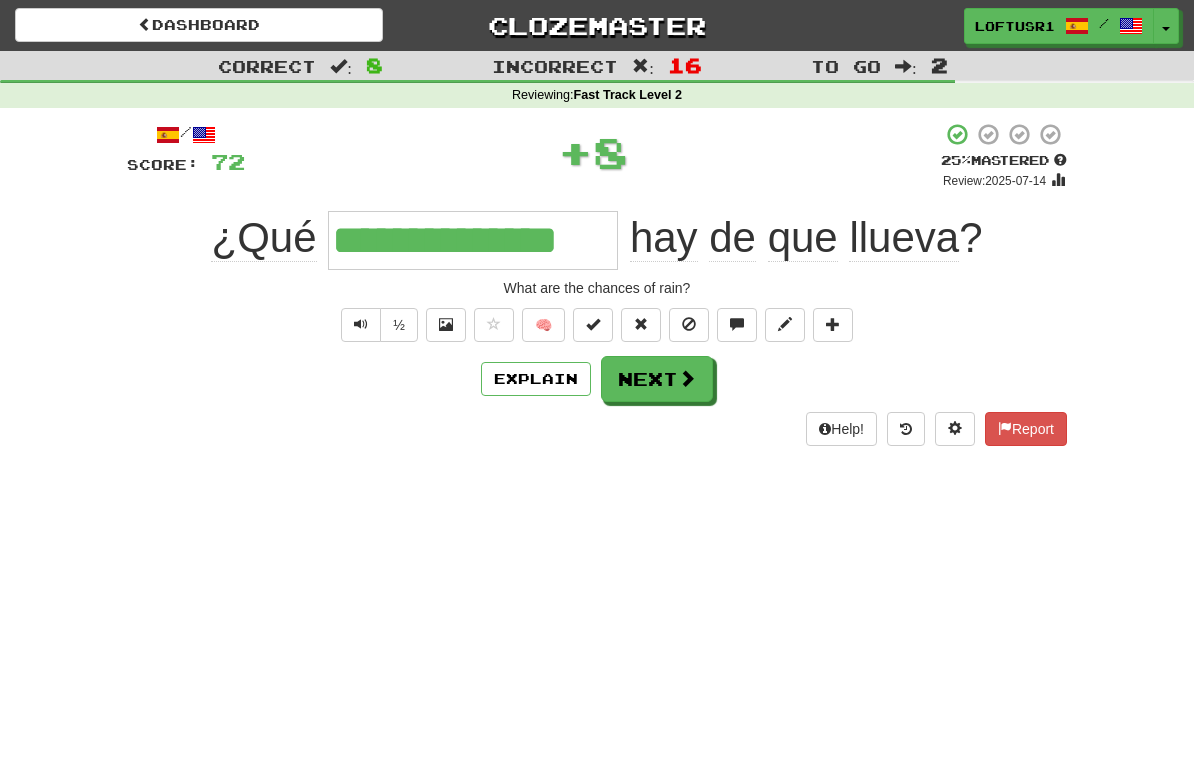 click on "Next" at bounding box center [657, 379] 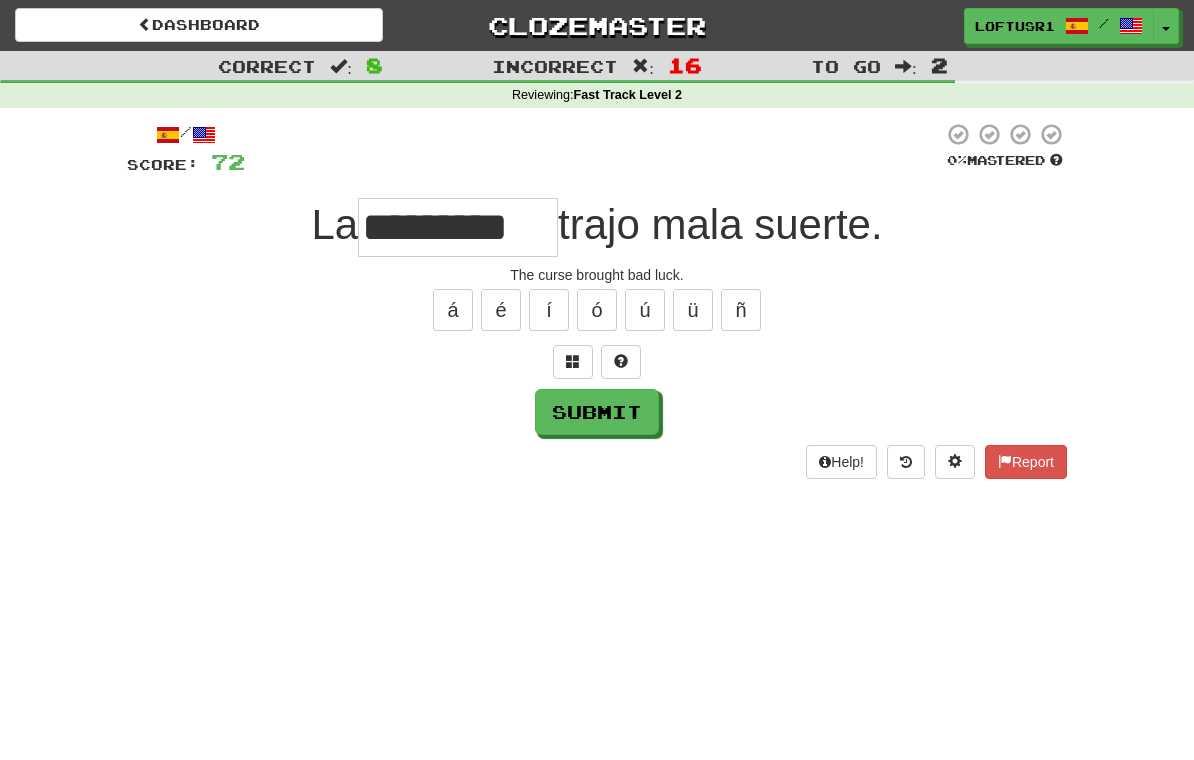 type on "*********" 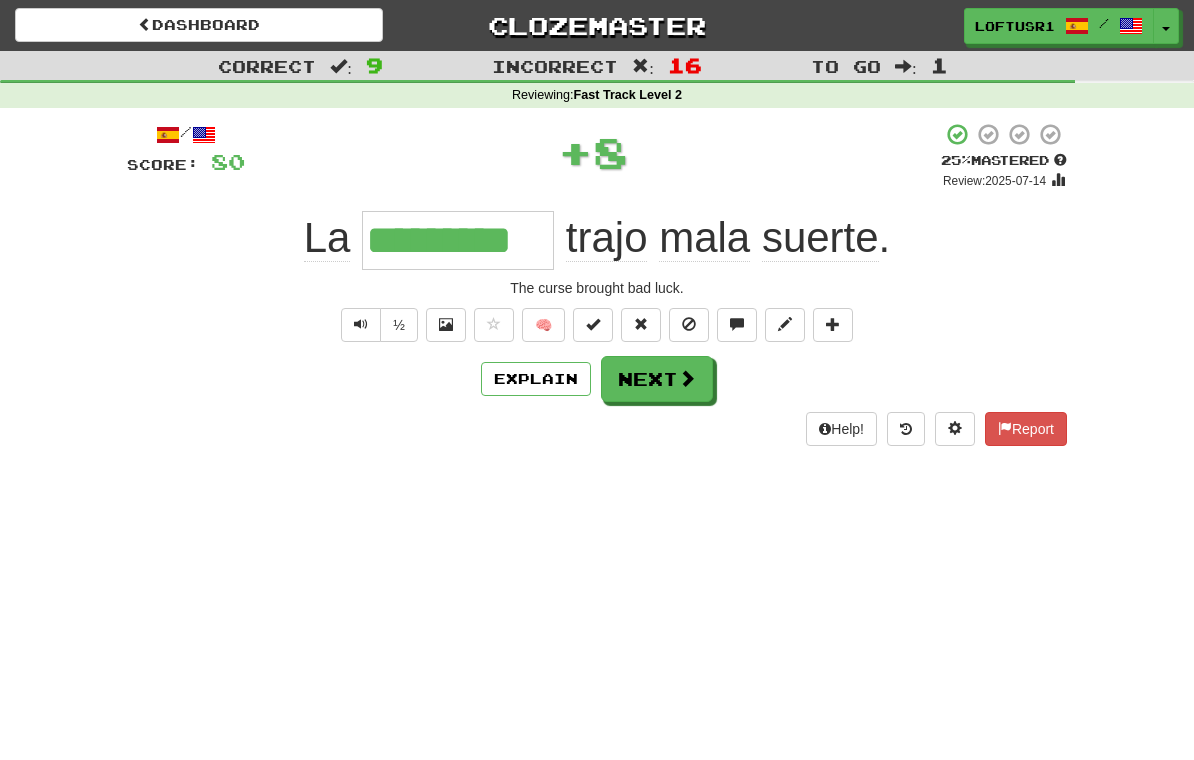 click on "Next" at bounding box center [657, 379] 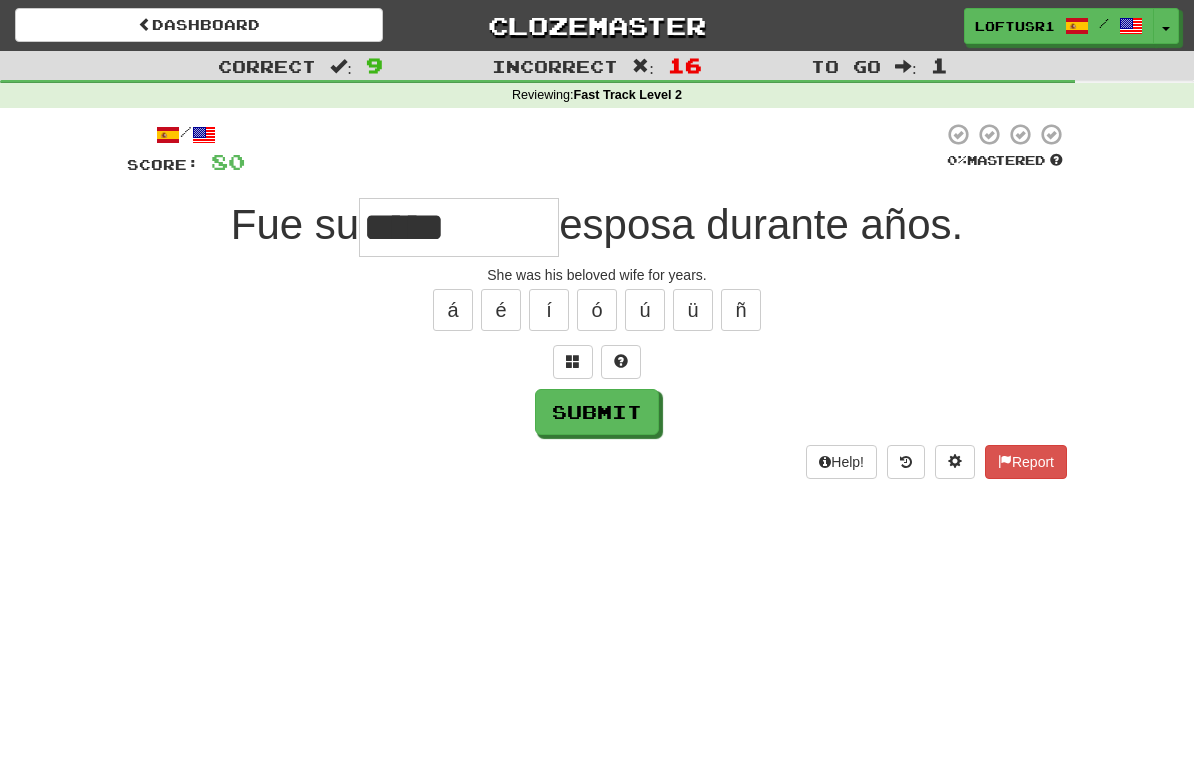 type on "*****" 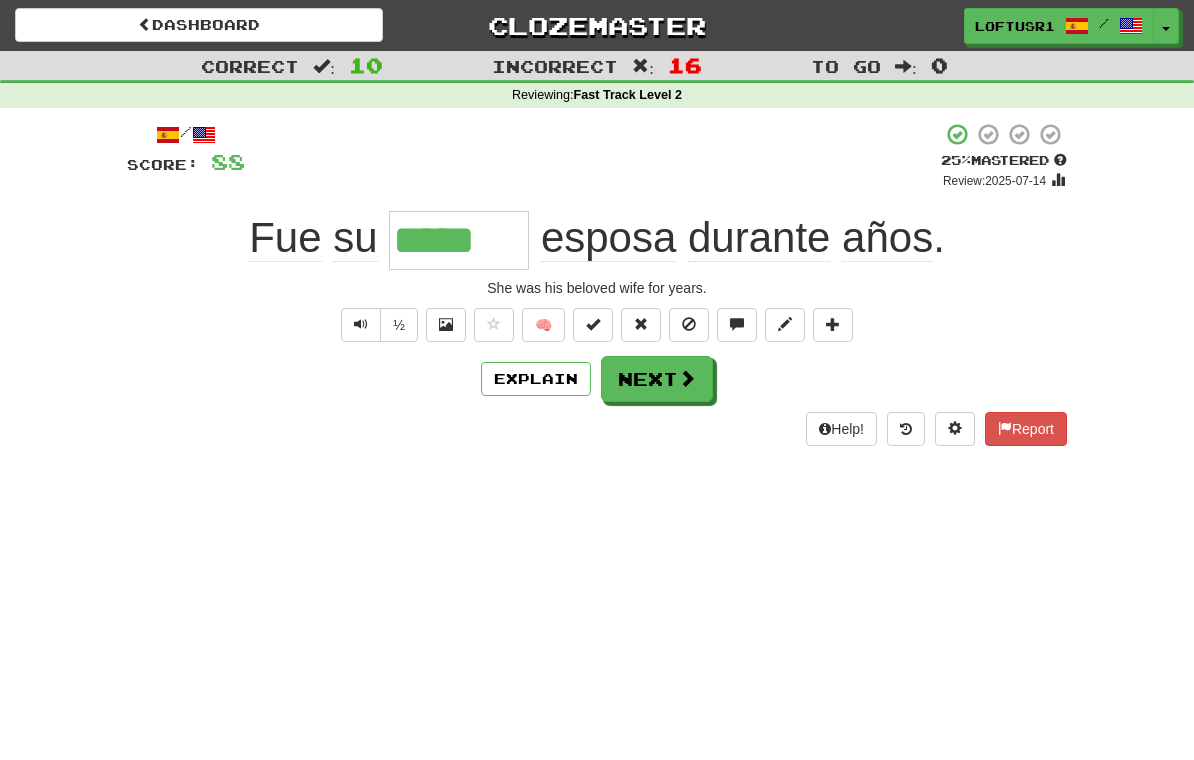 click on "Next" at bounding box center [657, 379] 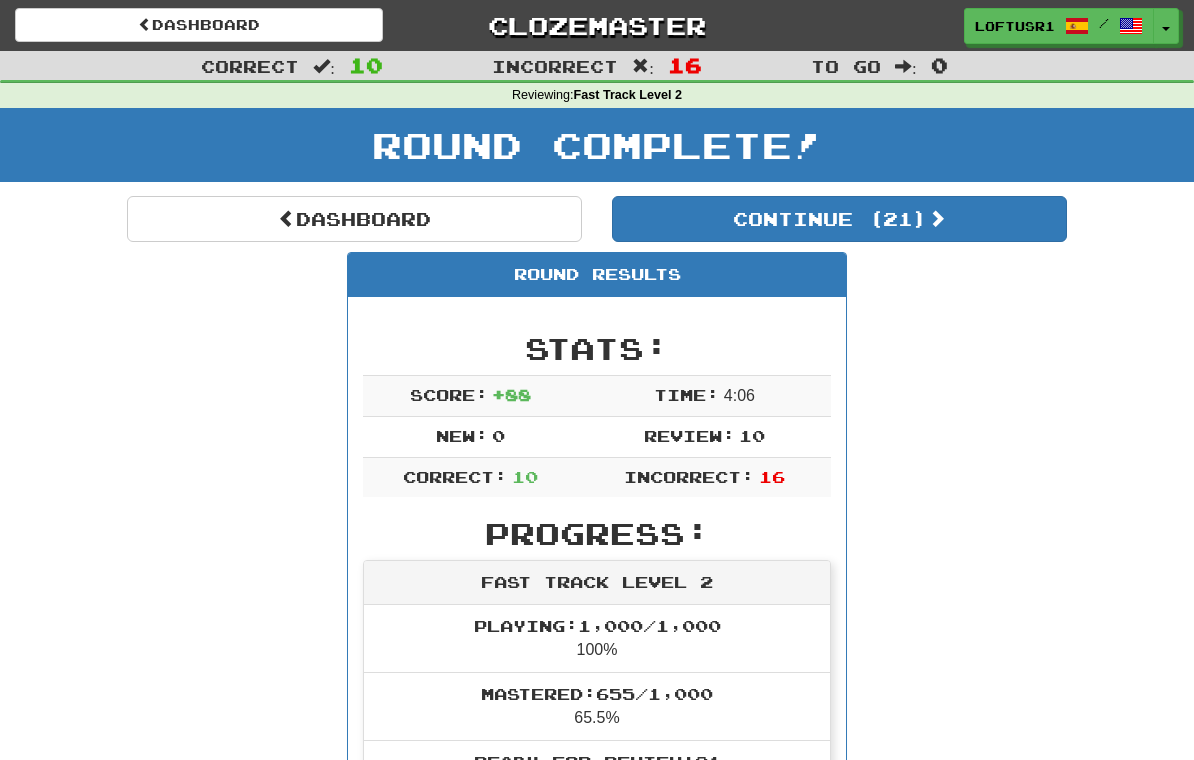 click on "Dashboard" at bounding box center [354, 219] 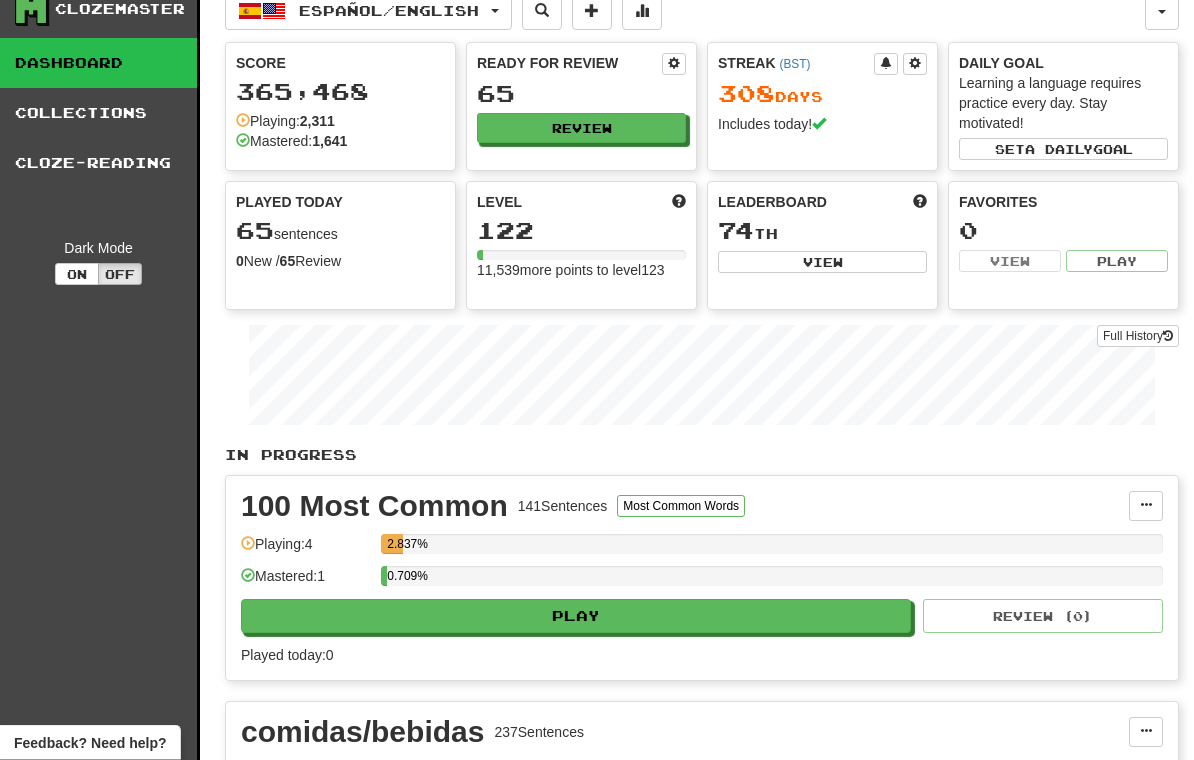scroll, scrollTop: 0, scrollLeft: 0, axis: both 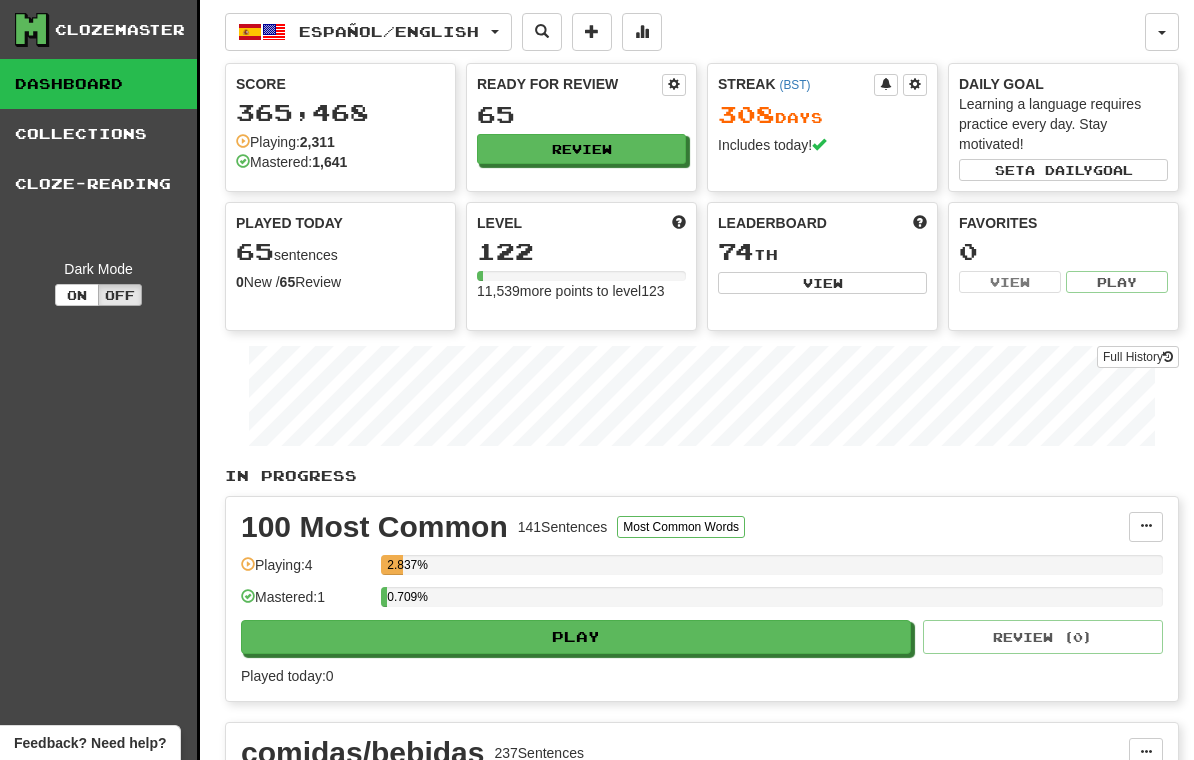 click on "Full History" at bounding box center [1138, 357] 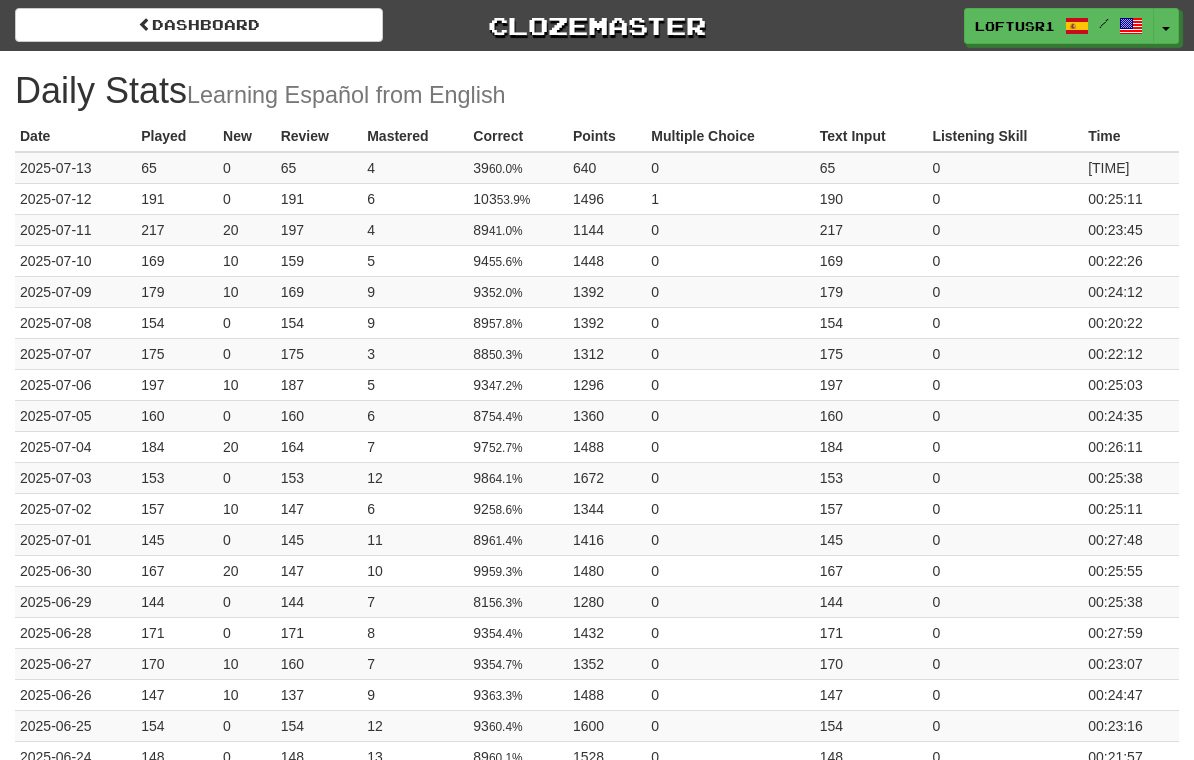 scroll, scrollTop: 0, scrollLeft: 0, axis: both 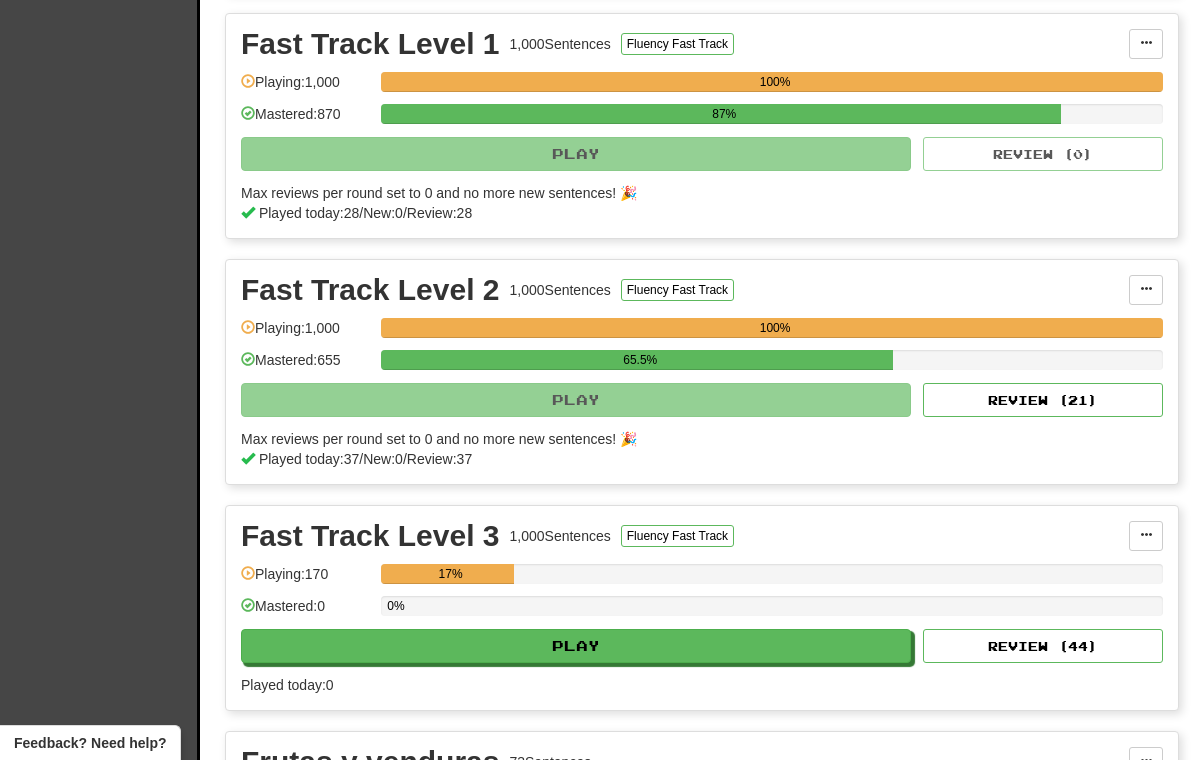 click on "Review ( 21 )" at bounding box center (1043, 400) 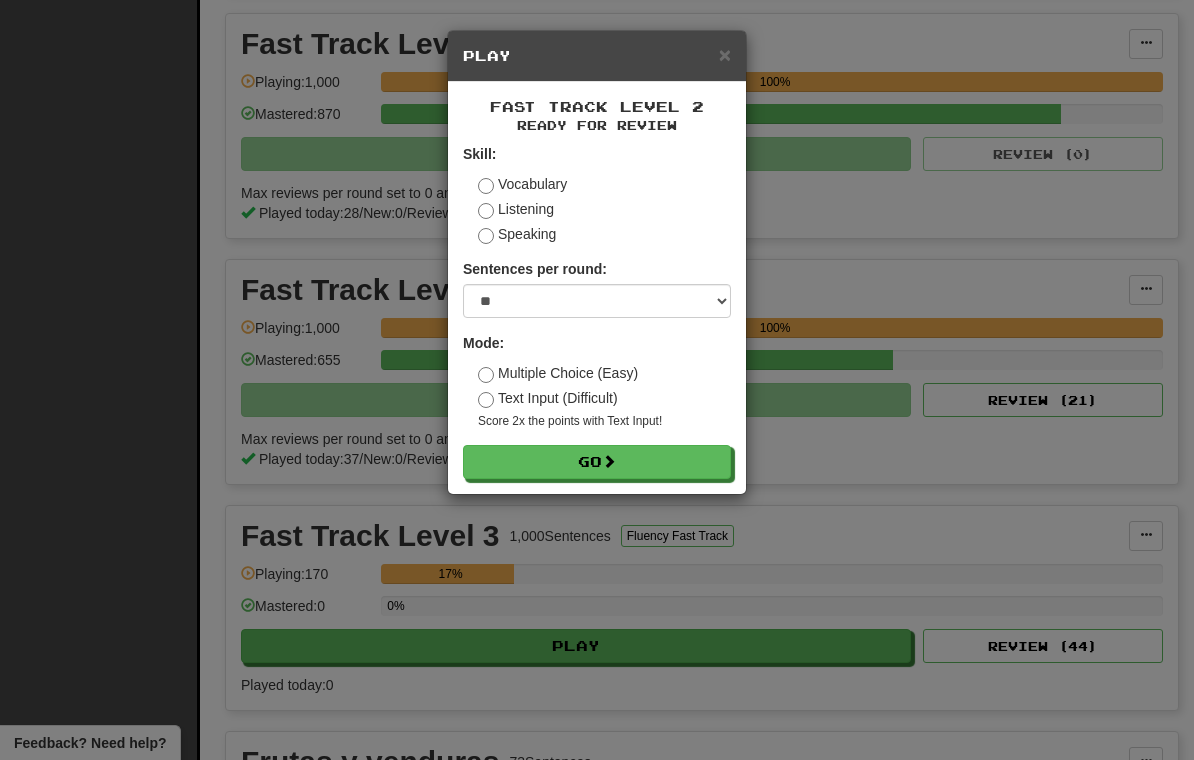 click on "Go" at bounding box center [597, 462] 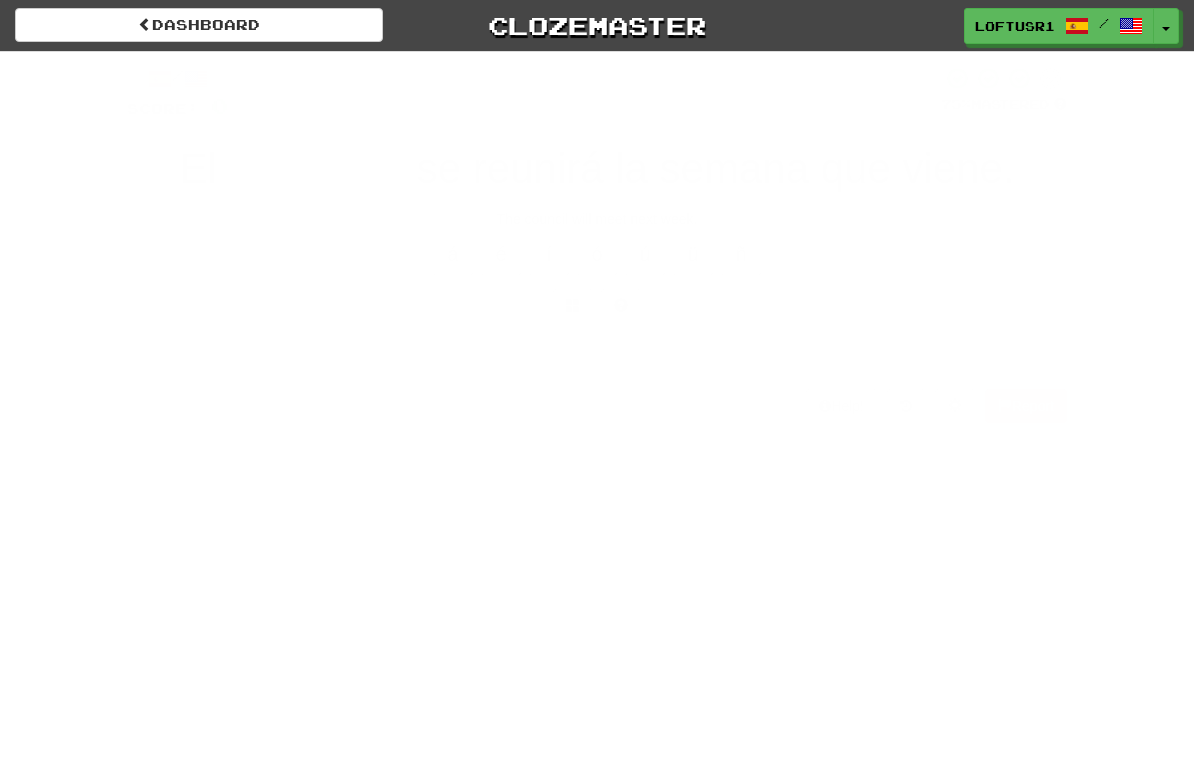 scroll, scrollTop: 0, scrollLeft: 0, axis: both 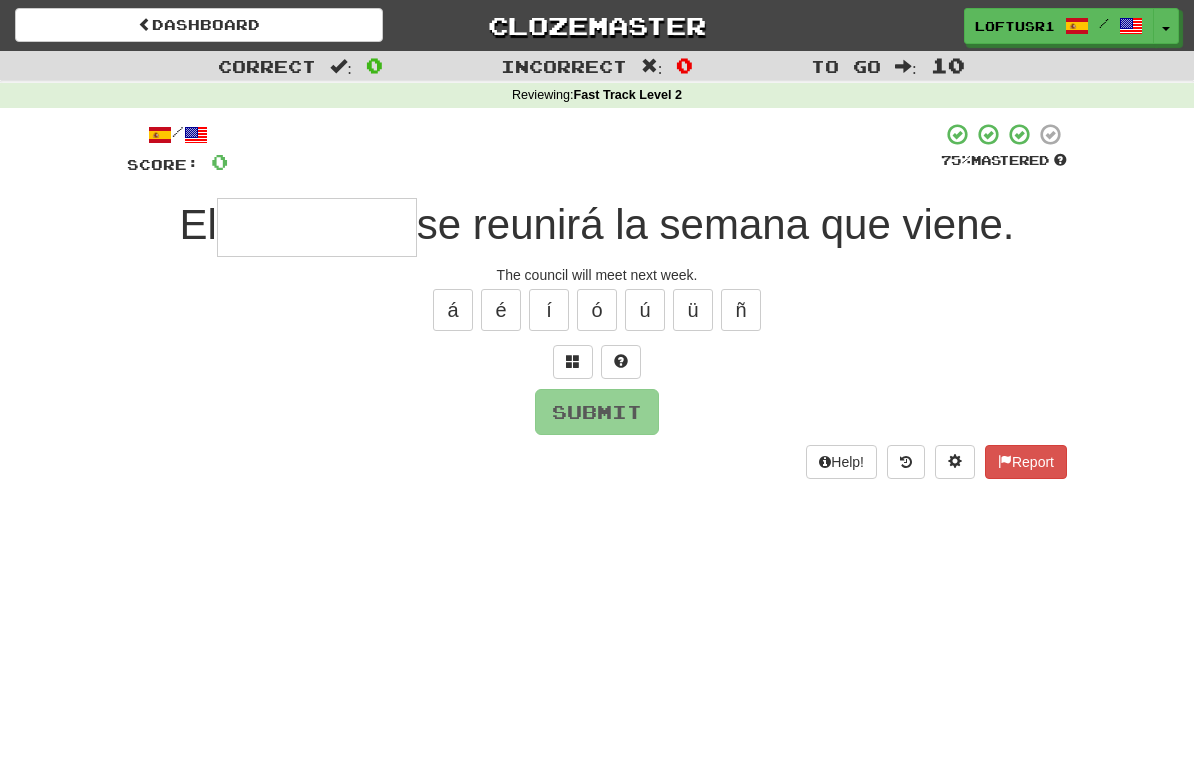 click at bounding box center (317, 227) 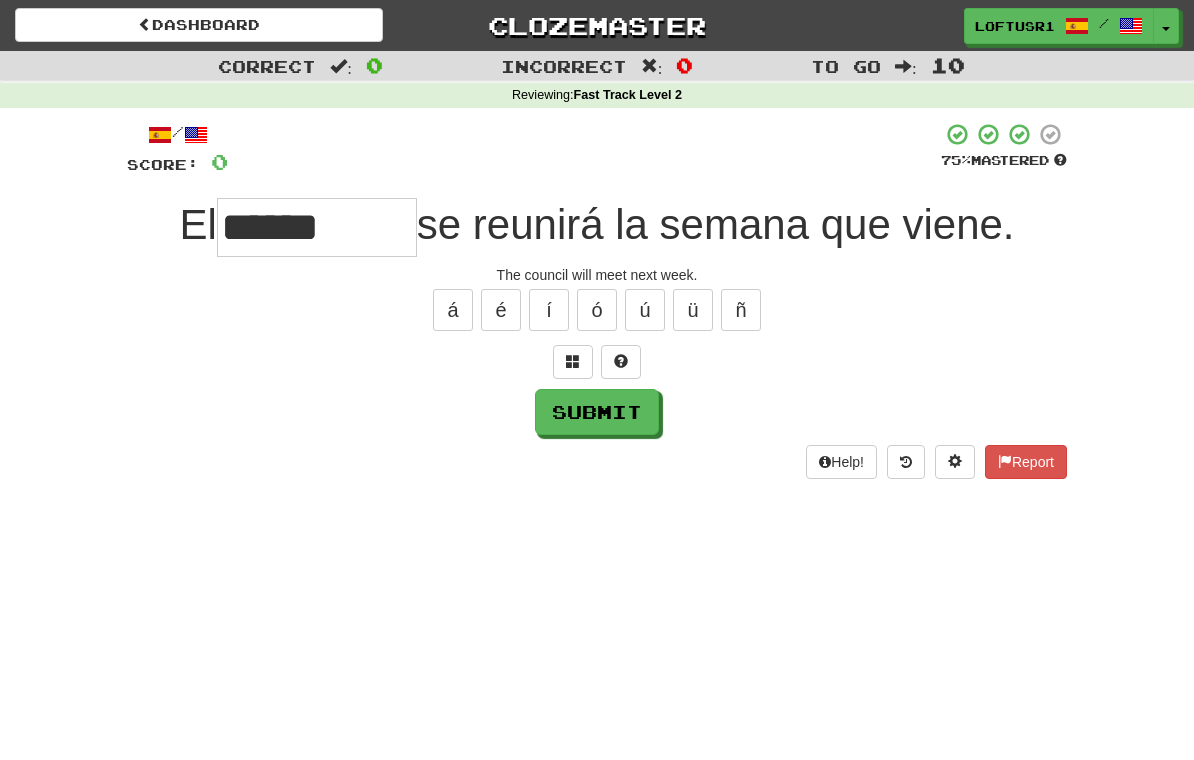 click on "Submit" at bounding box center [597, 412] 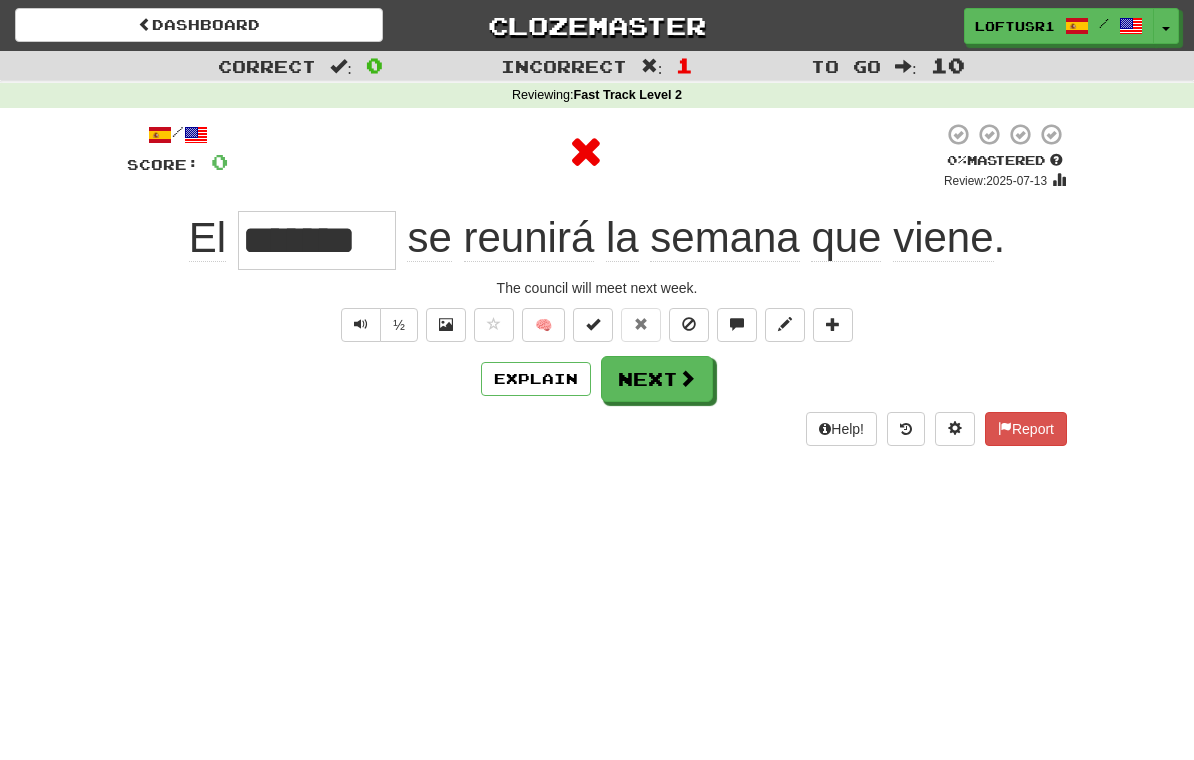 click on "Explain" at bounding box center (536, 379) 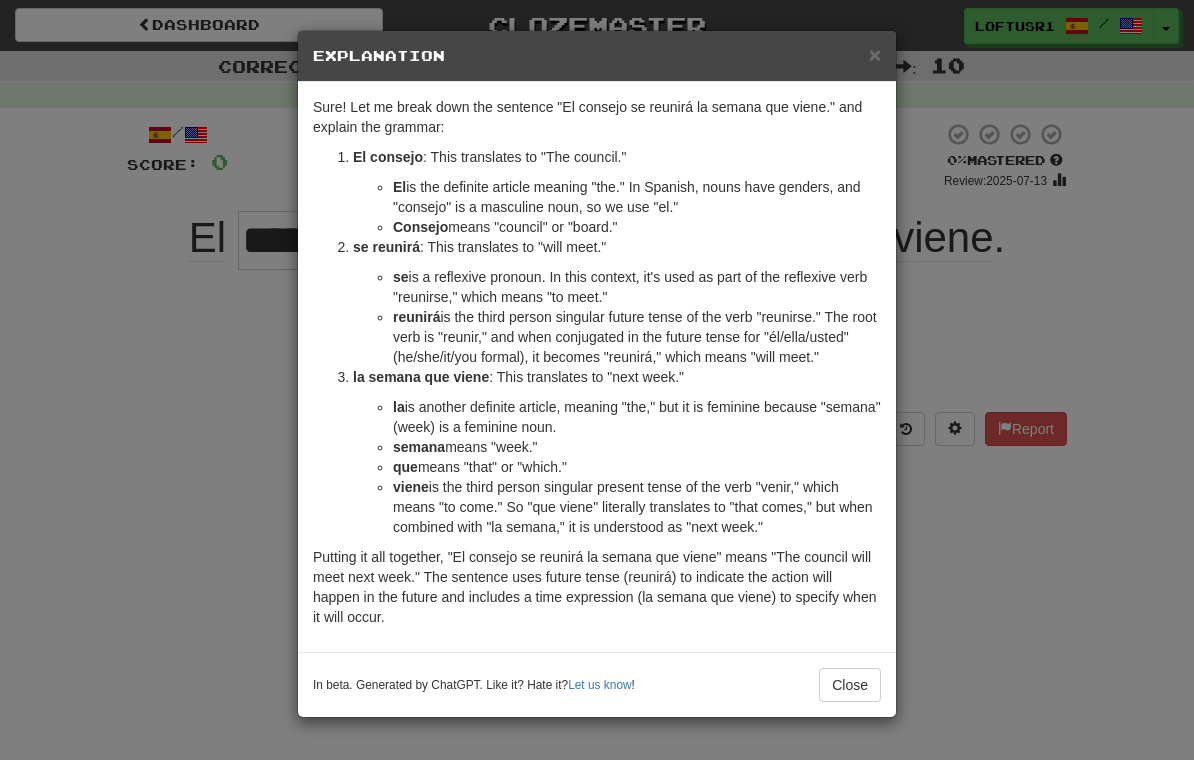 click on "Close" at bounding box center [850, 685] 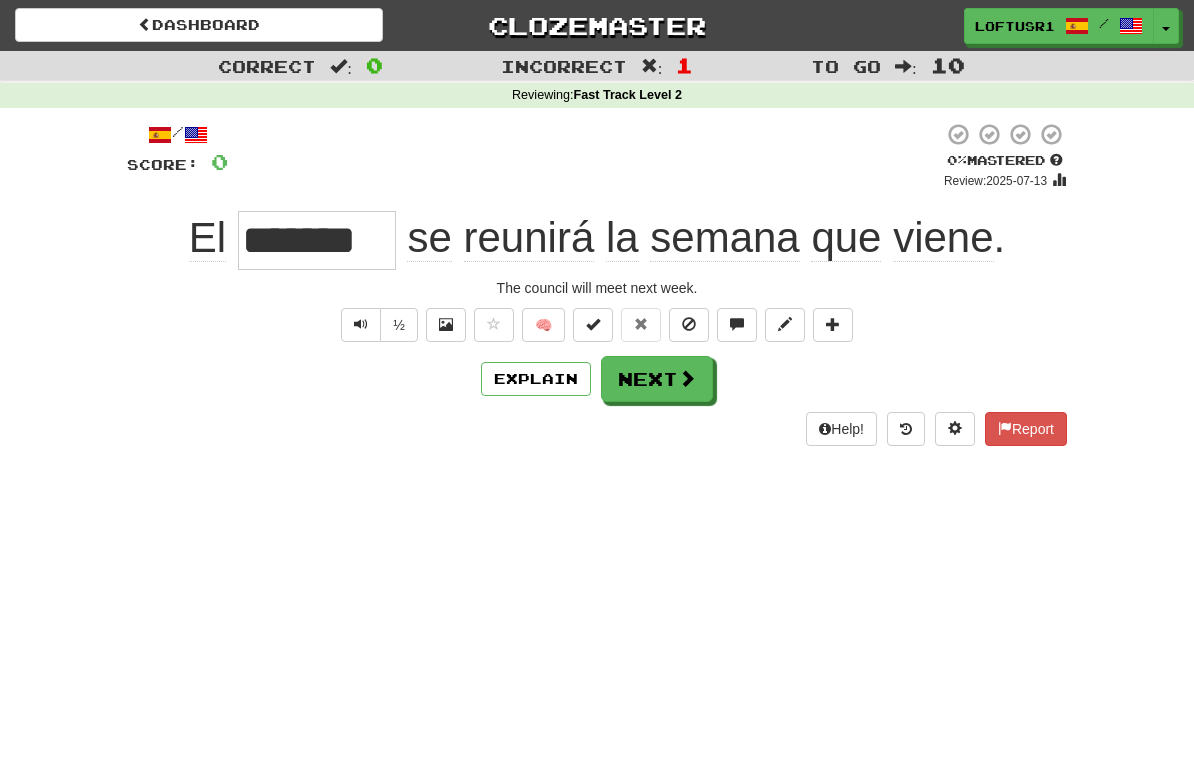 click on "Help!  Report" at bounding box center [597, 429] 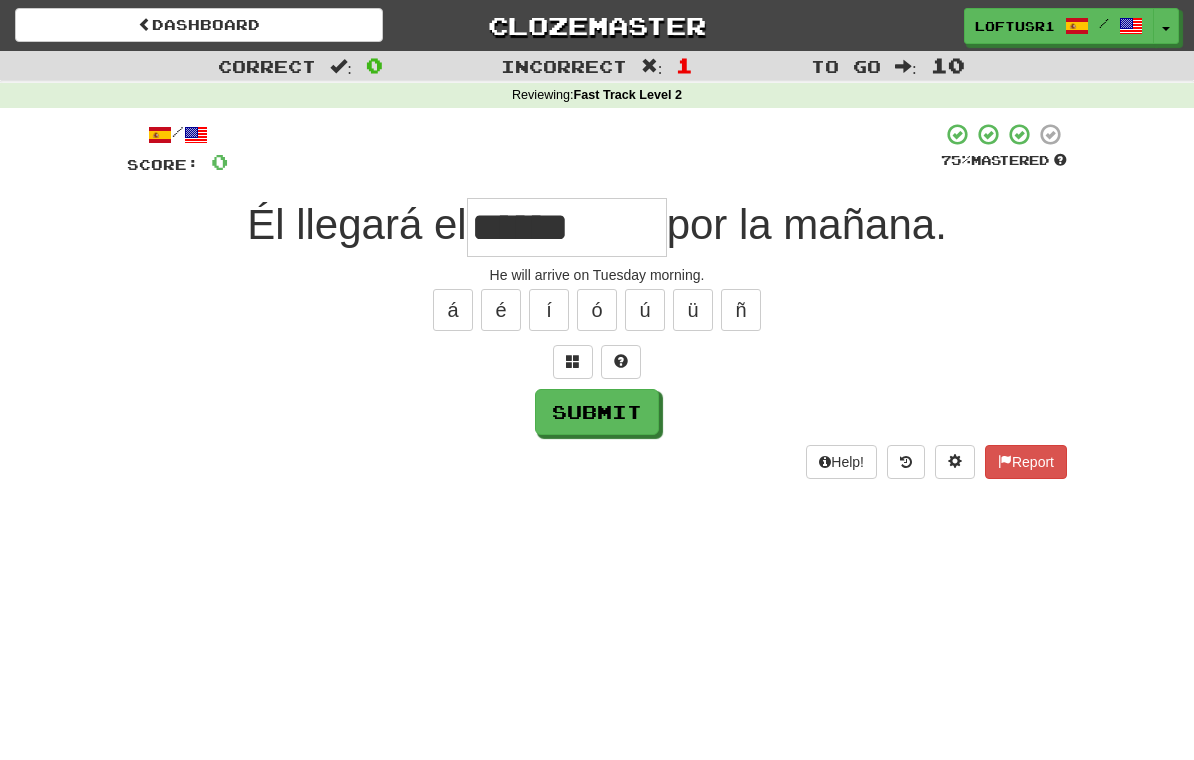 click on "Submit" at bounding box center [597, 412] 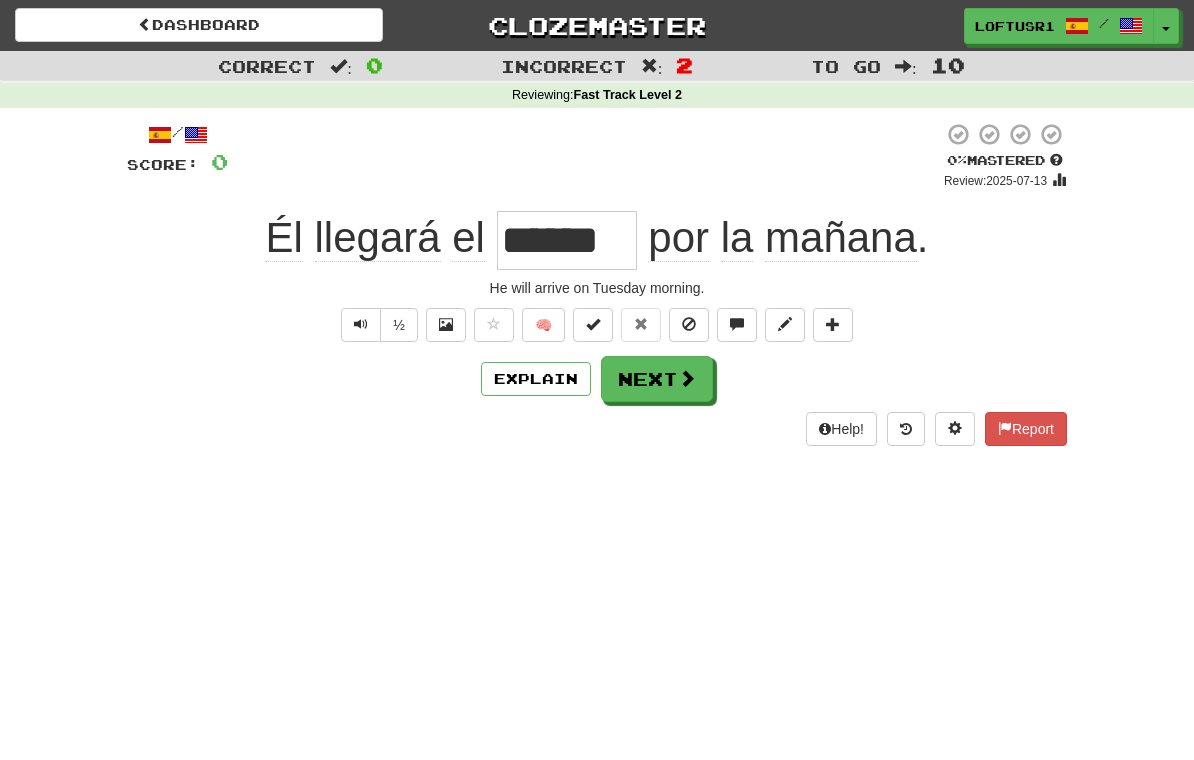 click on "Next" at bounding box center [657, 379] 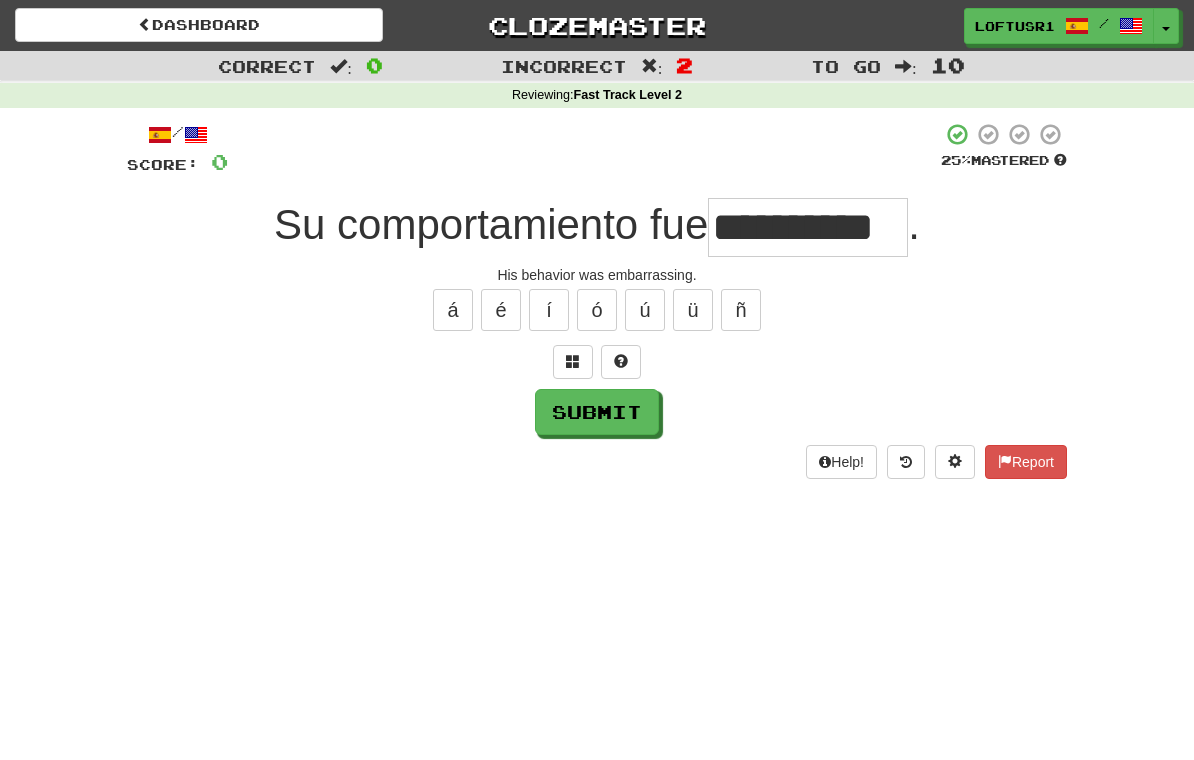click on "Submit" at bounding box center (597, 412) 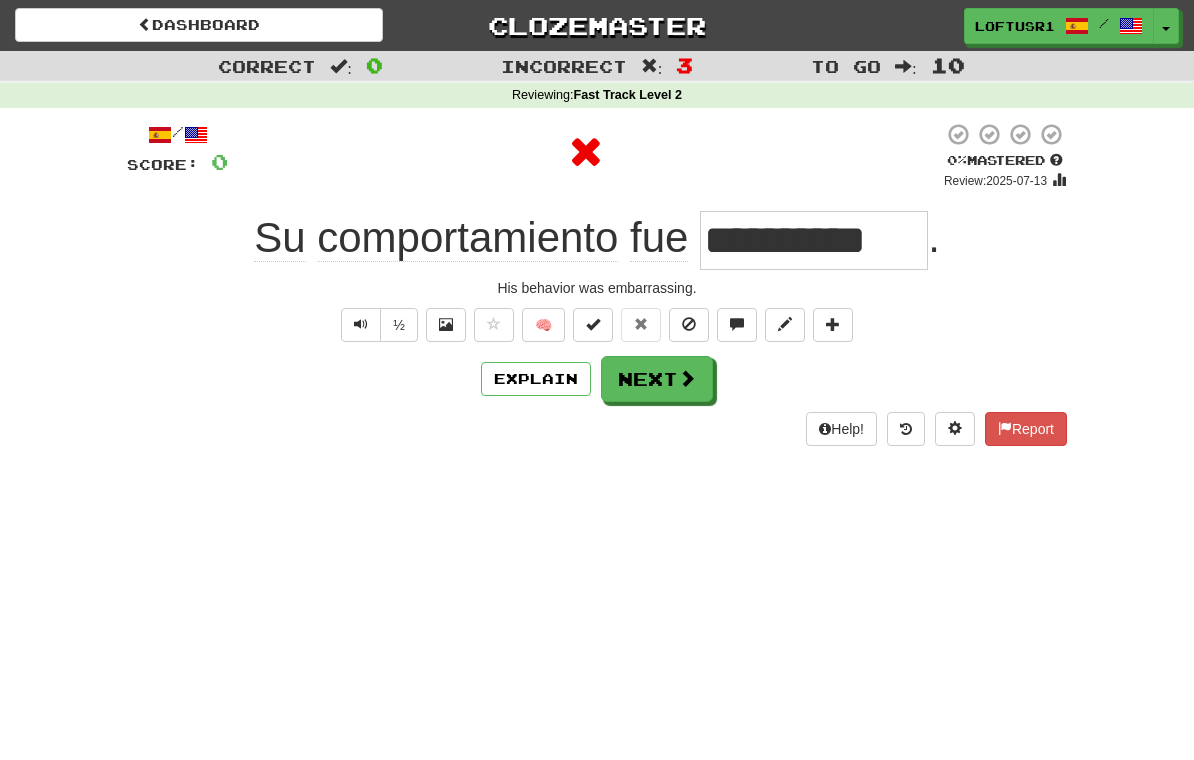 click on "Explain" at bounding box center (536, 379) 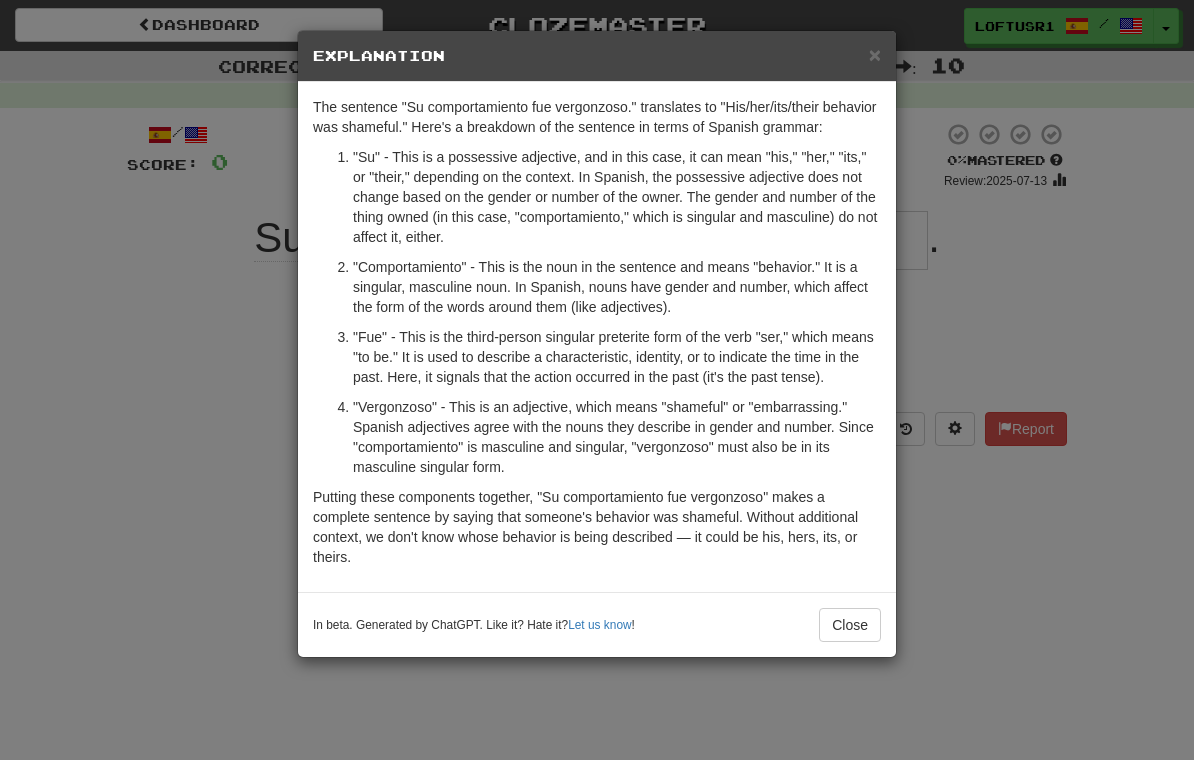 click on "Close" at bounding box center (850, 625) 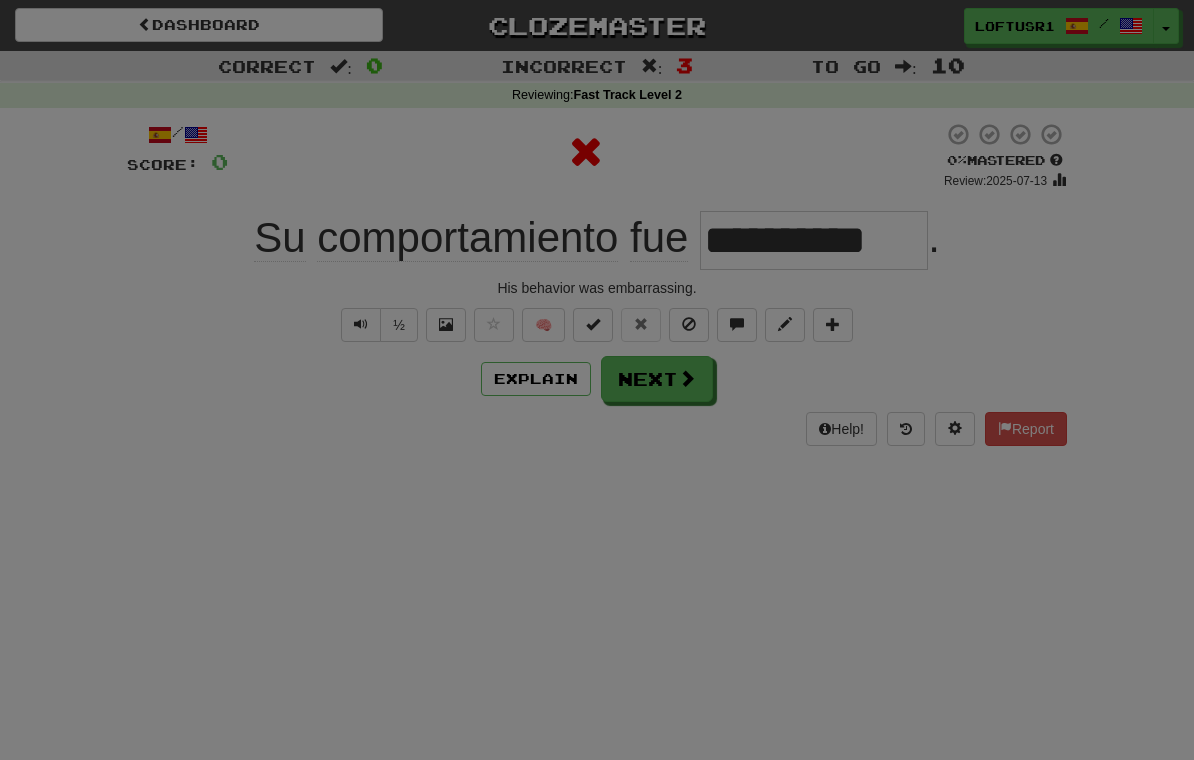 click at bounding box center [597, 380] 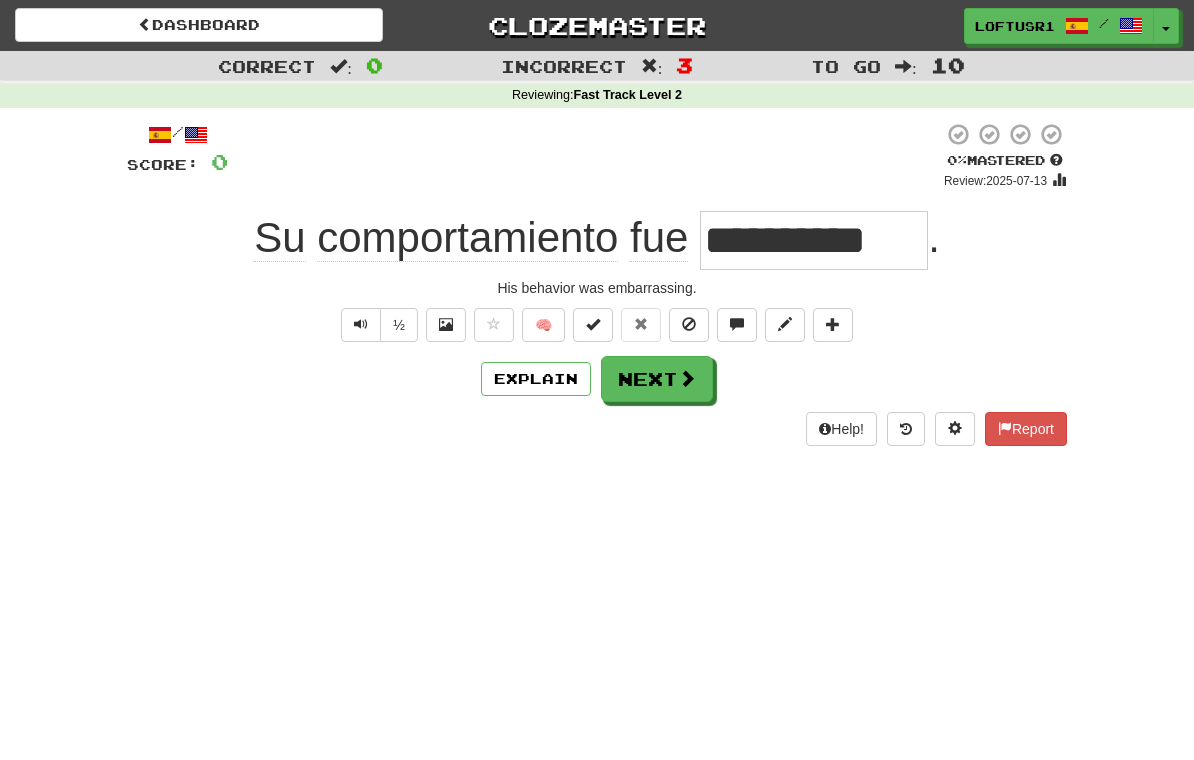click on "Next" at bounding box center [657, 379] 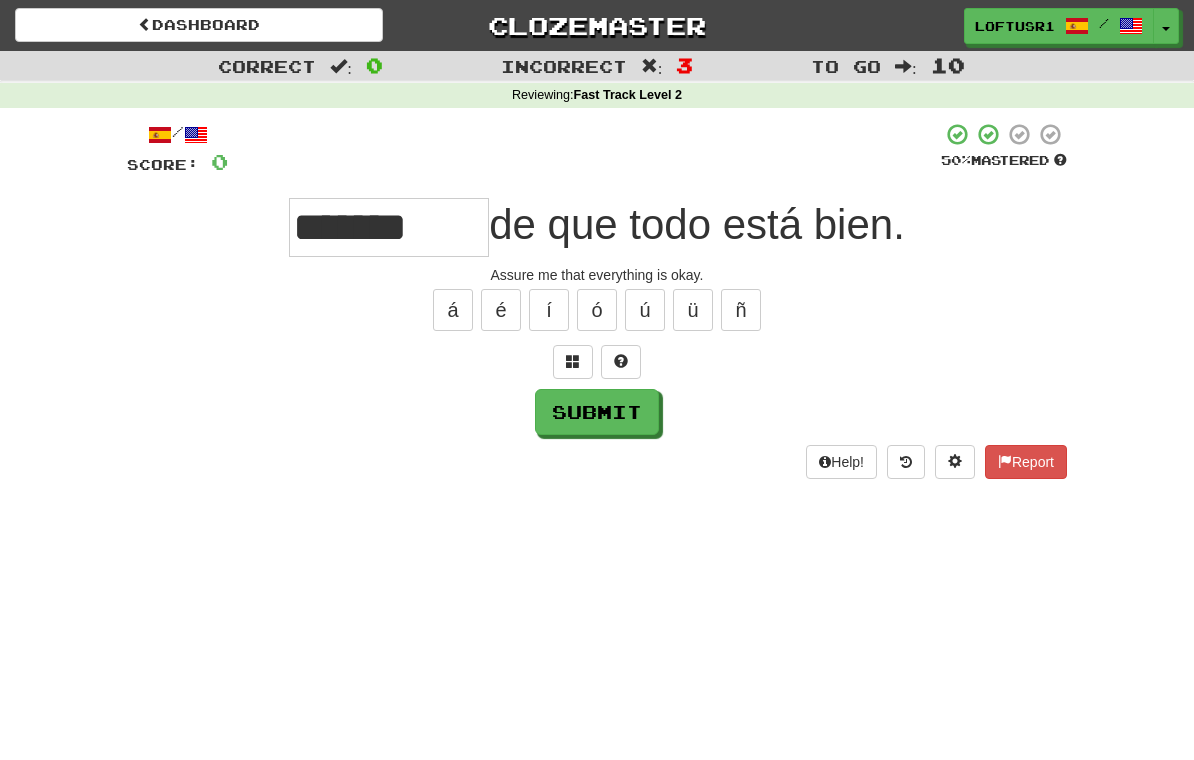 click on "Submit" at bounding box center [597, 412] 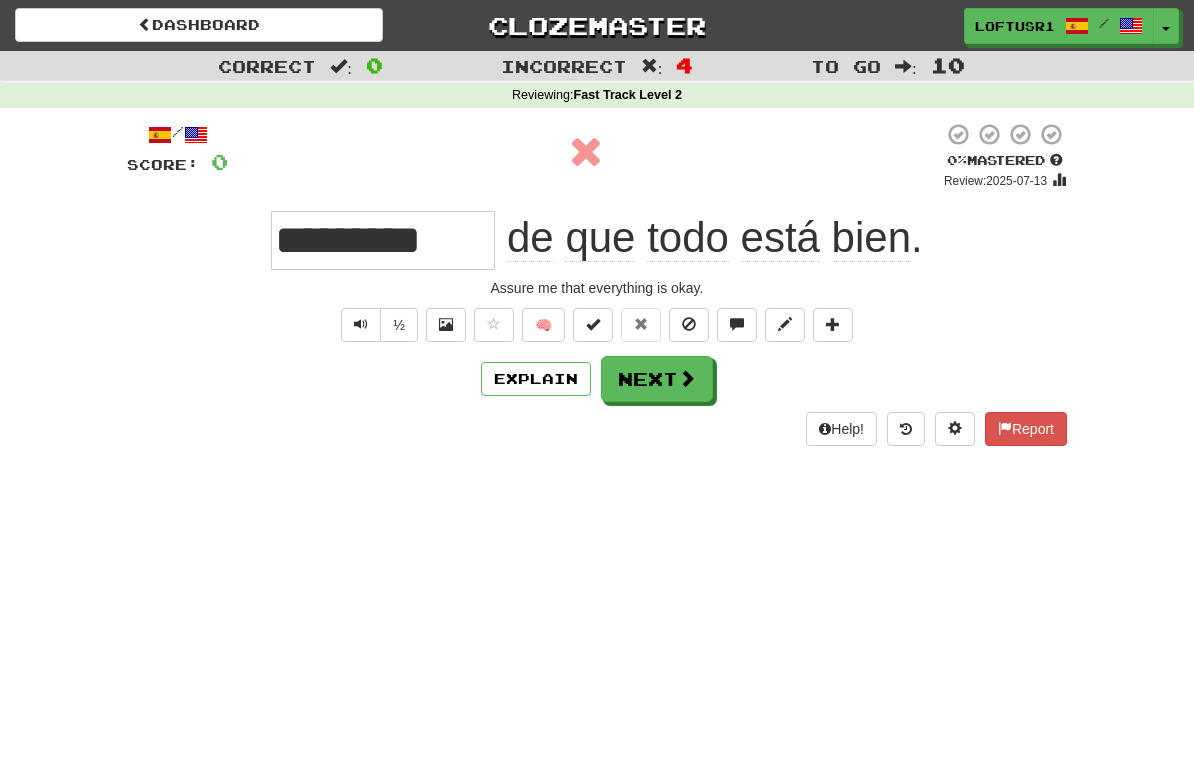 click on "Next" at bounding box center [657, 379] 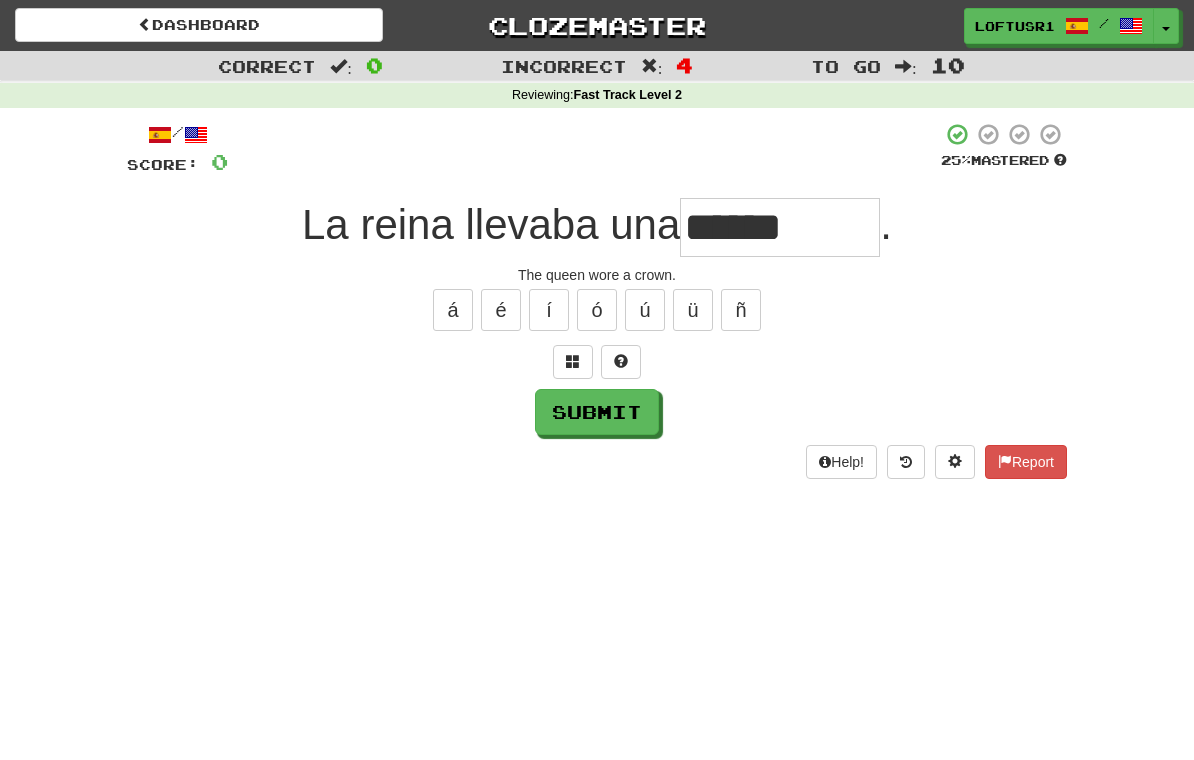 type on "******" 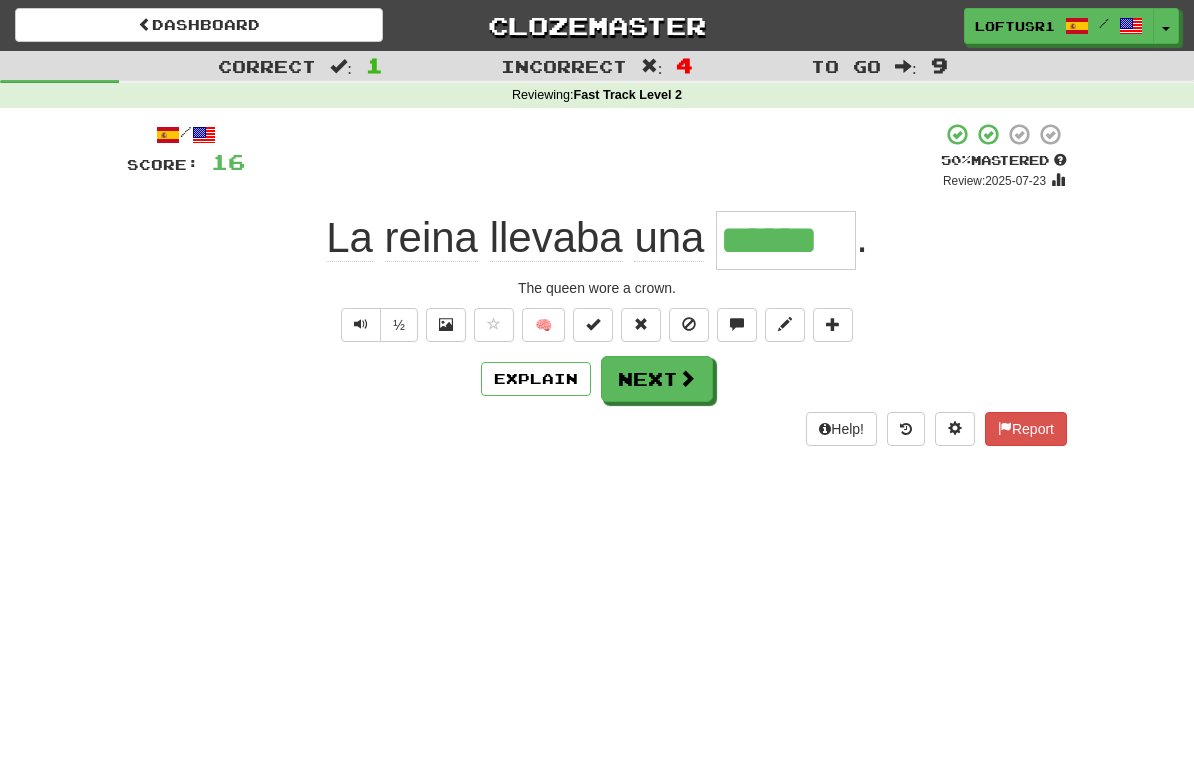 click on "Explain" at bounding box center [536, 379] 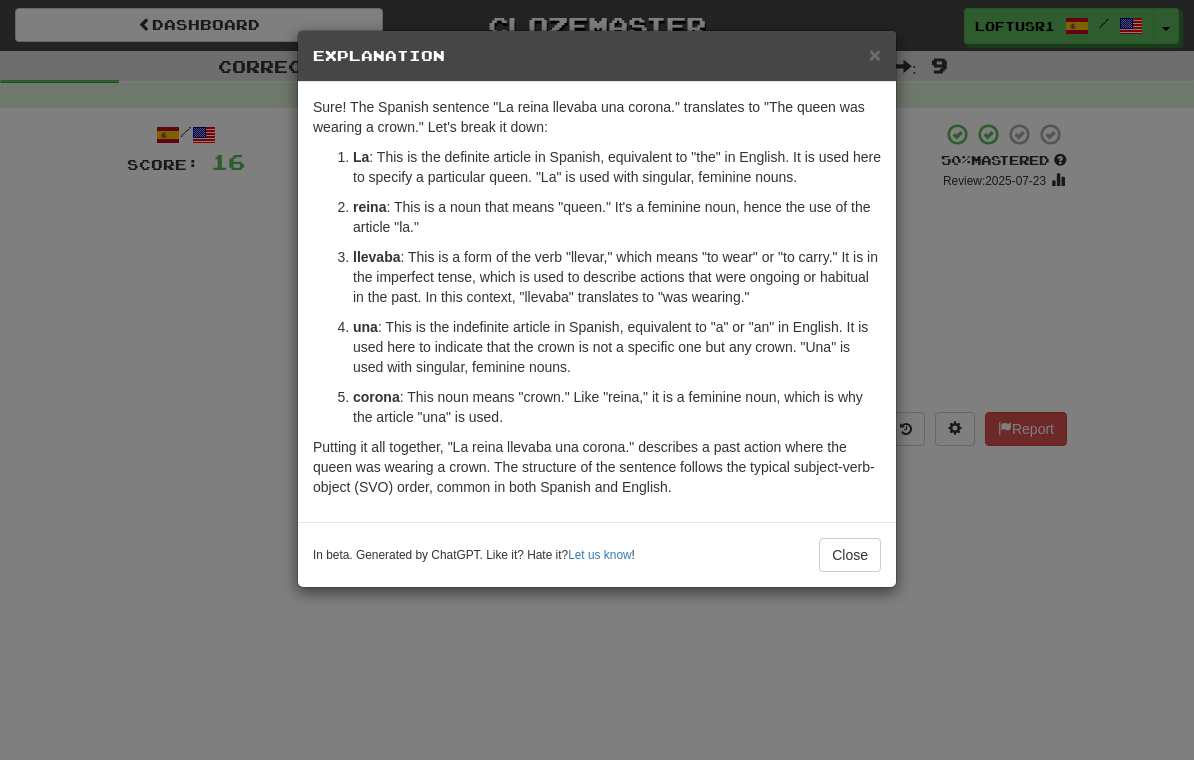 click on "Close" at bounding box center (850, 555) 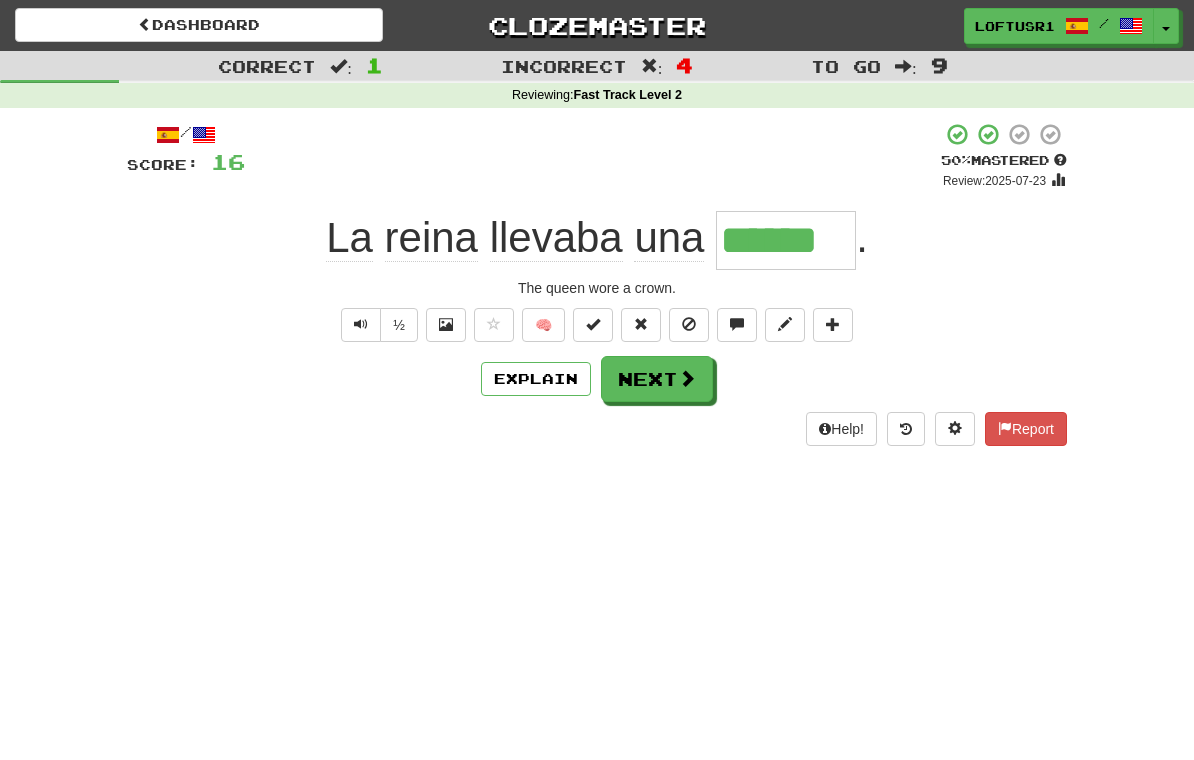 click on "Next" at bounding box center [657, 379] 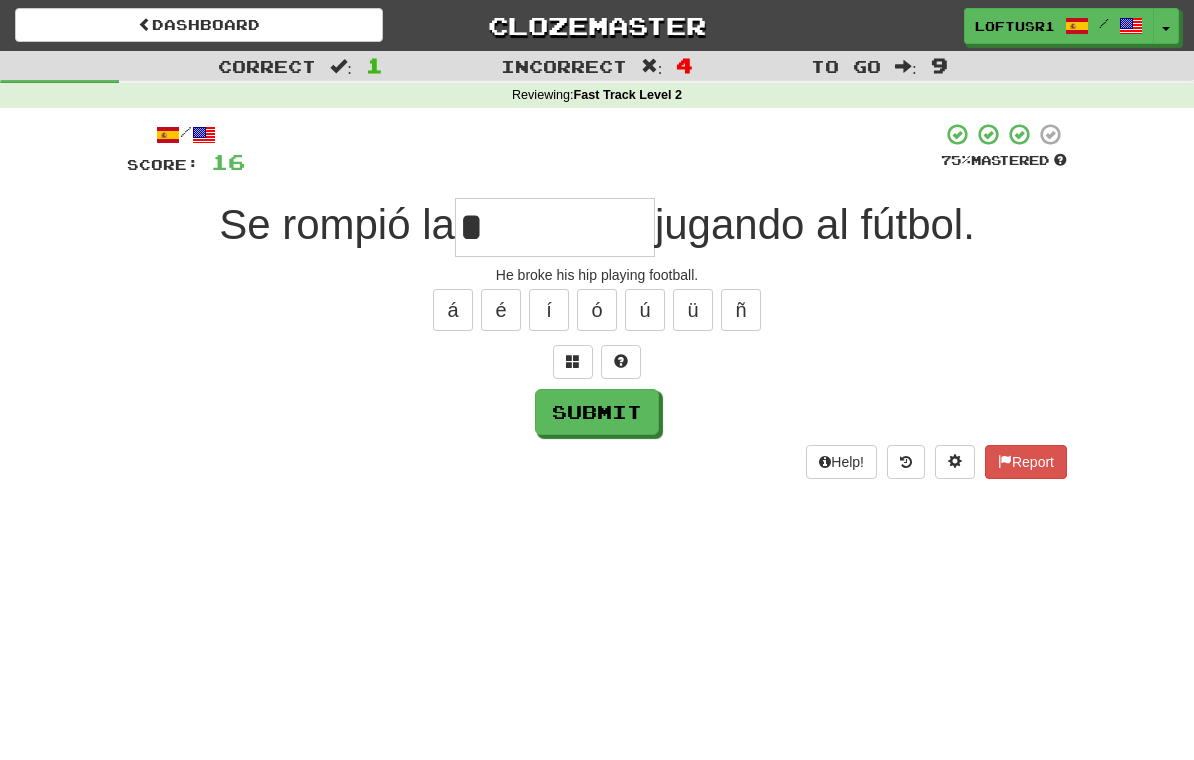 click on "Submit" at bounding box center (597, 412) 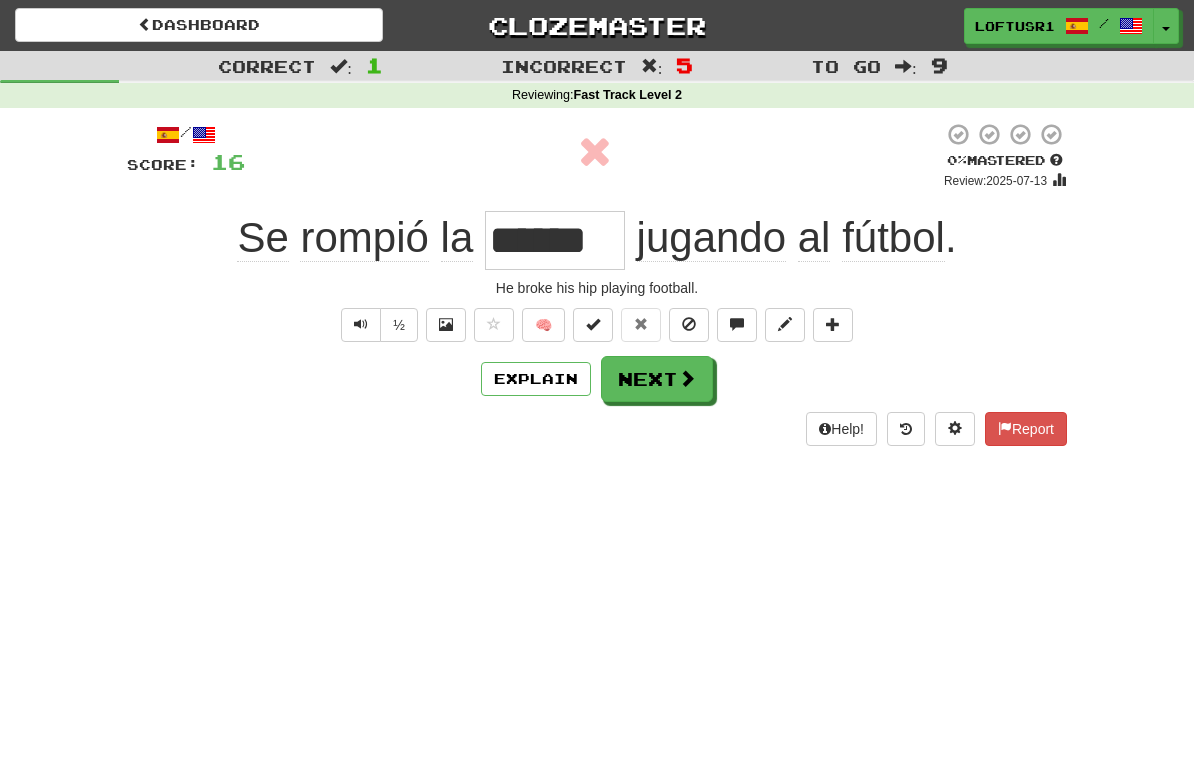 click at bounding box center [687, 378] 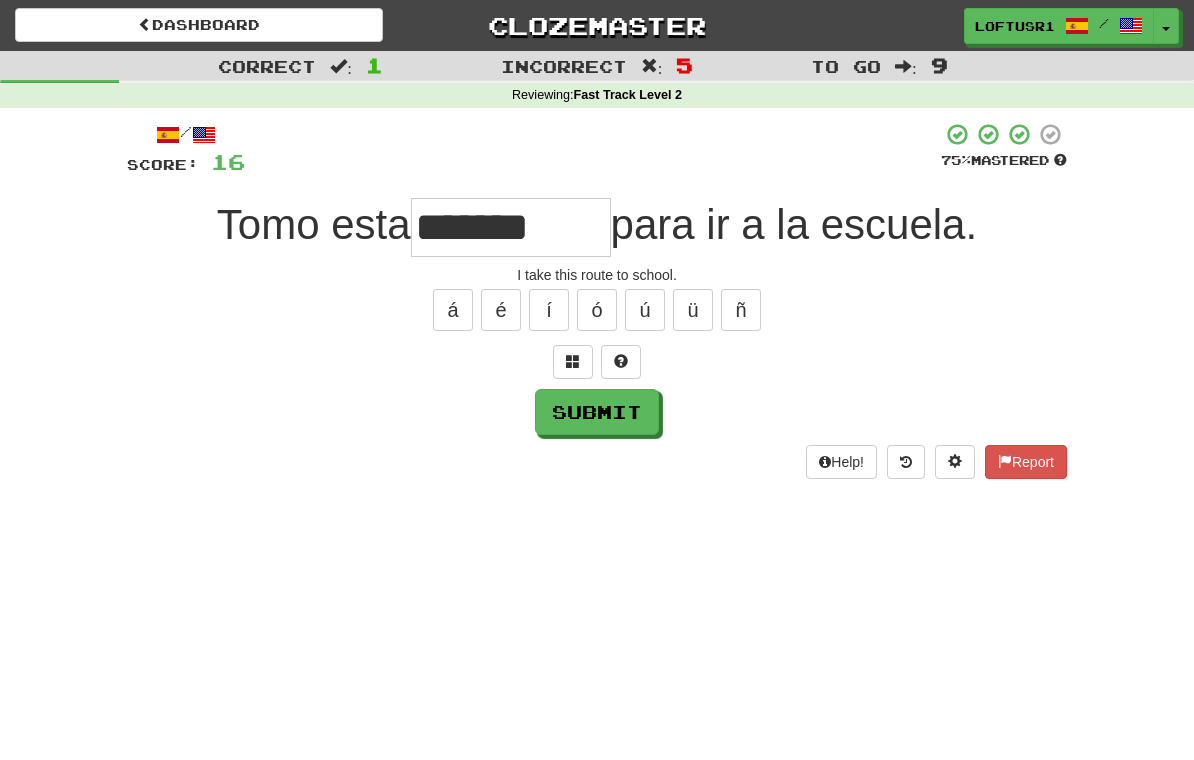 click on "Submit" at bounding box center [597, 412] 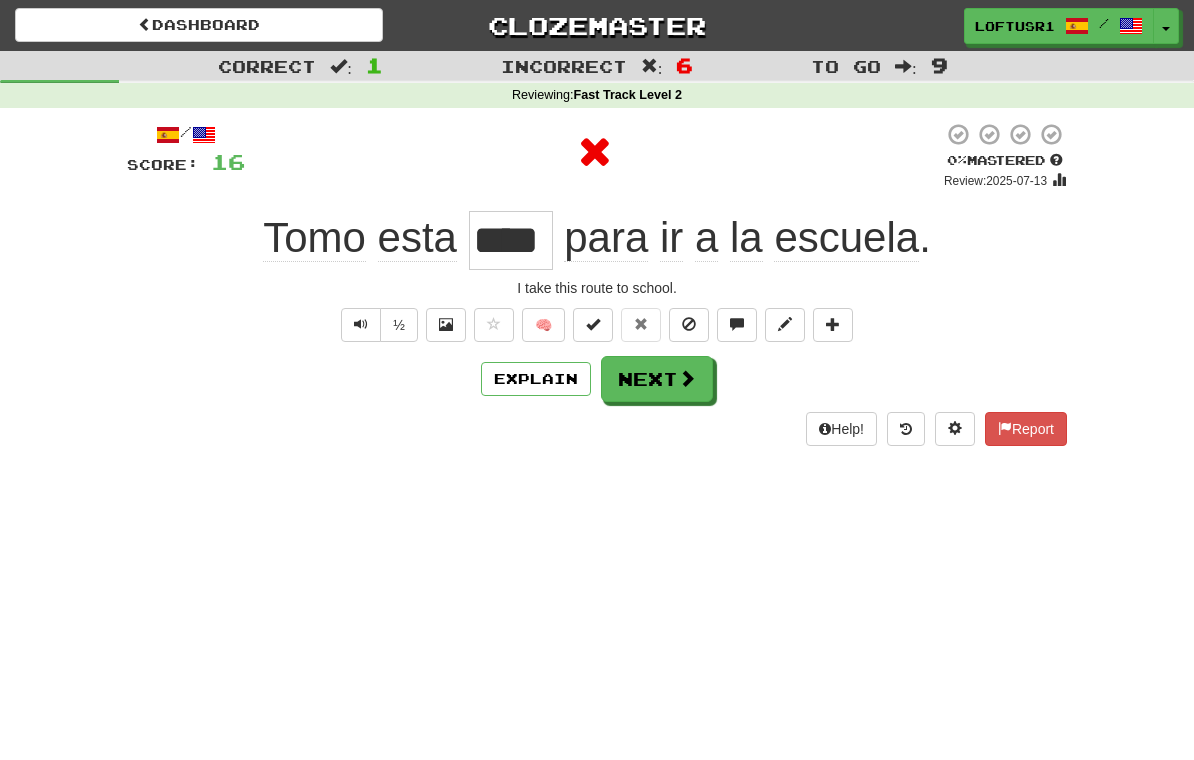 click on "Explain" at bounding box center [536, 379] 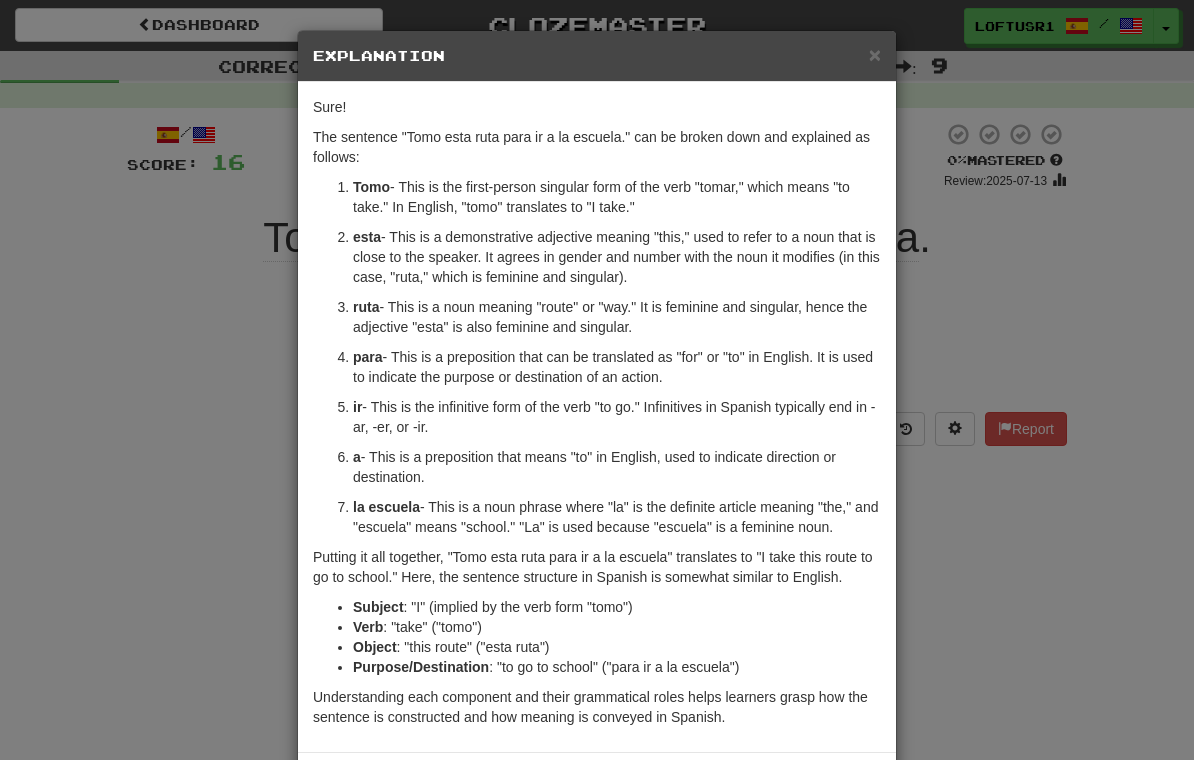 click on "× Explanation Sure!
The sentence "Tomo esta ruta para ir a la escuela." can be broken down and explained as follows:
Tomo  - This is the first-person singular form of the verb "tomar," which means "to take." In English, "tomo" translates to "I take."
esta  - This is a demonstrative adjective meaning "this," used to refer to a noun that is close to the speaker. It agrees in gender and number with the noun it modifies (in this case, "ruta," which is feminine and singular).
ruta  - This is a noun meaning "route" or "way." It is feminine and singular, hence the adjective "esta" is also feminine and singular.
para  - This is a preposition that can be translated as "for" or "to" in English. It is used to indicate the purpose or destination of an action.
ir  - This is the infinitive form of the verb "to go." Infinitives in Spanish typically end in -ar, -er, or -ir.
a  - This is a preposition that means "to" in English, used to indicate direction or destination.
la escuela" at bounding box center (597, 380) 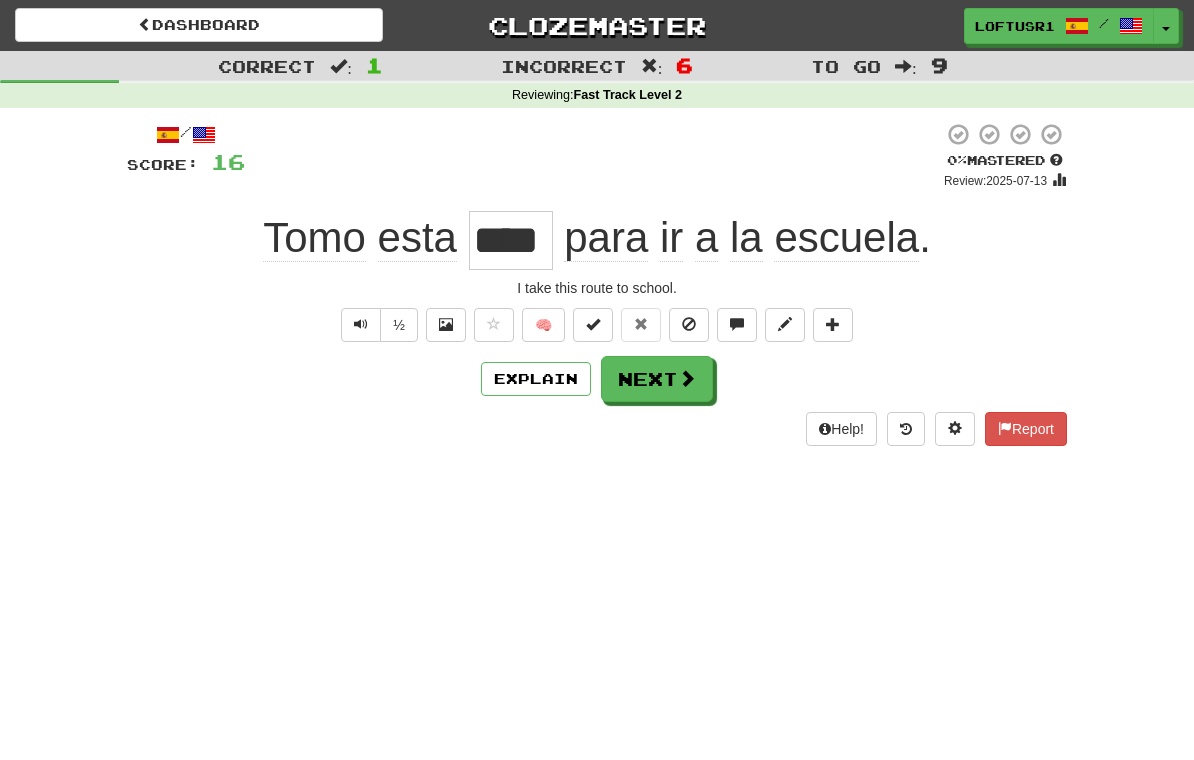 click on "Dashboard
Clozemaster
loftusr1
/
Toggle Dropdown
Dashboard
Leaderboard
Activity Feed
Notifications
Profile
Discussions
Español
/
English
Streak:
308
Review:
65
Points Today: 640
Languages
Account
Logout
loftusr1
/
Toggle Dropdown
Dashboard
Leaderboard
Activity Feed
Notifications
Profile
Discussions
Español
/
English
Streak:
308
Review:
65
Points Today: 640
Languages
Account
Logout
clozemaster
Correct   :   1 Incorrect   :   6 To go   :   9 Reviewing :  Fast Track Level 2  /  Score:   16 0 %  Mastered Review:  2025-07-13 Tomo   esta   ****   para   ir   a   la   escuela . I take this route to school. ½ 🧠 Explain Next" at bounding box center (597, 380) 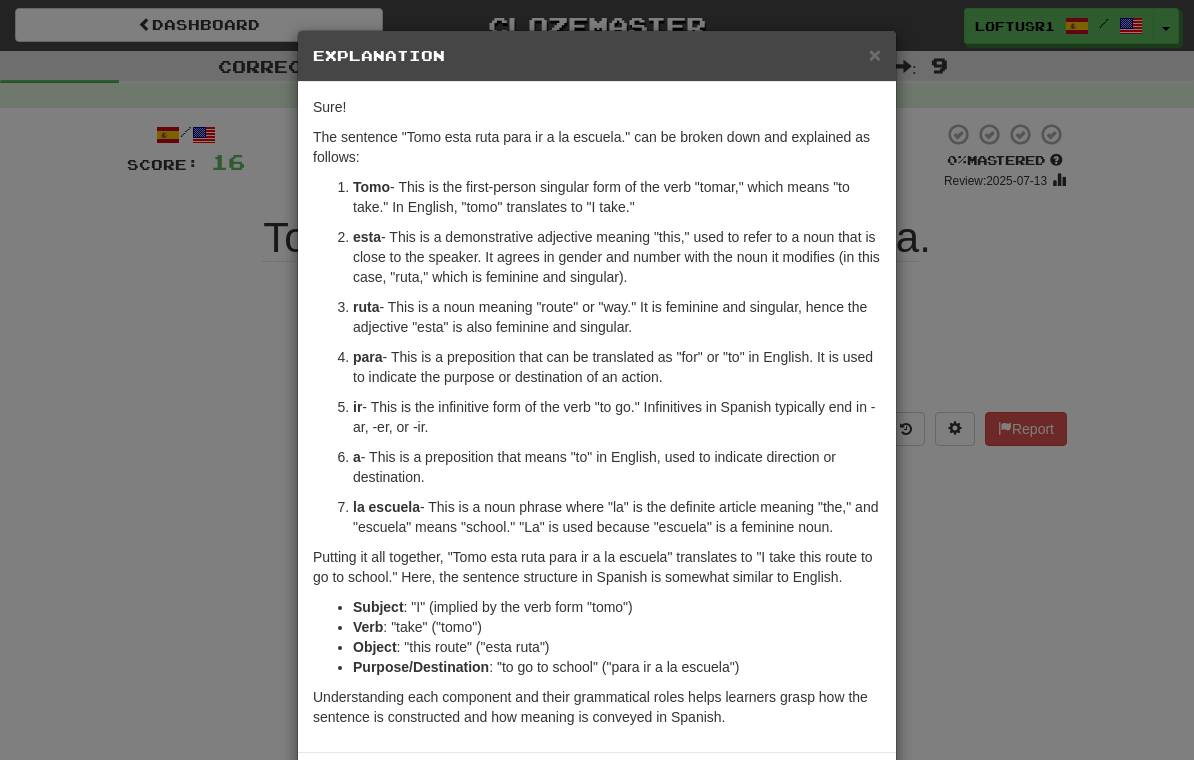 click on "× Explanation Sure!
The sentence "Tomo esta ruta para ir a la escuela." can be broken down and explained as follows:
Tomo  - This is the first-person singular form of the verb "tomar," which means "to take." In English, "tomo" translates to "I take."
esta  - This is a demonstrative adjective meaning "this," used to refer to a noun that is close to the speaker. It agrees in gender and number with the noun it modifies (in this case, "ruta," which is feminine and singular).
ruta  - This is a noun meaning "route" or "way." It is feminine and singular, hence the adjective "esta" is also feminine and singular.
para  - This is a preposition that can be translated as "for" or "to" in English. It is used to indicate the purpose or destination of an action.
ir  - This is the infinitive form of the verb "to go." Infinitives in Spanish typically end in -ar, -er, or -ir.
a  - This is a preposition that means "to" in English, used to indicate direction or destination.
la escuela" at bounding box center (597, 380) 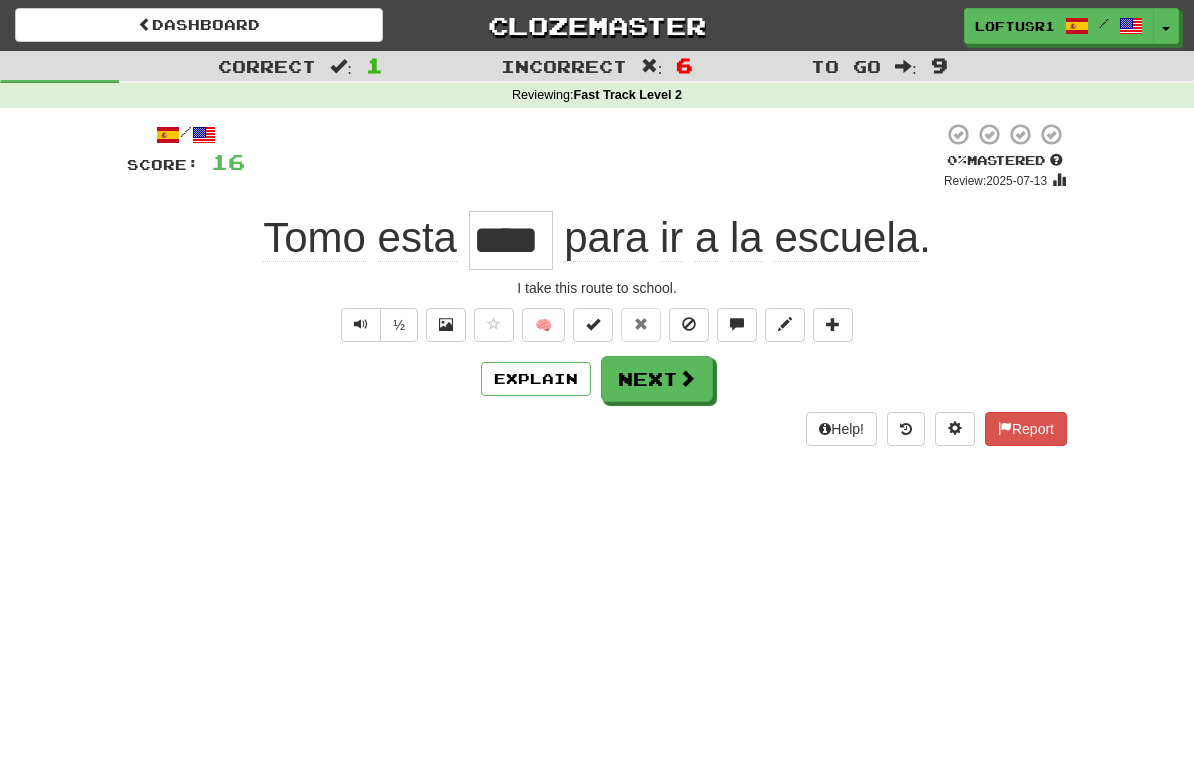 click on "Dashboard
Clozemaster
loftusr1
/
Toggle Dropdown
Dashboard
Leaderboard
Activity Feed
Notifications
Profile
Discussions
Español
/
English
Streak:
308
Review:
65
Points Today: 640
Languages
Account
Logout
loftusr1
/
Toggle Dropdown
Dashboard
Leaderboard
Activity Feed
Notifications
Profile
Discussions
Español
/
English
Streak:
308
Review:
65
Points Today: 640
Languages
Account
Logout
clozemaster
Correct   :   1 Incorrect   :   6 To go   :   9 Reviewing :  Fast Track Level 2  /  Score:   16 0 %  Mastered Review:  2025-07-13 Tomo   esta   ****   para   ir   a   la   escuela . I take this route to school. ½ 🧠 Explain Next" at bounding box center [597, 380] 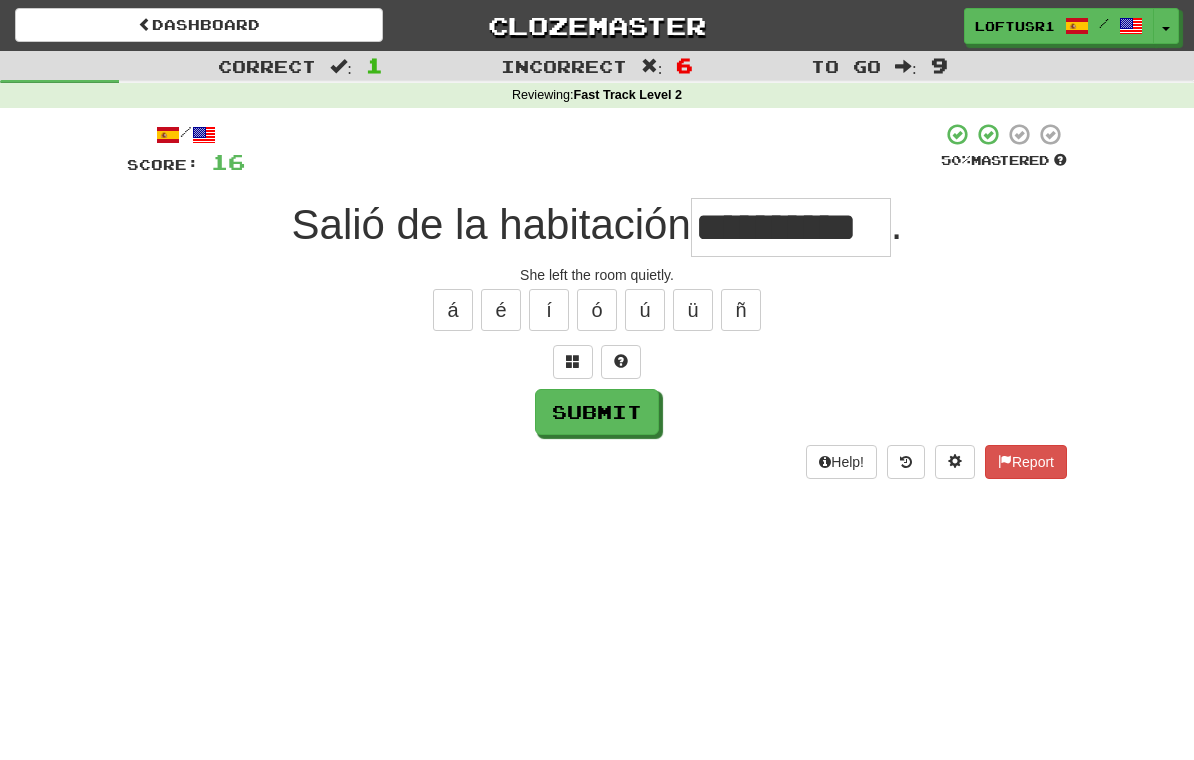 click on "Submit" at bounding box center (597, 412) 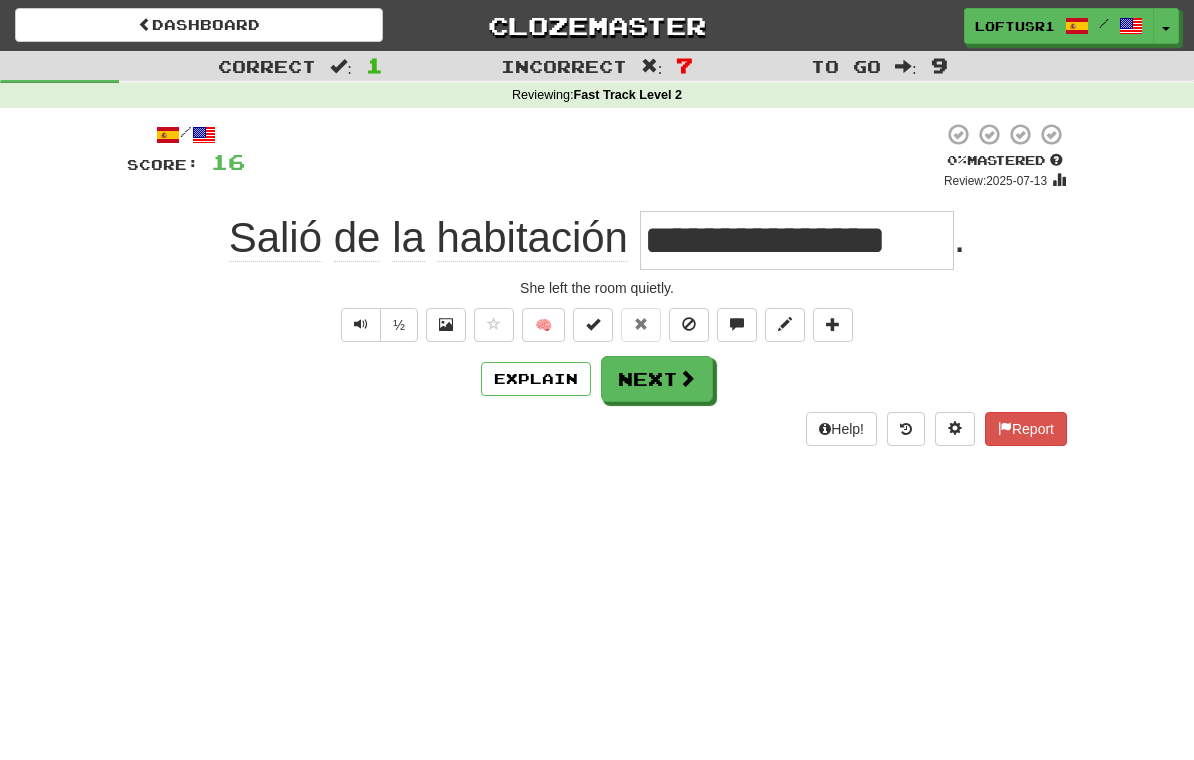 click on "Next" at bounding box center (657, 379) 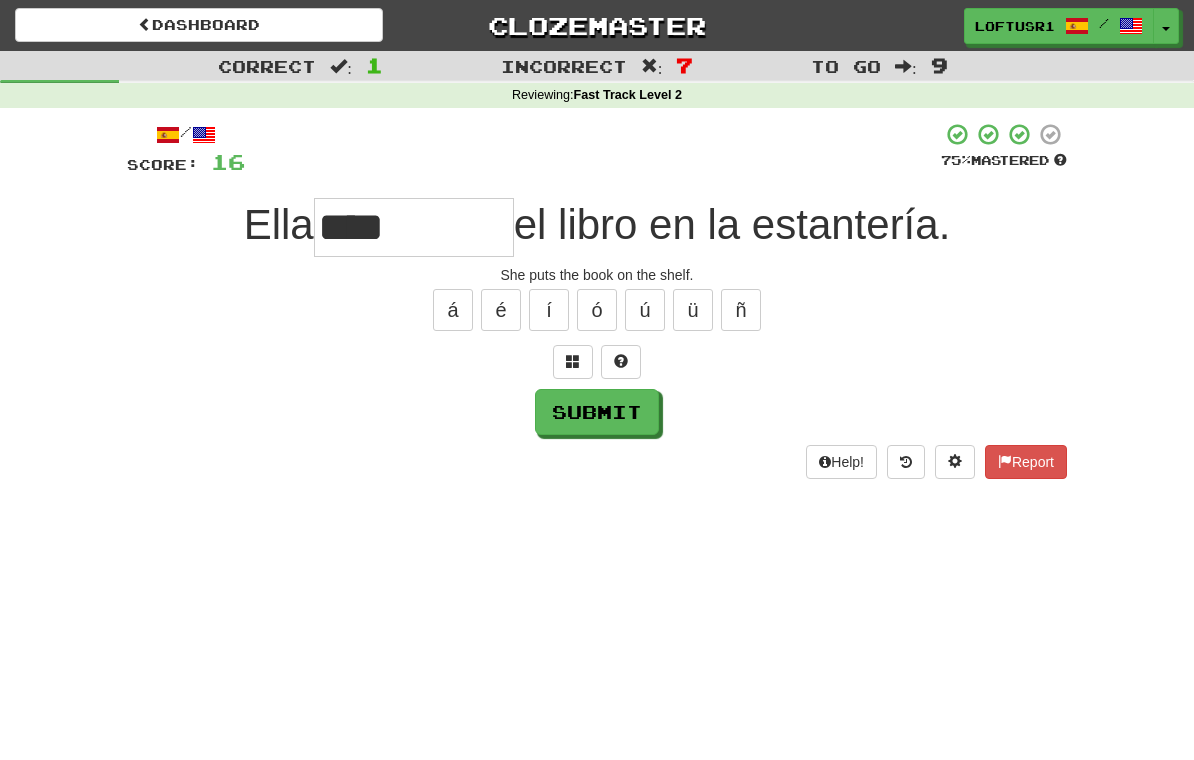 type on "****" 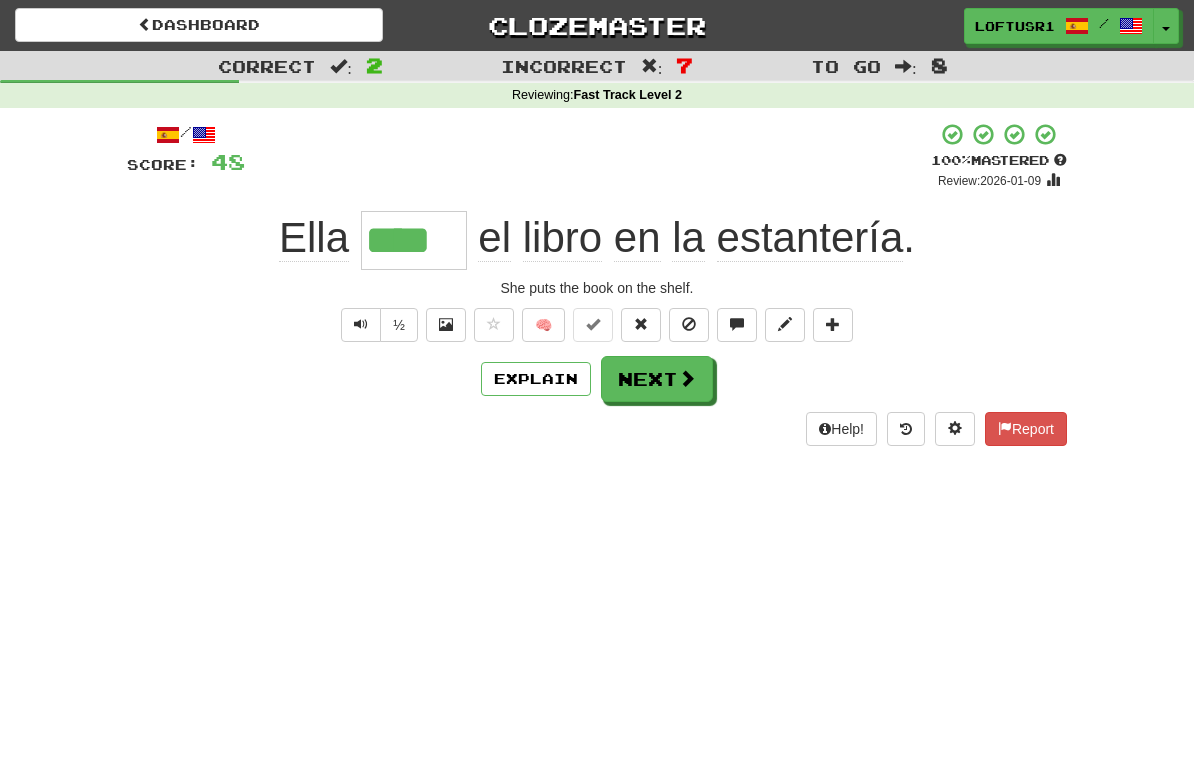 click on "Next" at bounding box center (657, 379) 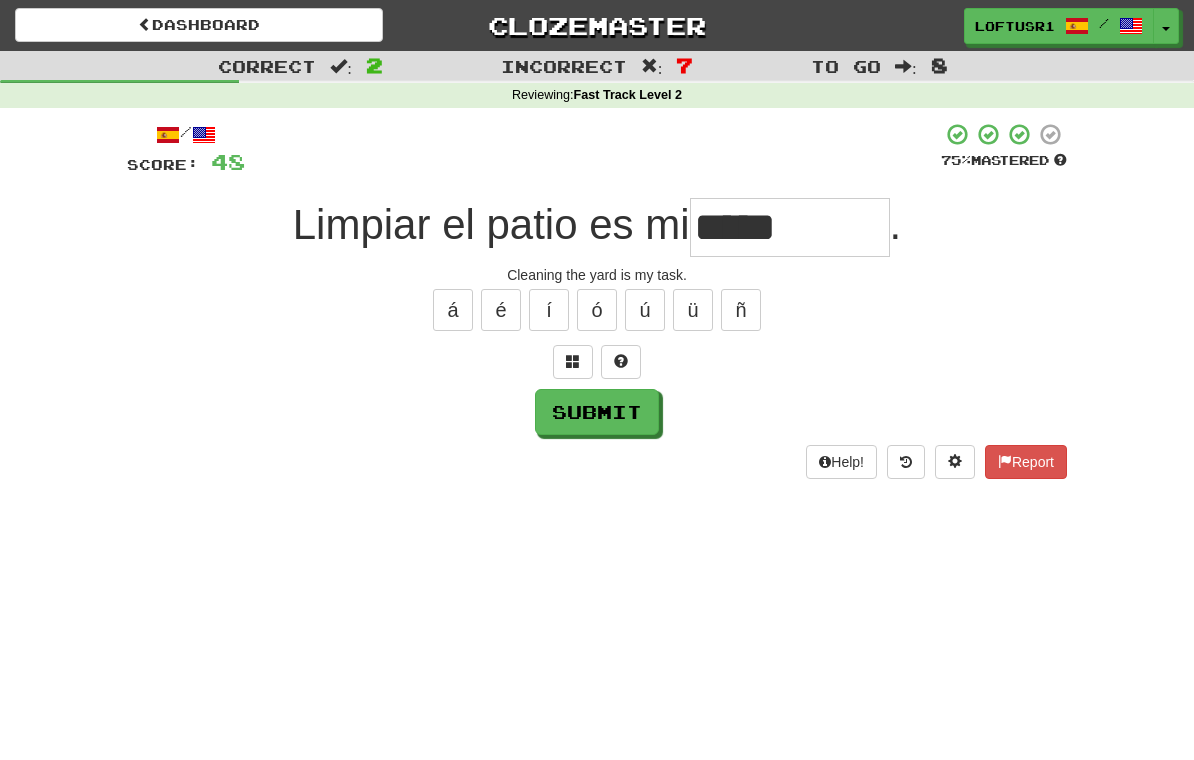 type on "*****" 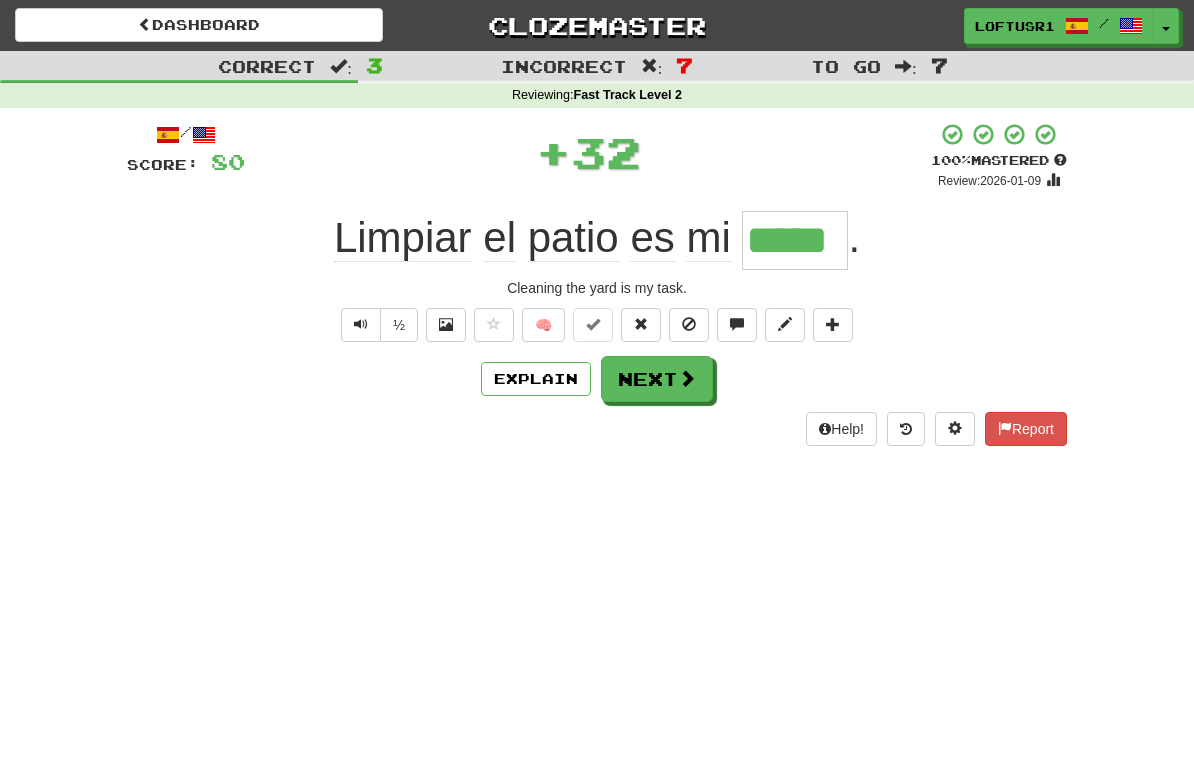 click on "Explain" at bounding box center [536, 379] 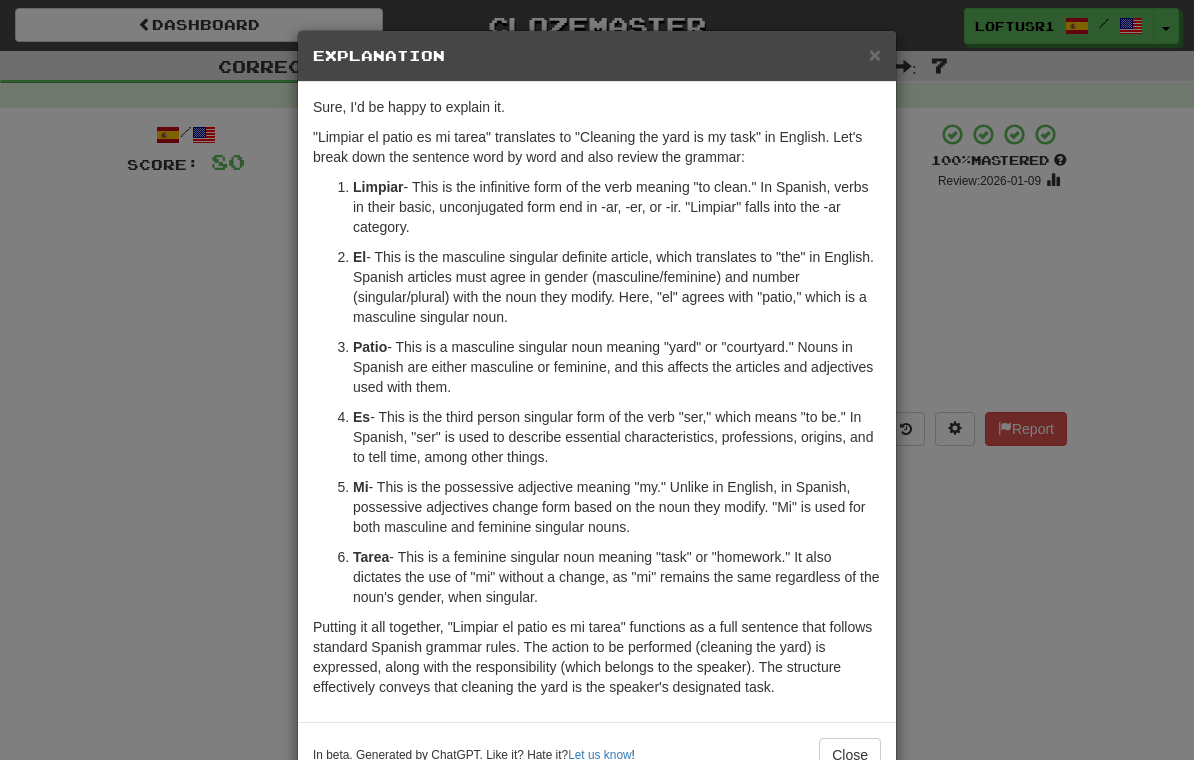 click on "Close" at bounding box center (850, 755) 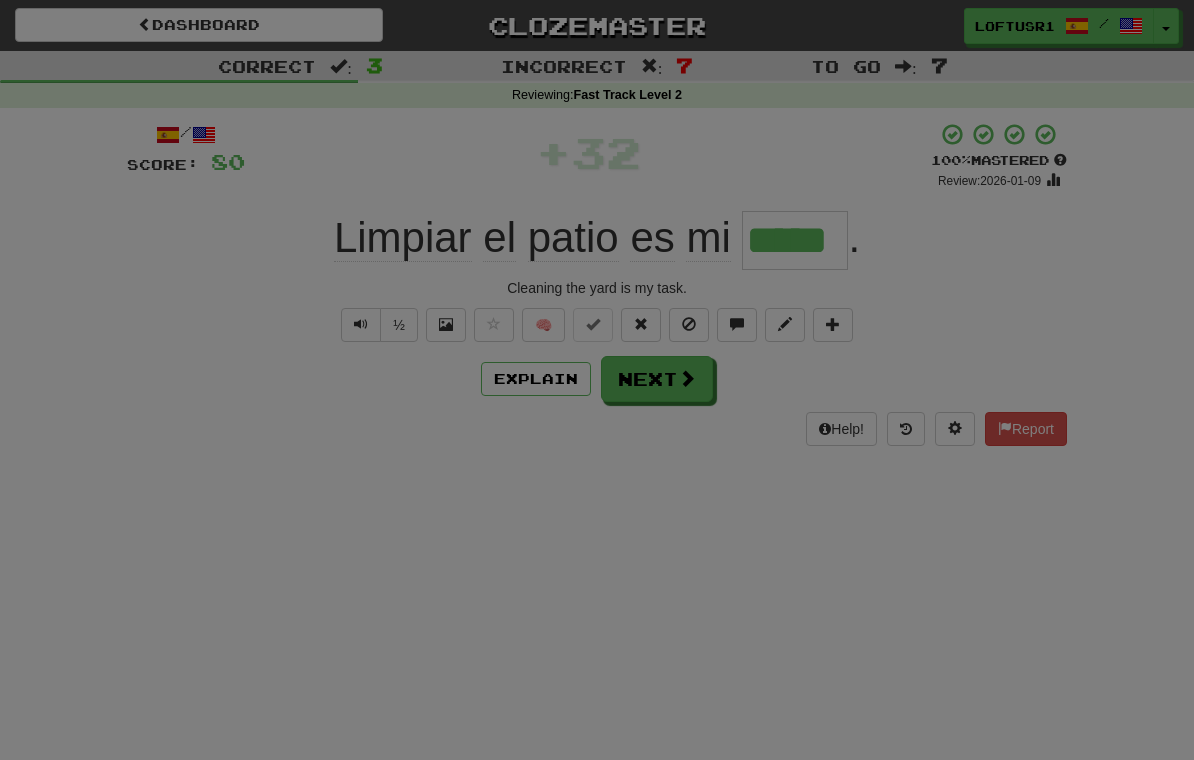 click on "× Explanation Sure, I'd be happy to explain it.
"Limpiar el patio es mi tarea" translates to "Cleaning the yard is my task" in English. Let's break down the sentence word by word and also review the grammar:
Limpiar  - This is the infinitive form of the verb meaning "to clean." In Spanish, verbs in their basic, unconjugated form end in -ar, -er, or -ir. "Limpiar" falls into the -ar category.
El  - This is the masculine singular definite article, which translates to "the" in English. Spanish articles must agree in gender (masculine/feminine) and number (singular/plural) with the noun they modify. Here, "el" agrees with "patio," which is a masculine singular noun.
Patio  - This is a masculine singular noun meaning "yard" or "courtyard." Nouns in Spanish are either masculine or feminine, and this affects the articles and adjectives used with them.
Es
Mi
Tarea
In beta. Generated by ChatGPT. Like it? Hate it?  Let us know ! Close" at bounding box center [597, 380] 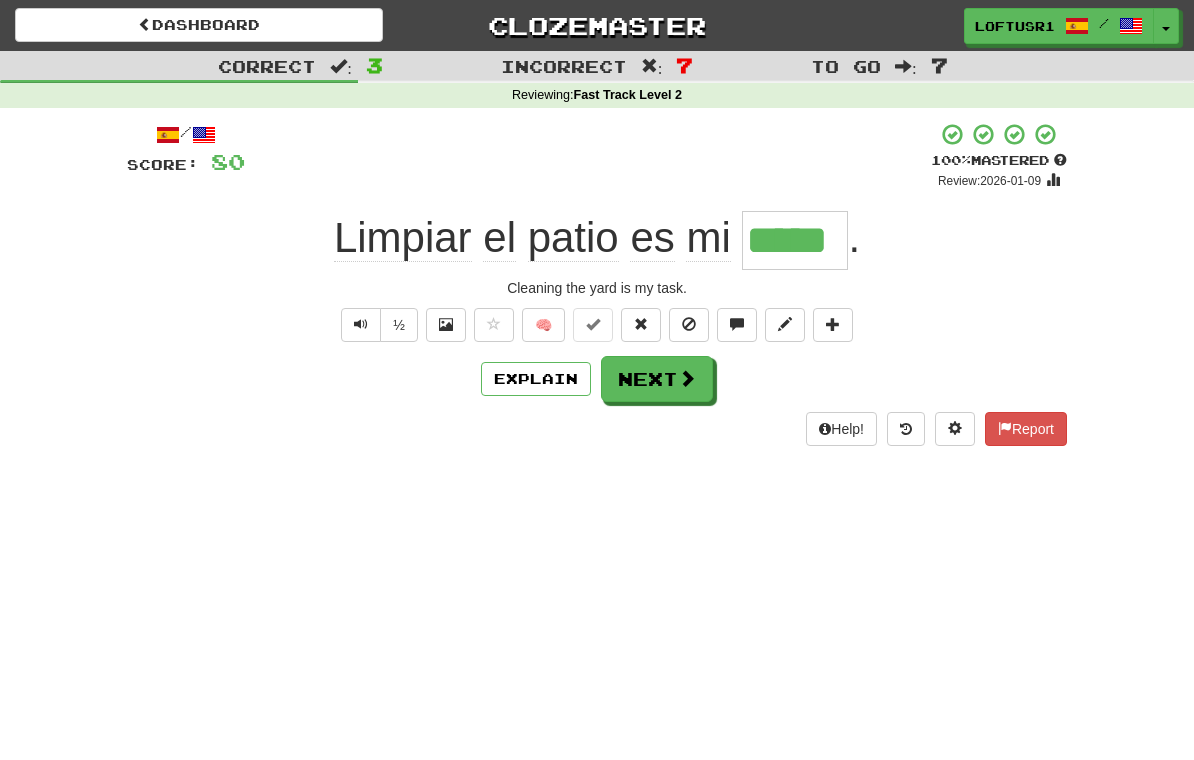 click on "Next" at bounding box center (657, 379) 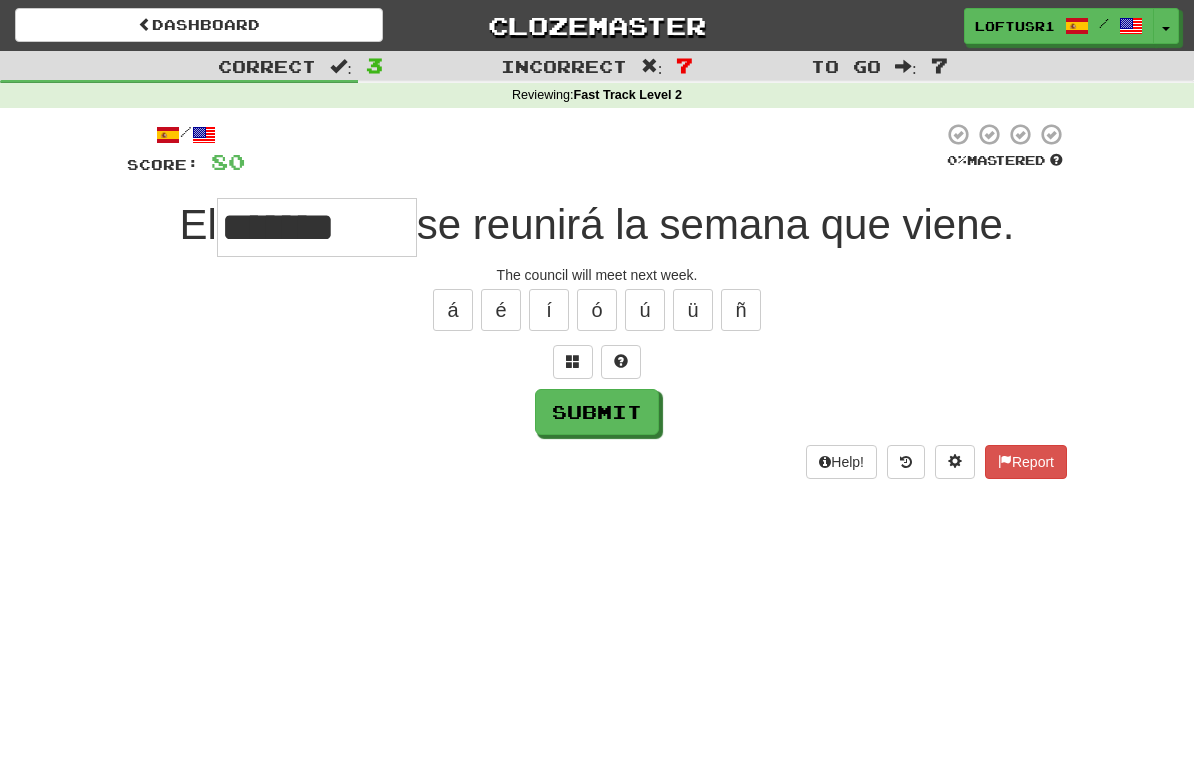 type on "*******" 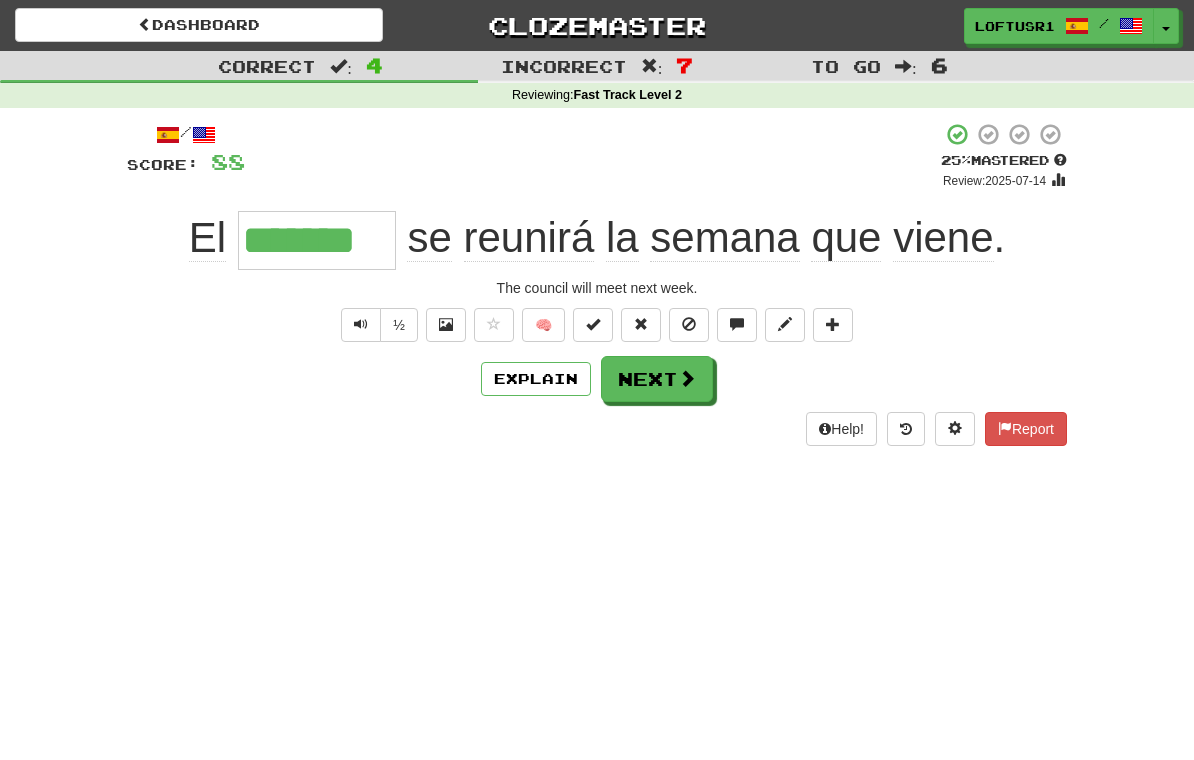 click on "Next" at bounding box center (657, 379) 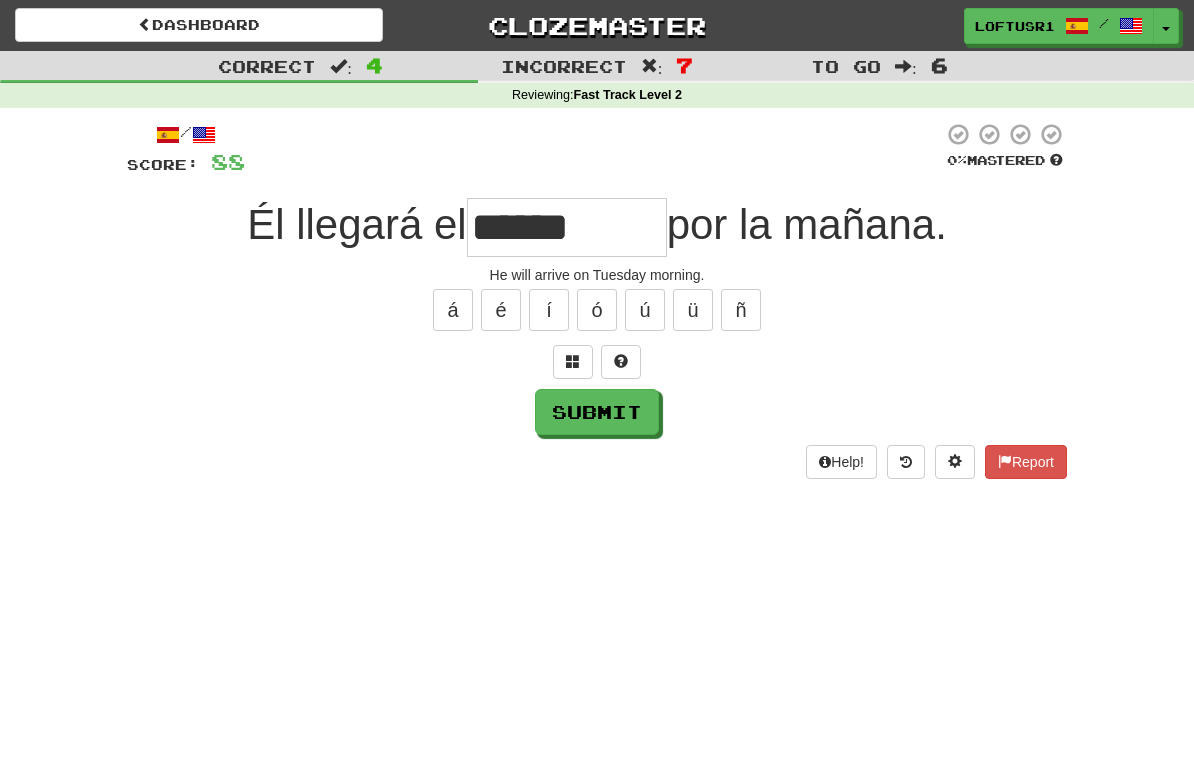 type on "******" 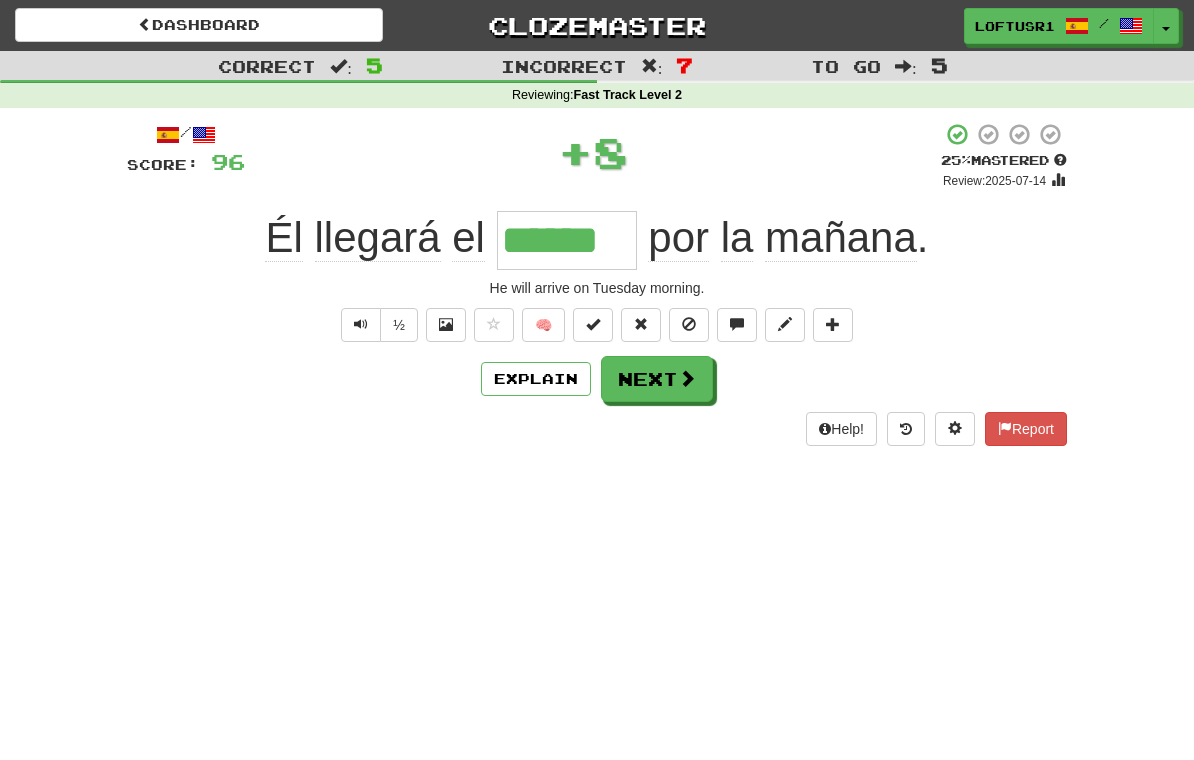 click on "Next" at bounding box center [657, 379] 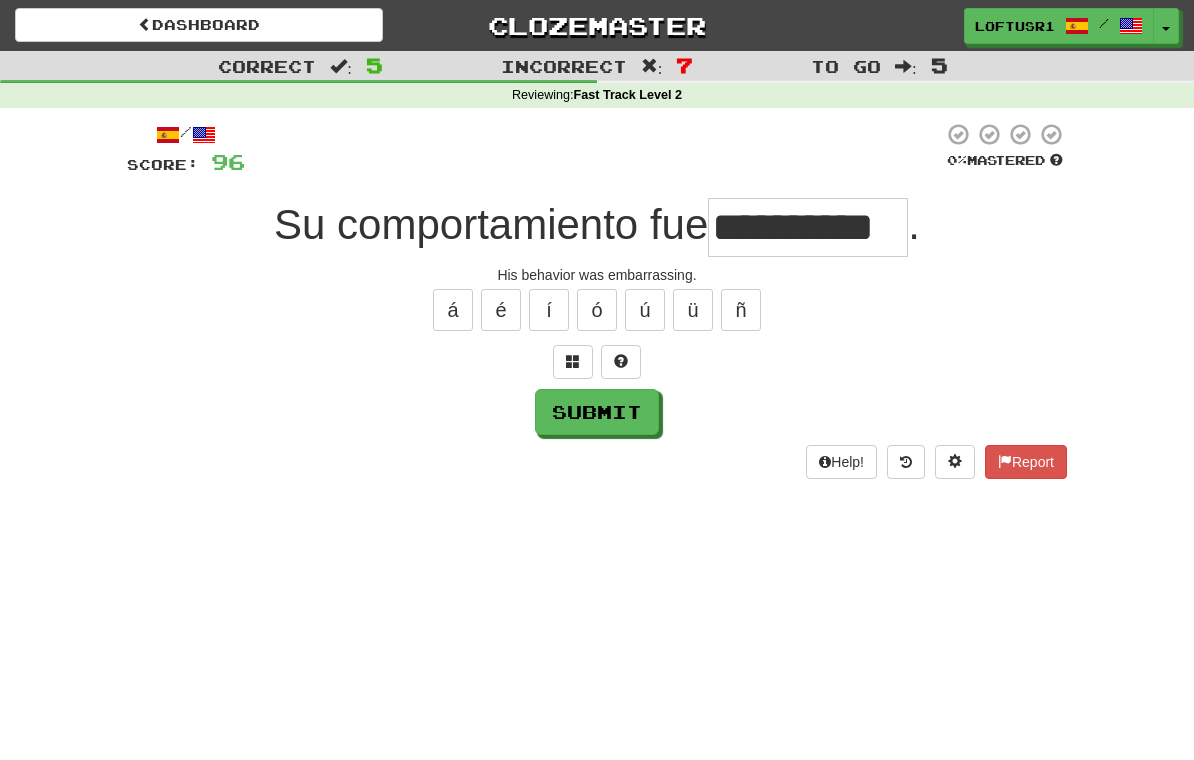 click on "Submit" at bounding box center [597, 412] 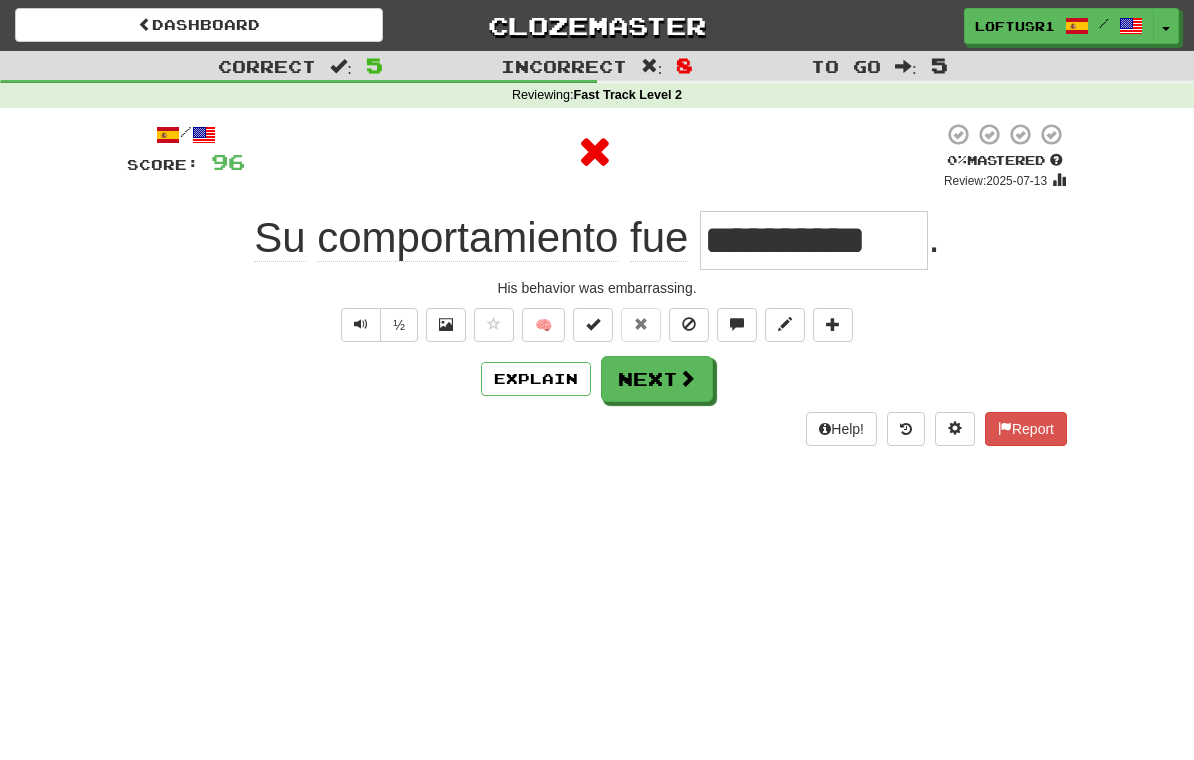 click on "Explain" at bounding box center [536, 379] 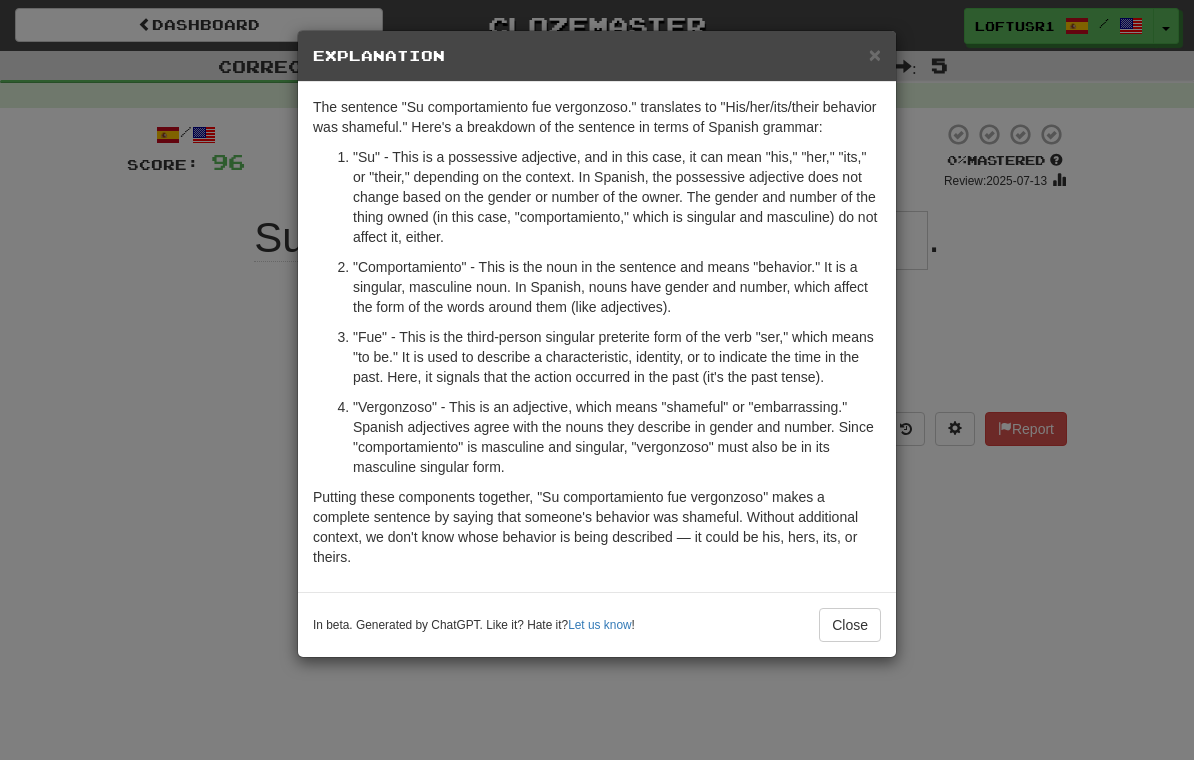 click on "Close" at bounding box center [850, 625] 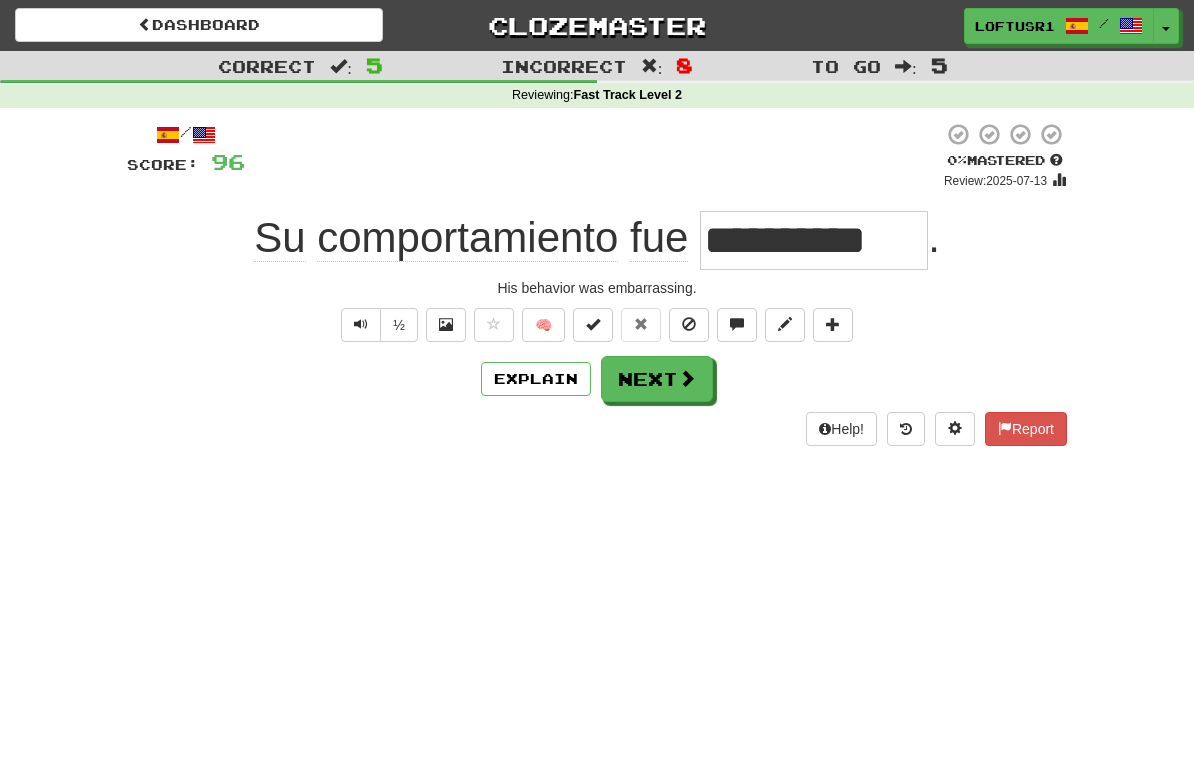 click on "Next" at bounding box center [657, 379] 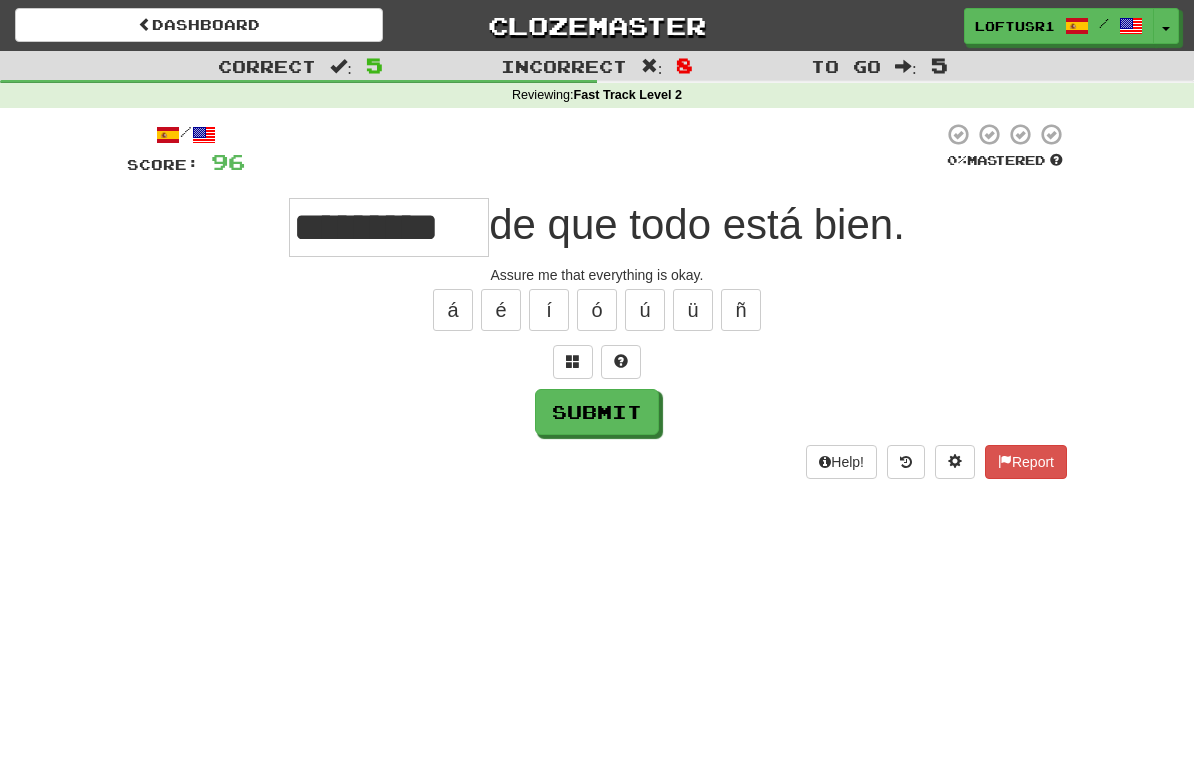 click on "Submit" at bounding box center (597, 412) 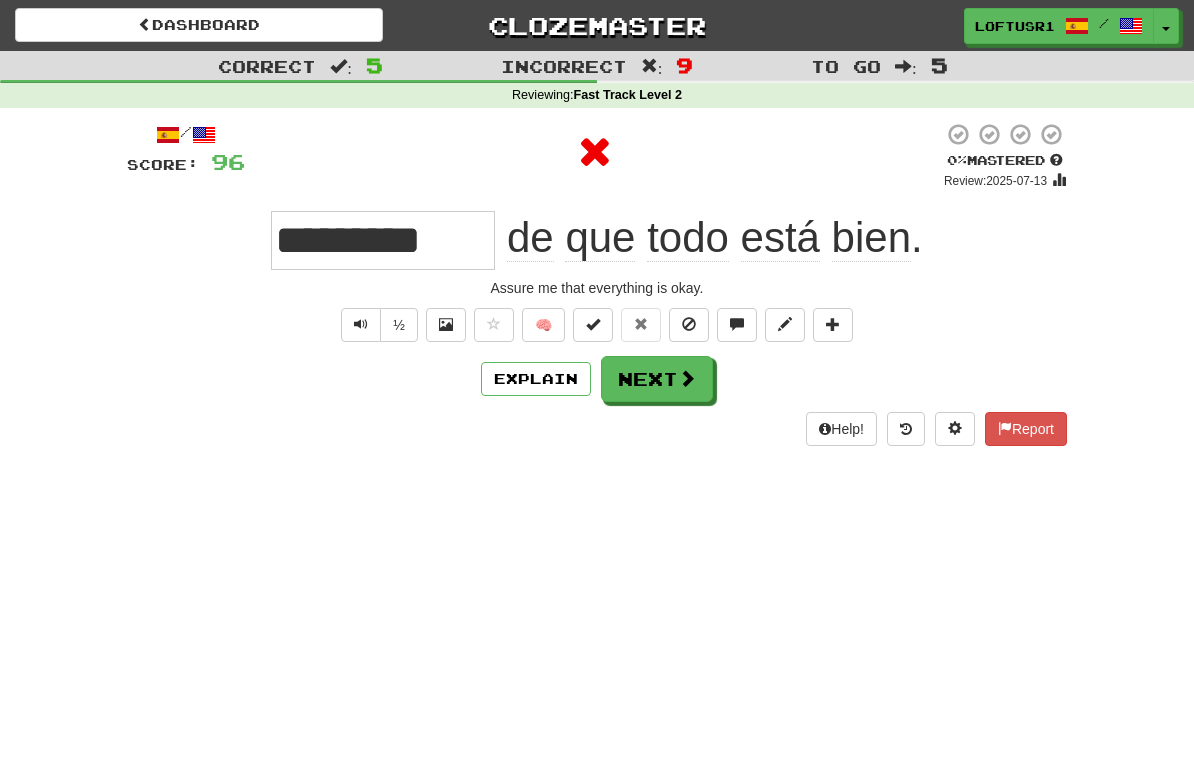 click on "Explain" at bounding box center (536, 379) 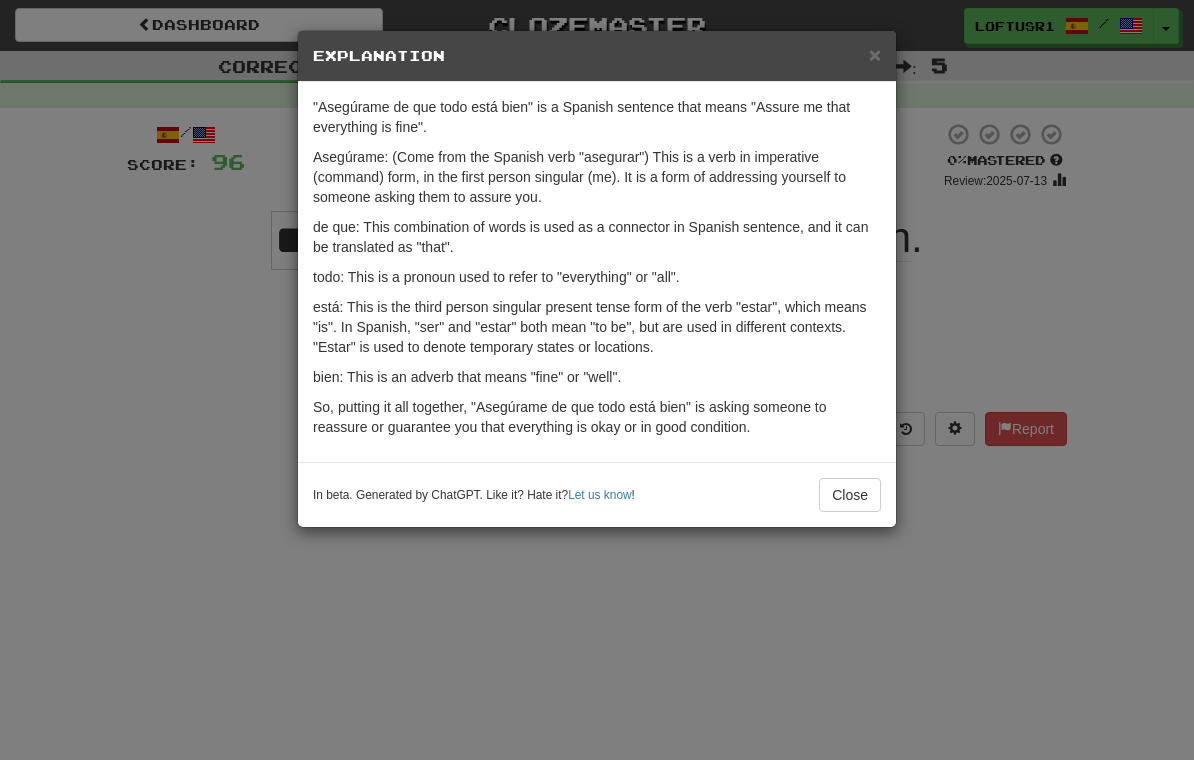 click on "Close" at bounding box center (850, 495) 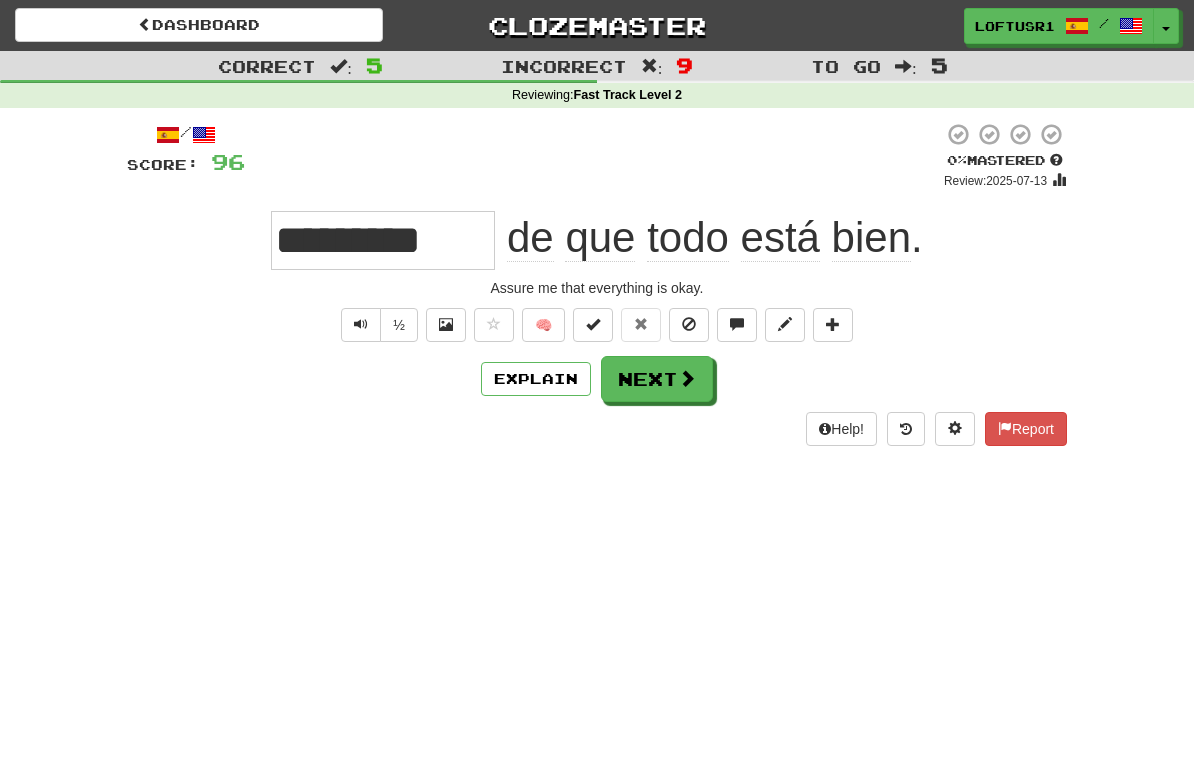 click on "Next" at bounding box center (657, 379) 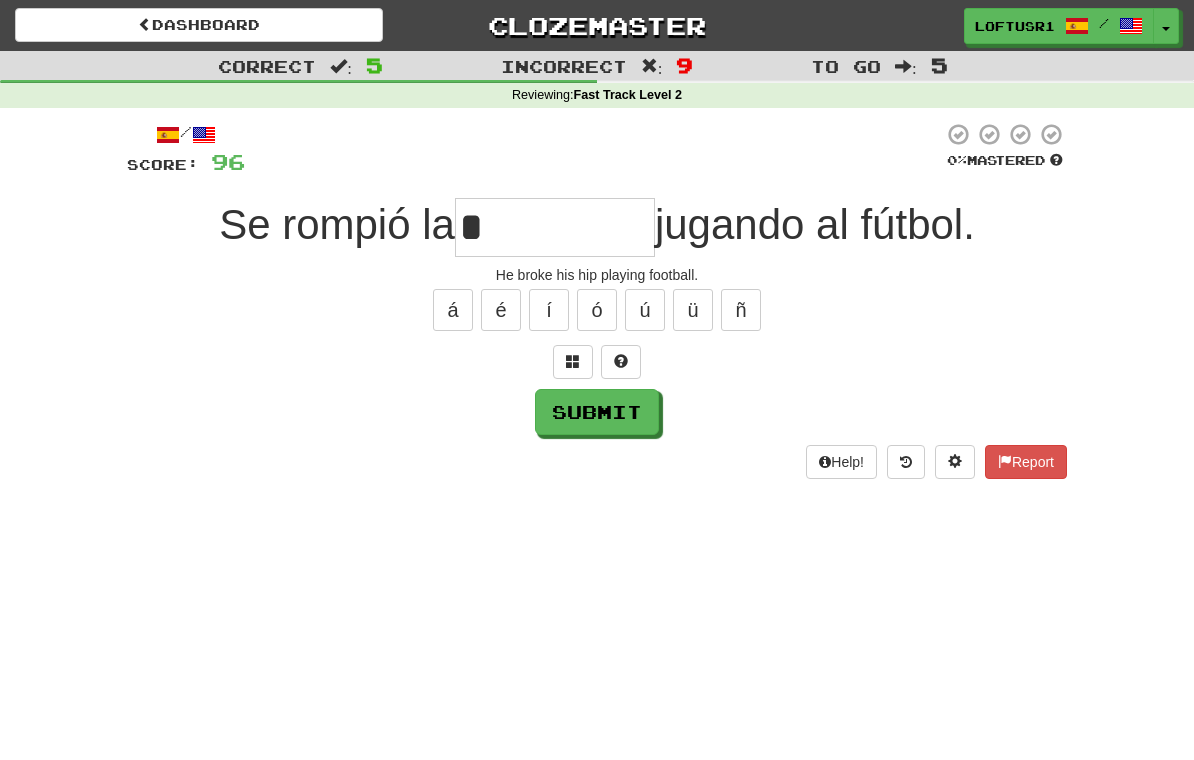 click on "Submit" at bounding box center (597, 412) 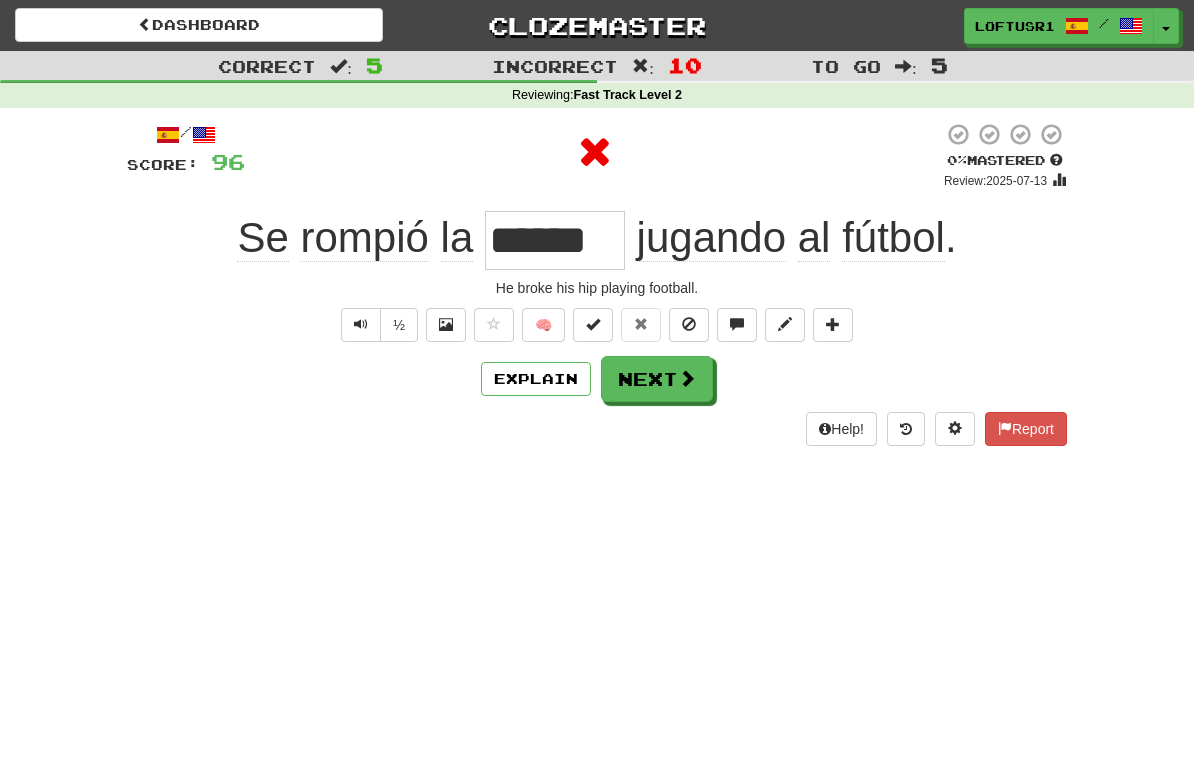 click on "Next" at bounding box center [657, 379] 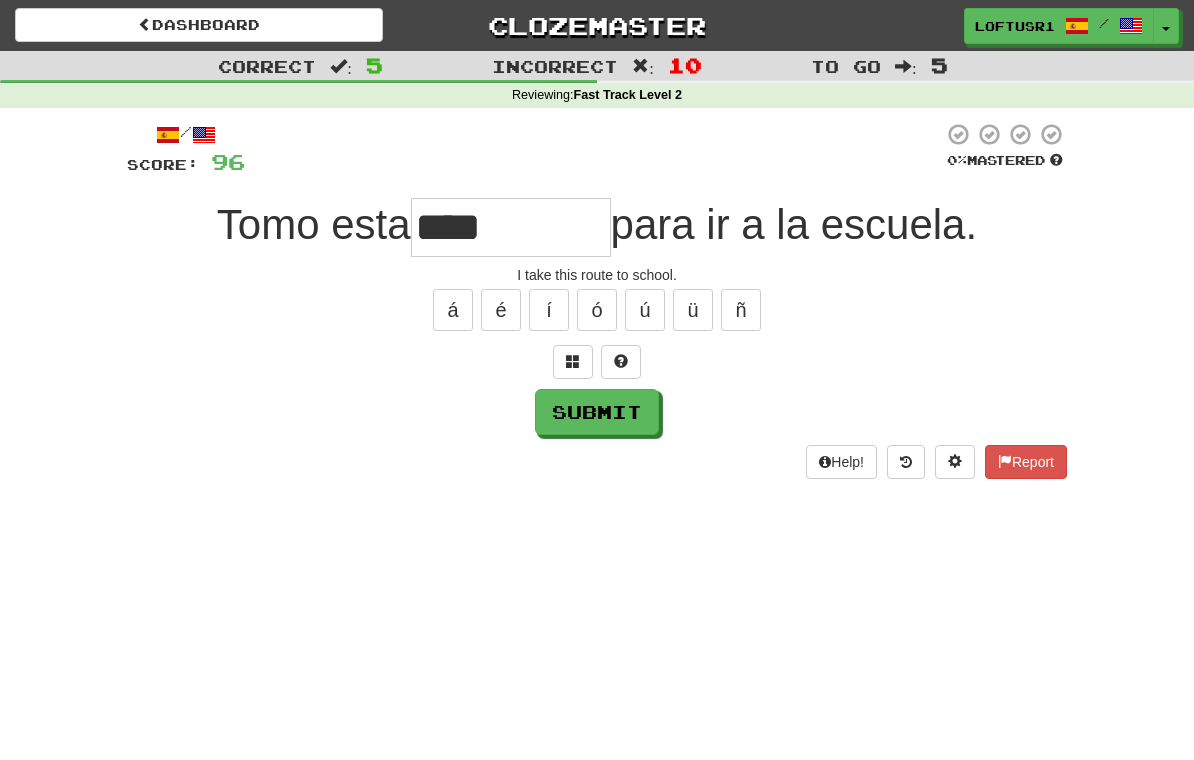 type on "****" 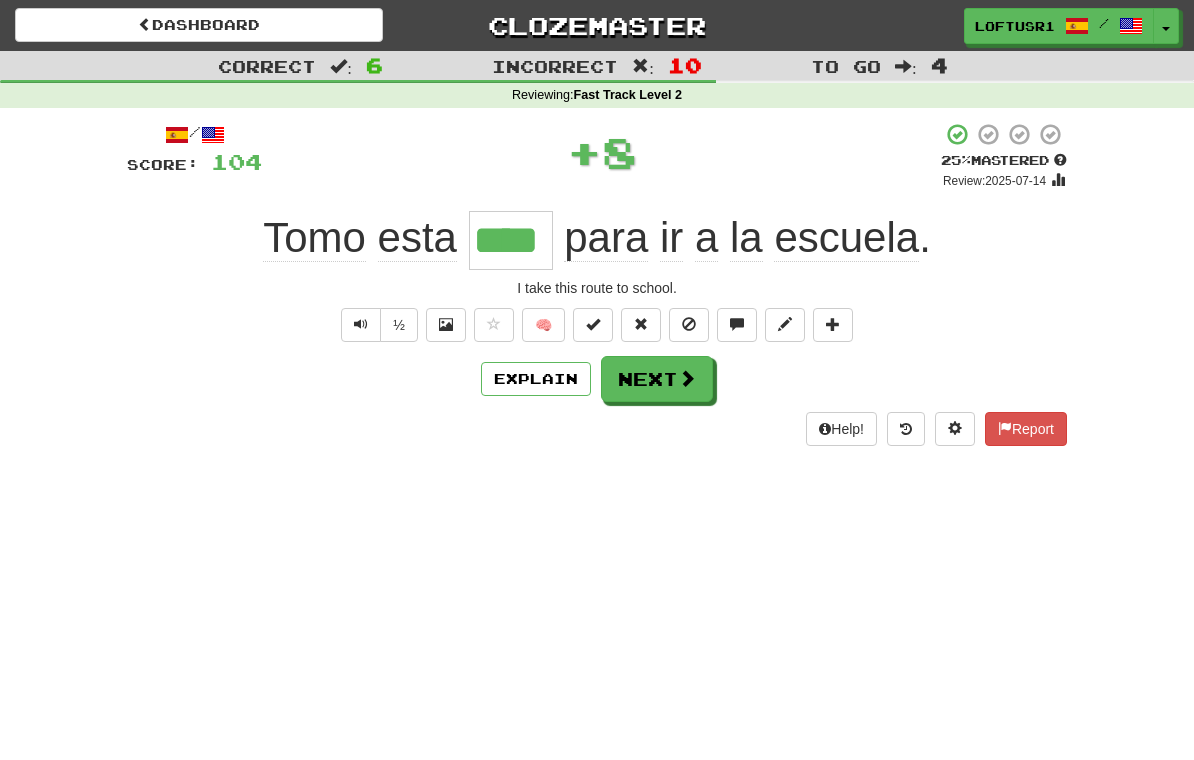 click on "Explain" at bounding box center (536, 379) 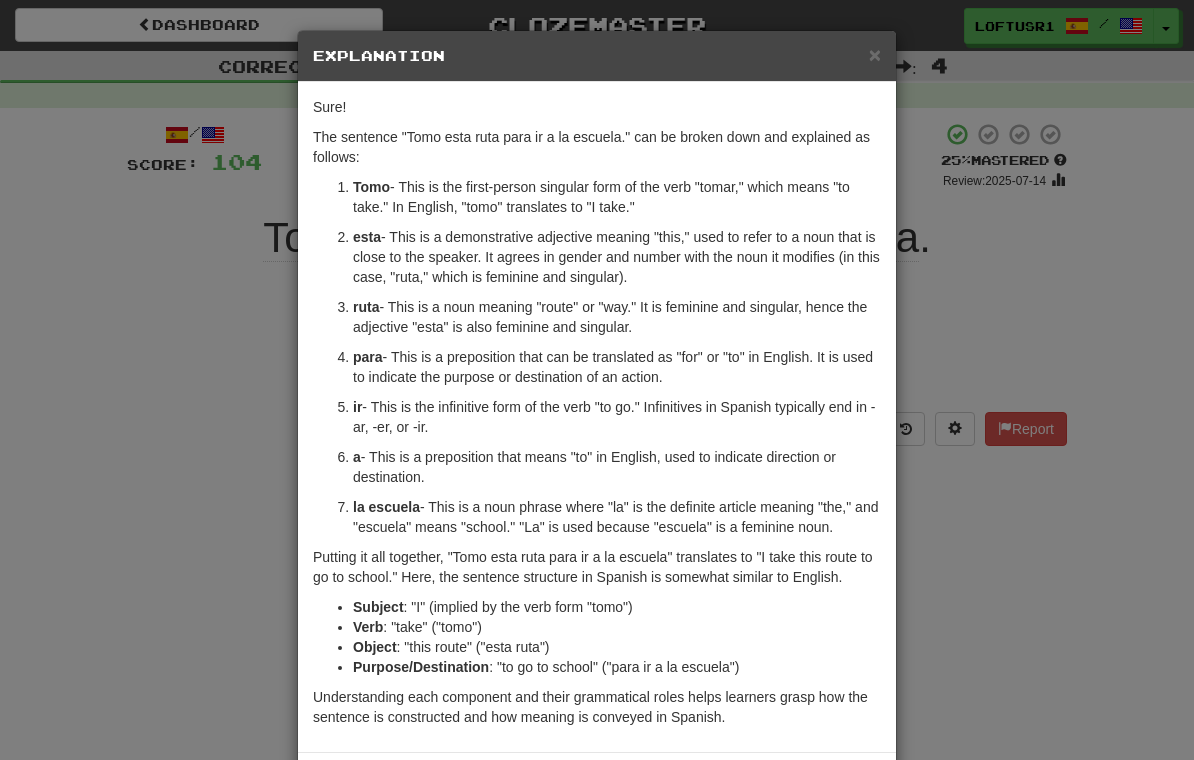 click on "× Explanation Sure!
The sentence "Tomo esta ruta para ir a la escuela." can be broken down and explained as follows:
Tomo  - This is the first-person singular form of the verb "tomar," which means "to take." In English, "tomo" translates to "I take."
esta  - This is a demonstrative adjective meaning "this," used to refer to a noun that is close to the speaker. It agrees in gender and number with the noun it modifies (in this case, "ruta," which is feminine and singular).
ruta  - This is a noun meaning "route" or "way." It is feminine and singular, hence the adjective "esta" is also feminine and singular.
para  - This is a preposition that can be translated as "for" or "to" in English. It is used to indicate the purpose or destination of an action.
ir  - This is the infinitive form of the verb "to go." Infinitives in Spanish typically end in -ar, -er, or -ir.
a  - This is a preposition that means "to" in English, used to indicate direction or destination.
la escuela" at bounding box center (597, 380) 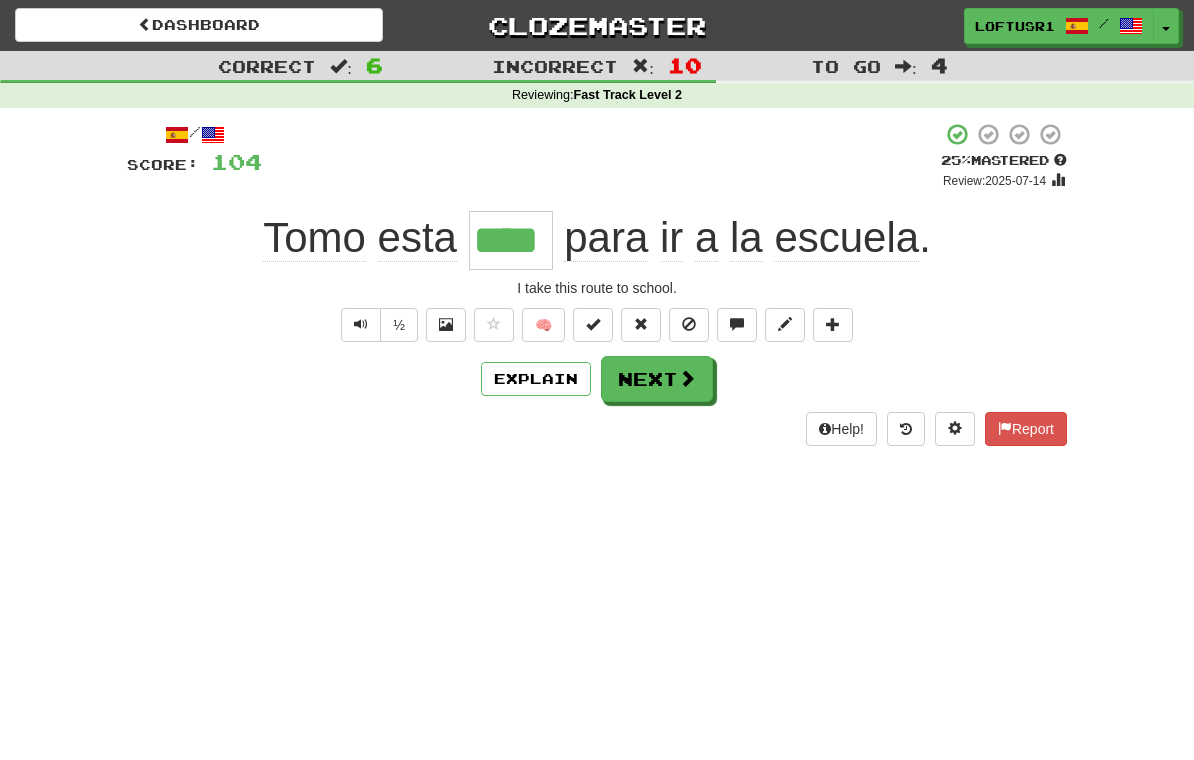 click on "Next" at bounding box center (657, 379) 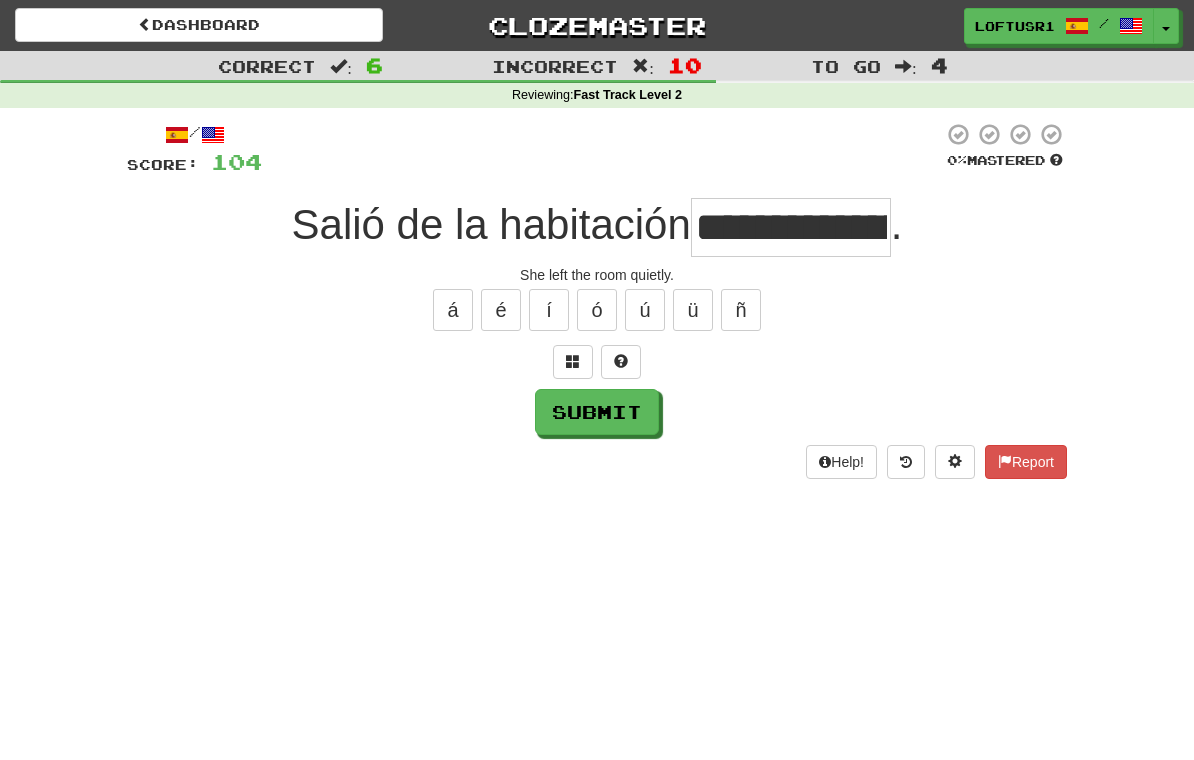 type on "**********" 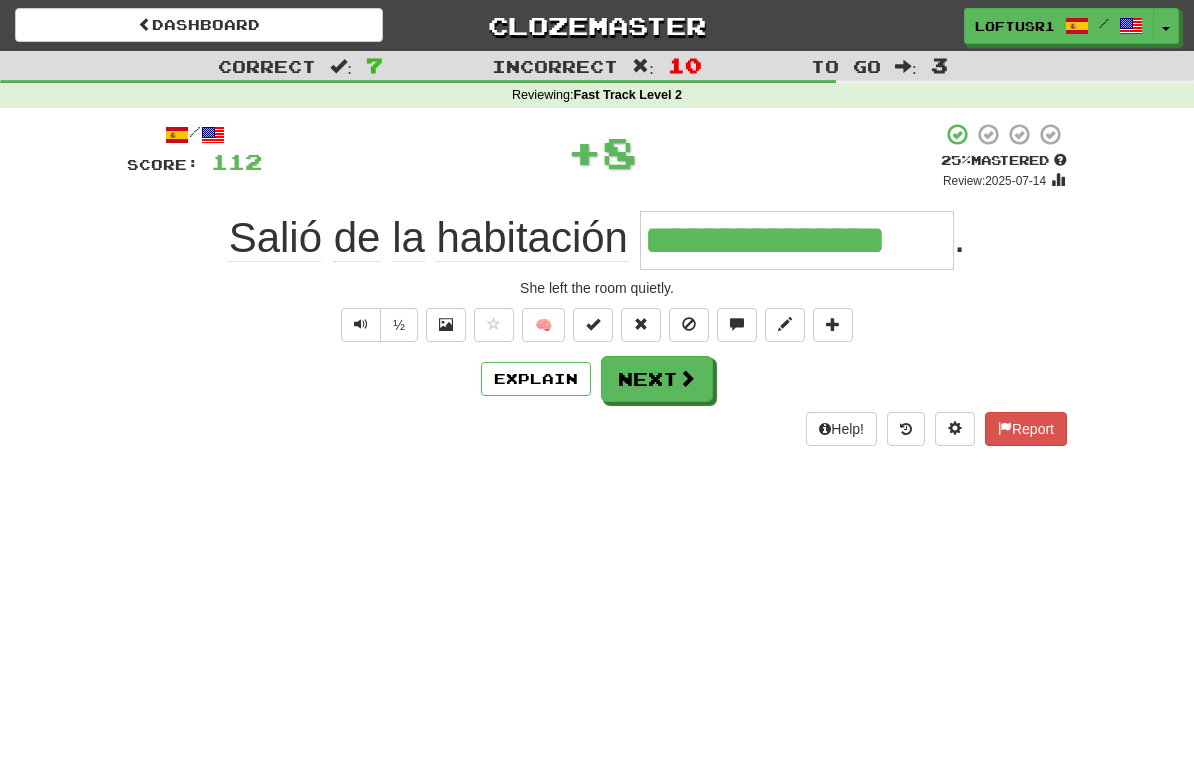 click on "Explain" at bounding box center (536, 379) 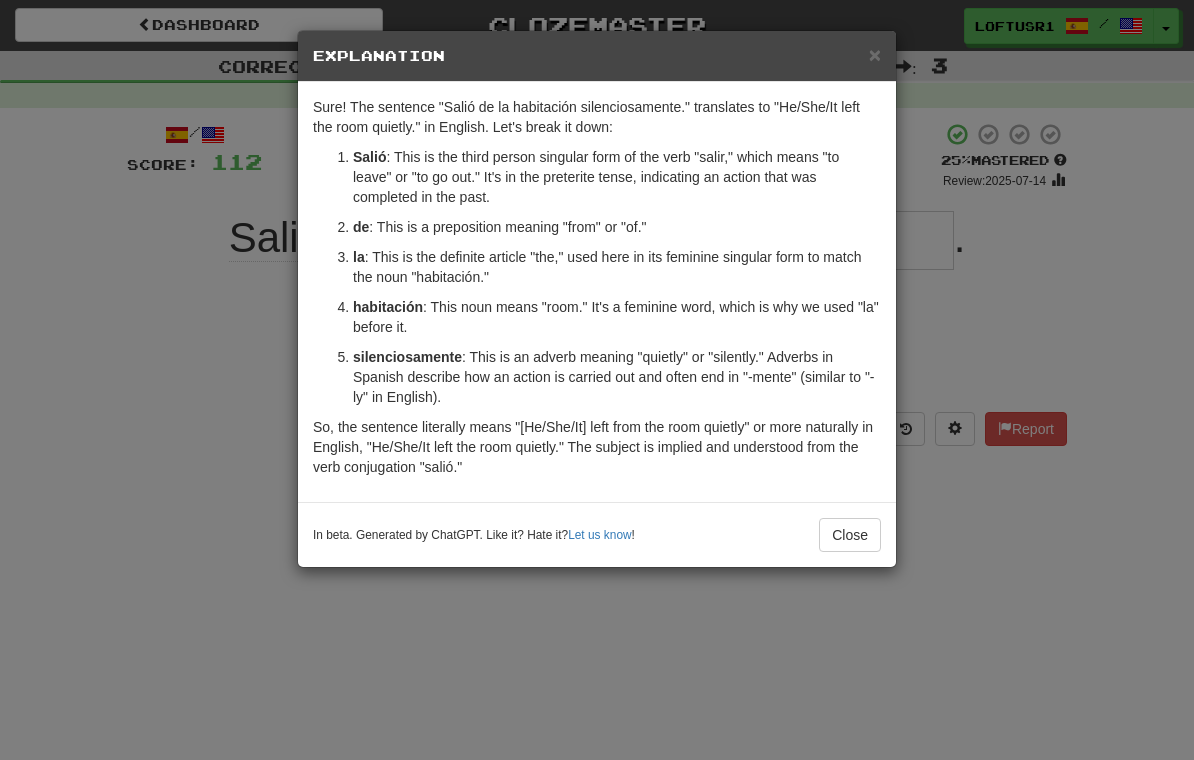 click on "Close" at bounding box center [850, 535] 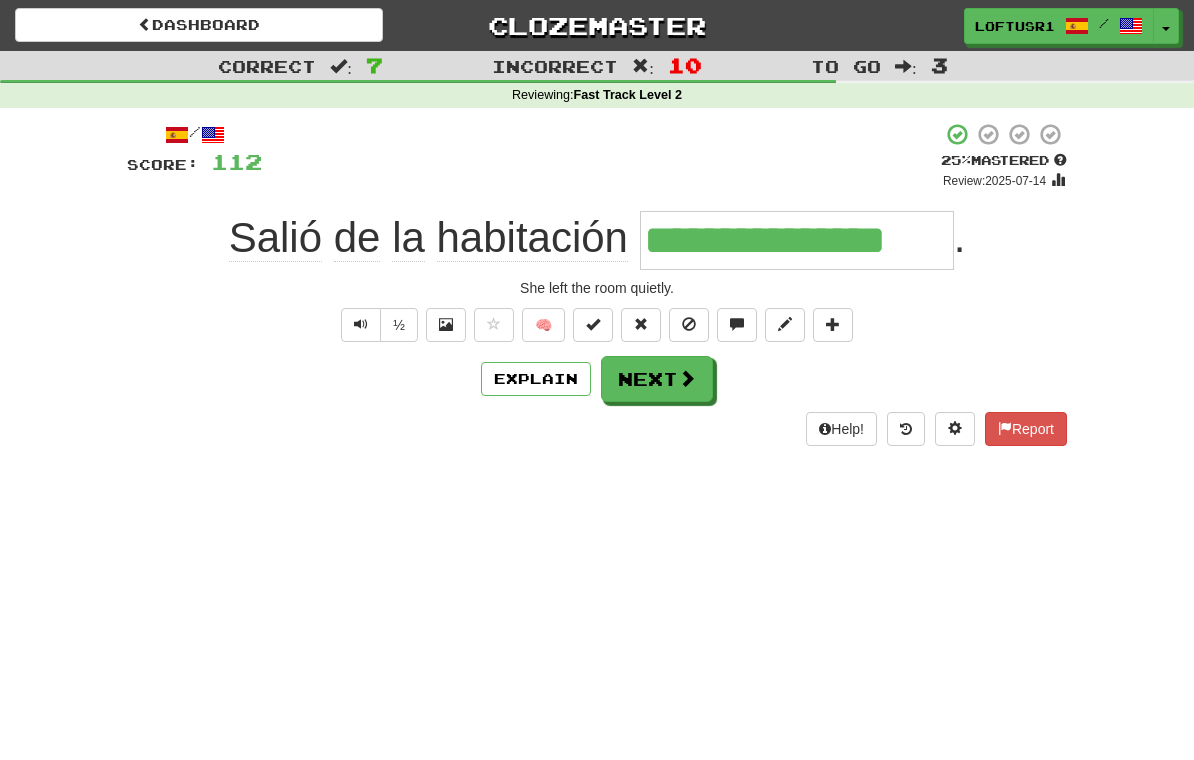 click on "Next" at bounding box center (657, 379) 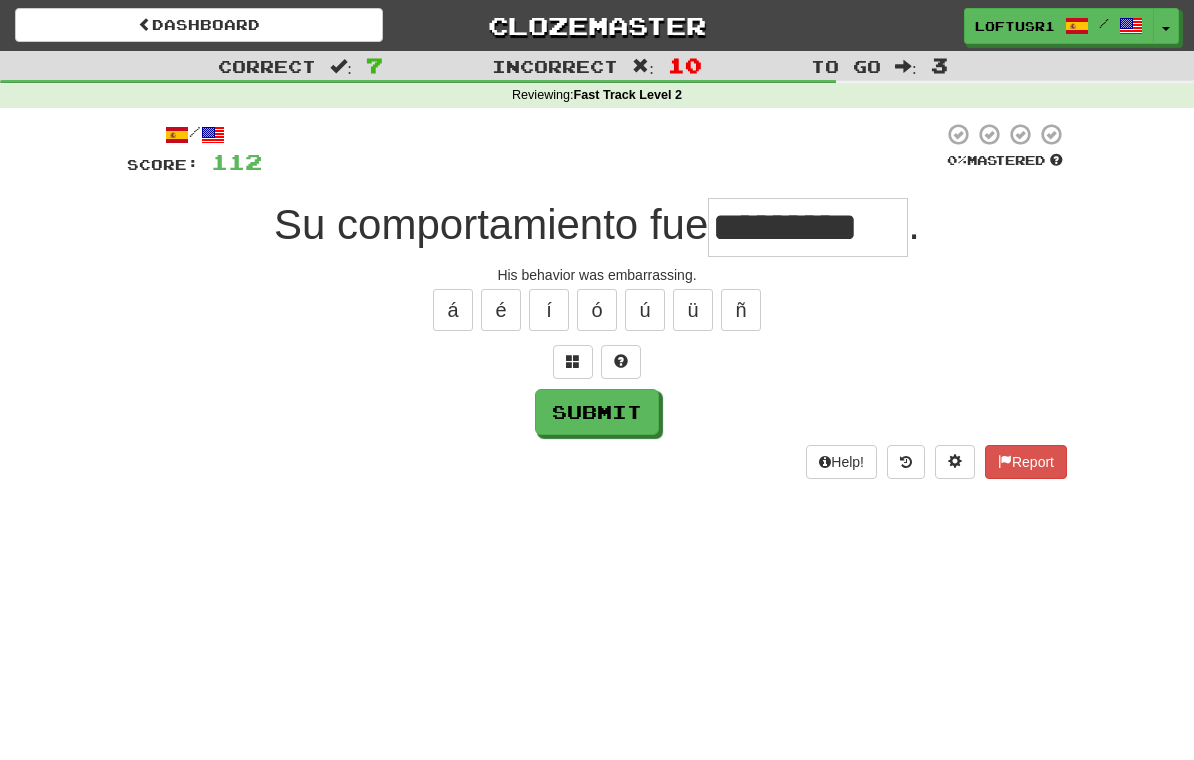 click on "Submit" at bounding box center (597, 412) 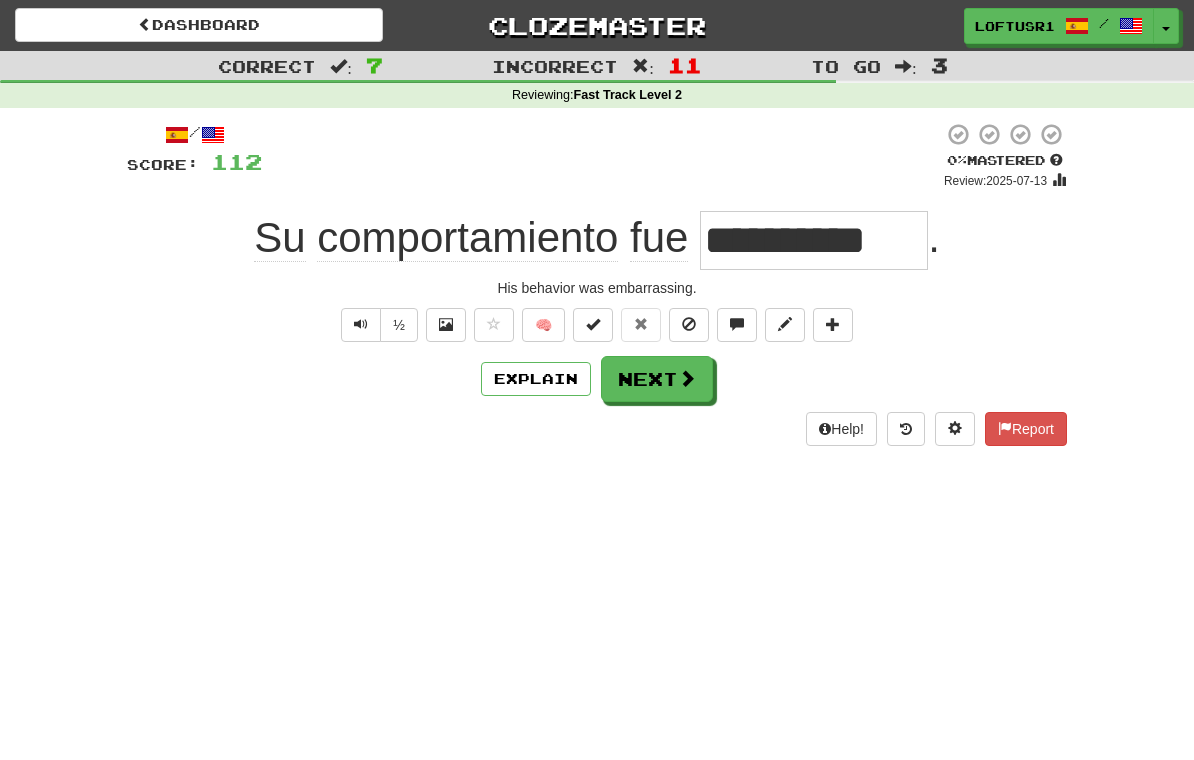 click on "Next" at bounding box center (657, 379) 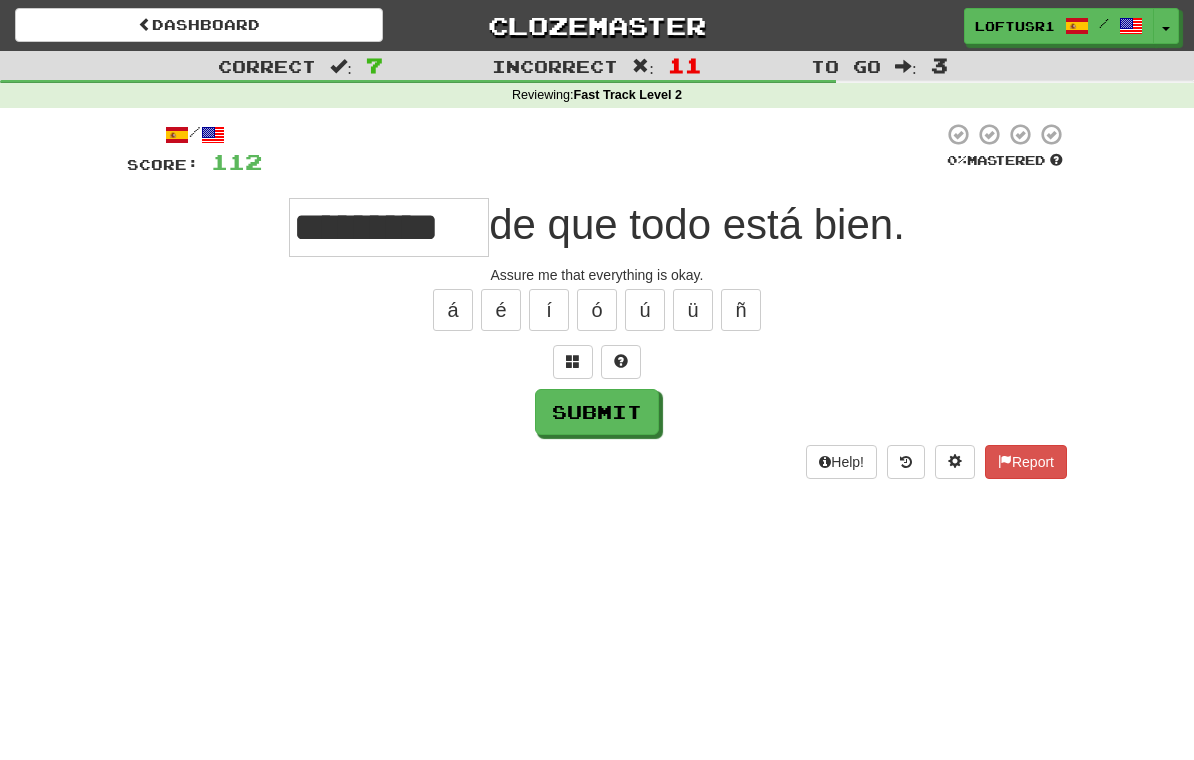 click on "Help!  Report" at bounding box center [597, 462] 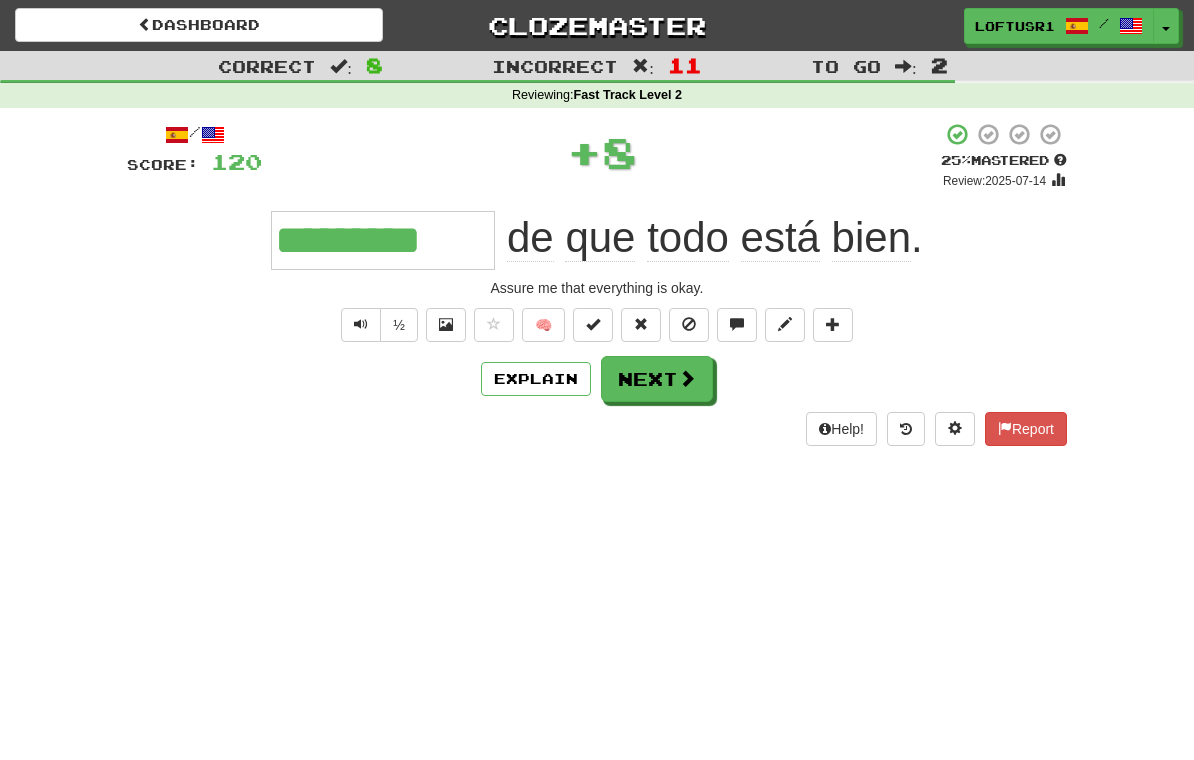 click on "Next" at bounding box center (657, 379) 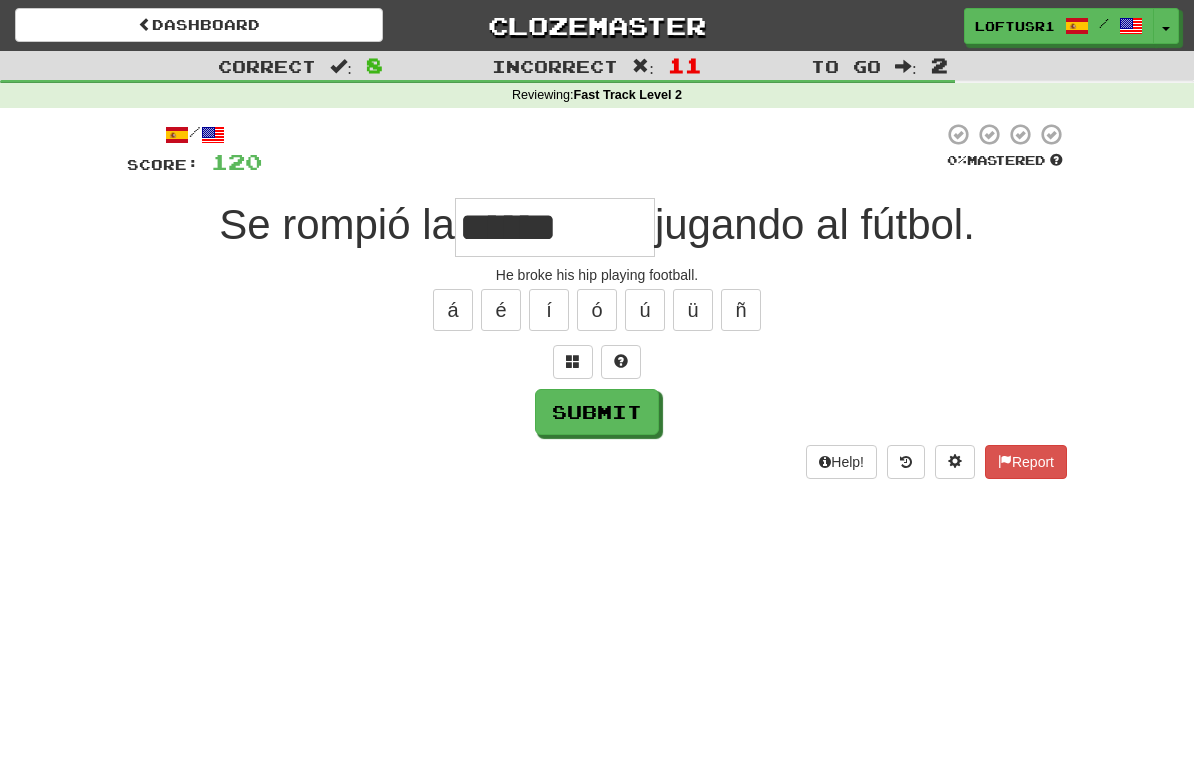 type on "******" 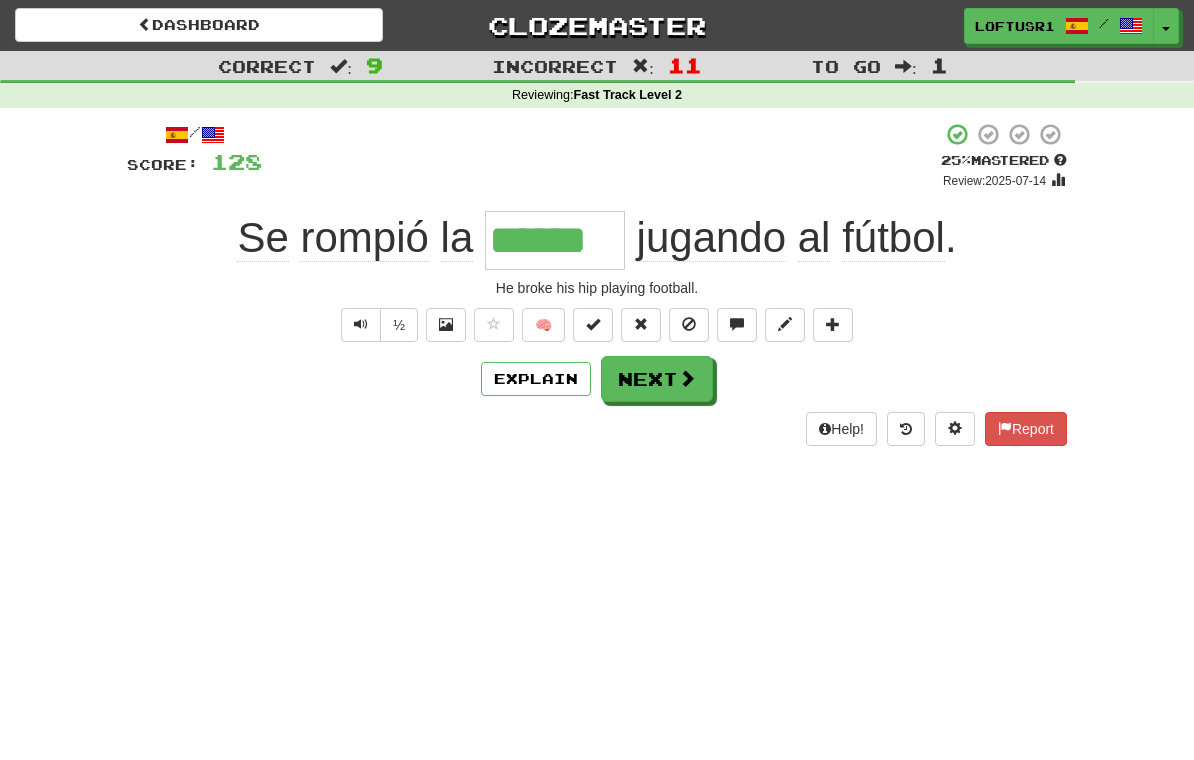 click at bounding box center [687, 378] 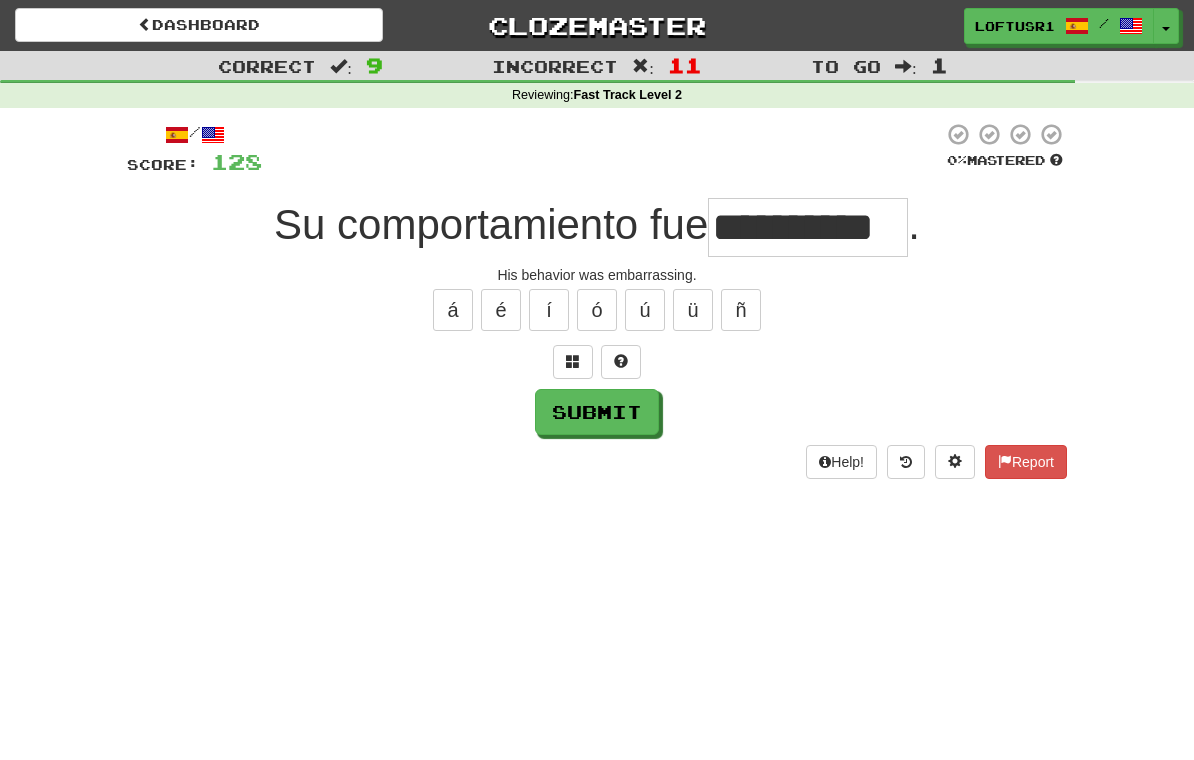 type on "**********" 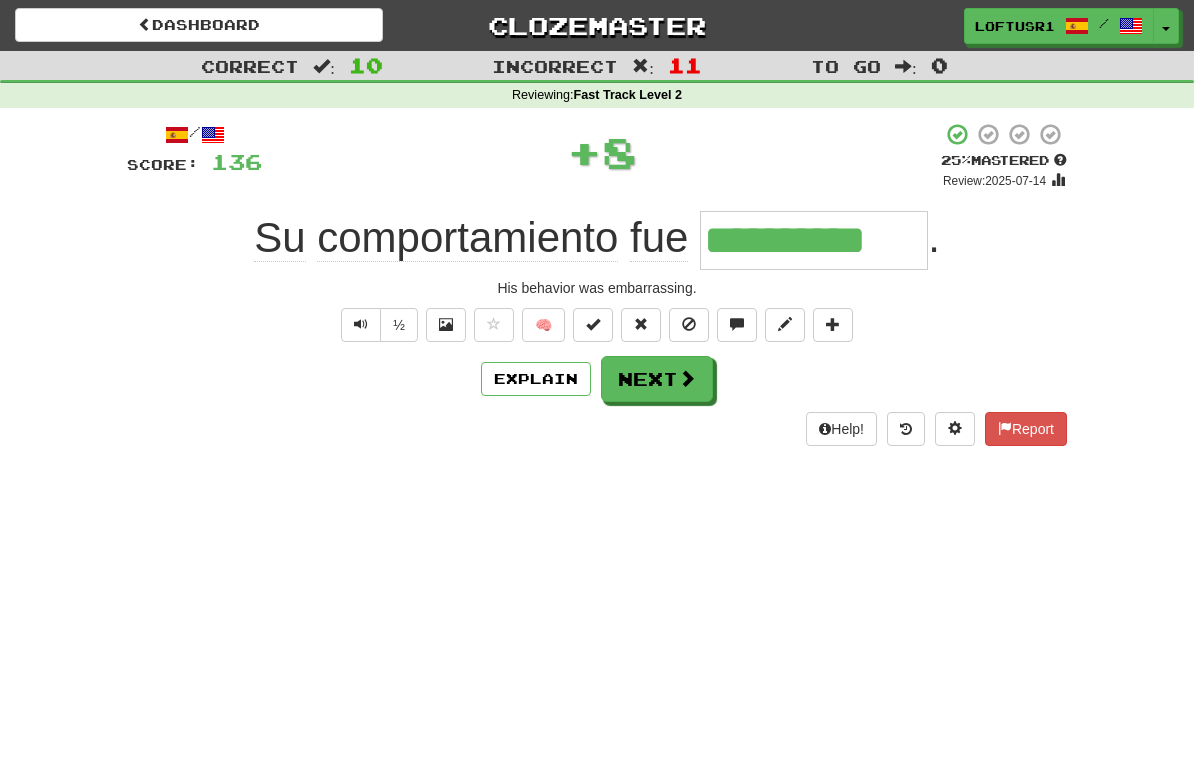 click on "Next" at bounding box center [657, 379] 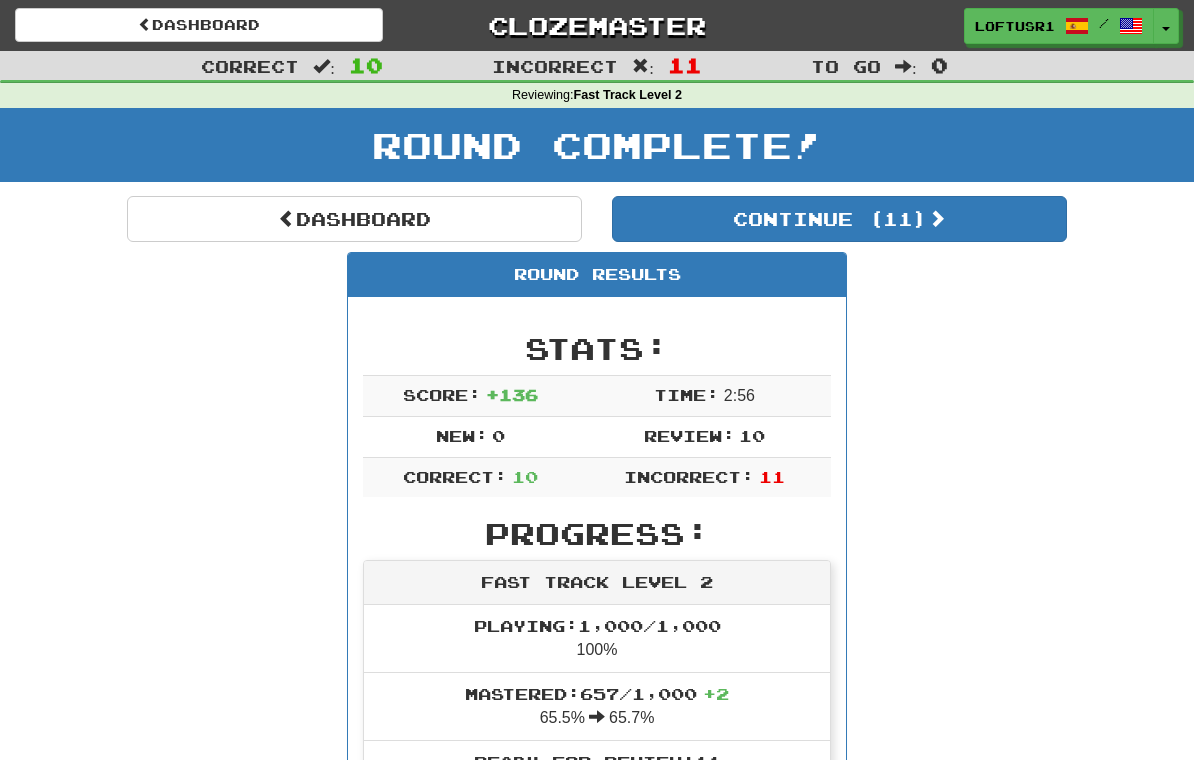 click on "Dashboard" at bounding box center [354, 219] 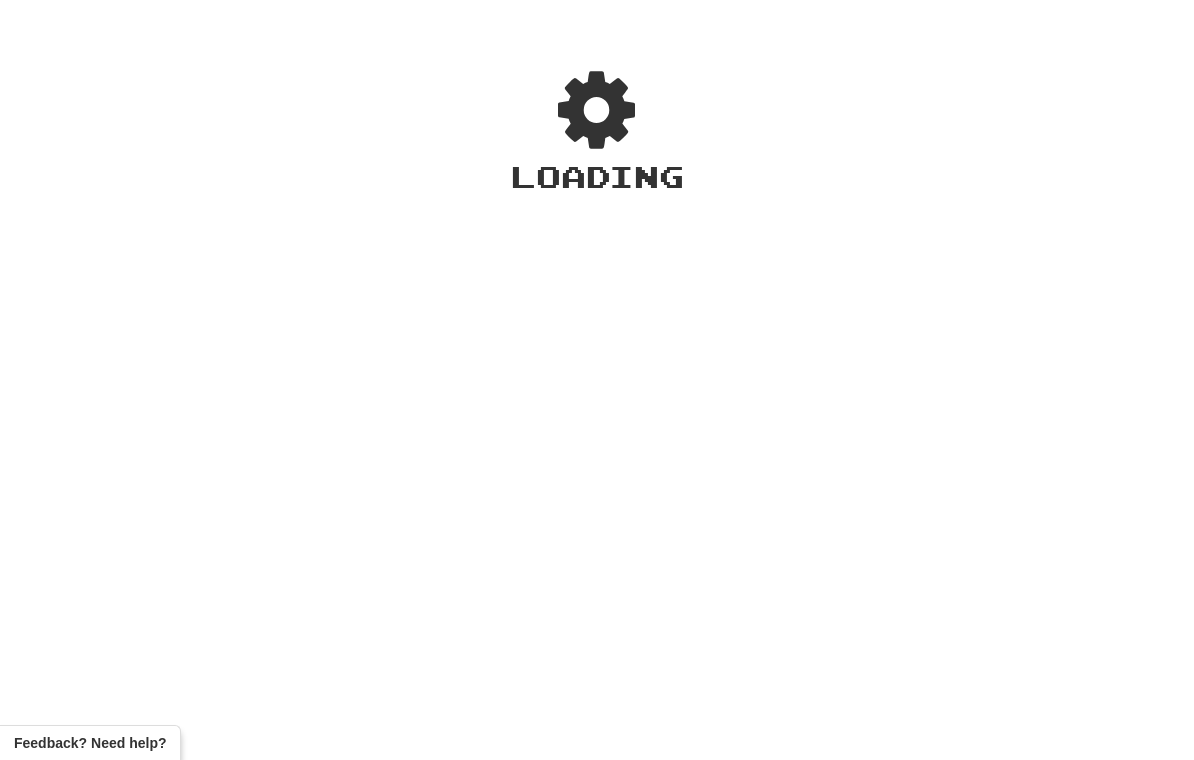 scroll, scrollTop: 0, scrollLeft: 0, axis: both 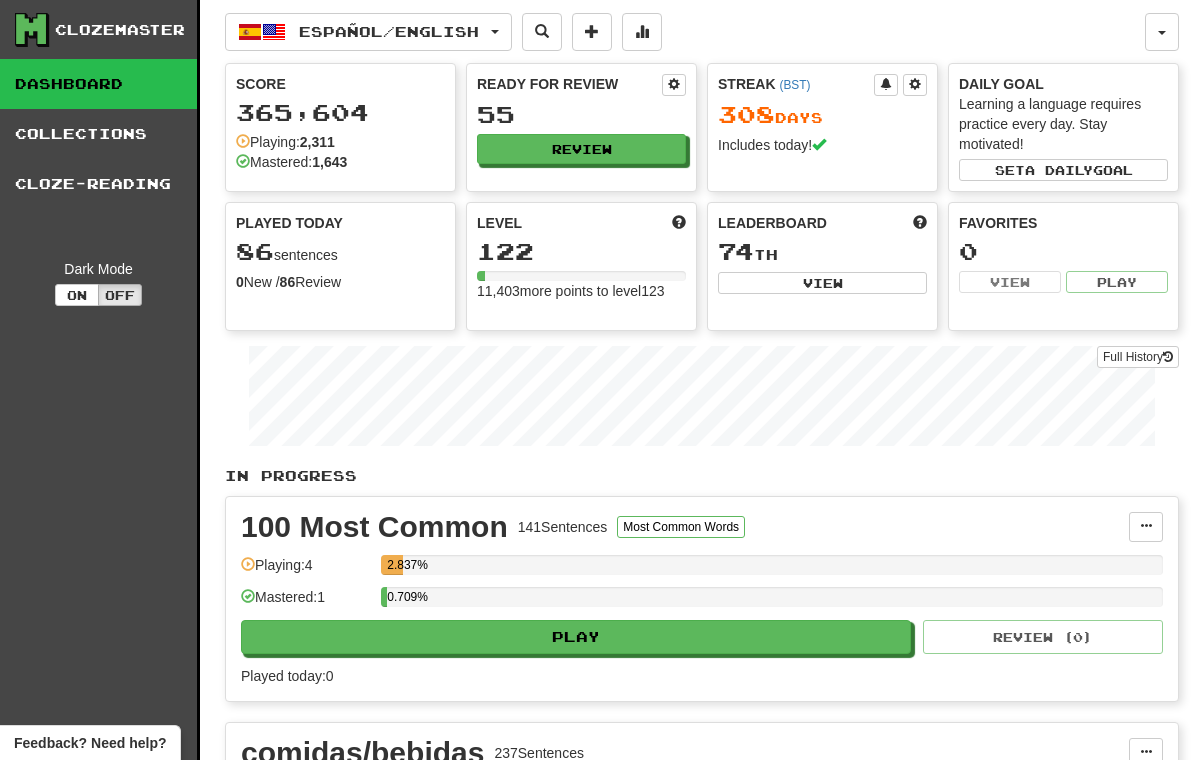 click on "Full History" at bounding box center (1138, 357) 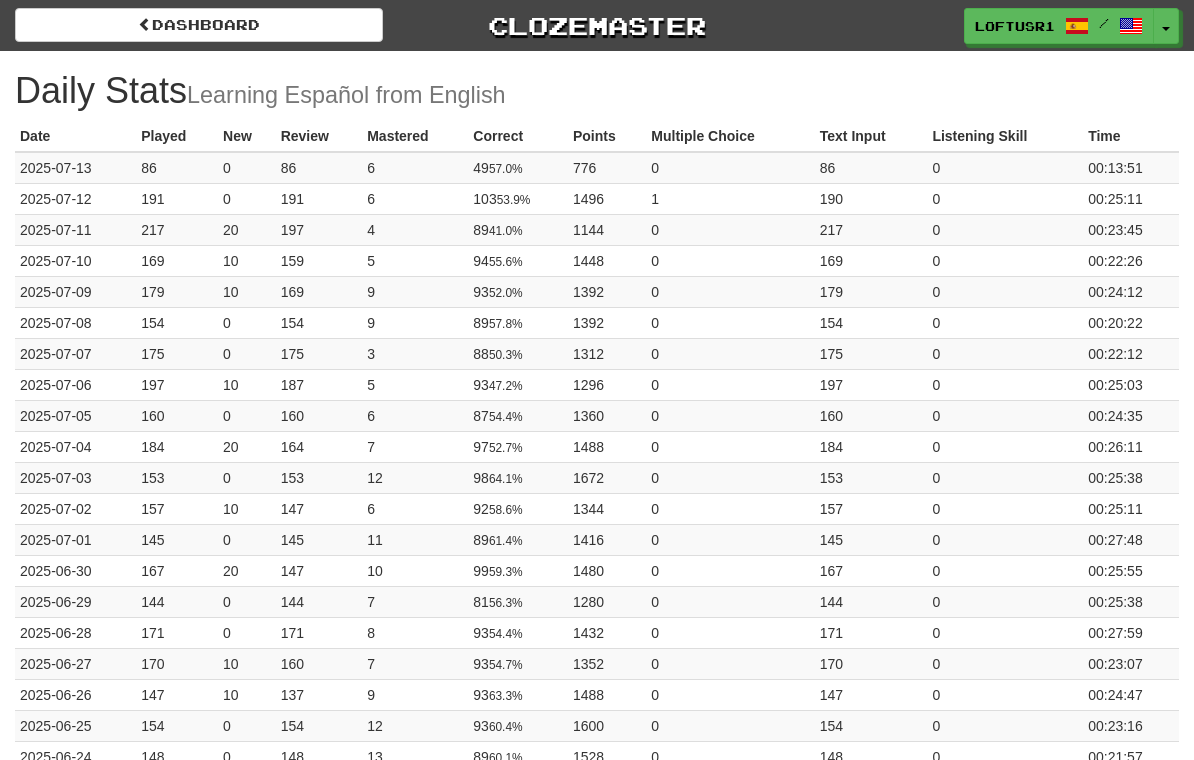 scroll, scrollTop: 0, scrollLeft: 0, axis: both 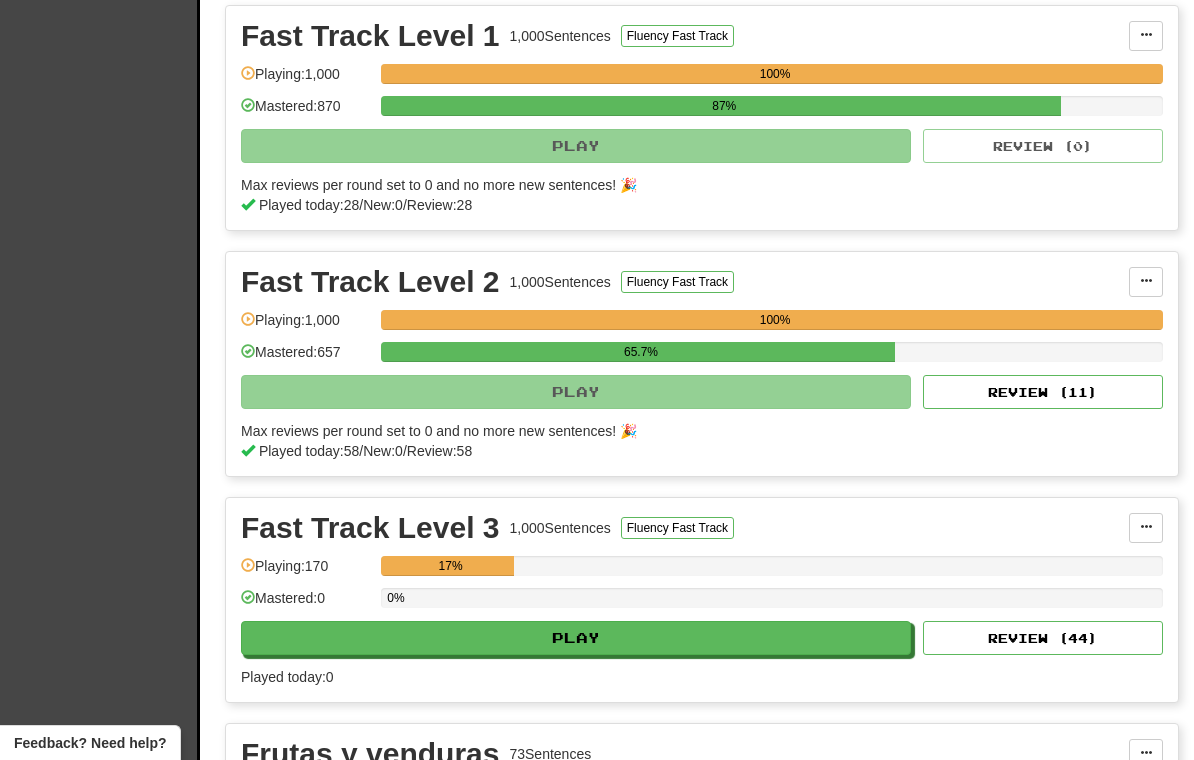 click on "Review ( 11 )" at bounding box center [1043, 392] 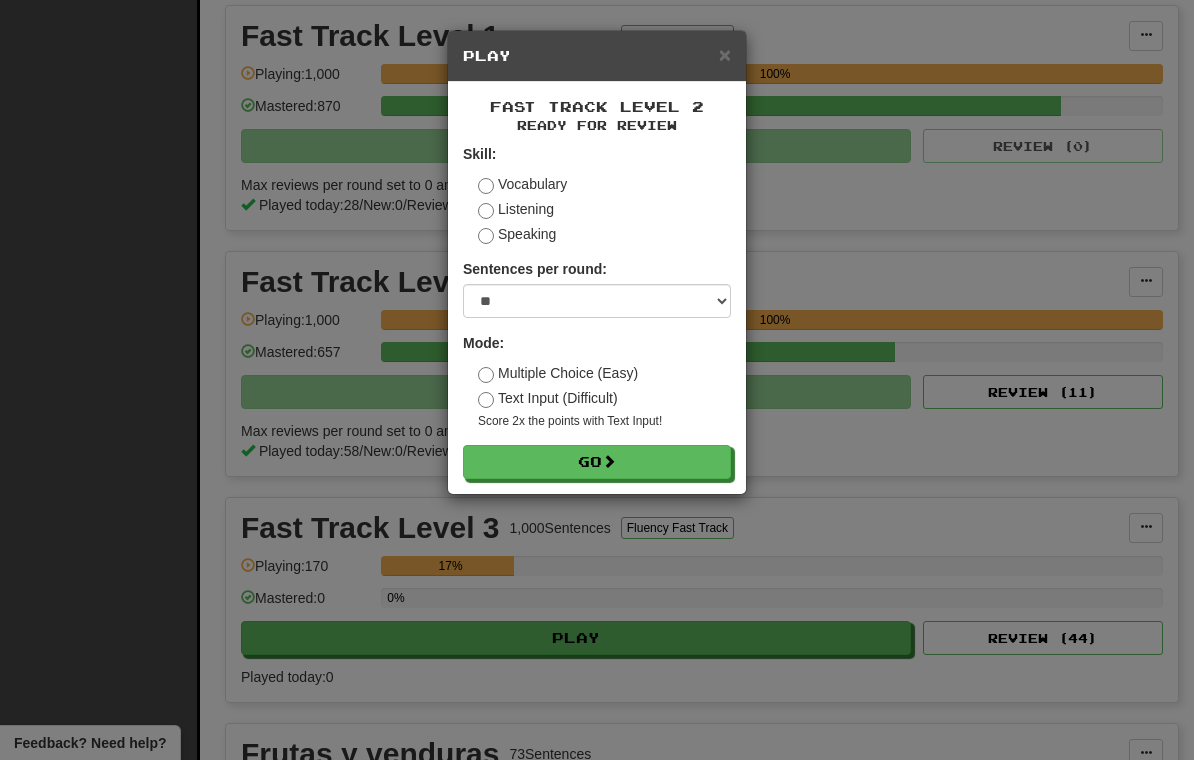 click on "Go" at bounding box center (597, 462) 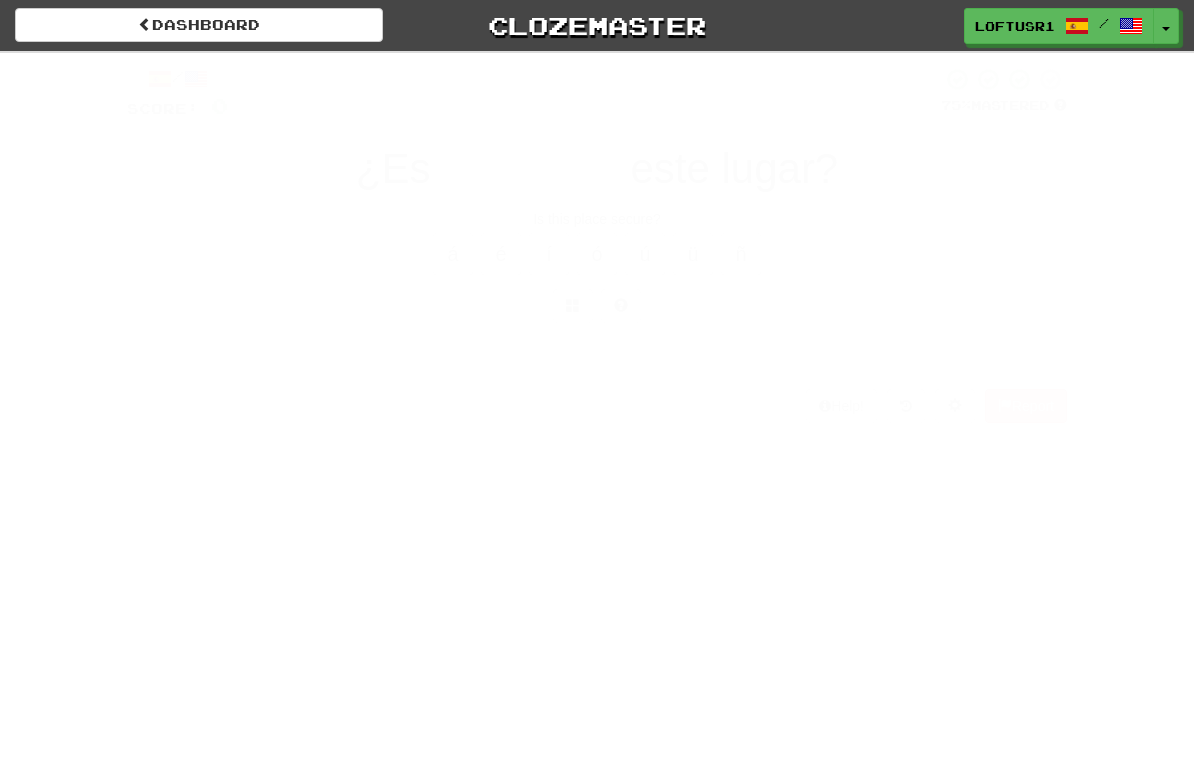 scroll, scrollTop: 0, scrollLeft: 0, axis: both 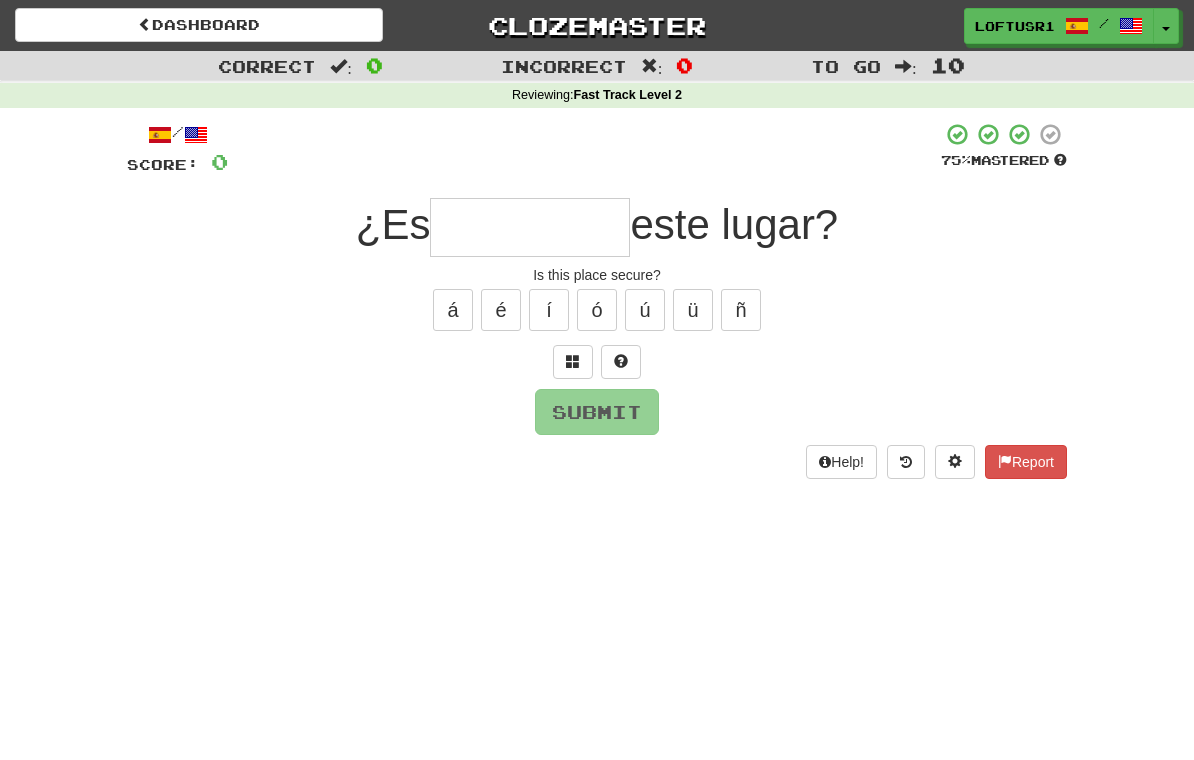 click at bounding box center (530, 227) 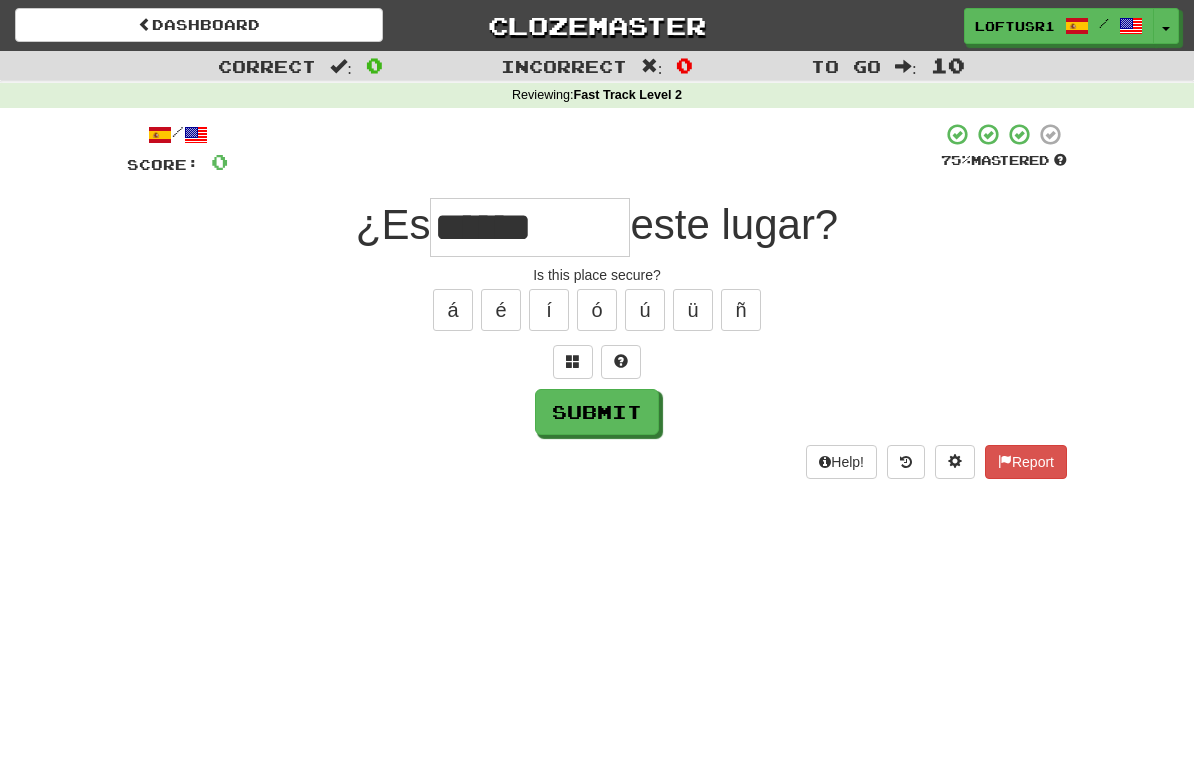 type on "******" 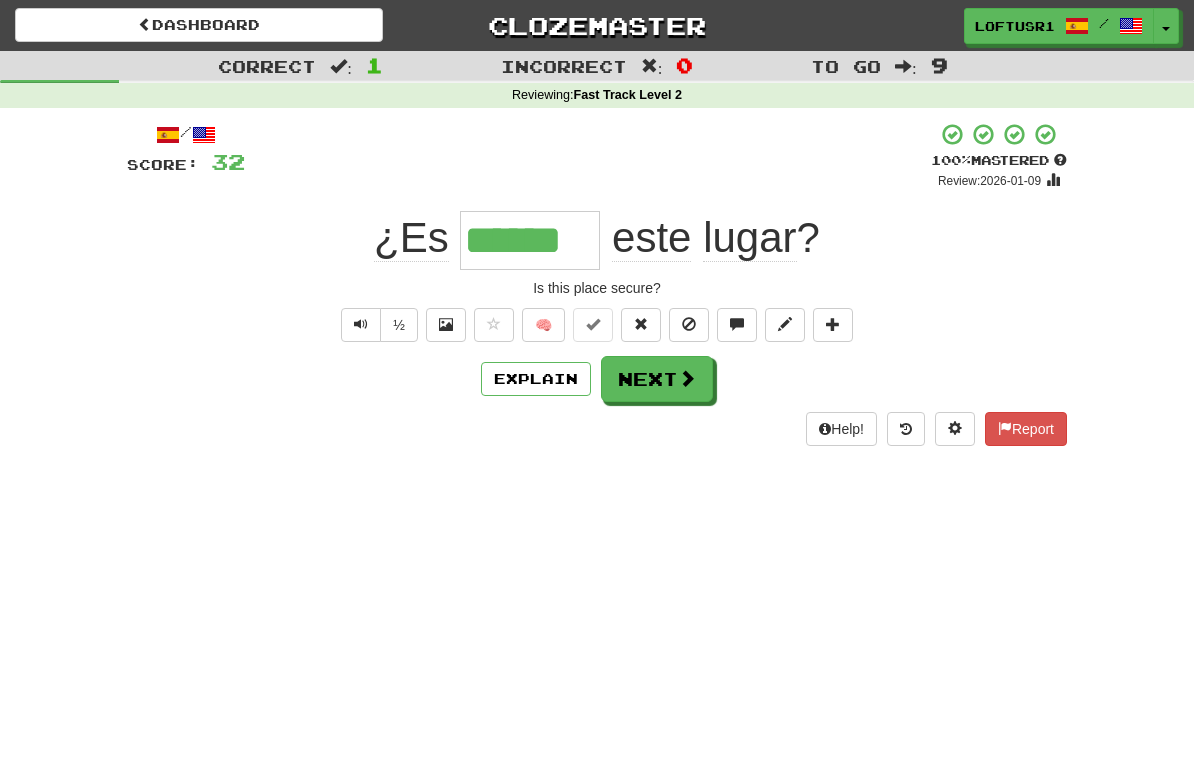 click on "Explain" at bounding box center [536, 379] 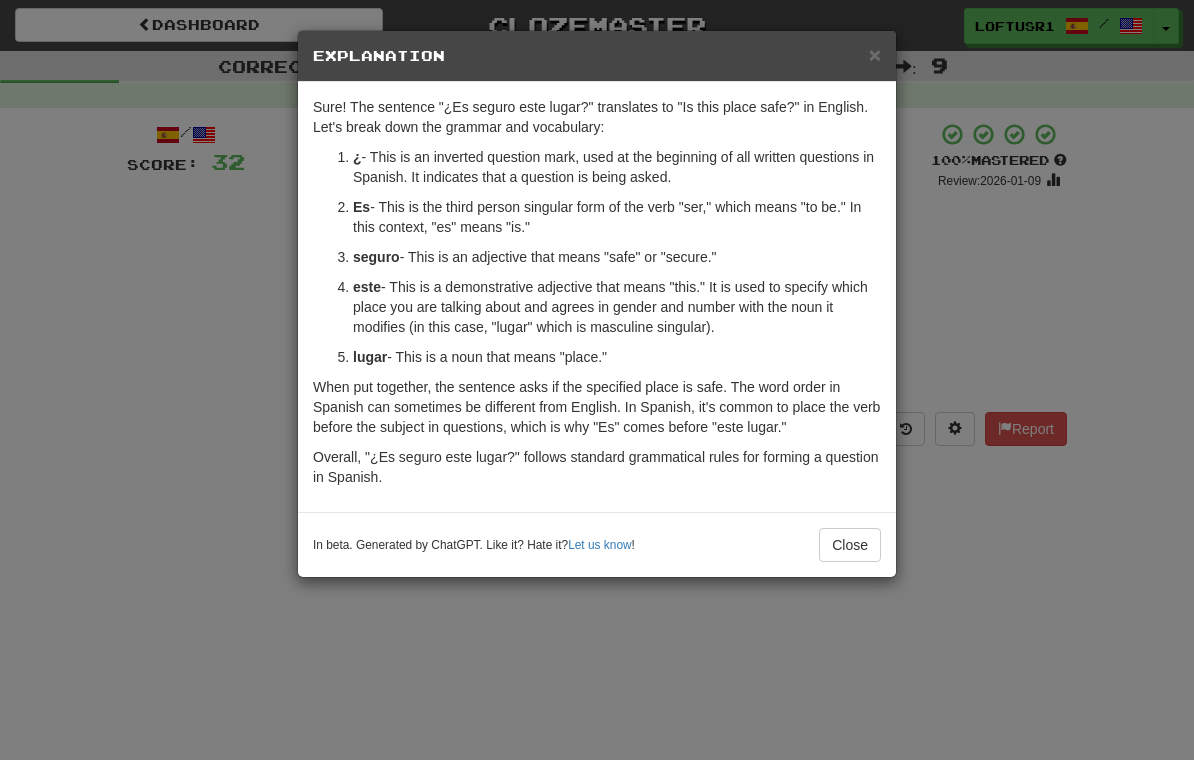 click on "Close" at bounding box center (850, 545) 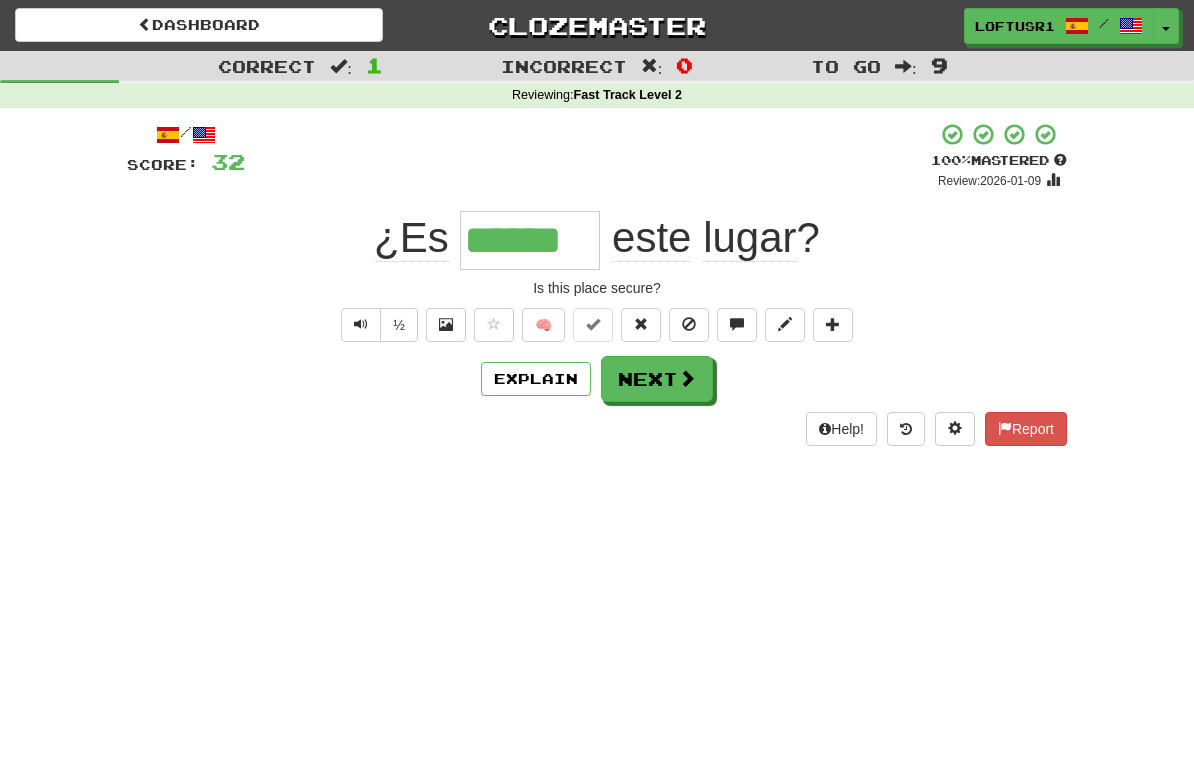 click on "Next" at bounding box center [657, 379] 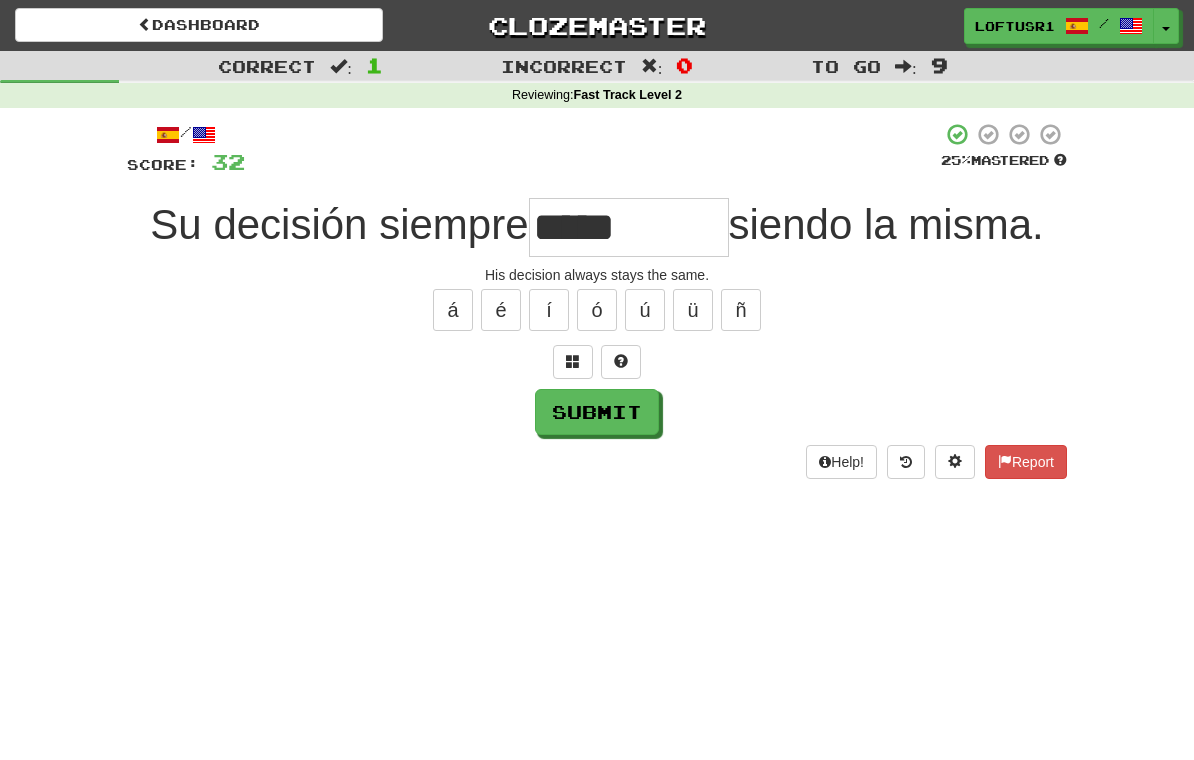 type on "*****" 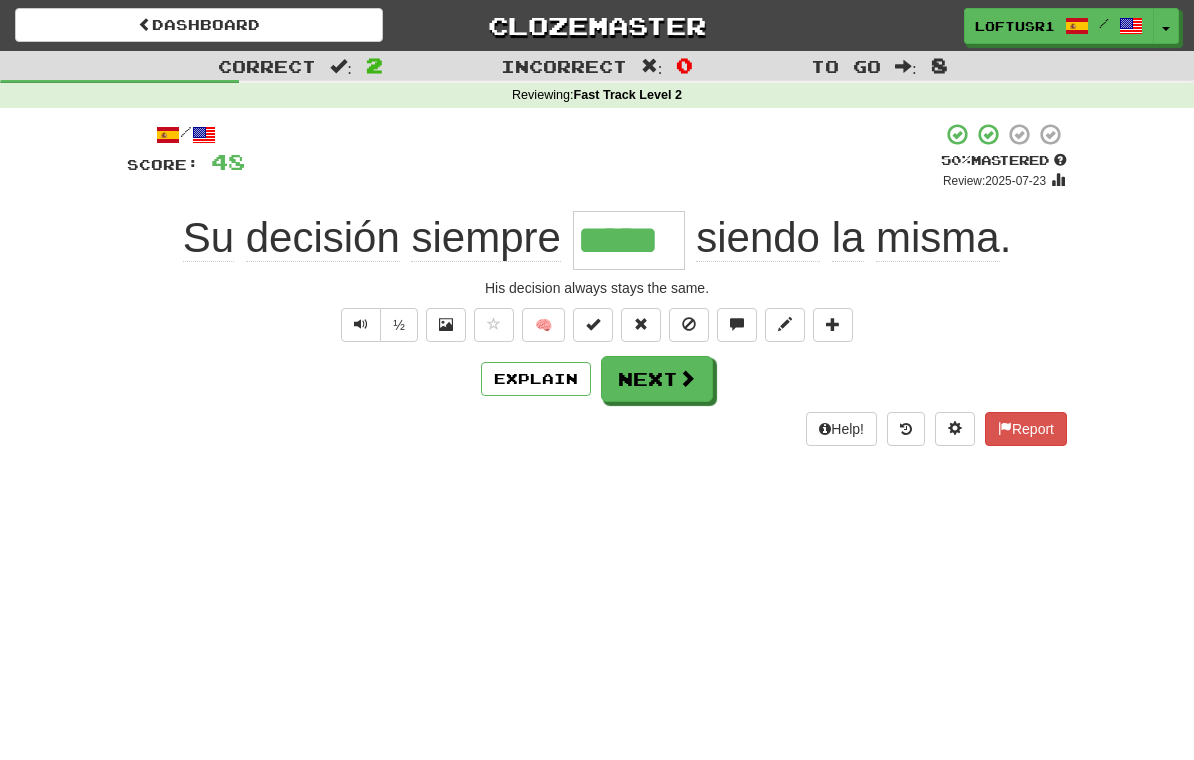 click on "Next" at bounding box center [657, 379] 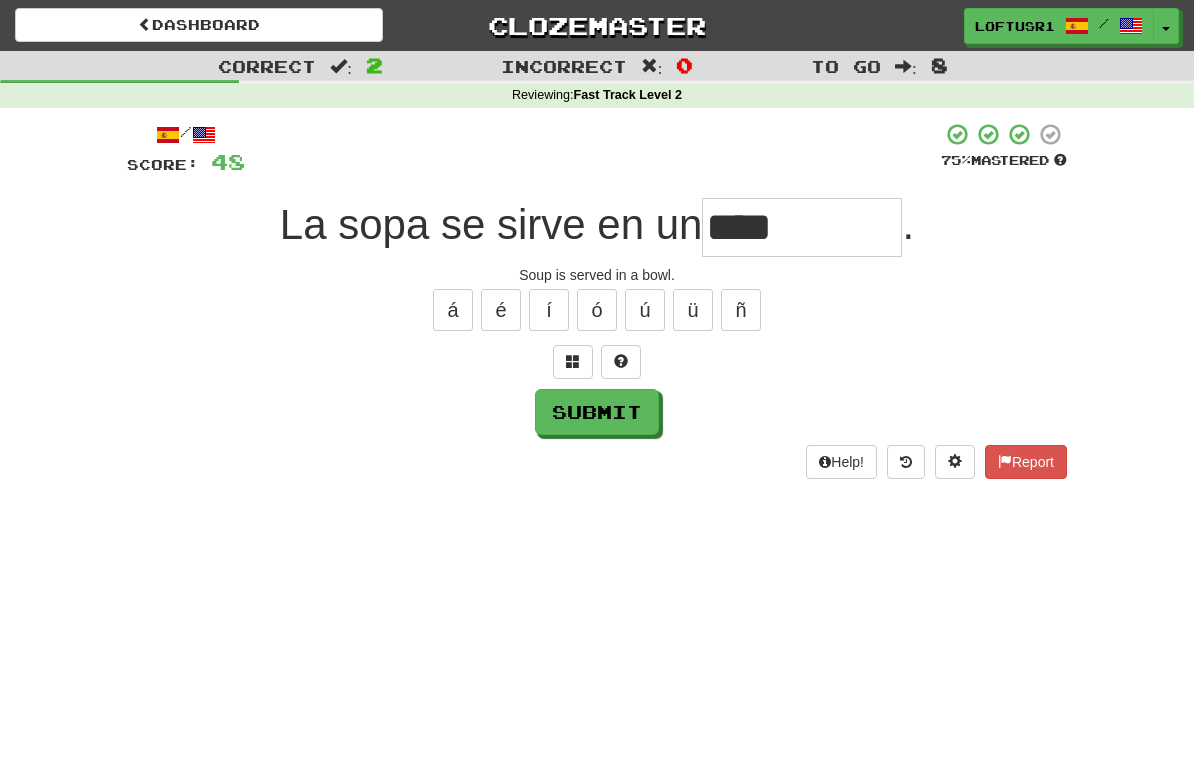 click on "****" at bounding box center [802, 227] 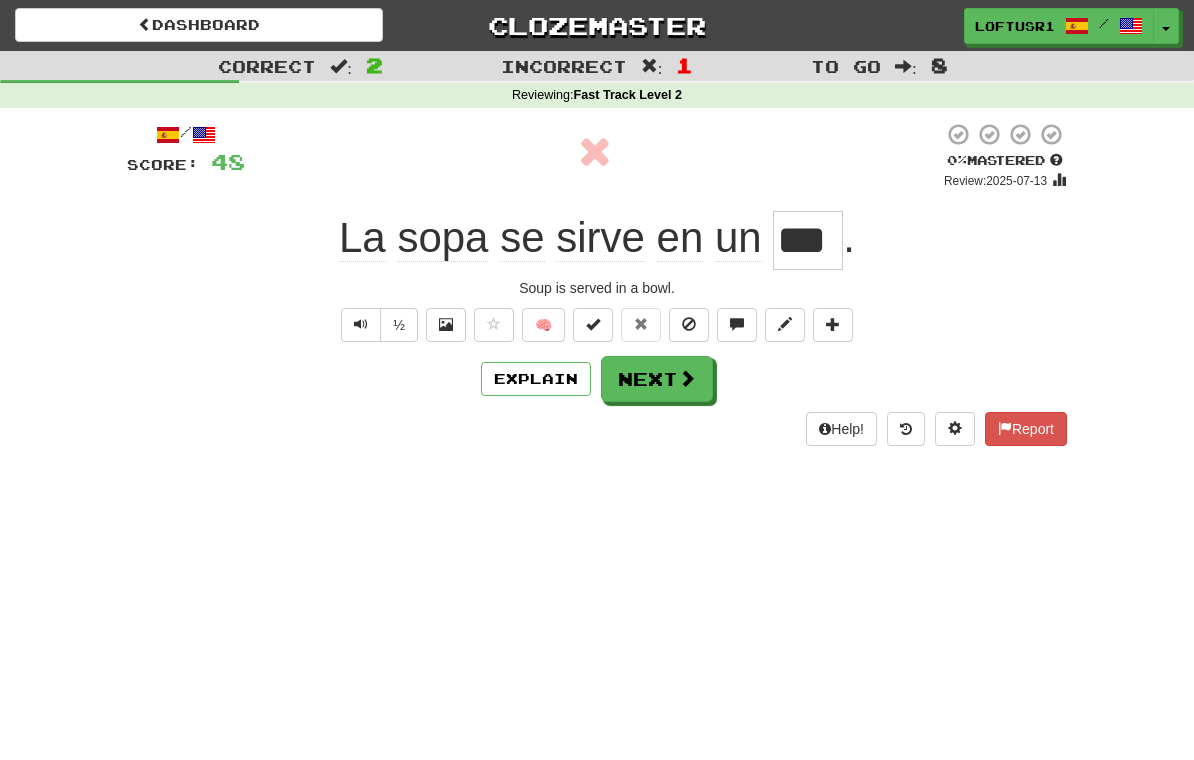 click on "Next" at bounding box center (657, 379) 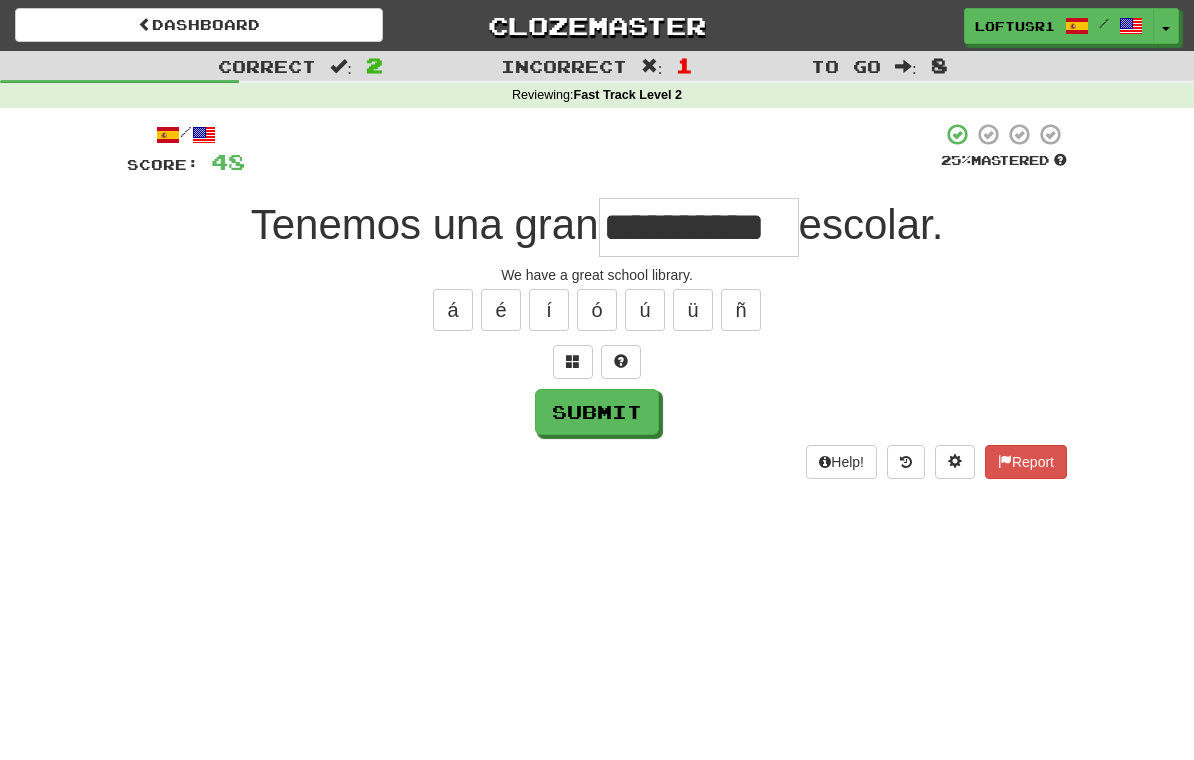 type on "**********" 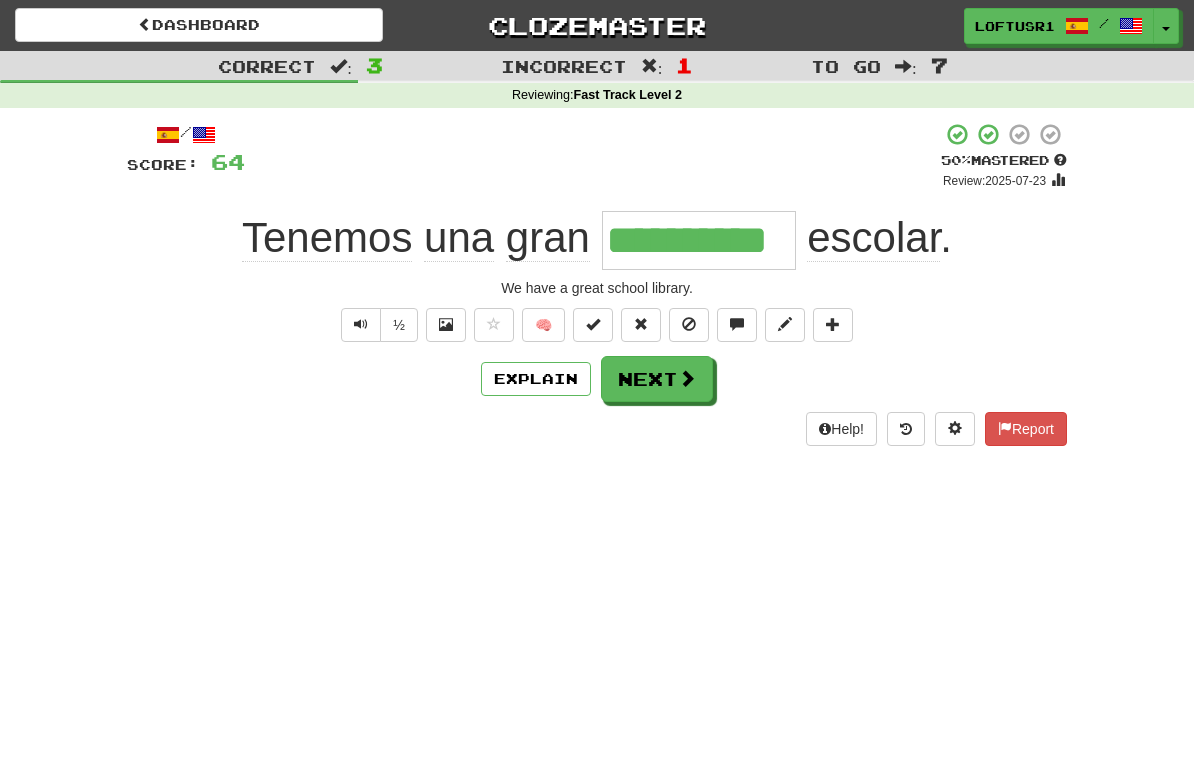 click on "Next" at bounding box center (657, 379) 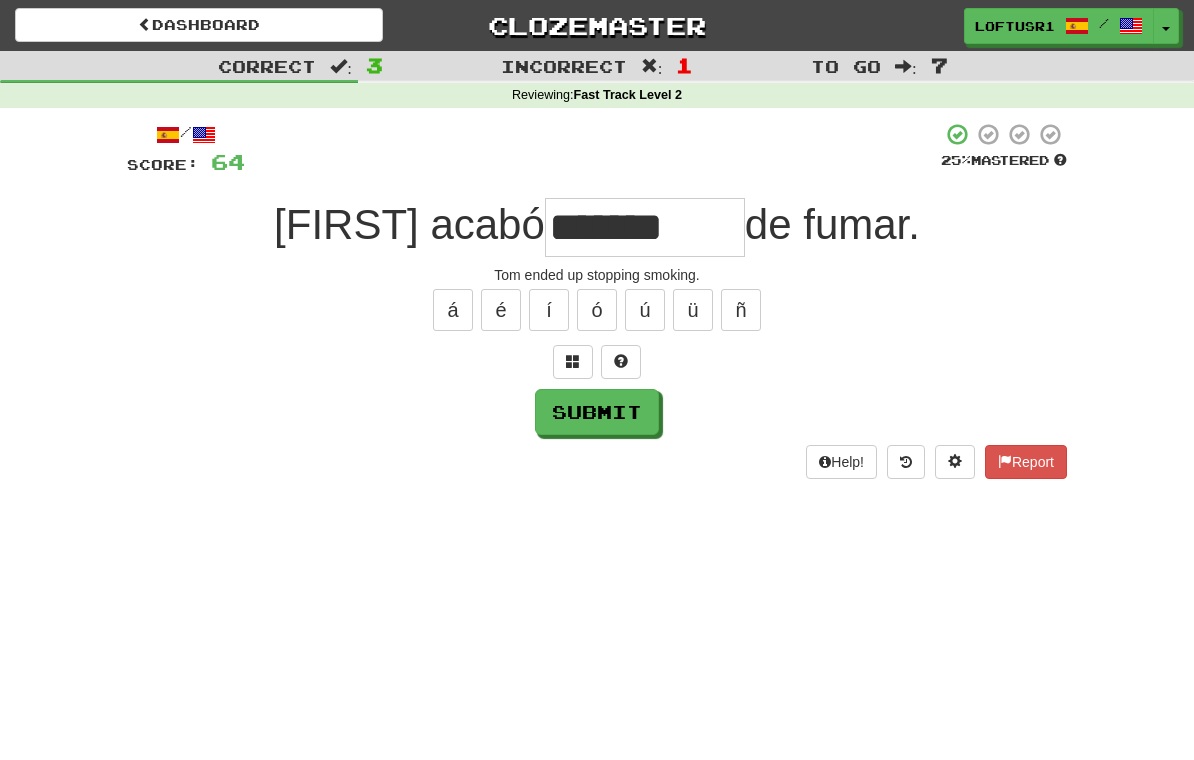 type on "*******" 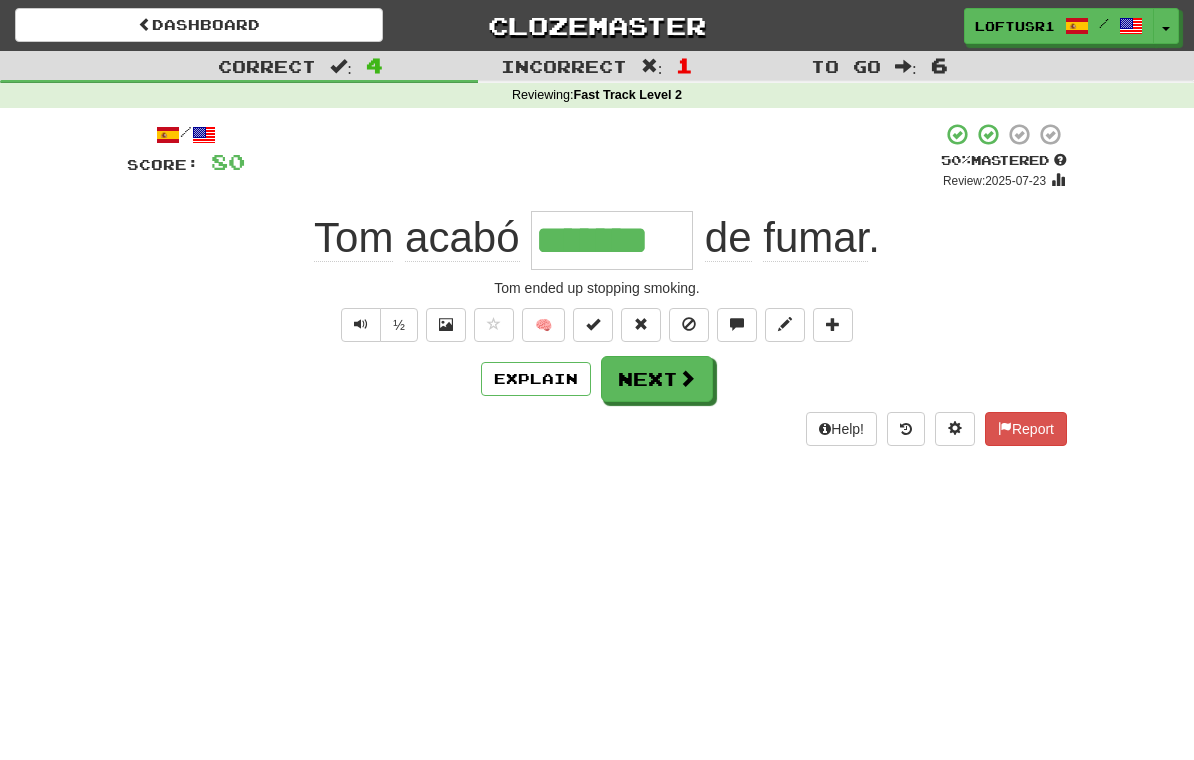 click on "Next" at bounding box center (657, 379) 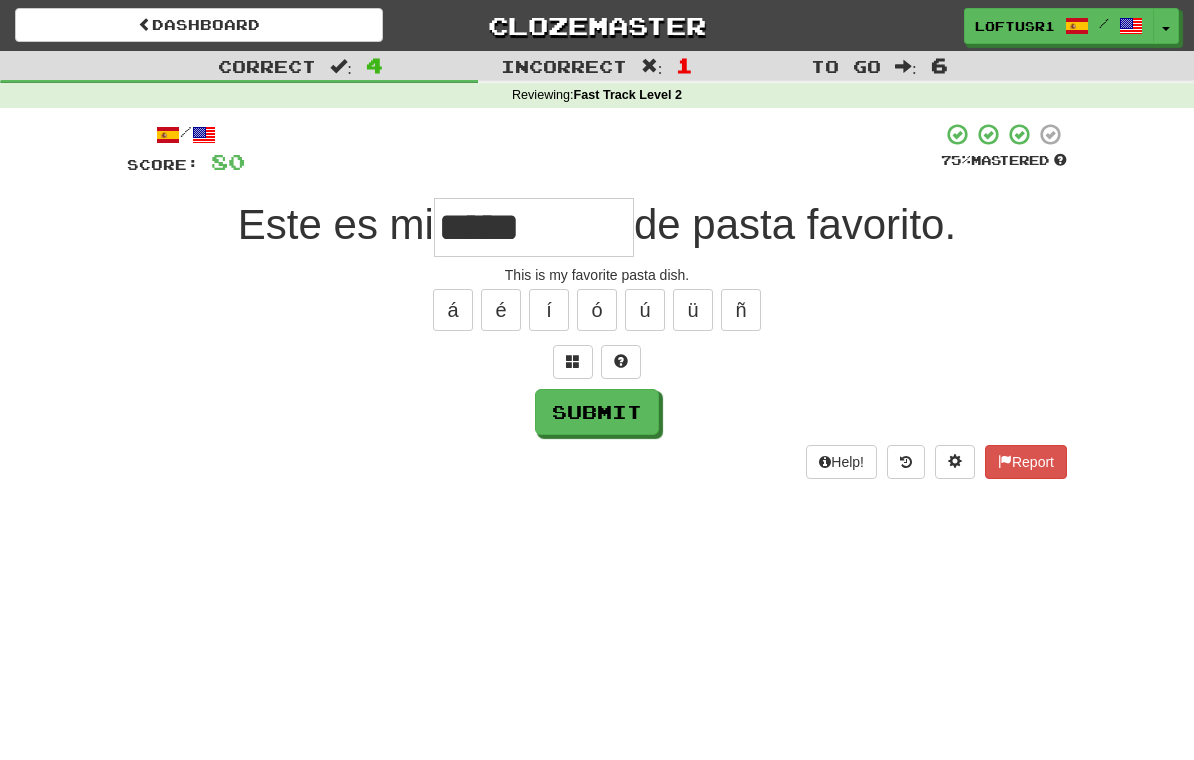 type on "*****" 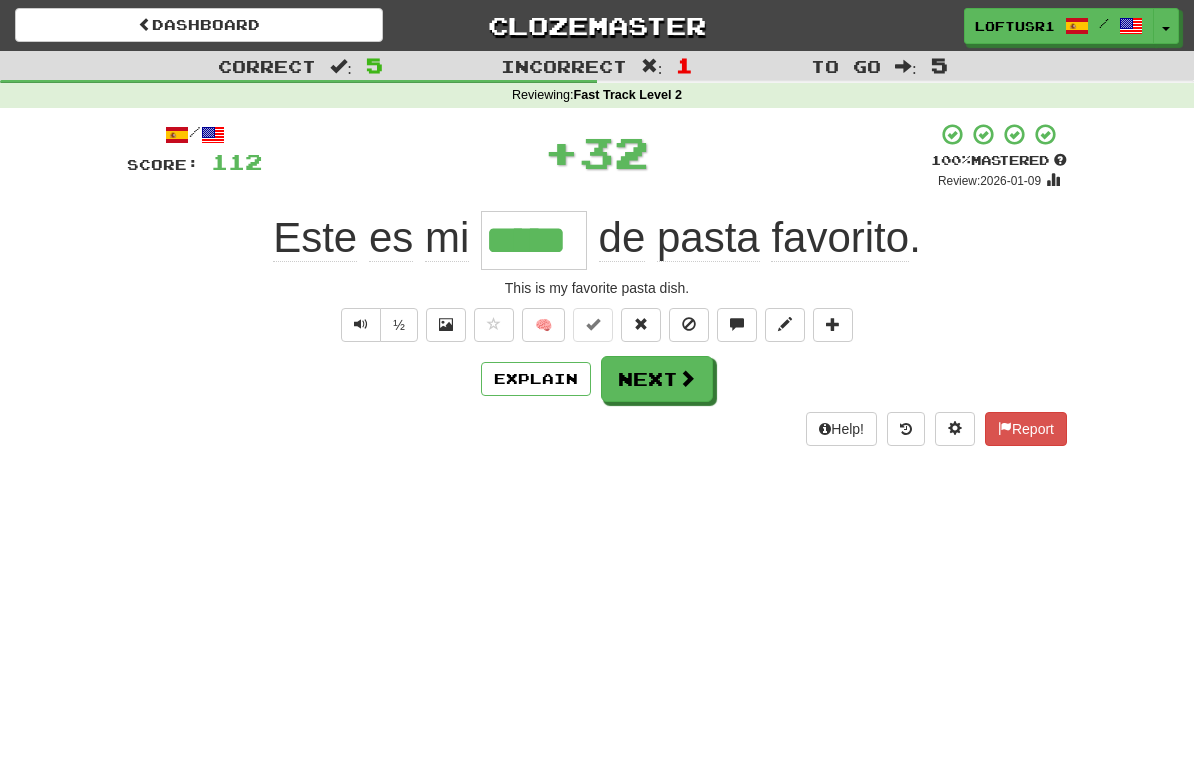 click on "Next" at bounding box center (657, 379) 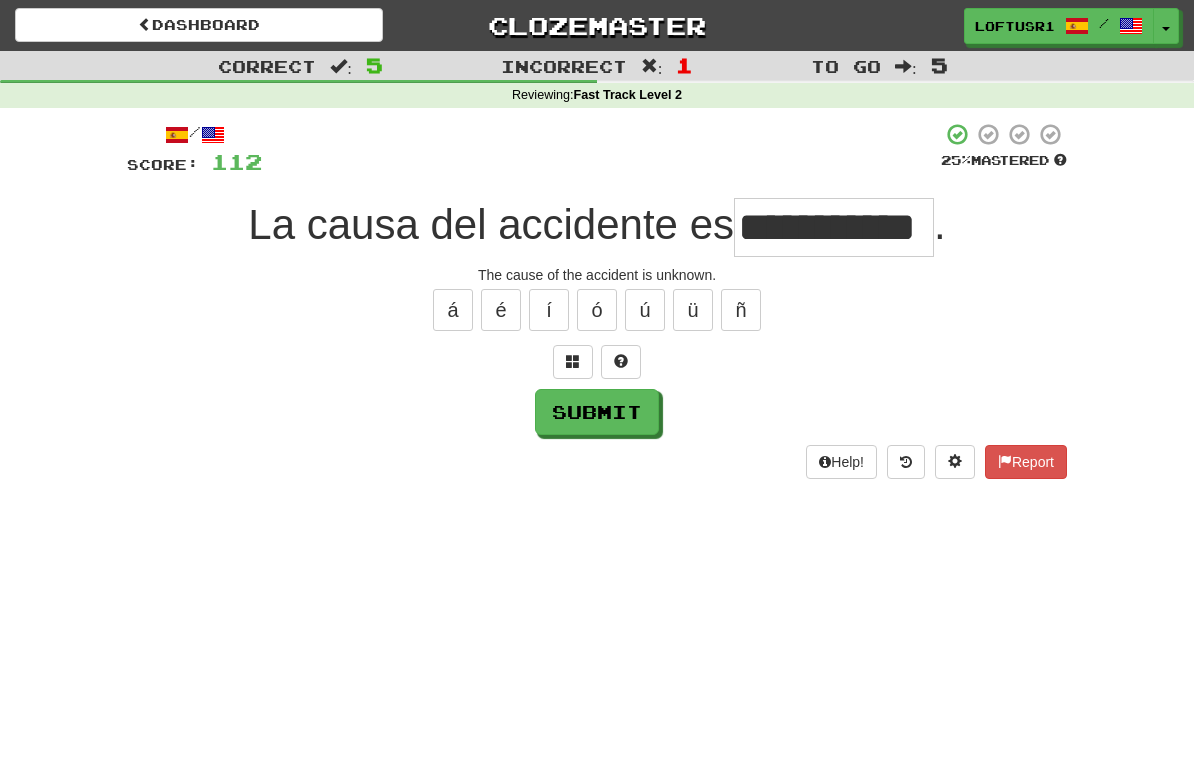 click on "Submit" at bounding box center (597, 412) 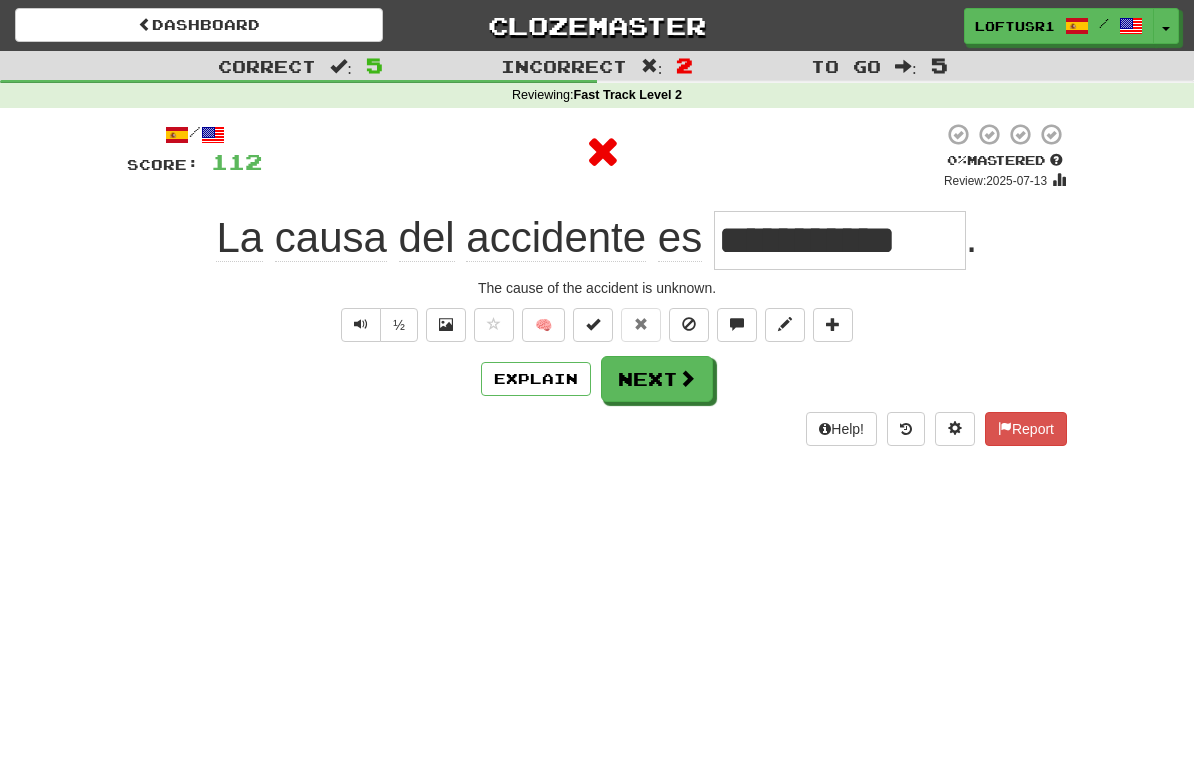 click on "Next" at bounding box center (657, 379) 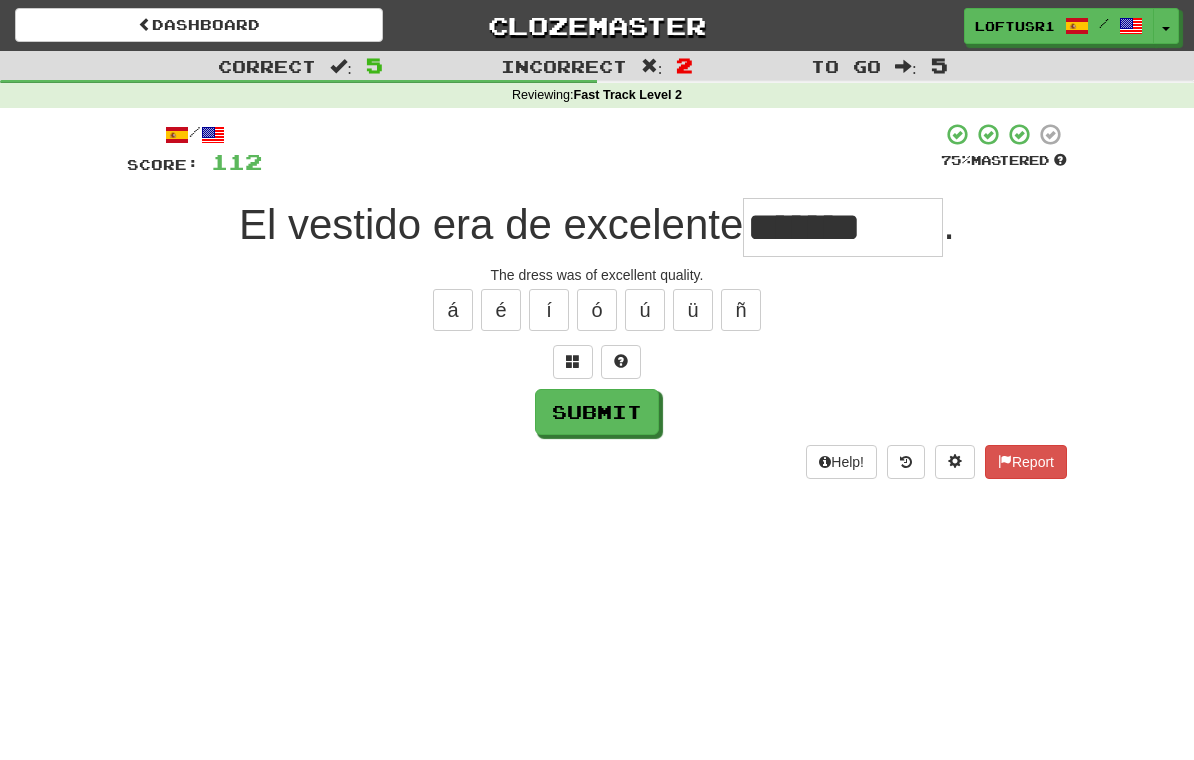 type on "*******" 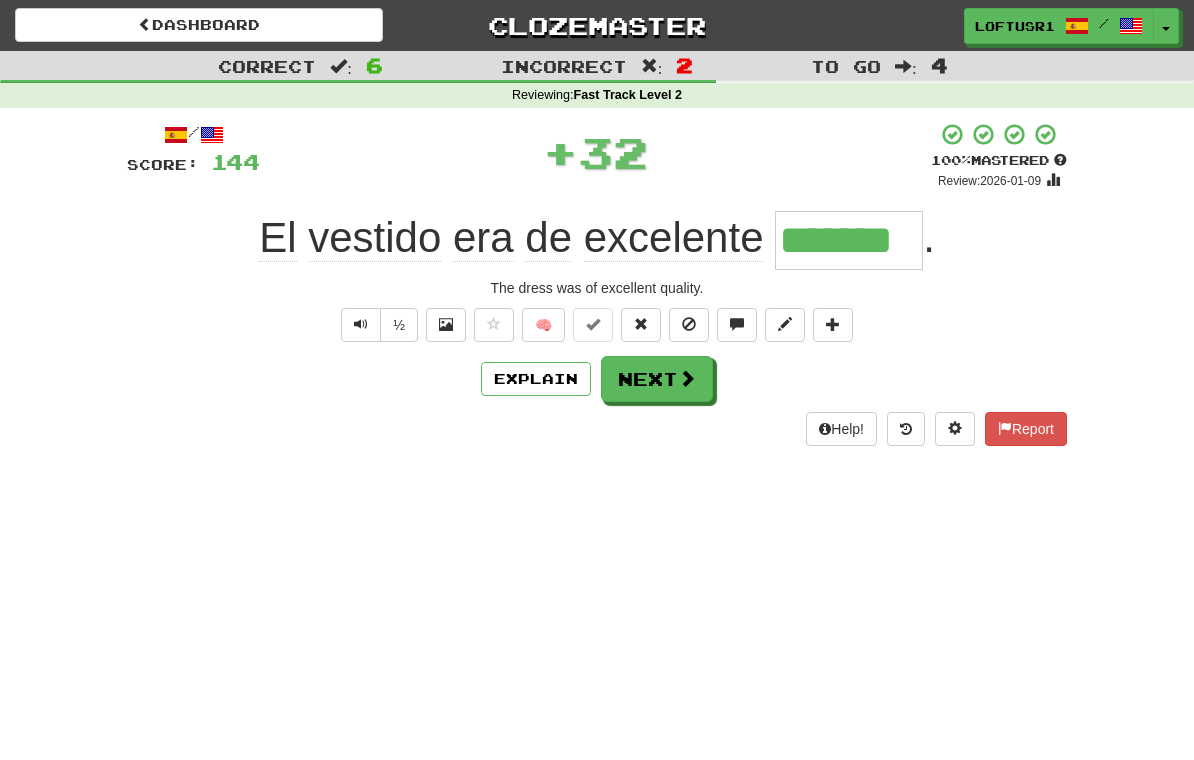 click on "Next" at bounding box center [657, 379] 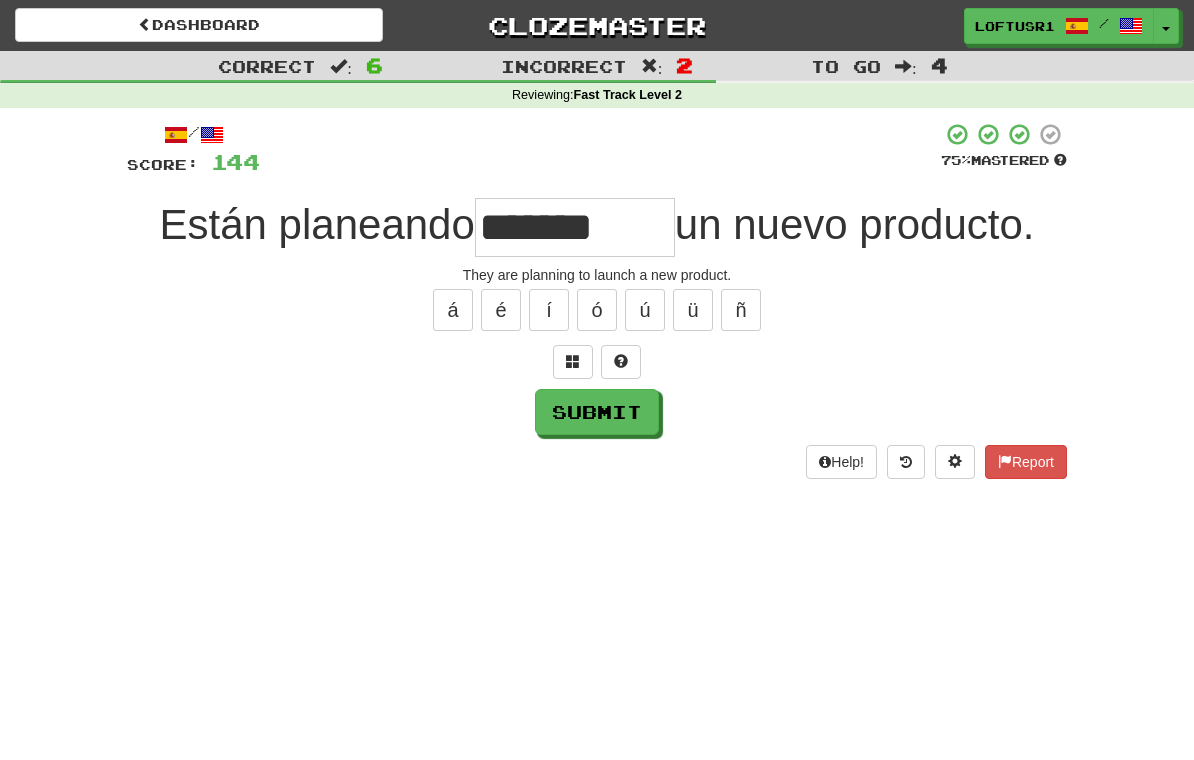 click on "Submit" at bounding box center [597, 412] 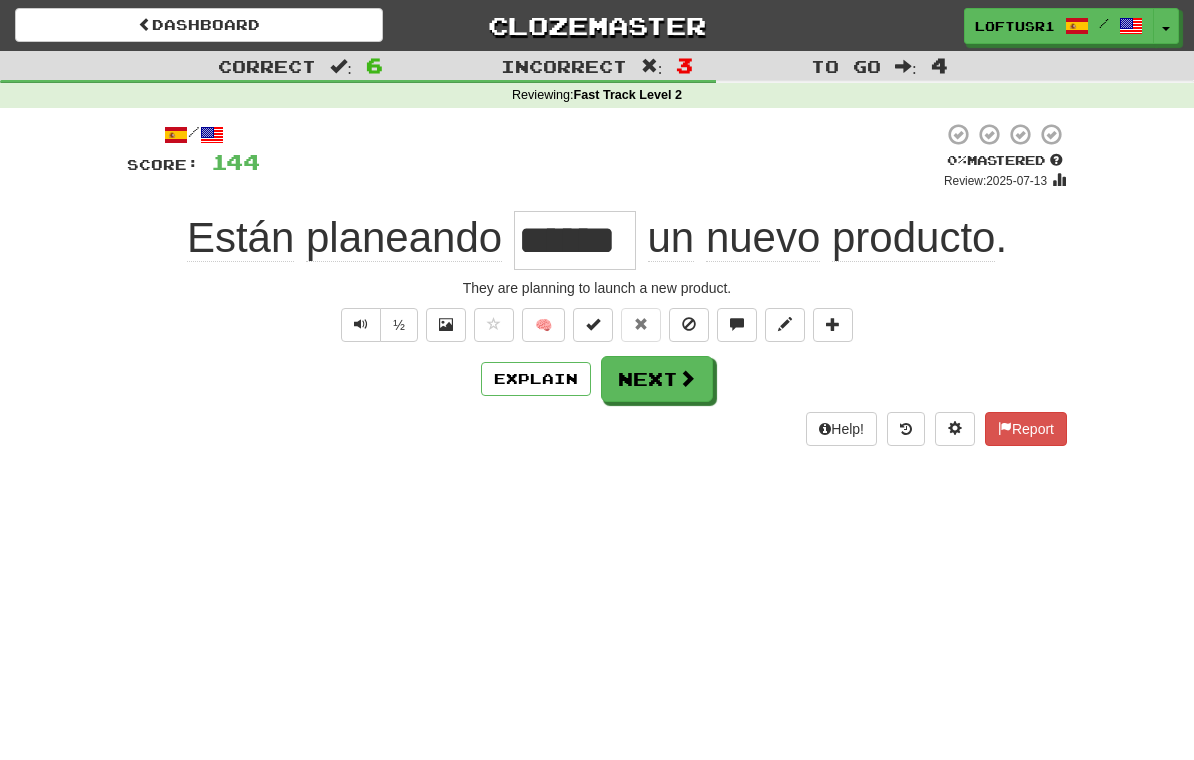 click on "Next" at bounding box center [657, 379] 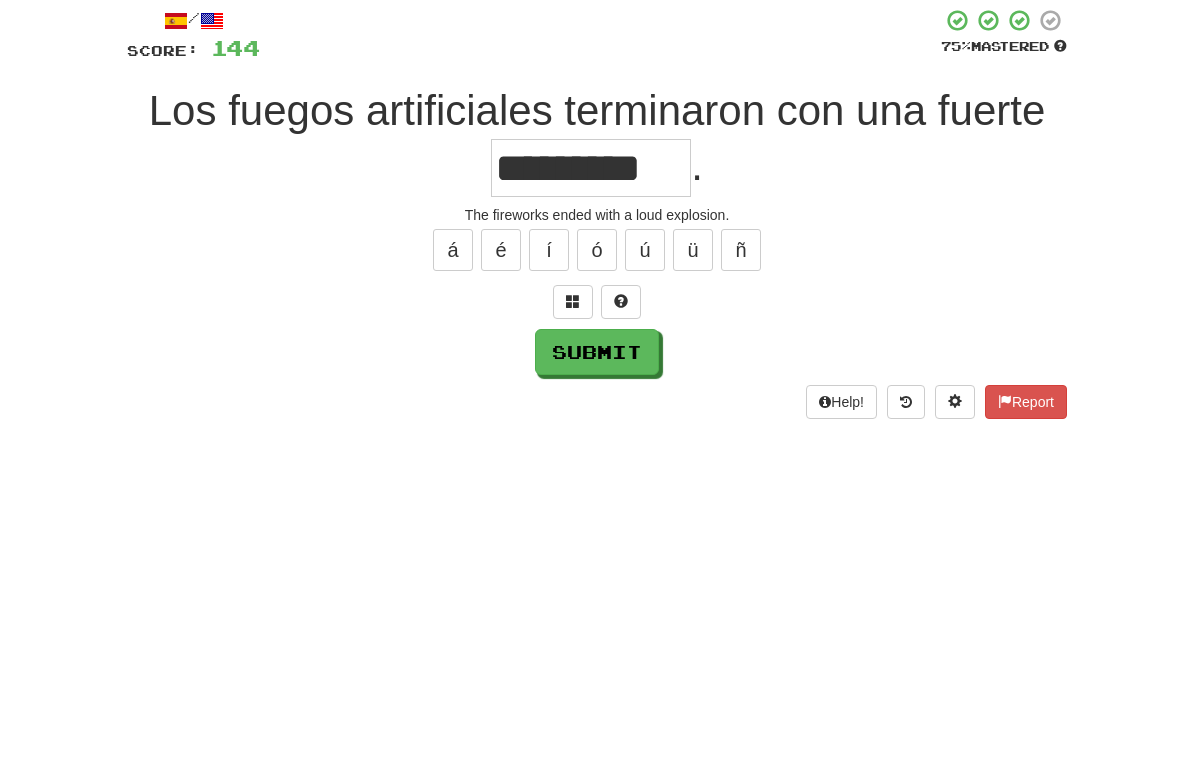 scroll, scrollTop: 114, scrollLeft: 0, axis: vertical 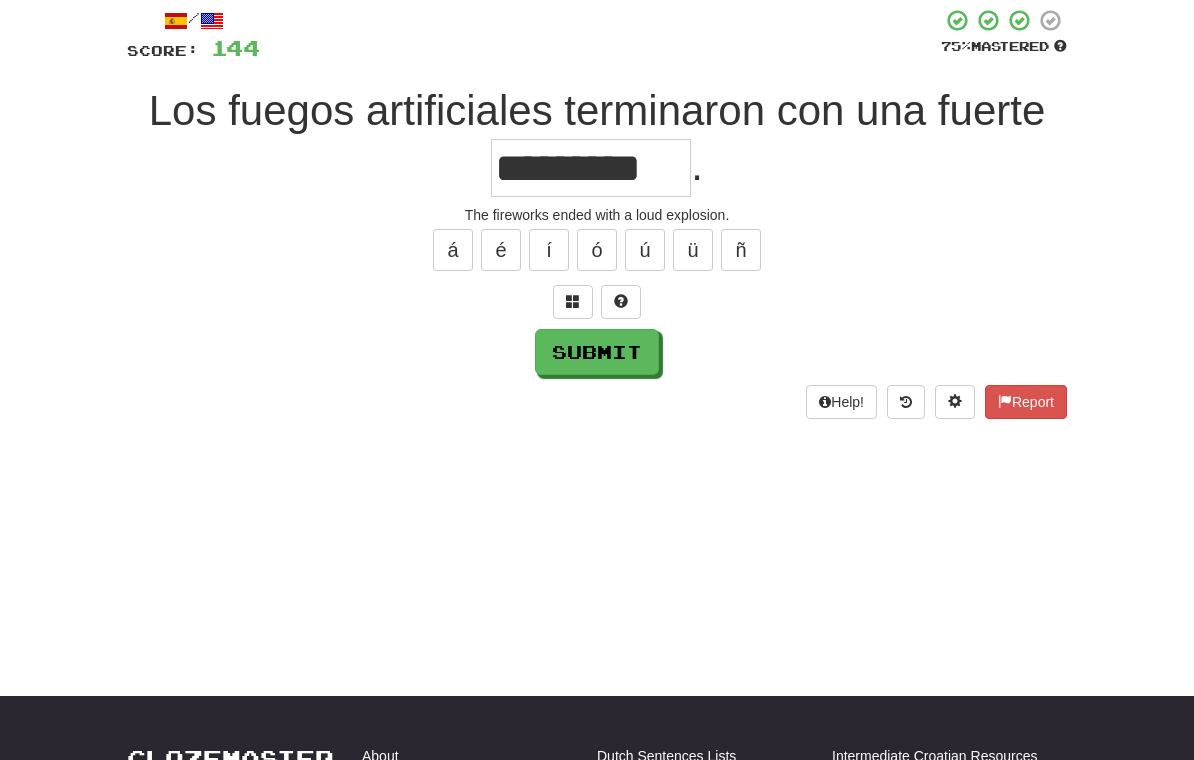 type on "*********" 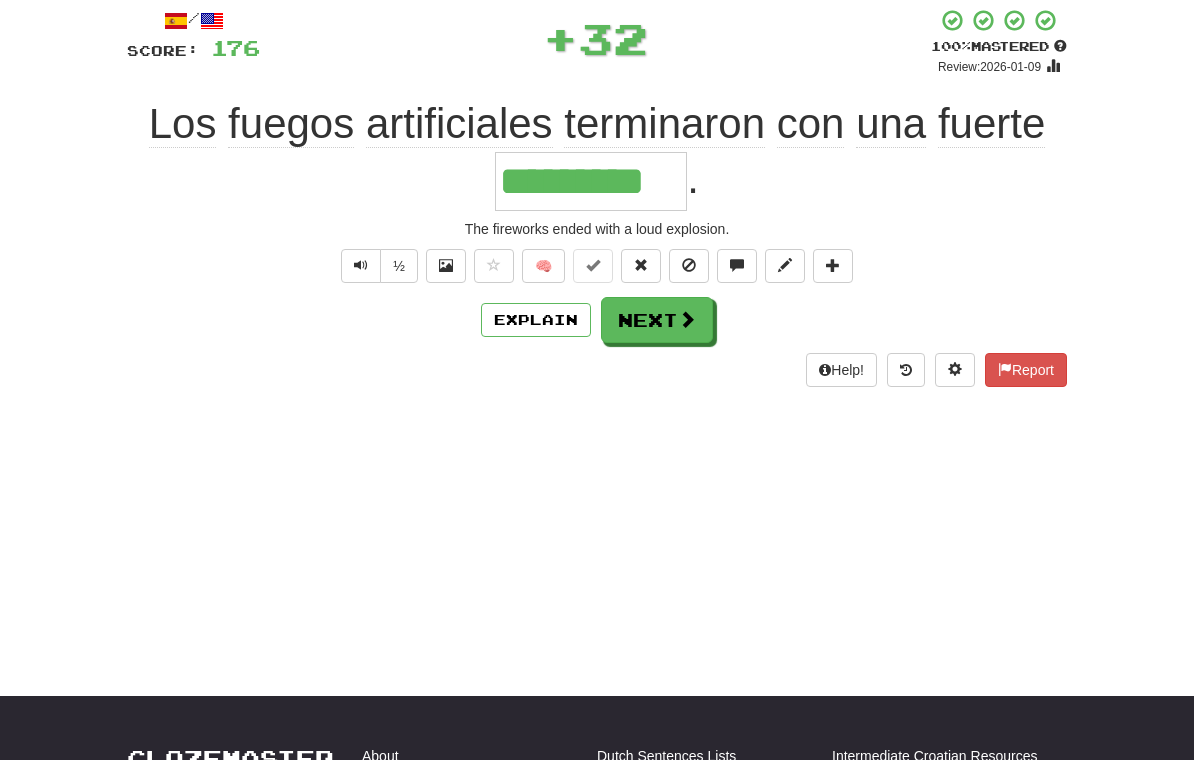 scroll, scrollTop: 0, scrollLeft: 0, axis: both 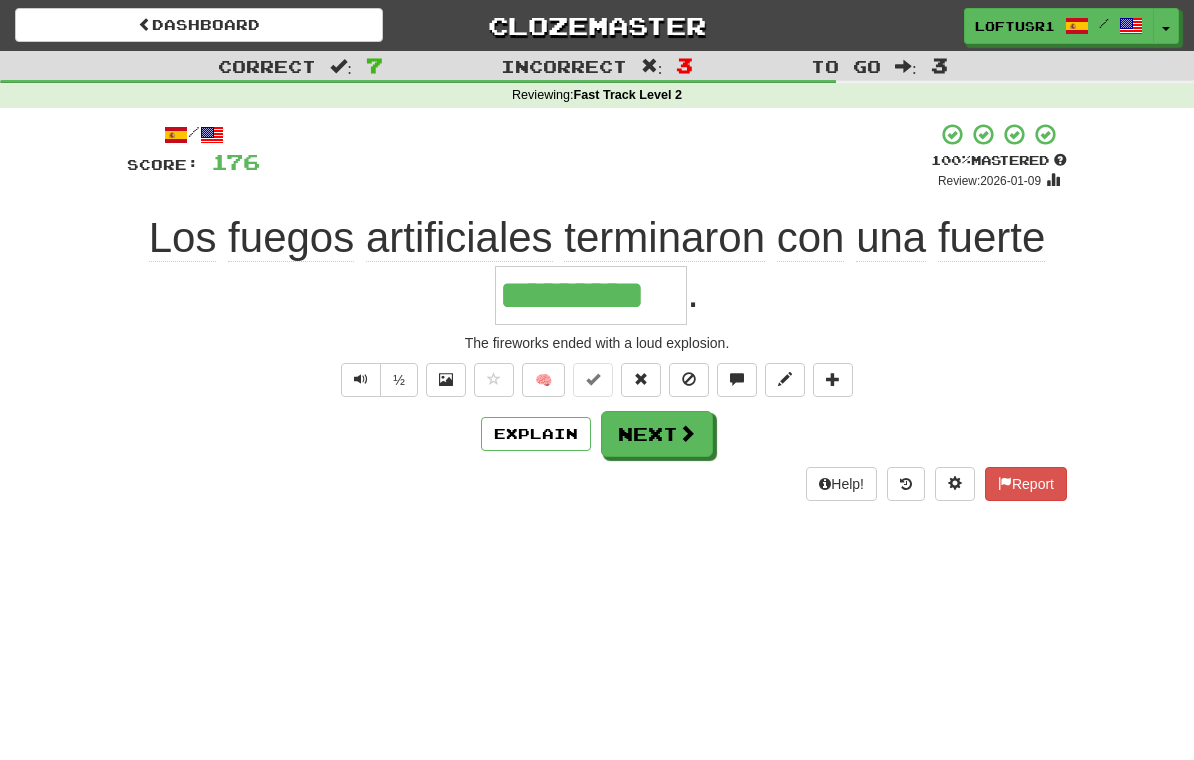 click at bounding box center [687, 433] 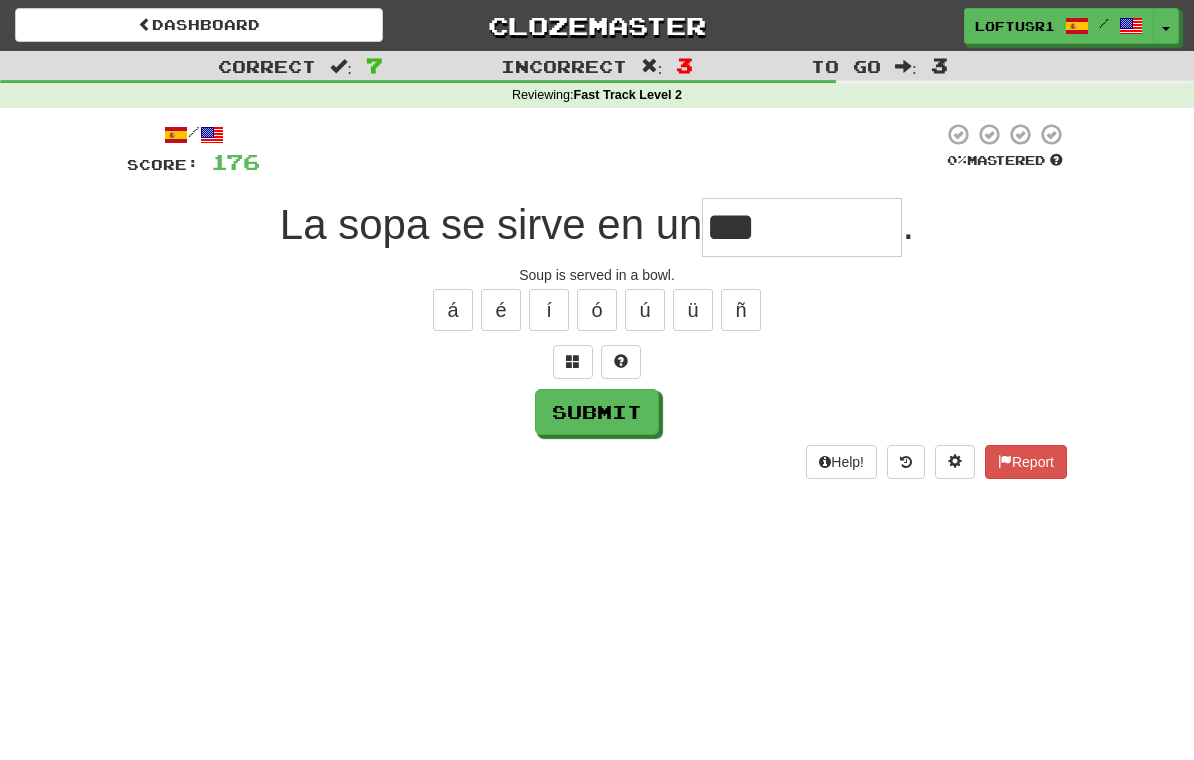 type on "***" 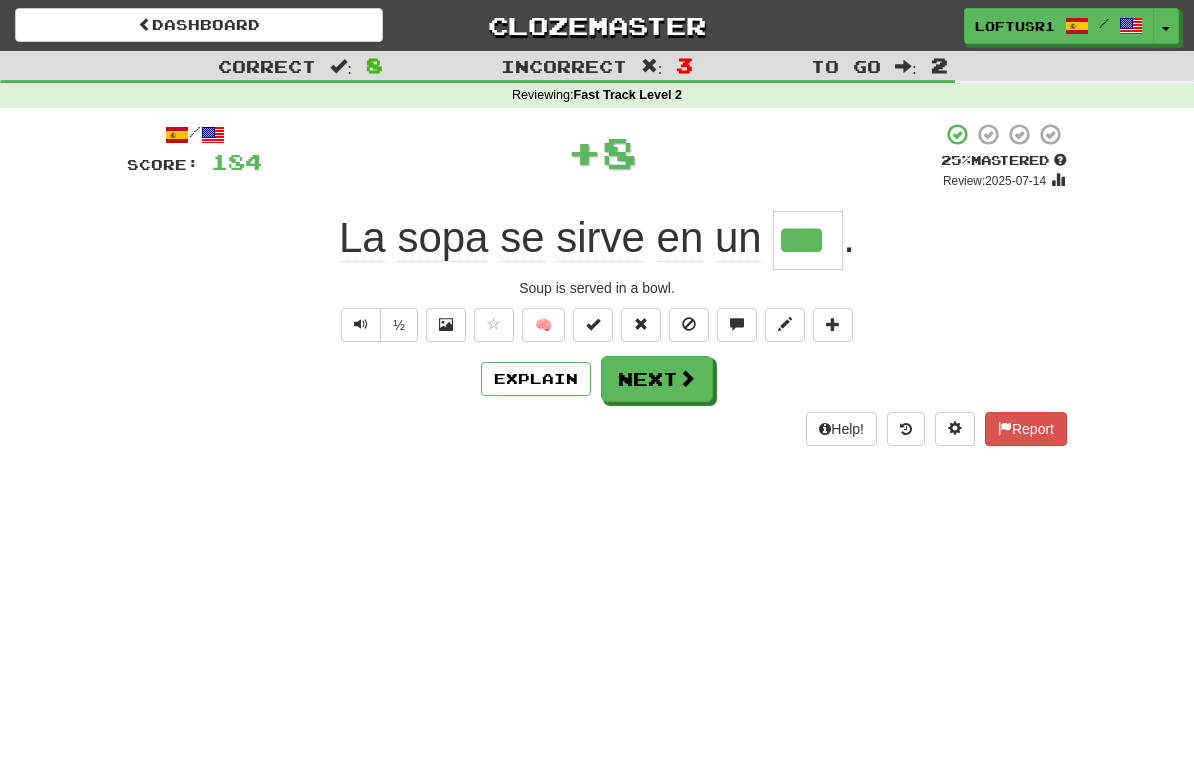 click on "Next" at bounding box center [657, 379] 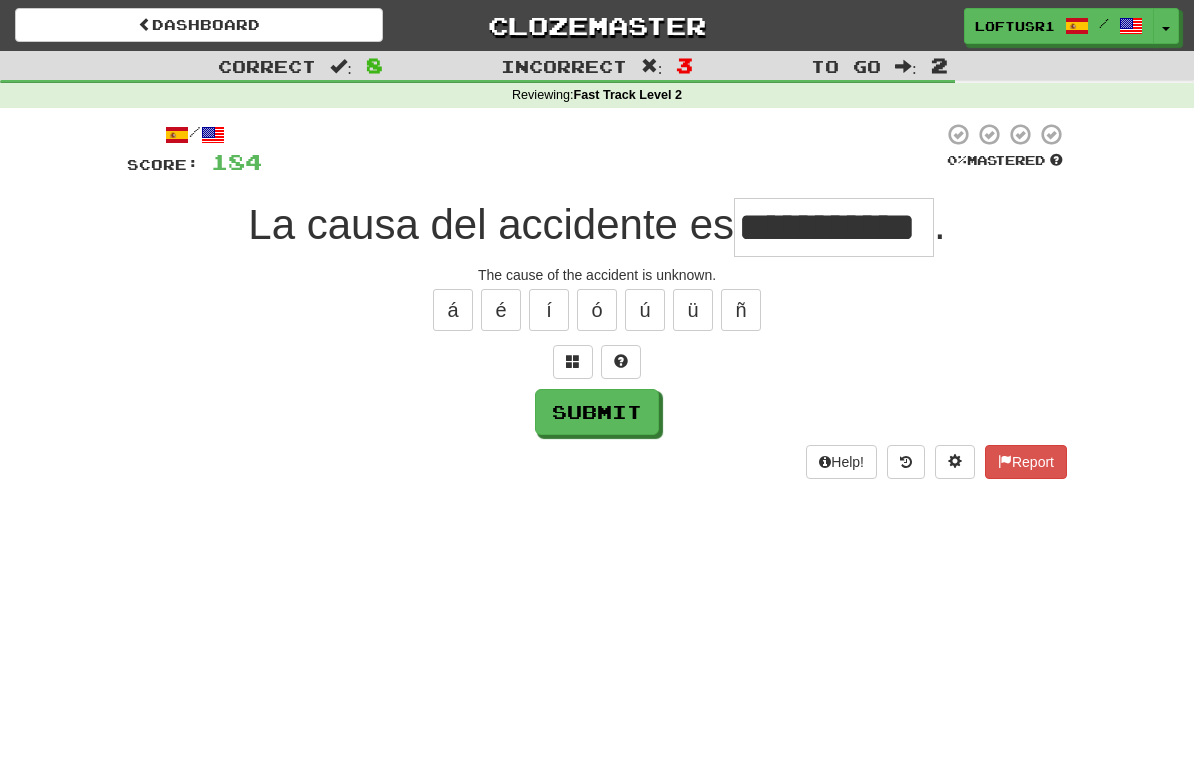 type on "**********" 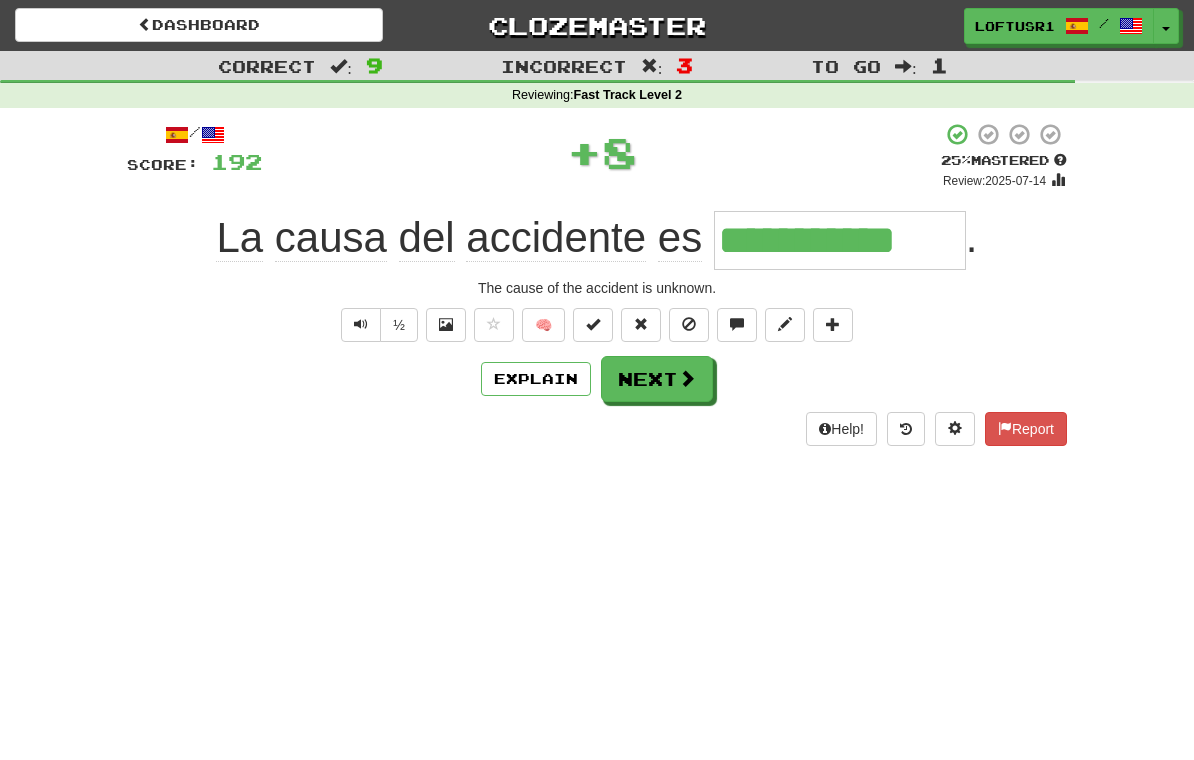 click on "Explain" at bounding box center [536, 379] 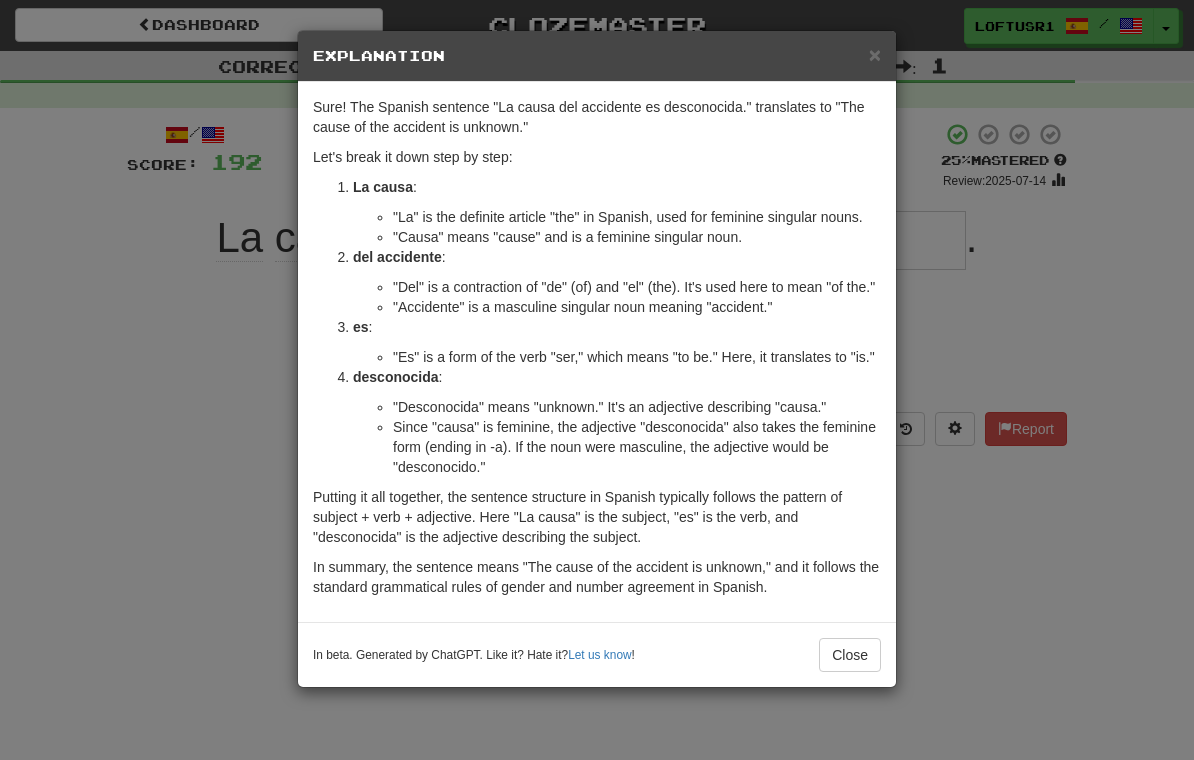 click on "Close" at bounding box center (850, 655) 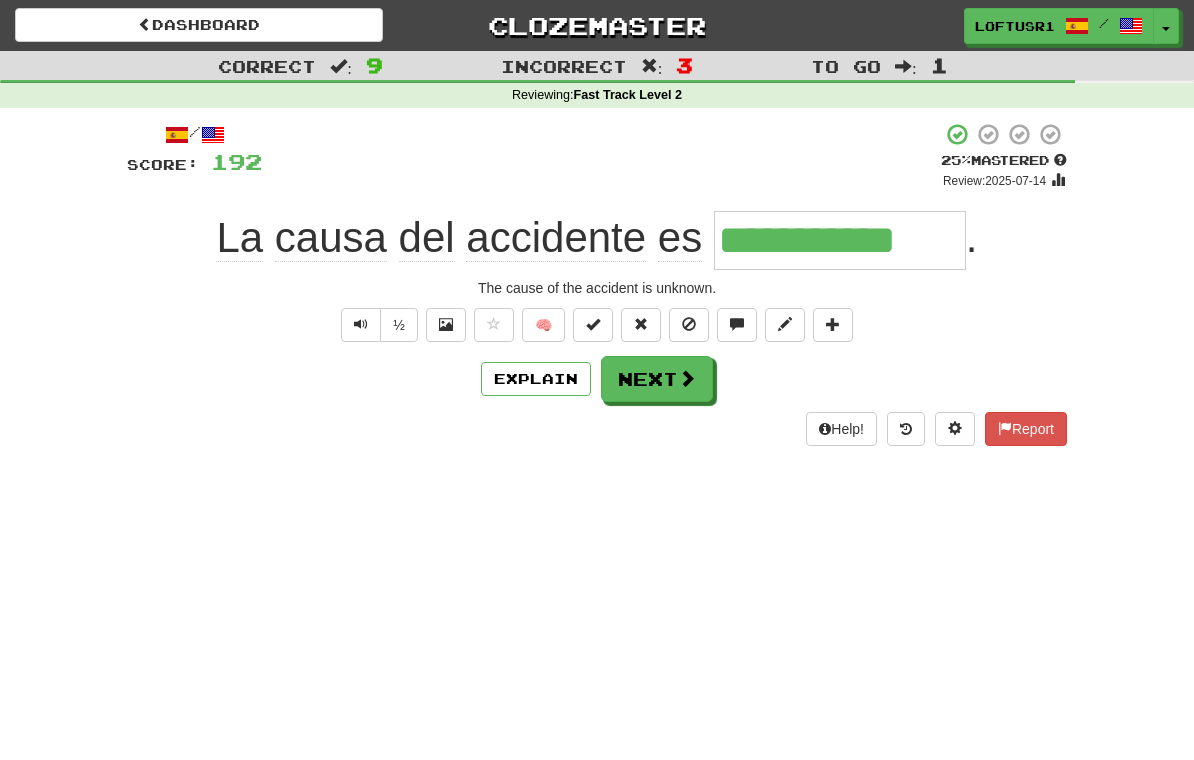 click on "Next" at bounding box center [657, 379] 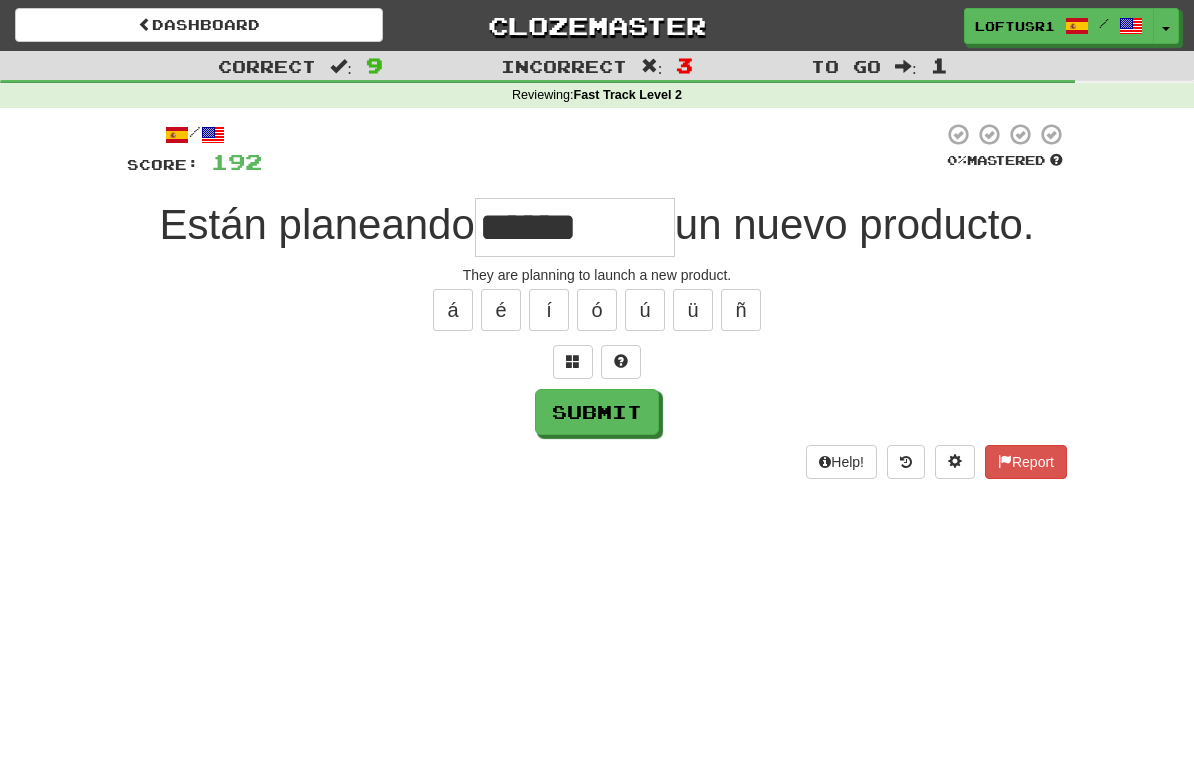 type on "******" 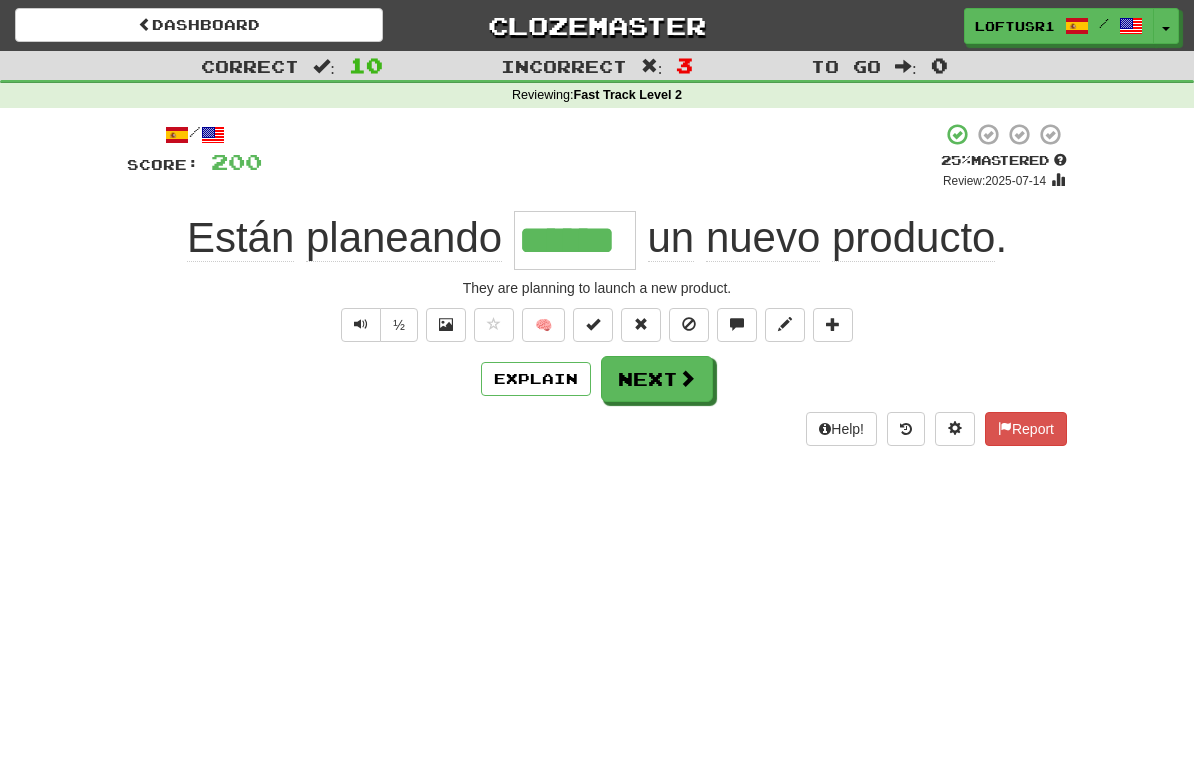 click on "Next" at bounding box center [657, 379] 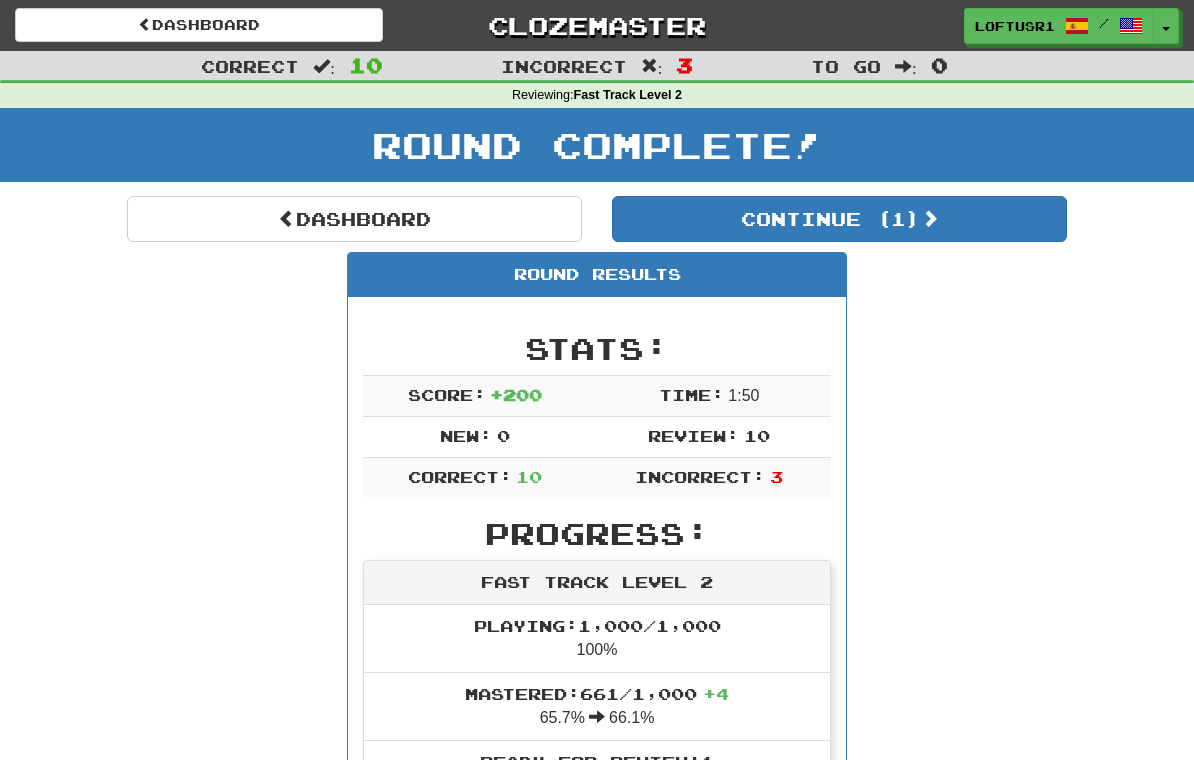 click on "Dashboard" at bounding box center [354, 219] 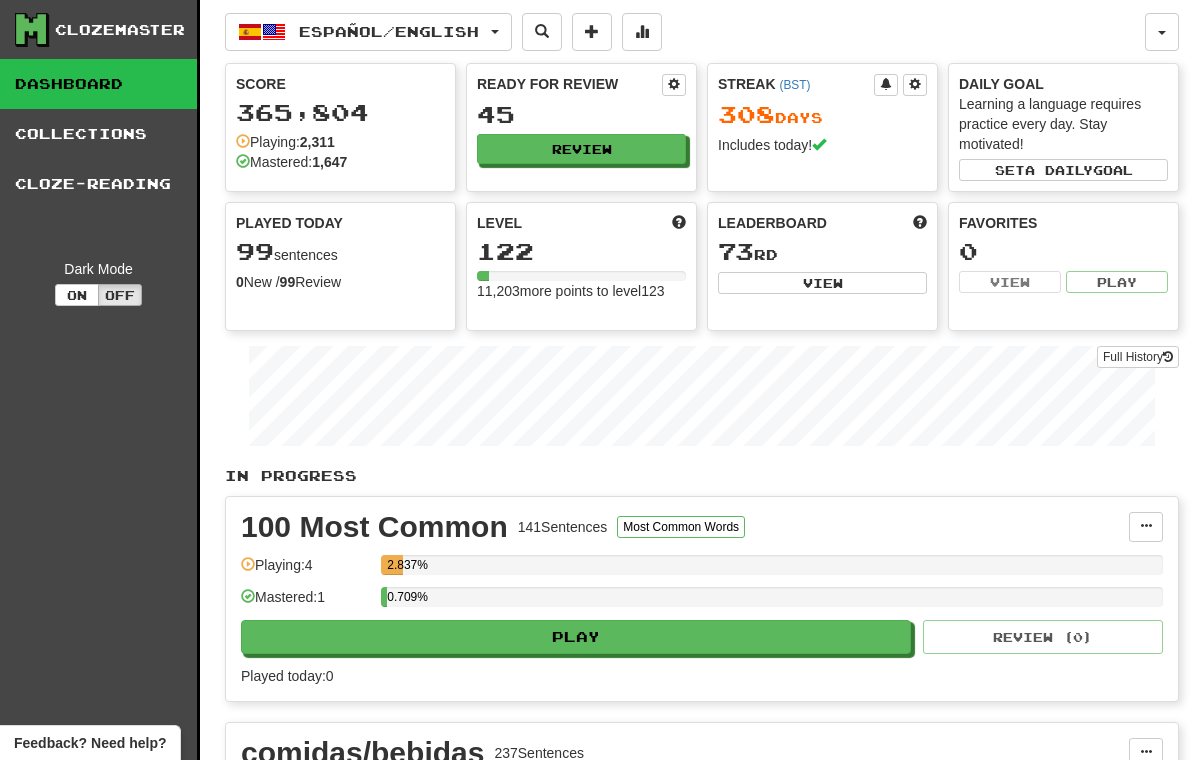 scroll, scrollTop: 0, scrollLeft: 0, axis: both 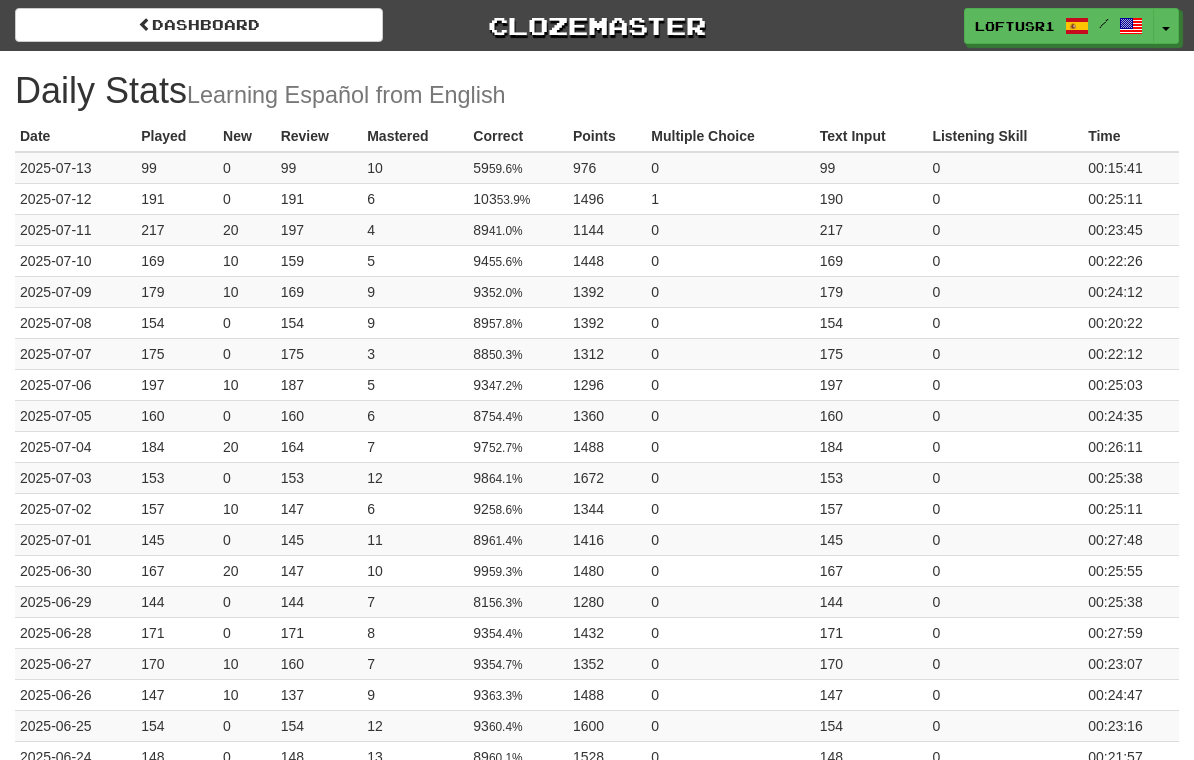 click on "Dashboard" at bounding box center (199, 25) 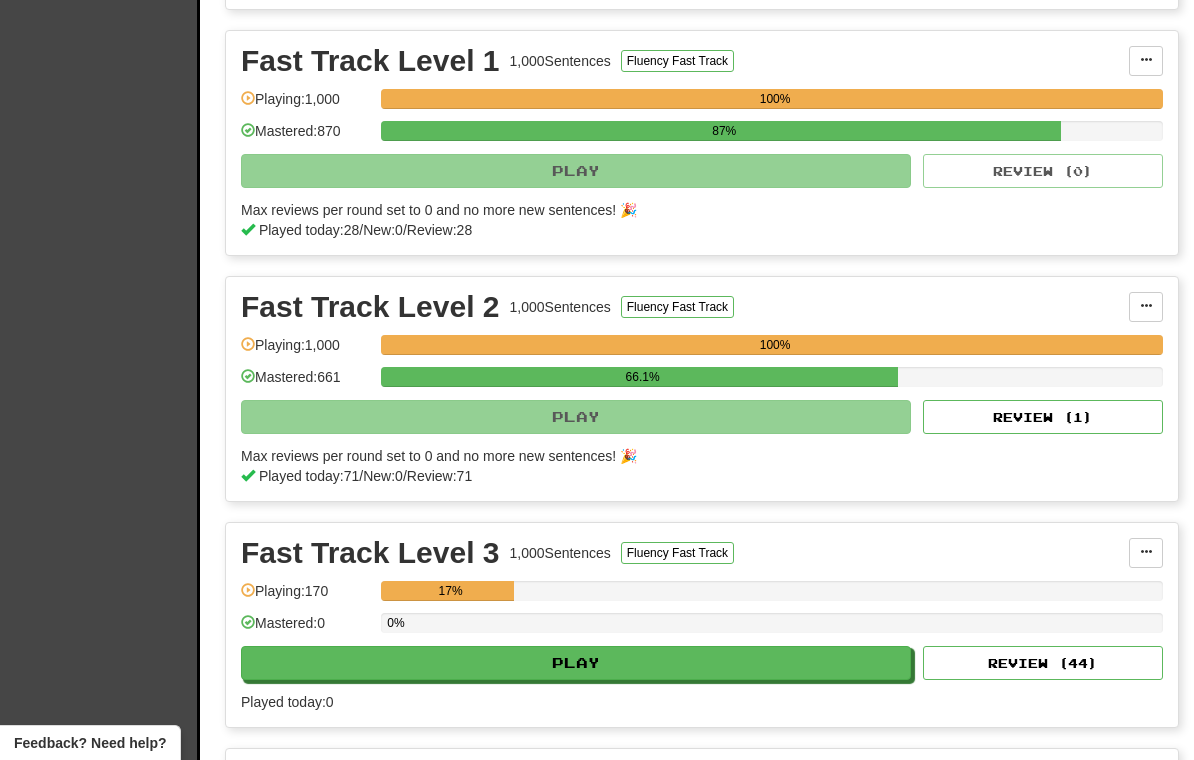 scroll, scrollTop: 897, scrollLeft: 0, axis: vertical 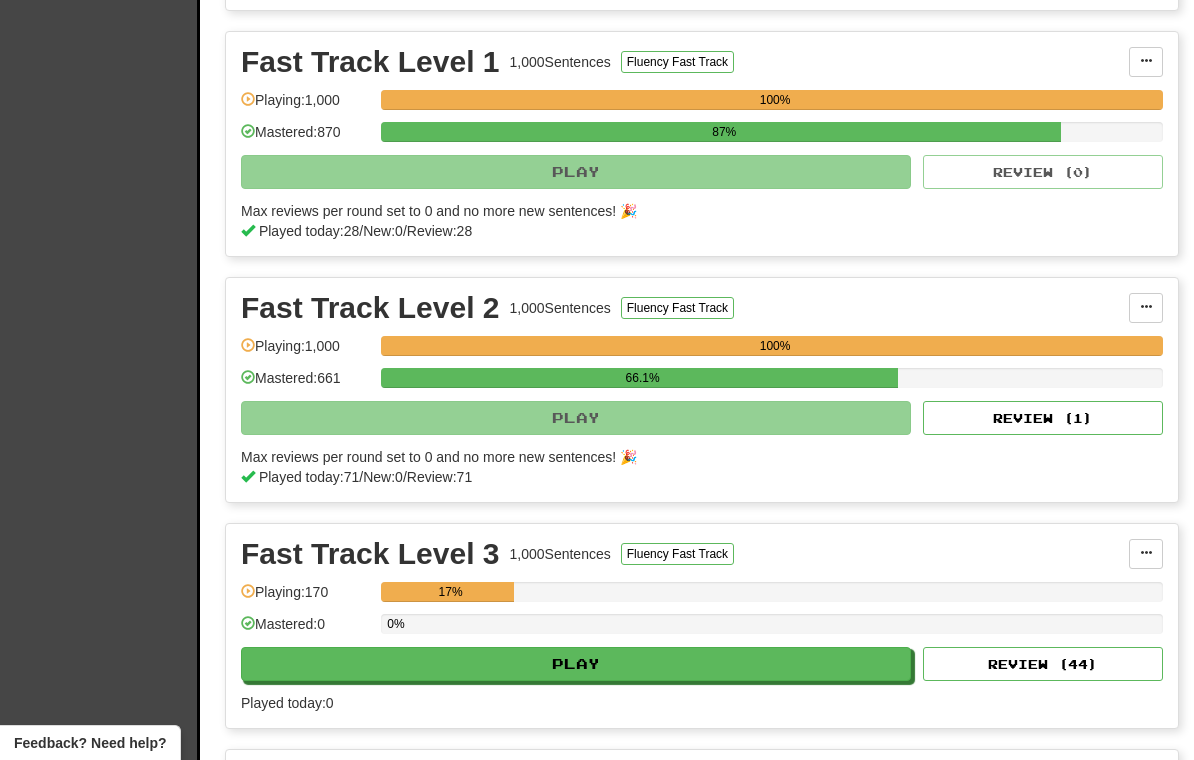 click on "Review ( 1 )" at bounding box center [1043, 418] 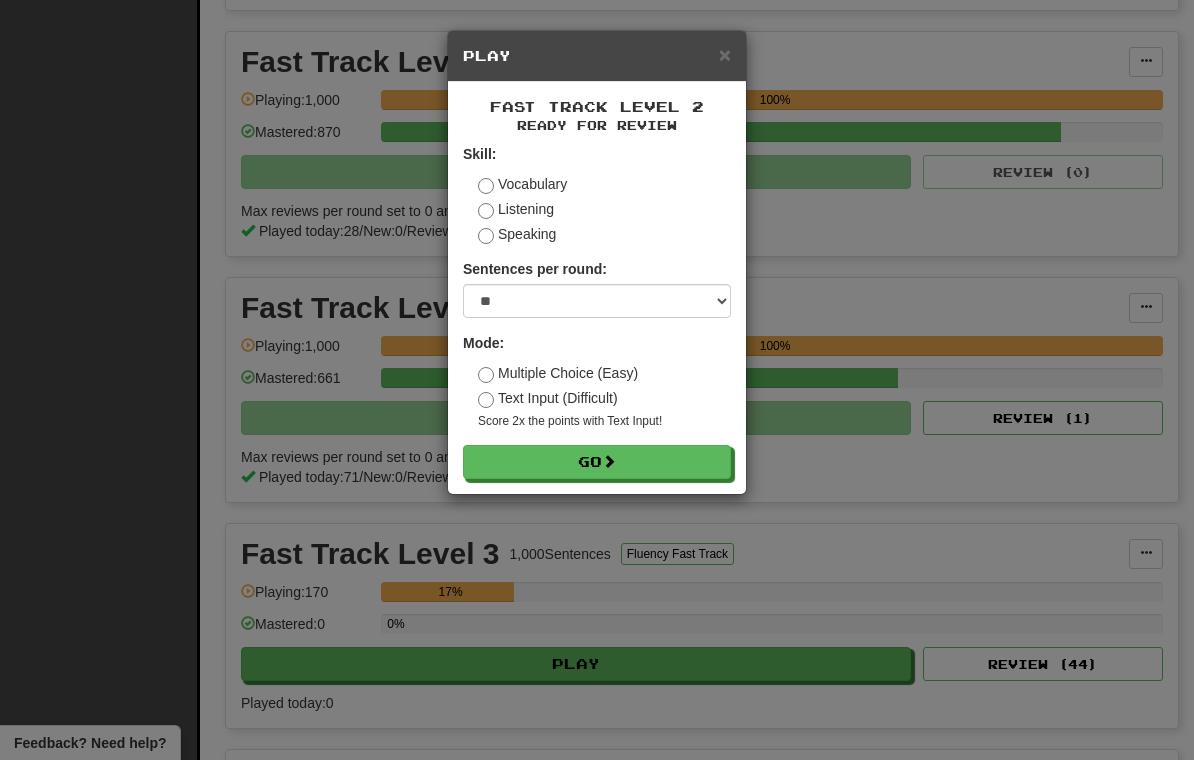 click on "Go" at bounding box center (597, 462) 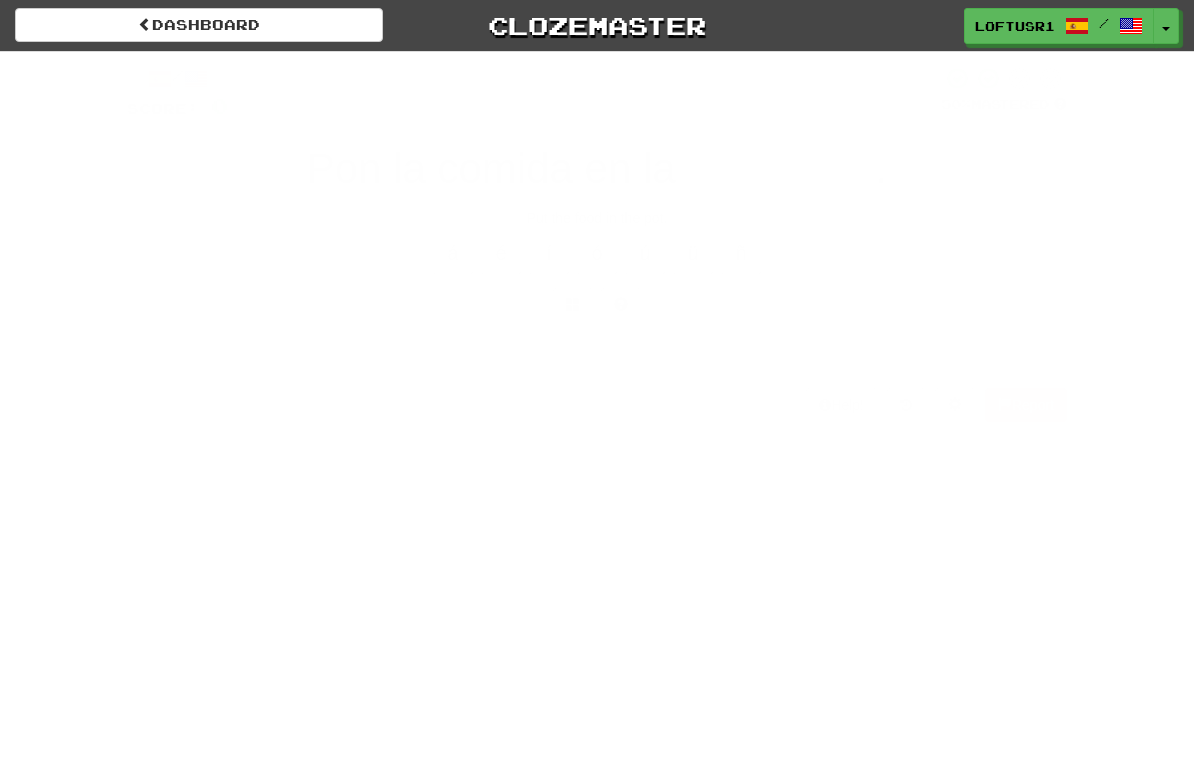 scroll, scrollTop: 0, scrollLeft: 0, axis: both 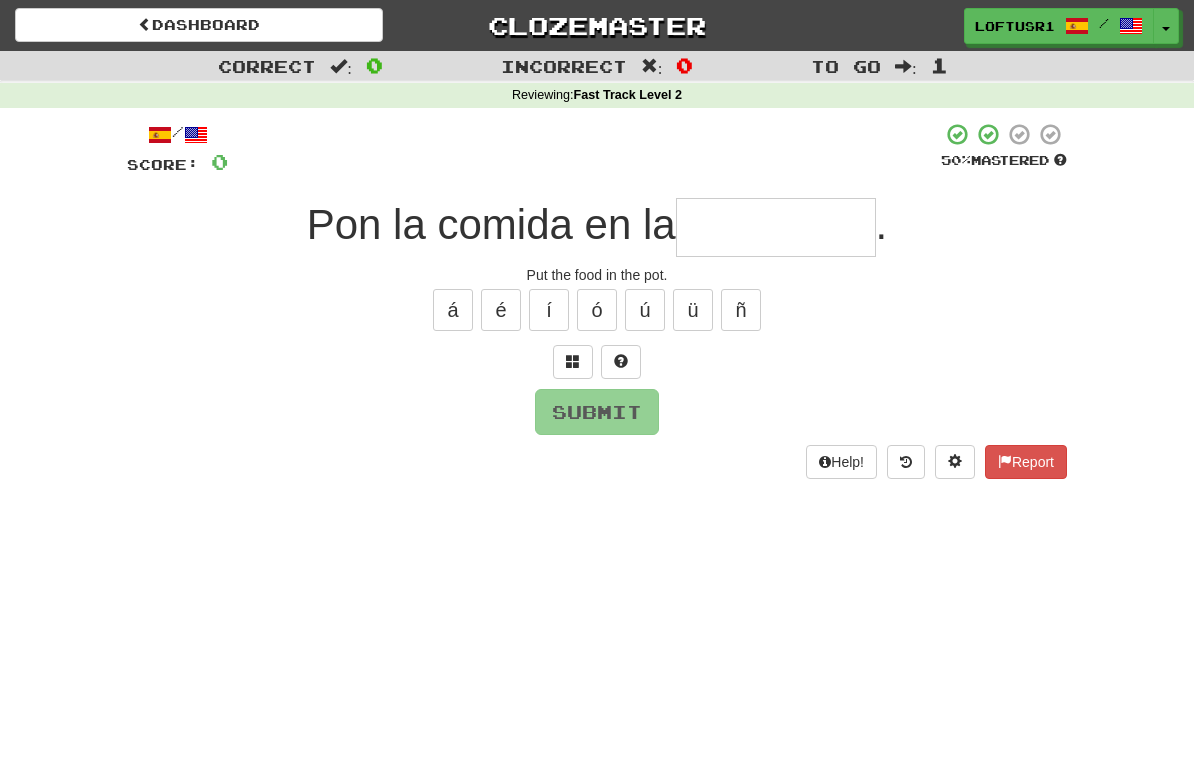 click at bounding box center [776, 227] 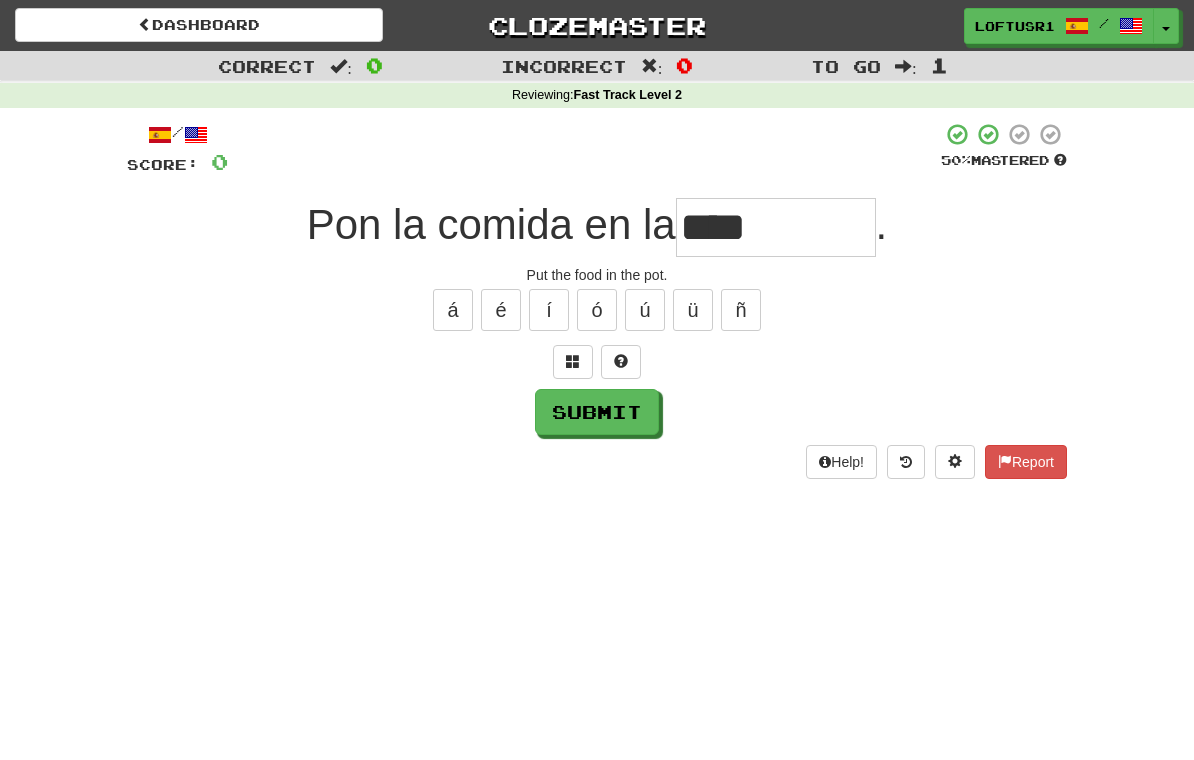 click on "Submit" at bounding box center [597, 412] 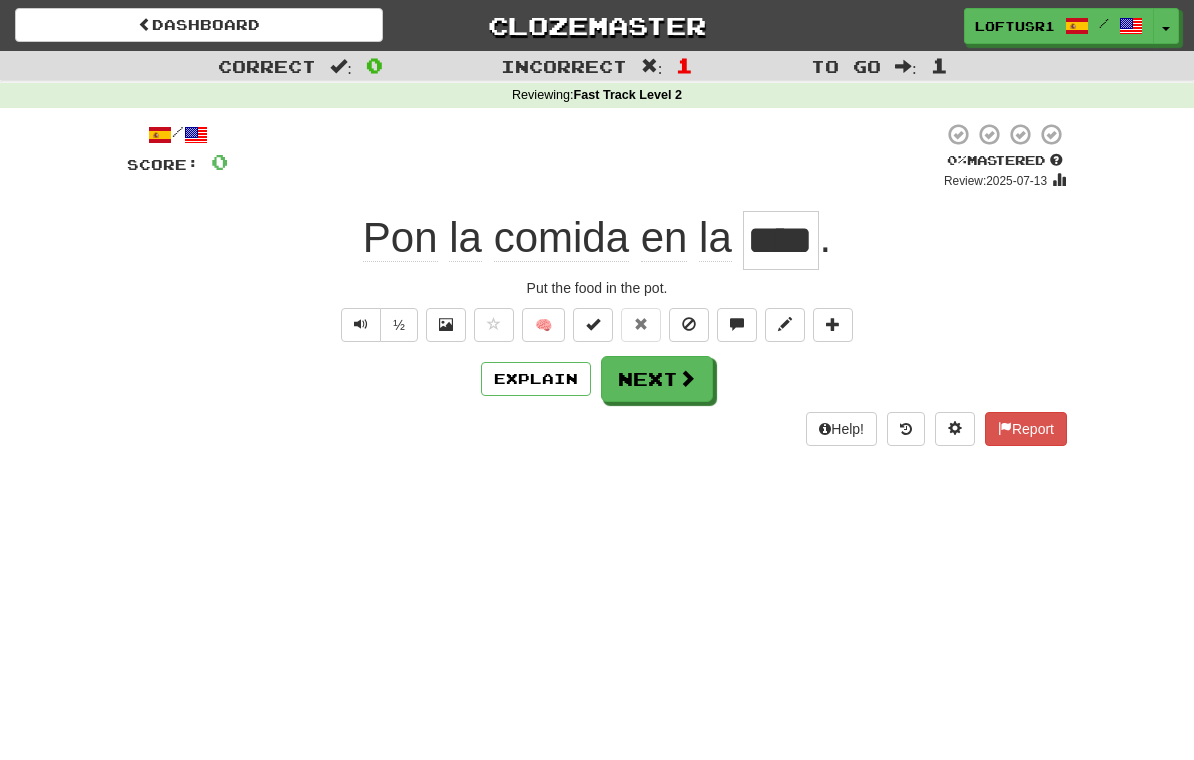 click on "Next" at bounding box center (657, 379) 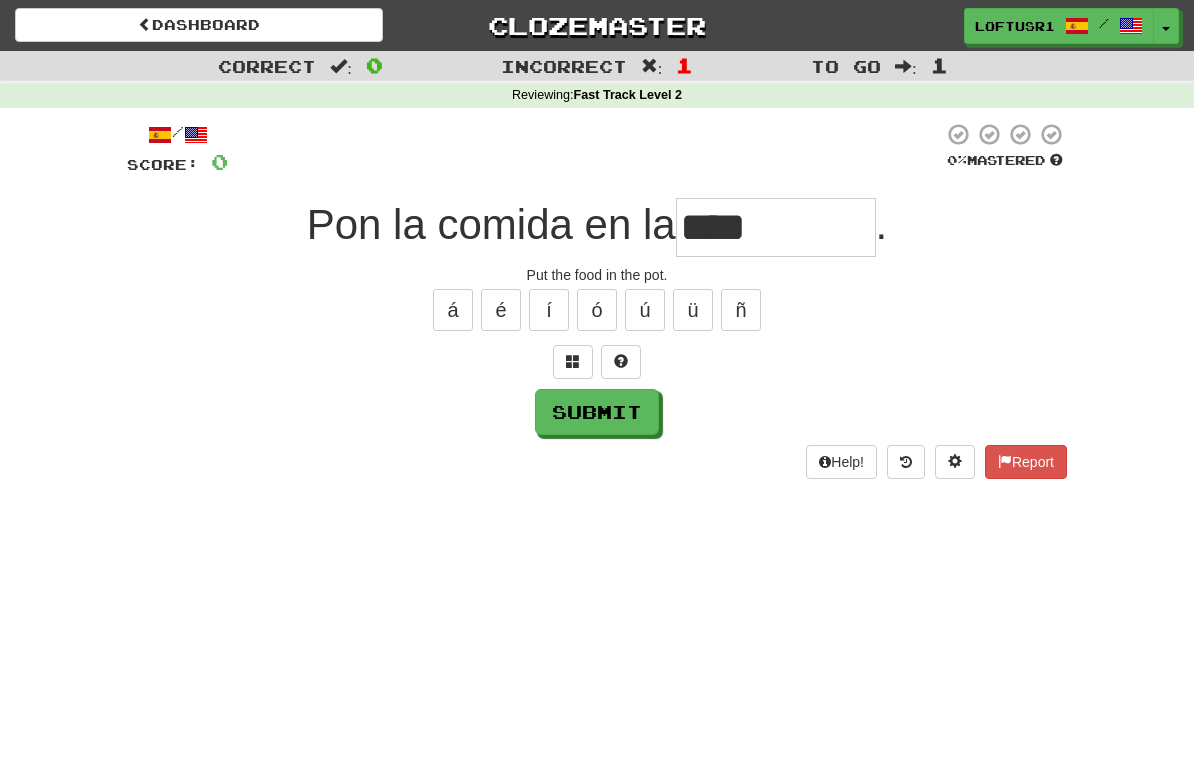 type on "****" 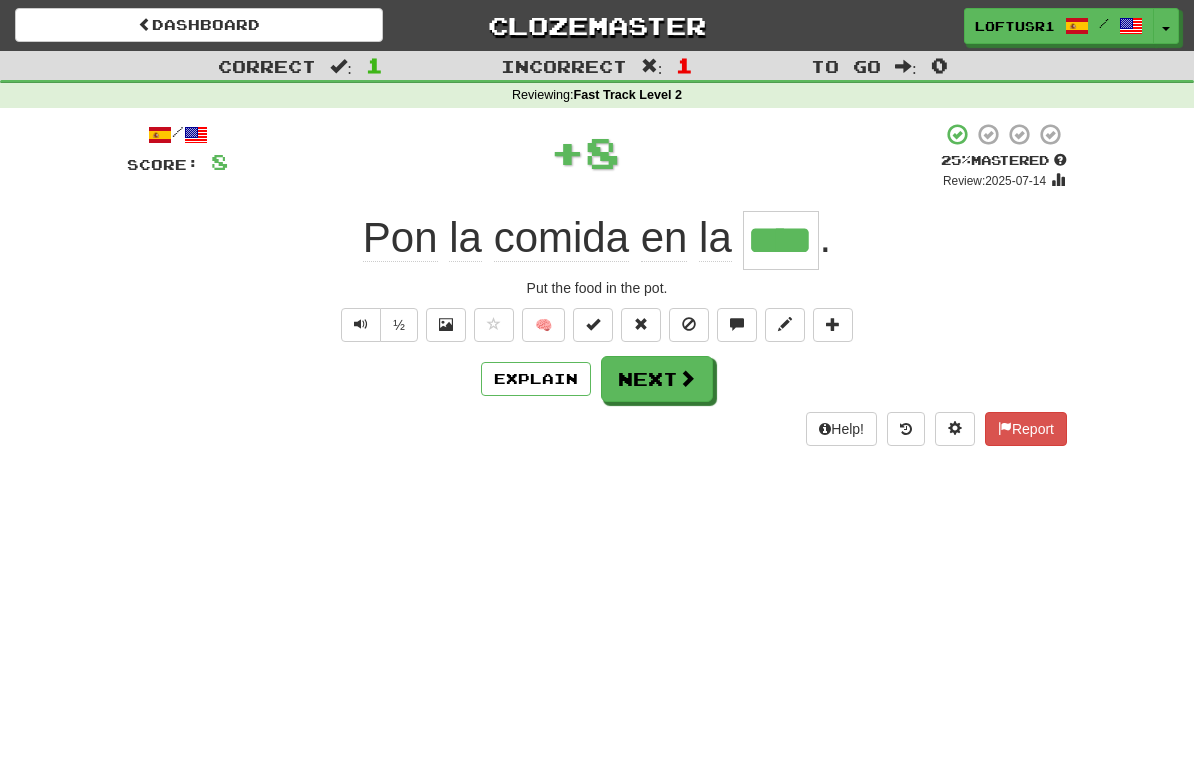 click on "Next" at bounding box center (657, 379) 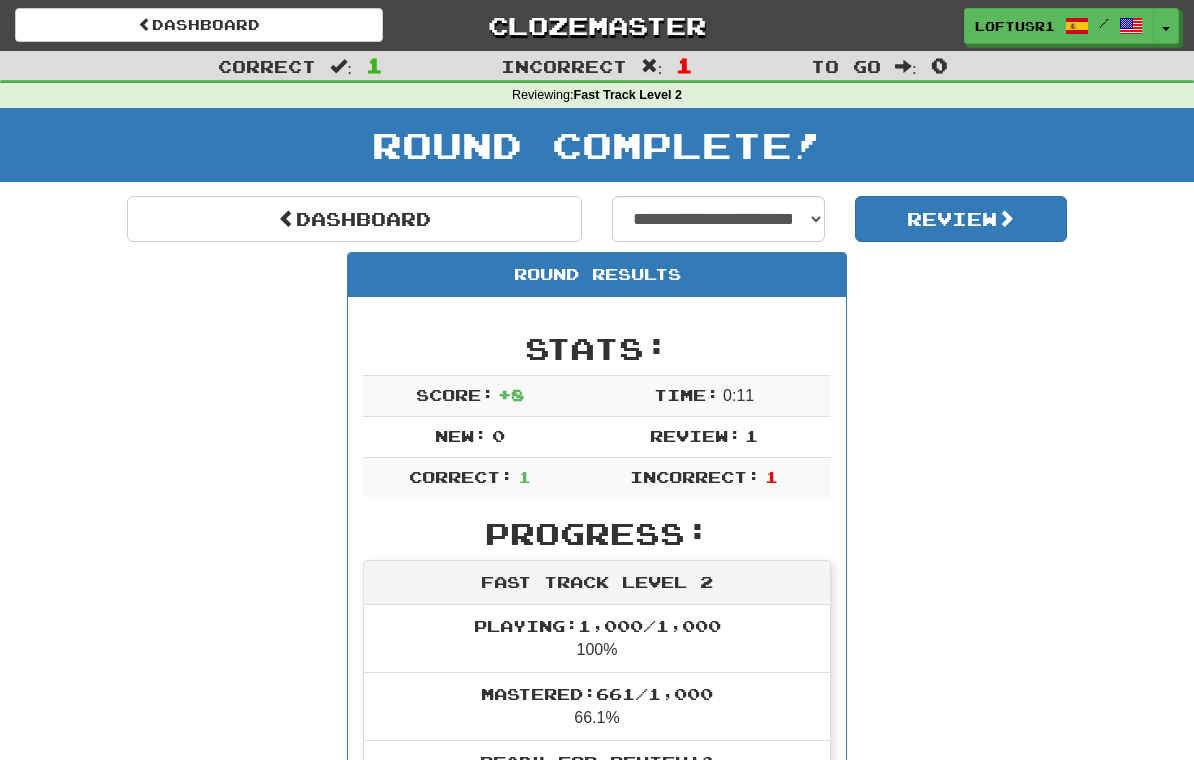 click on "Dashboard" at bounding box center [354, 219] 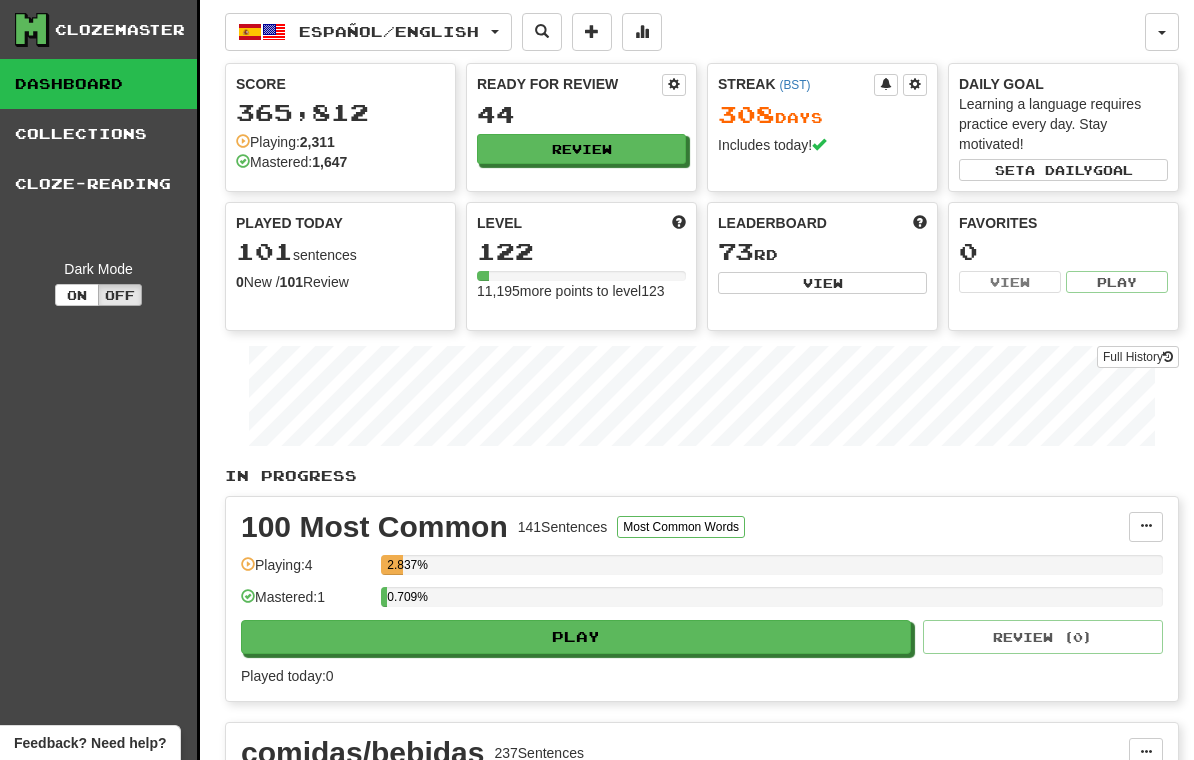 scroll, scrollTop: 0, scrollLeft: 0, axis: both 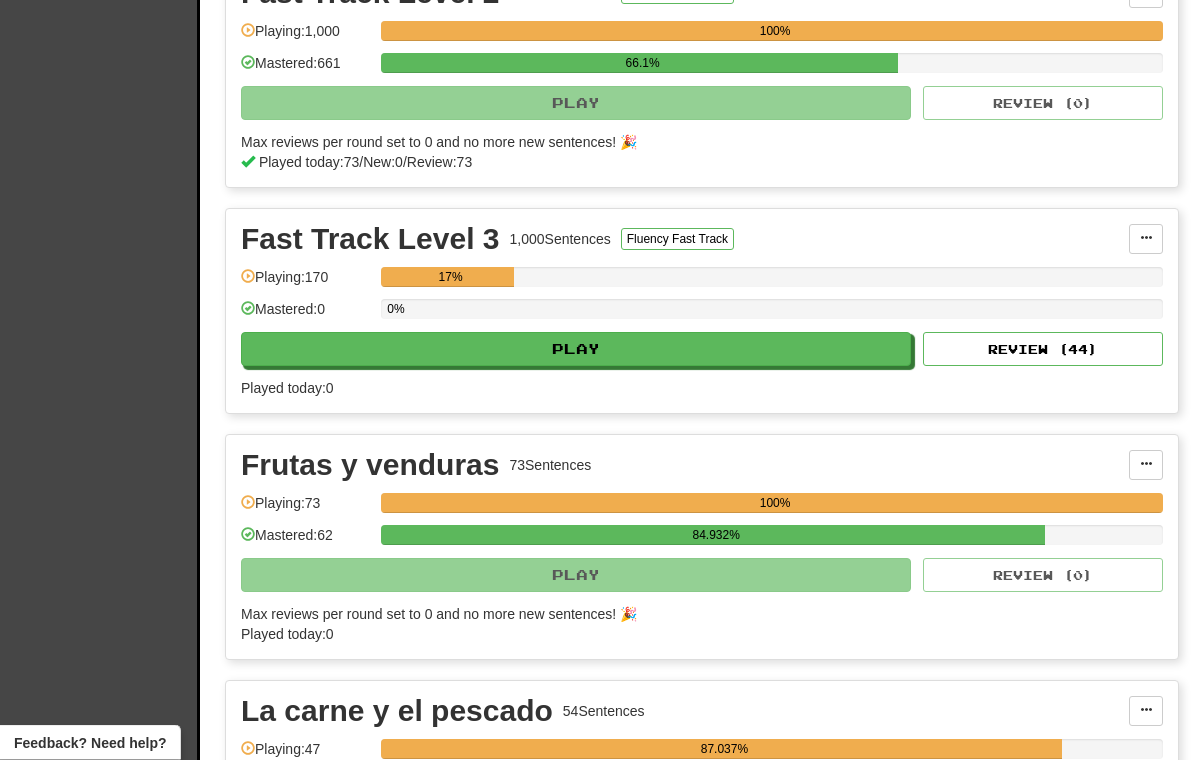 click on "Review ( 44 )" at bounding box center (1043, 350) 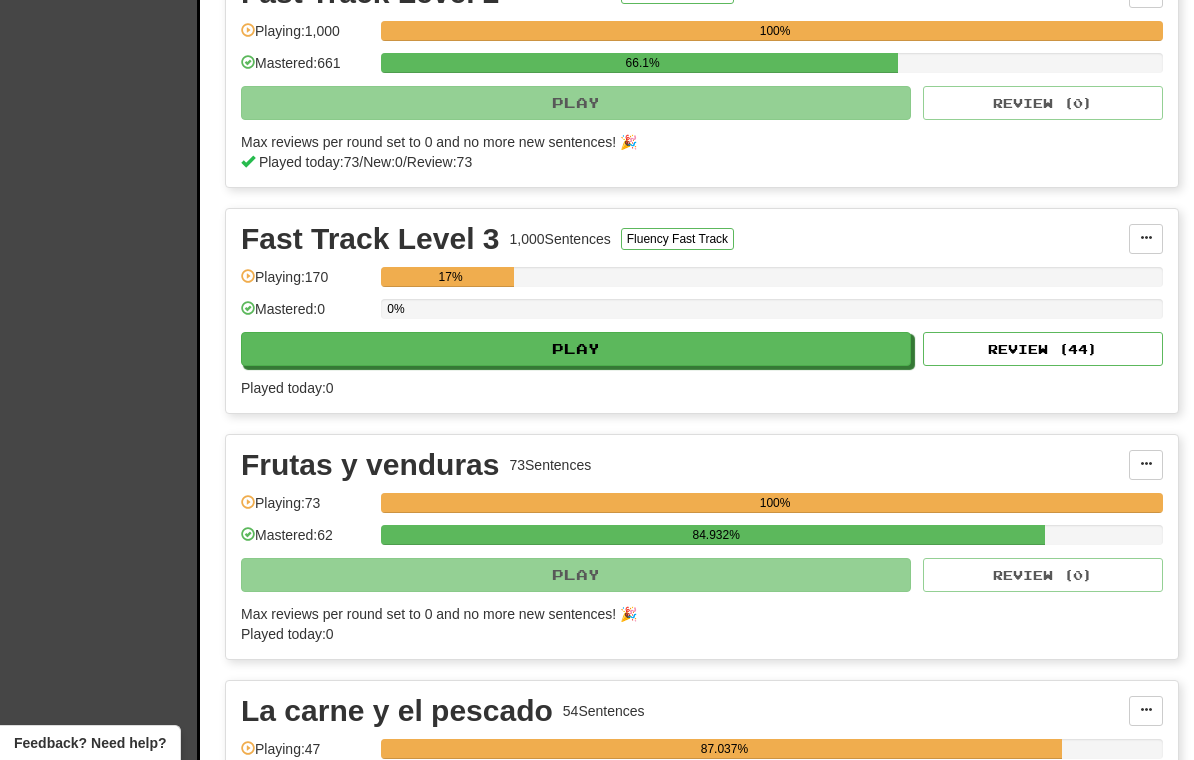 select on "**" 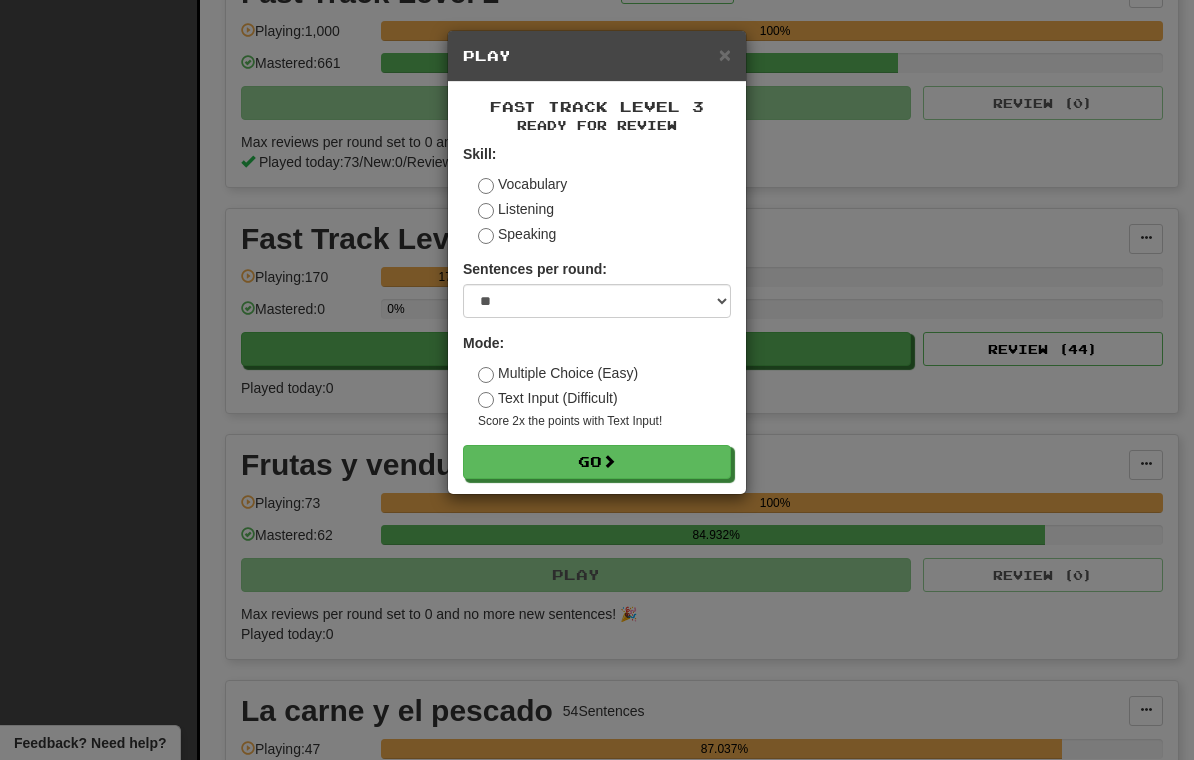 click on "Go" at bounding box center [597, 462] 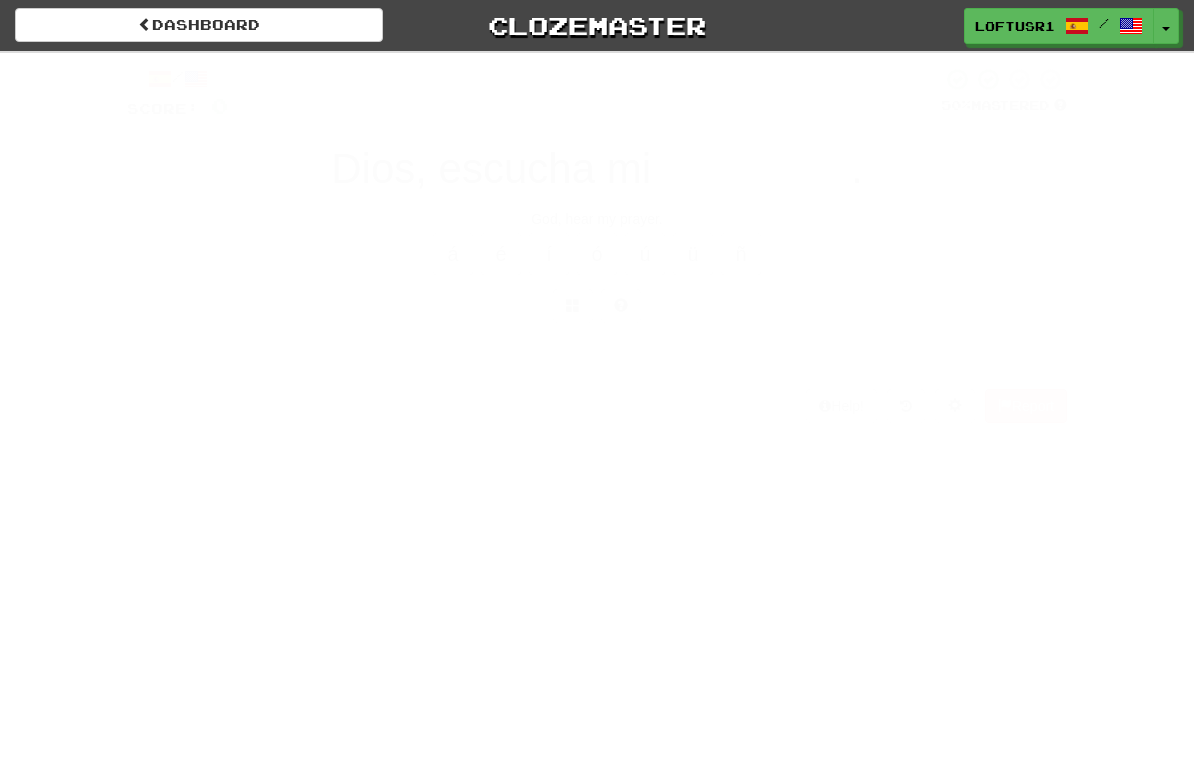 scroll, scrollTop: 0, scrollLeft: 0, axis: both 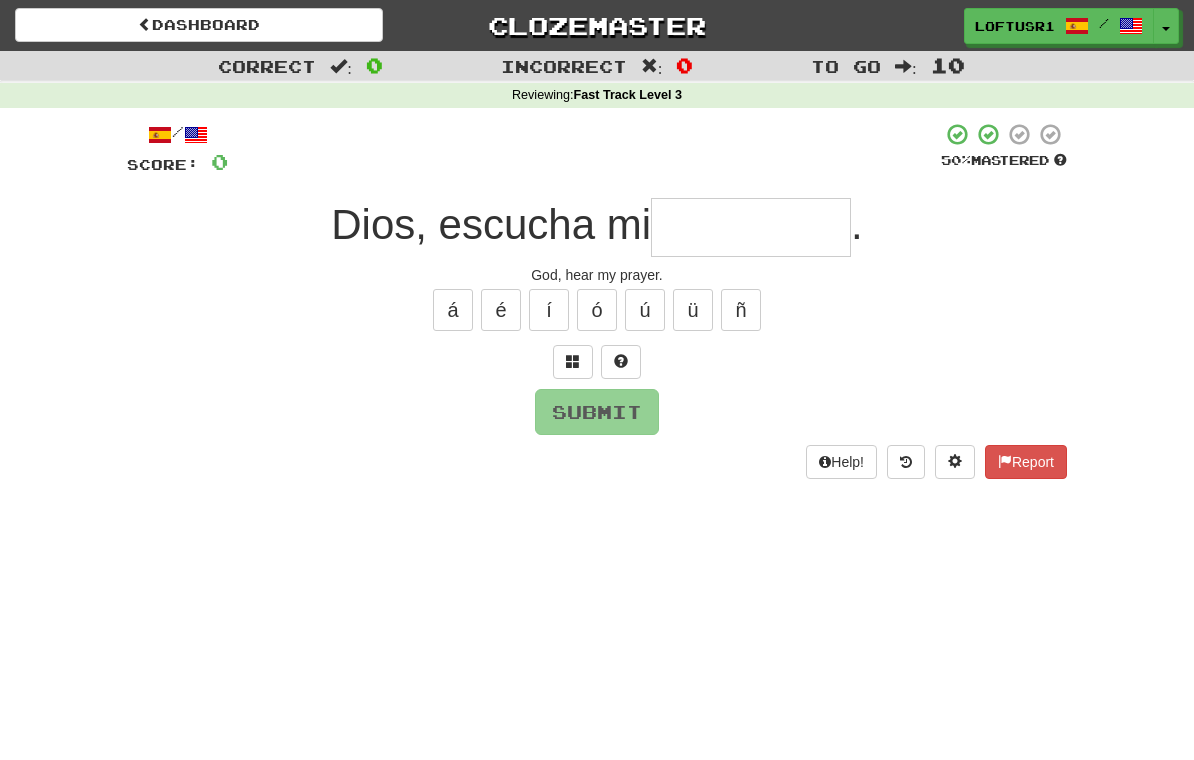click at bounding box center [751, 227] 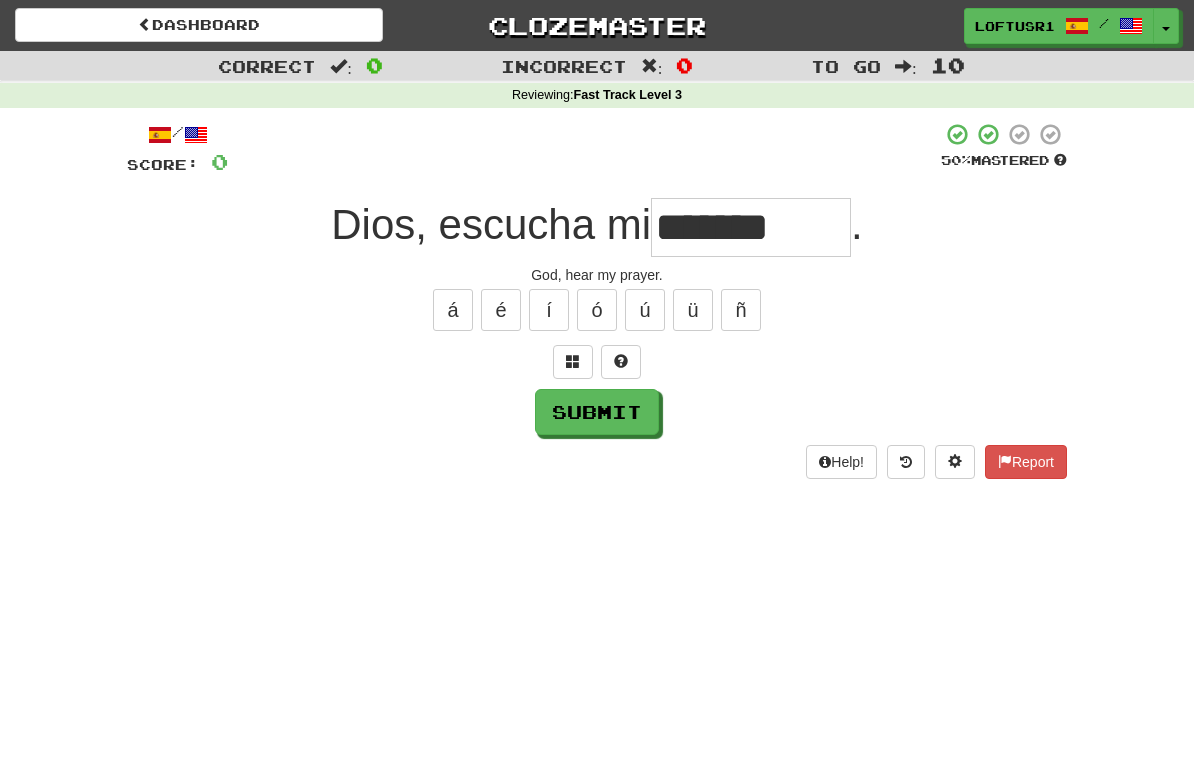 click on "Submit" at bounding box center [597, 412] 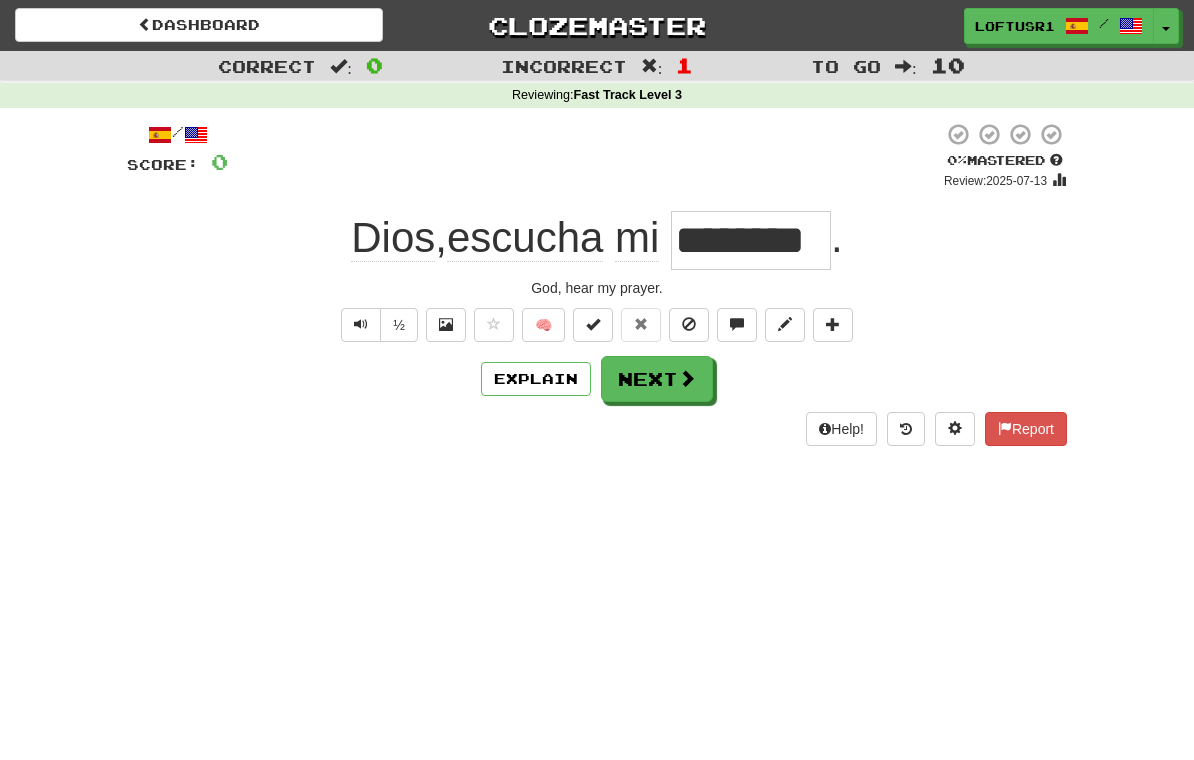 click on "Next" at bounding box center [657, 379] 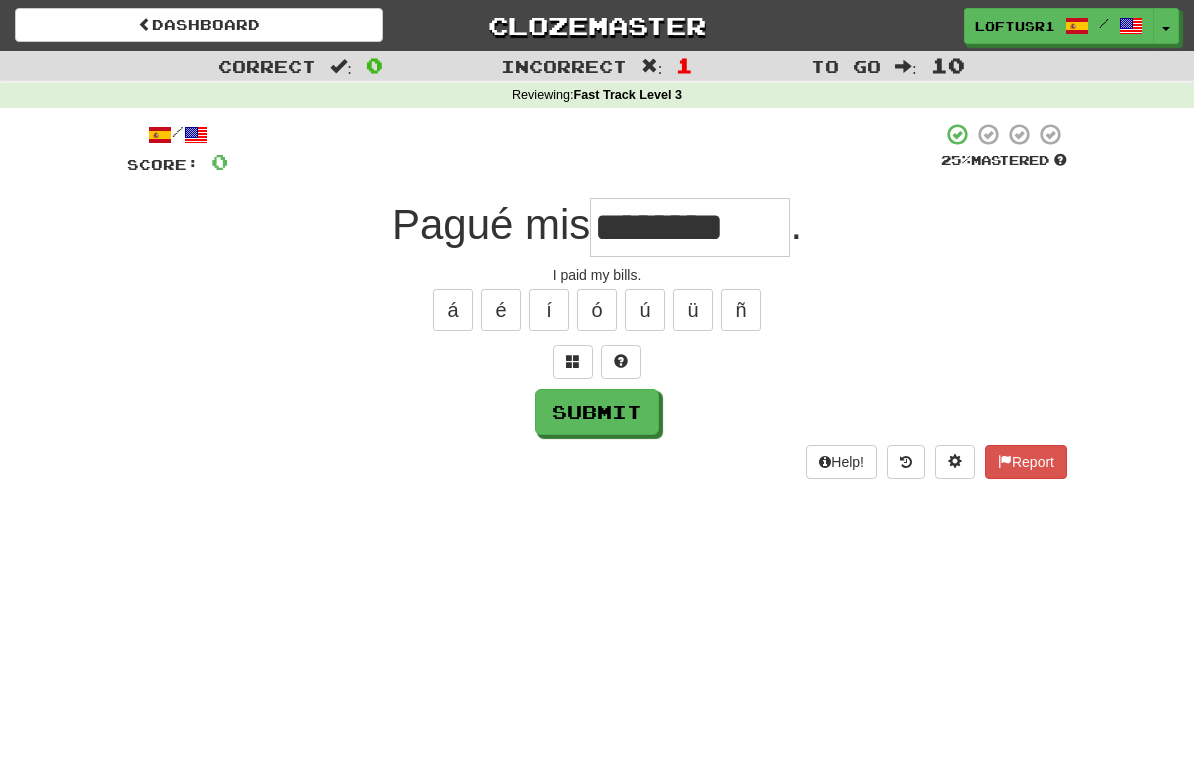 type on "********" 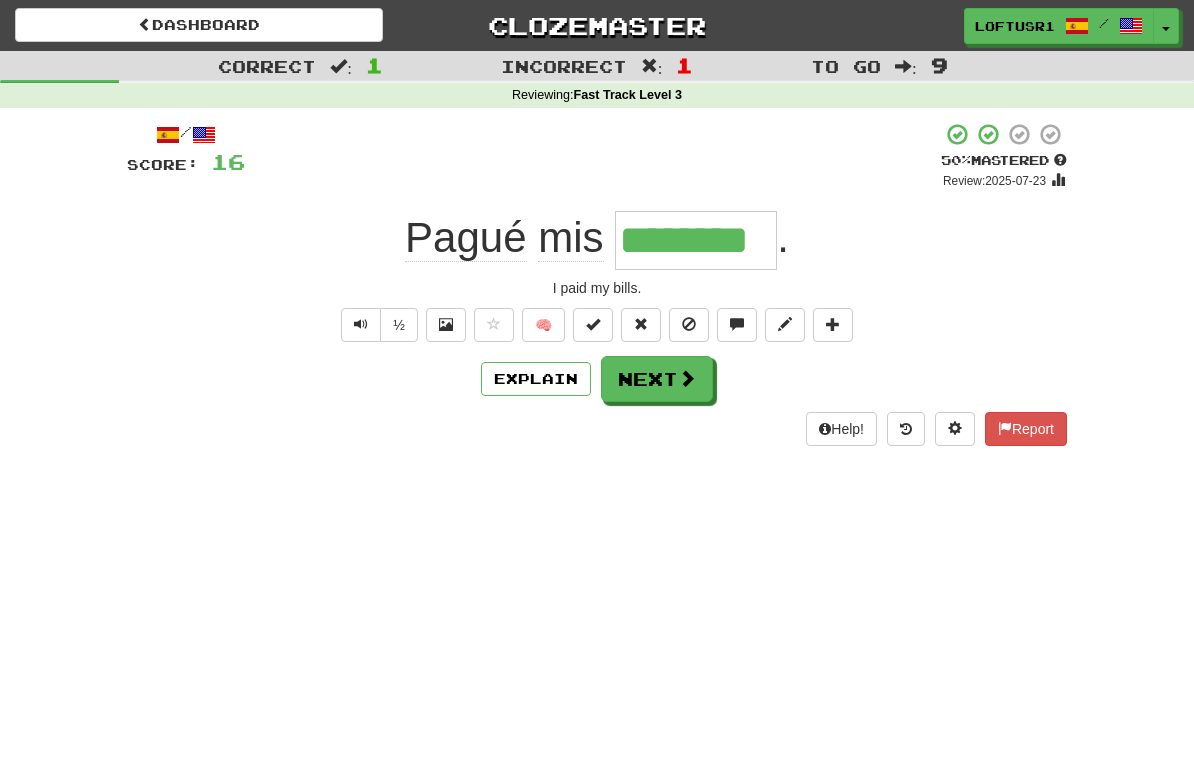 click on "Next" at bounding box center (657, 379) 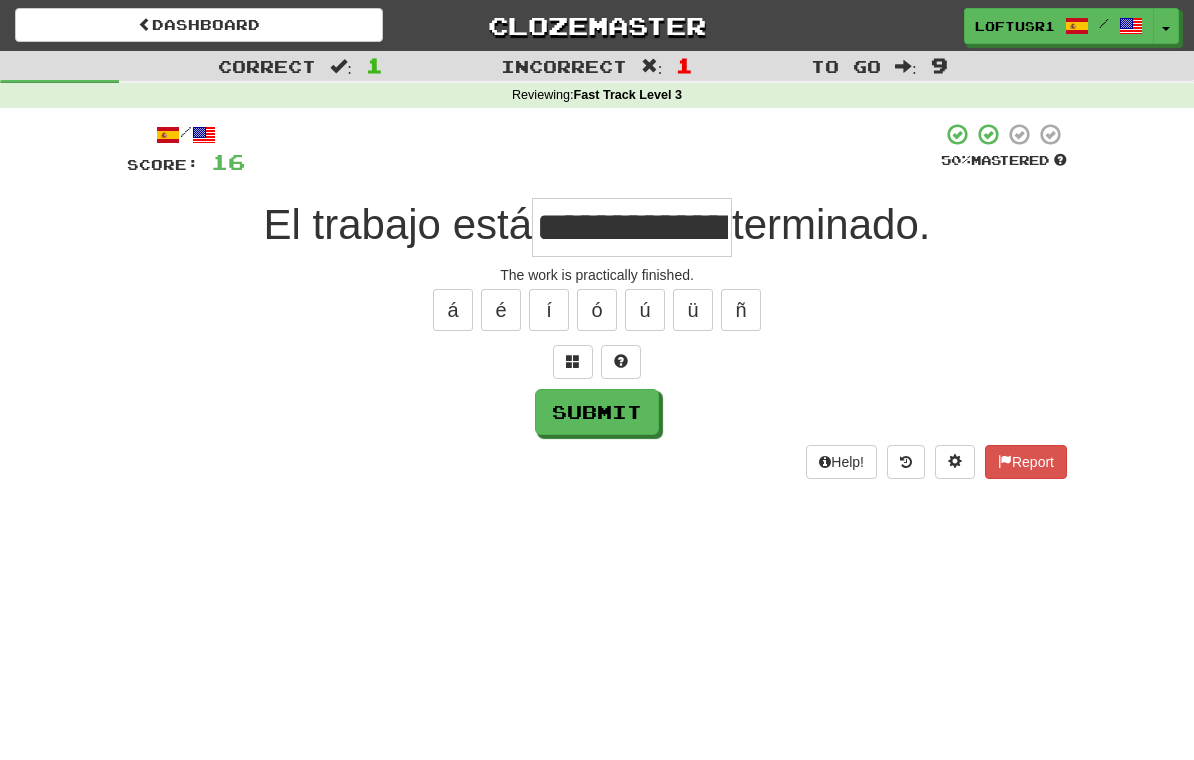 click on "Submit" at bounding box center (597, 412) 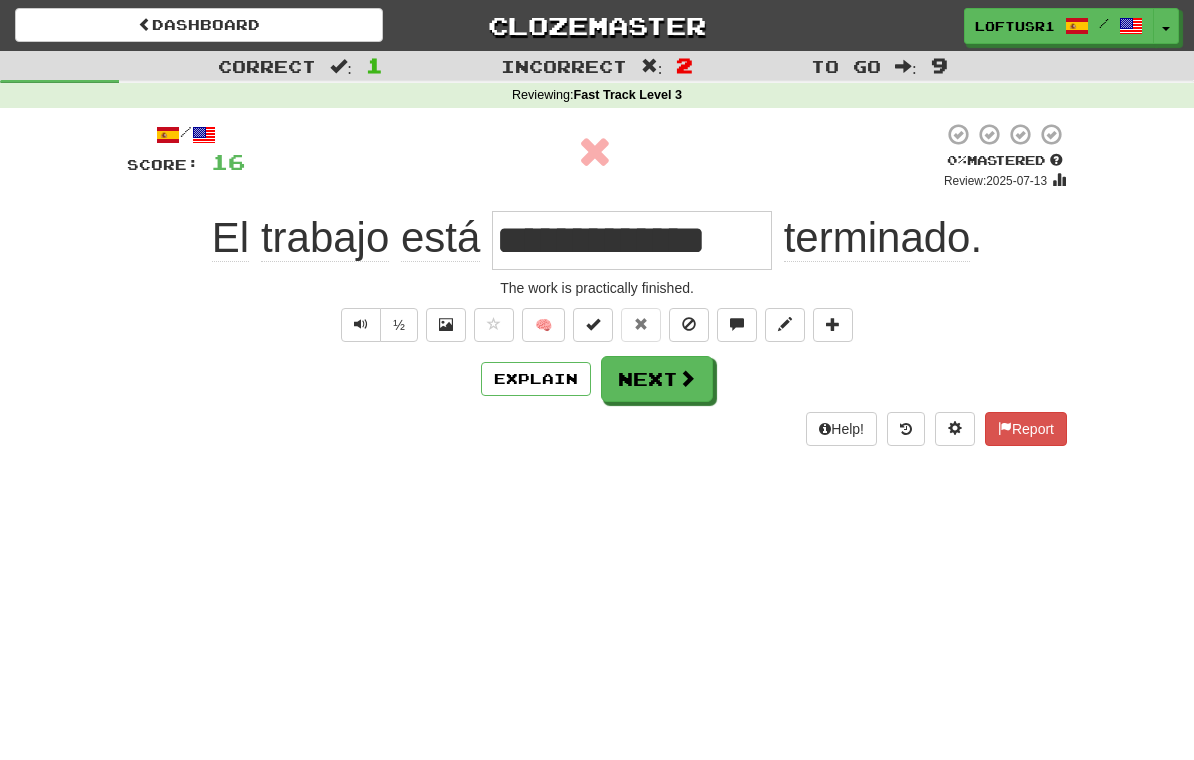click at bounding box center [687, 378] 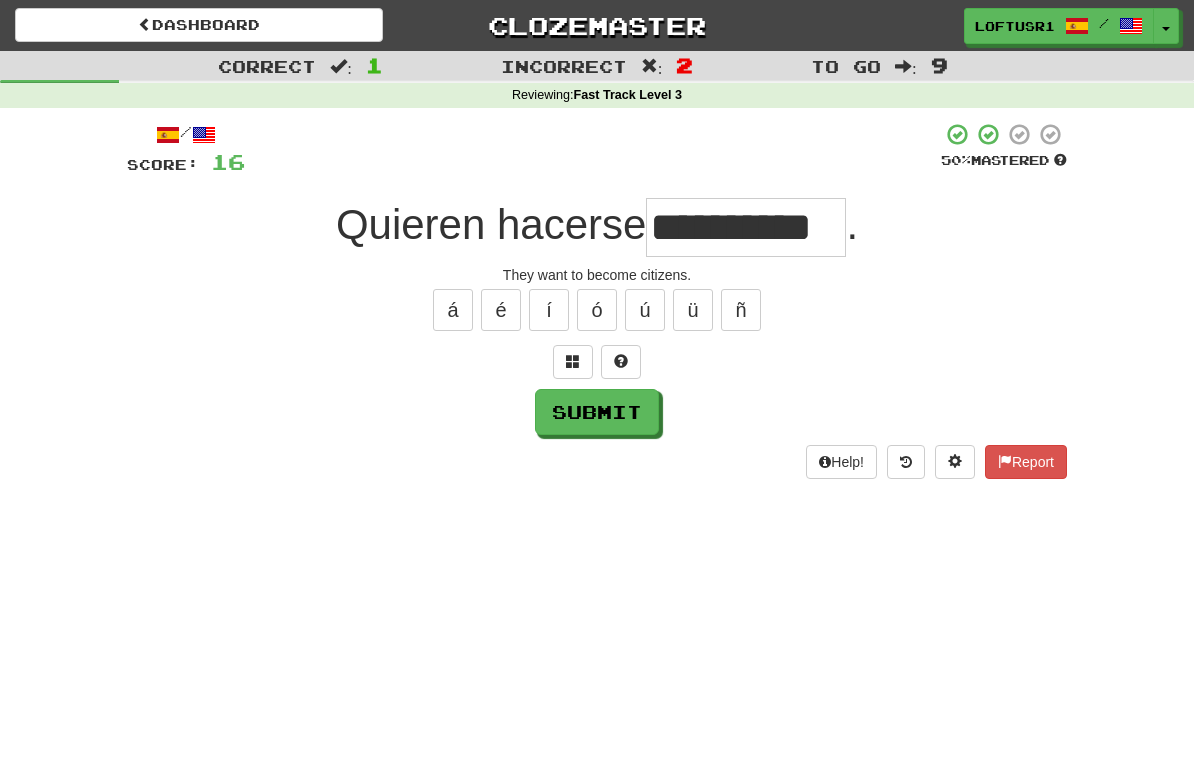 type on "**********" 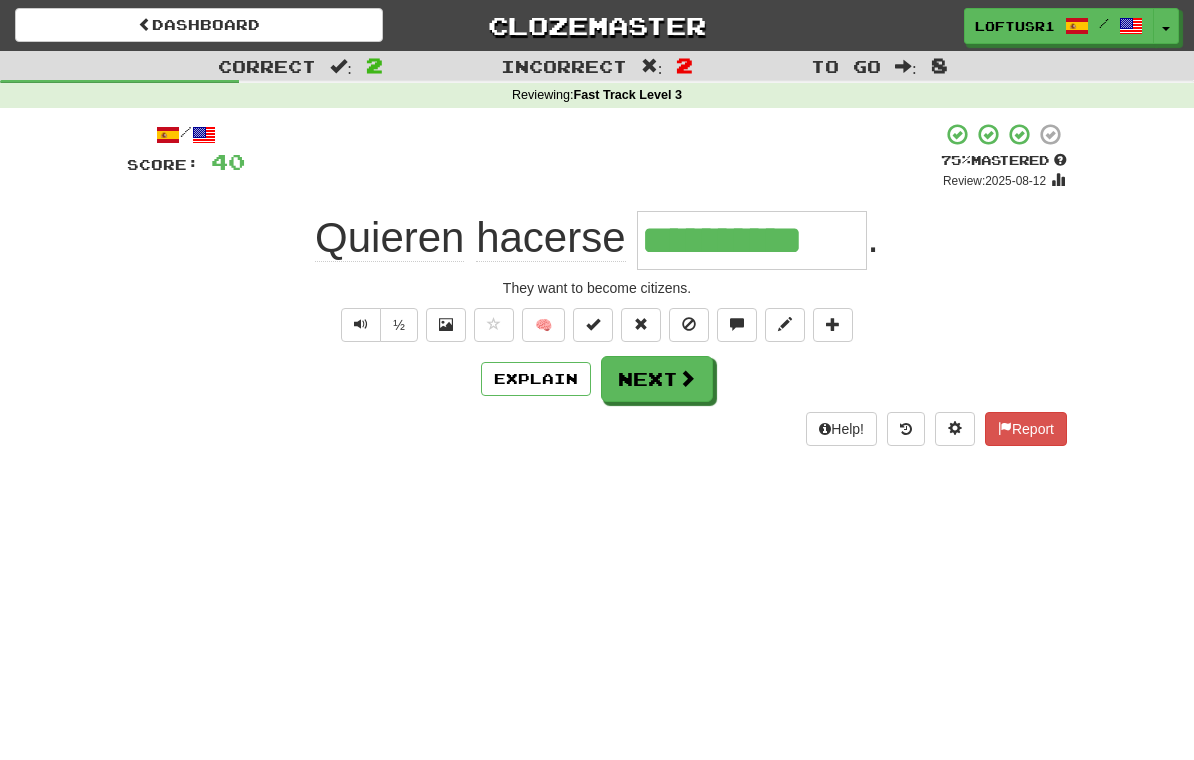 click on "Next" at bounding box center [657, 379] 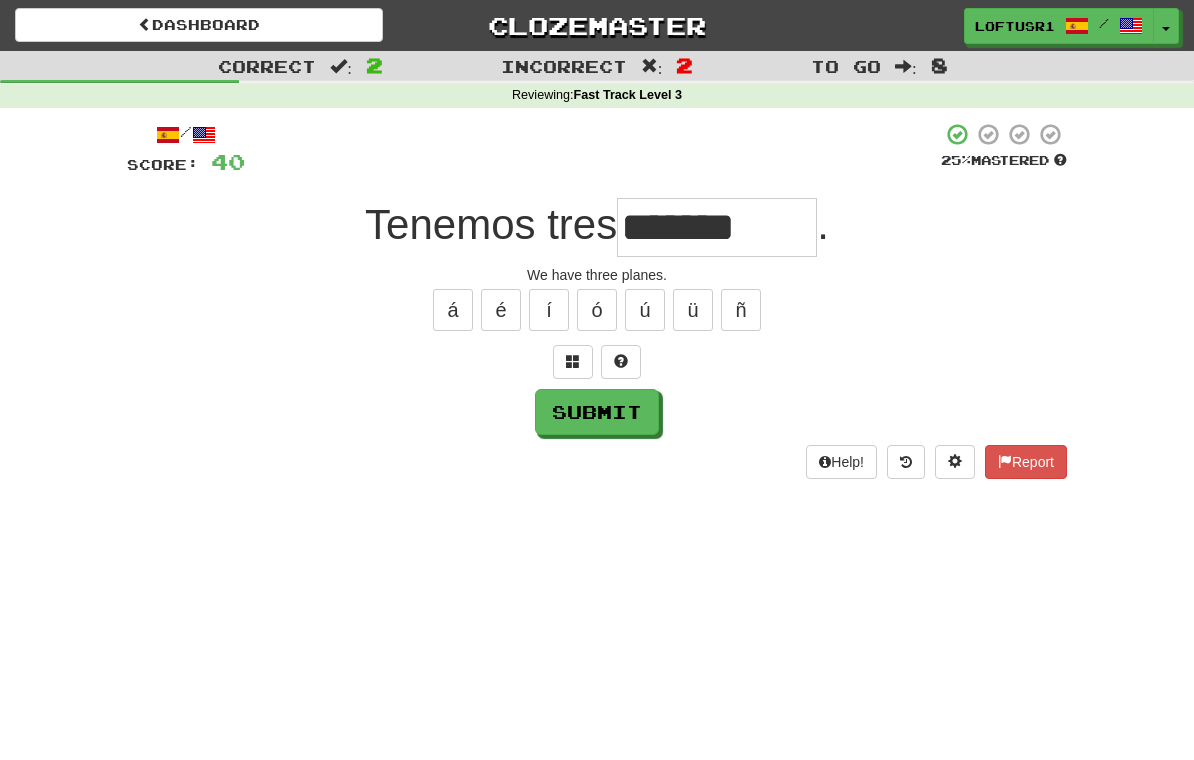 type on "*******" 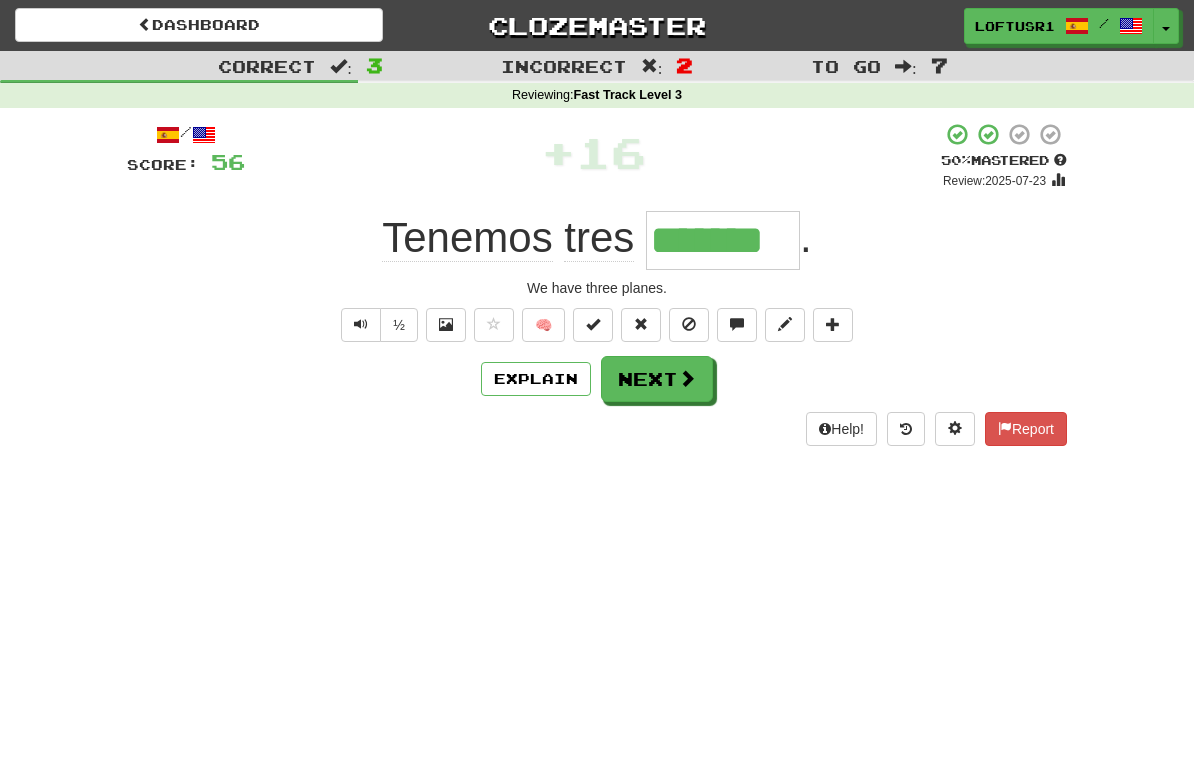 click on "Next" at bounding box center (657, 379) 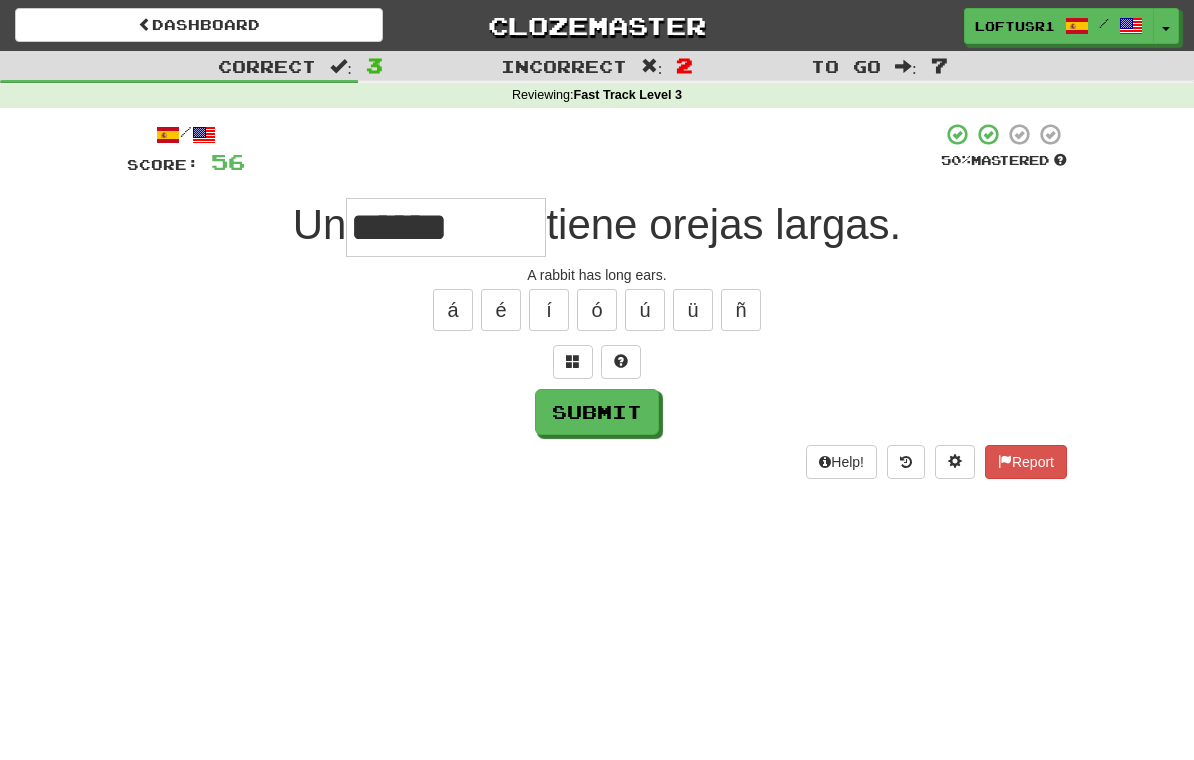 type on "******" 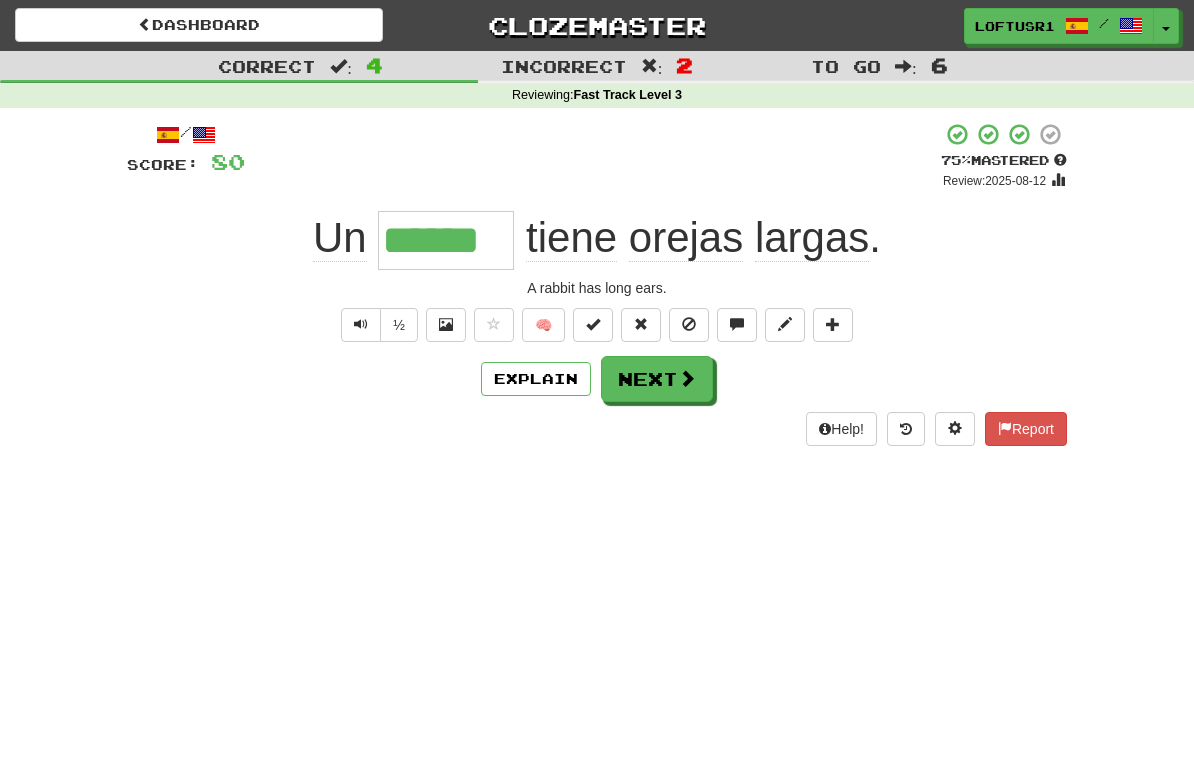 click on "Explain" at bounding box center (536, 379) 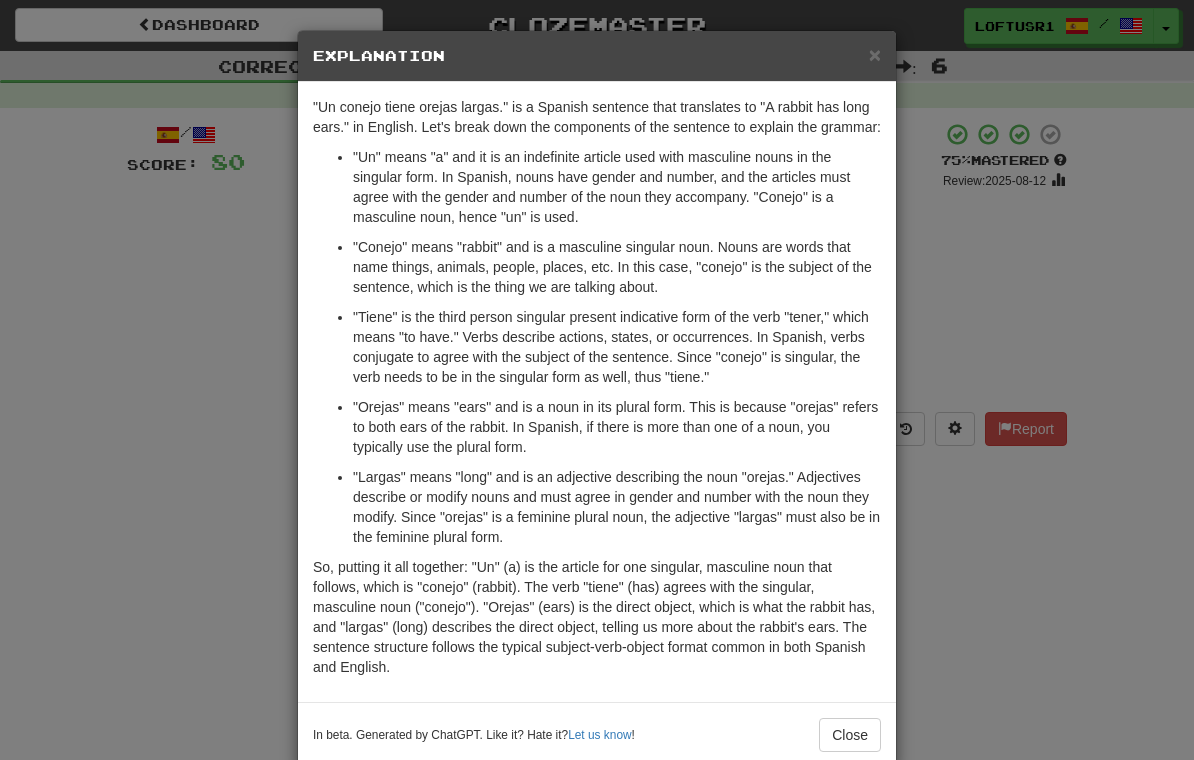 click on "× Explanation "Un conejo tiene orejas largas." is a Spanish sentence that translates to "A rabbit has long ears." in English. Let's break down the components of the sentence to explain the grammar:
"Un" means "a" and it is an indefinite article used with masculine nouns in the singular form. In Spanish, nouns have gender and number, and the articles must agree with the gender and number of the noun they accompany. "Conejo" is a masculine noun, hence "un" is used.
"Conejo" means "rabbit" and is a masculine singular noun. Nouns are words that name things, animals, people, places, etc. In this case, "conejo" is the subject of the sentence, which is the thing we are talking about.
"Tiene" is the third person singular present indicative form of the verb "tener," which means "to have." Verbs describe actions, states, or occurrences. In Spanish, verbs conjugate to agree with the subject of the sentence. Since "conejo" is singular, the verb needs to be in the singular form as well, thus "tiene."" at bounding box center (597, 380) 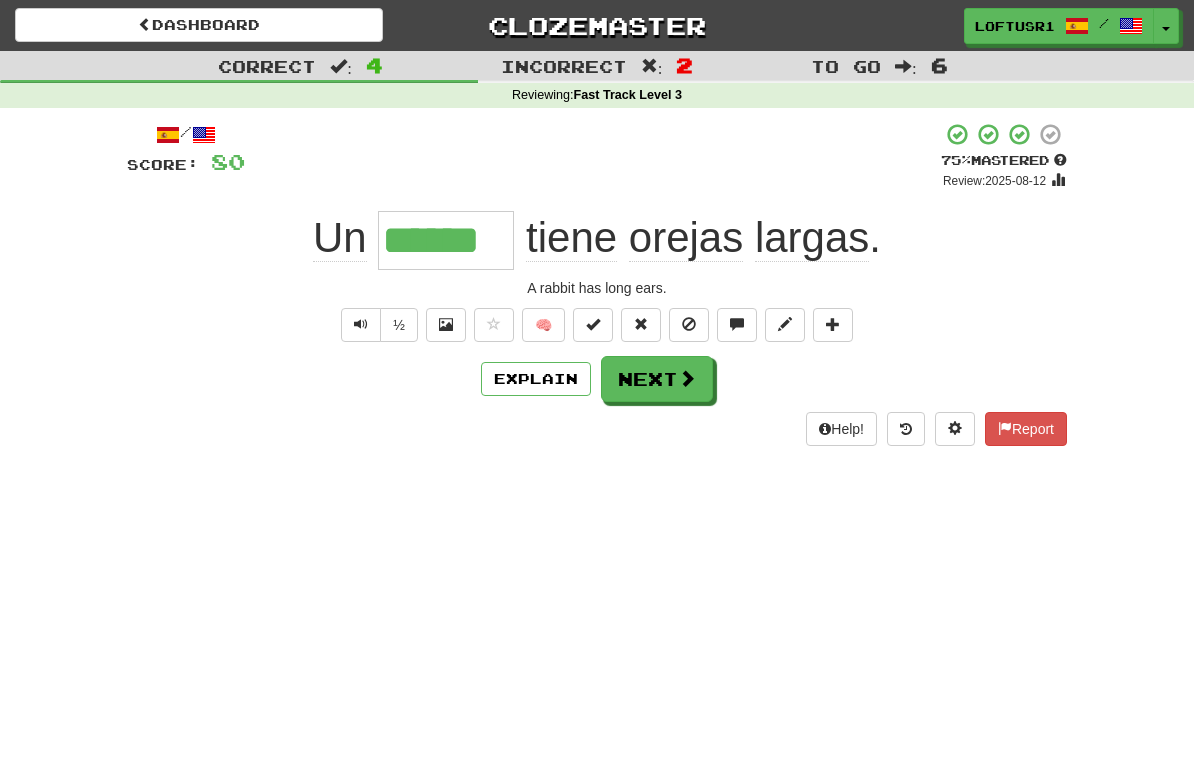 click on "Explain" at bounding box center [536, 379] 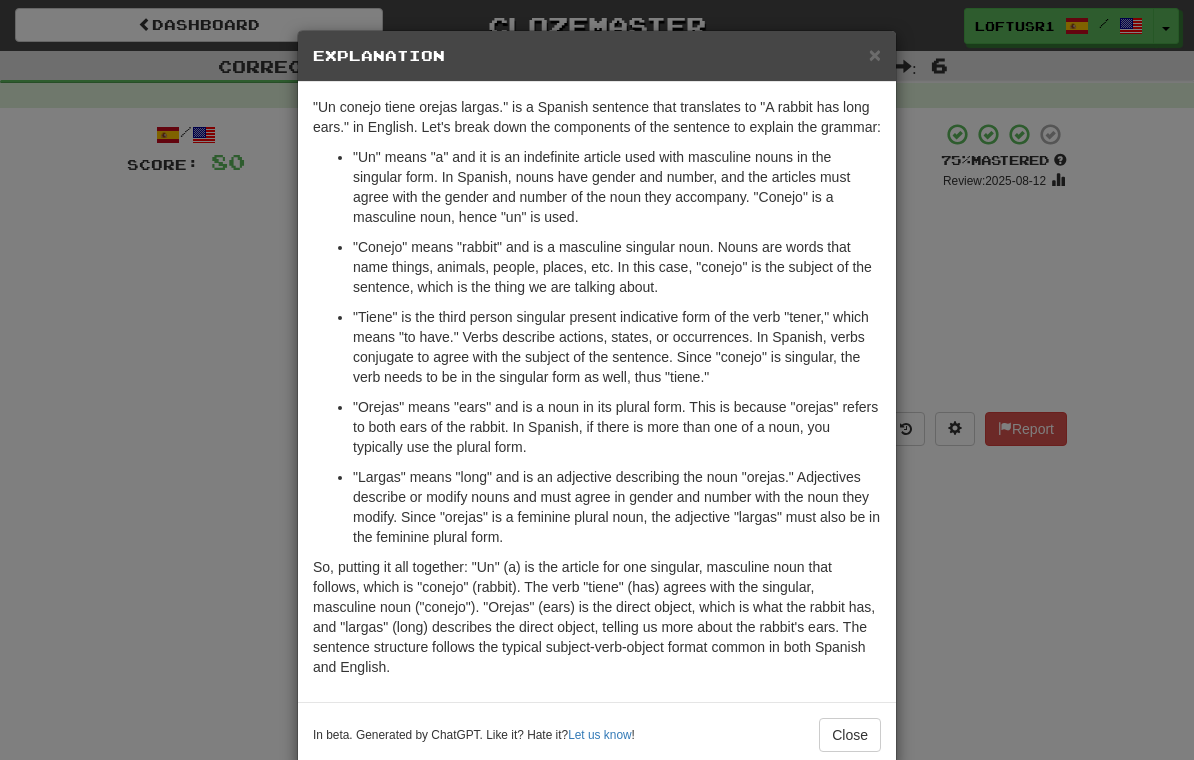 click on "× Explanation "Un conejo tiene orejas largas." is a Spanish sentence that translates to "A rabbit has long ears." in English. Let's break down the components of the sentence to explain the grammar:
"Un" means "a" and it is an indefinite article used with masculine nouns in the singular form. In Spanish, nouns have gender and number, and the articles must agree with the gender and number of the noun they accompany. "Conejo" is a masculine noun, hence "un" is used.
"Conejo" means "rabbit" and is a masculine singular noun. Nouns are words that name things, animals, people, places, etc. In this case, "conejo" is the subject of the sentence, which is the thing we are talking about.
"Tiene" is the third person singular present indicative form of the verb "tener," which means "to have." Verbs describe actions, states, or occurrences. In Spanish, verbs conjugate to agree with the subject of the sentence. Since "conejo" is singular, the verb needs to be in the singular form as well, thus "tiene."" at bounding box center (597, 380) 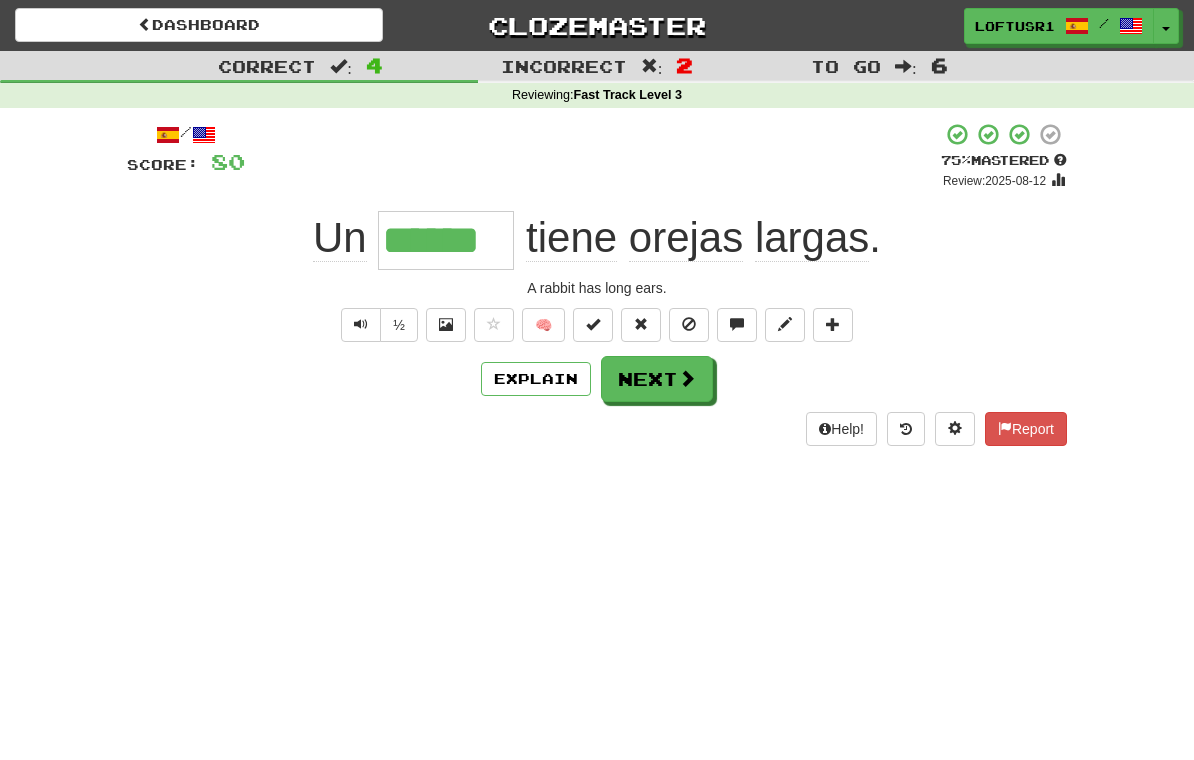 click on "Next" at bounding box center (657, 379) 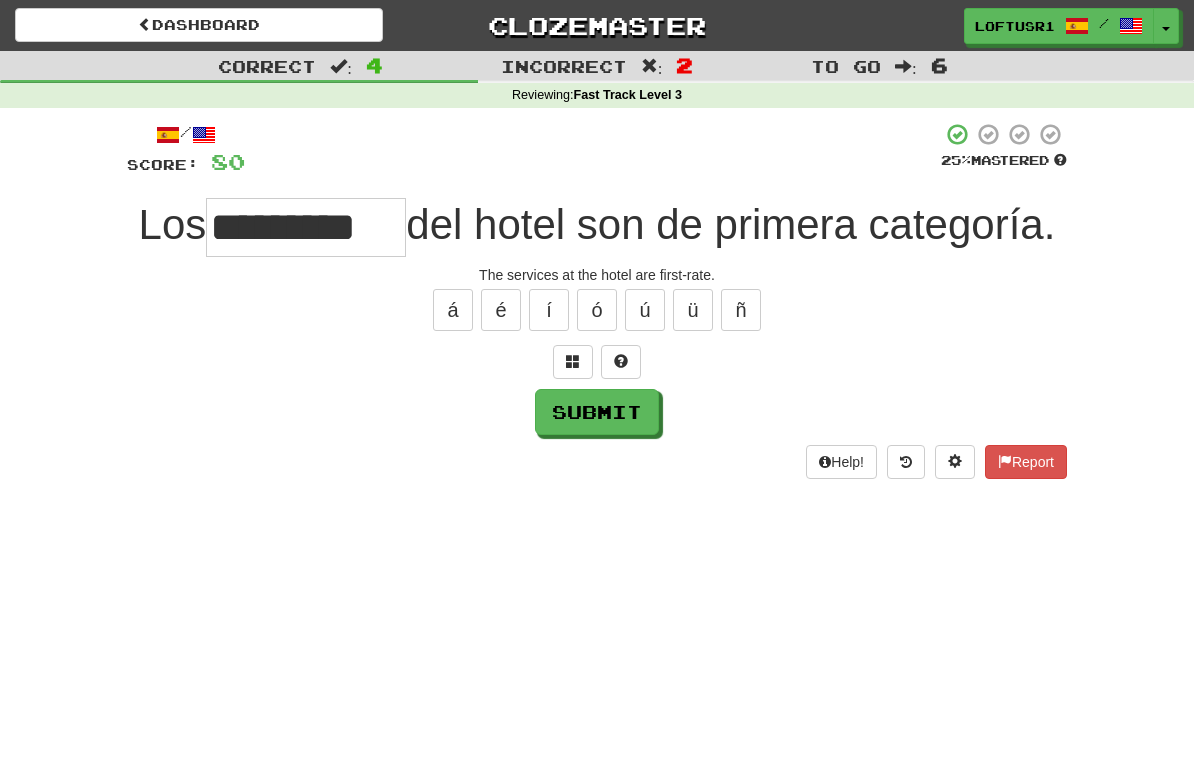 type on "*********" 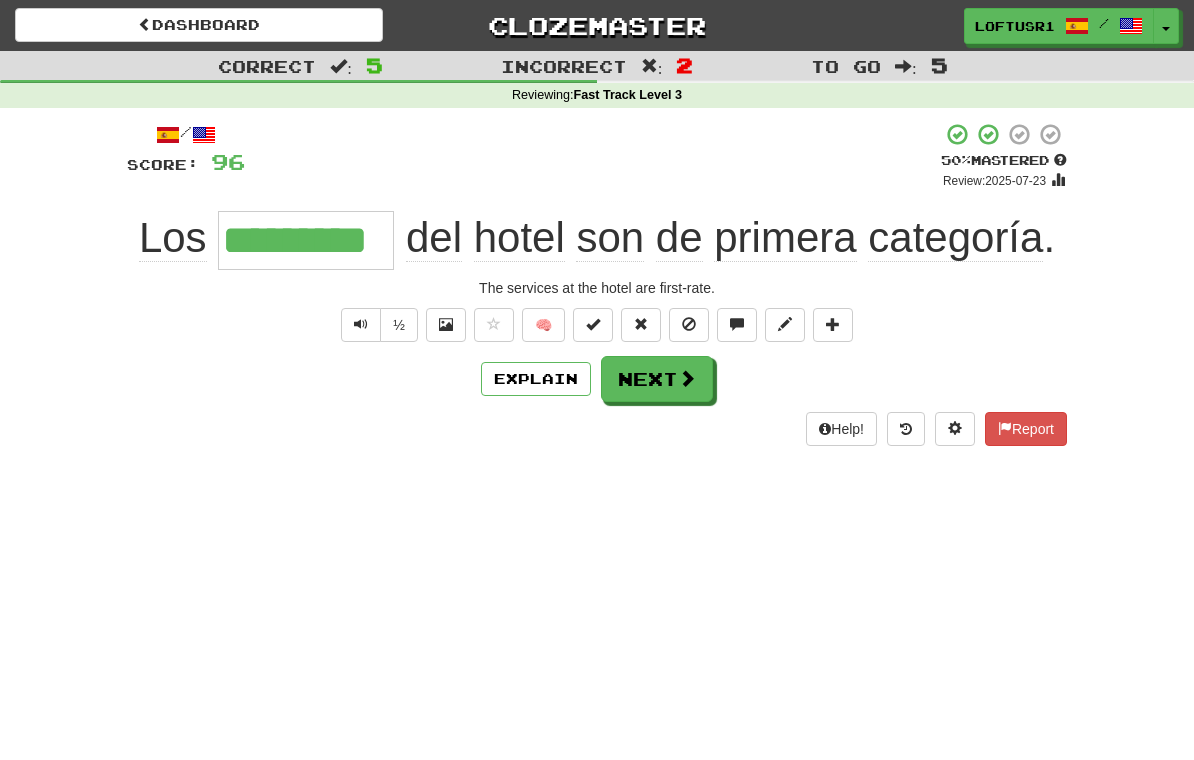 click on "Next" at bounding box center (657, 379) 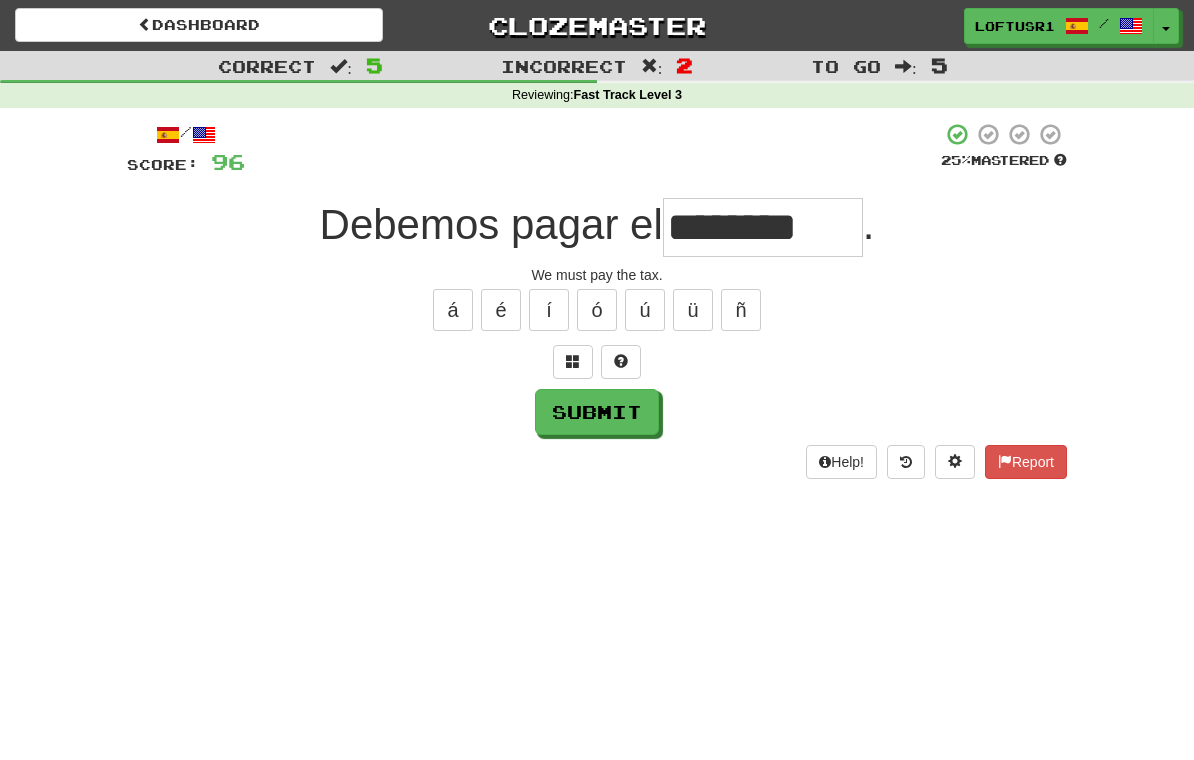 type on "********" 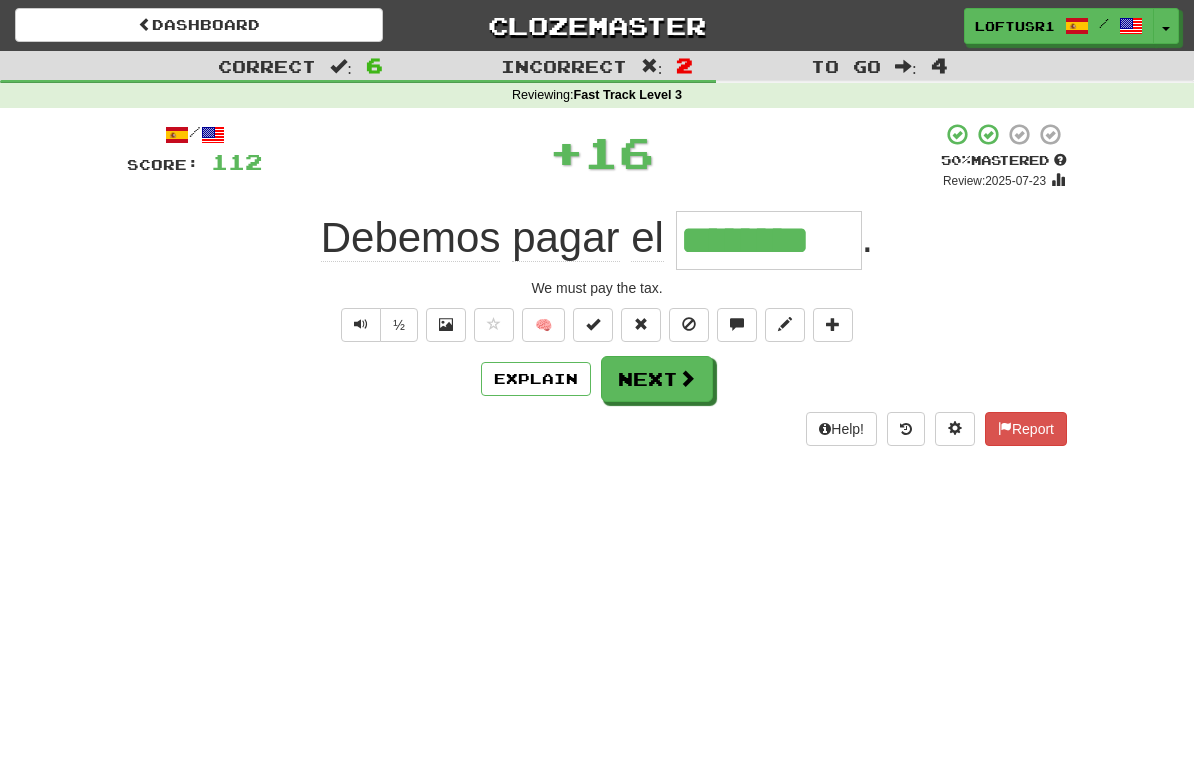 click on "Next" at bounding box center (657, 379) 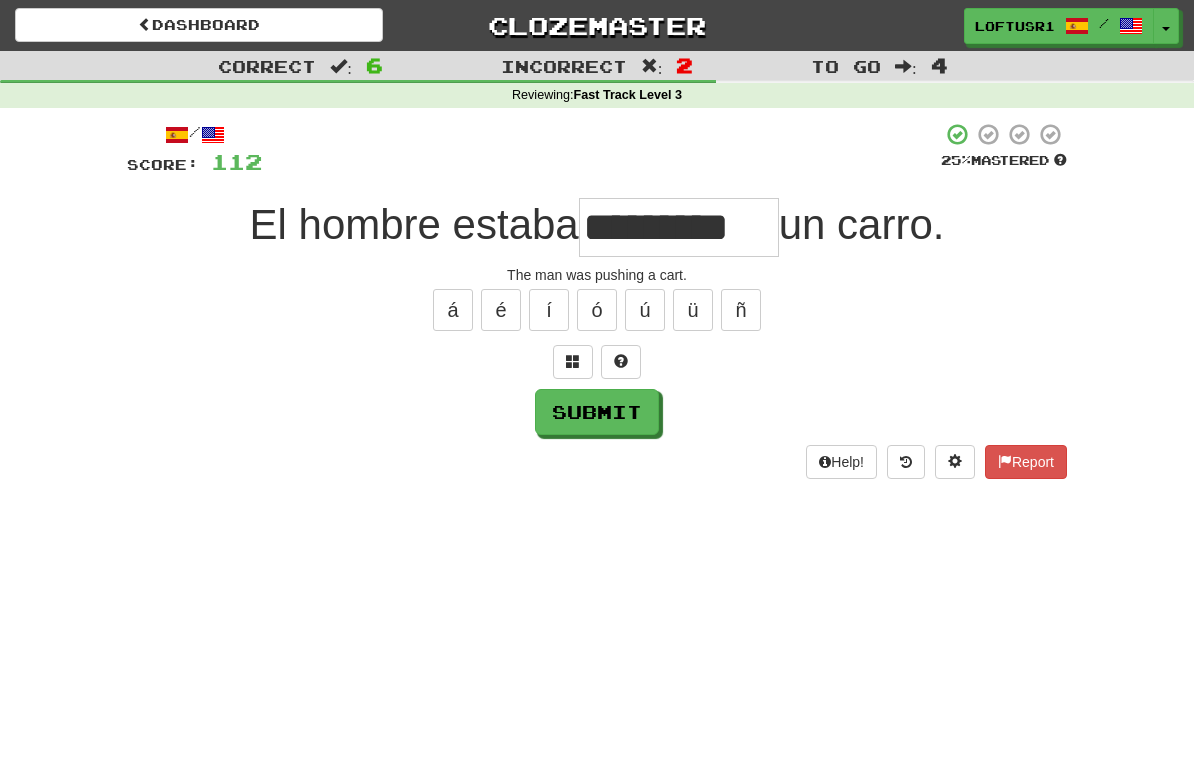 type on "*********" 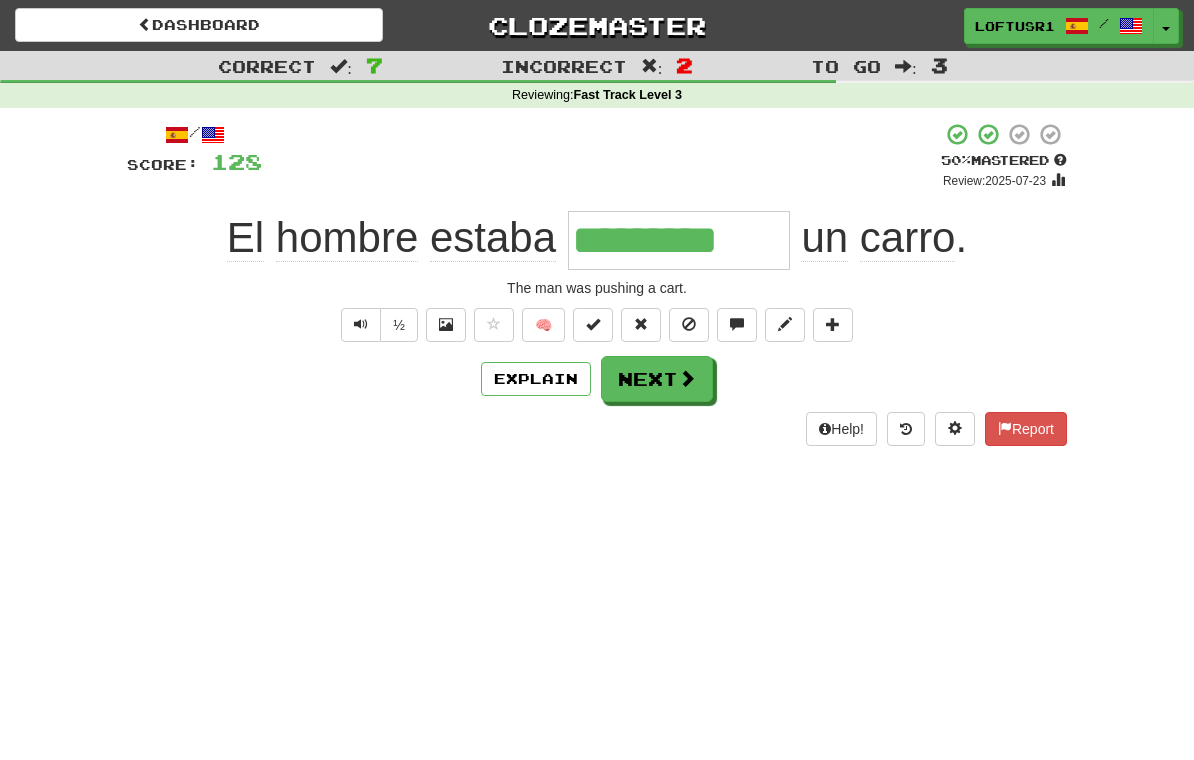 click on "Next" at bounding box center (657, 379) 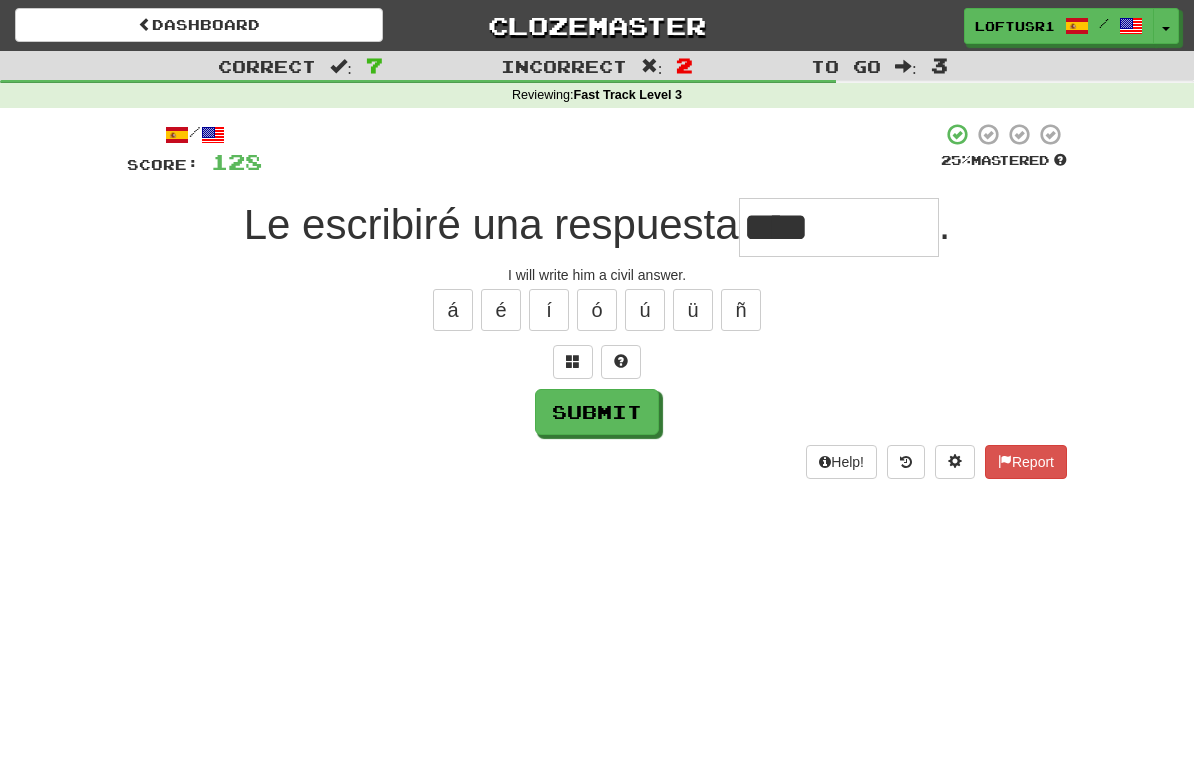 click on "Submit" at bounding box center [597, 412] 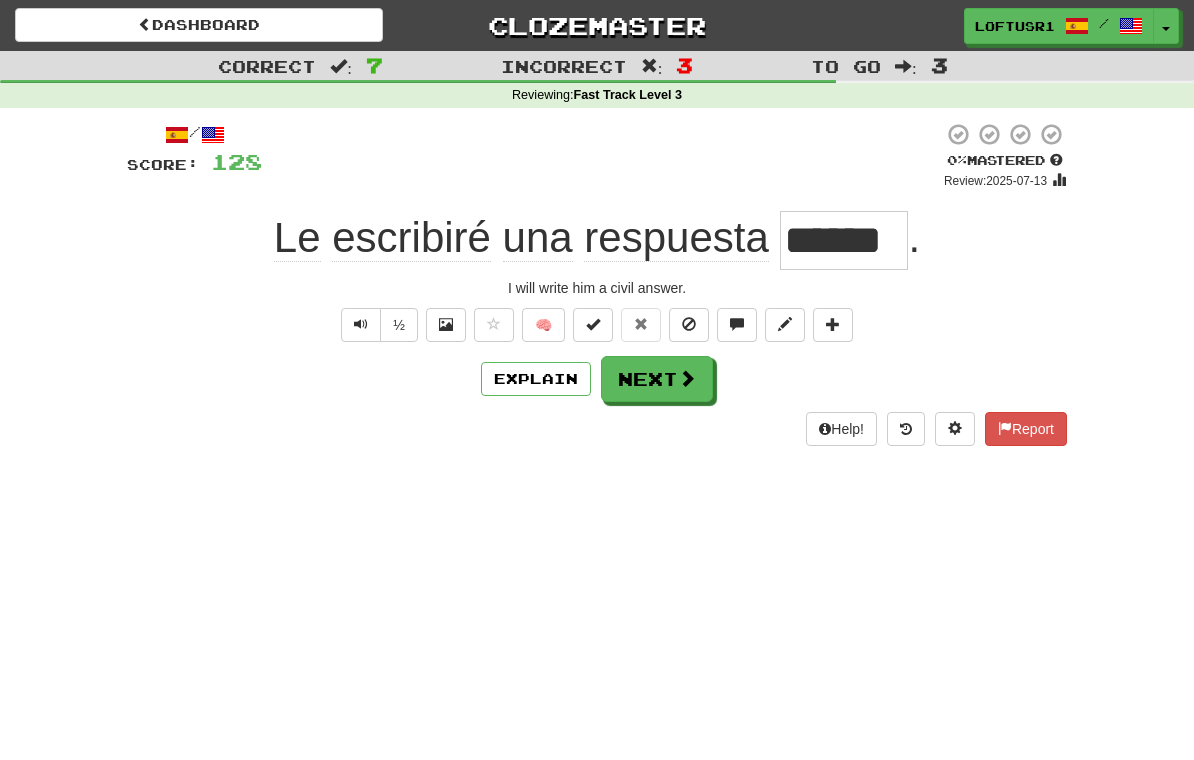 click at bounding box center (361, 325) 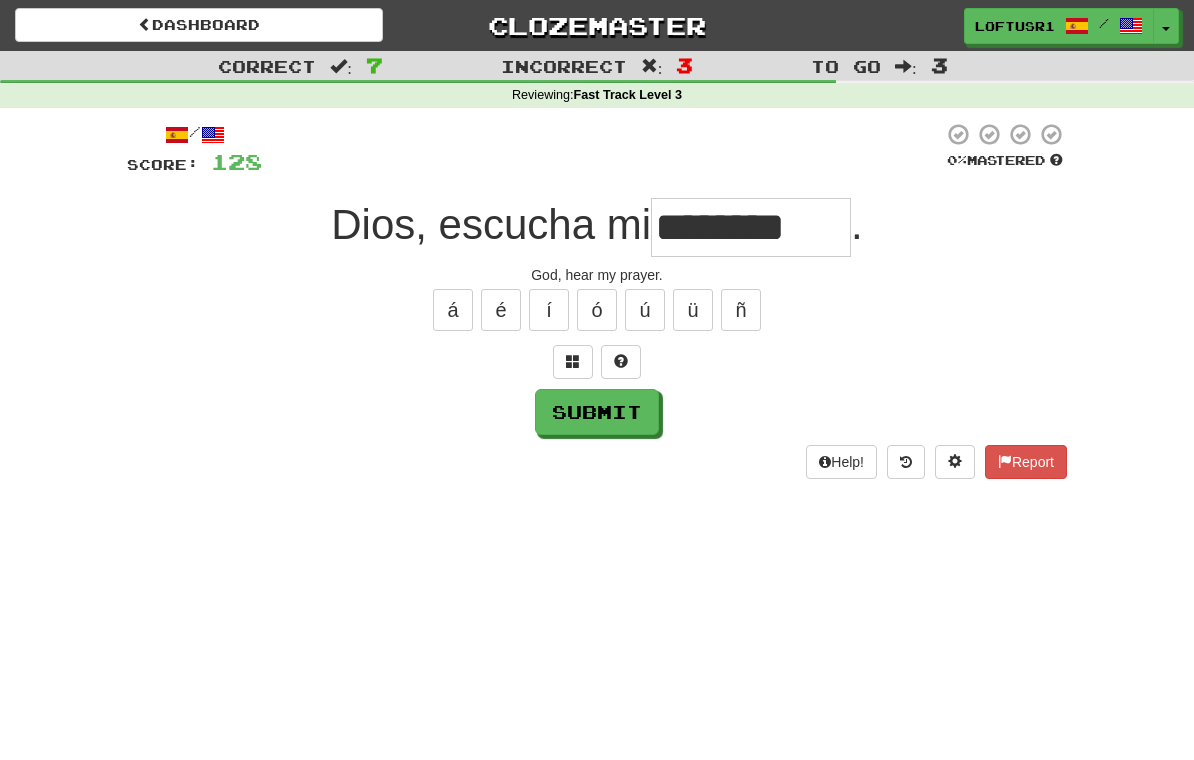 type on "********" 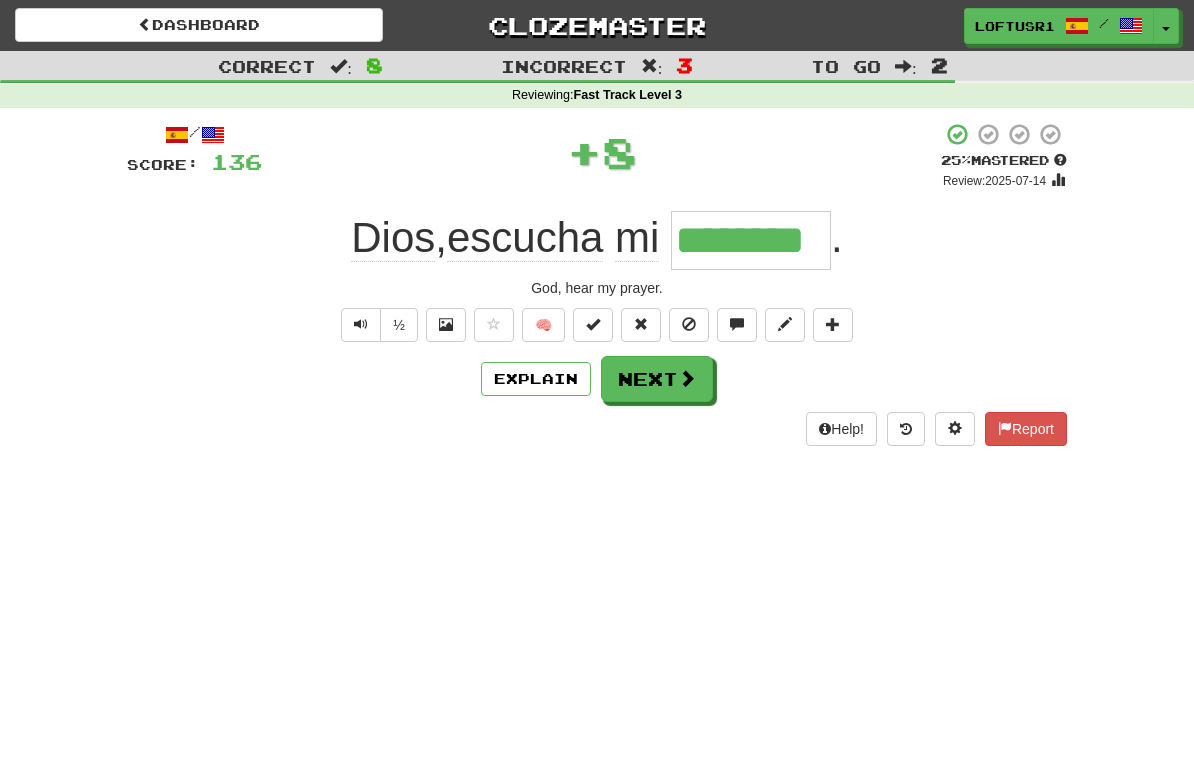 click on "Explain" at bounding box center [536, 379] 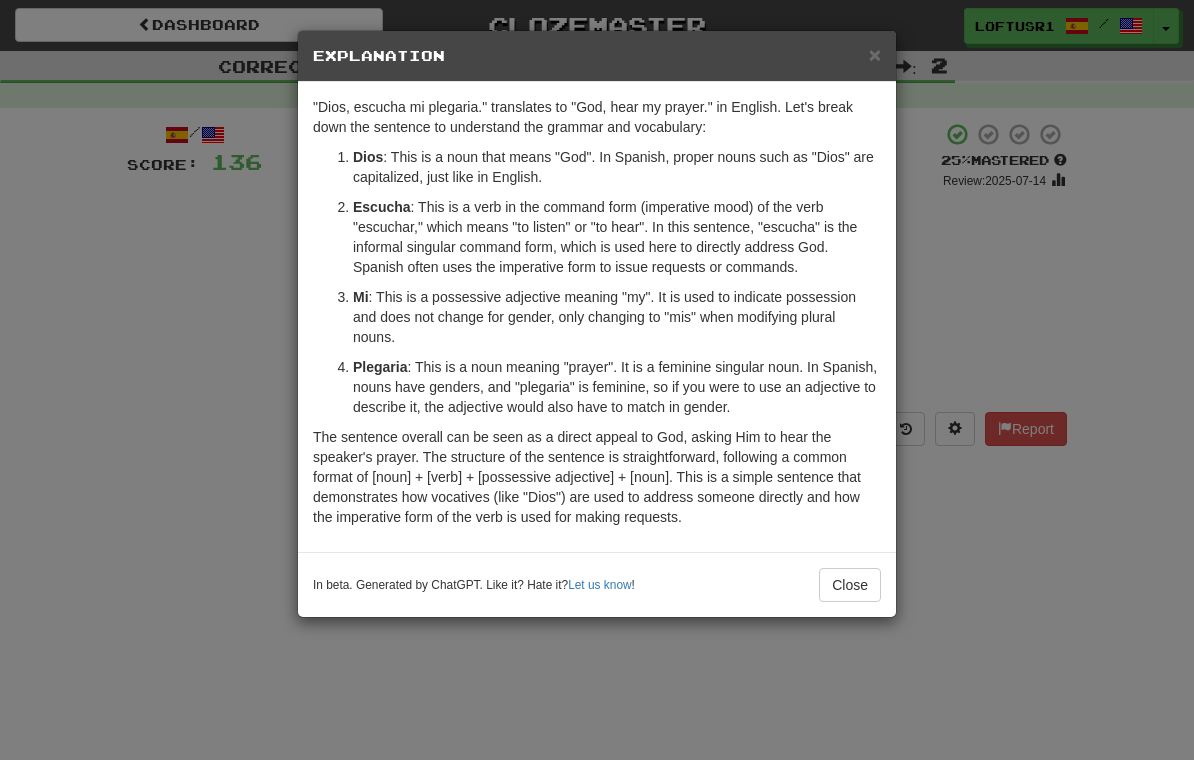 click on "Close" at bounding box center [850, 585] 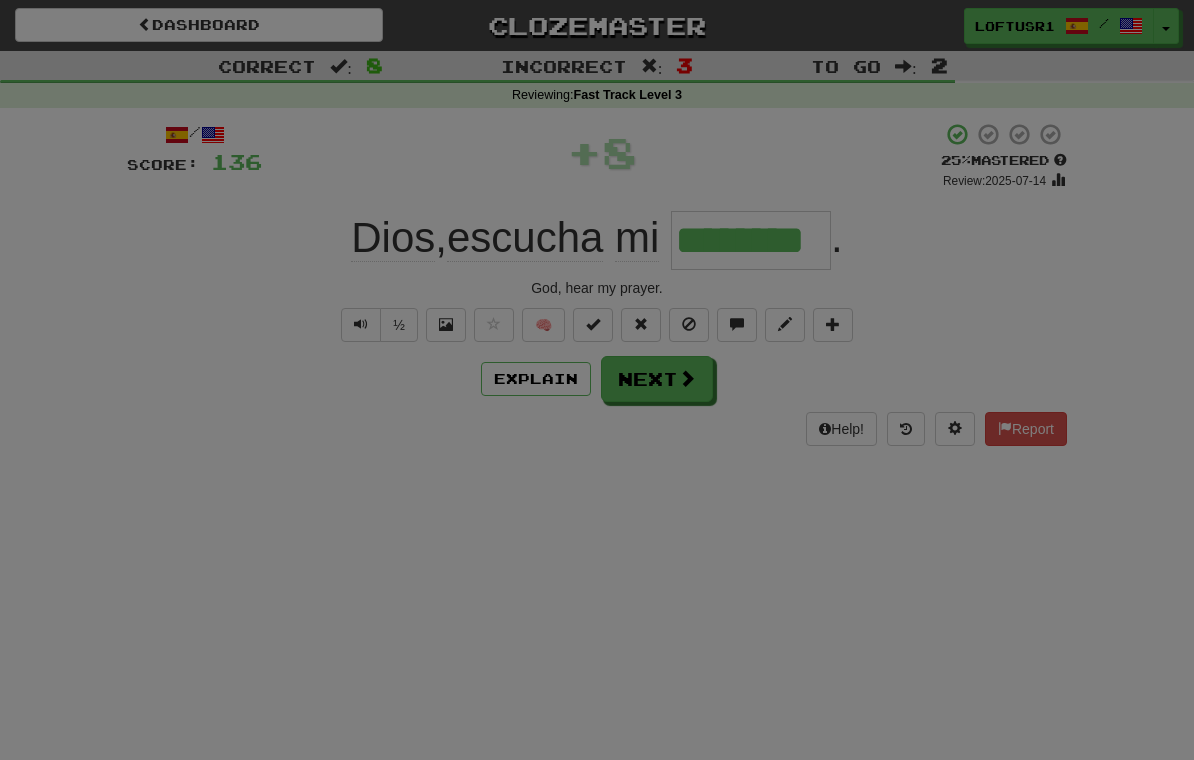 click on "× Explanation "Dios, escucha mi plegaria." translates to "God, hear my prayer." in English. Let's break down the sentence to understand the grammar and vocabulary:
Dios : This is a noun that means "God". In Spanish, proper nouns such as "Dios" are capitalized, just like in English.
Escucha : This is a verb in the command form (imperative mood) of the verb "escuchar," which means "to listen" or "to hear". In this sentence, "escucha" is the informal singular command form, which is used here to directly address God. Spanish often uses the imperative form to issue requests or commands.
Mi : This is a possessive adjective meaning "my". It is used to indicate possession and does not change for gender, only changing to "mis" when modifying plural nouns.
Plegaria : This is a noun meaning "prayer". It is a feminine singular noun. In Spanish, nouns have genders, and "plegaria" is feminine, so if you were to use an adjective to describe it, the adjective would also have to match in gender." at bounding box center (597, 380) 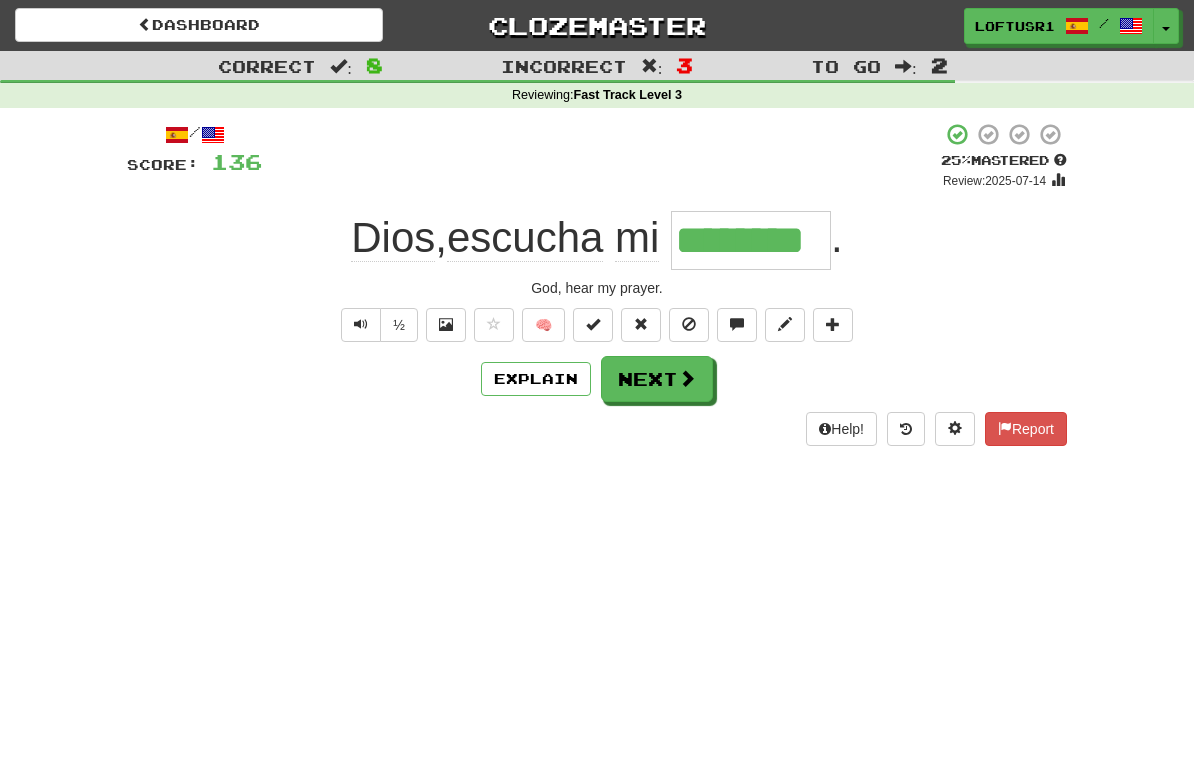 click on "Next" at bounding box center [657, 379] 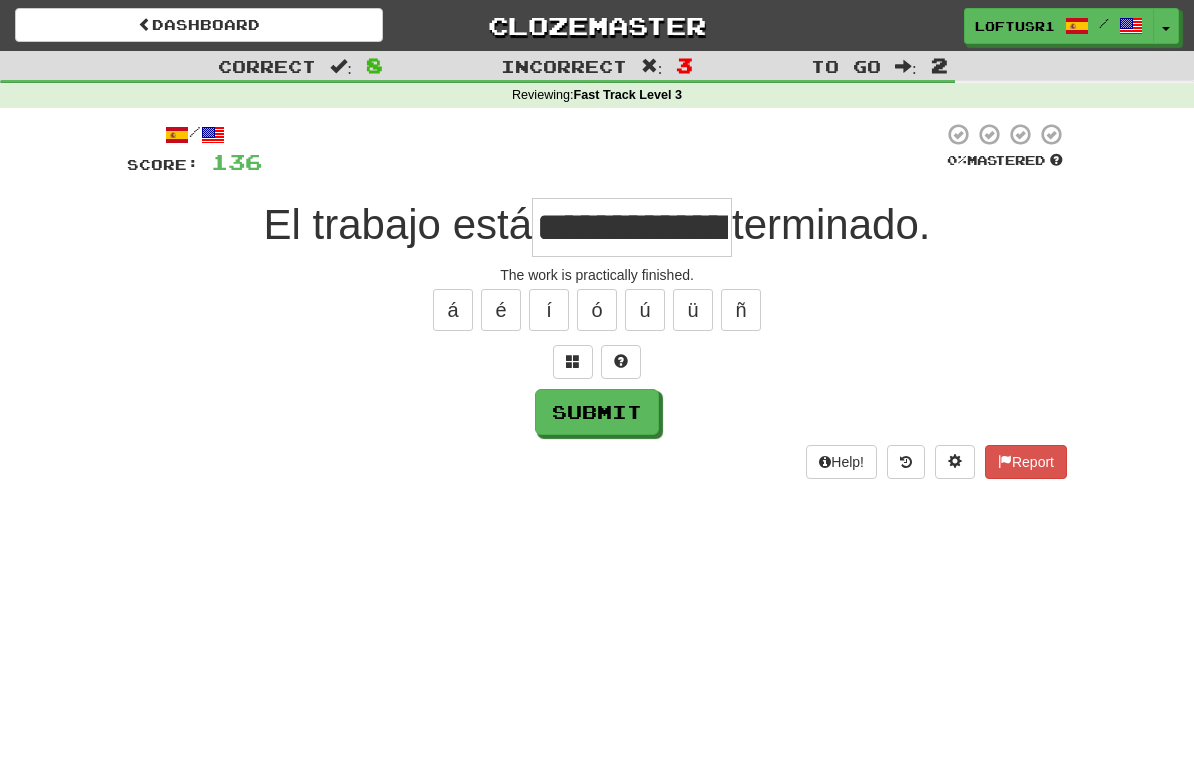 click on "Submit" at bounding box center [597, 412] 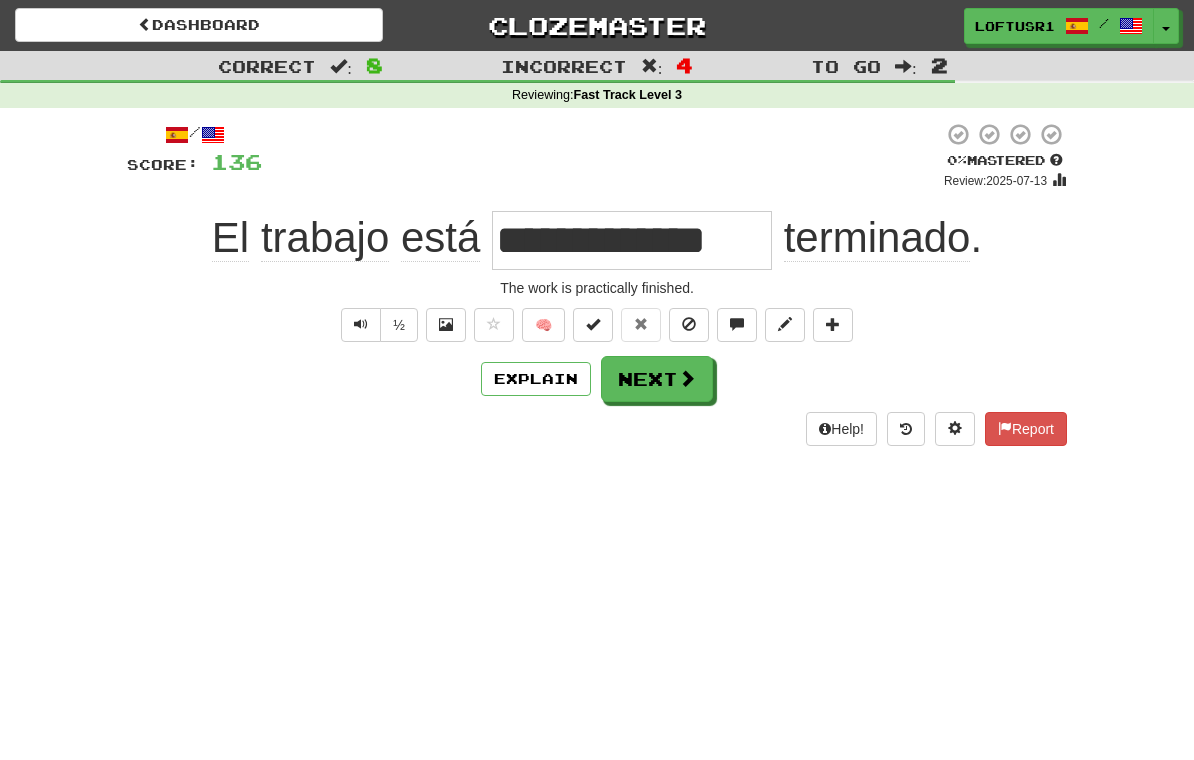 click on "Next" at bounding box center (657, 379) 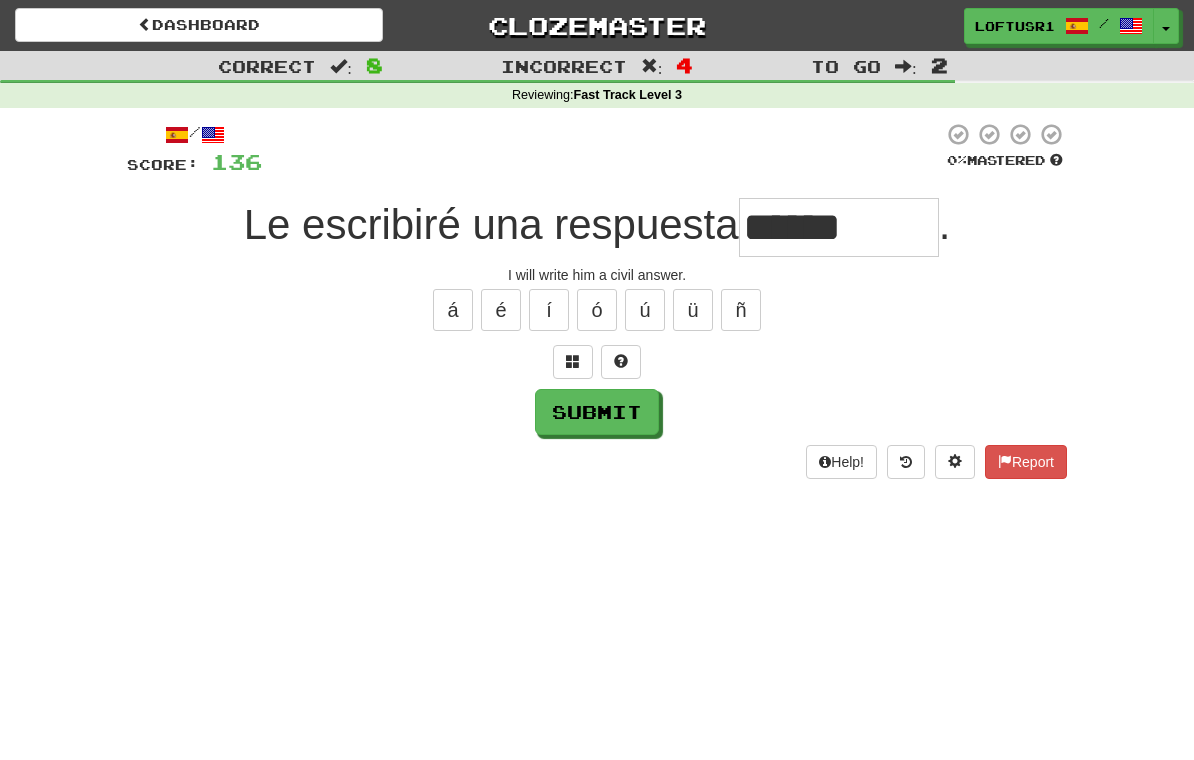 type on "******" 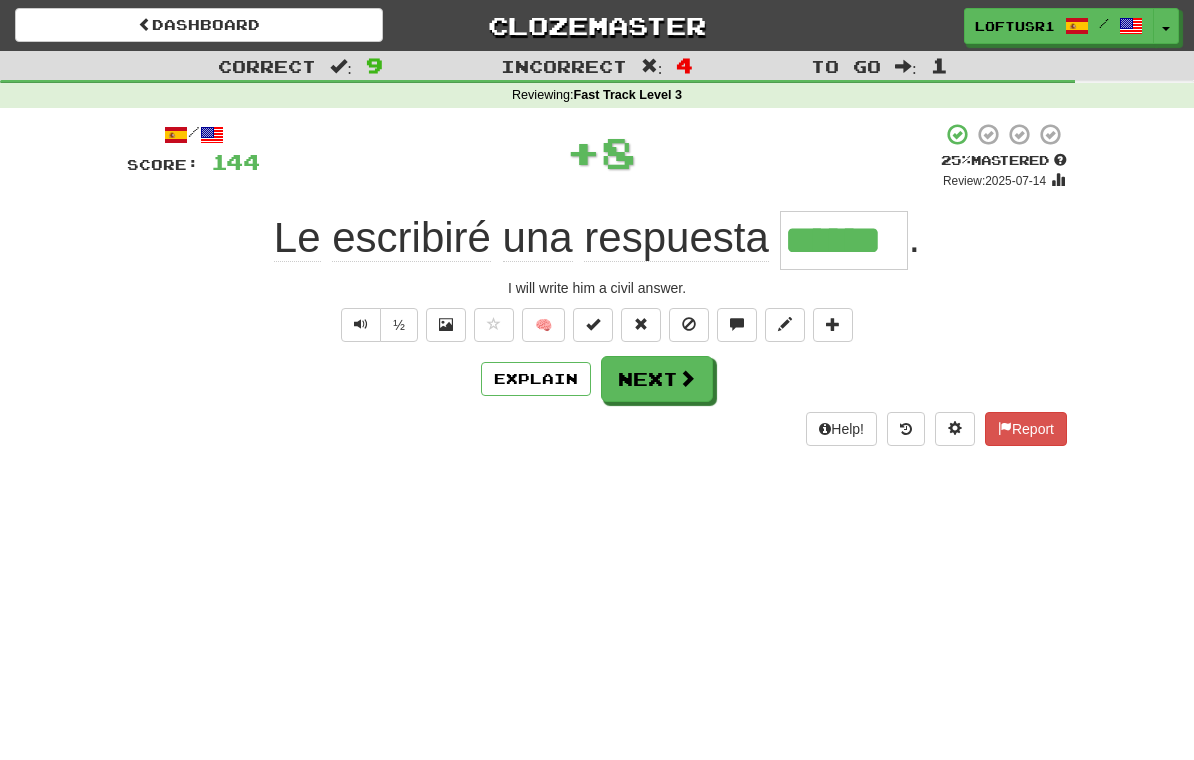 click on "Explain" at bounding box center (536, 379) 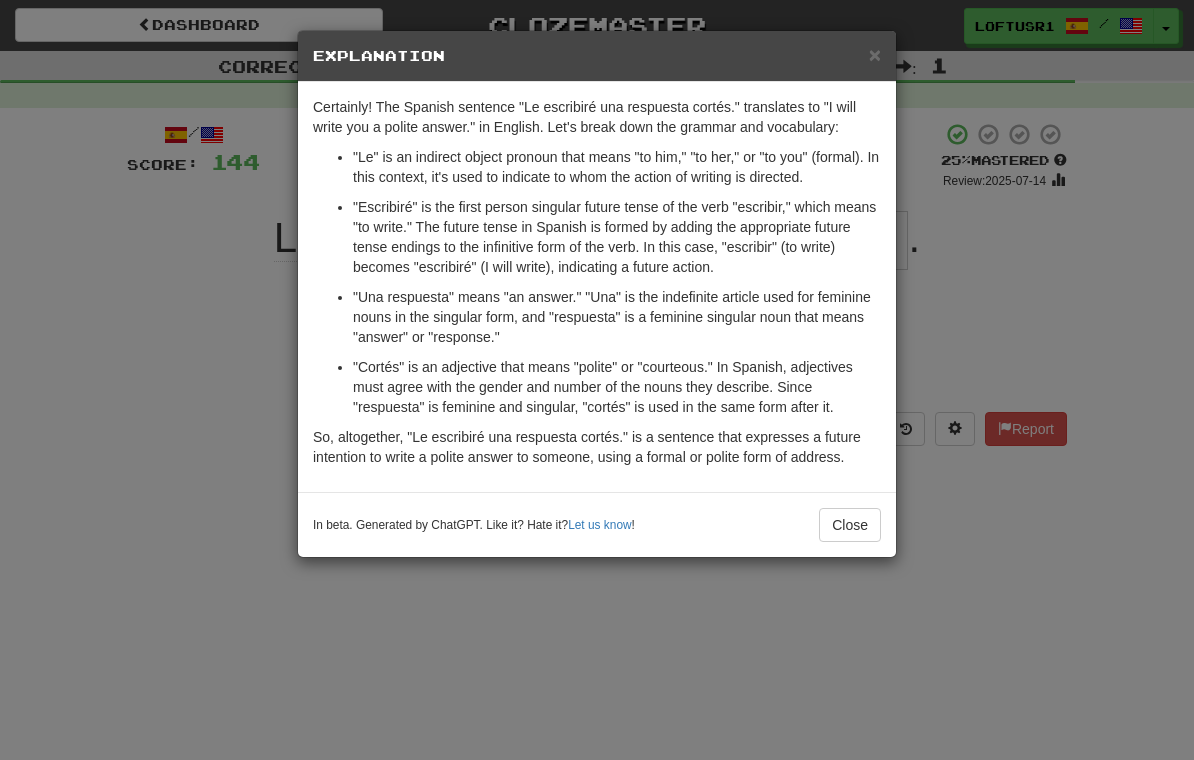 click on "Close" at bounding box center (850, 525) 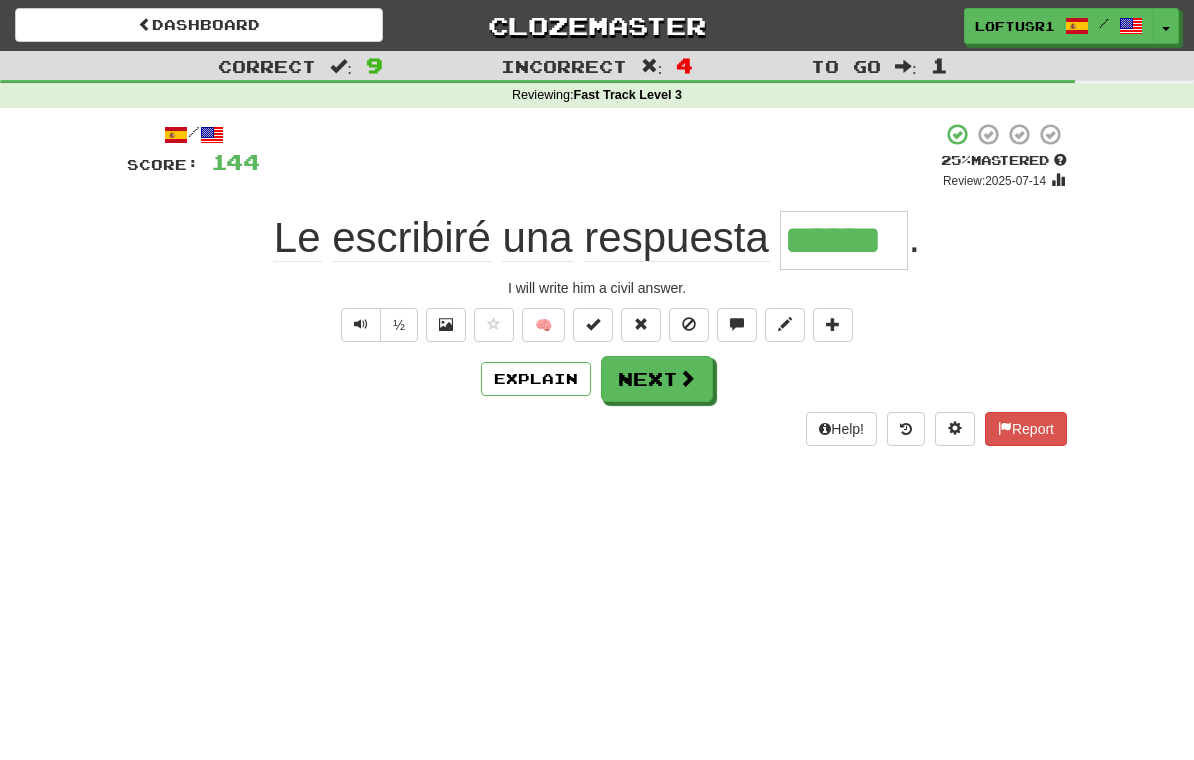 click on "Next" at bounding box center (657, 379) 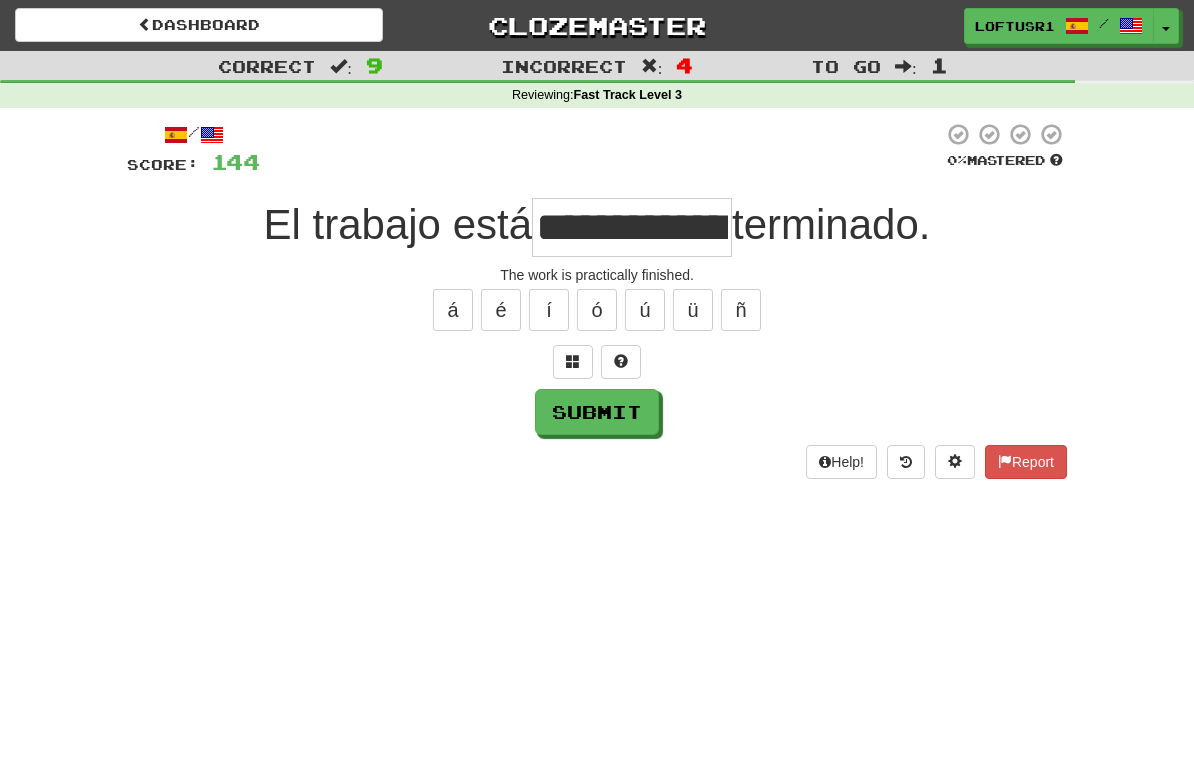 type on "**********" 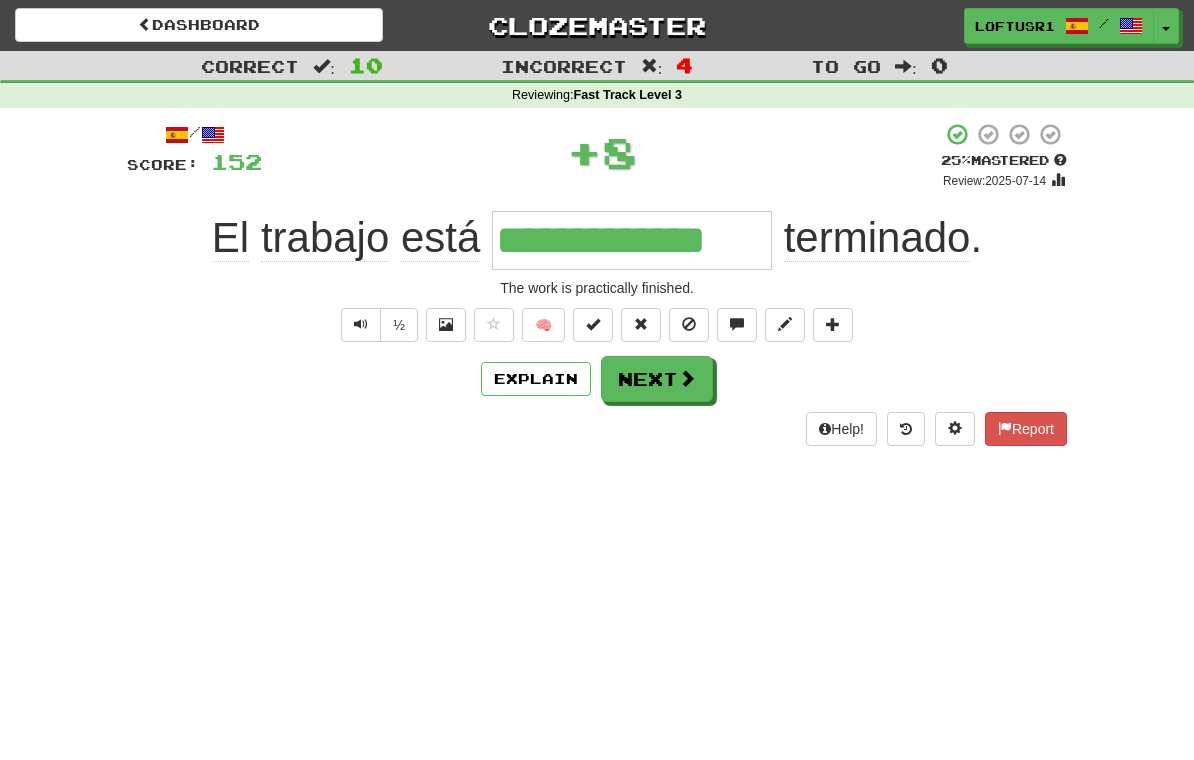 click on "Next" at bounding box center (657, 379) 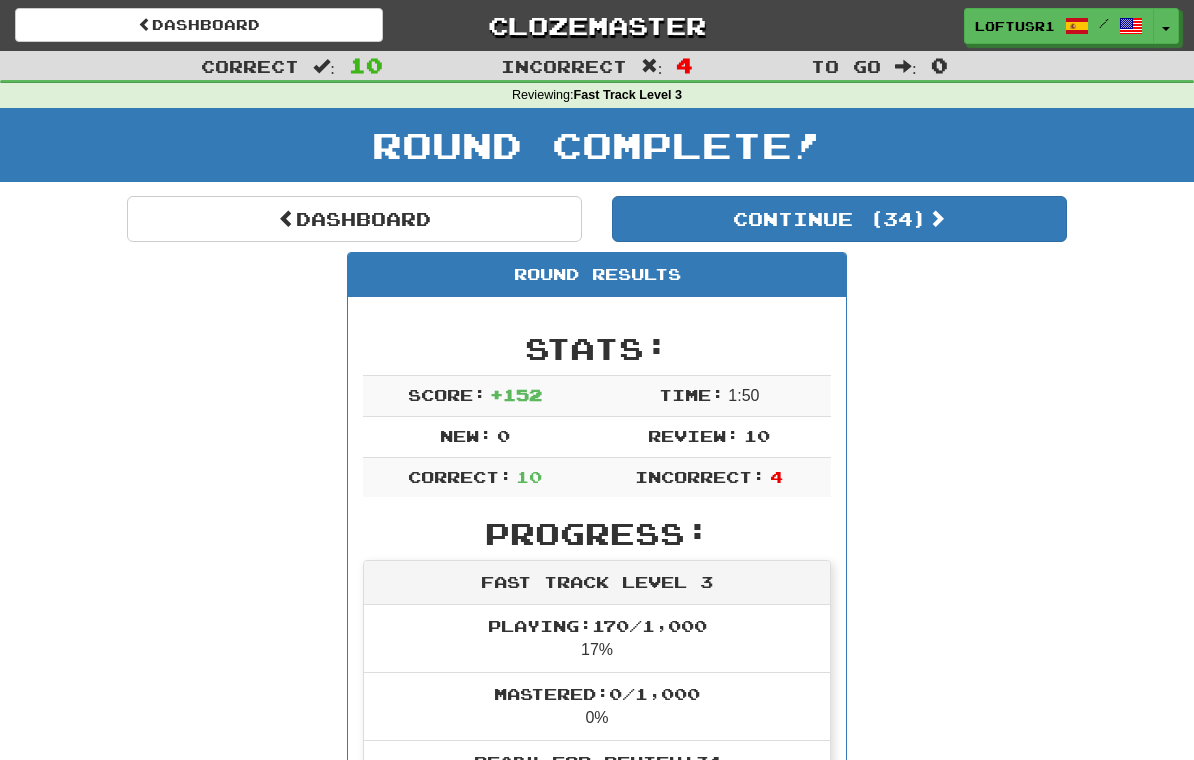click on "Dashboard" at bounding box center (354, 219) 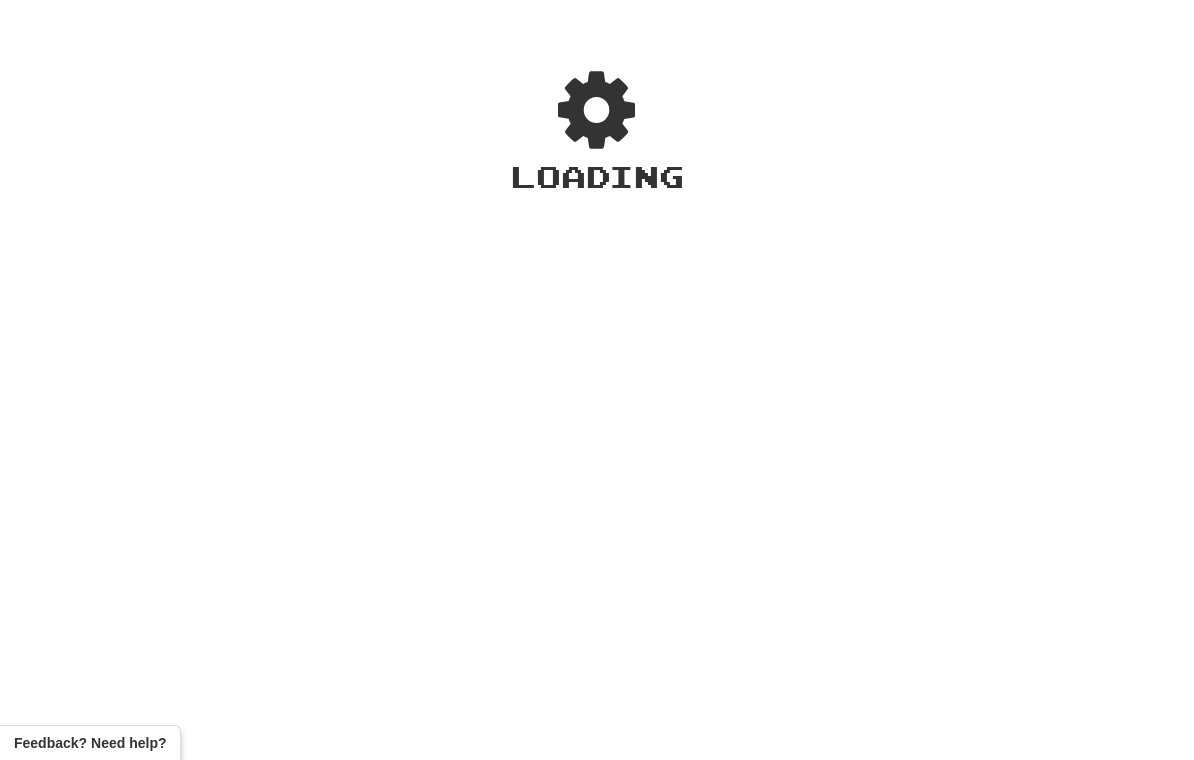 scroll, scrollTop: 0, scrollLeft: 0, axis: both 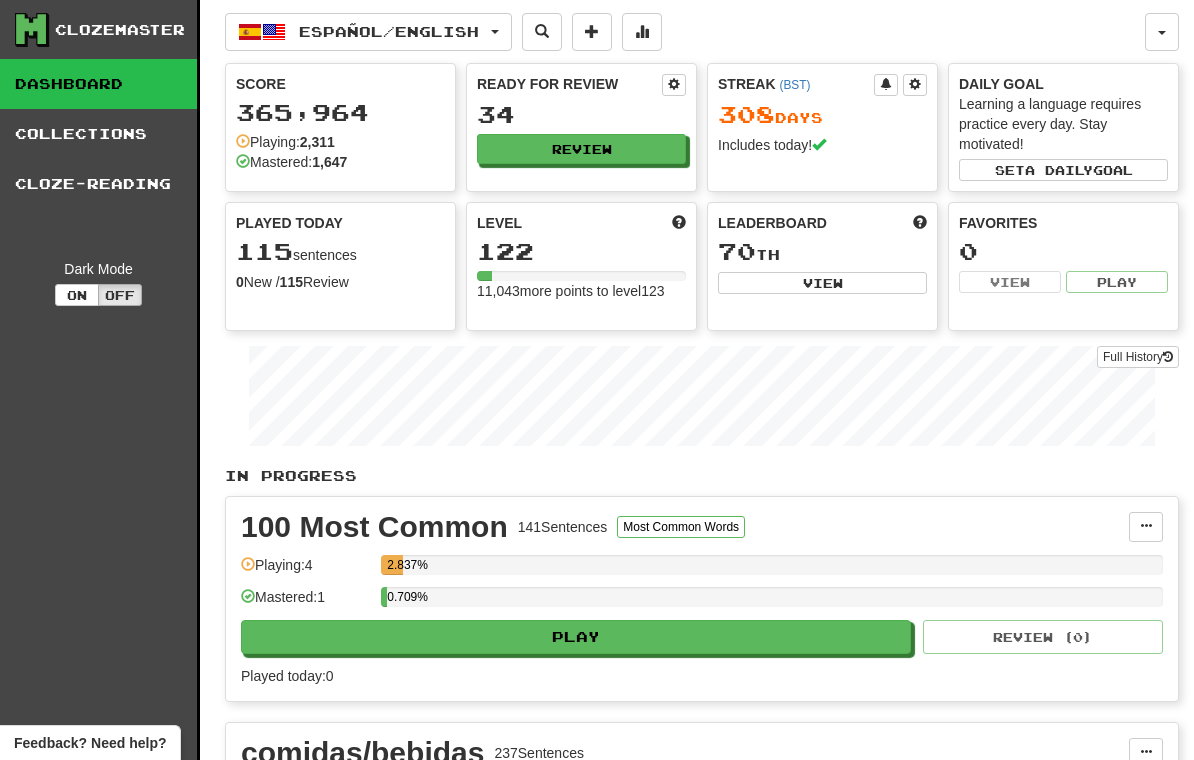click on "Full History" at bounding box center [1138, 357] 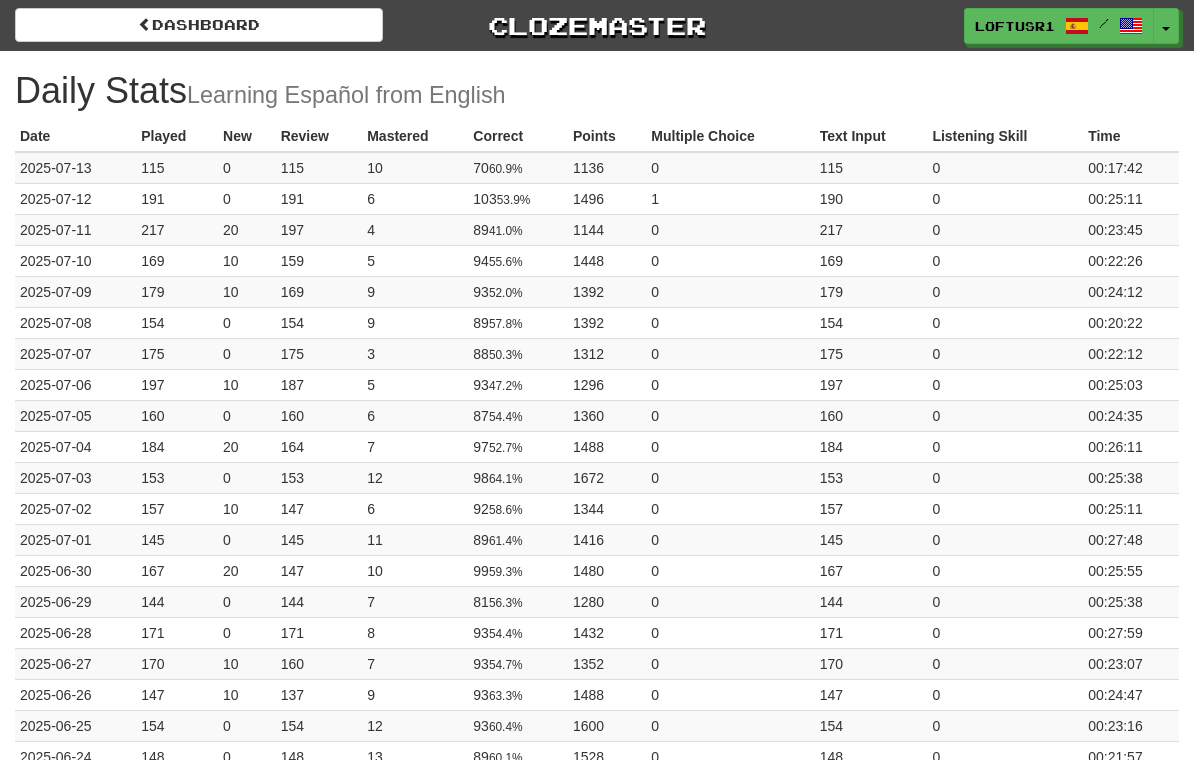 scroll, scrollTop: 0, scrollLeft: 0, axis: both 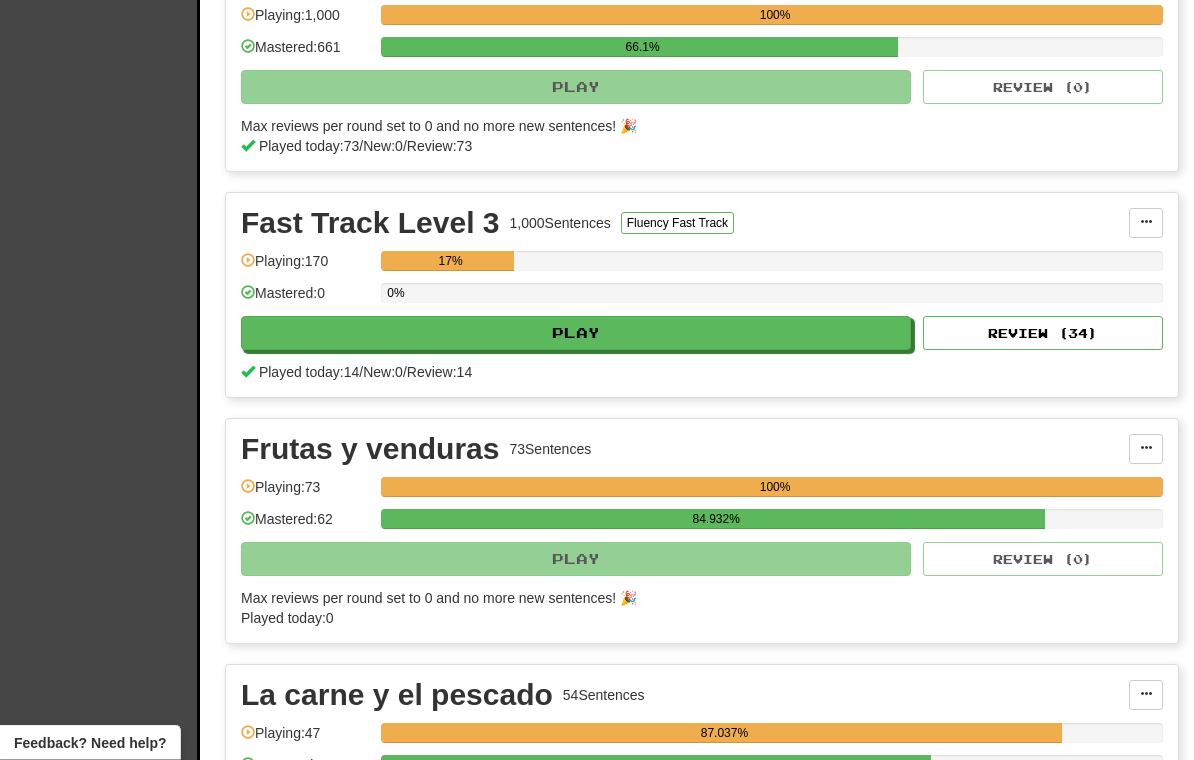 click on "Review ( 34 )" at bounding box center [1043, 334] 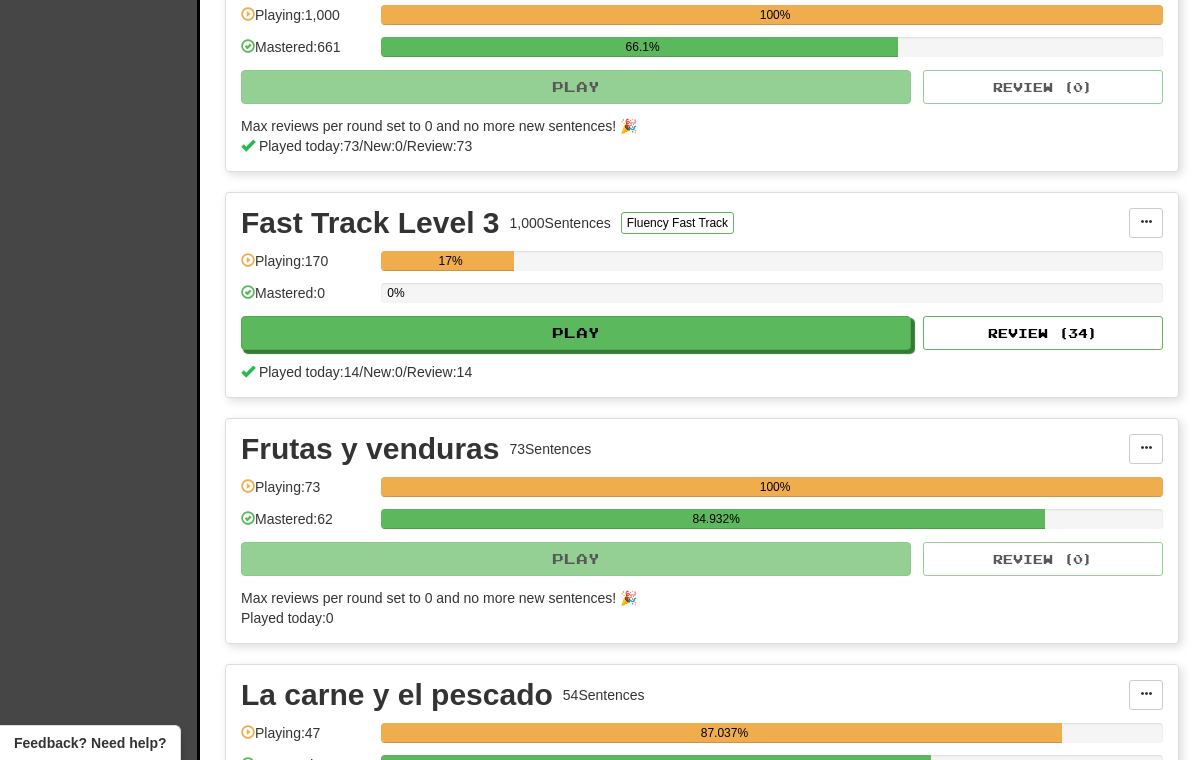 select on "**" 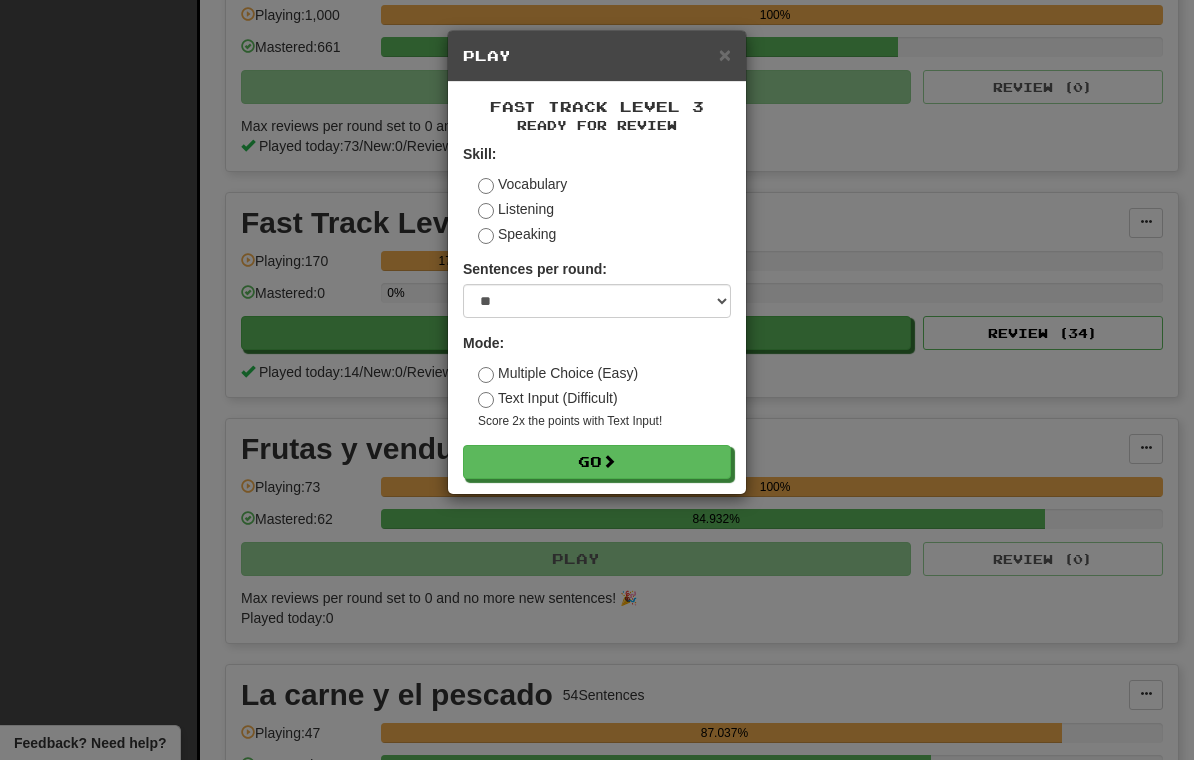 click on "Go" at bounding box center (597, 462) 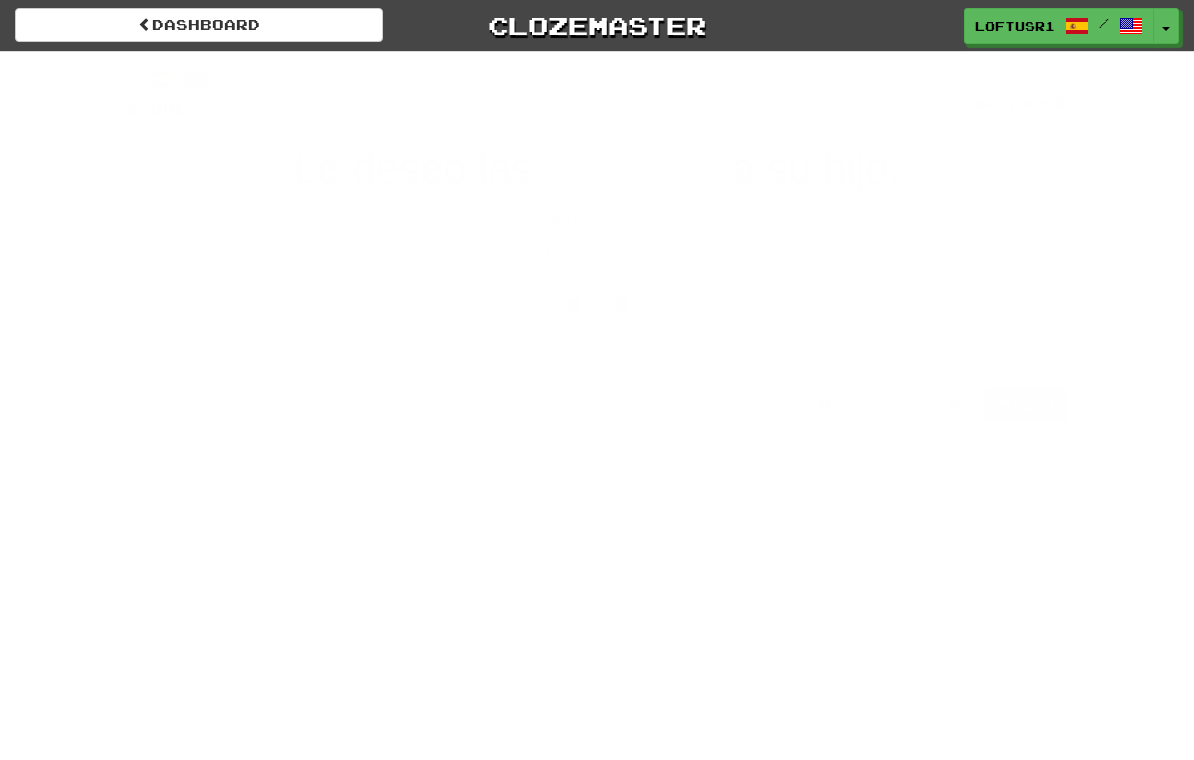 scroll, scrollTop: 0, scrollLeft: 0, axis: both 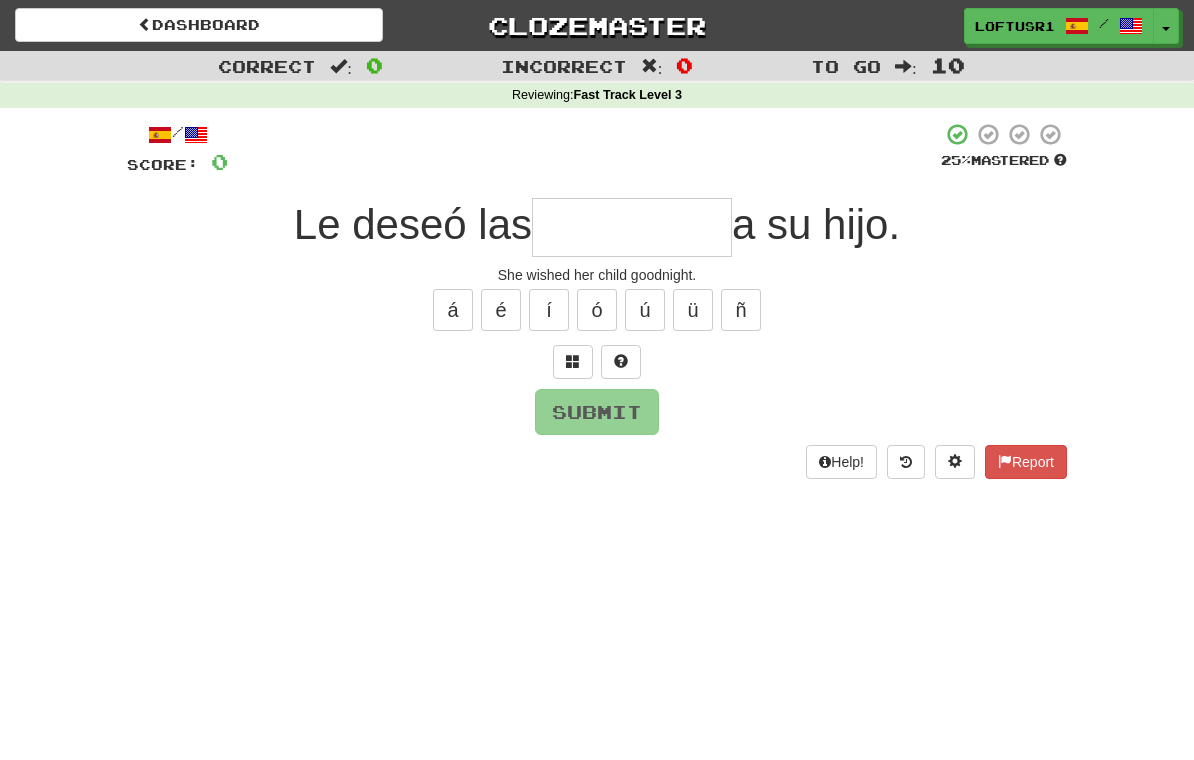 click at bounding box center (632, 227) 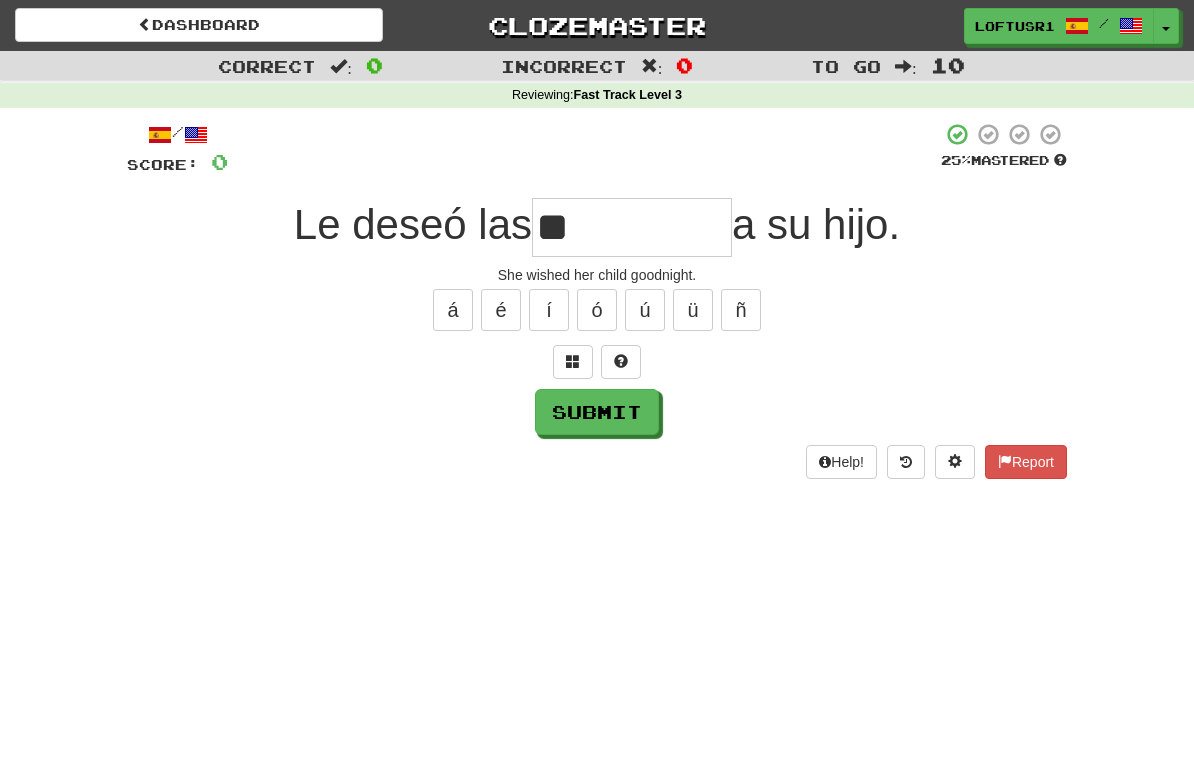 type on "*" 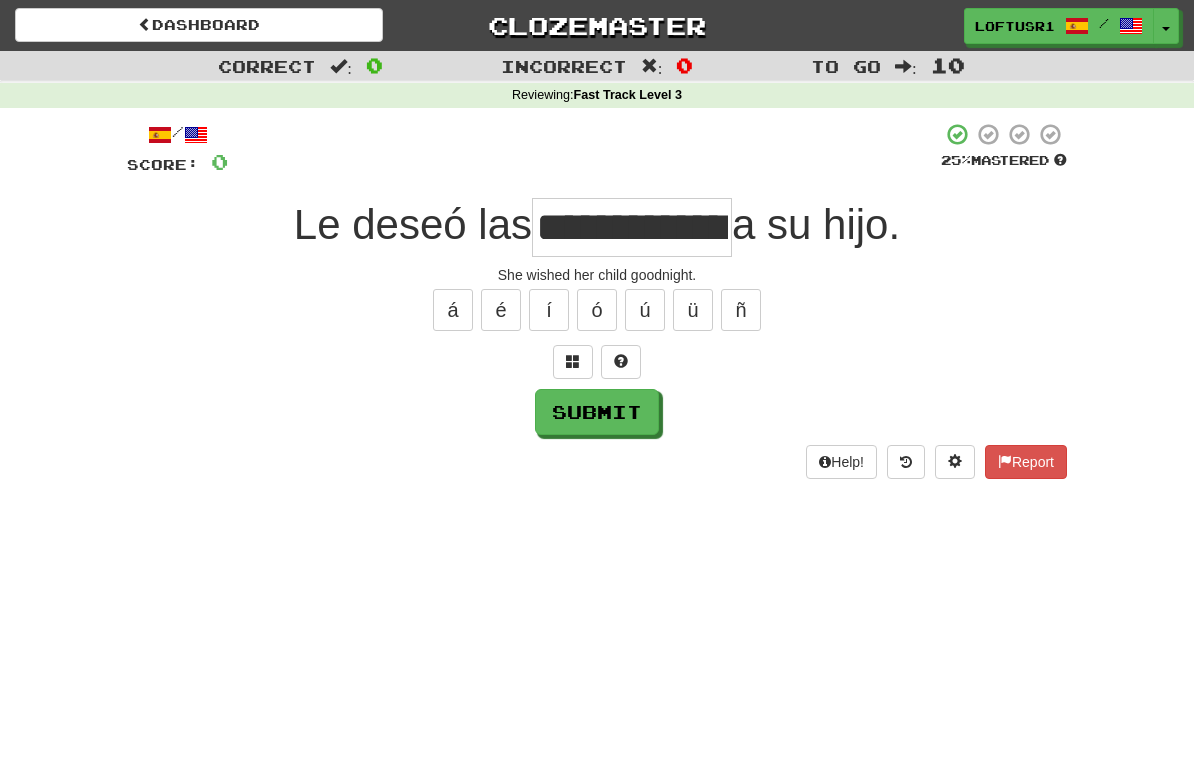 type on "**********" 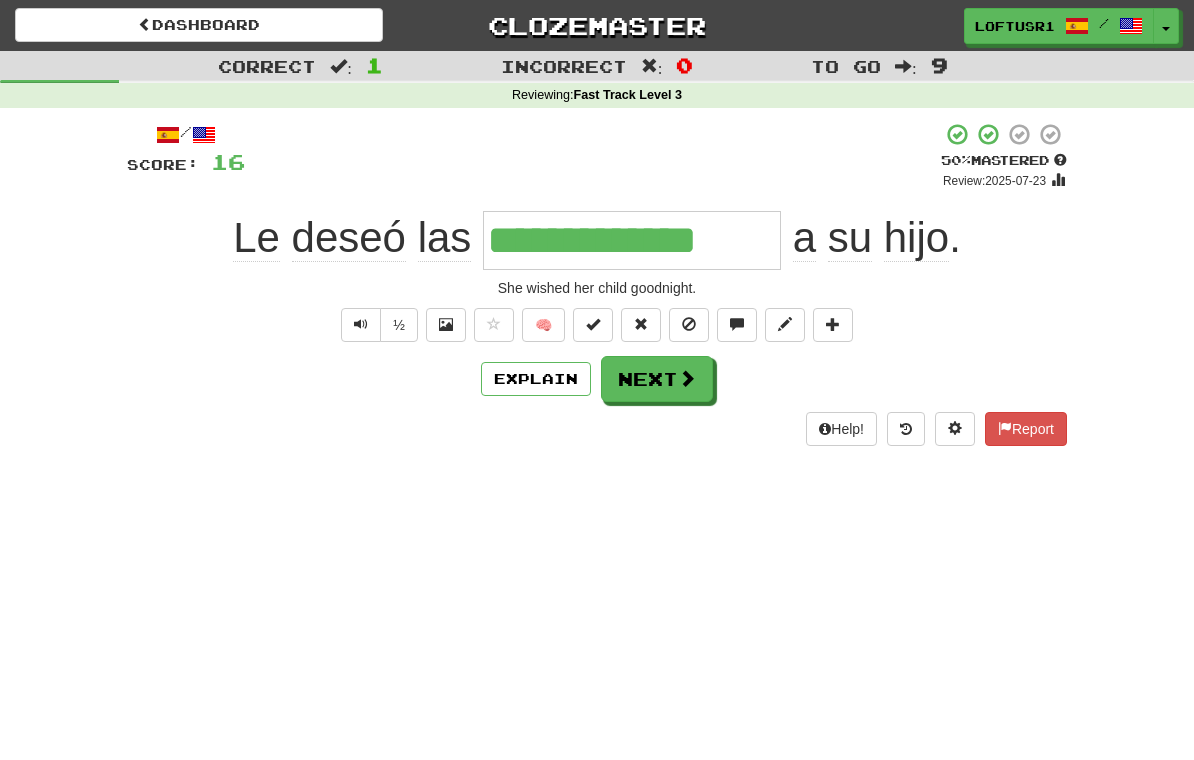 click at bounding box center [361, 325] 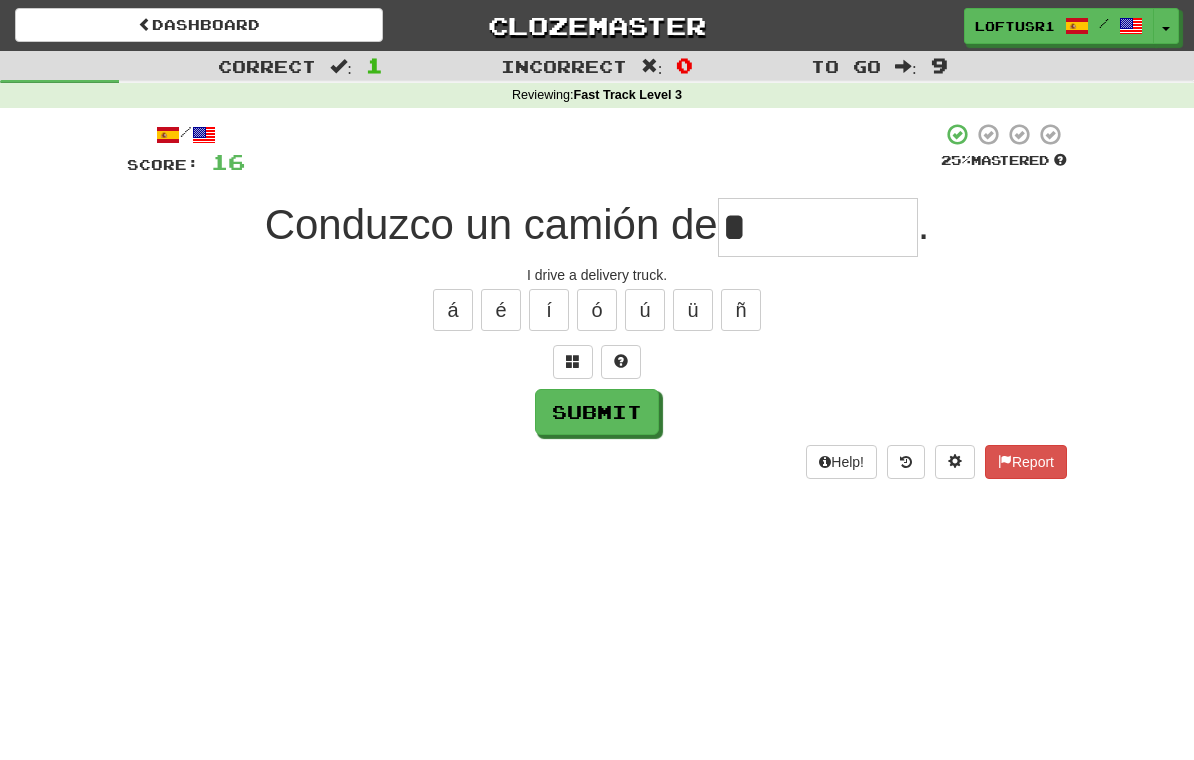 click on "Submit" at bounding box center [597, 412] 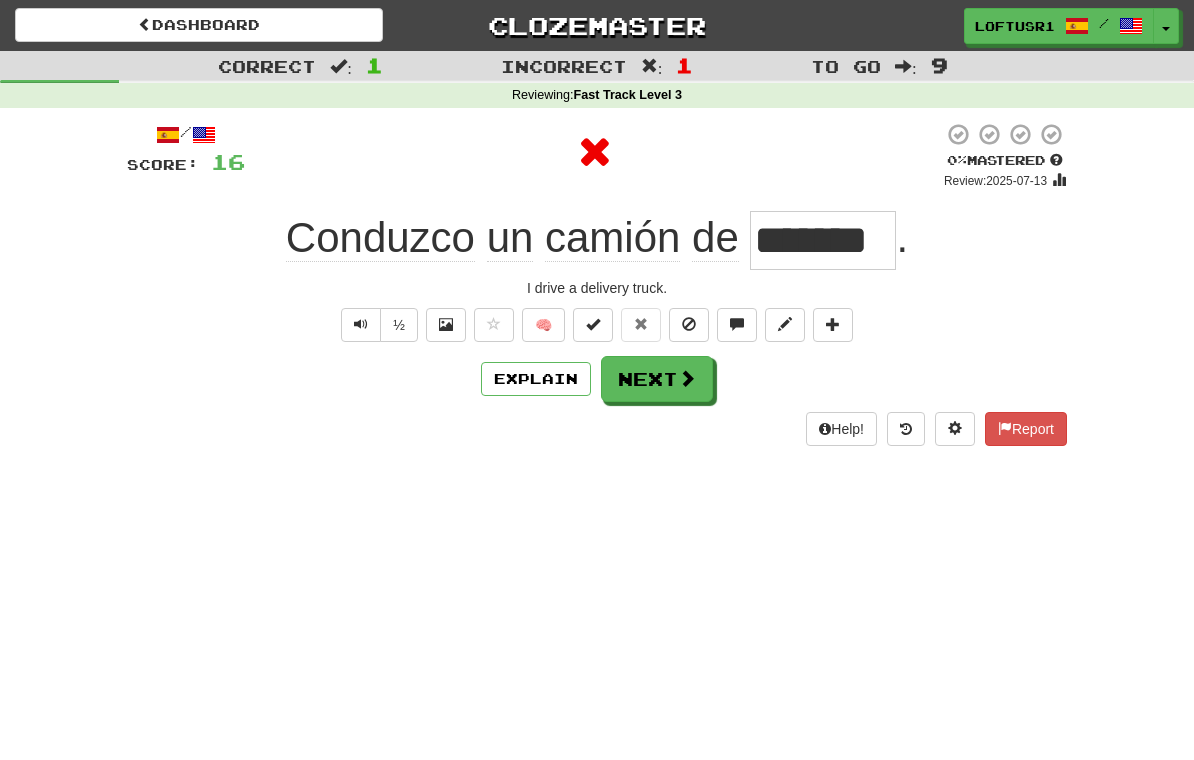 click on "Next" at bounding box center [657, 379] 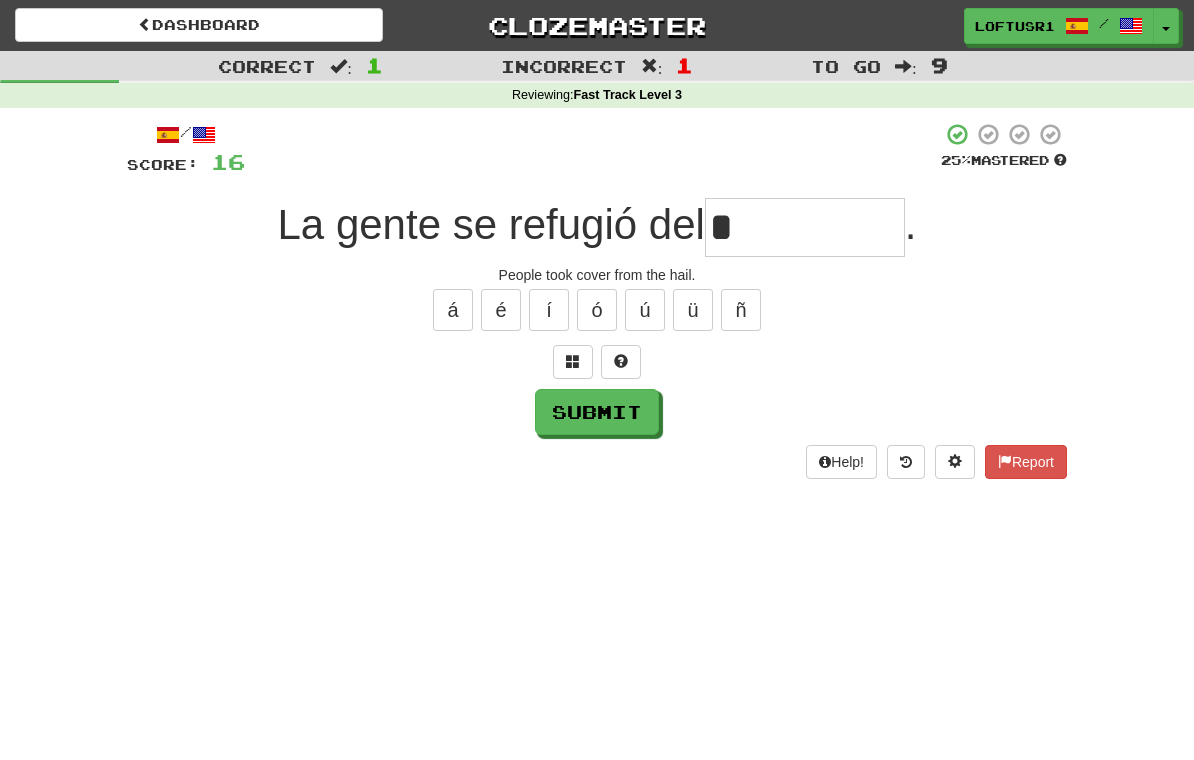 click on "Submit" at bounding box center [597, 412] 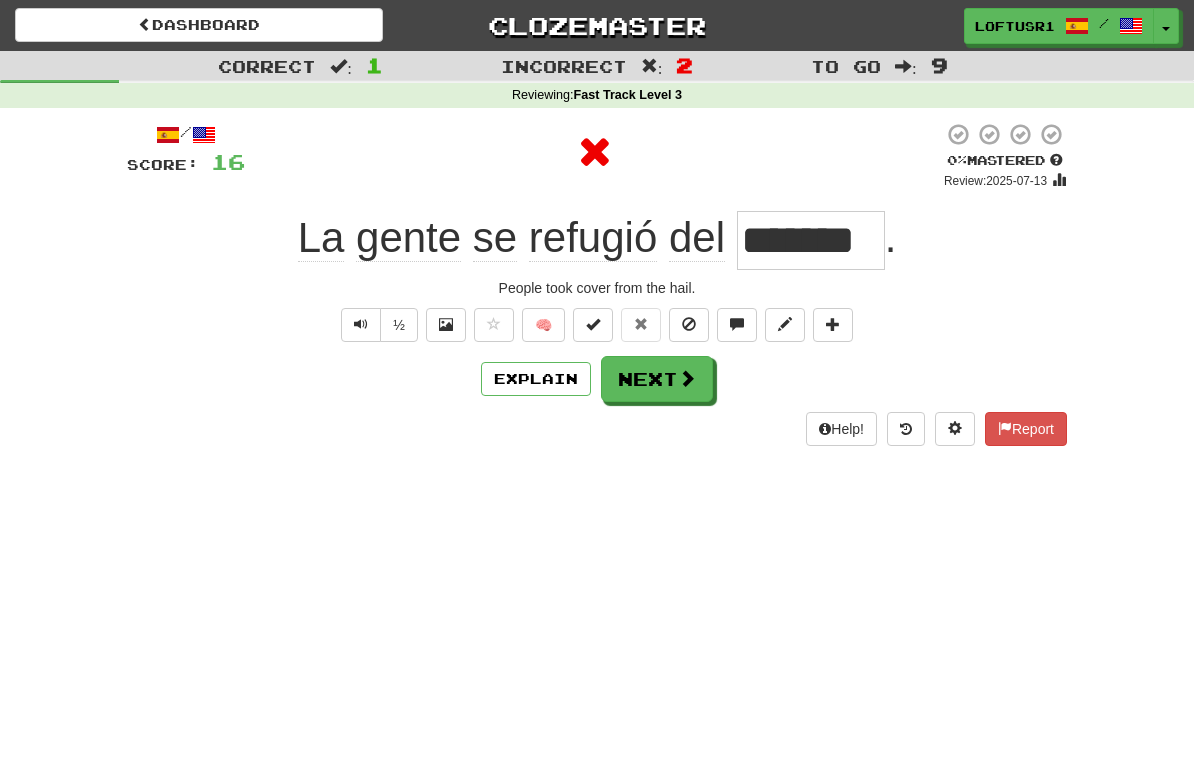 click at bounding box center [687, 378] 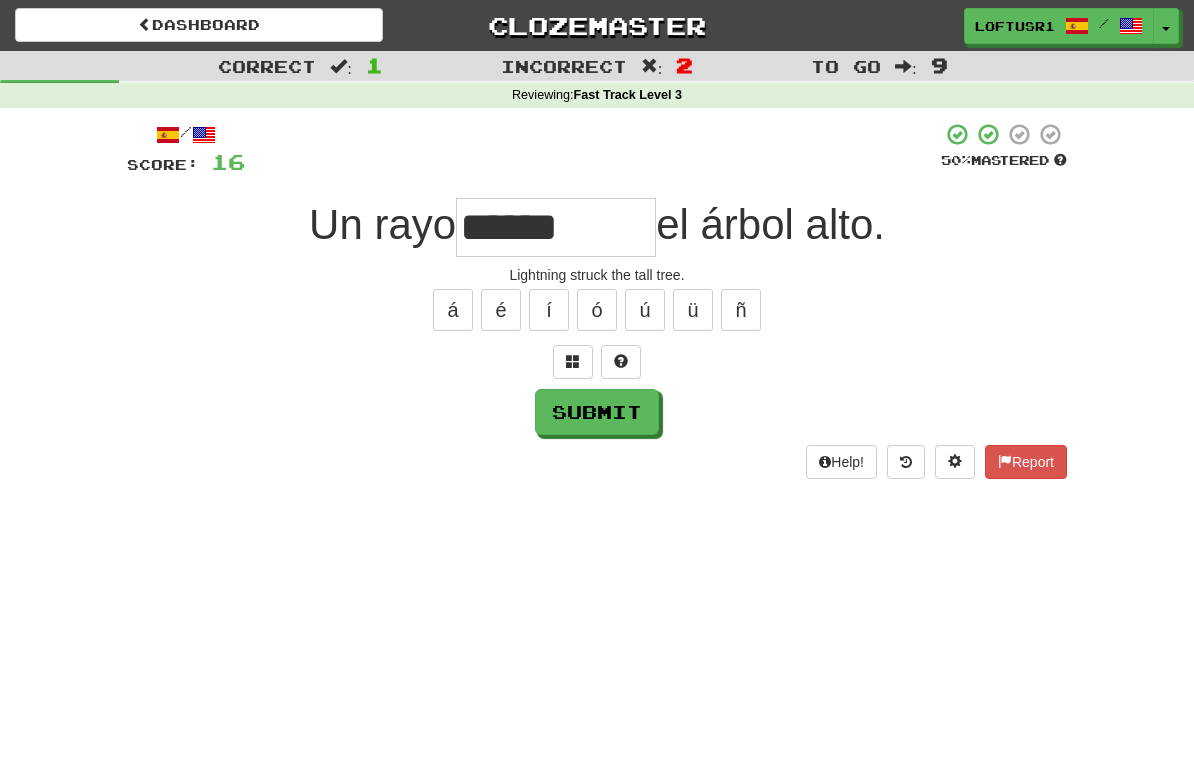 type on "******" 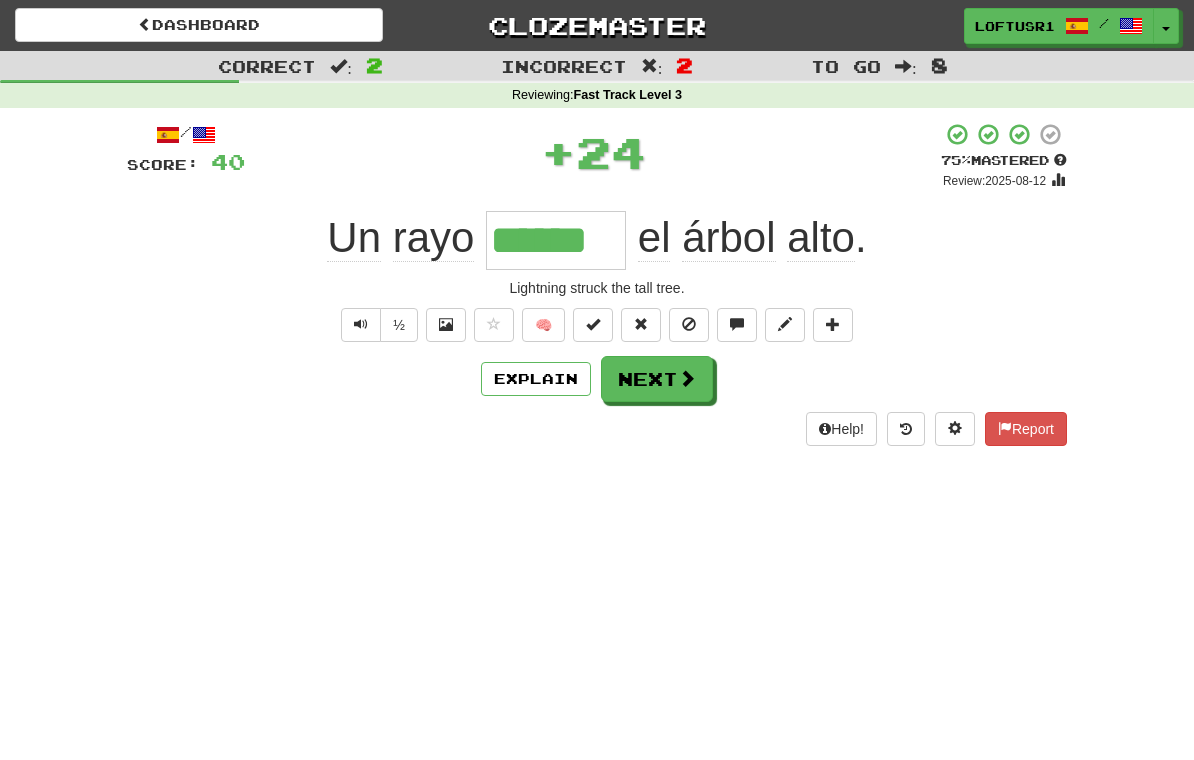 click on "Explain" at bounding box center [536, 379] 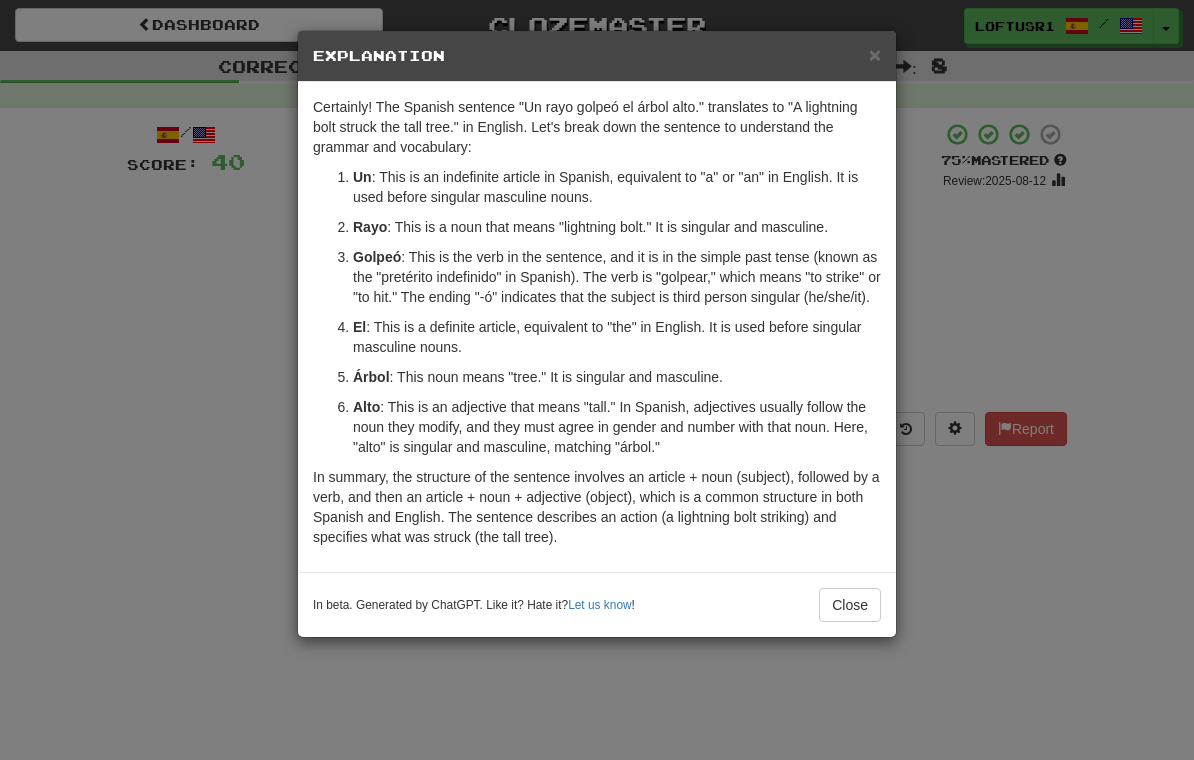click on "Close" at bounding box center [850, 605] 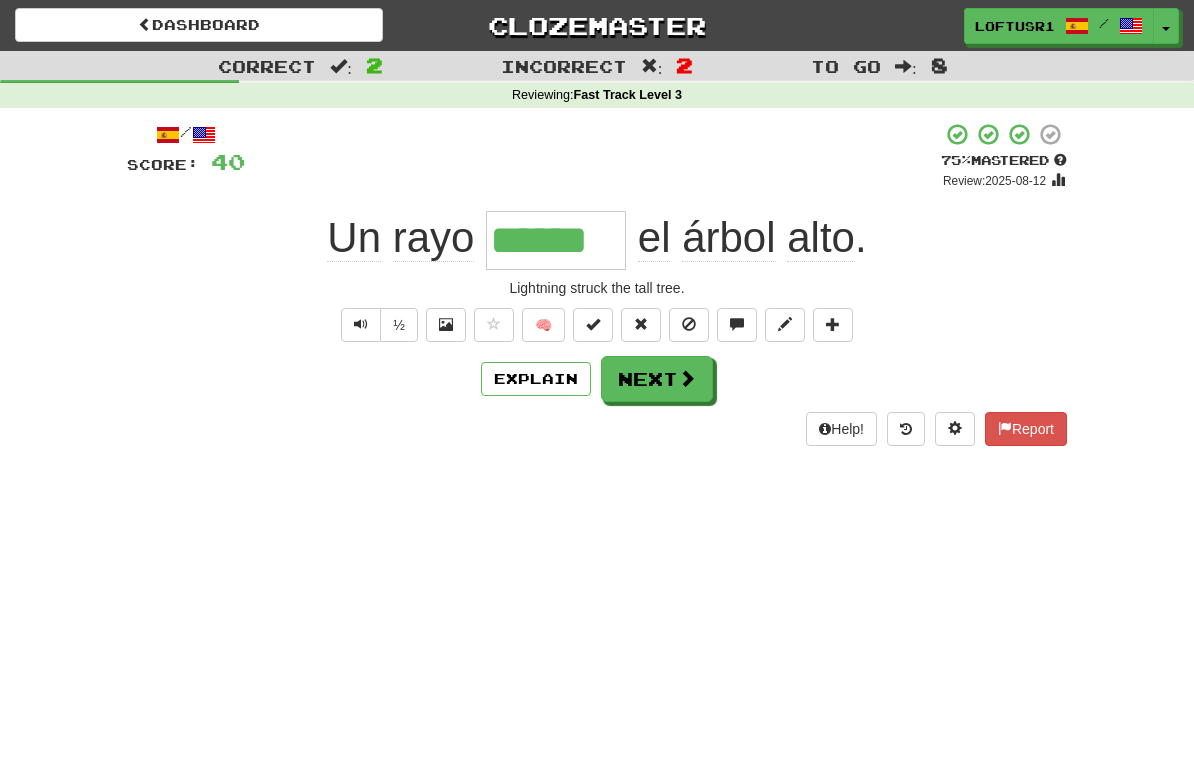 click on "Next" at bounding box center (657, 379) 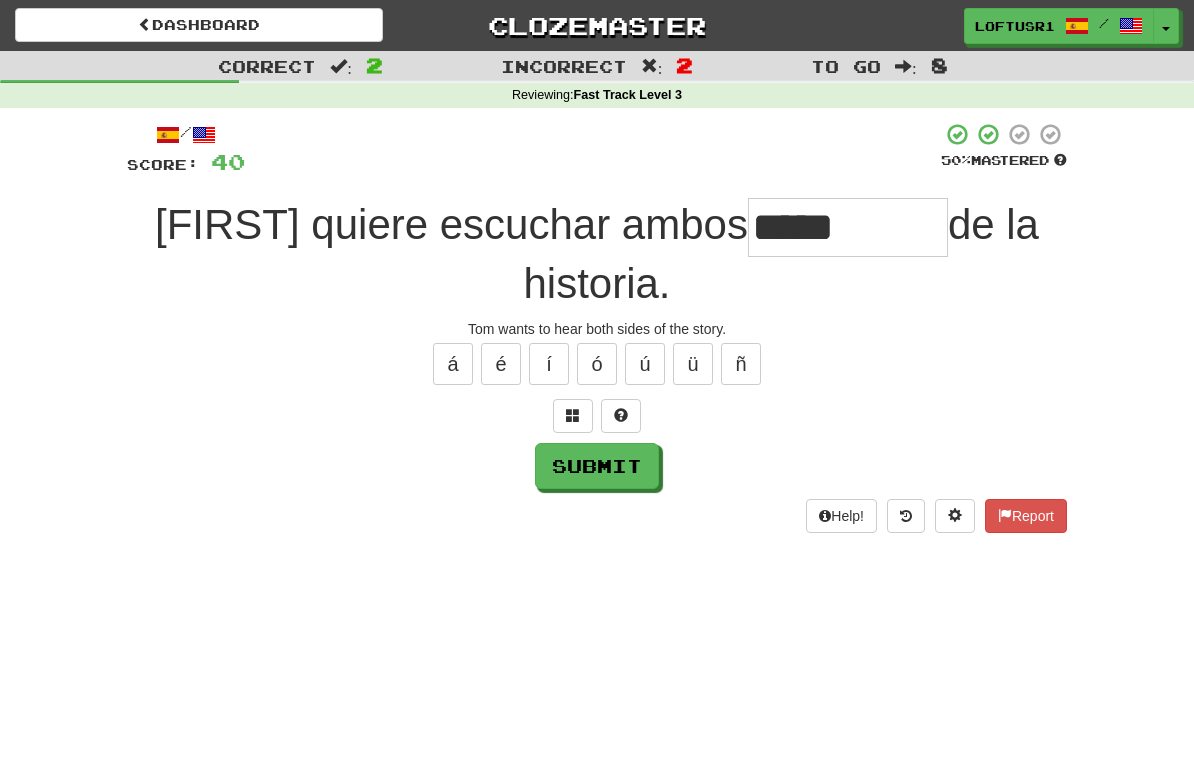 type on "*****" 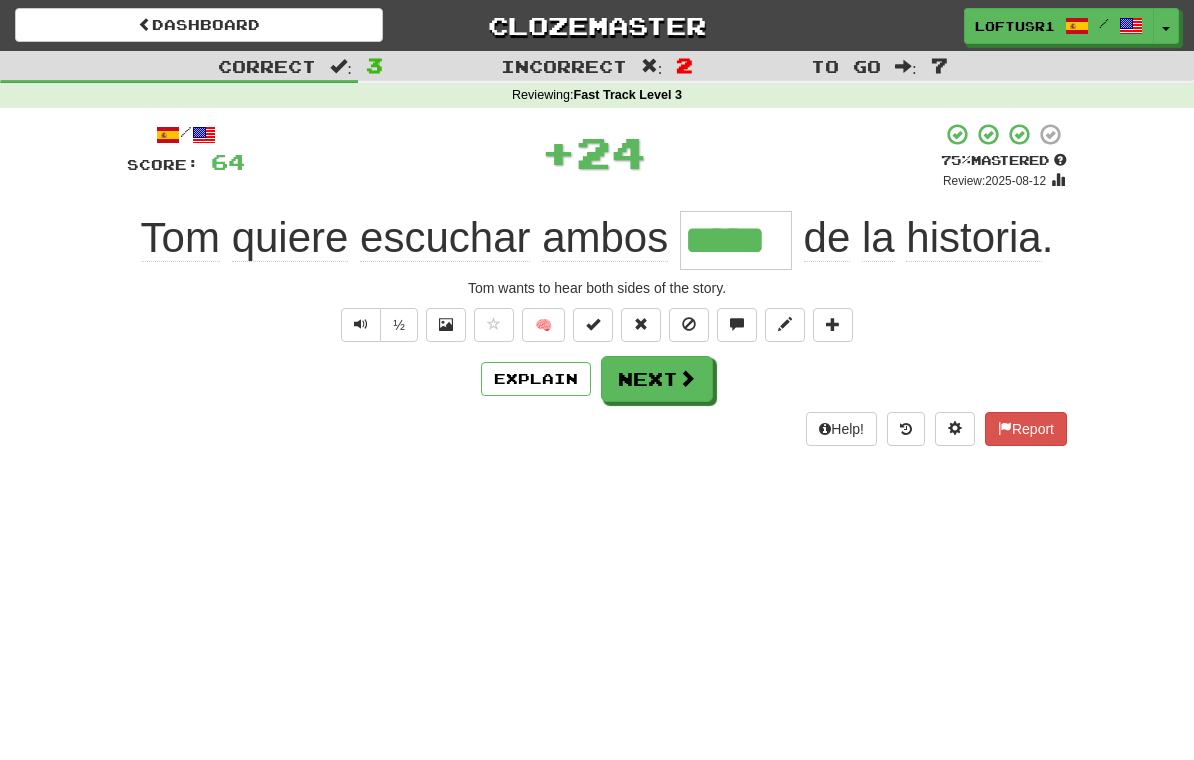 click on "Explain" at bounding box center [536, 379] 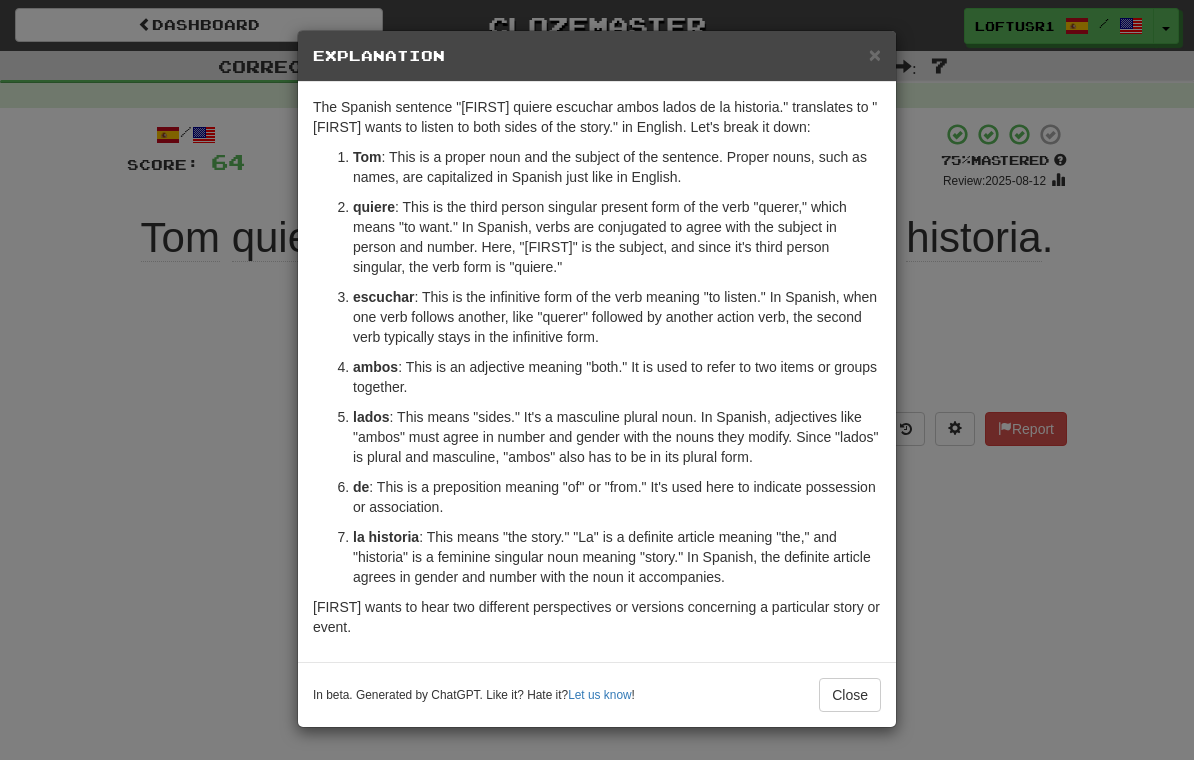 click on "Close" at bounding box center [850, 695] 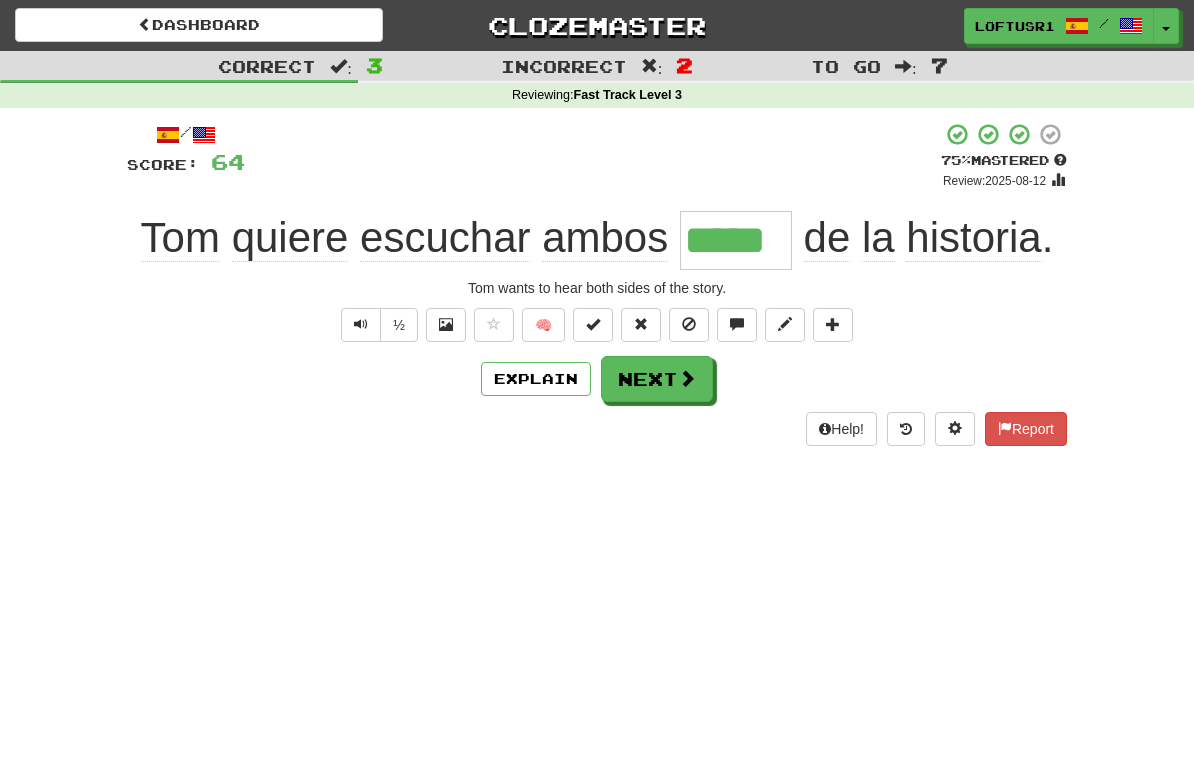 click on "Help!  Report" at bounding box center [597, 429] 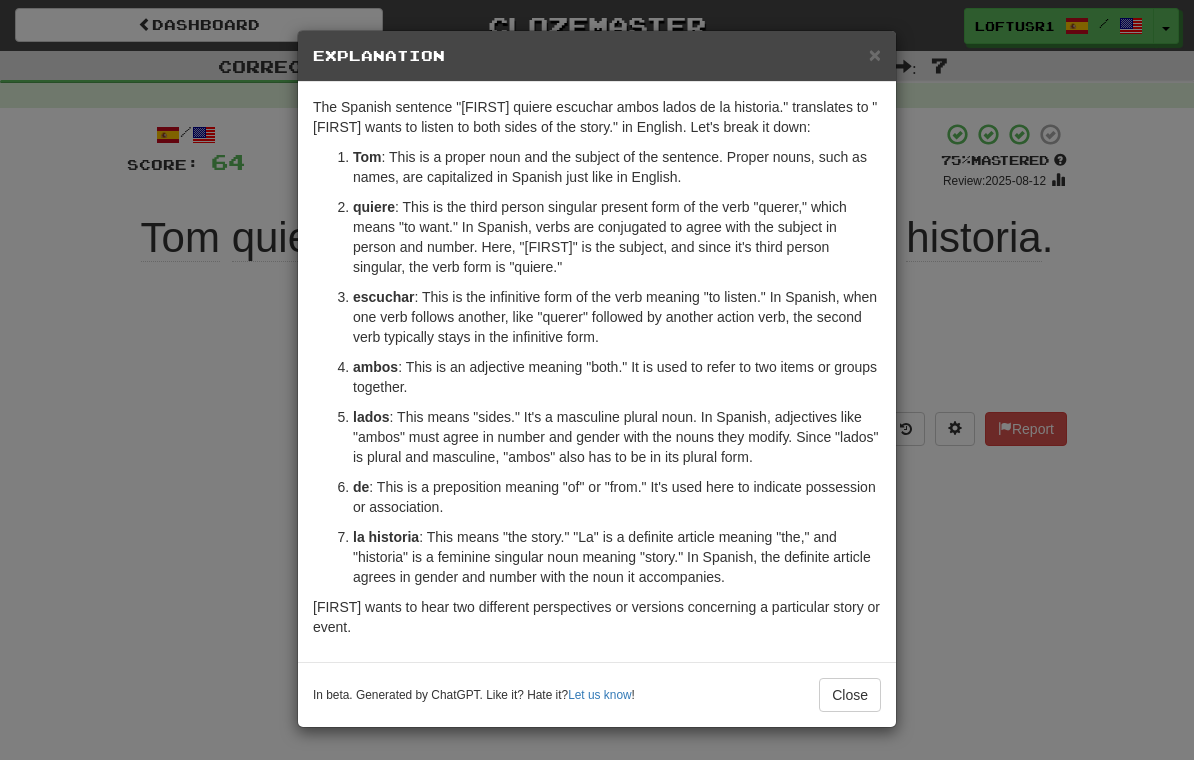 click on "Close" at bounding box center (850, 695) 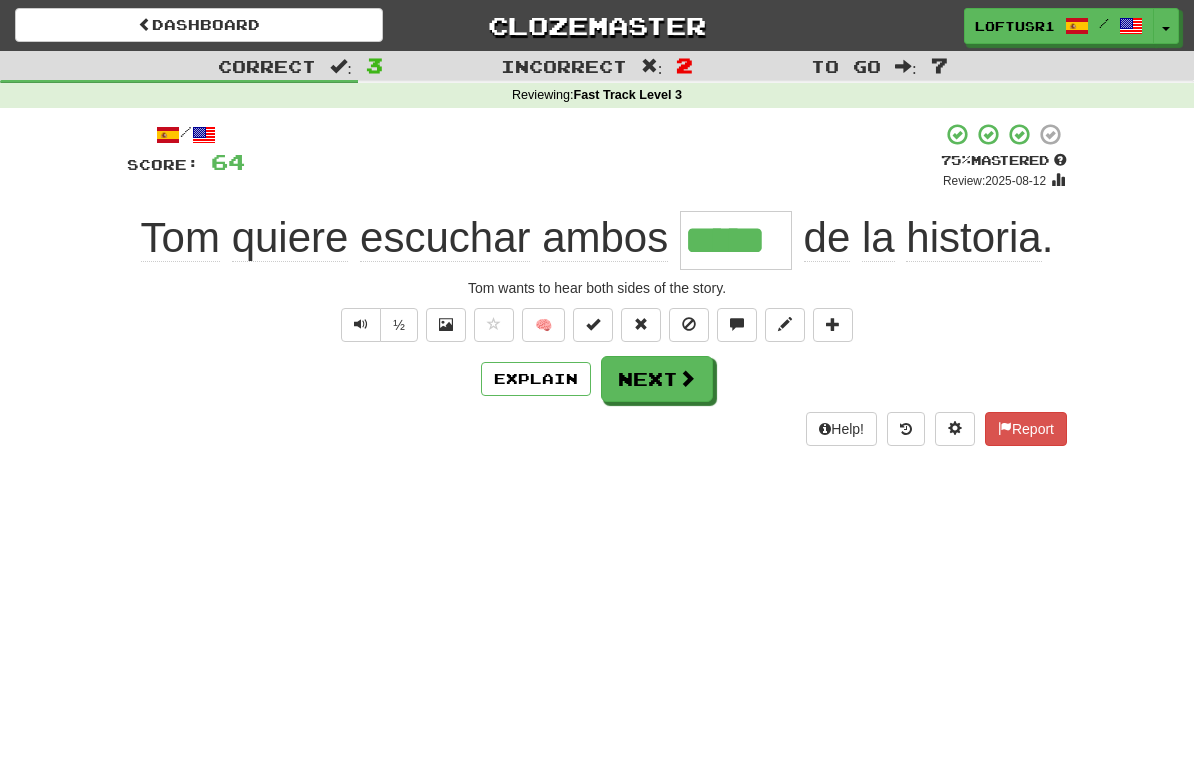 click on "Next" at bounding box center (657, 379) 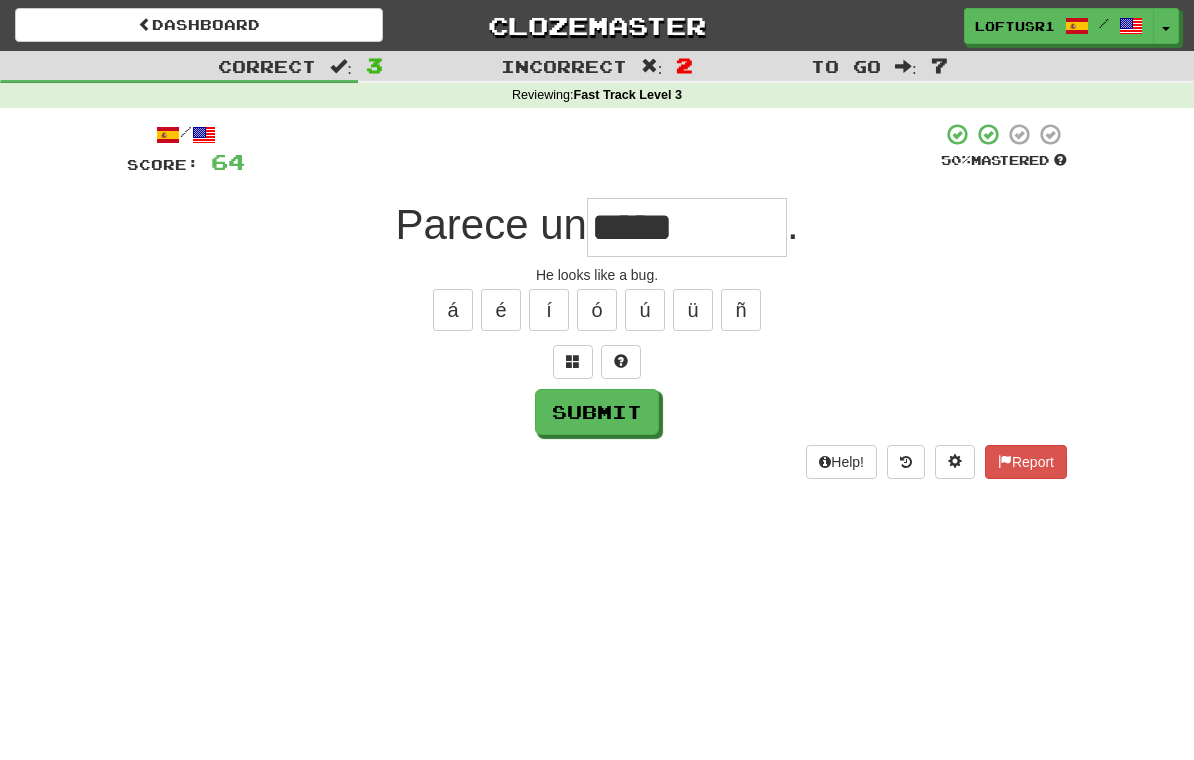 type on "*****" 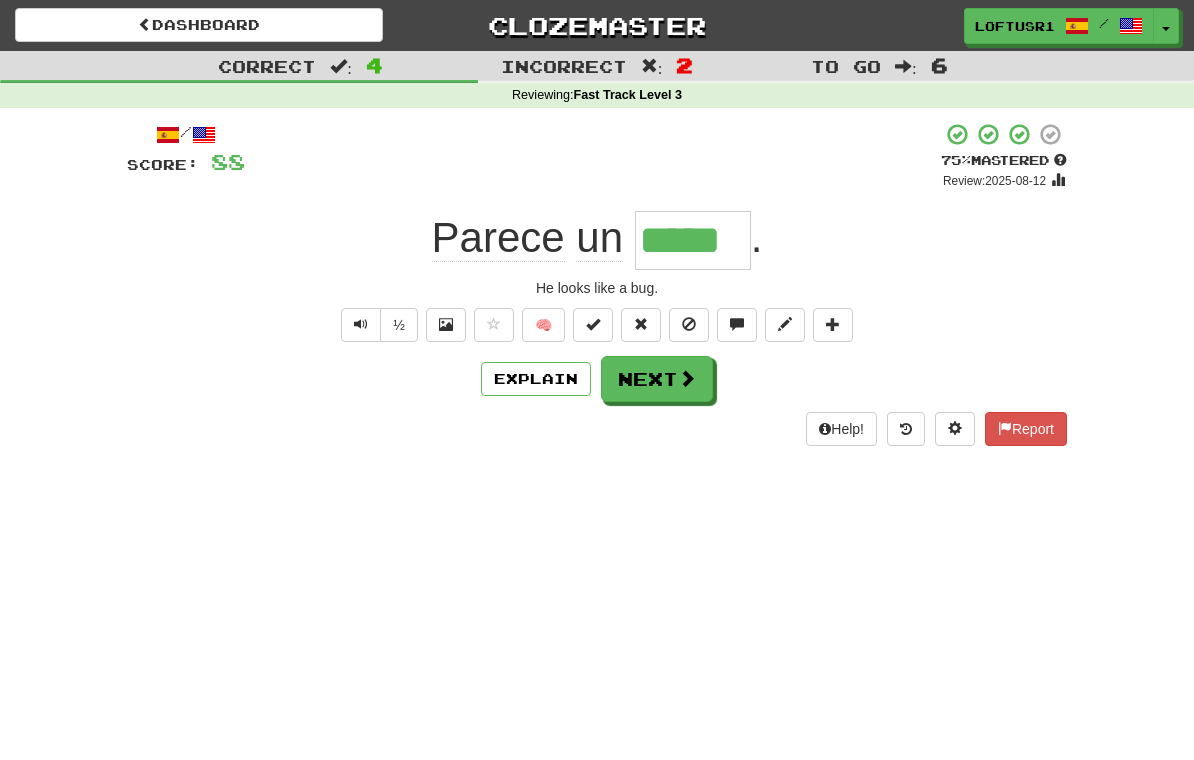click at bounding box center [361, 325] 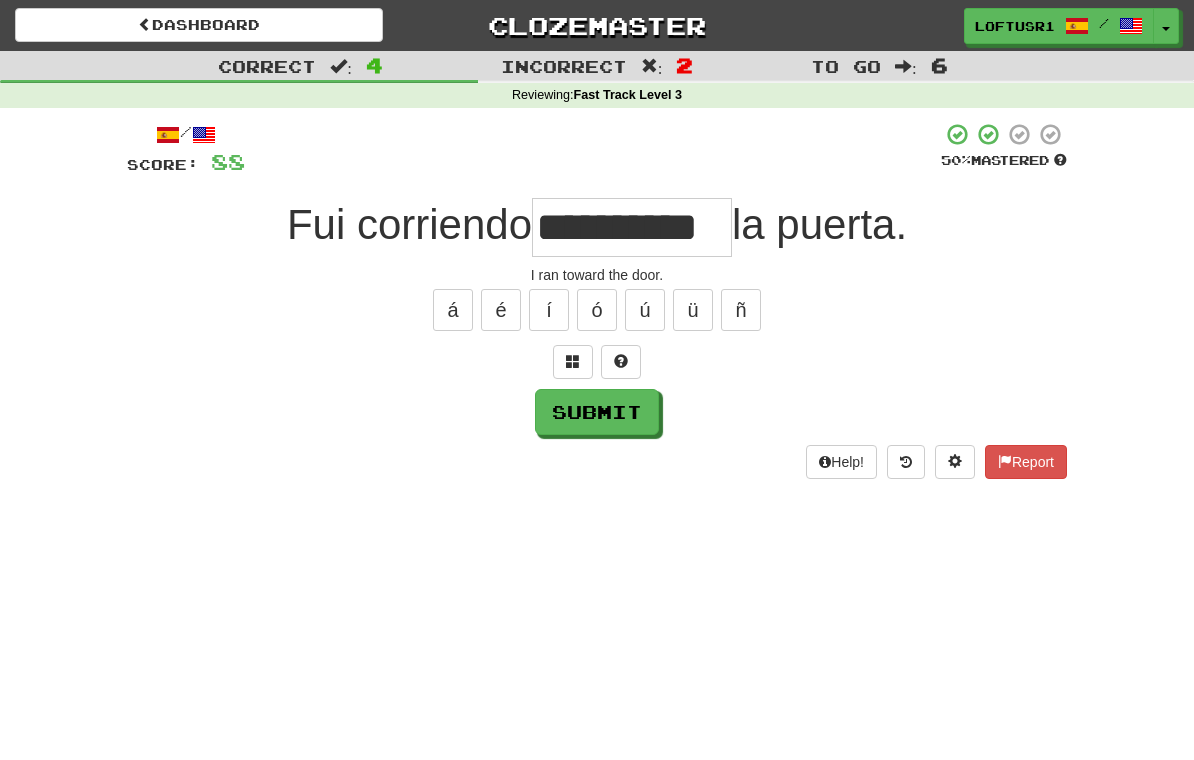 click on "**********" at bounding box center [632, 227] 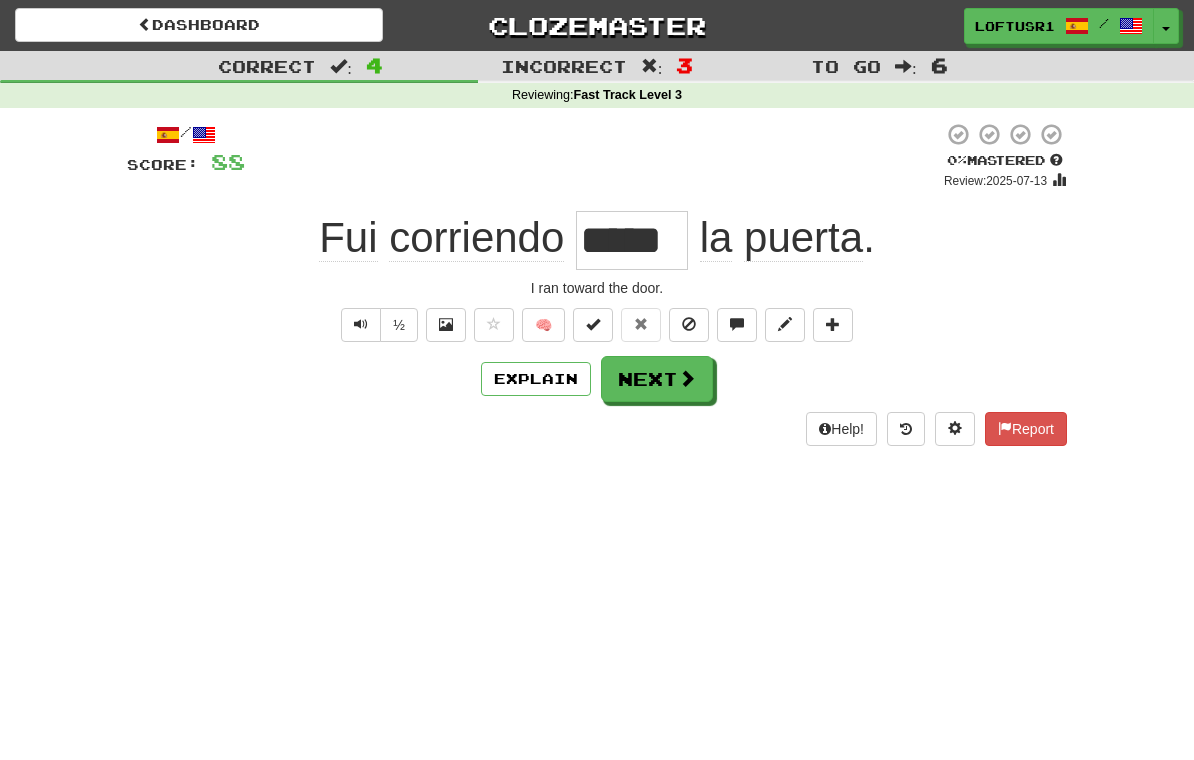 click at bounding box center (494, 325) 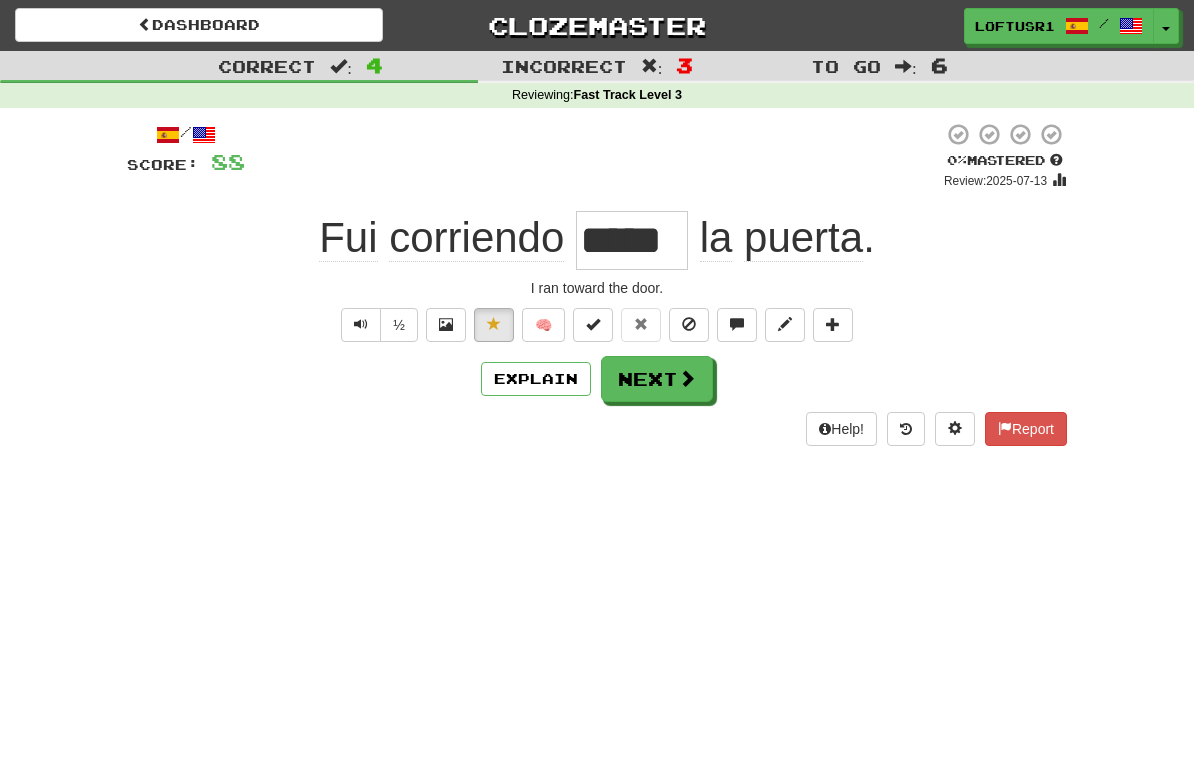 click at bounding box center [494, 324] 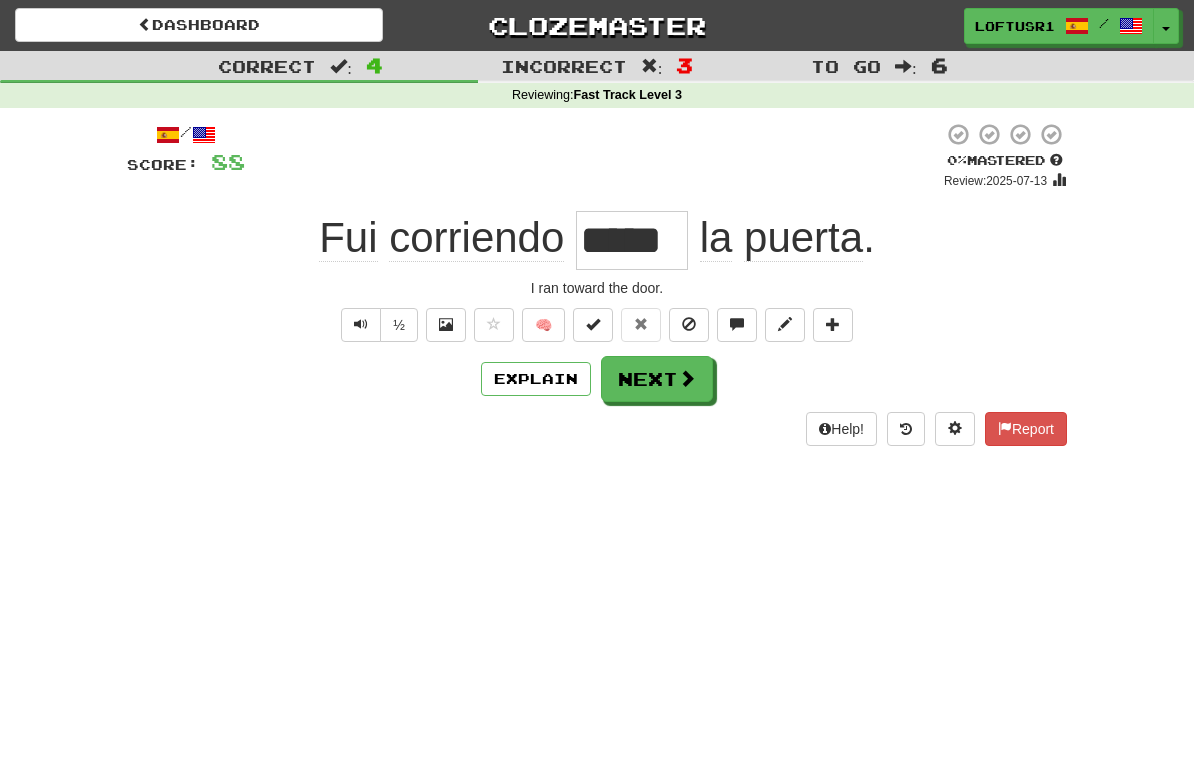 click on "Explain" at bounding box center (536, 379) 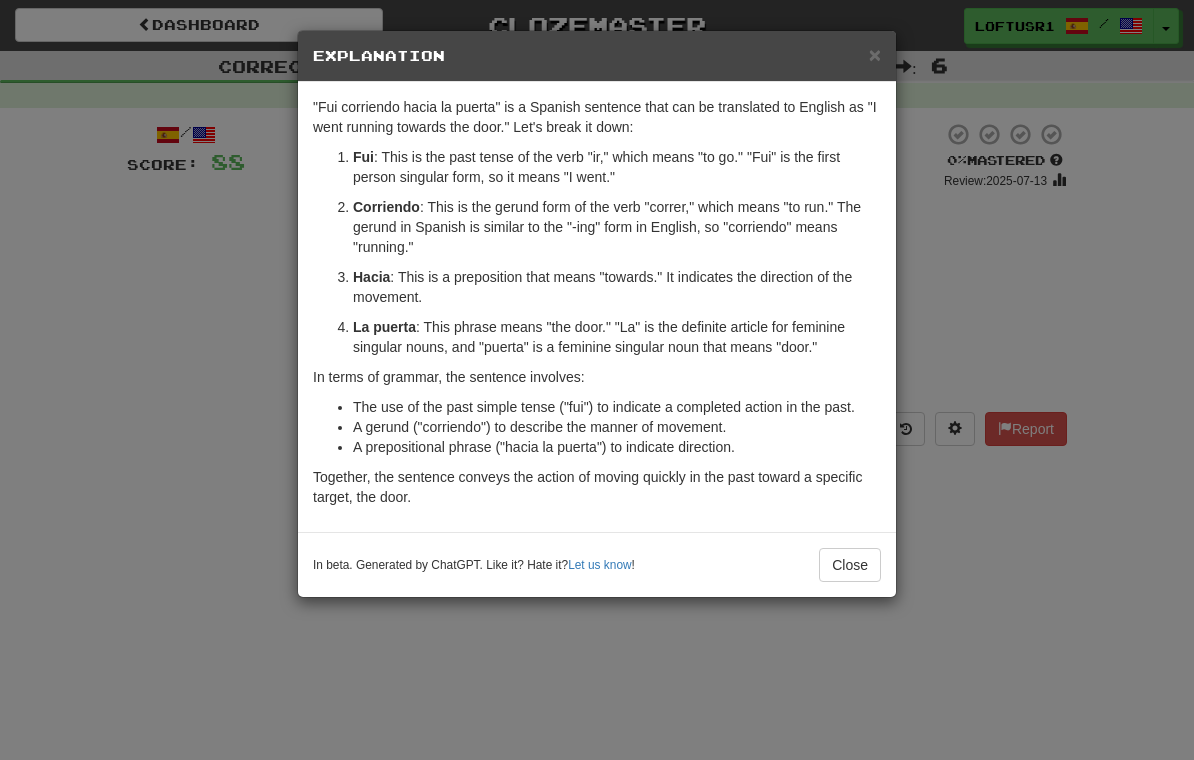 click on "Close" at bounding box center [850, 565] 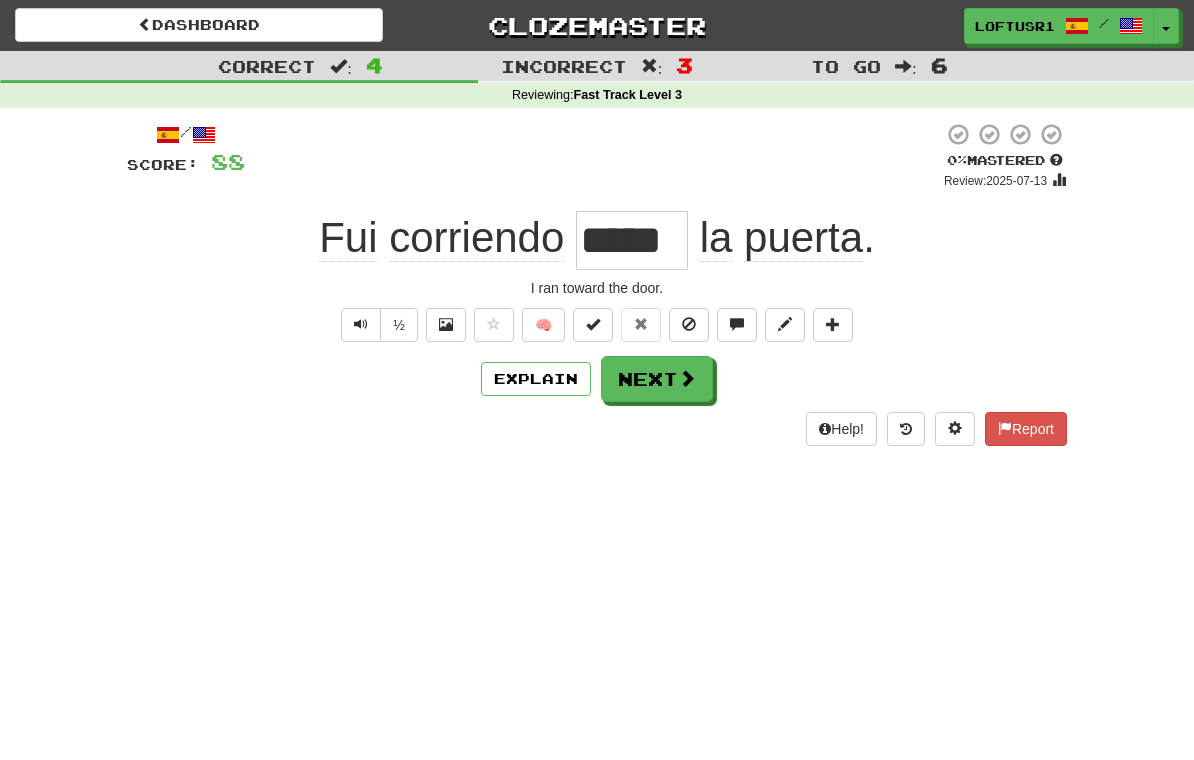 click on "Next" at bounding box center [657, 379] 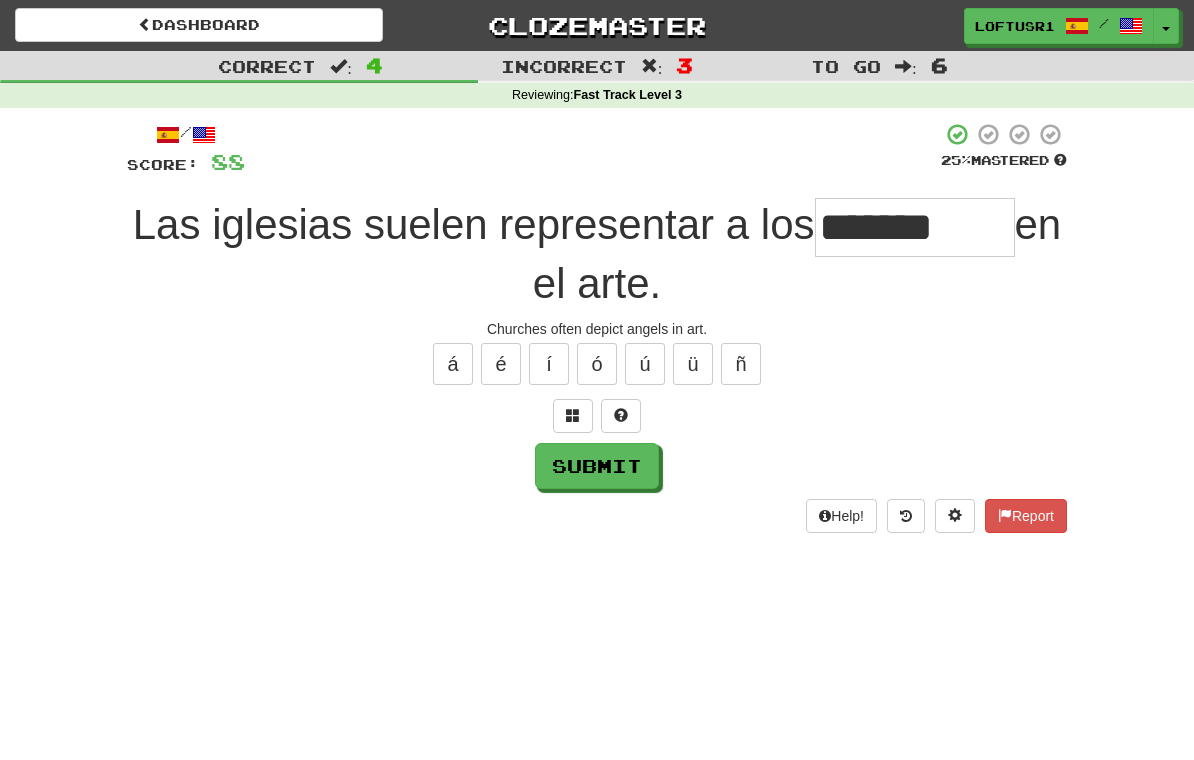 type on "*******" 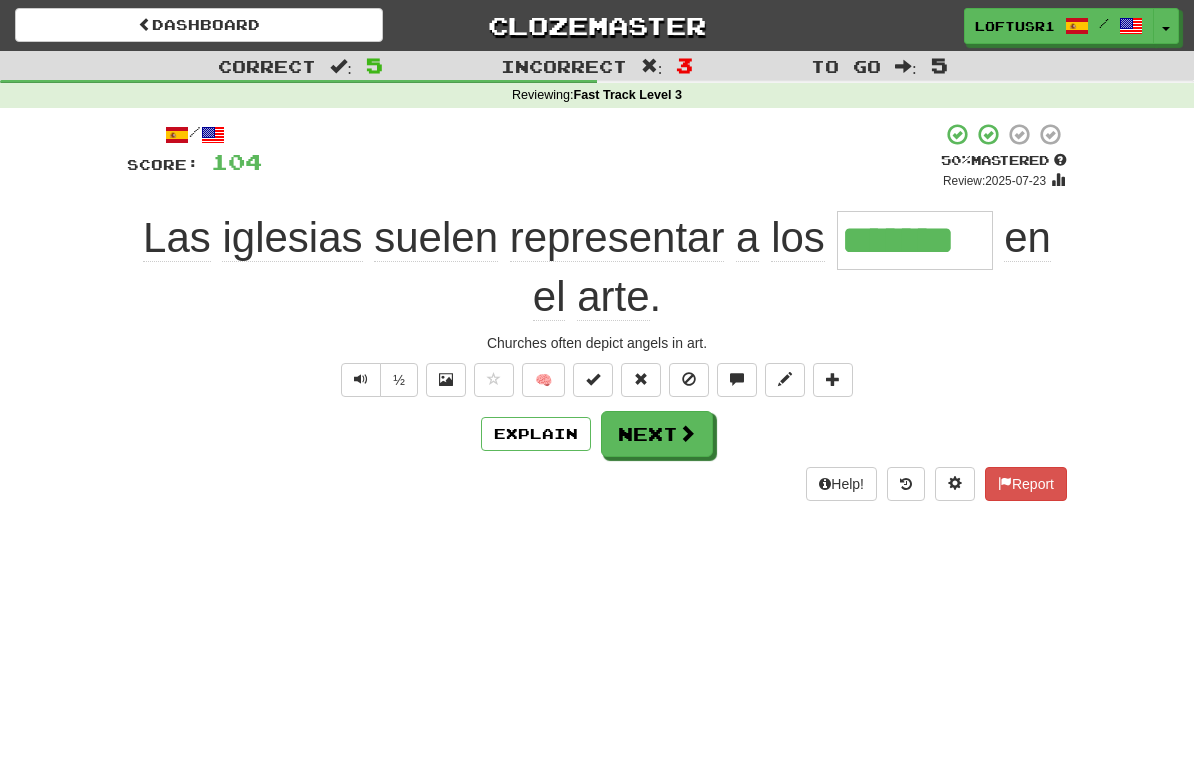 click at bounding box center [361, 379] 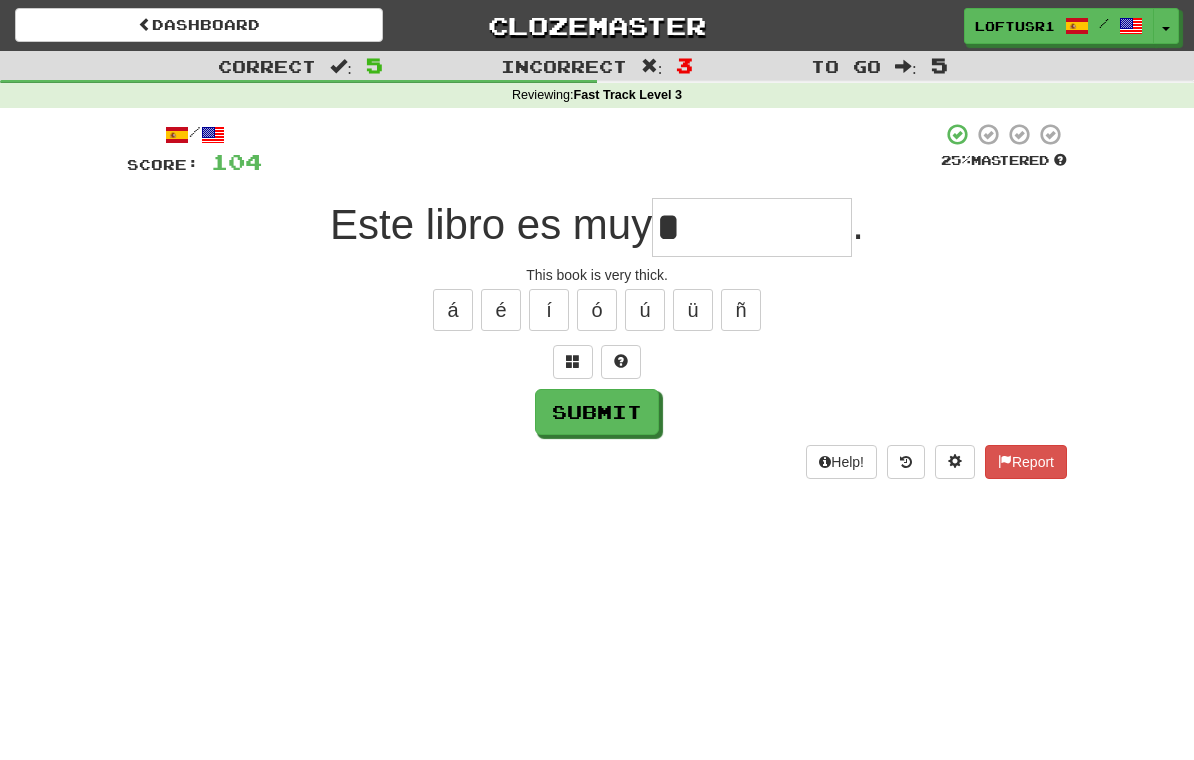 click on "Submit" at bounding box center (597, 412) 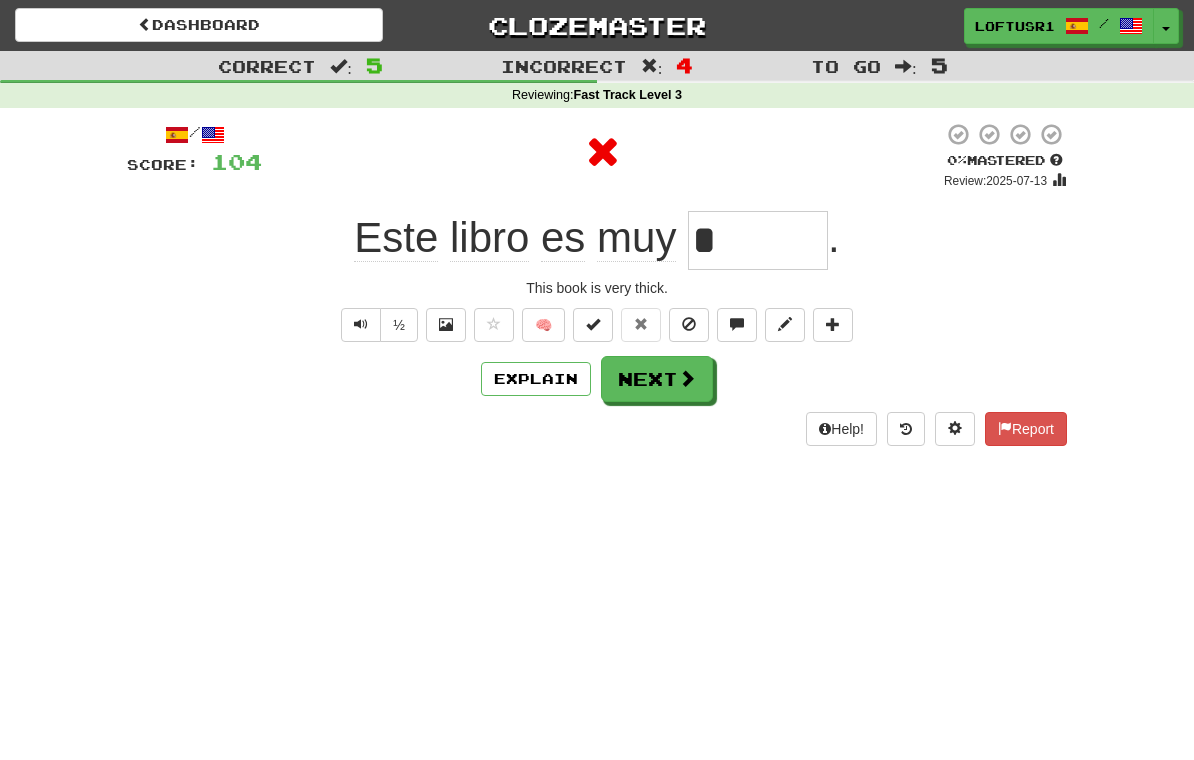 type on "******" 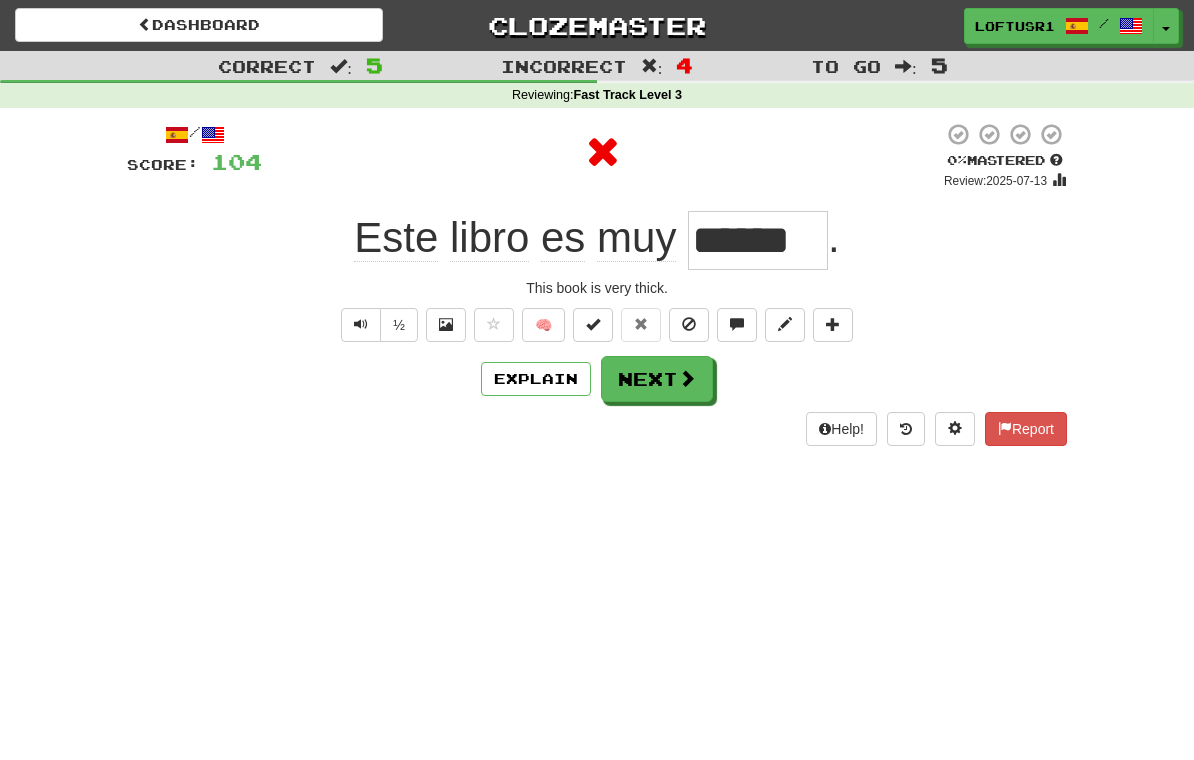 click on "Next" at bounding box center [657, 379] 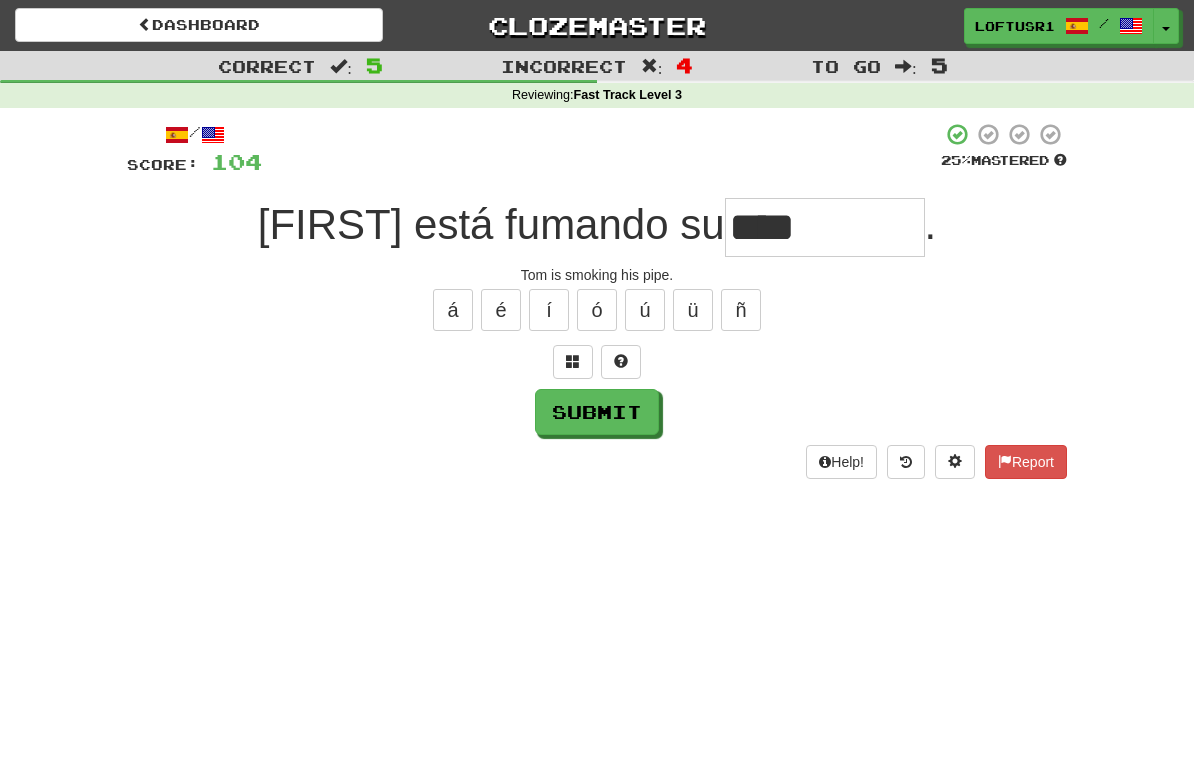 type on "****" 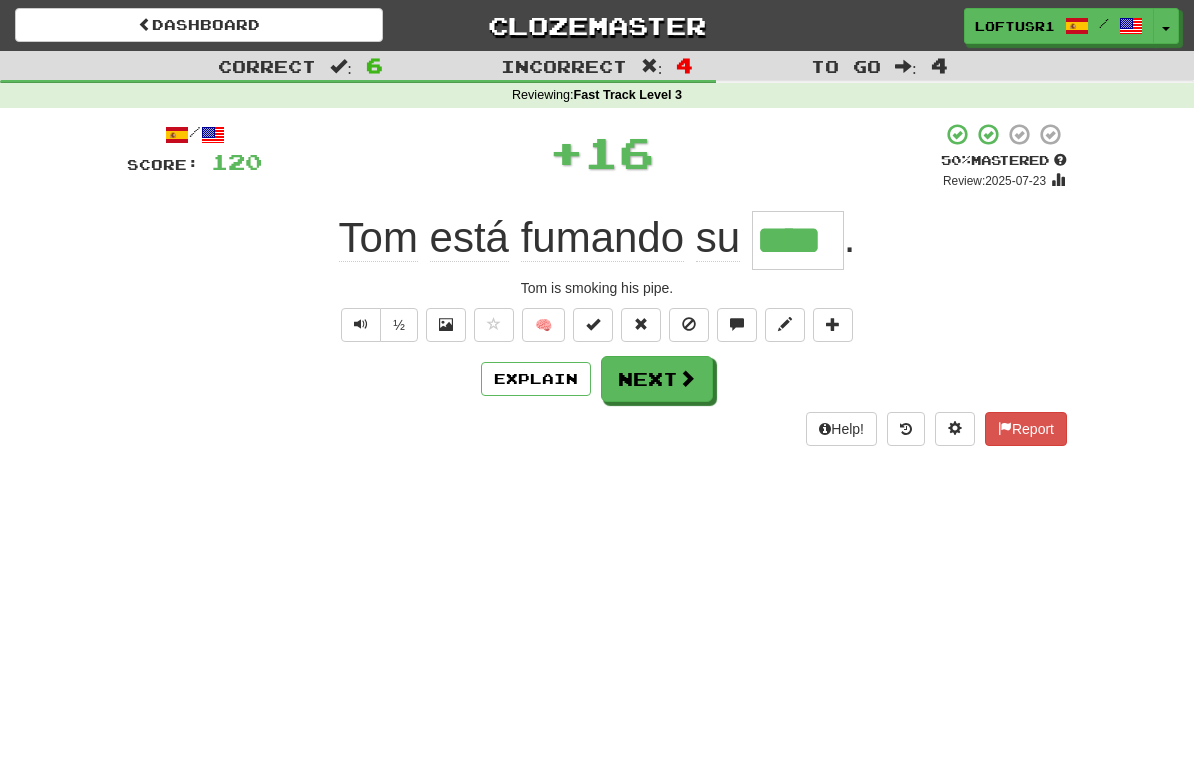 click on "Explain" at bounding box center [536, 379] 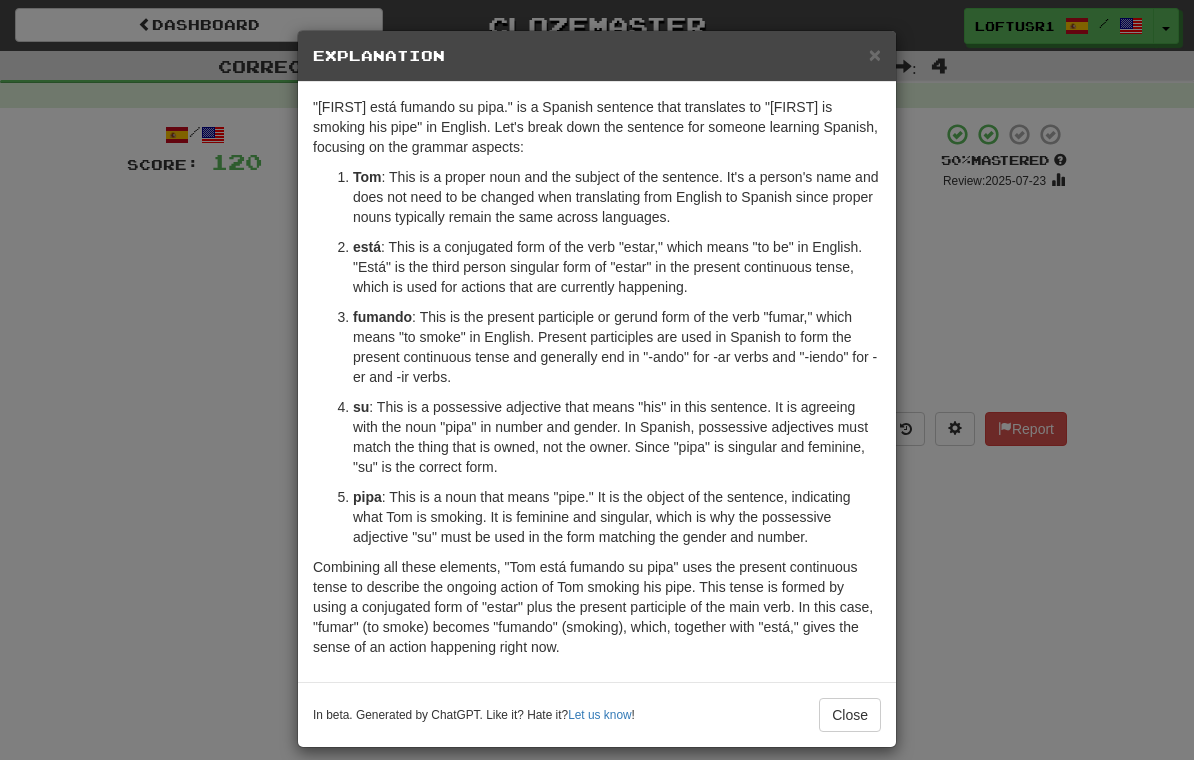 click on "Close" at bounding box center [850, 715] 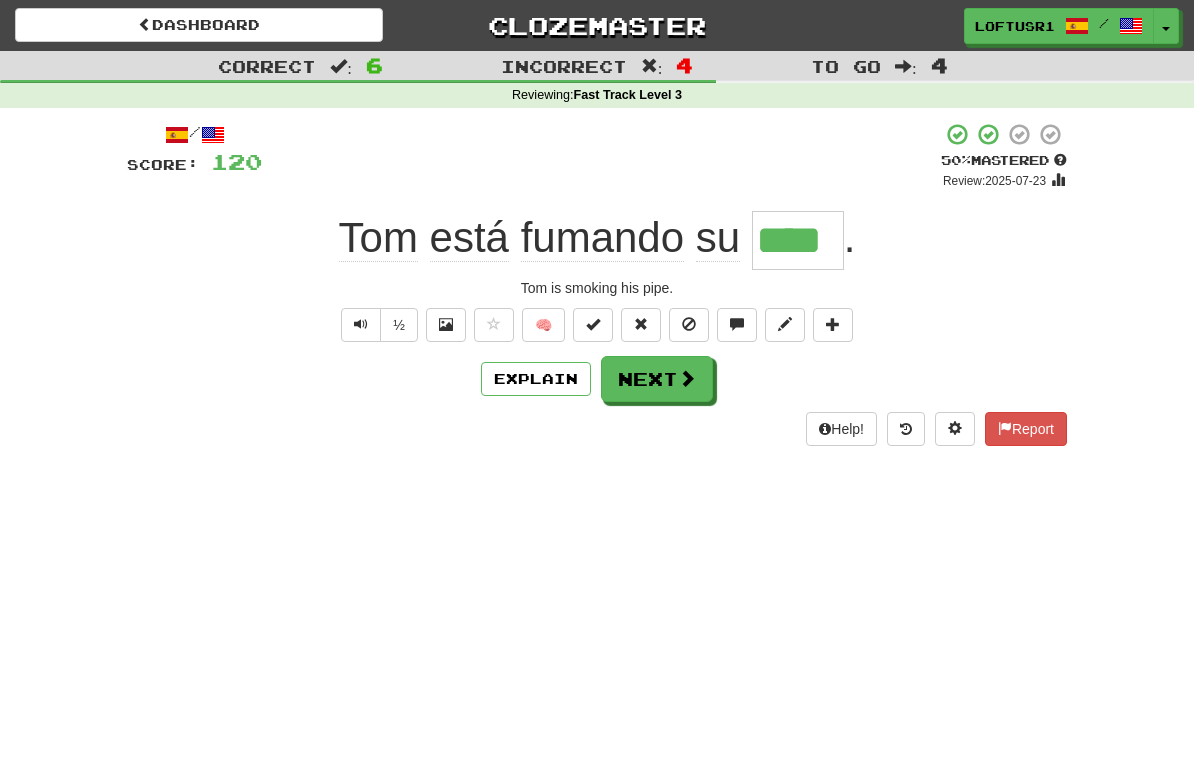 click on "Next" at bounding box center (657, 379) 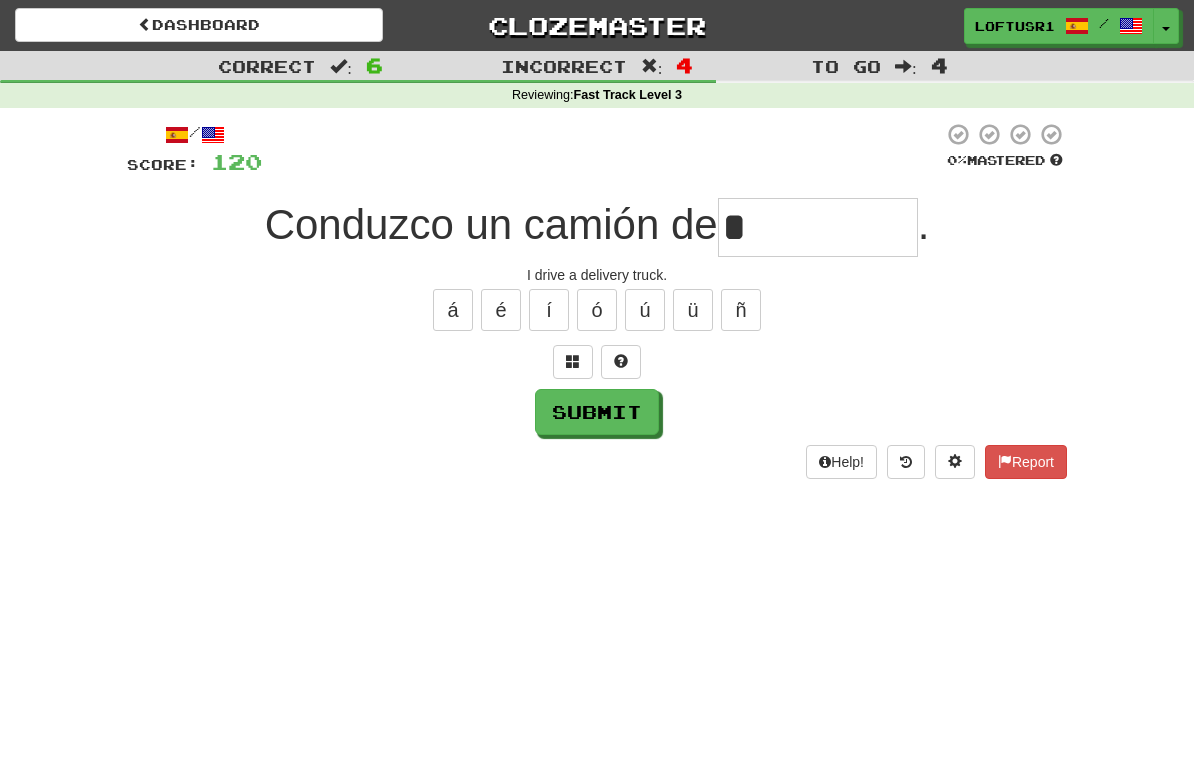 click on "Submit" at bounding box center [597, 412] 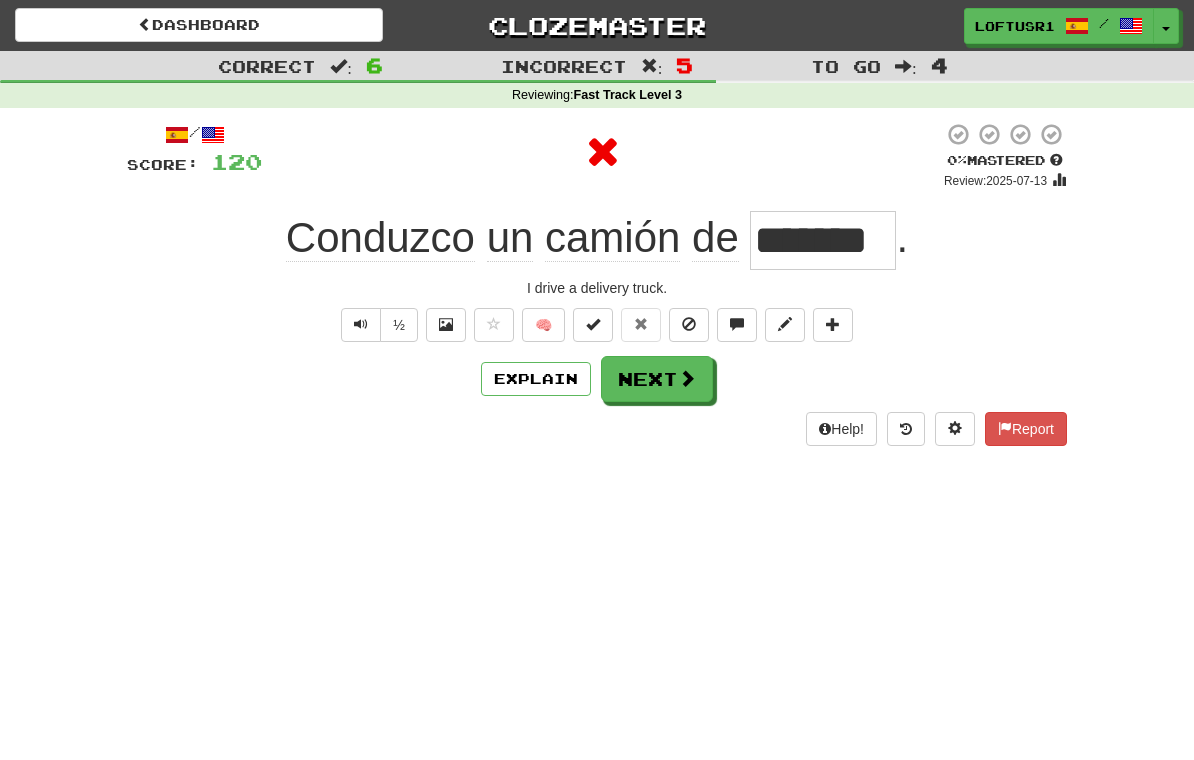 click on "Next" at bounding box center (657, 379) 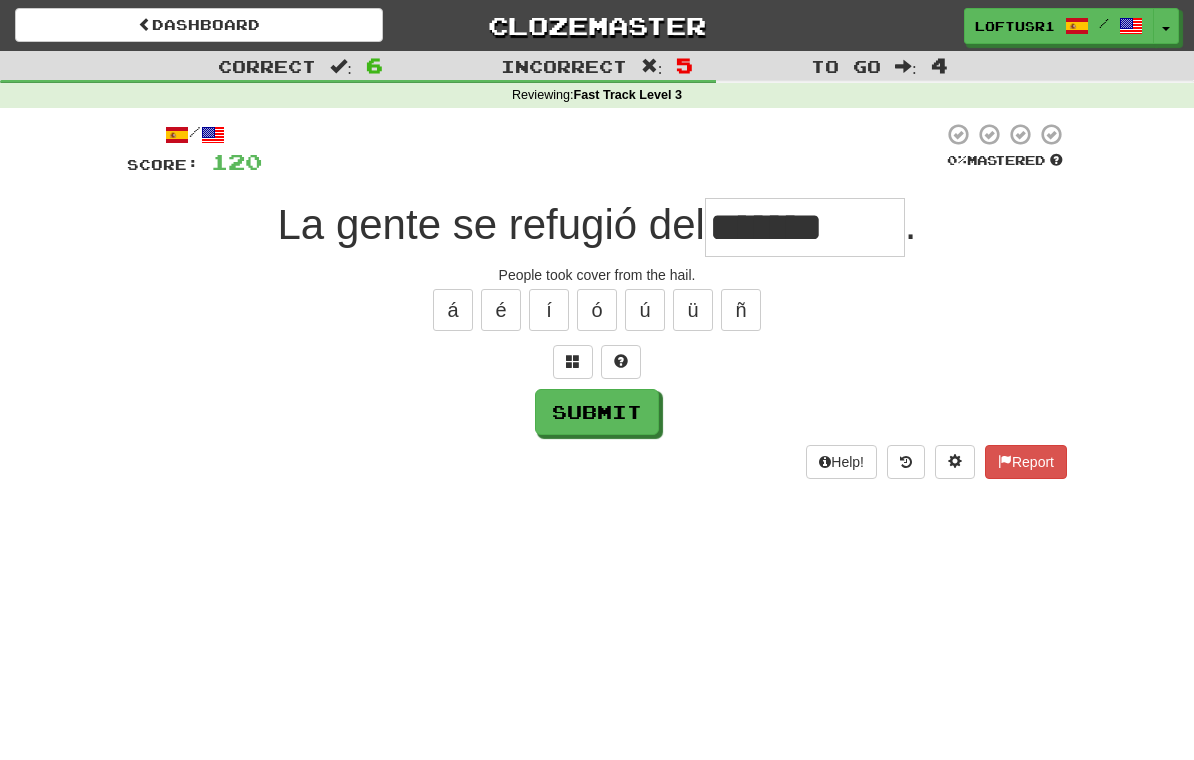type on "*******" 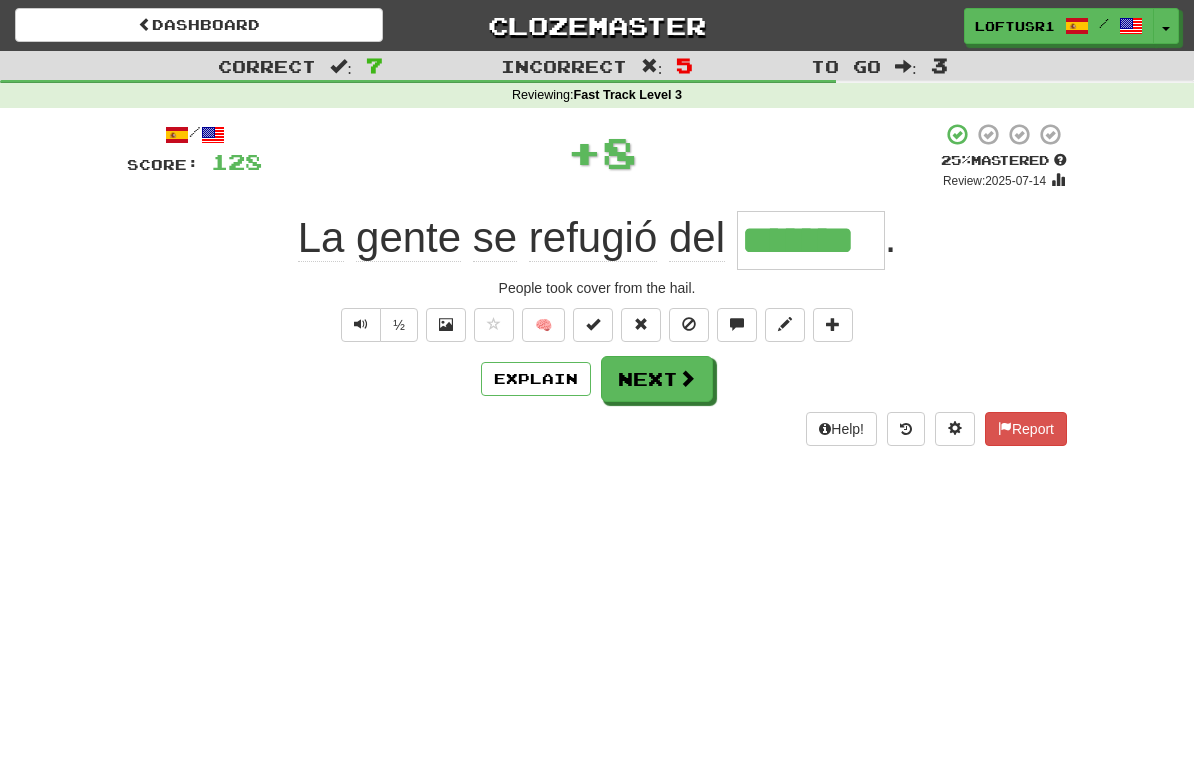 click on "Explain" at bounding box center (536, 379) 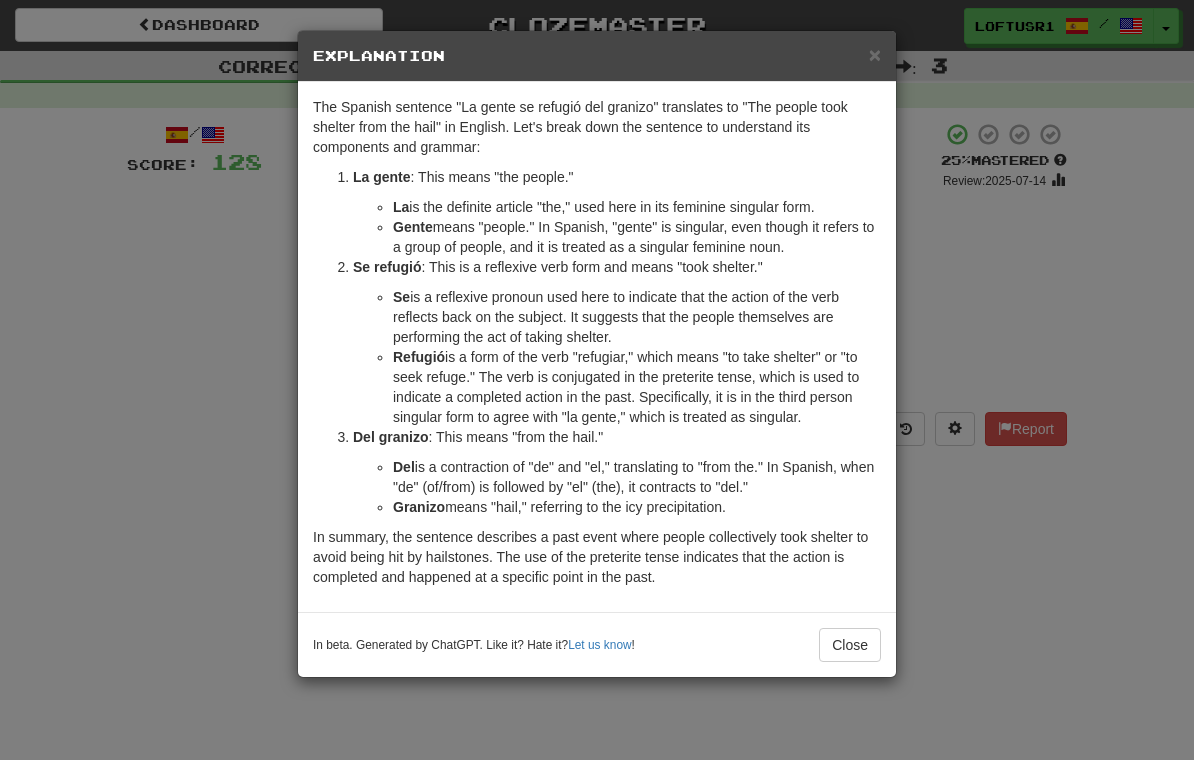 click on "Close" at bounding box center [850, 645] 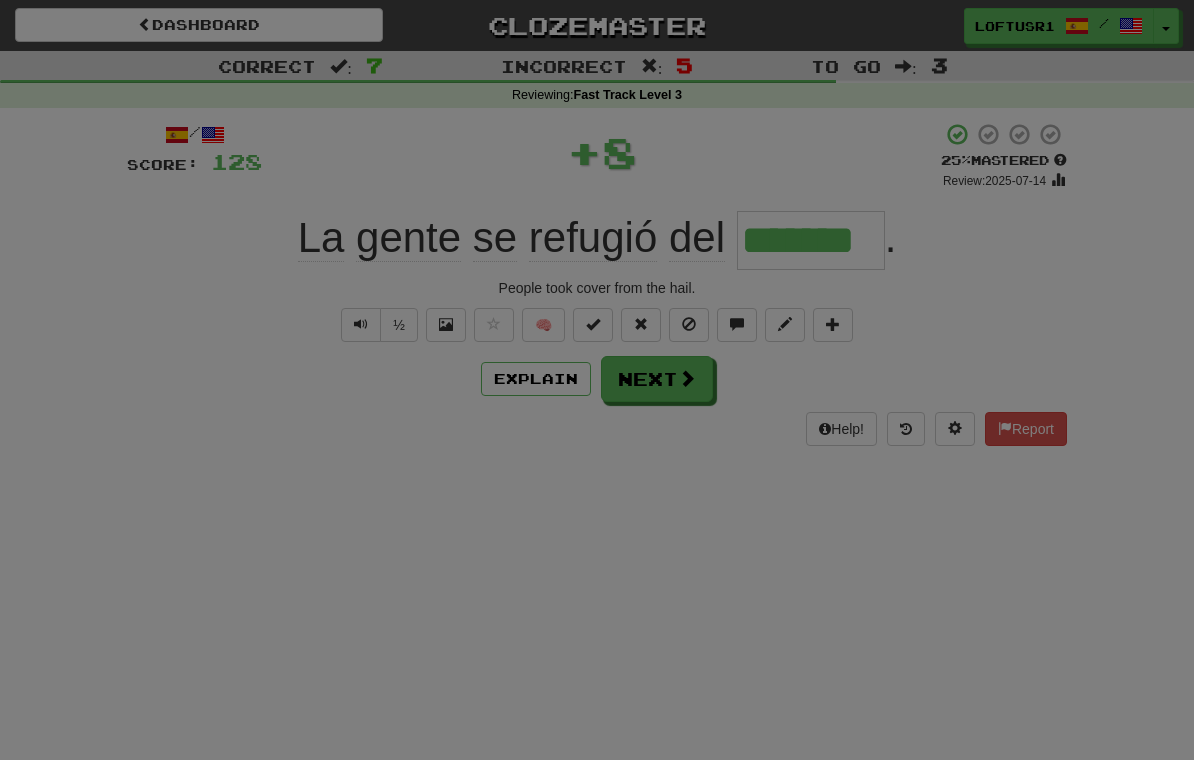 click on "× Explanation The Spanish sentence "La gente se refugió del granizo" translates to "The people took shelter from the hail" in English. Let's break down the sentence to understand its components and grammar:
La gente : This means "the people."
La  is the definite article "the," used here in its feminine singular form.
Gente  means "people." In Spanish, "gente" is singular, even though it refers to a group of people, and it is treated as a singular feminine noun.
Se refugió : This is a reflexive verb form and means "took shelter."
Se  is a reflexive pronoun used here to indicate that the action of the verb reflects back on the subject. It suggests that the people themselves are performing the act of taking shelter.
Refugió
Del granizo : This means "from the hail."
Del  is a contraction of "de" and "el," translating to "from the." In Spanish, when "de" (of/from) is followed by "el" (the), it contracts to "del."
Granizo  means "hail," referring to the icy precipitation." at bounding box center (597, 380) 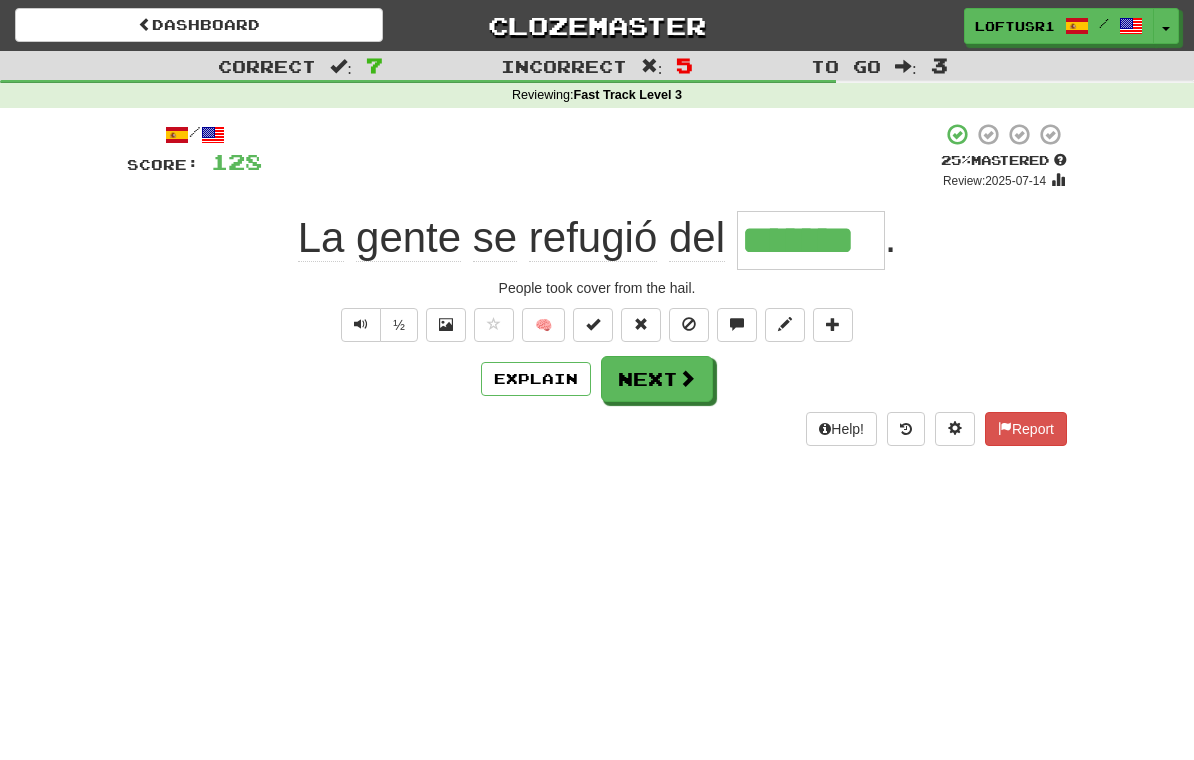 click on "Next" at bounding box center [657, 379] 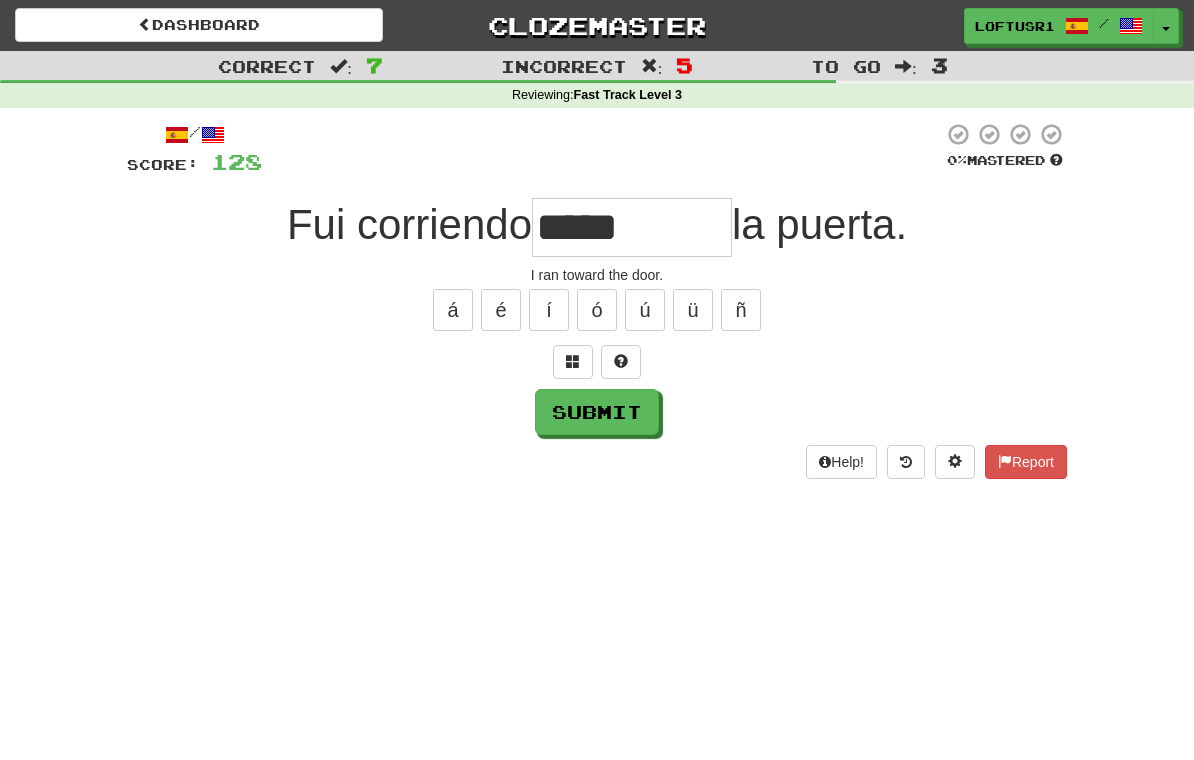 type on "*****" 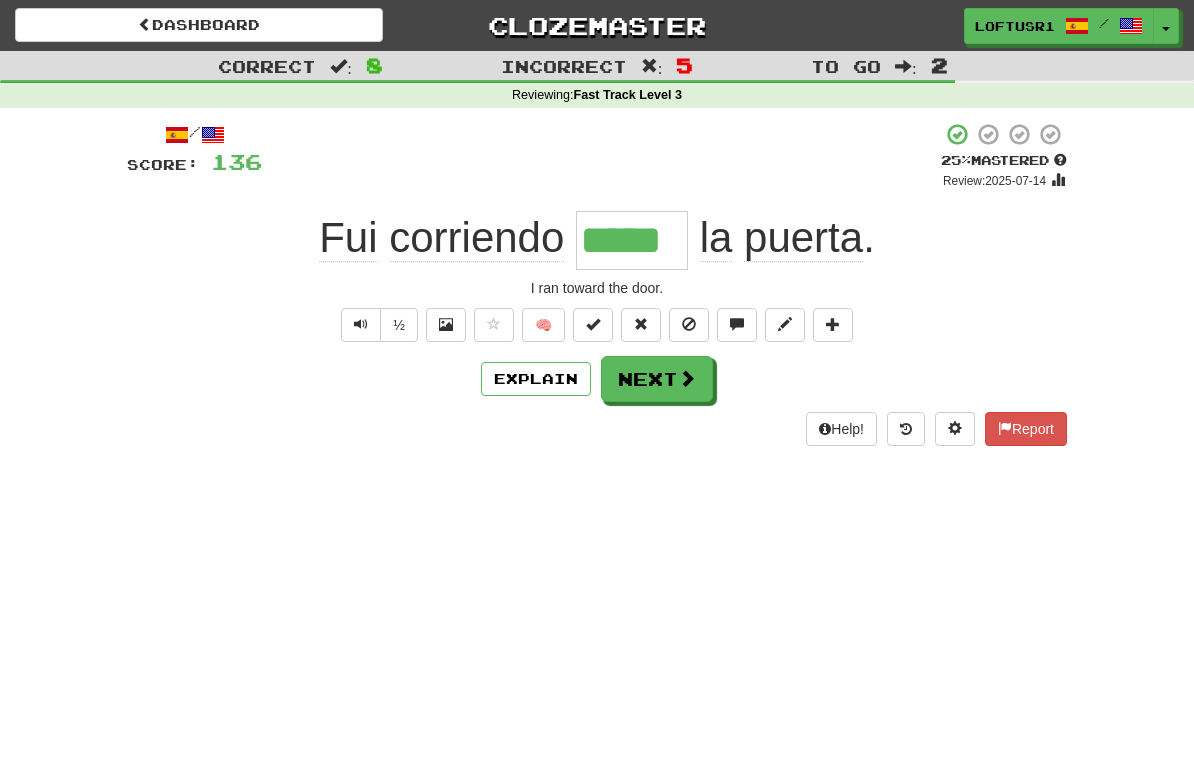 click at bounding box center (361, 324) 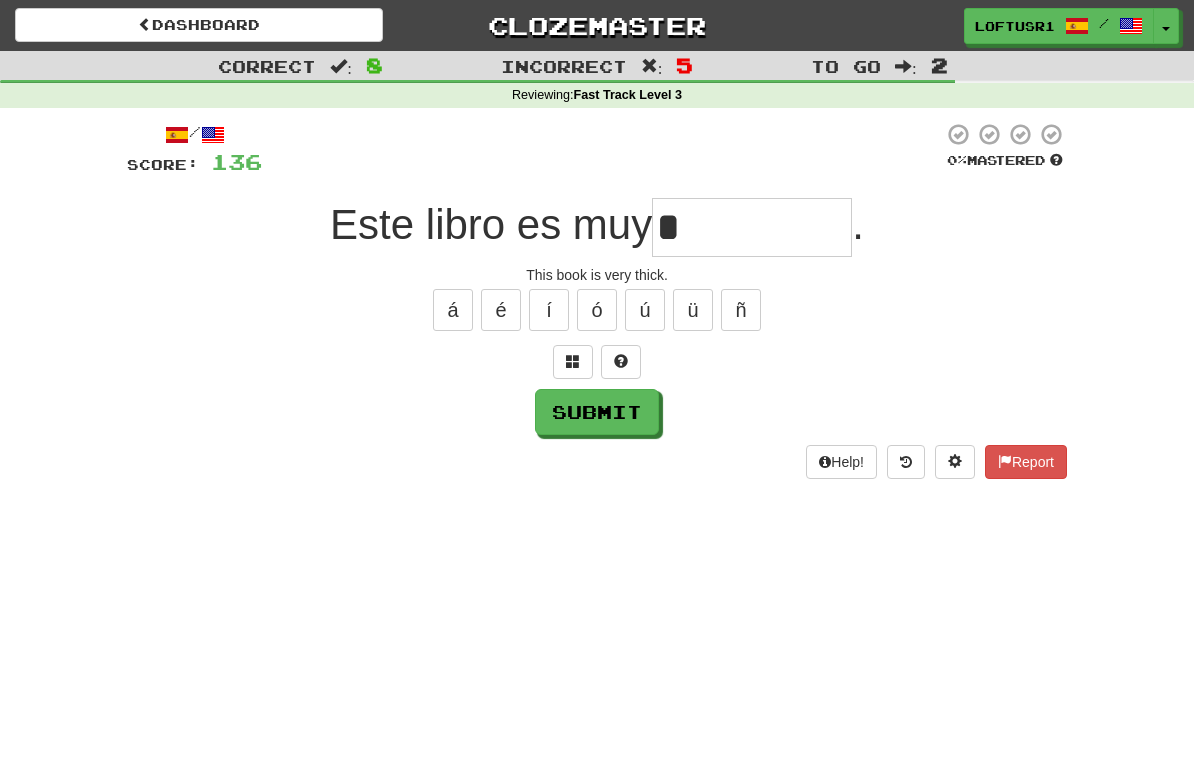 click on "Submit" at bounding box center [597, 412] 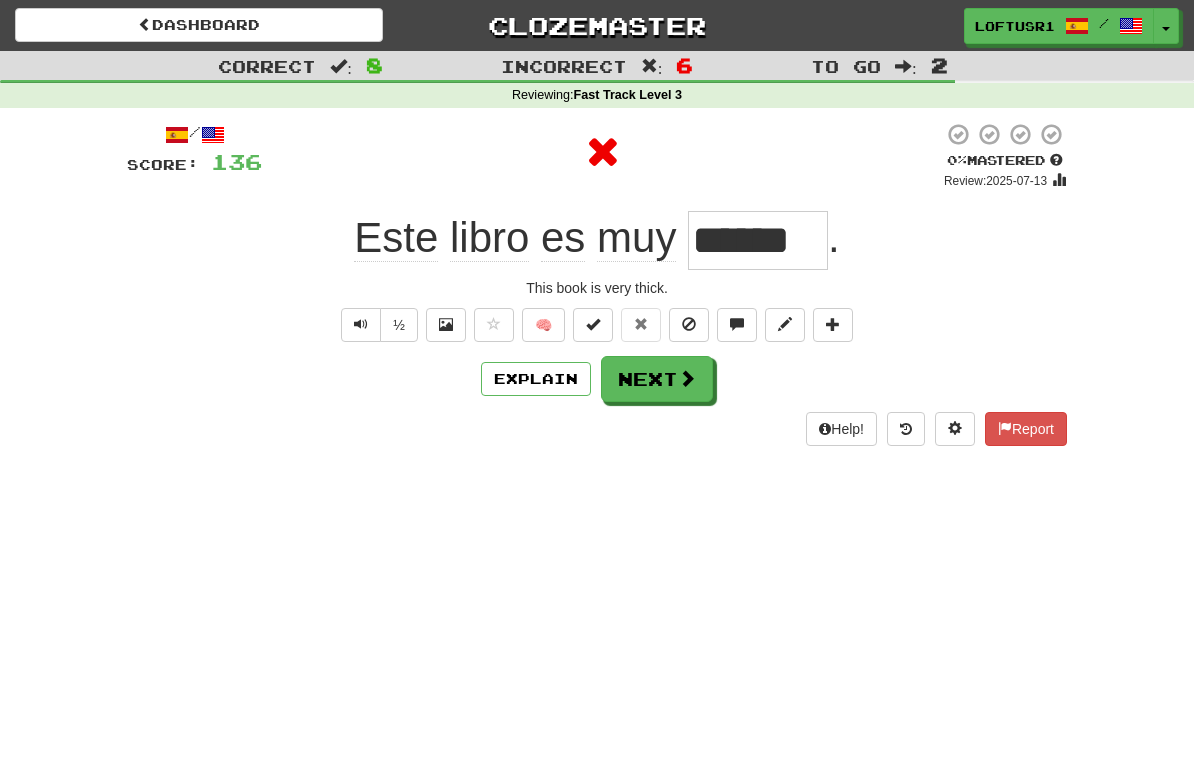 click on "Next" at bounding box center (657, 379) 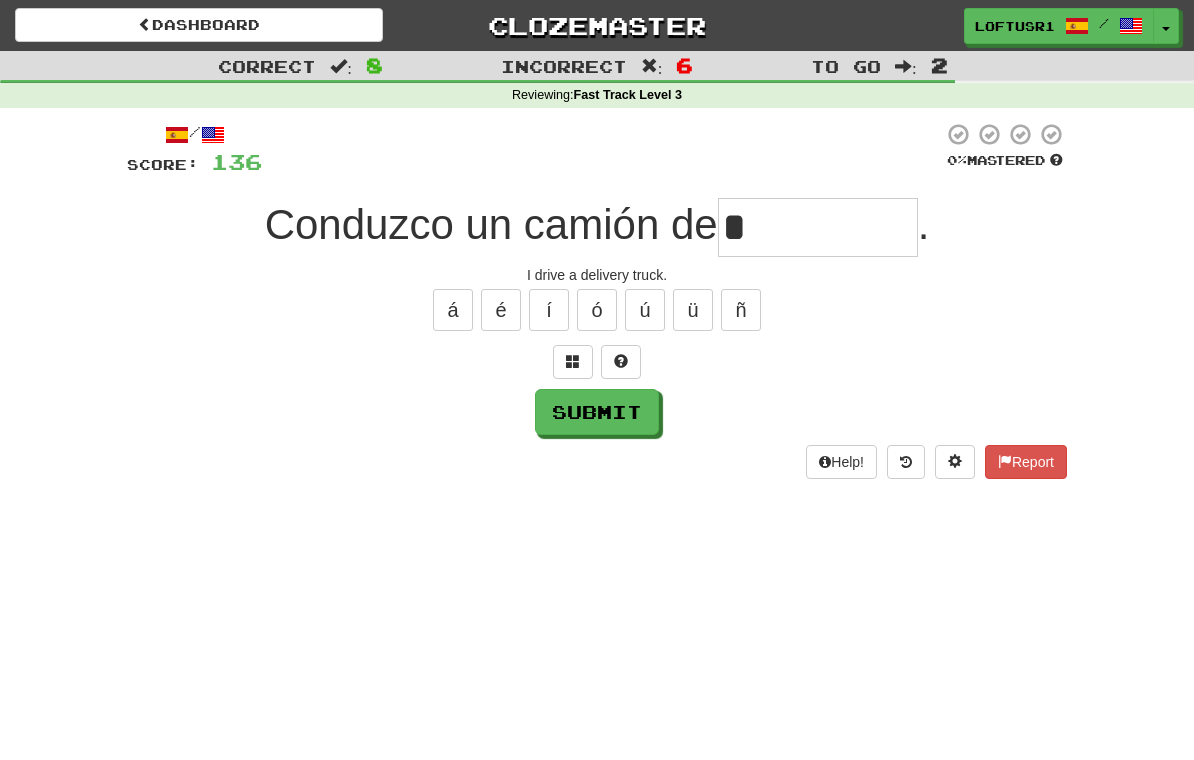 click on "Submit" at bounding box center [597, 412] 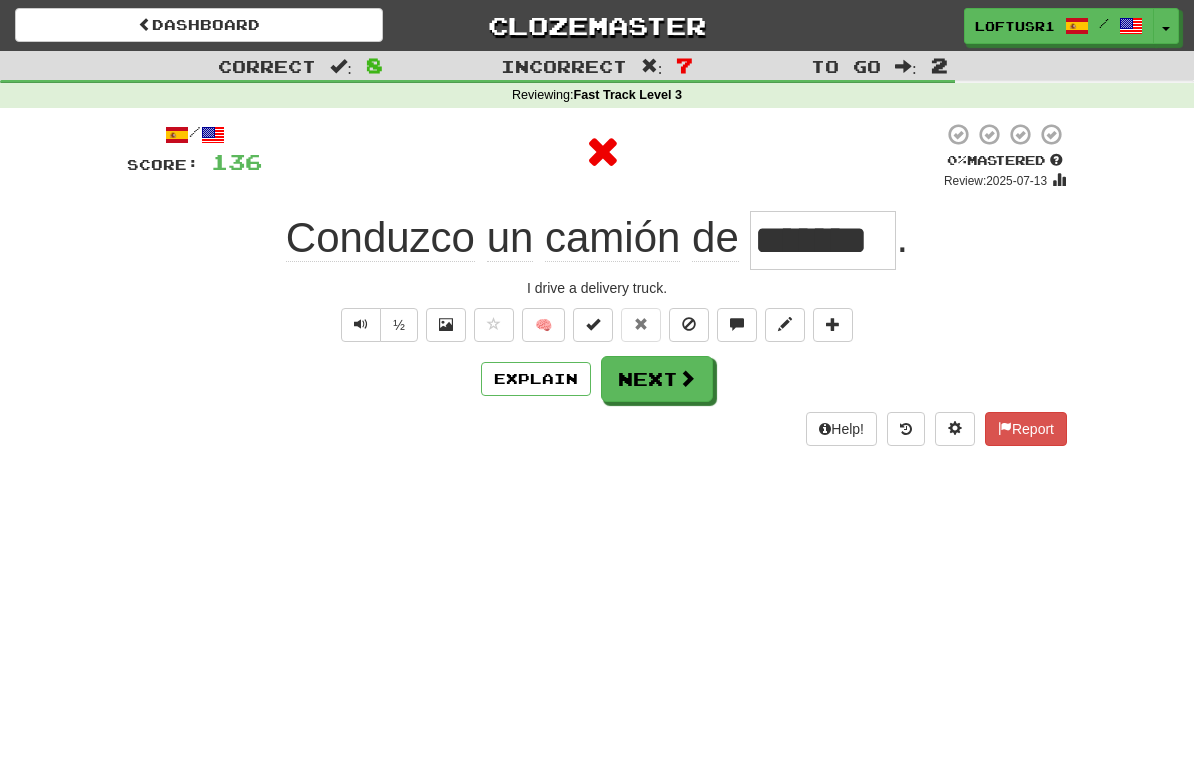 click on "Next" at bounding box center [657, 379] 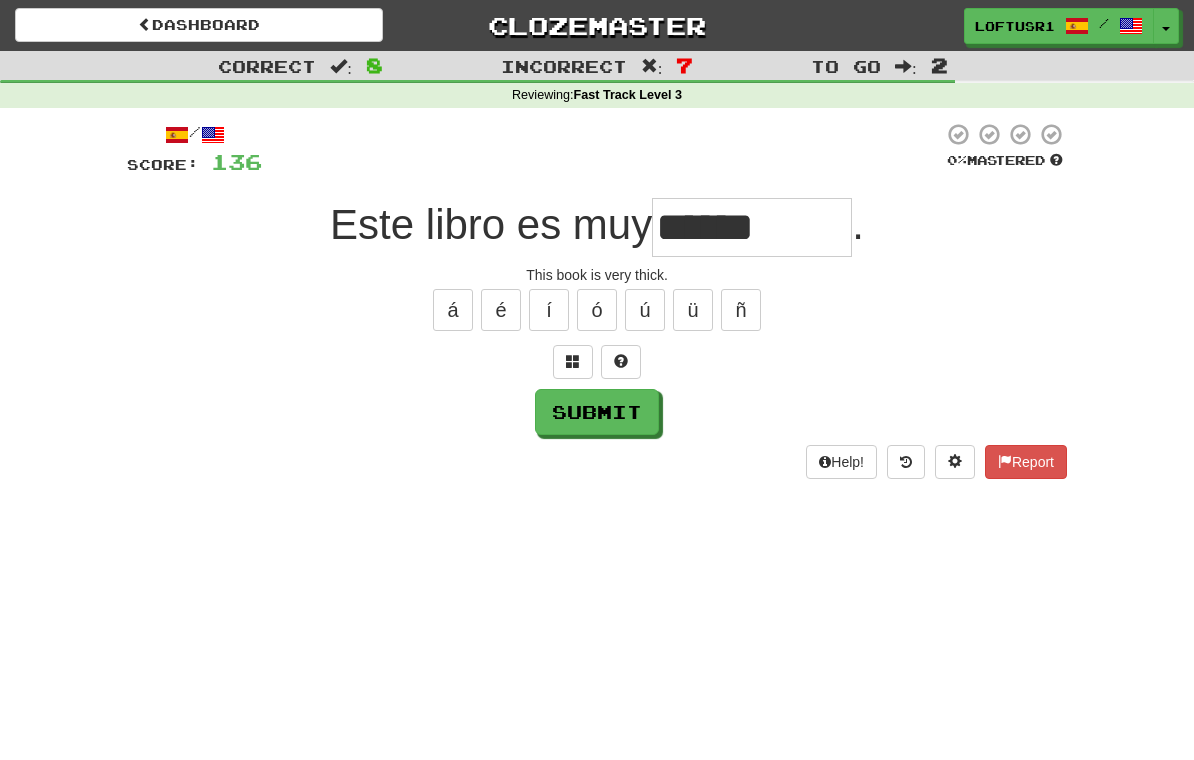 type on "******" 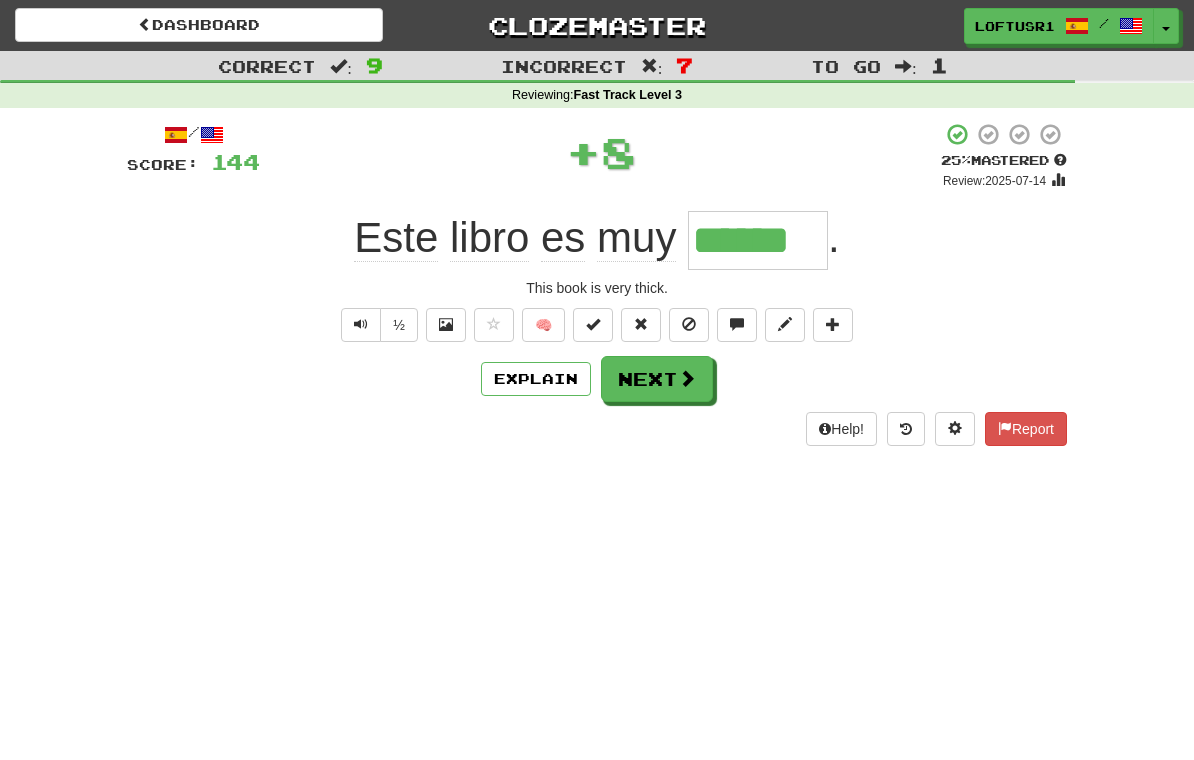 click on "Next" at bounding box center [657, 379] 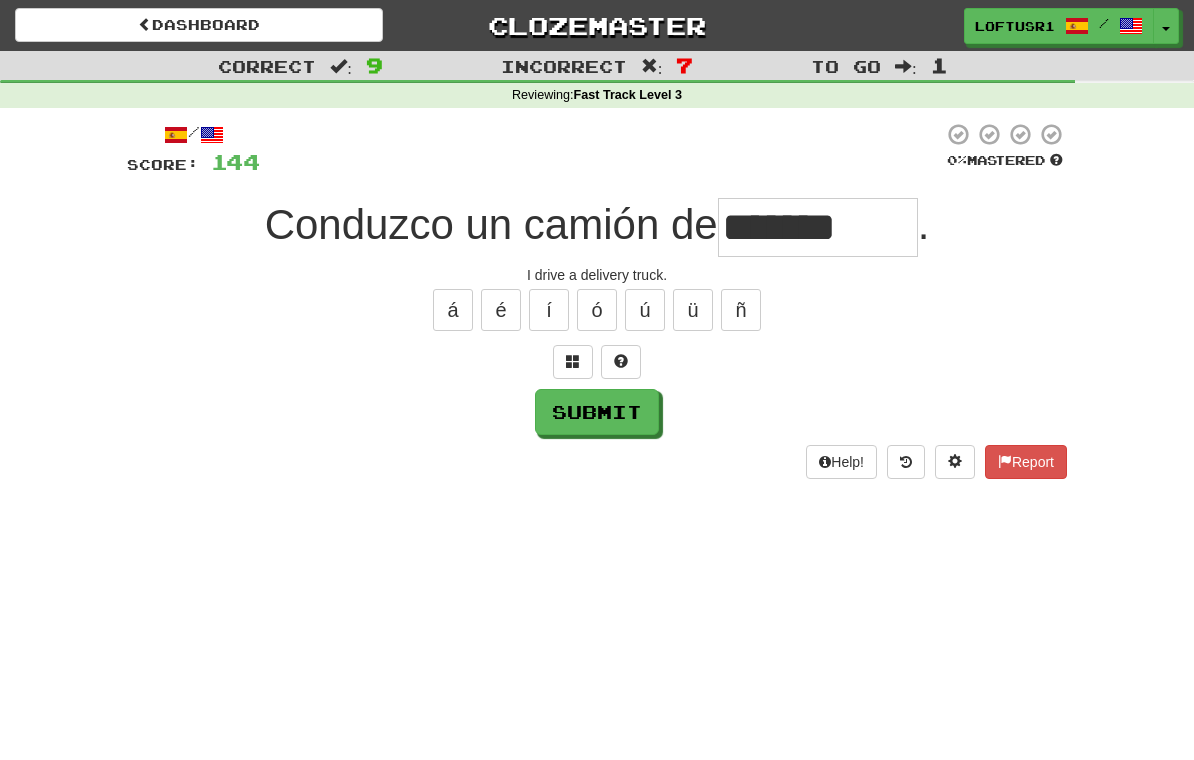 type on "*******" 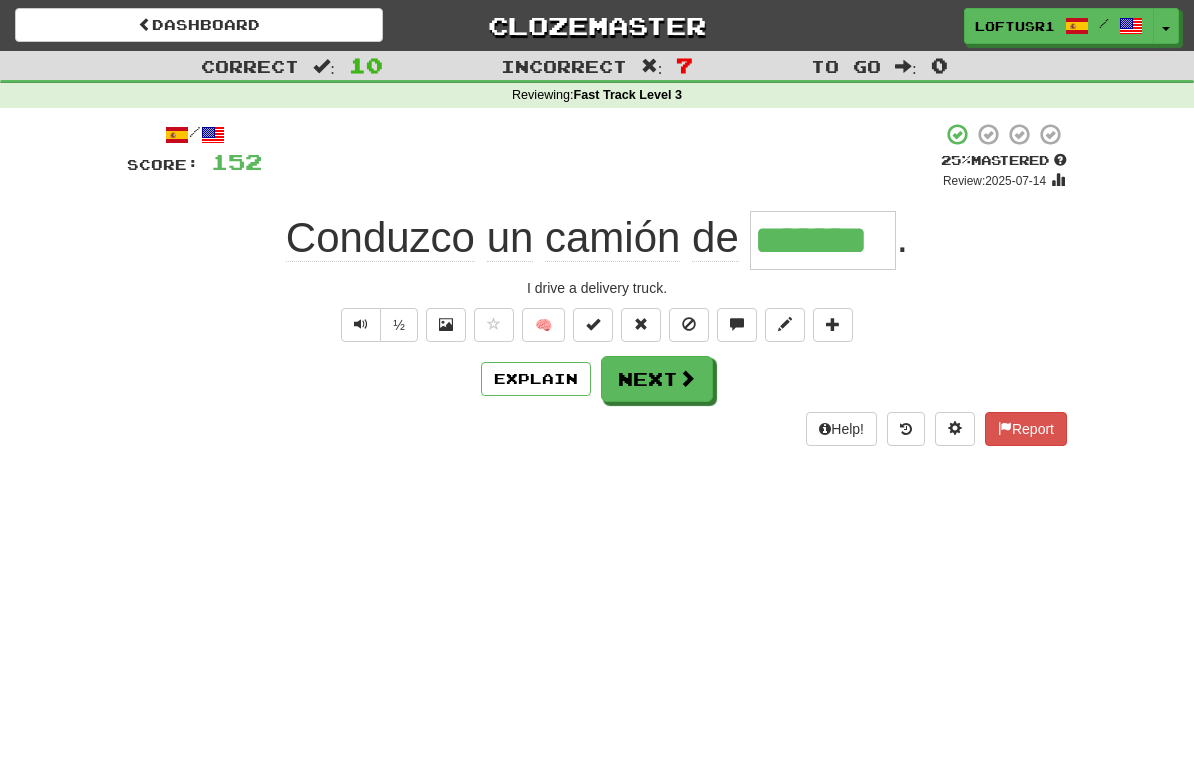click on "Next" at bounding box center [657, 379] 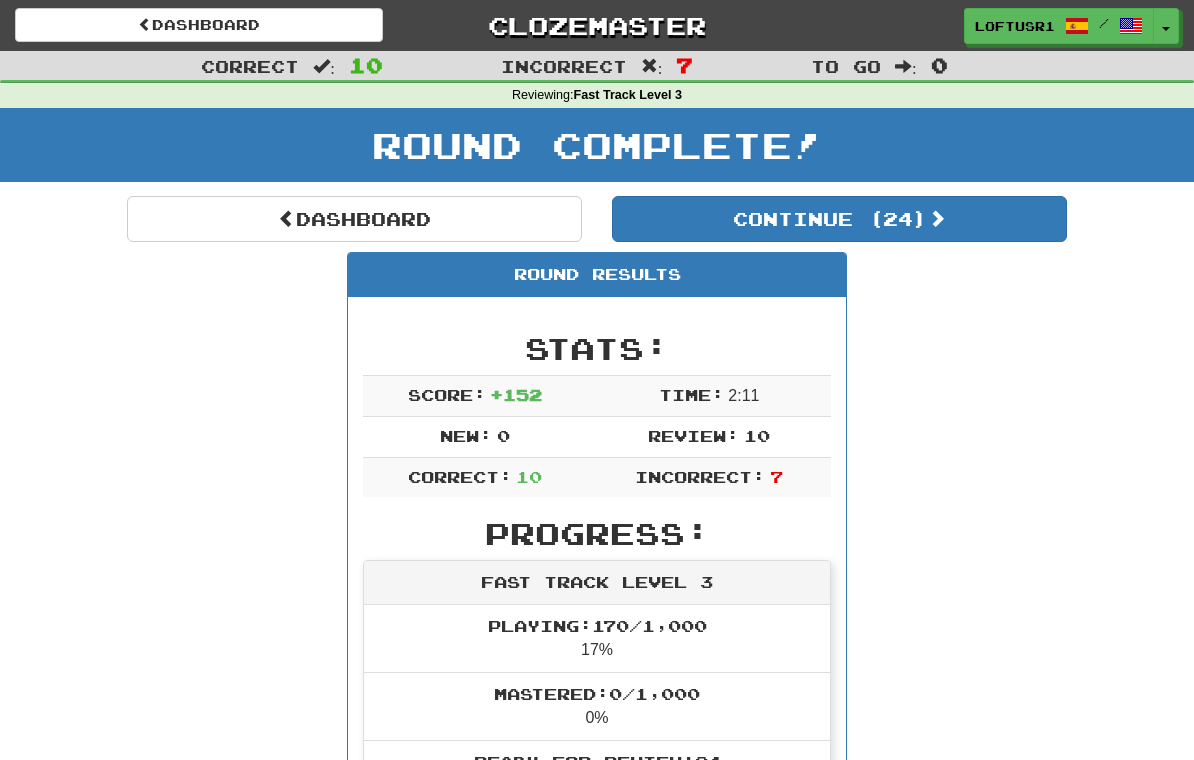 click on "Dashboard" at bounding box center [354, 219] 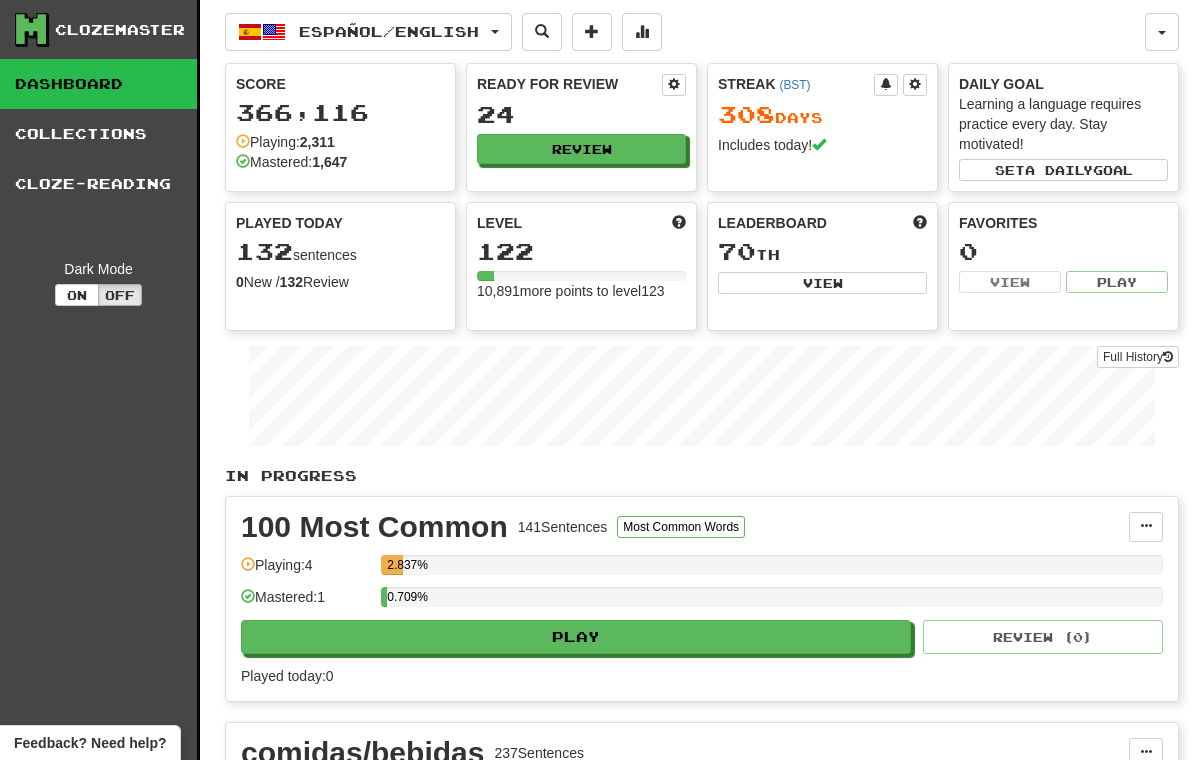 scroll, scrollTop: 0, scrollLeft: 0, axis: both 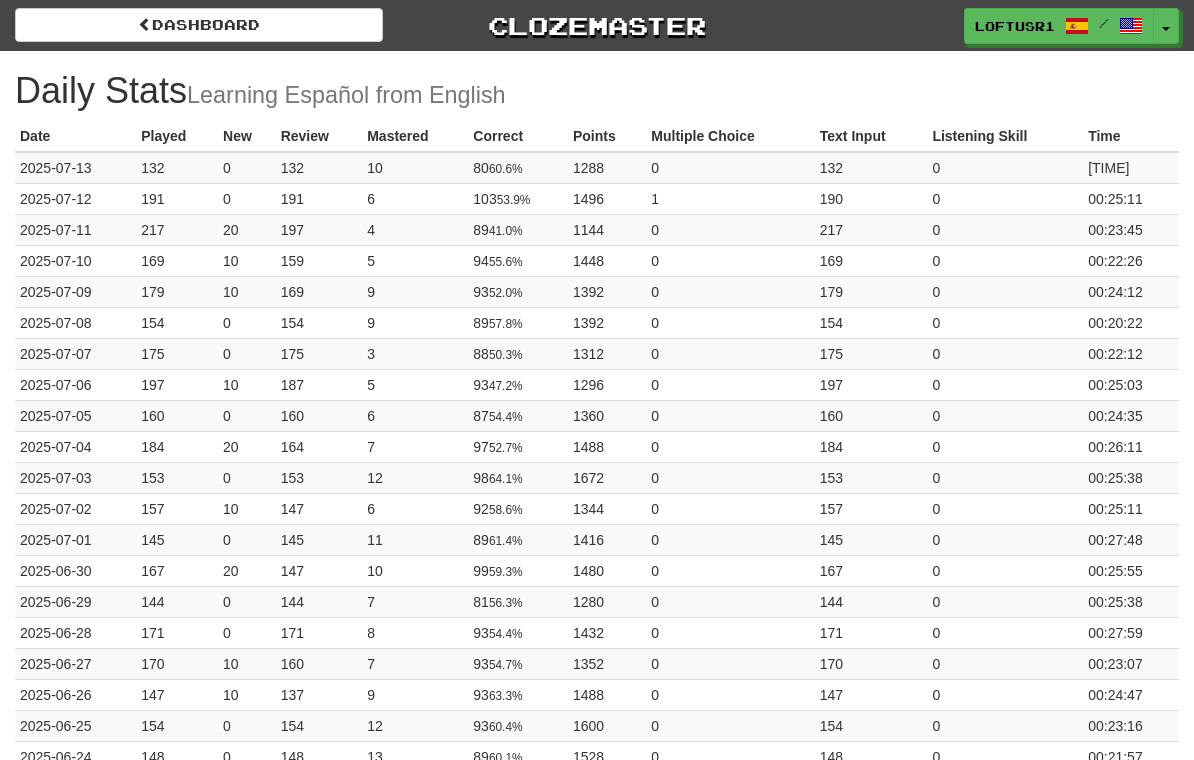 click on "Dashboard" at bounding box center (199, 25) 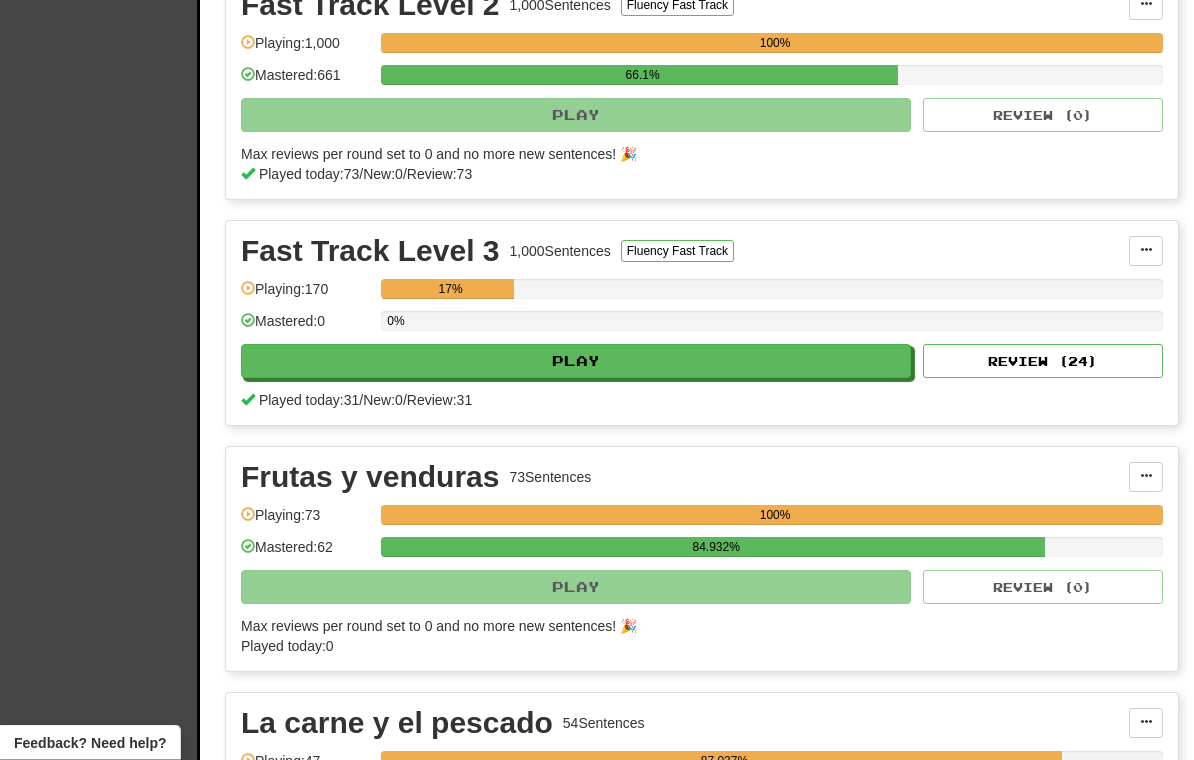 scroll, scrollTop: 1201, scrollLeft: 0, axis: vertical 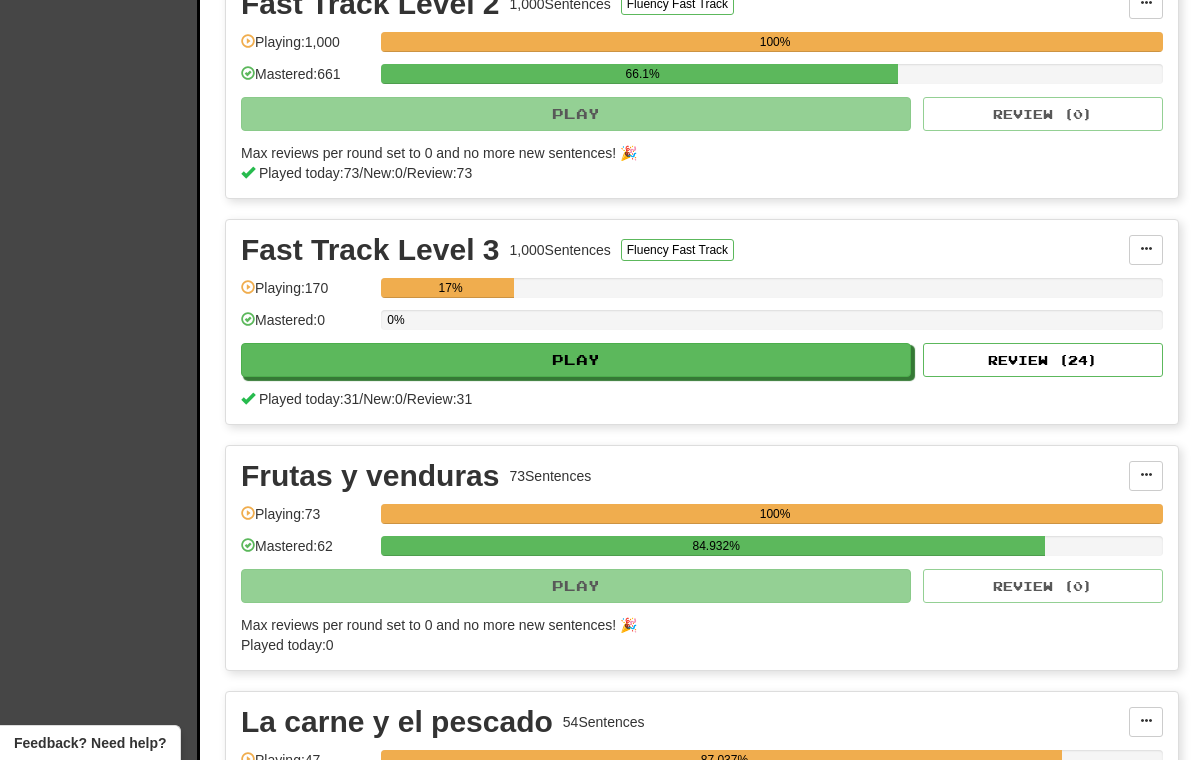 click on "Review ( 24 )" at bounding box center (1043, 360) 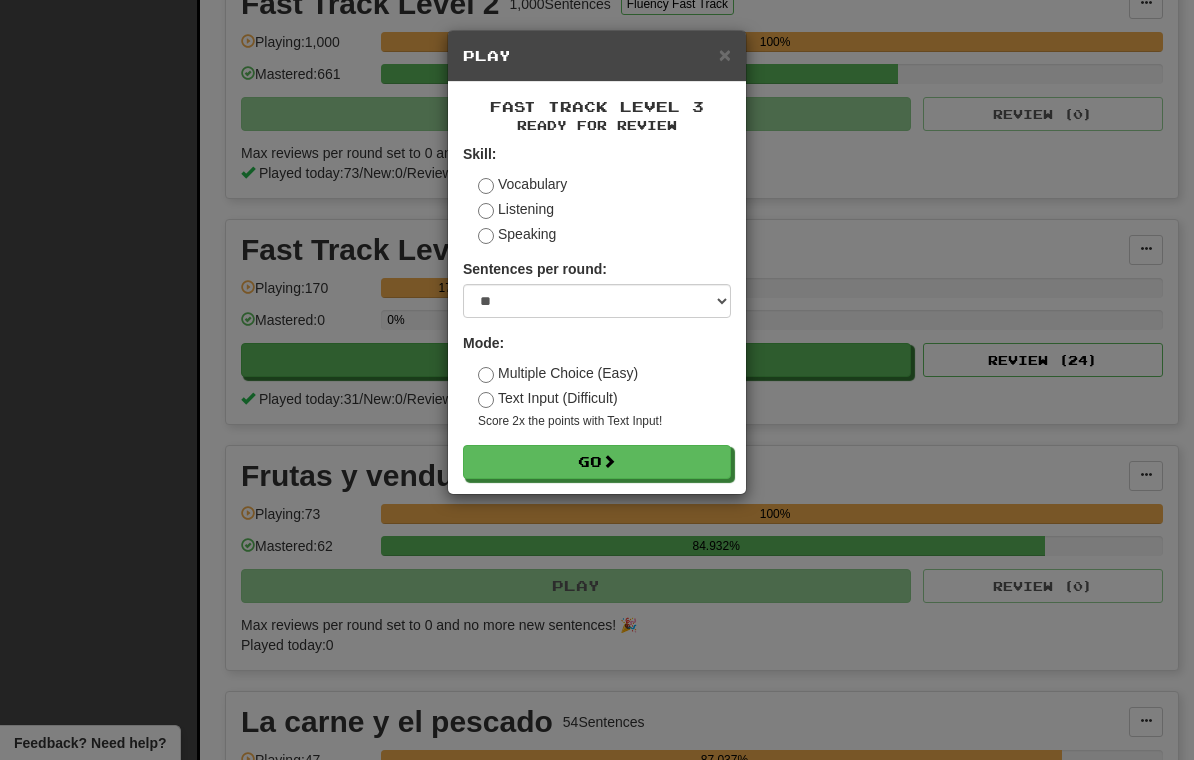click on "Go" at bounding box center [597, 462] 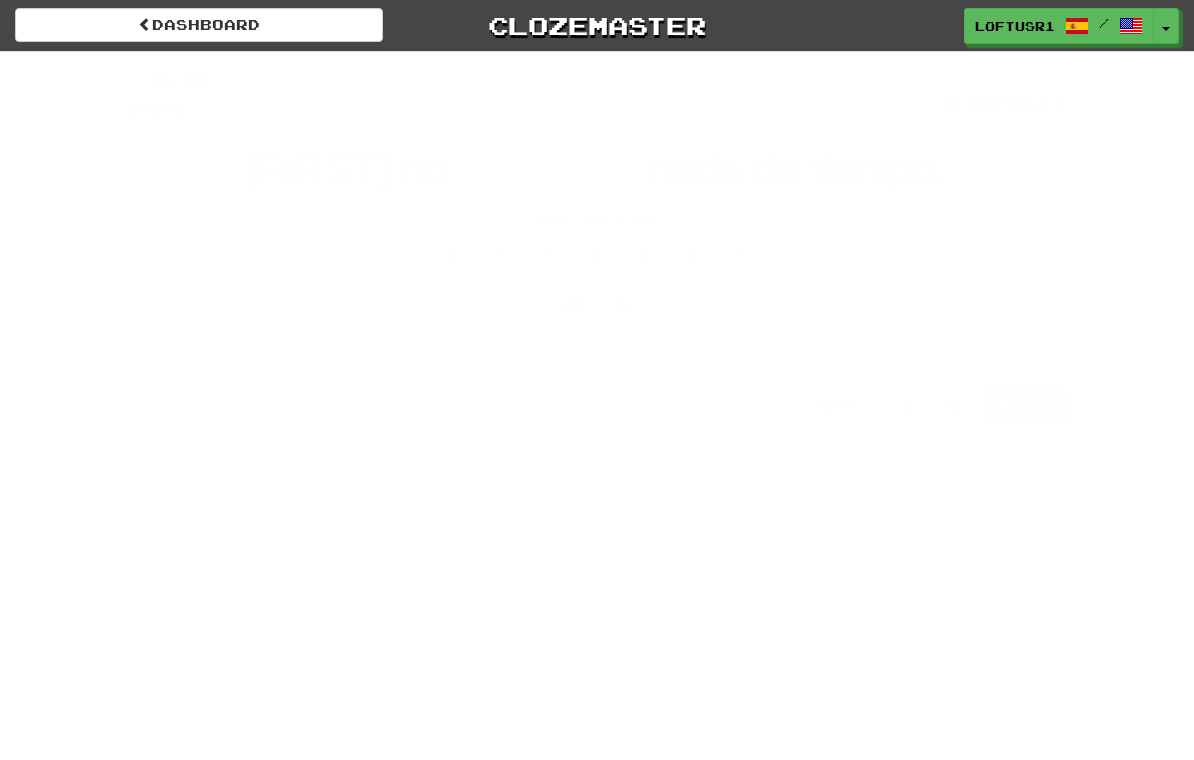 scroll, scrollTop: 0, scrollLeft: 0, axis: both 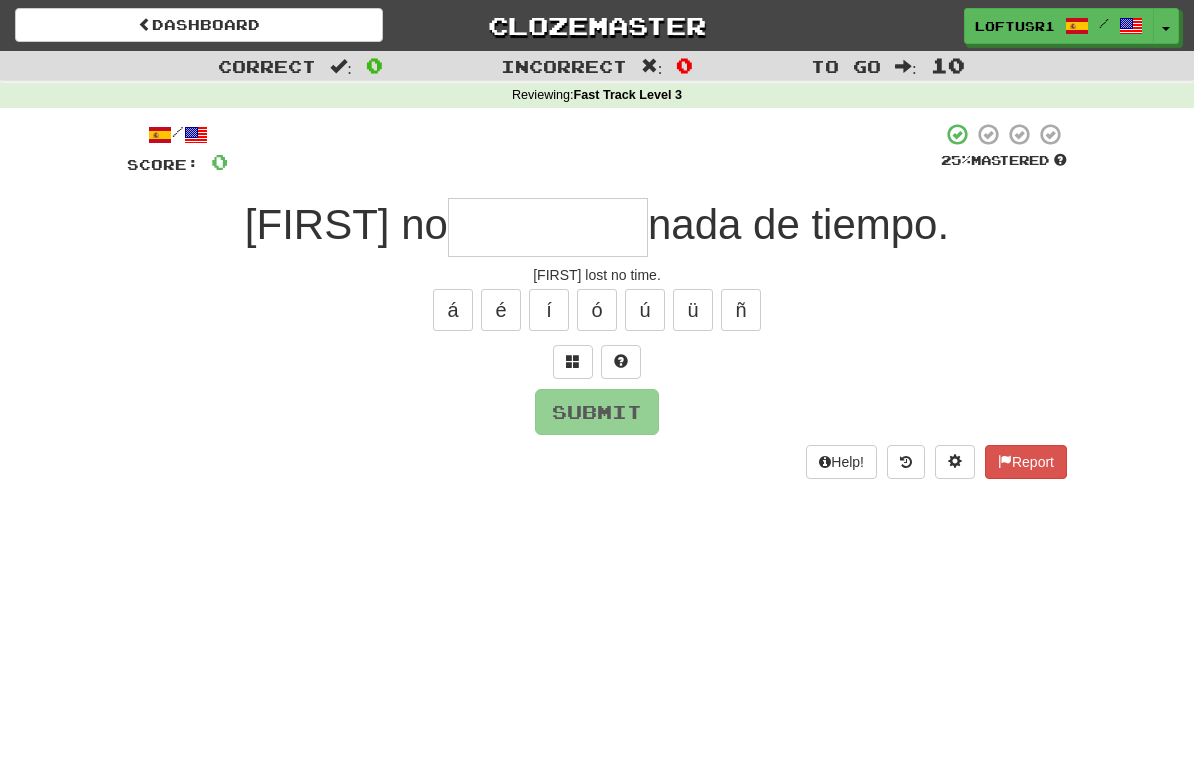 click at bounding box center [548, 227] 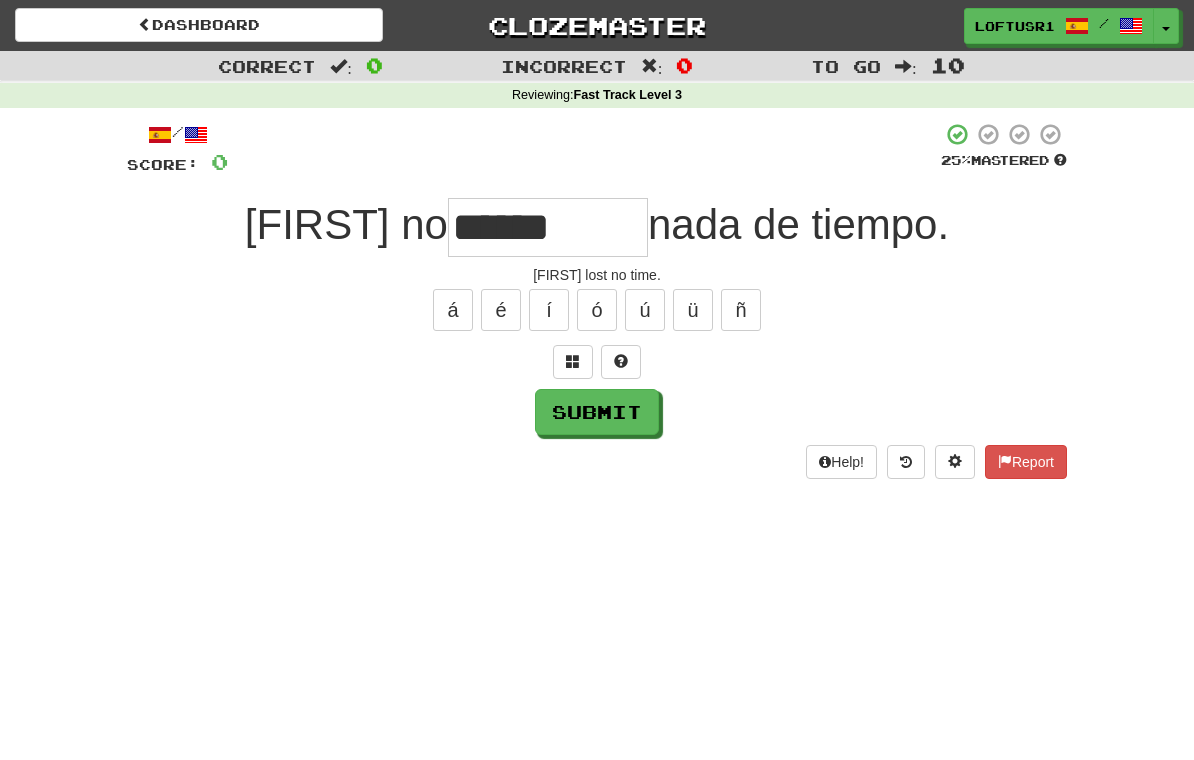 type on "******" 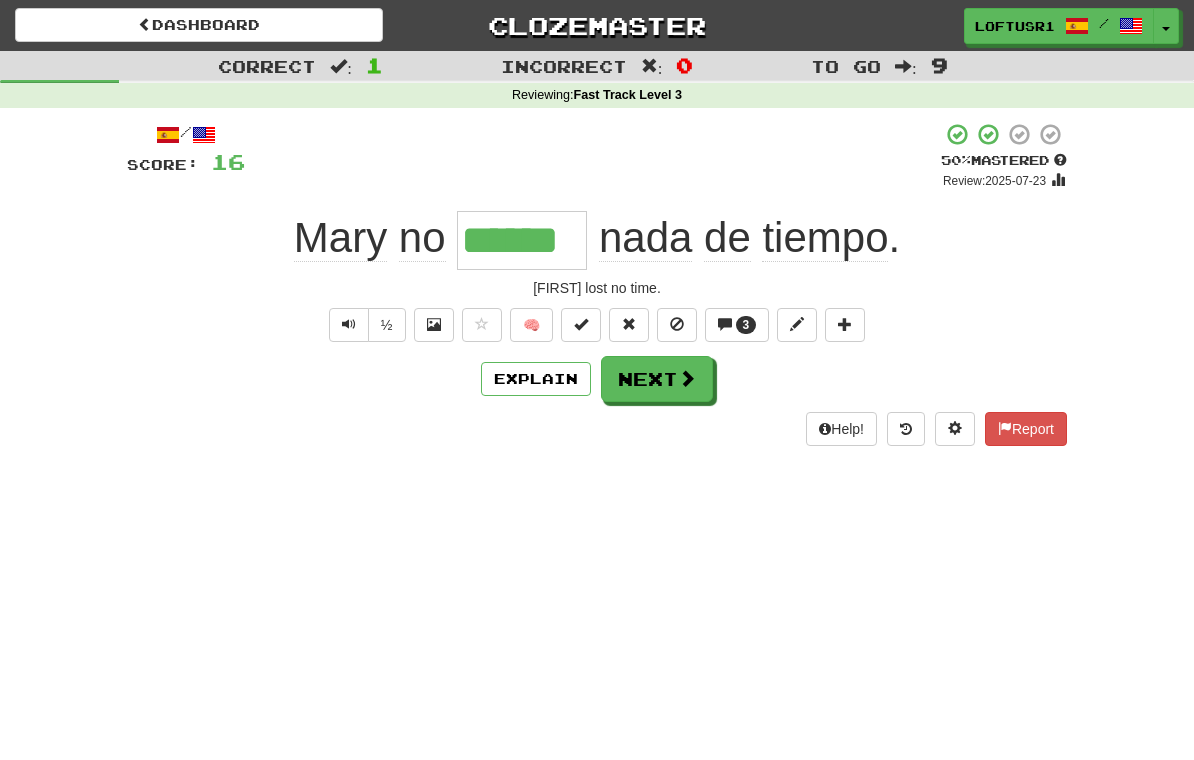 click on "Next" at bounding box center [657, 379] 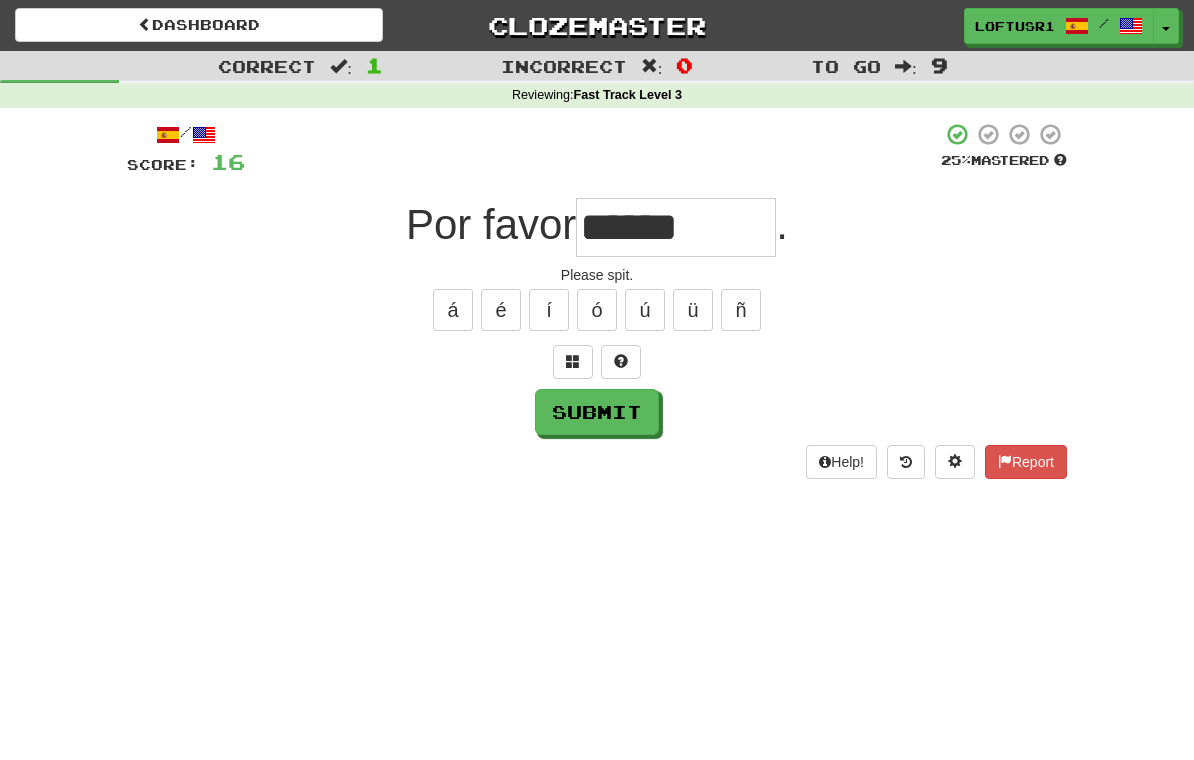 click on "Submit" at bounding box center [597, 412] 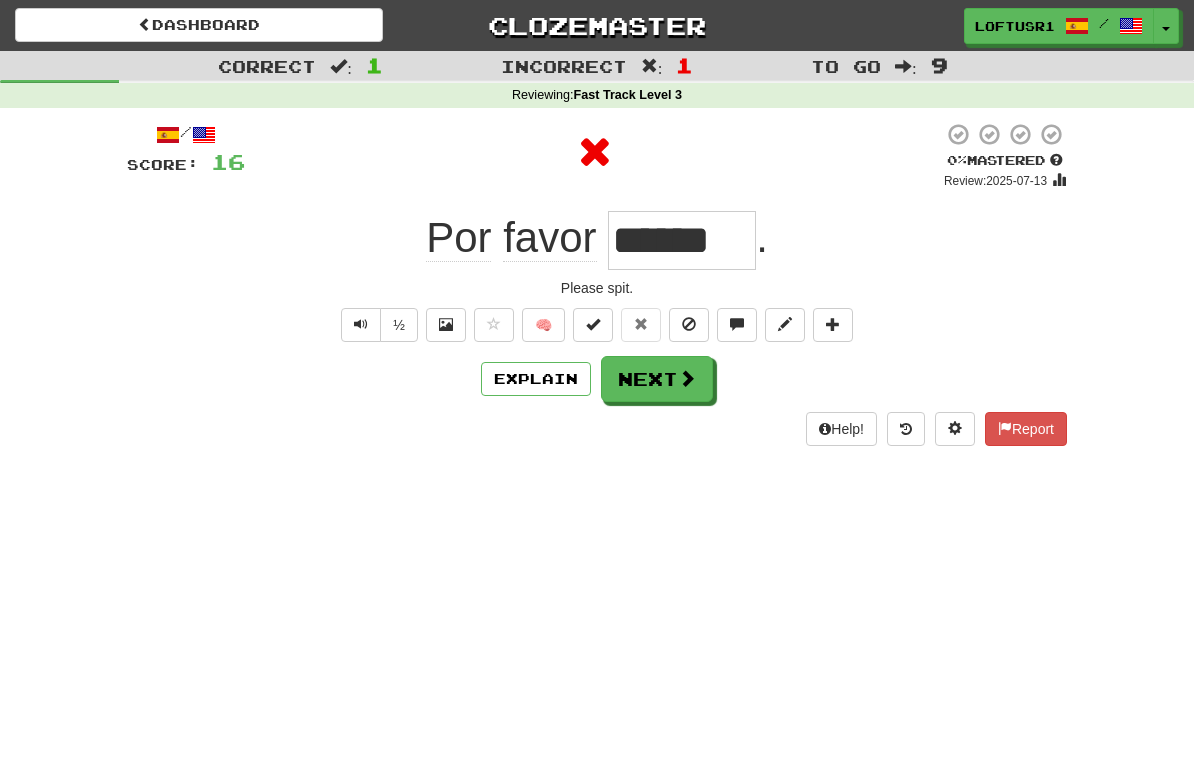 click on "Explain" at bounding box center [536, 379] 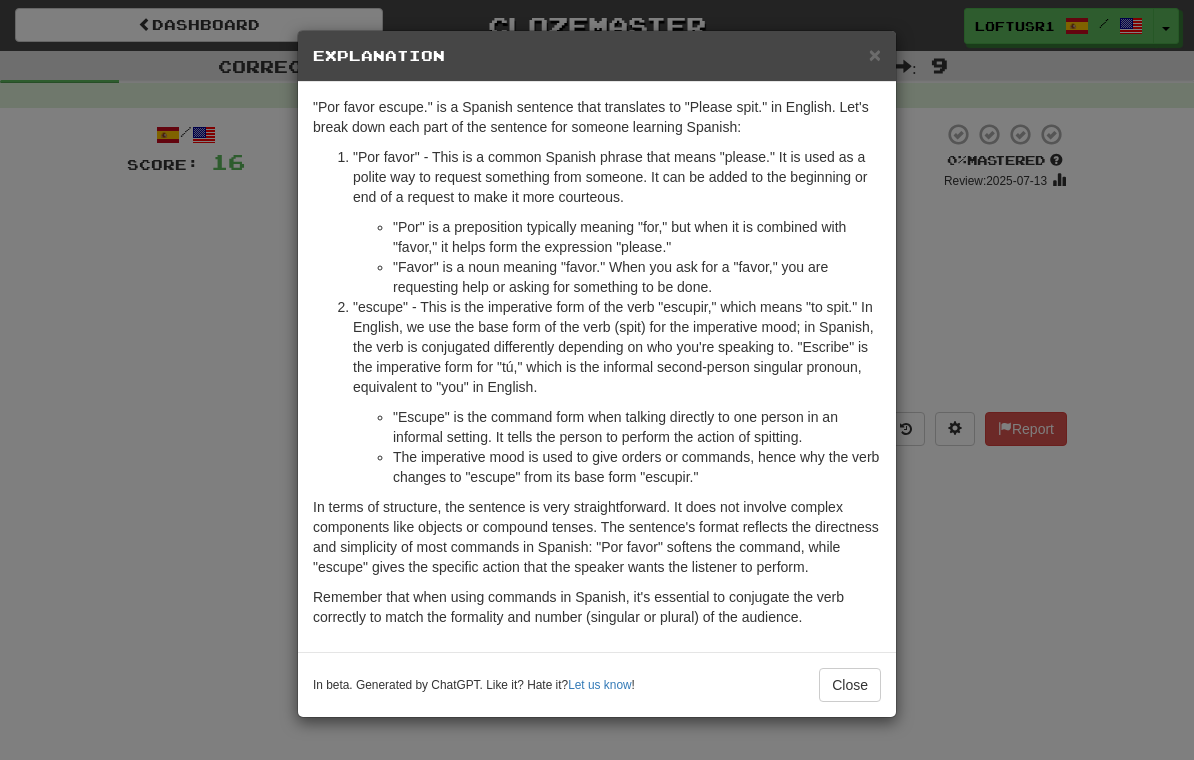 click on "Close" at bounding box center [850, 685] 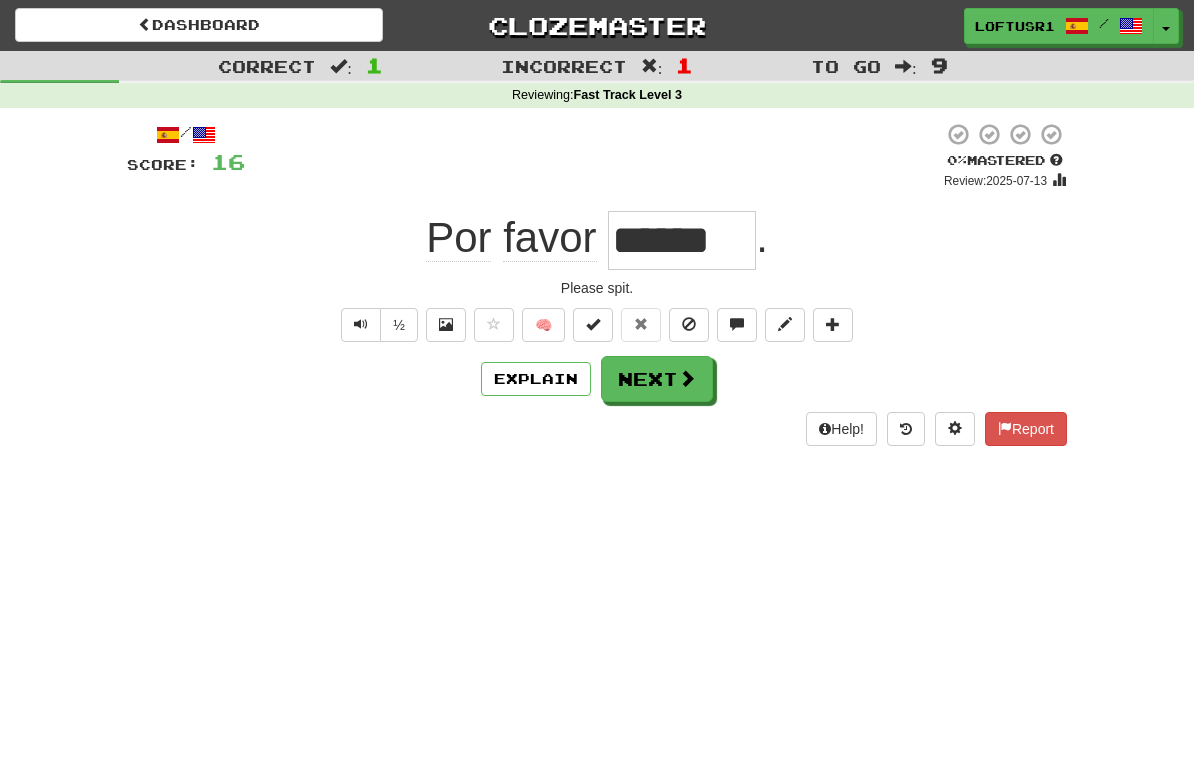 click on "Next" at bounding box center [657, 379] 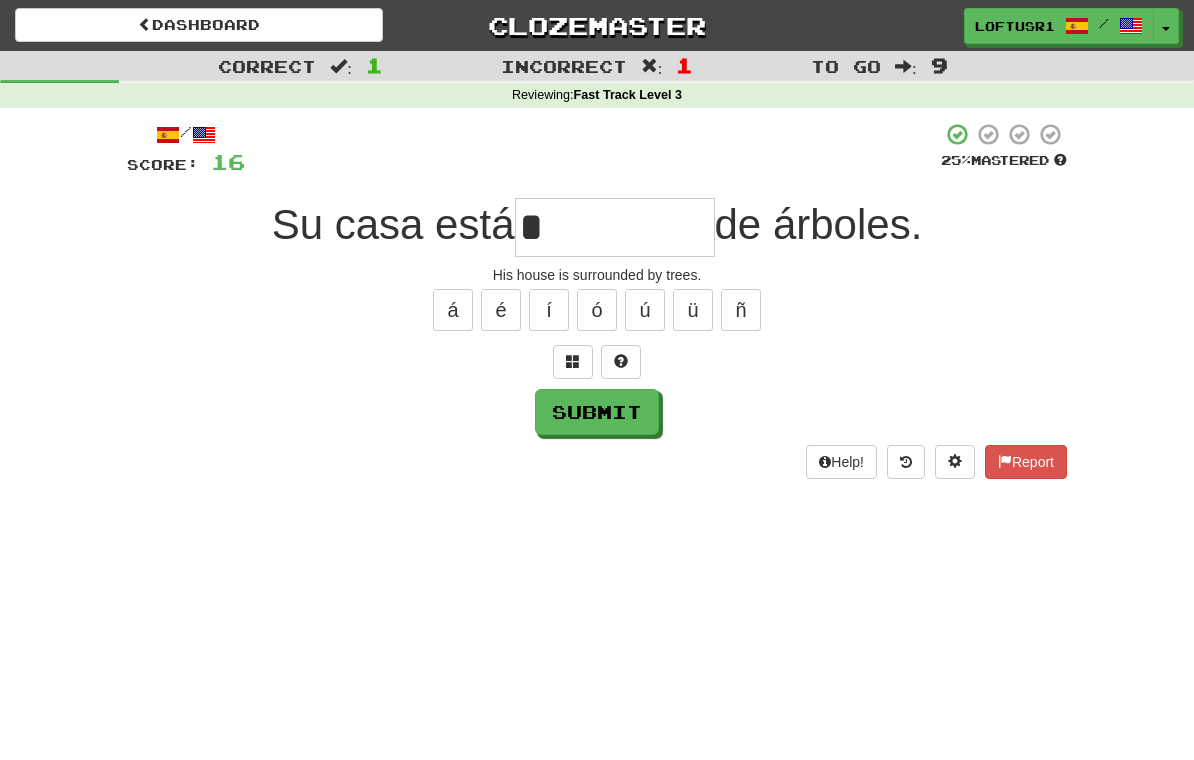 click on "Submit" at bounding box center (597, 412) 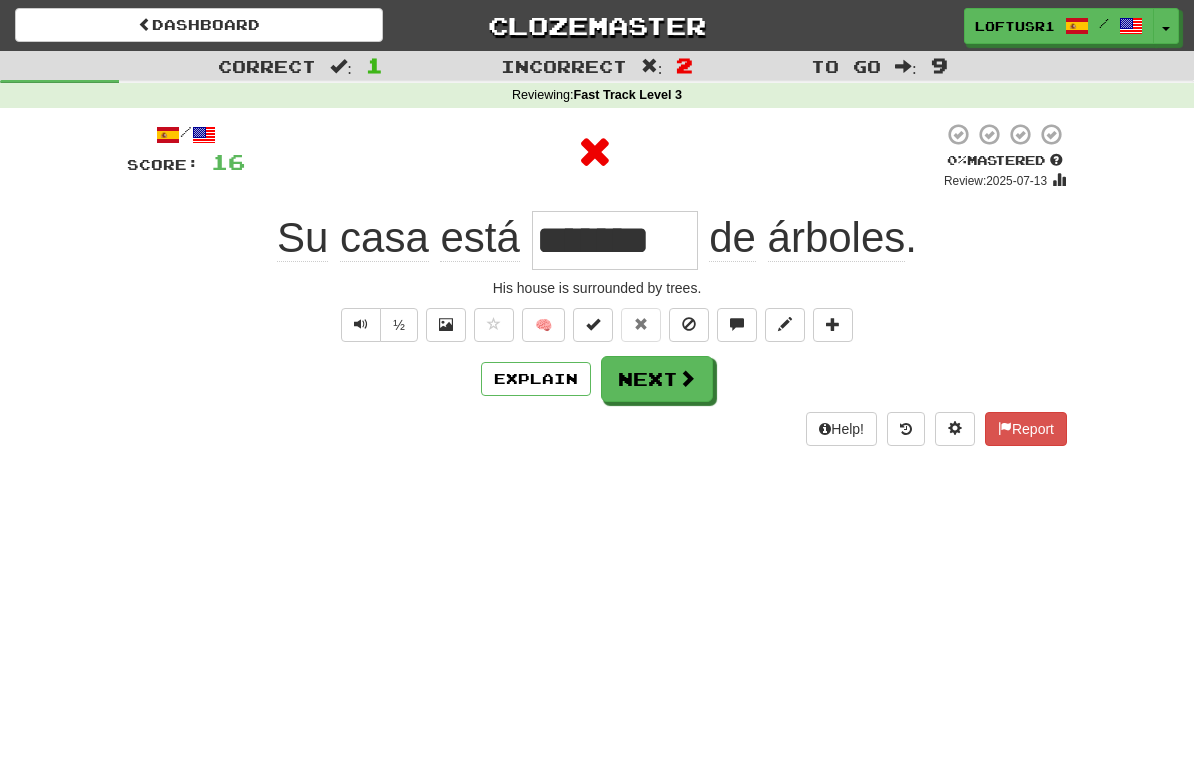 click on "Next" at bounding box center (657, 379) 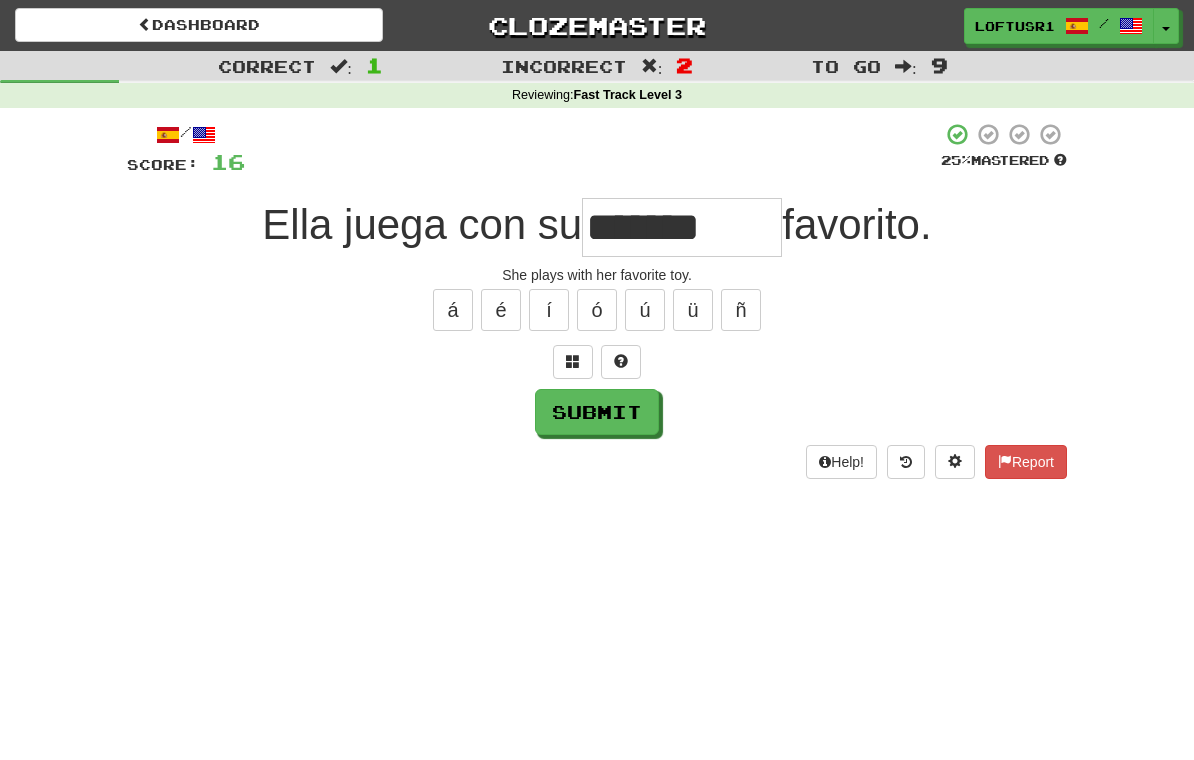type on "*******" 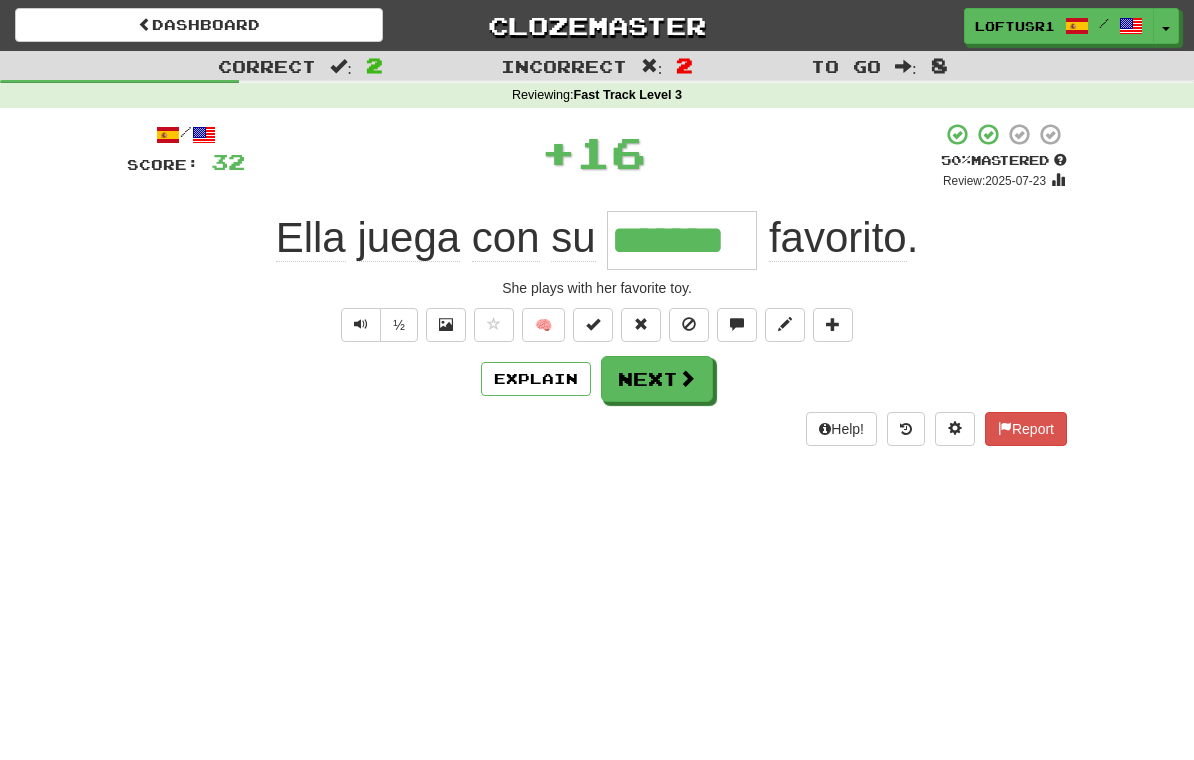 click at bounding box center [687, 378] 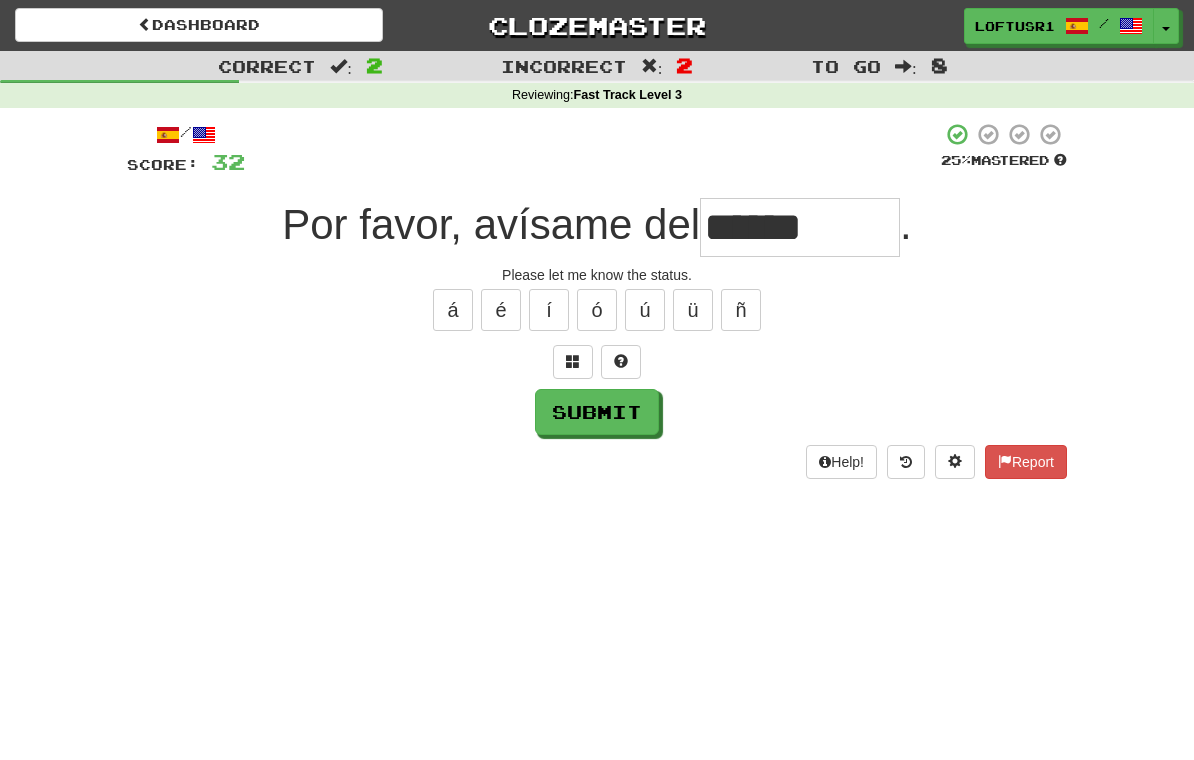 click on "Submit" at bounding box center [597, 412] 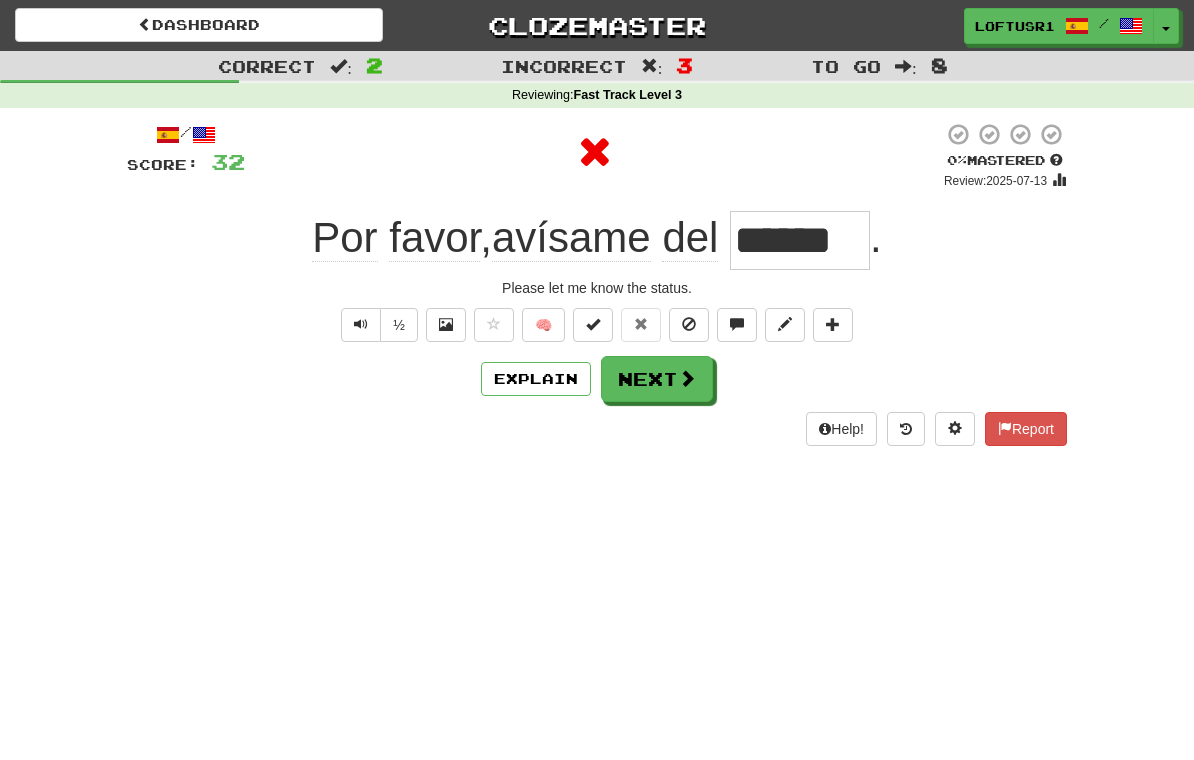 click on "Explain" at bounding box center (536, 379) 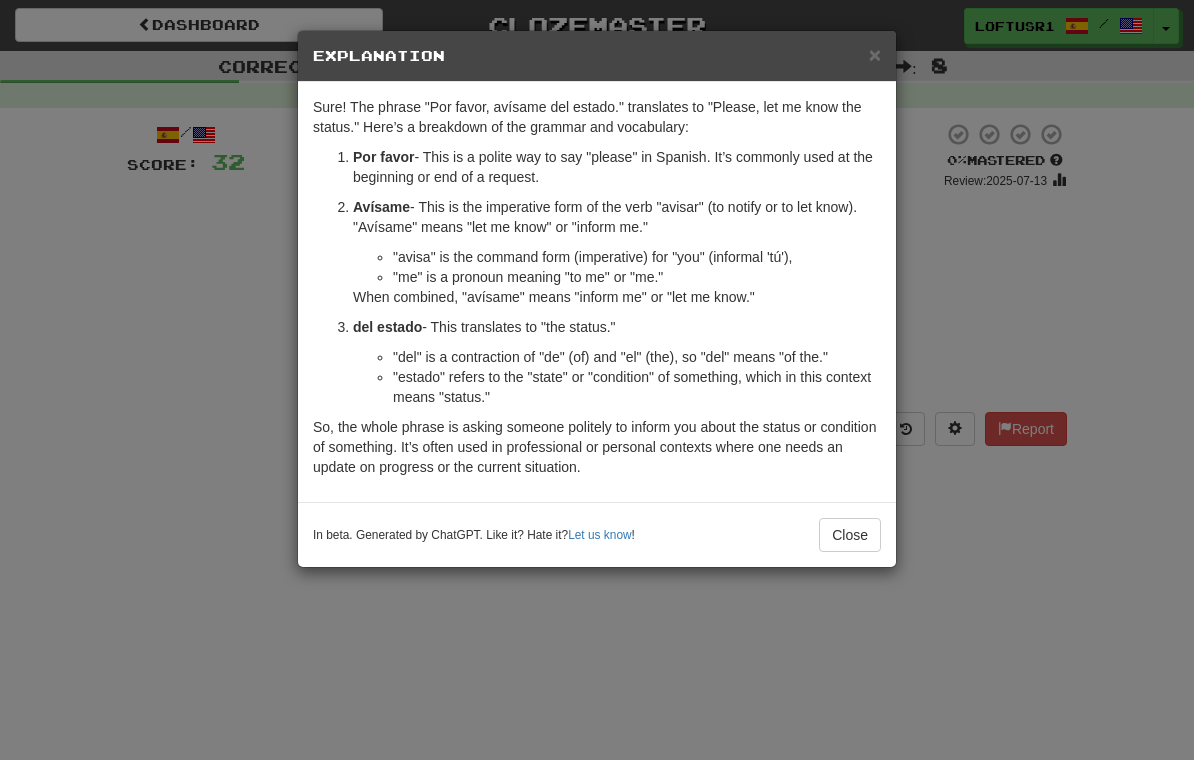 click on "Close" at bounding box center (850, 535) 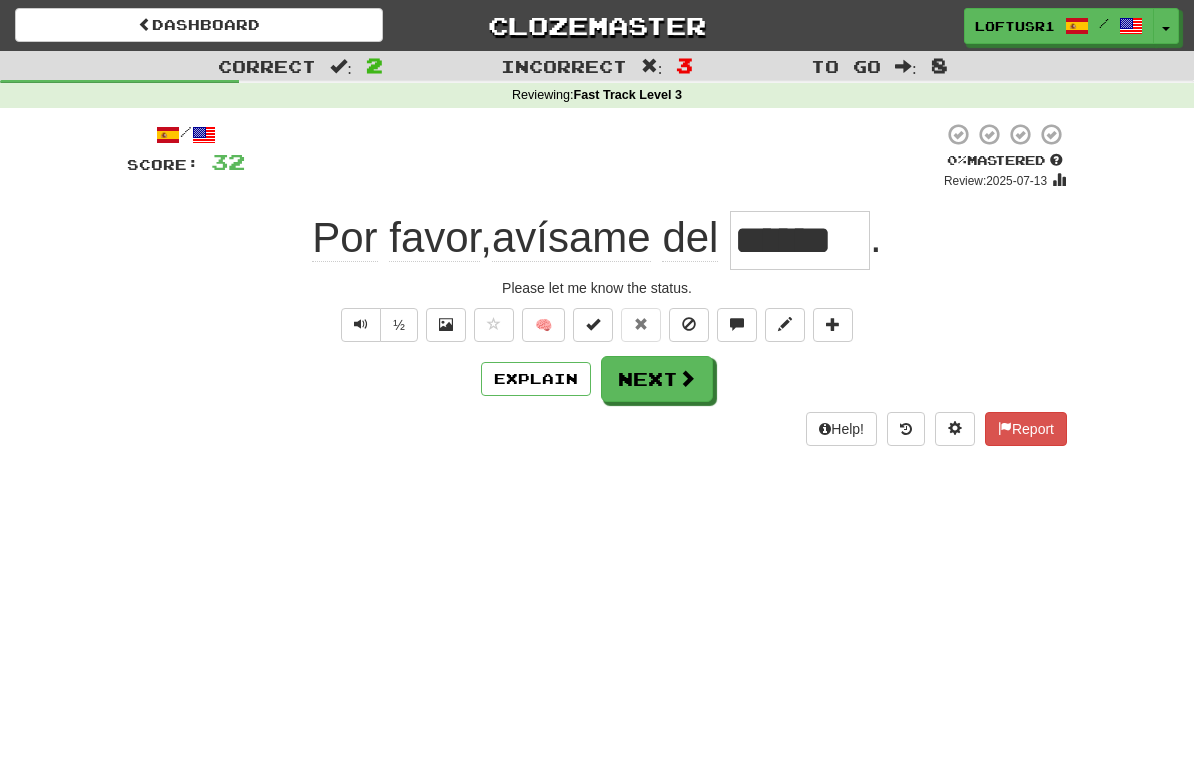 click on "Next" at bounding box center (657, 379) 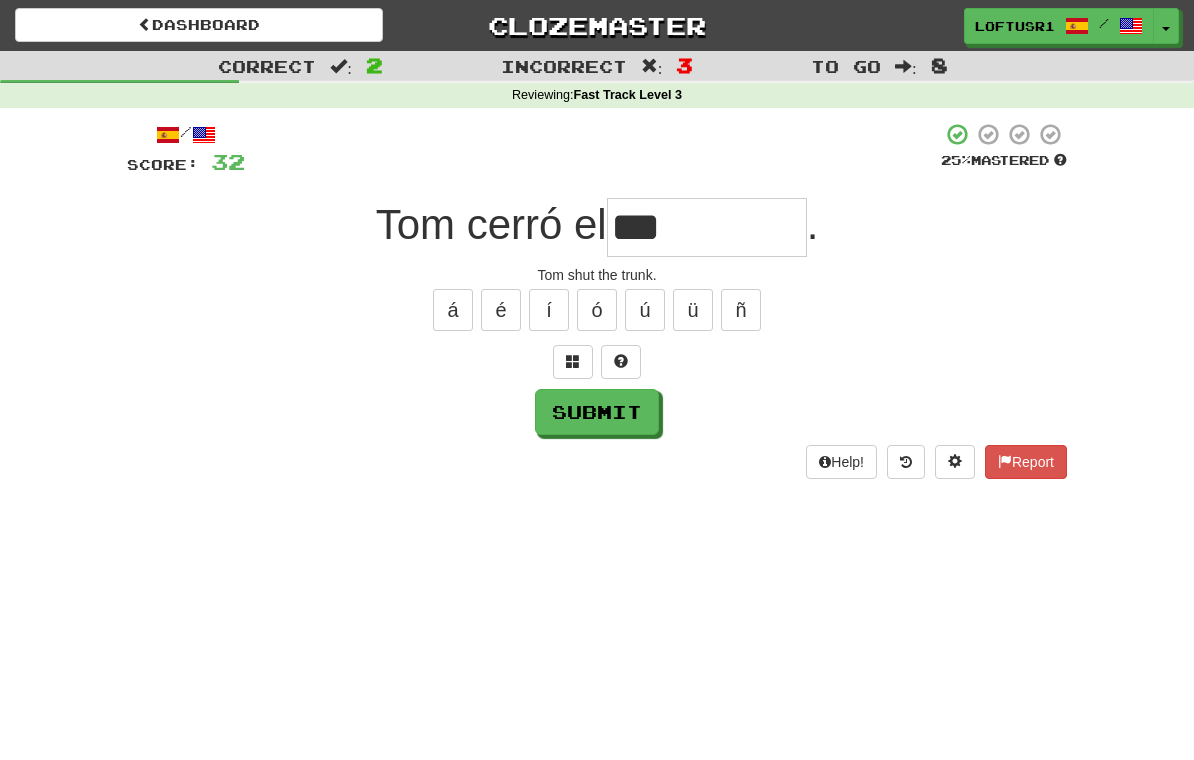 click on "Submit" at bounding box center (597, 412) 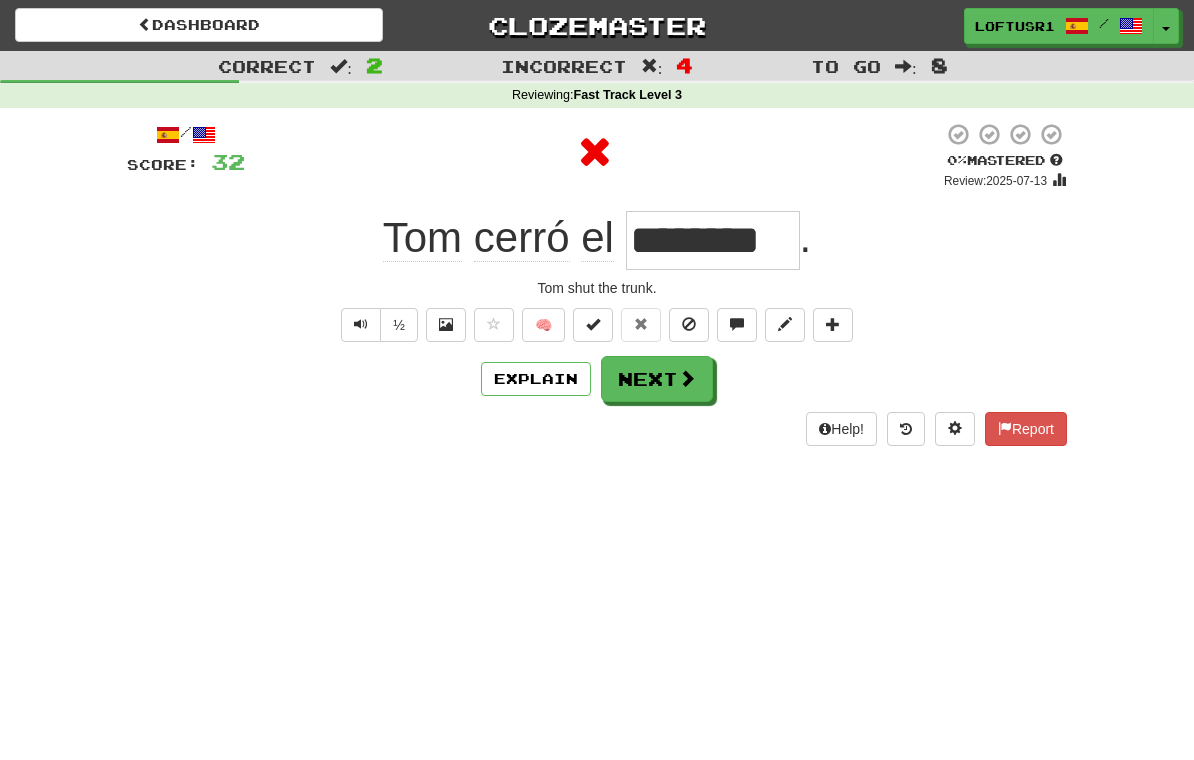 click on "Next" at bounding box center (657, 379) 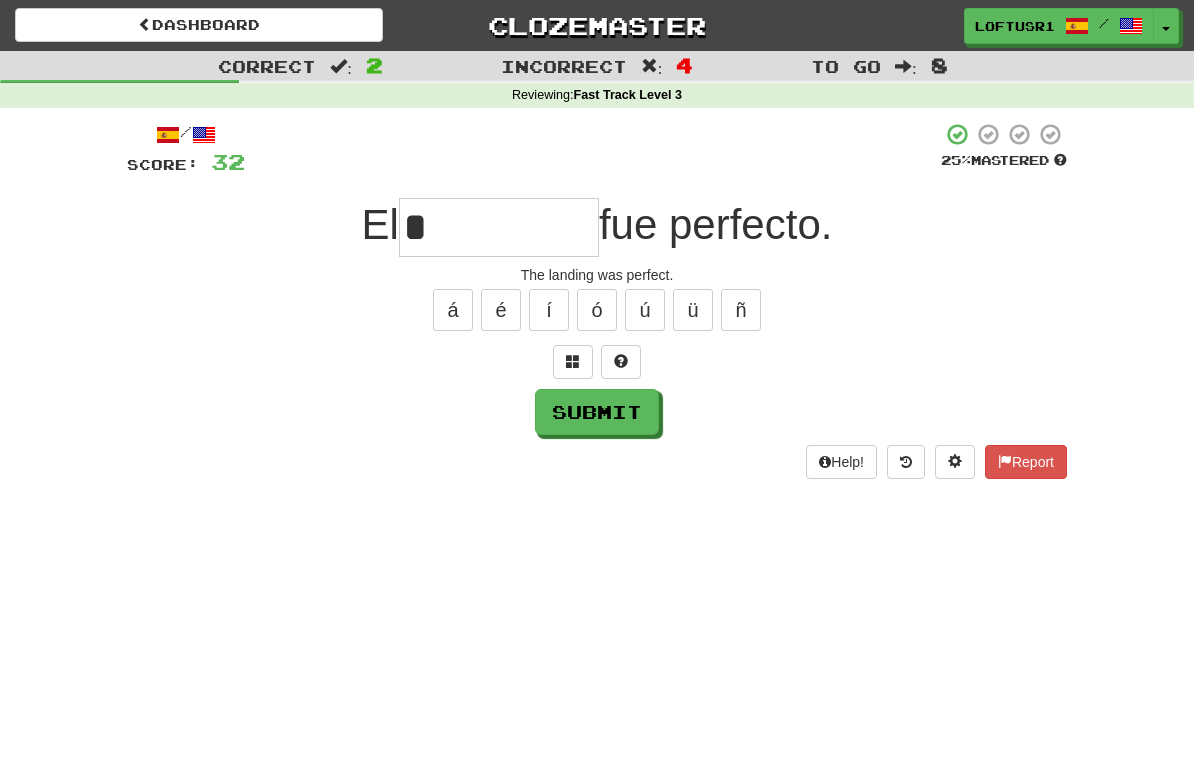 click on "Submit" at bounding box center [597, 412] 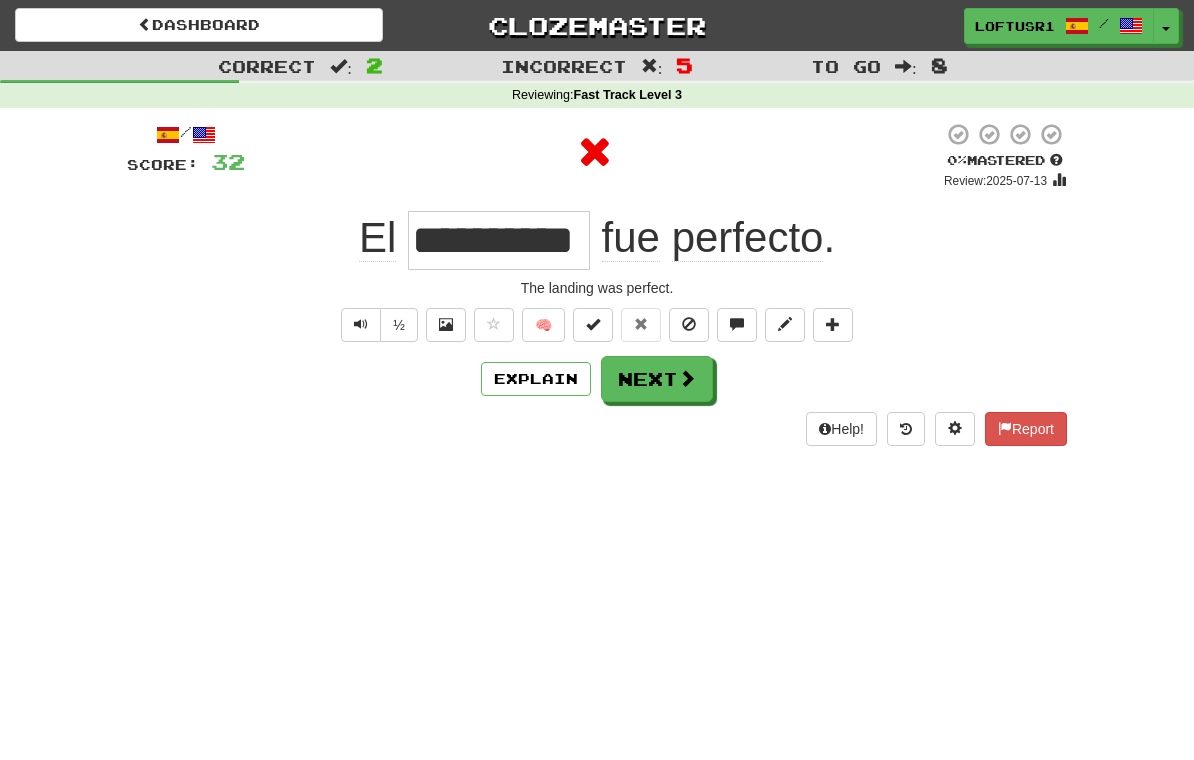 click on "Next" at bounding box center [657, 379] 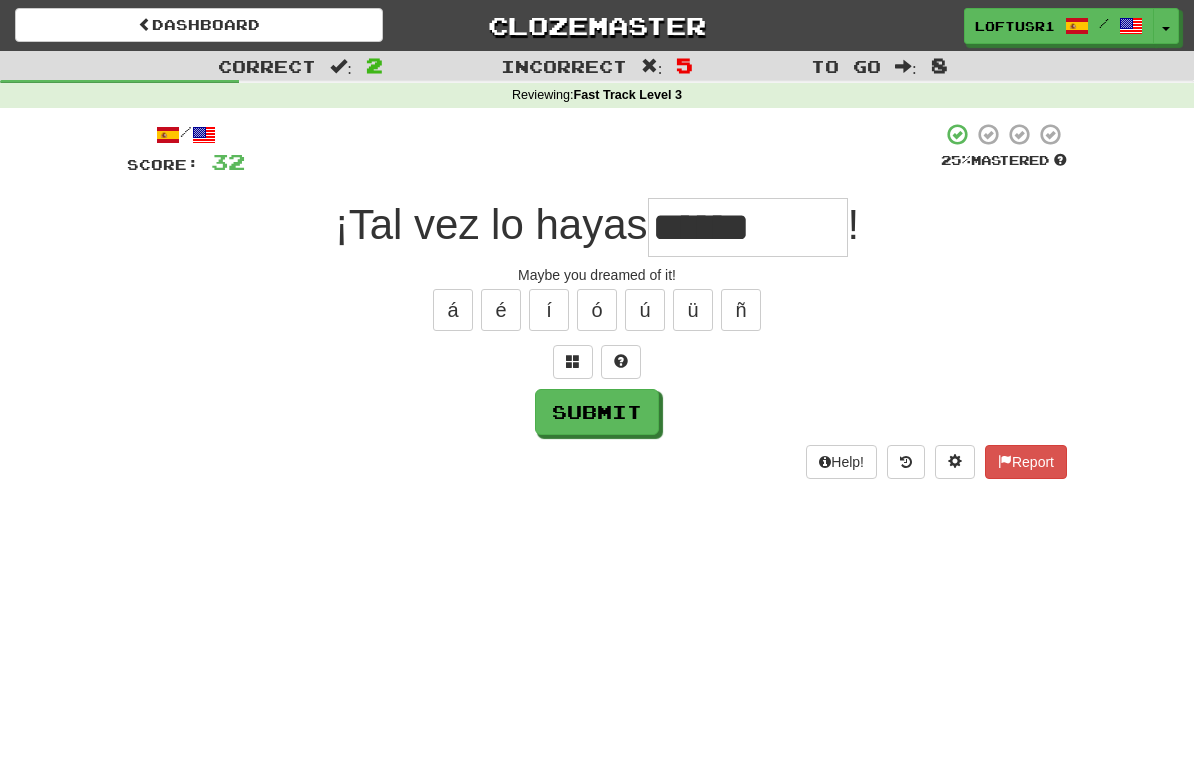 type on "******" 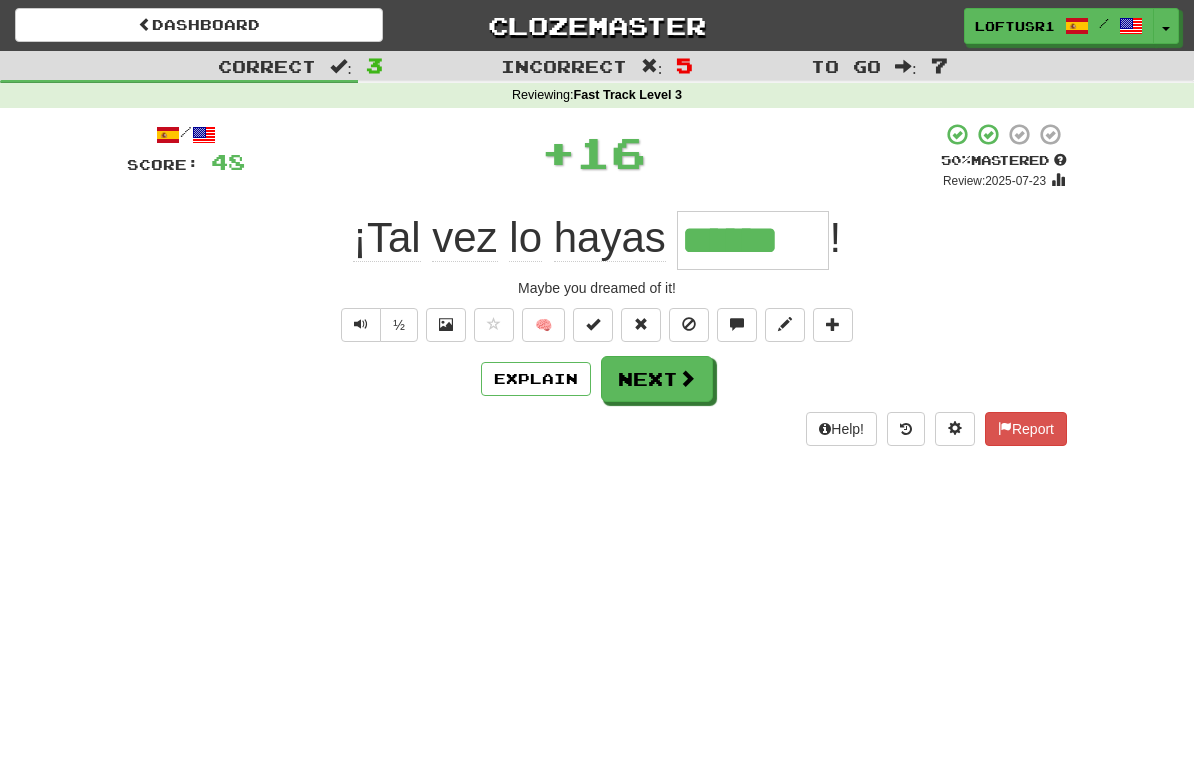 click on "Explain" at bounding box center [536, 379] 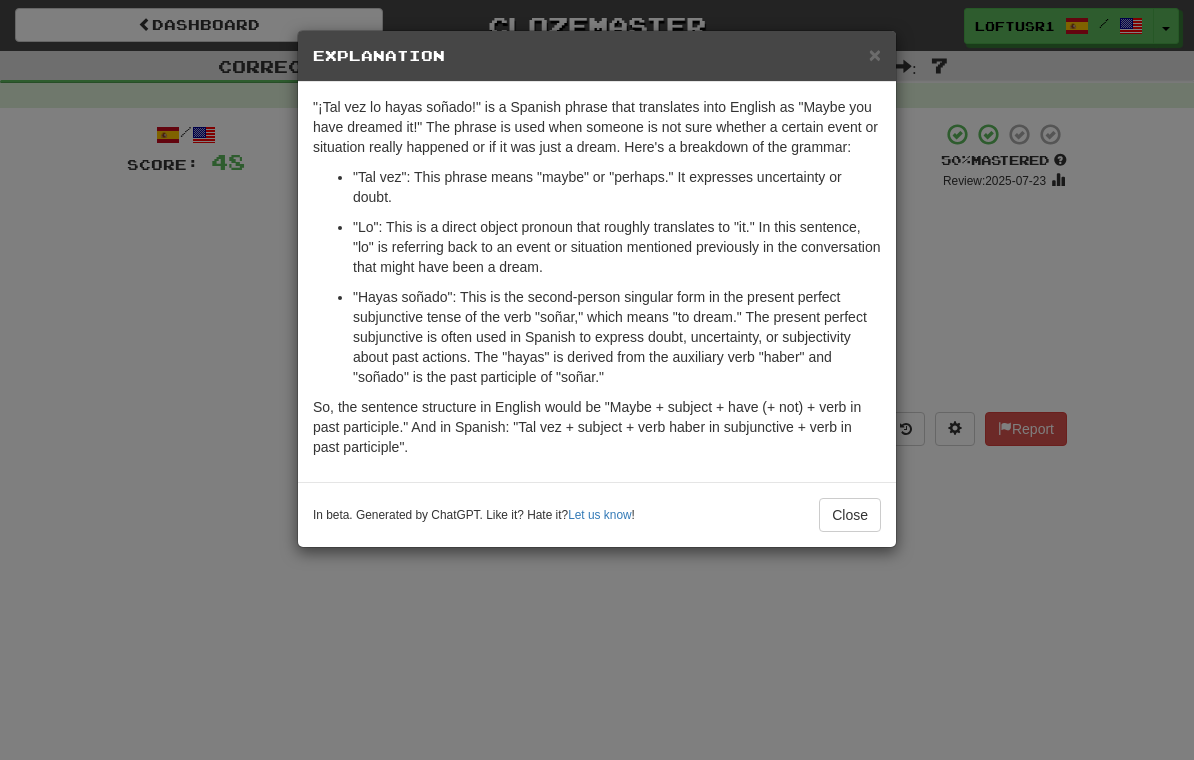 click on "Close" at bounding box center (850, 515) 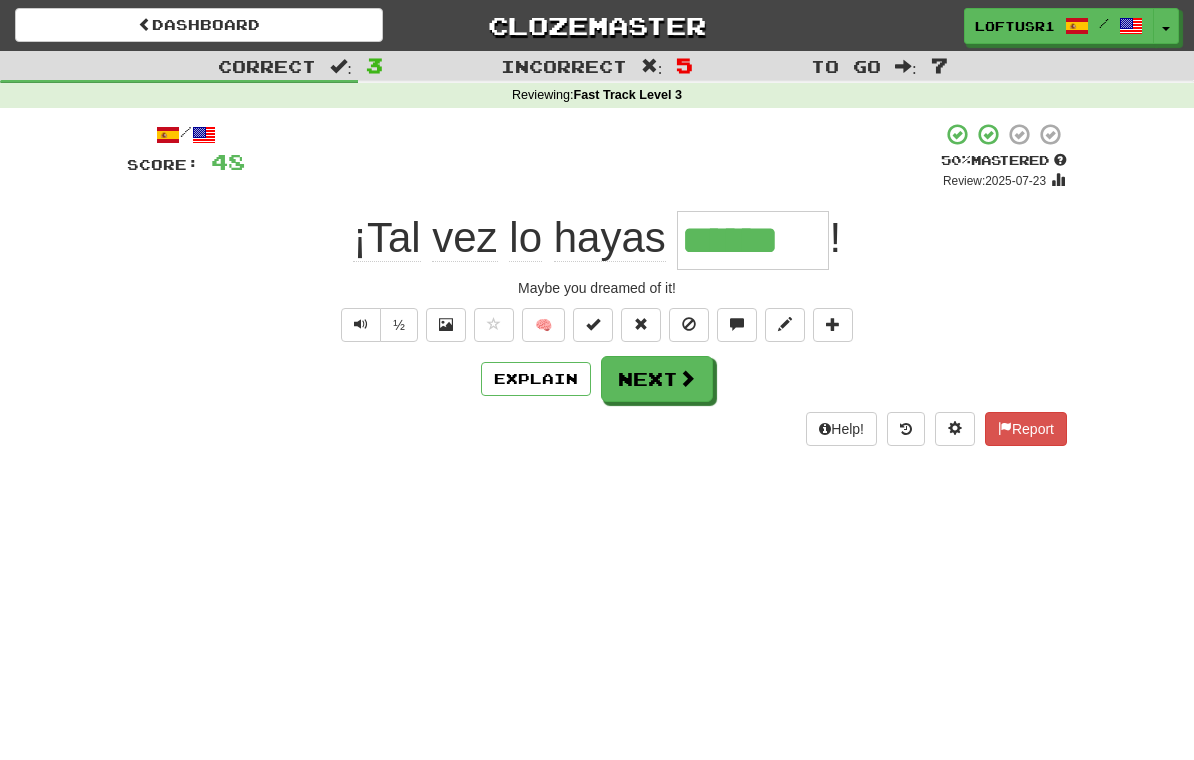 click on "Next" at bounding box center [657, 379] 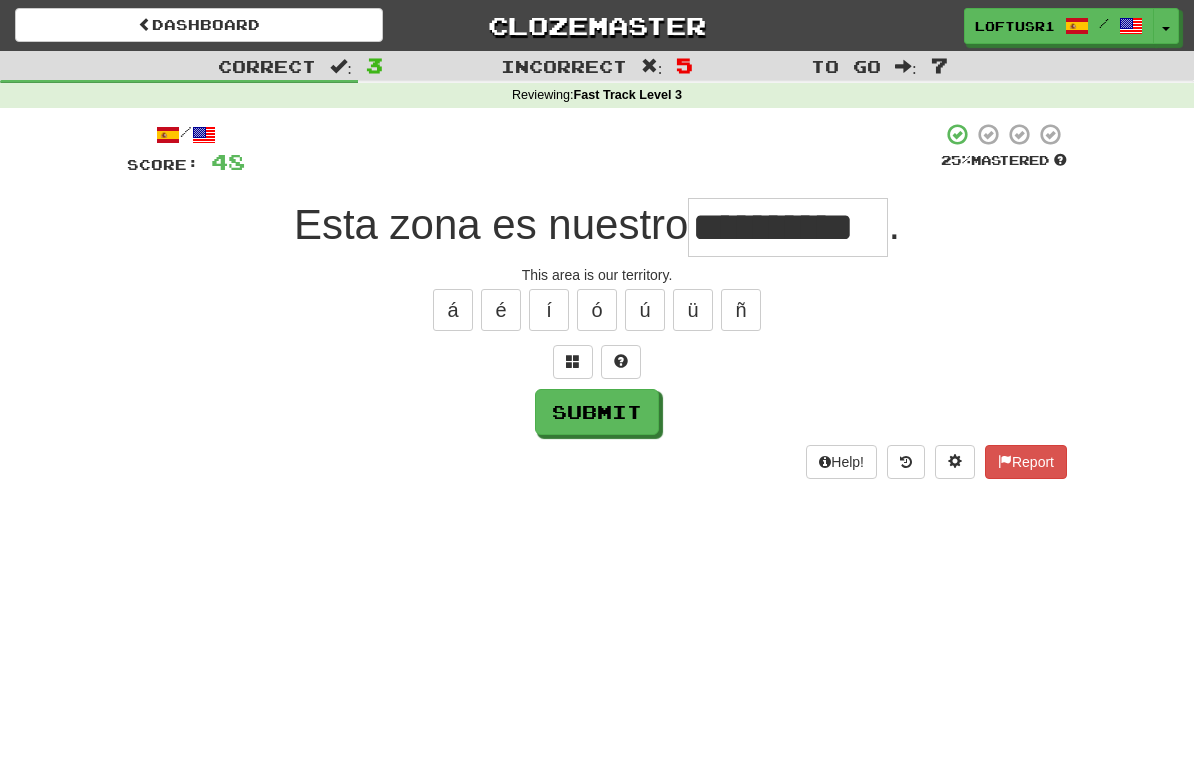 click on "Submit" at bounding box center (597, 412) 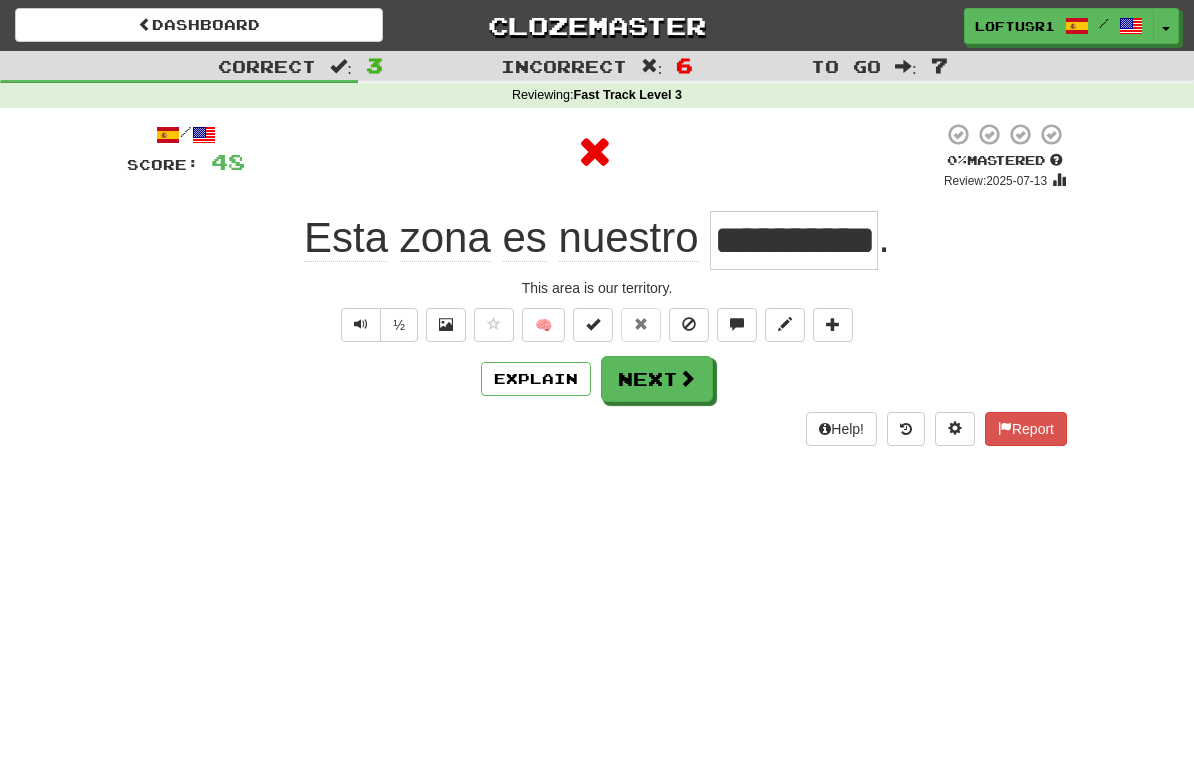 click on "Next" at bounding box center (657, 379) 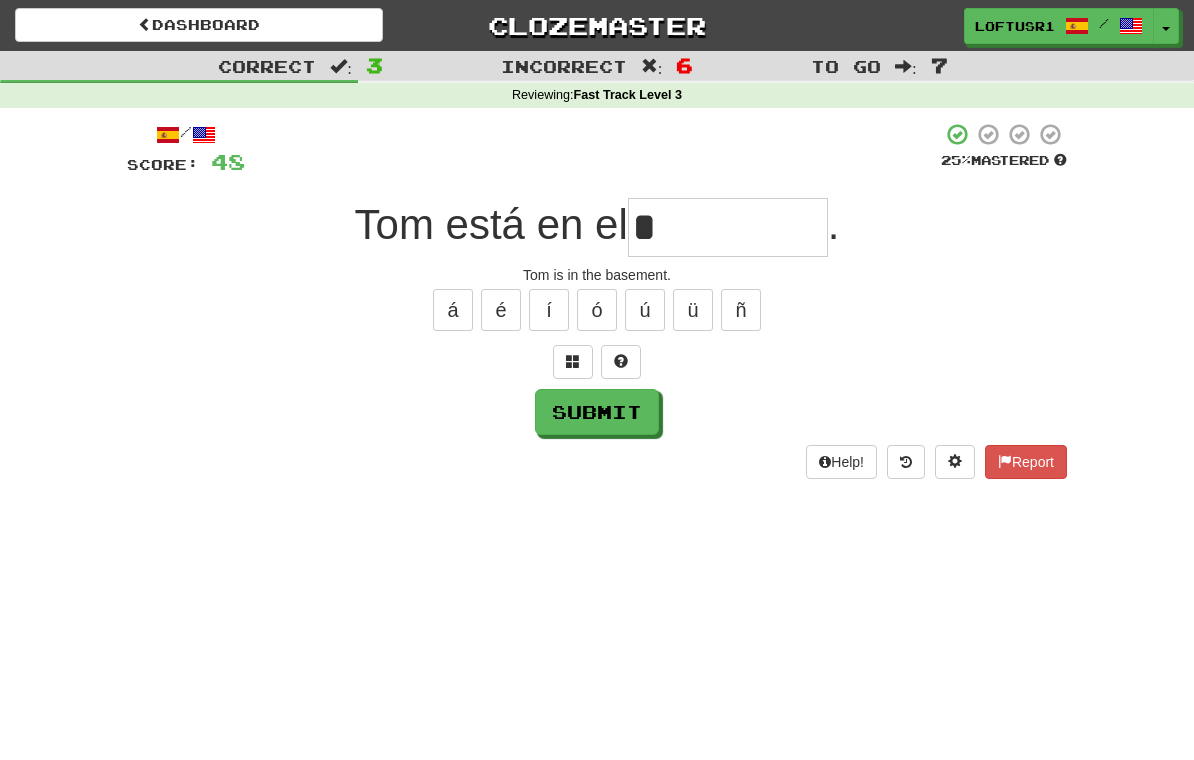 click on "Submit" at bounding box center (597, 412) 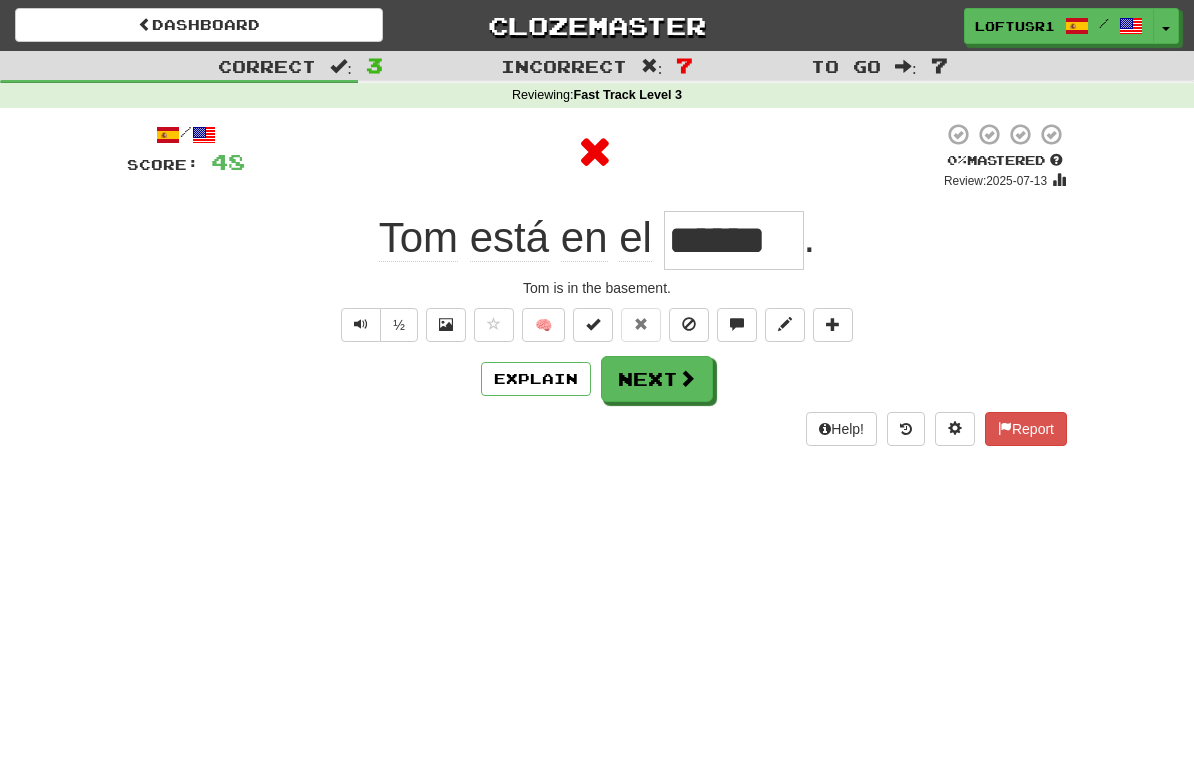 click on "Next" at bounding box center [657, 379] 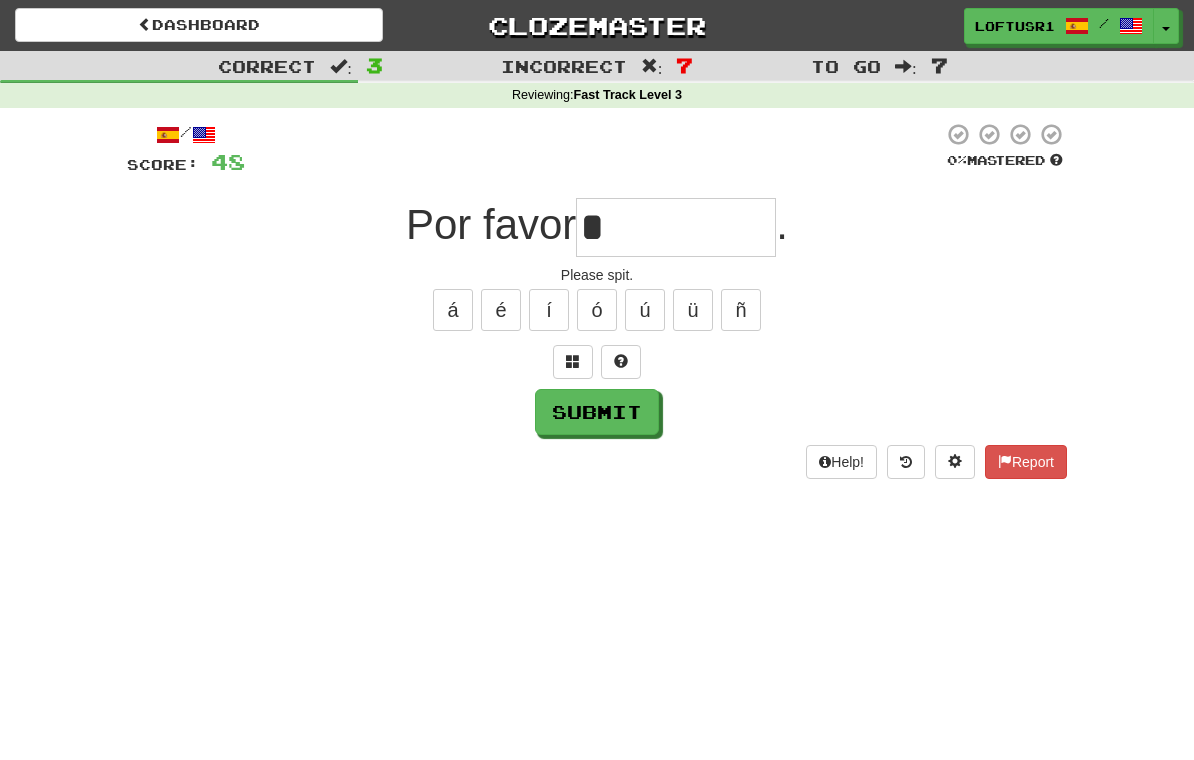 click on "Submit" at bounding box center (597, 412) 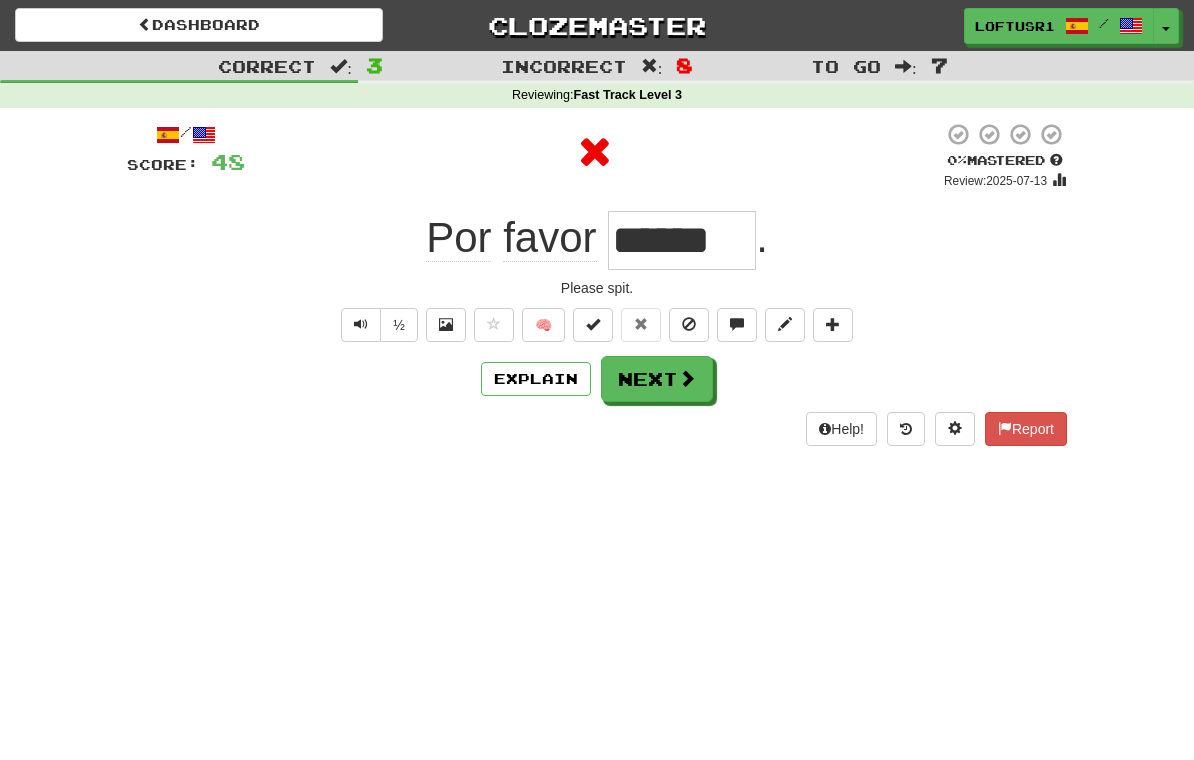 click on "Next" at bounding box center (657, 379) 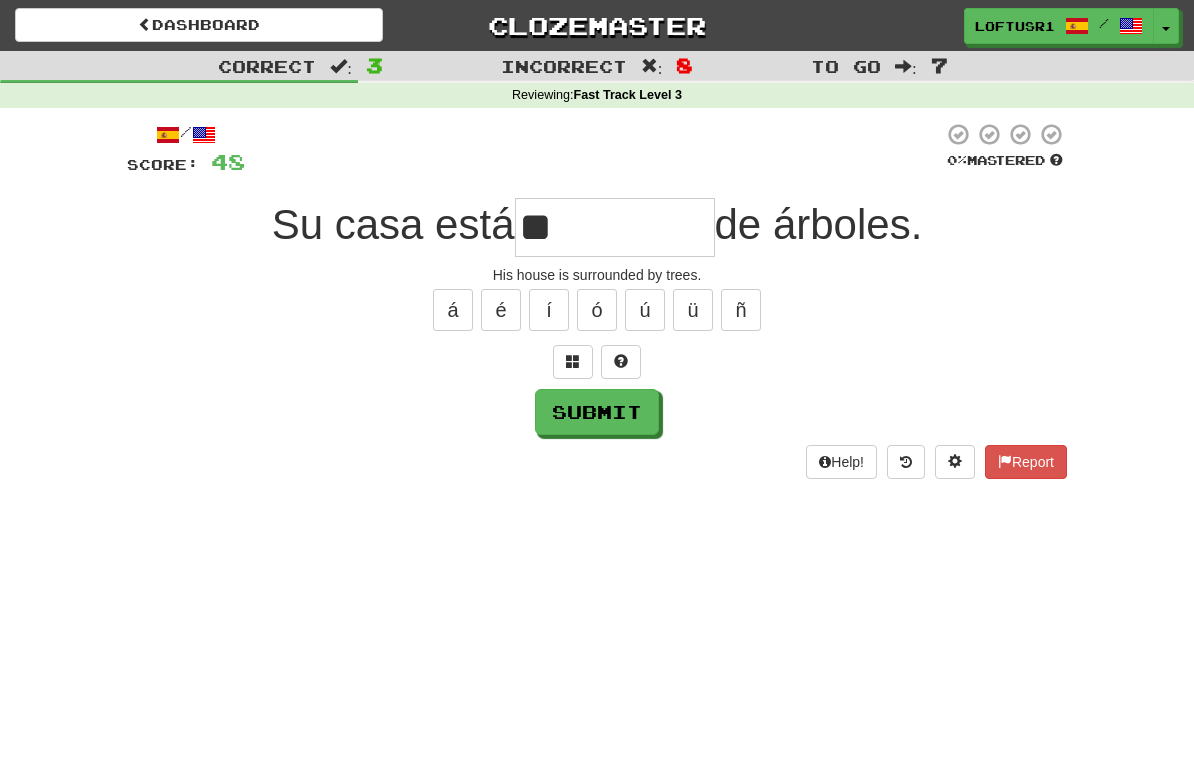click on "Submit" at bounding box center [597, 412] 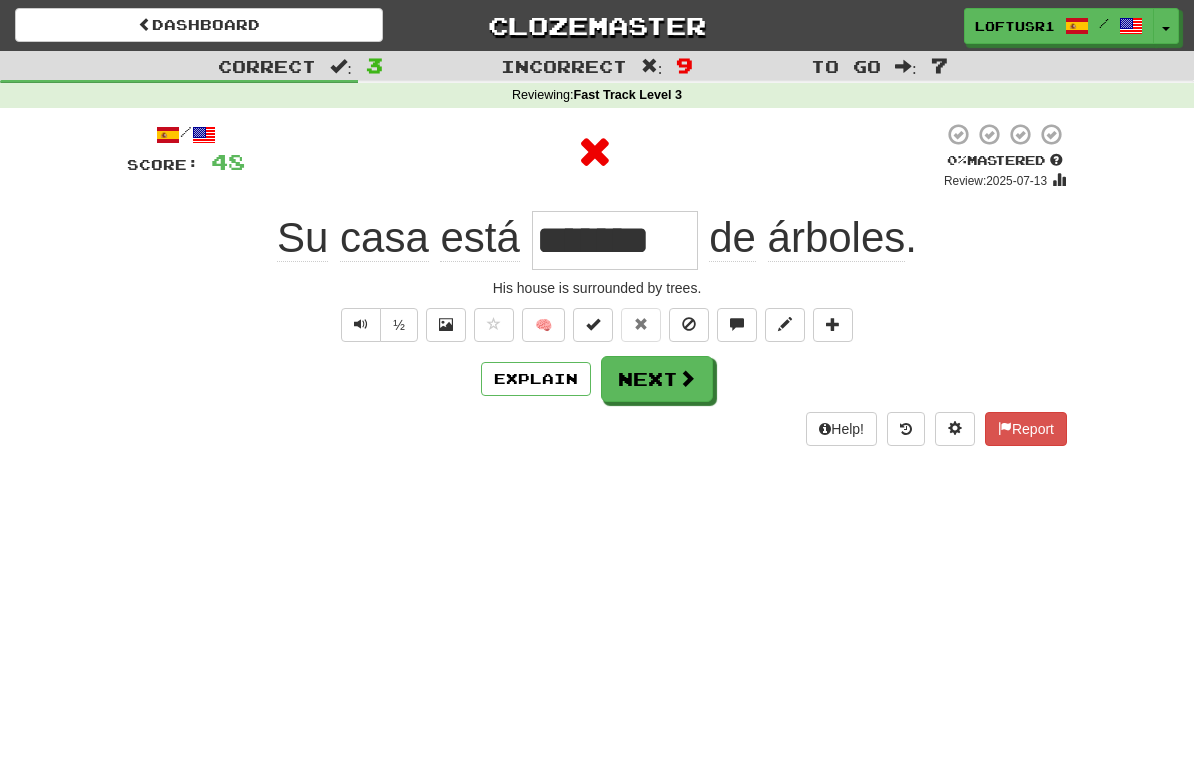 click on "Explain" at bounding box center (536, 379) 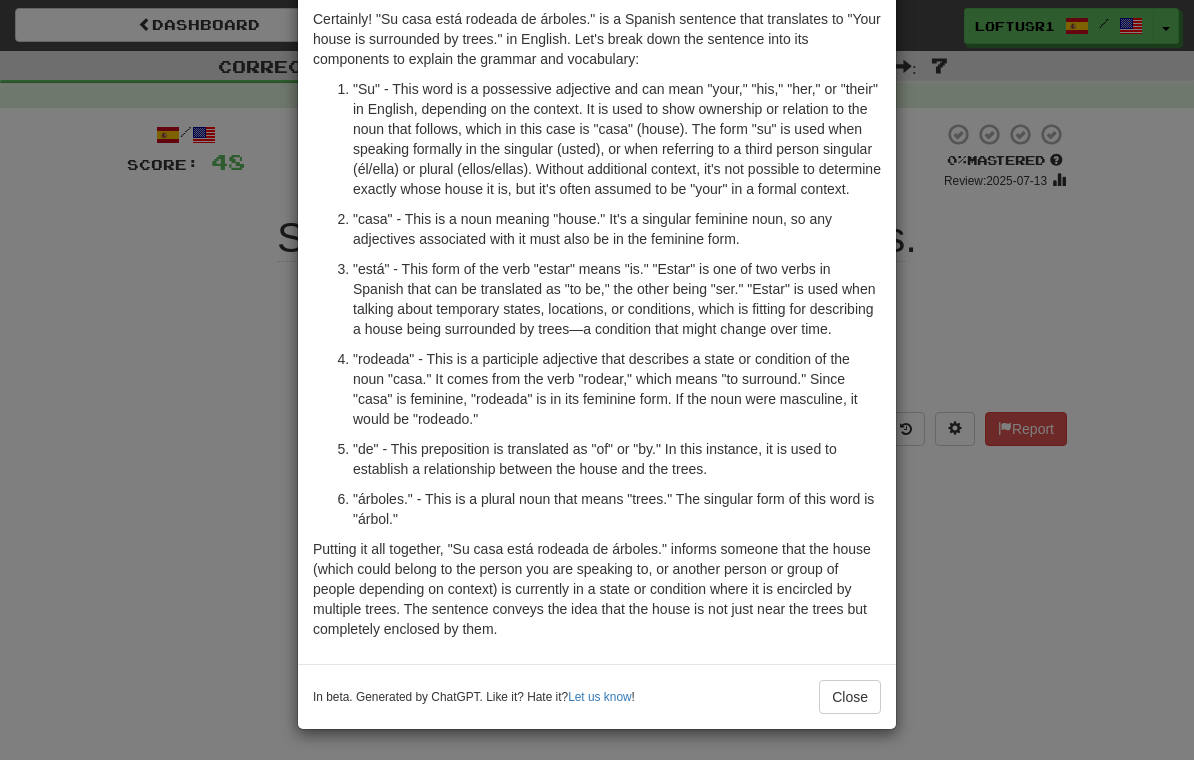 scroll, scrollTop: 128, scrollLeft: 0, axis: vertical 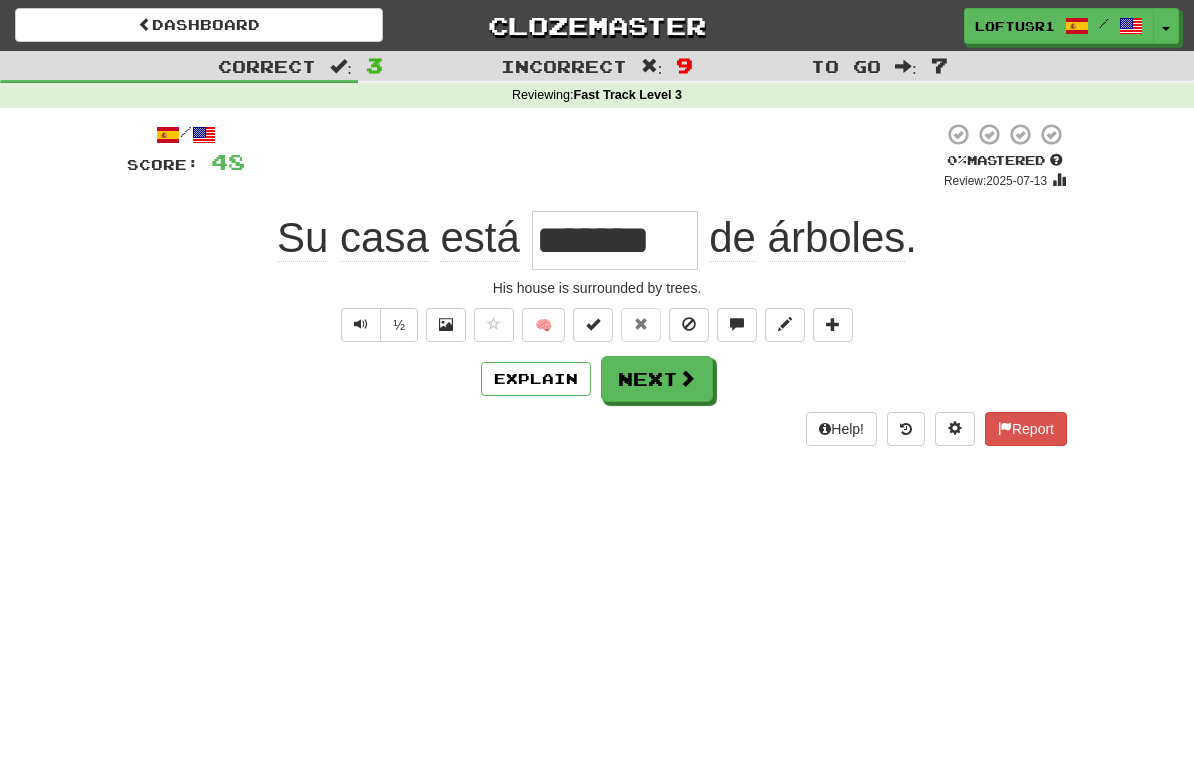 click on "Next" at bounding box center [657, 379] 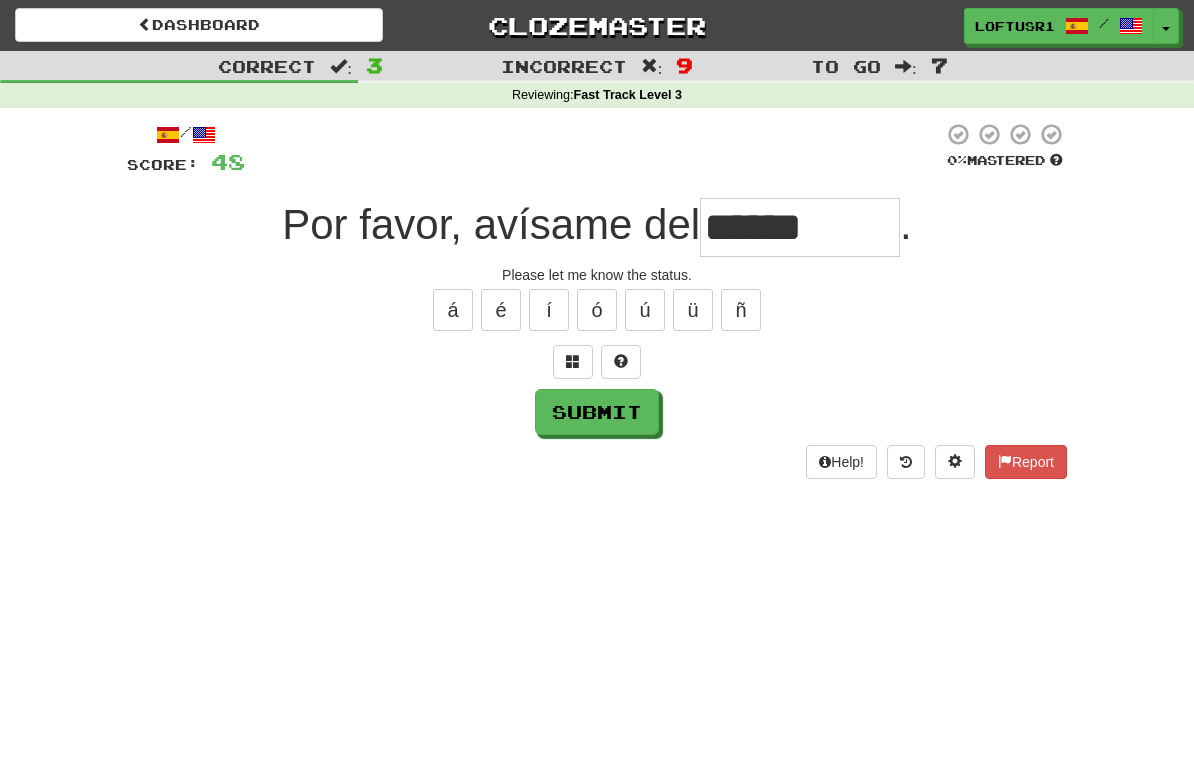 type on "******" 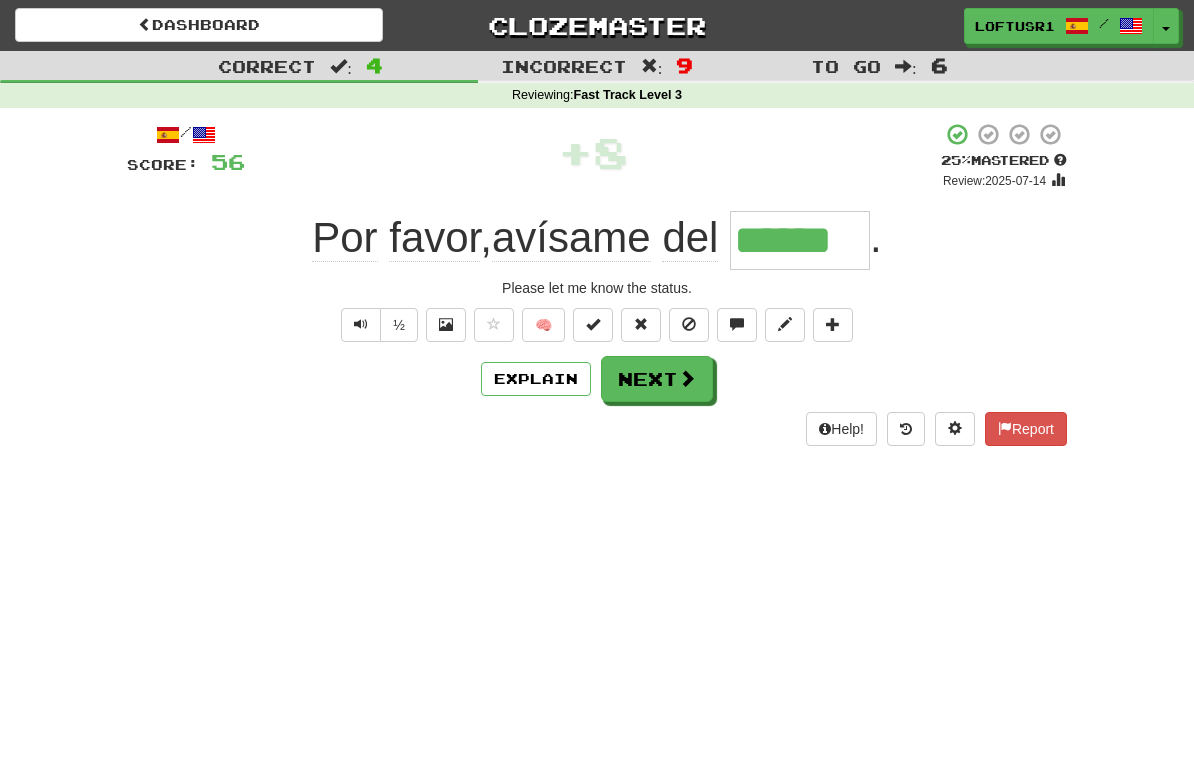 click at bounding box center (687, 378) 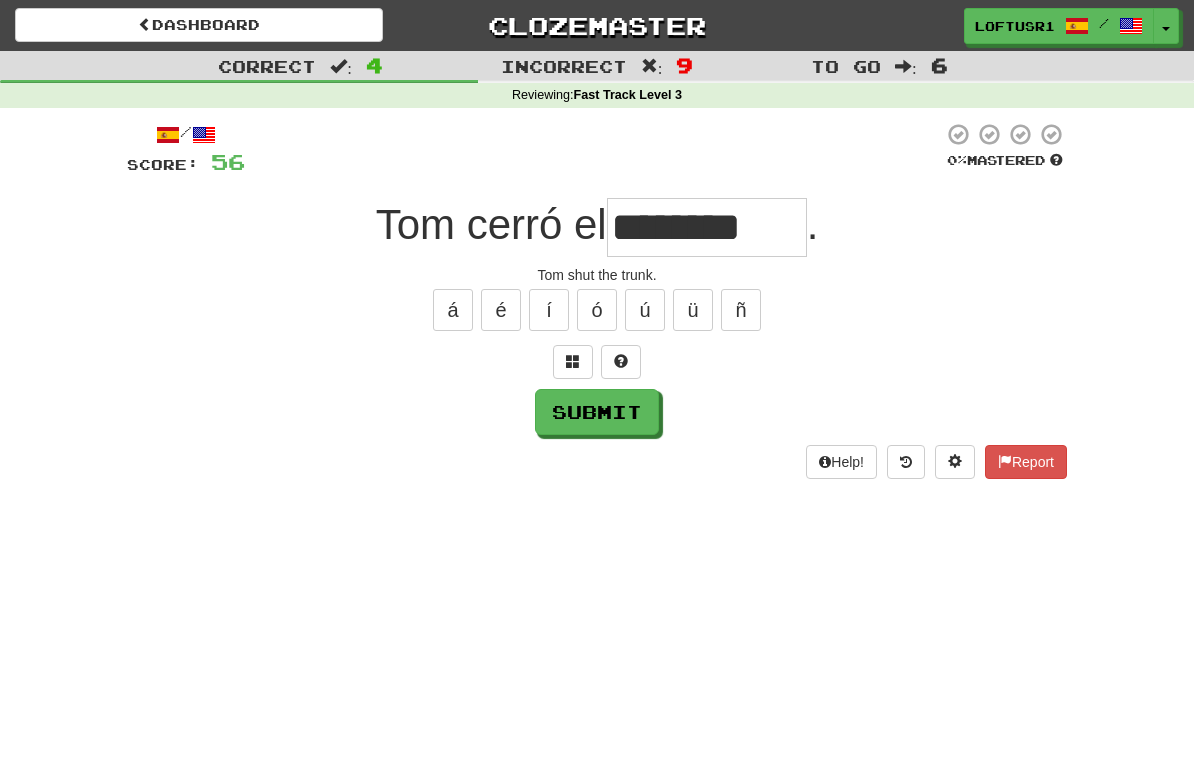 click on "Submit" at bounding box center [597, 412] 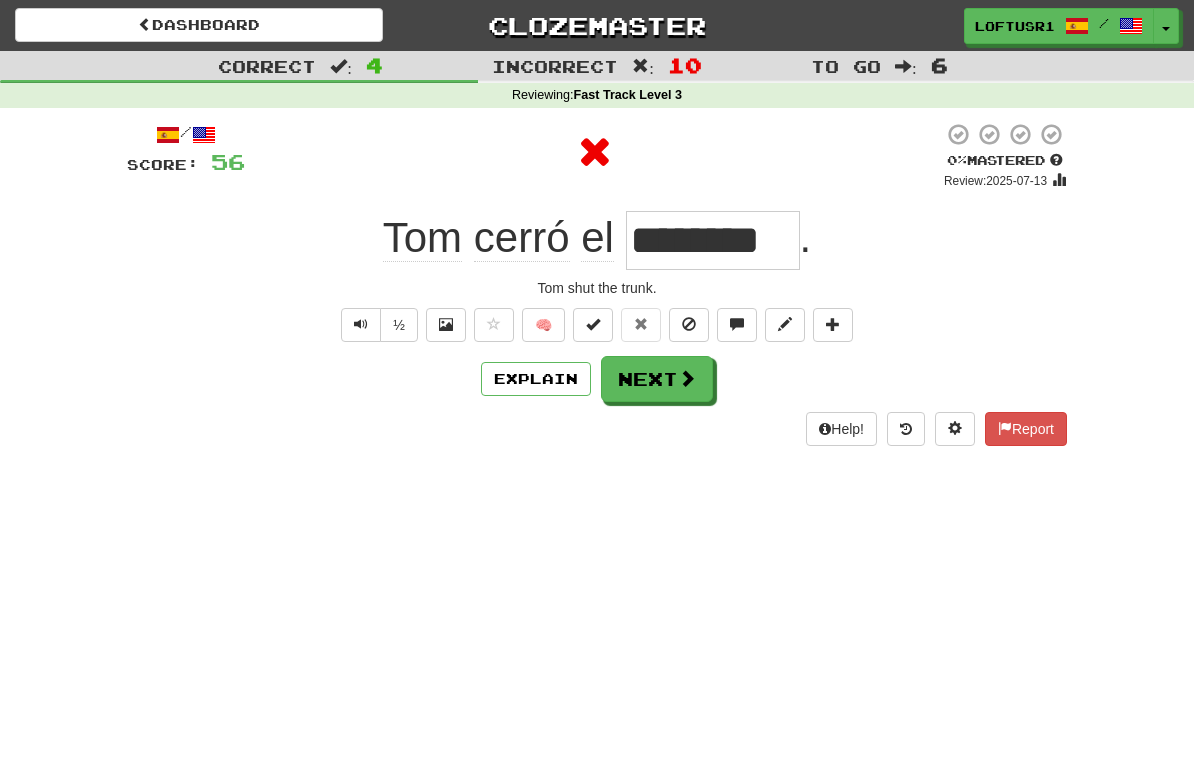 type on "********" 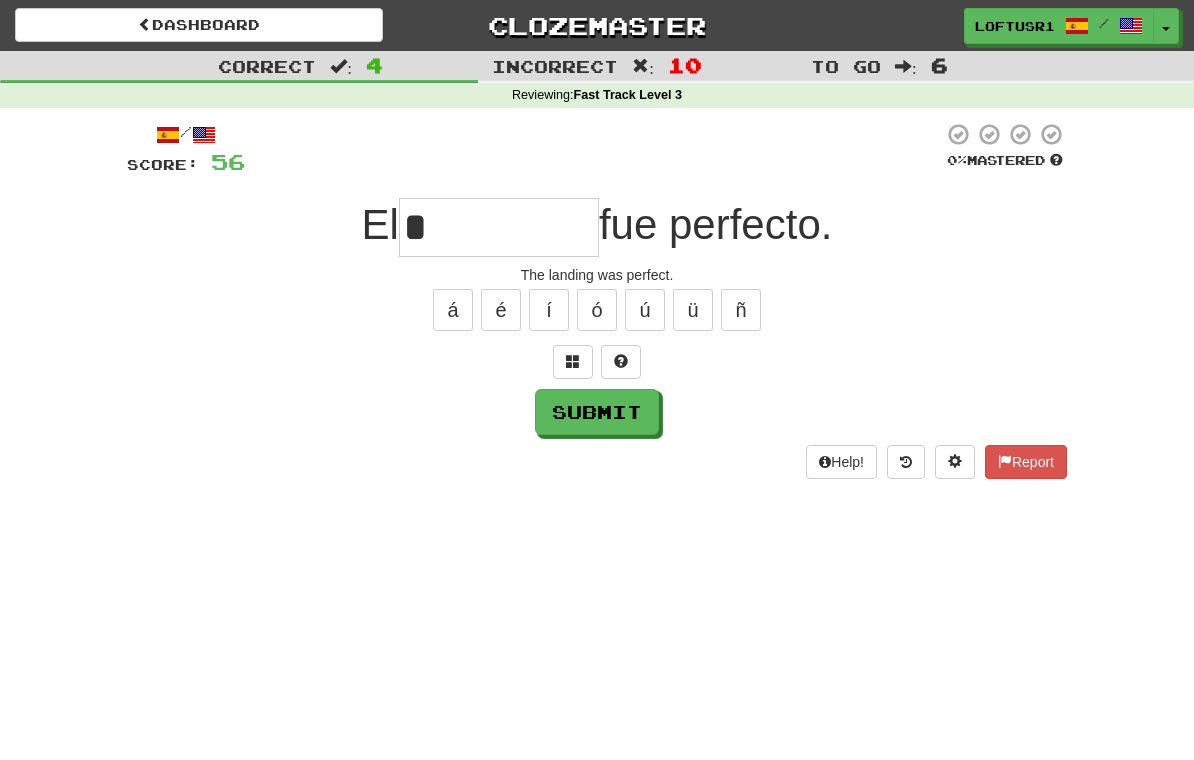 click on "Submit" at bounding box center (597, 412) 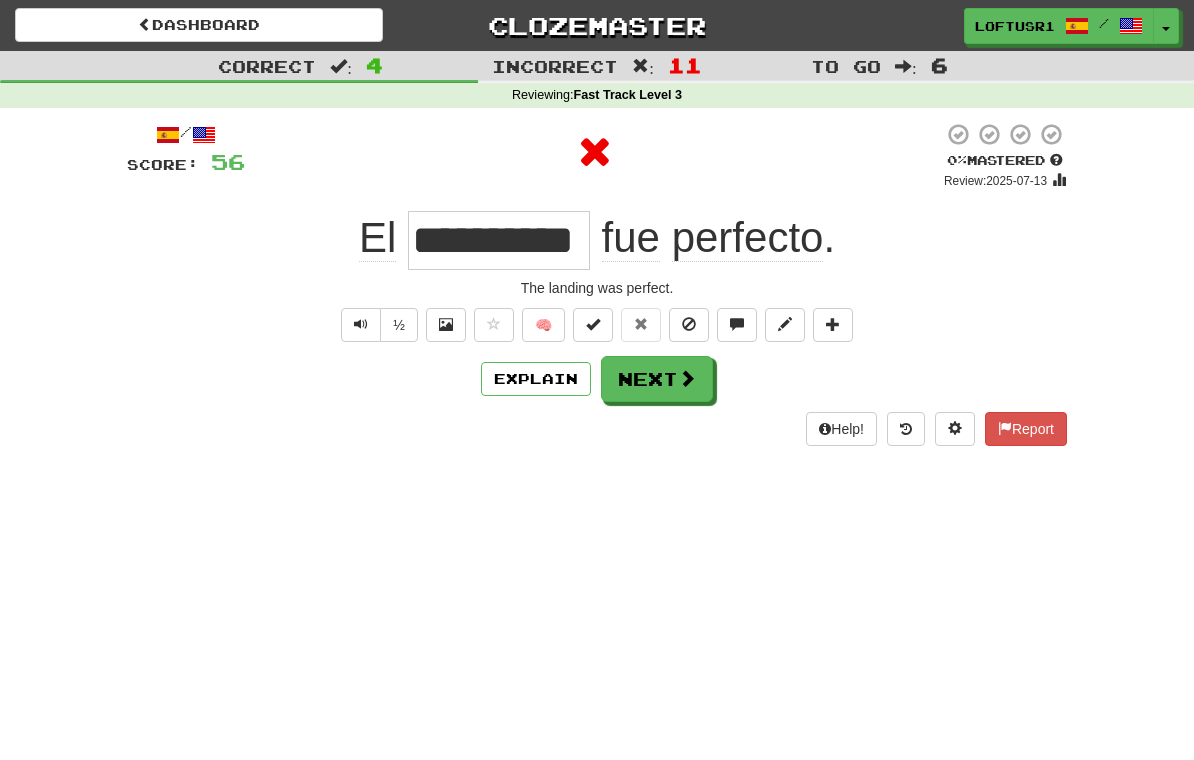 click at bounding box center [687, 378] 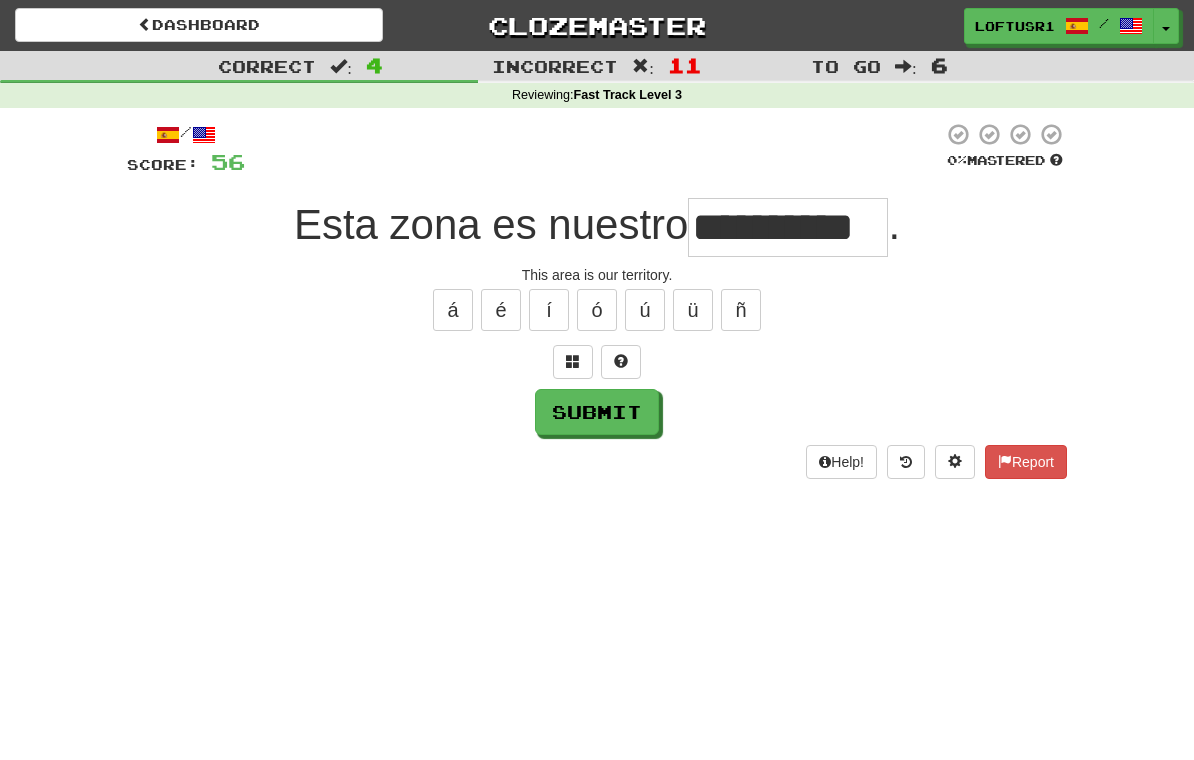 type on "**********" 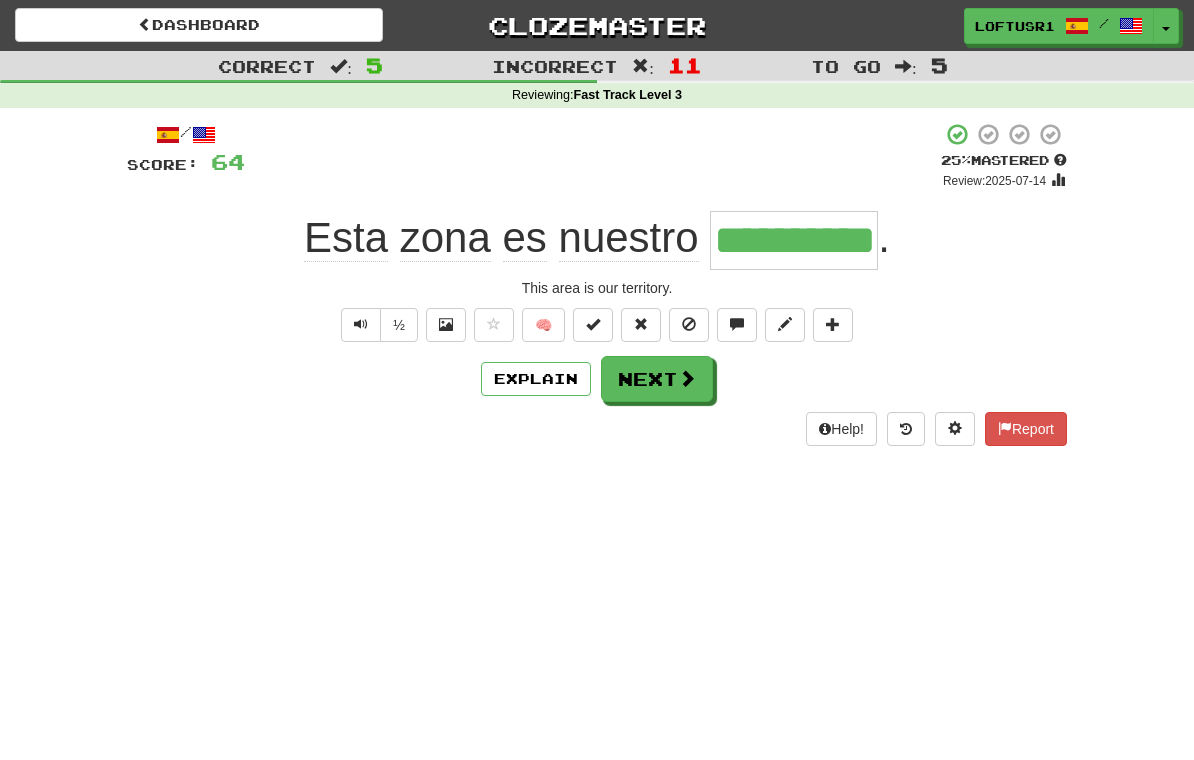 click at bounding box center [361, 324] 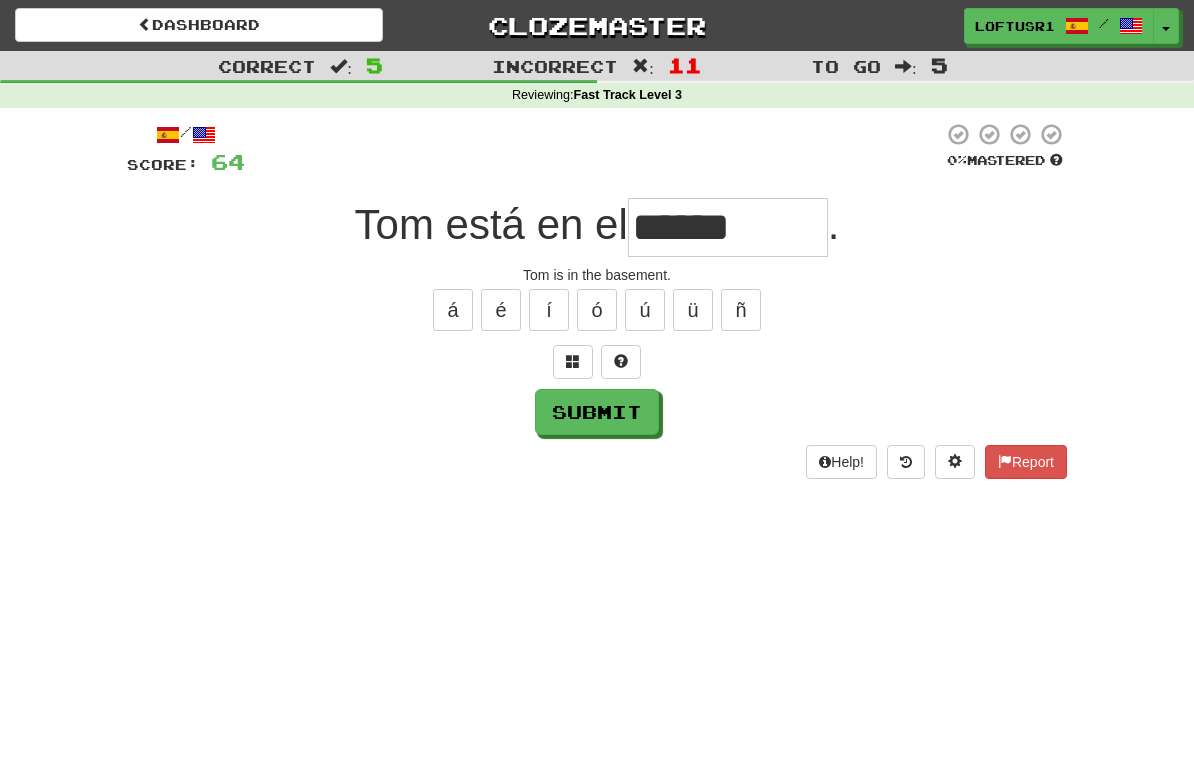 type on "******" 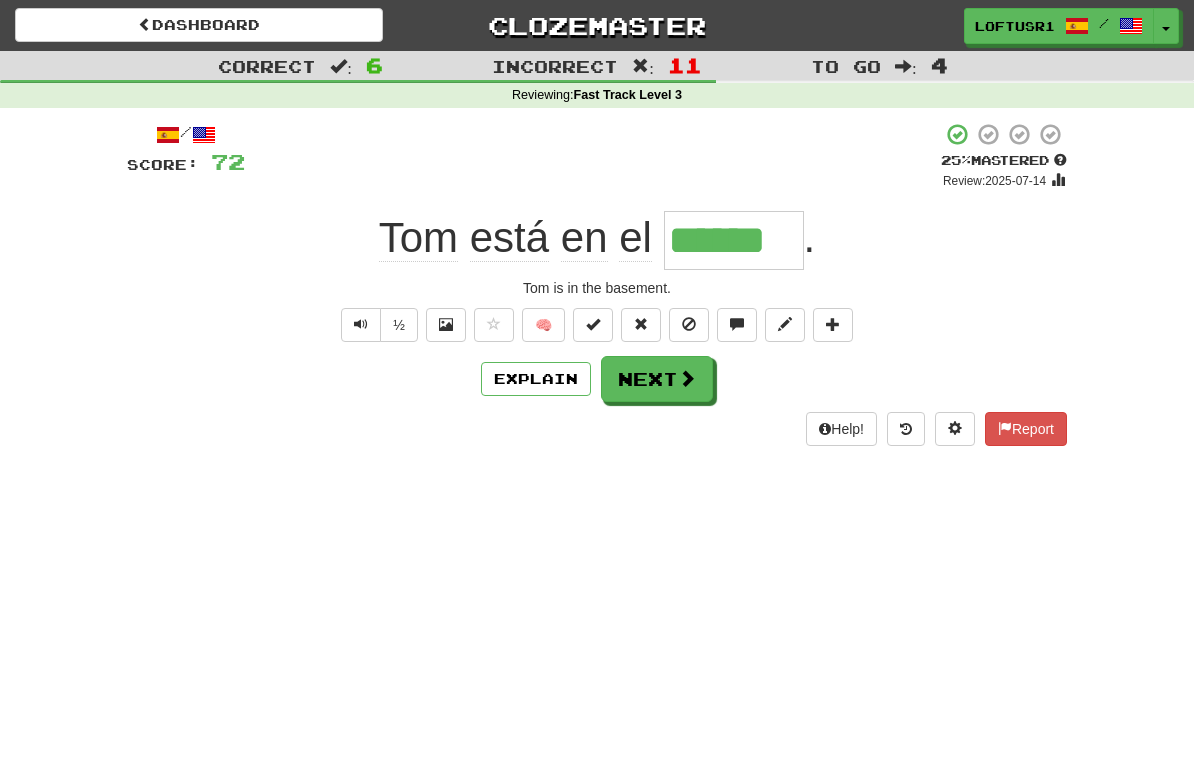 click on "Next" at bounding box center [657, 379] 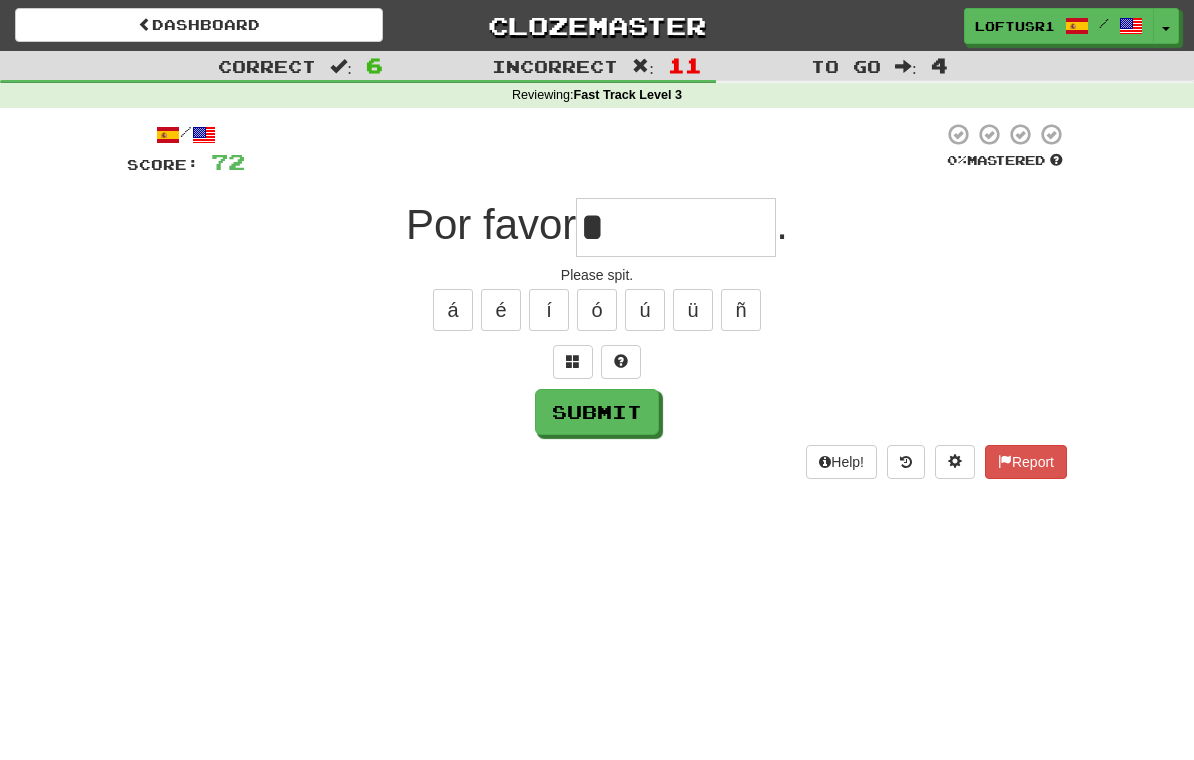 click on "Submit" at bounding box center [597, 412] 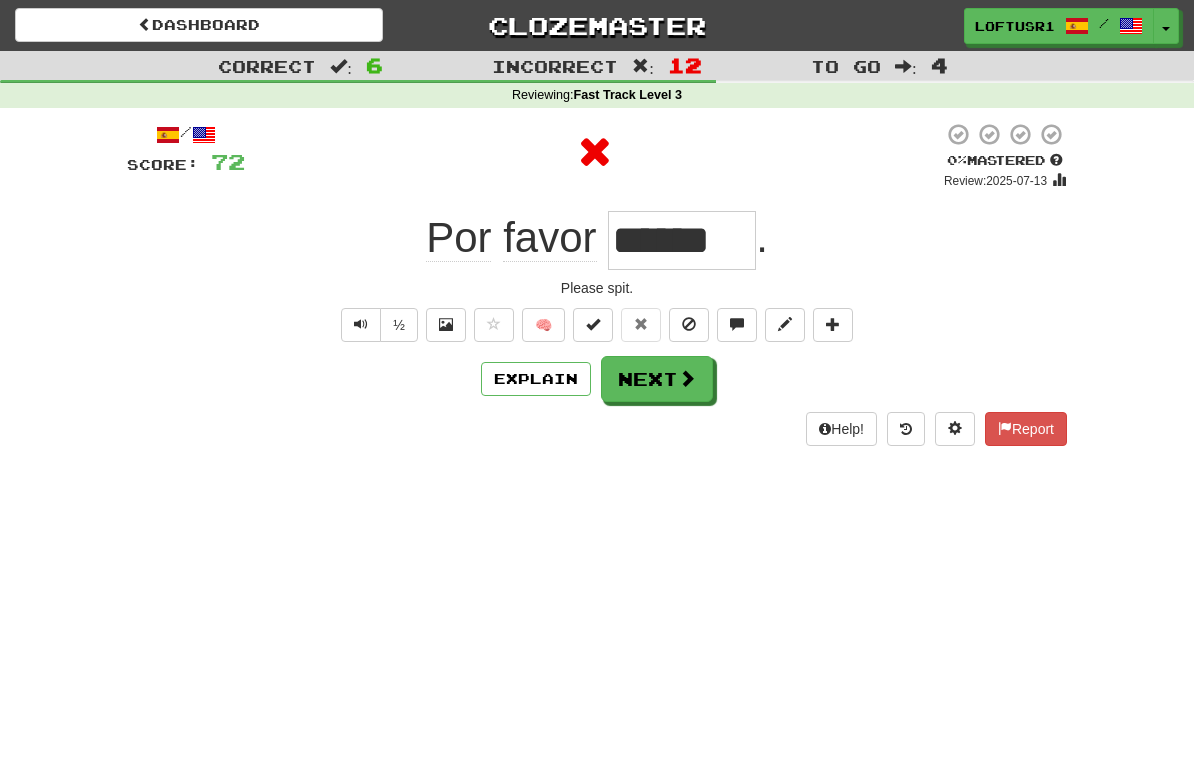 click at bounding box center (687, 378) 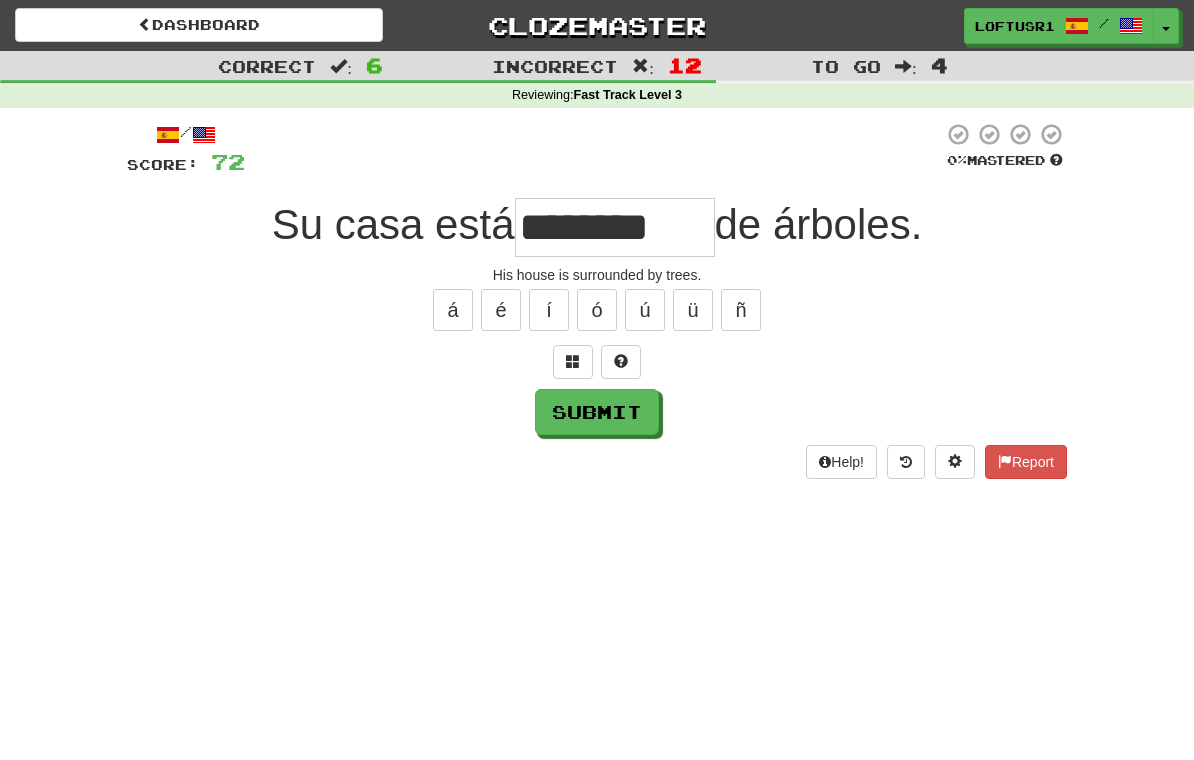 click on "Submit" at bounding box center (597, 412) 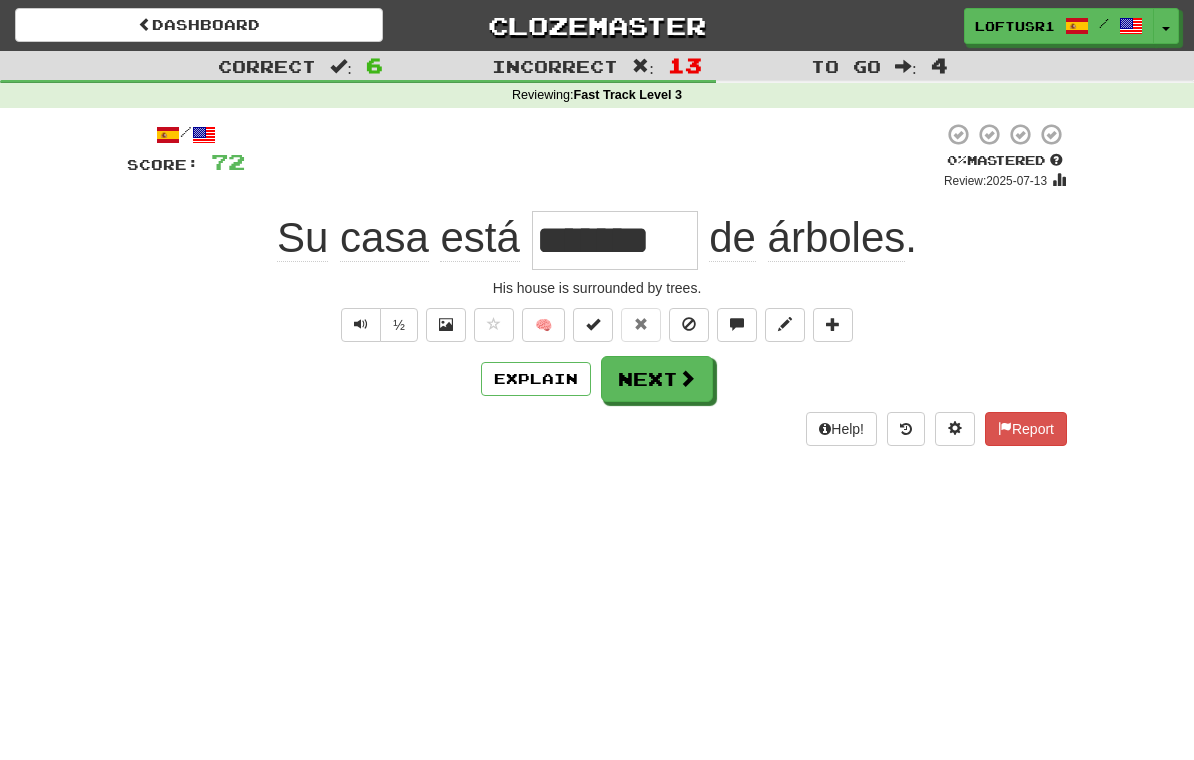click on "Explain" at bounding box center [536, 379] 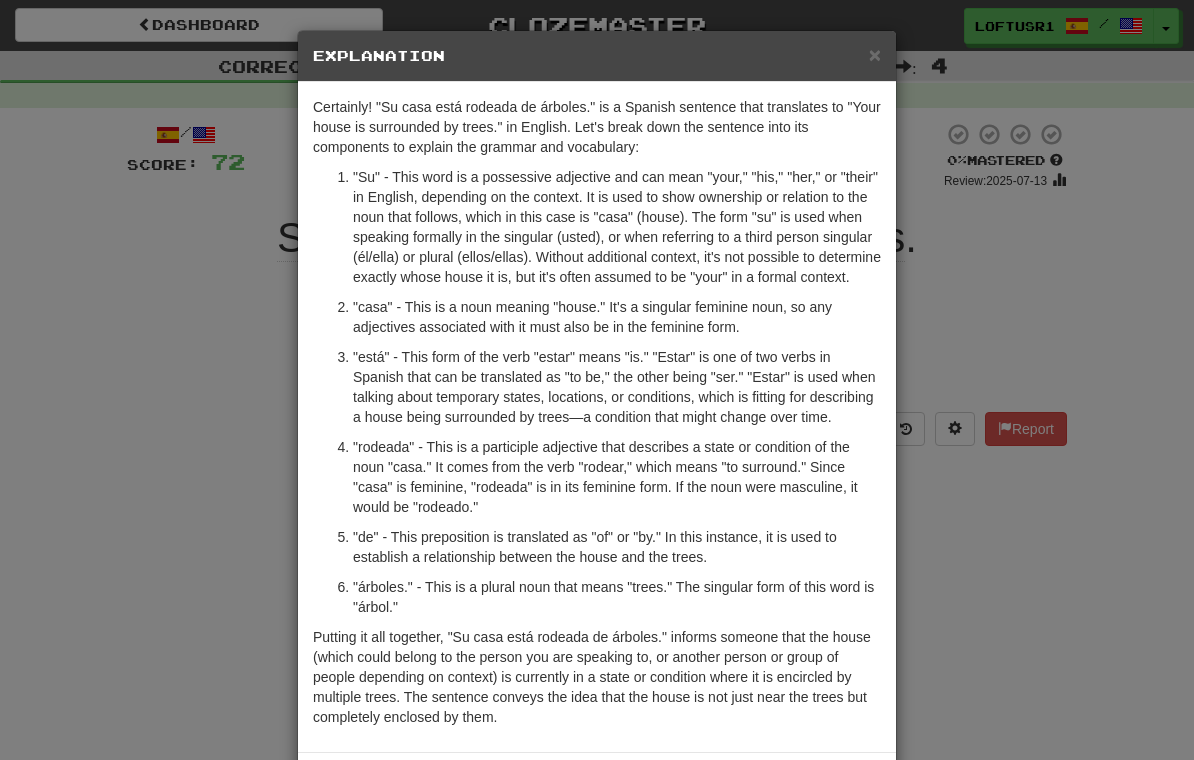 click on "× Explanation Certainly! "Su casa está rodeada de árboles." is a Spanish sentence that translates to "Your house is surrounded by trees." in English. Let's break down the sentence into its components to explain the grammar and vocabulary:
"Su" - This word is a possessive adjective and can mean "your," "his," "her," or "their" in English, depending on the context. It is used to show ownership or relation to the noun that follows, which in this case is "casa" (house). The form "su" is used when speaking formally in the singular (usted), or when referring to a third person singular (él/ella) or plural (ellos/ellas). Without additional context, it's not possible to determine exactly whose house it is, but it's often assumed to be "your" in a formal context.
"casa" - This is a noun meaning "house." It's a singular feminine noun, so any adjectives associated with it must also be in the feminine form.
In beta. Generated by ChatGPT. Like it? Hate it?  Let us know ! Close" at bounding box center (597, 380) 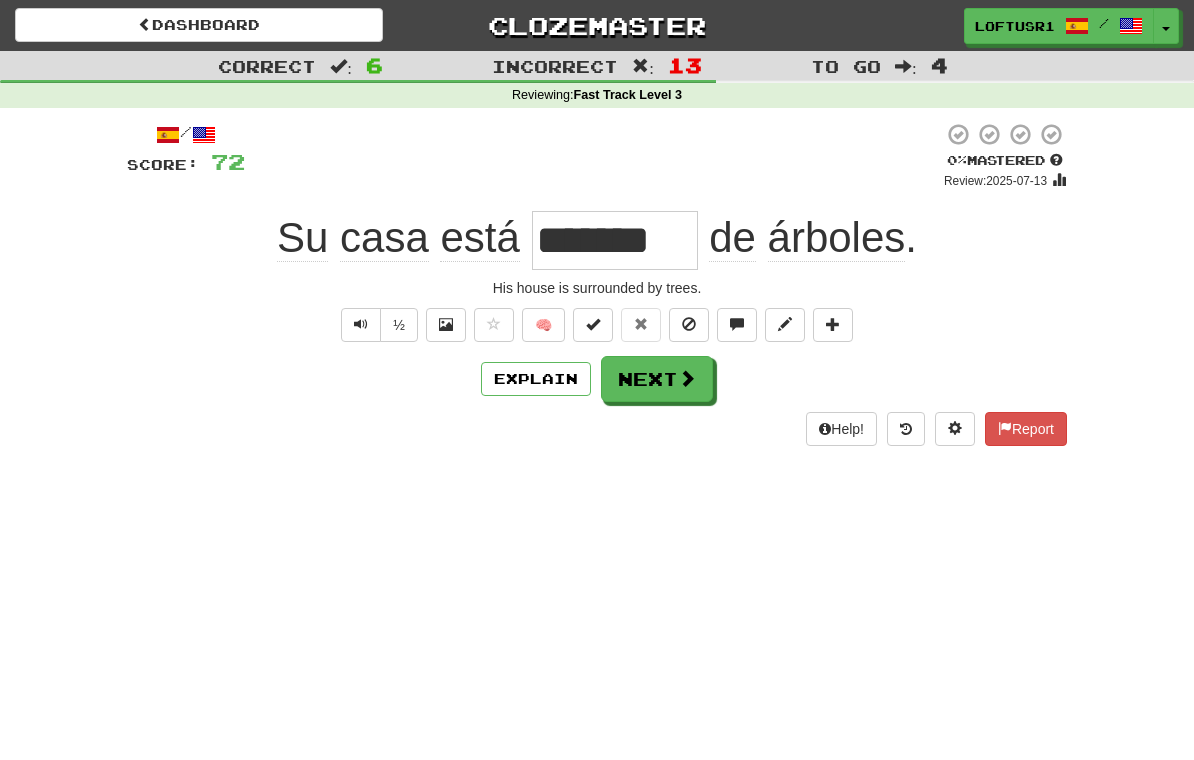 click on "Next" at bounding box center [657, 379] 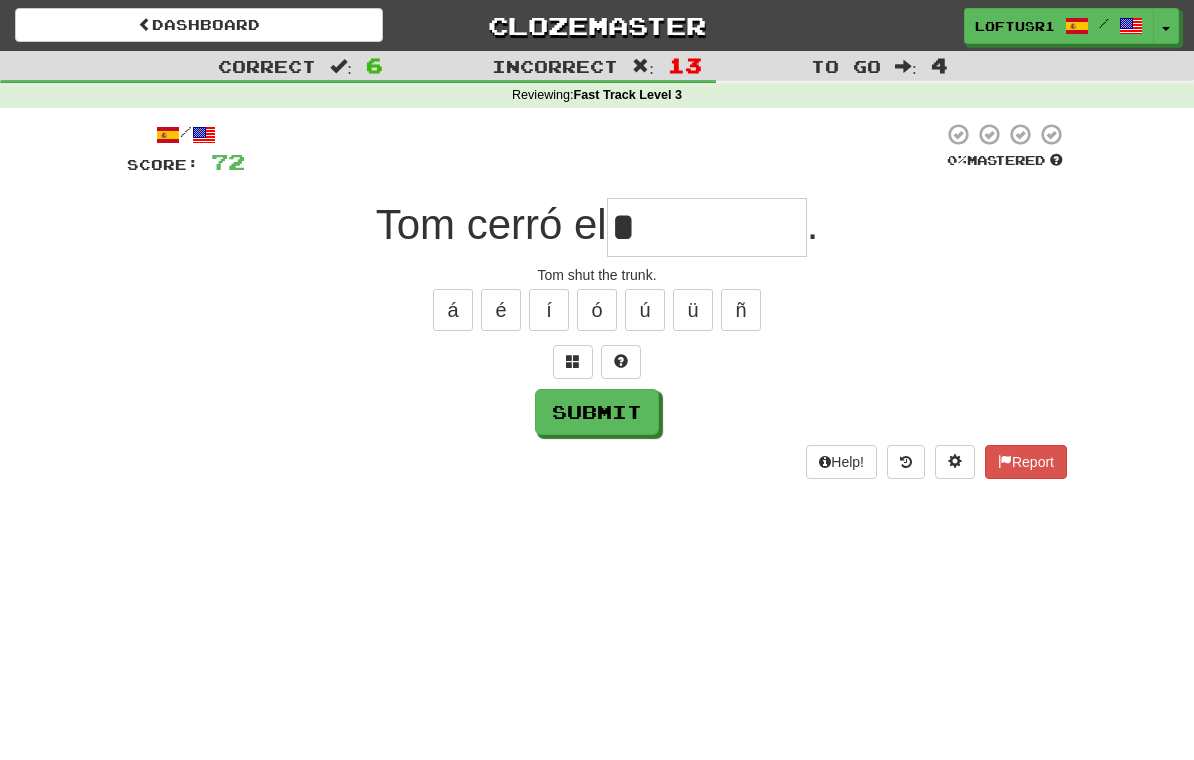 click on "Help!  Report" at bounding box center [597, 462] 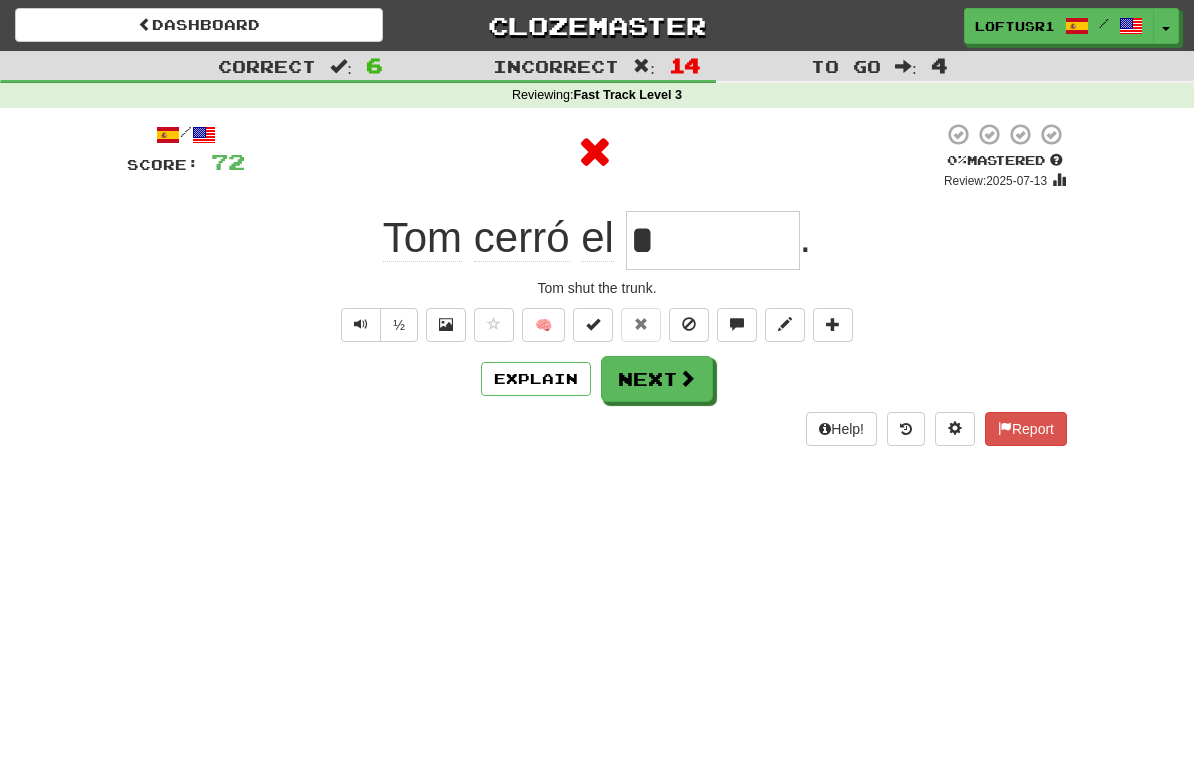 type on "********" 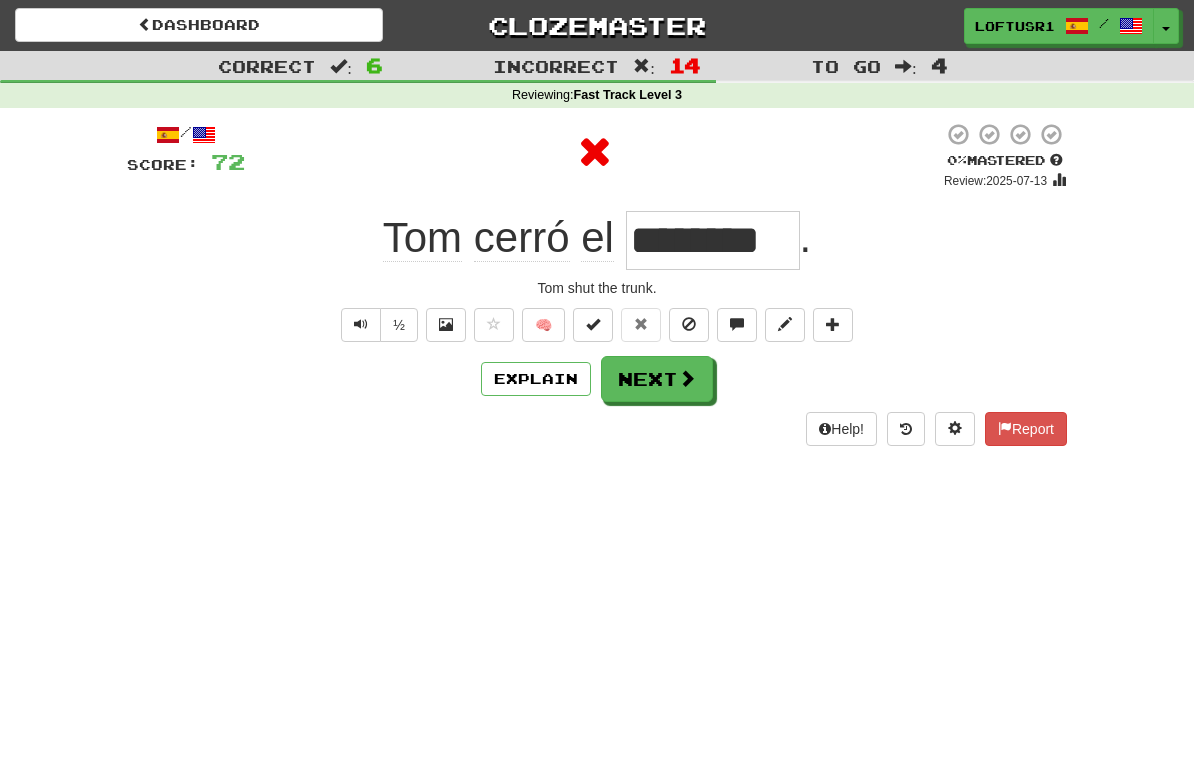 click on "Next" at bounding box center [657, 379] 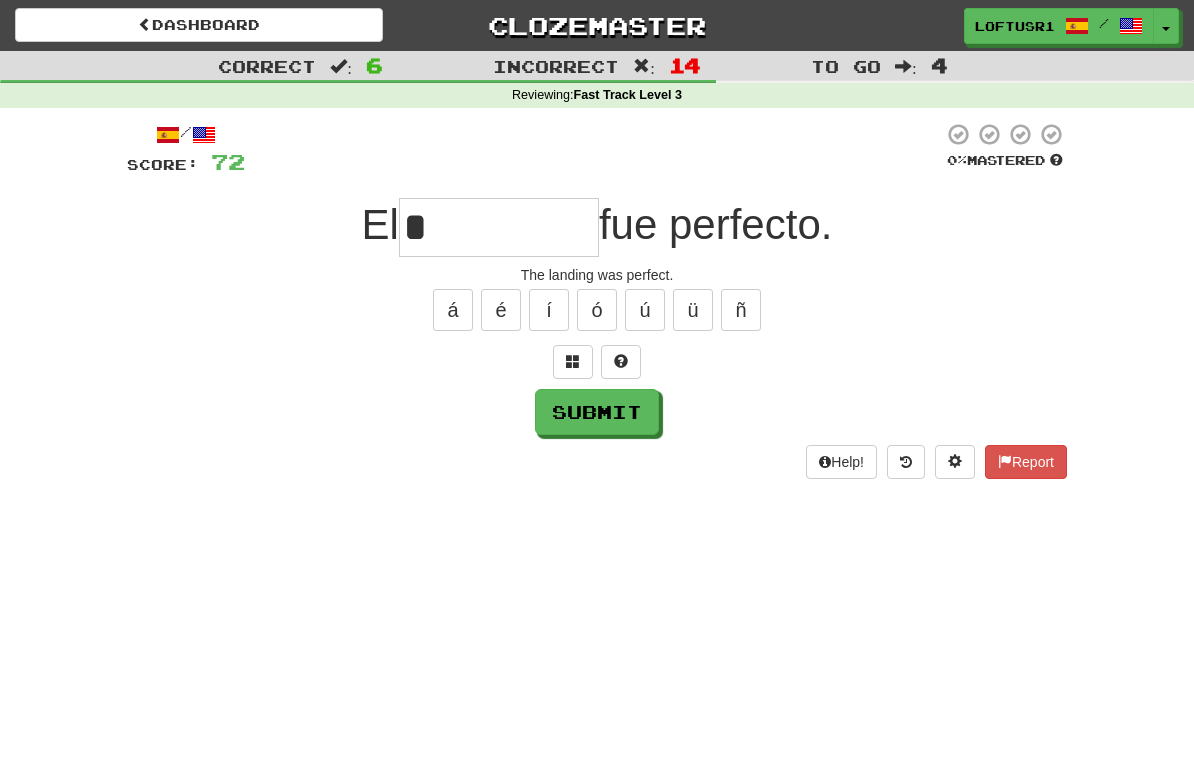 click on "Submit" at bounding box center (597, 412) 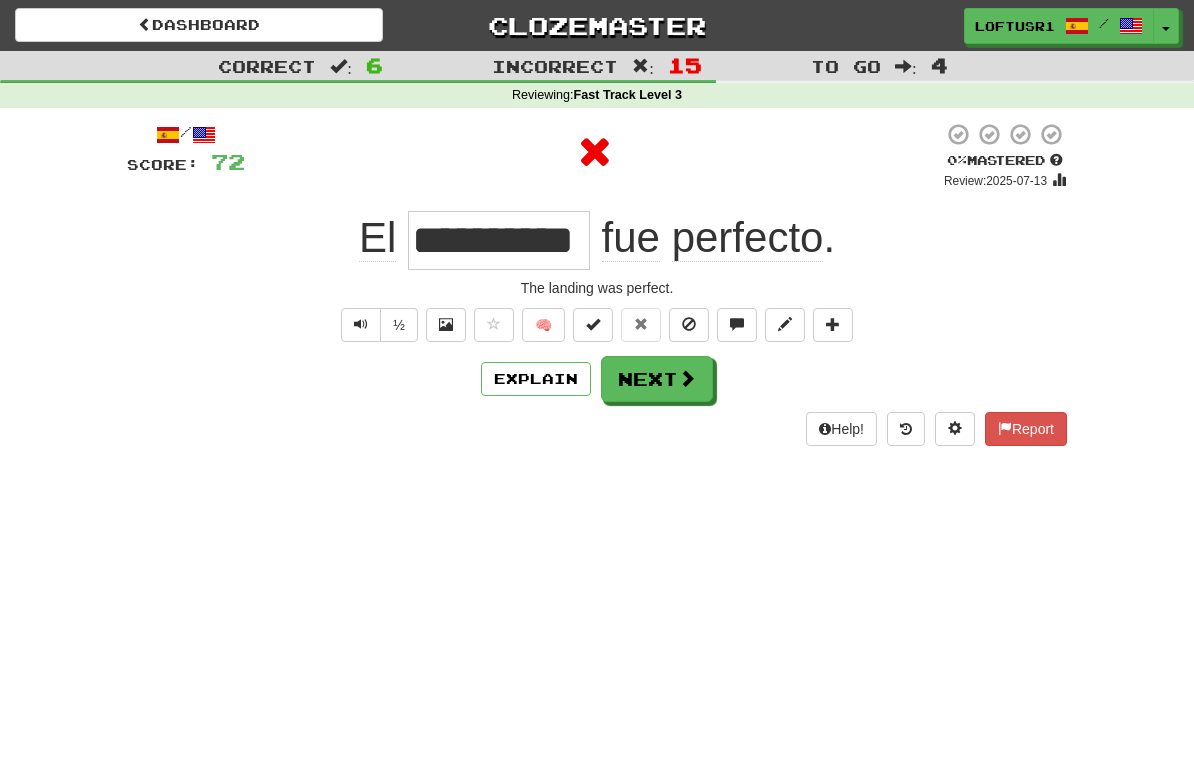 click on "Next" at bounding box center [657, 379] 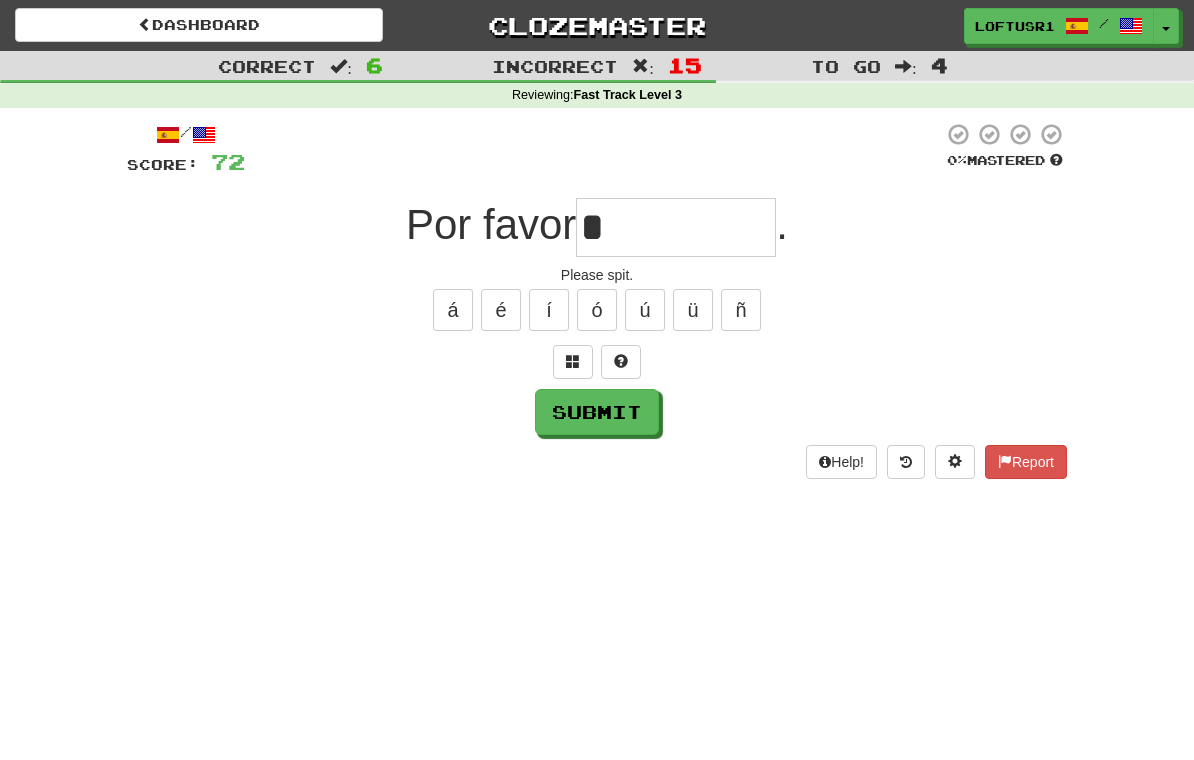 click on "Submit" at bounding box center (597, 412) 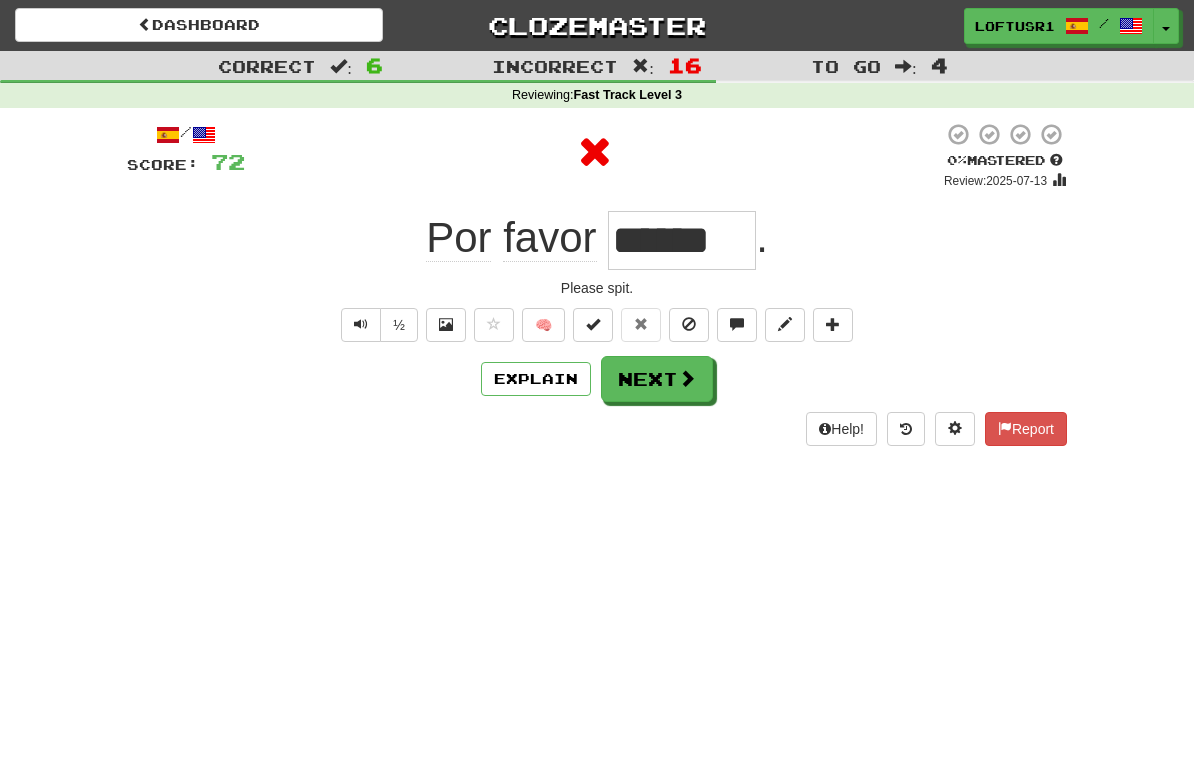 click on "Next" at bounding box center (657, 379) 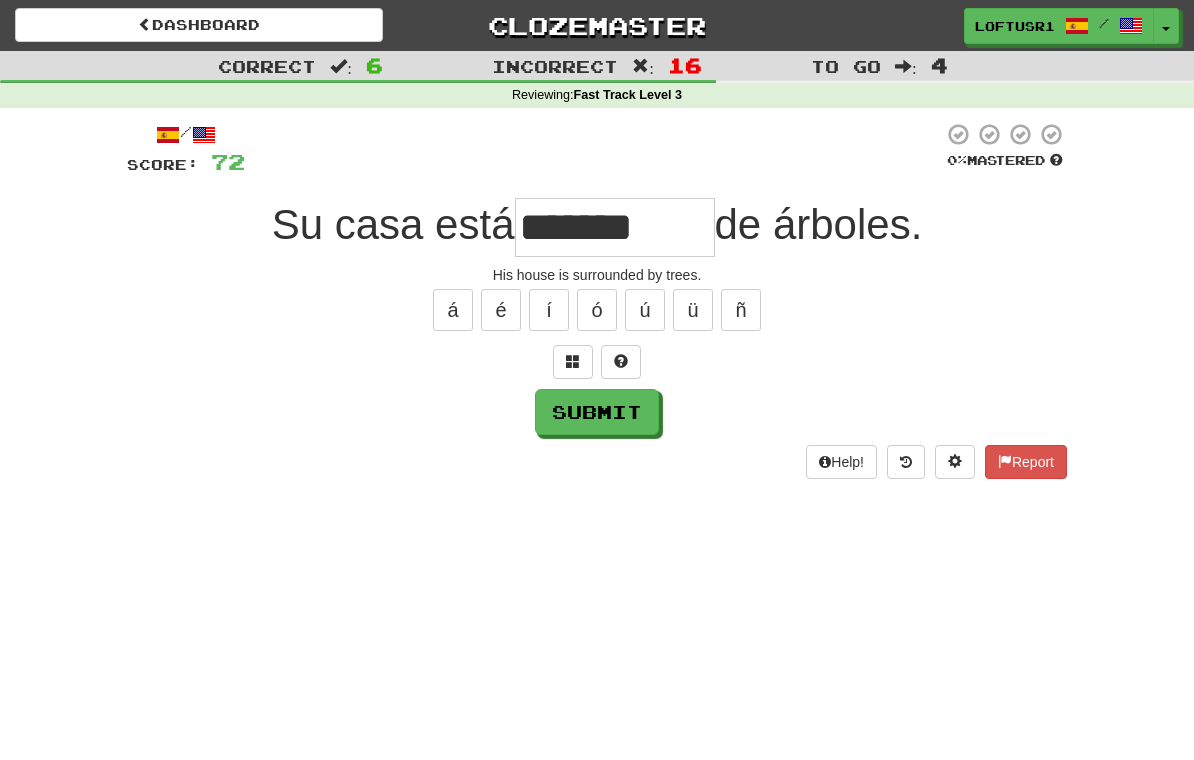 click on "Submit" at bounding box center (597, 412) 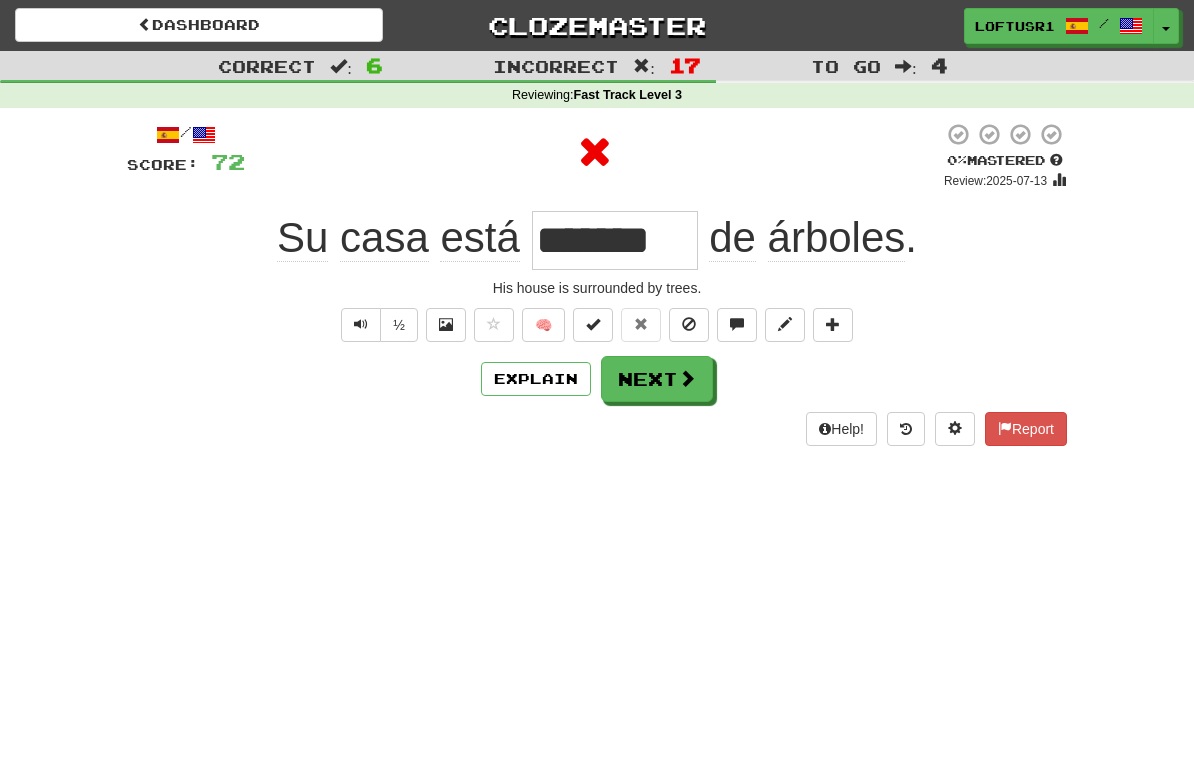 click on "Next" at bounding box center [657, 379] 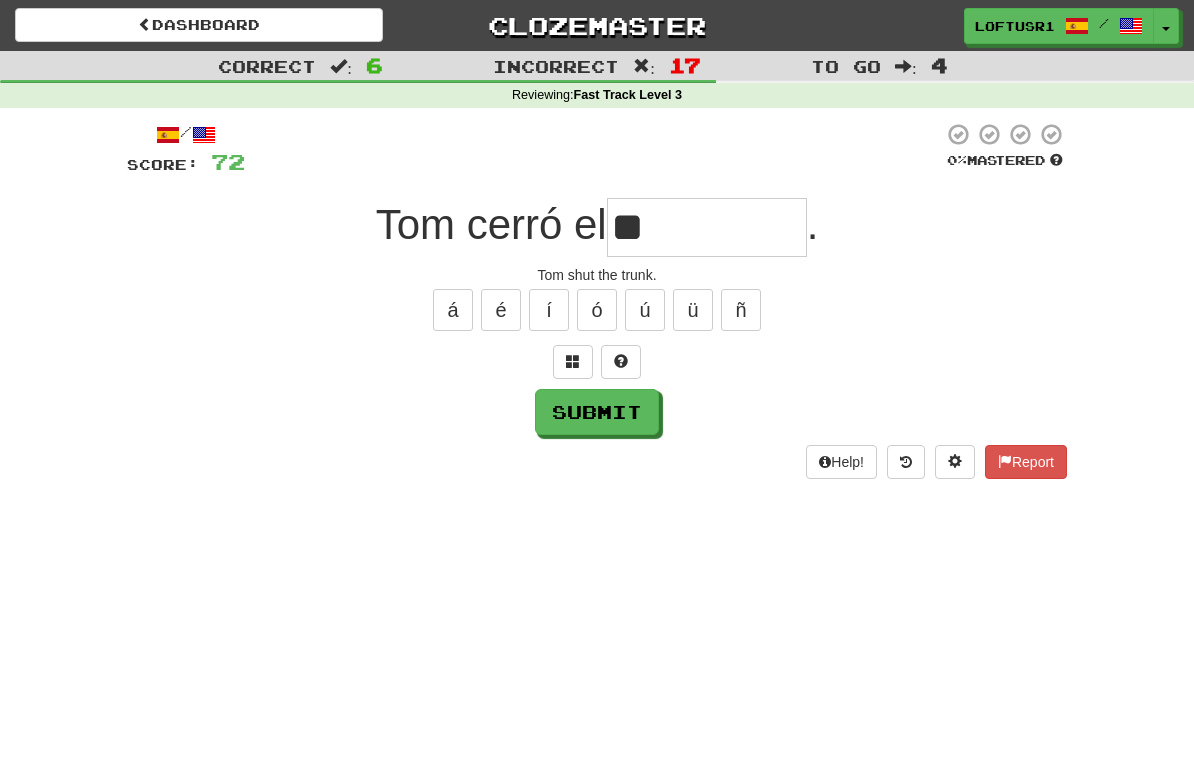 click on "Submit" at bounding box center [597, 412] 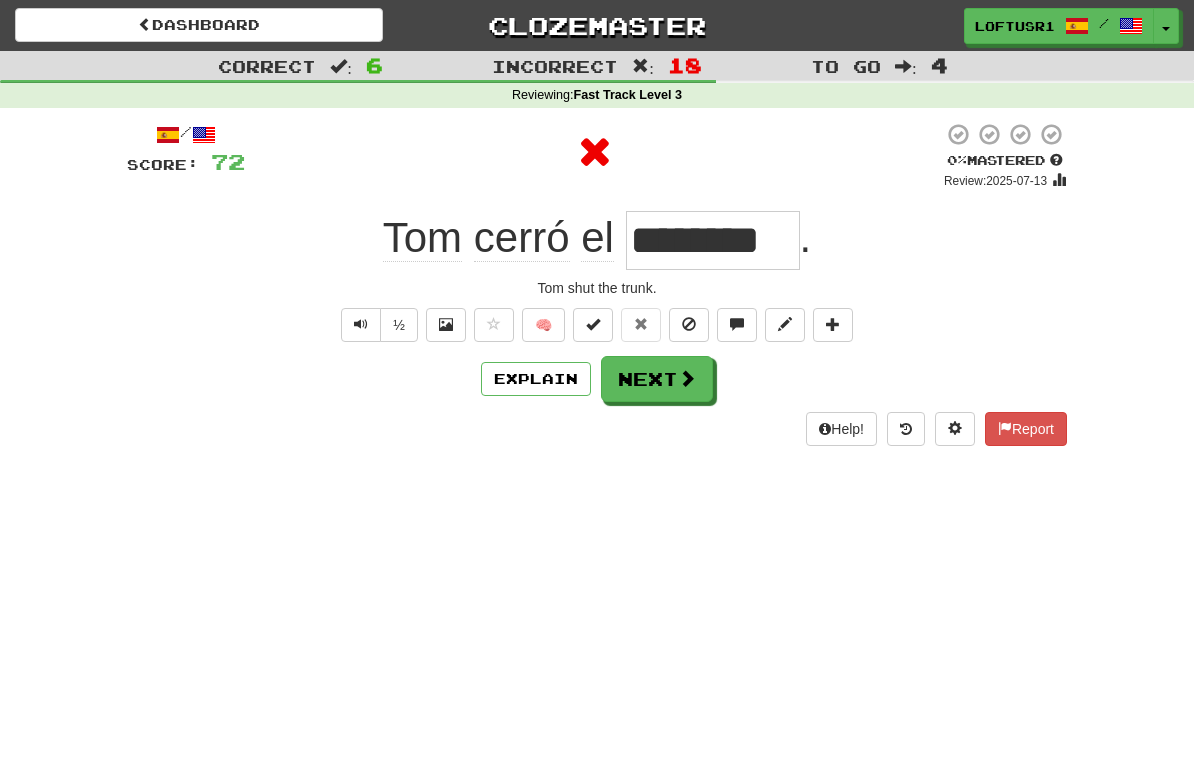 click on "Next" at bounding box center (657, 379) 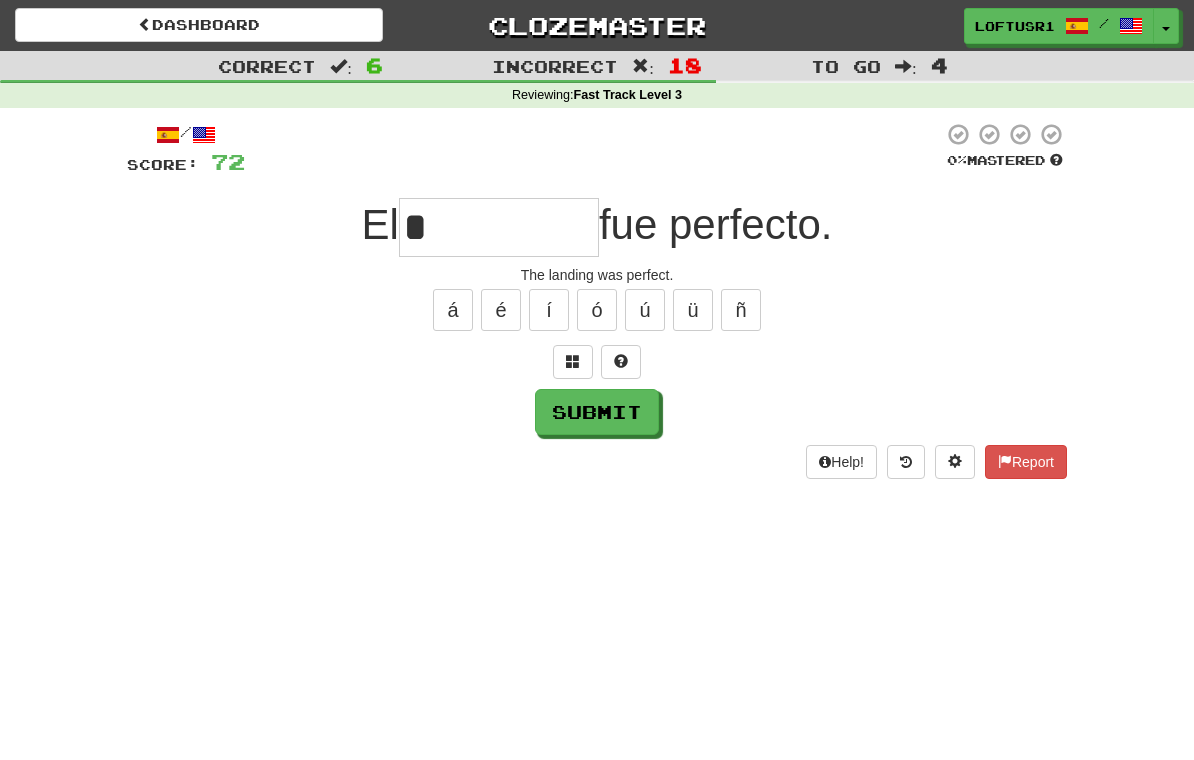 click on "Submit" at bounding box center [597, 412] 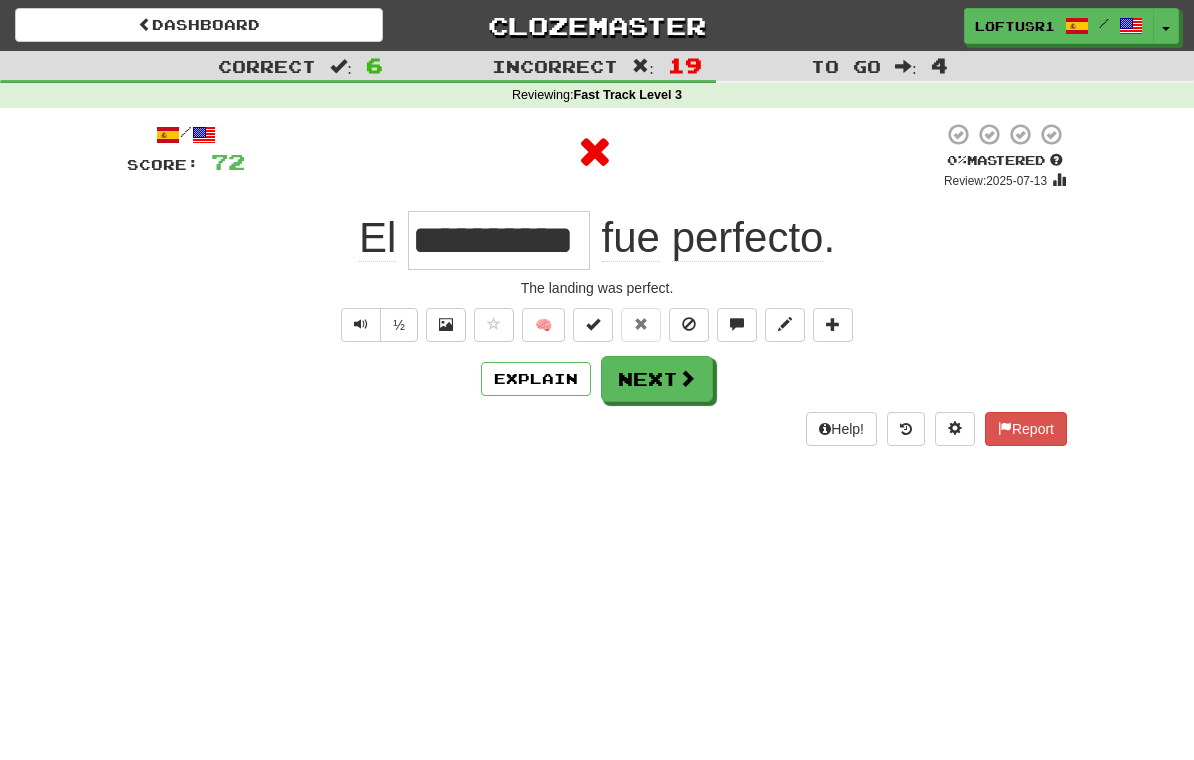 click on "Next" at bounding box center (657, 379) 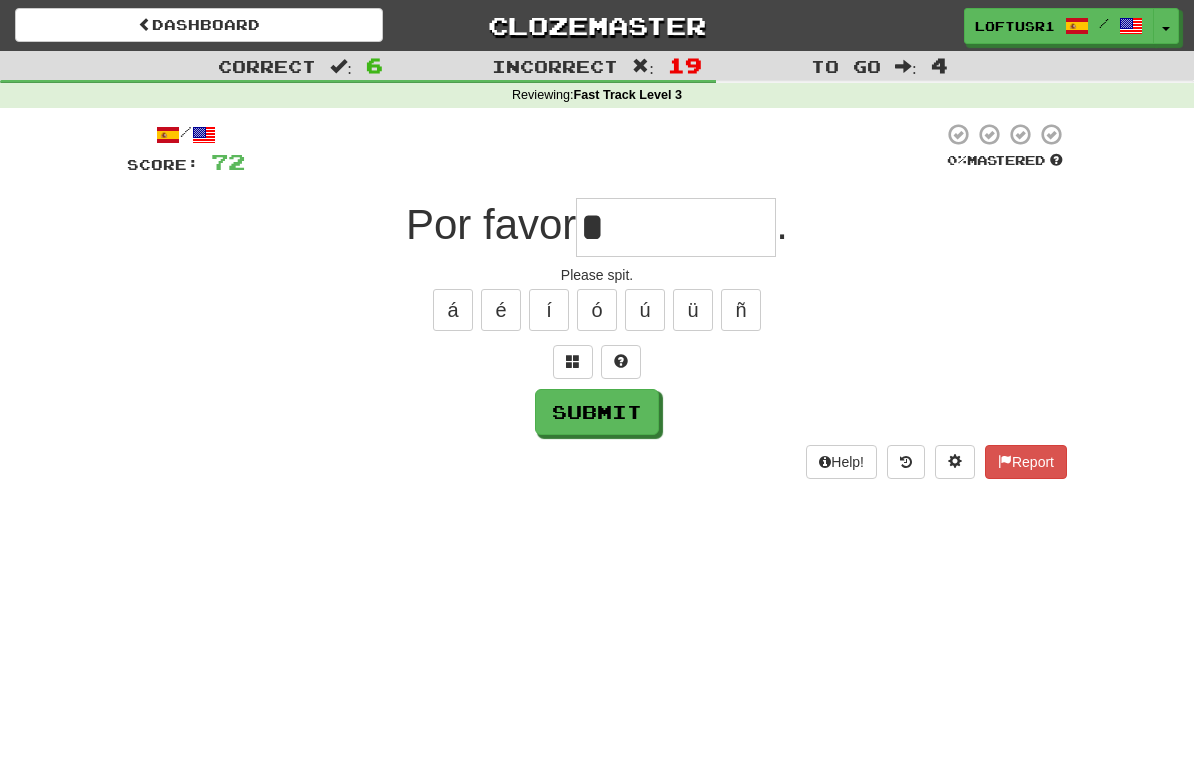 click on "Submit" at bounding box center [597, 412] 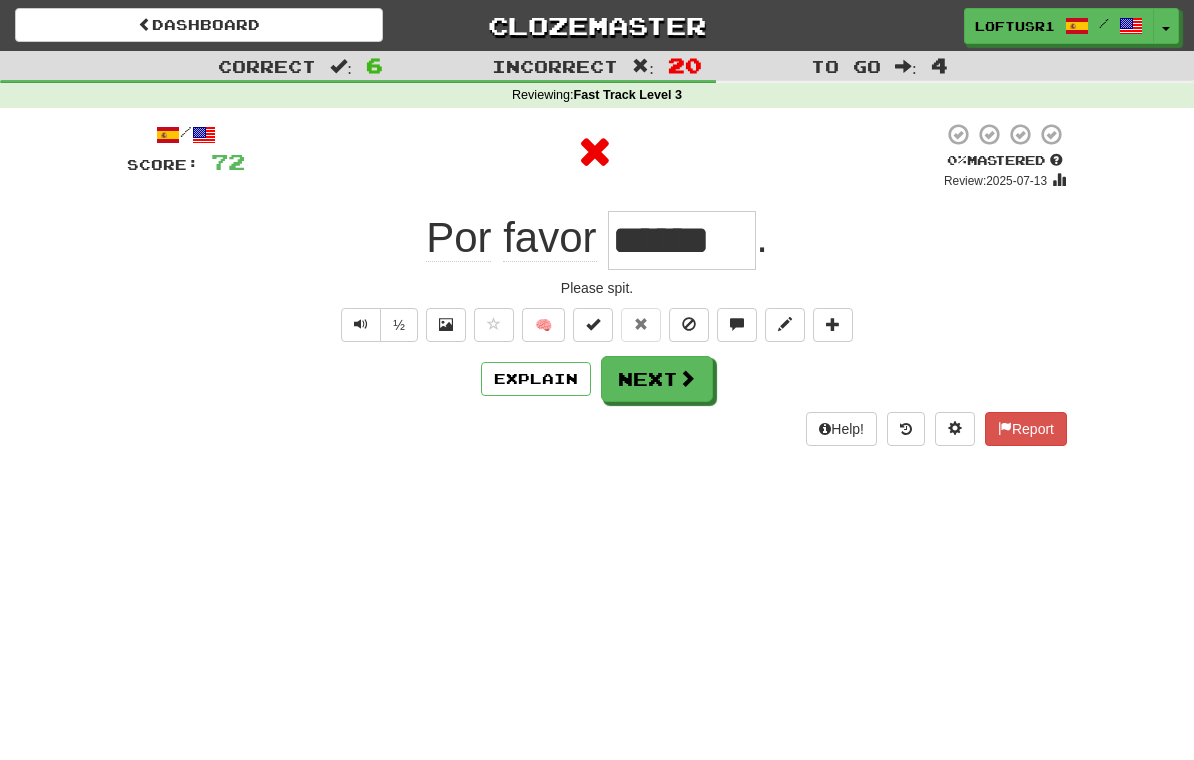 click on "Next" at bounding box center [657, 379] 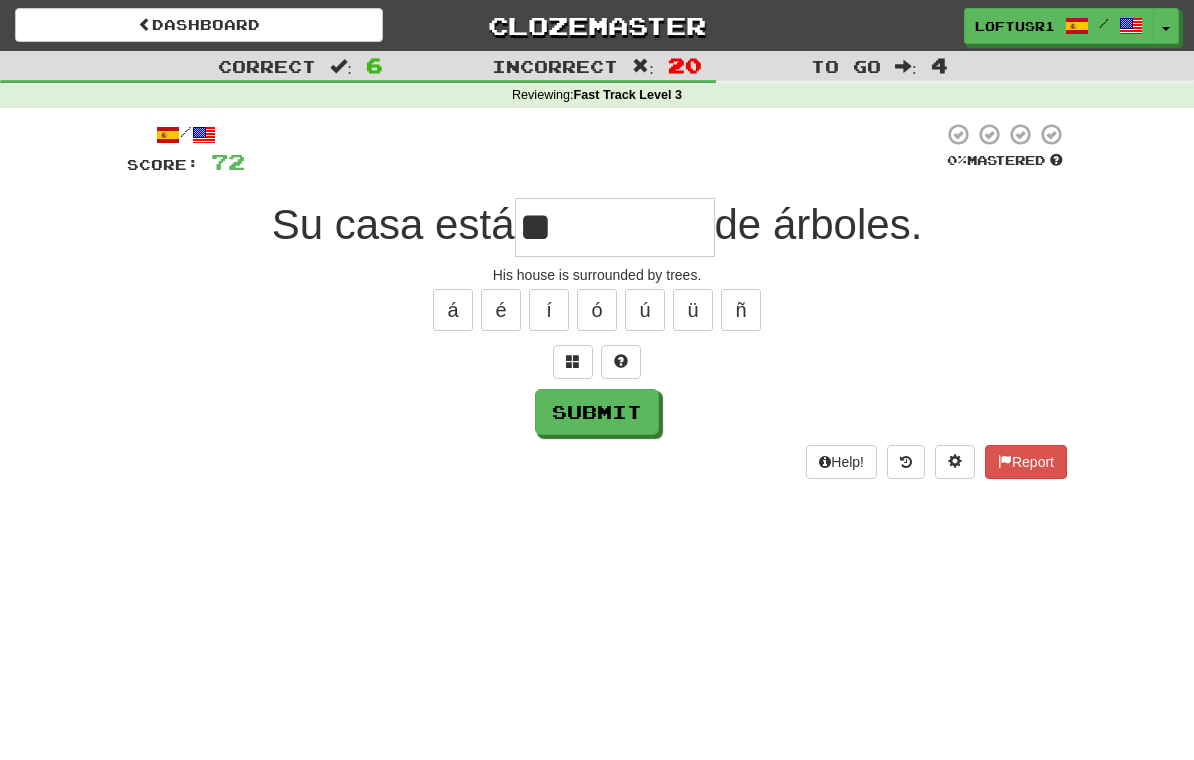 click on "Submit" at bounding box center (597, 412) 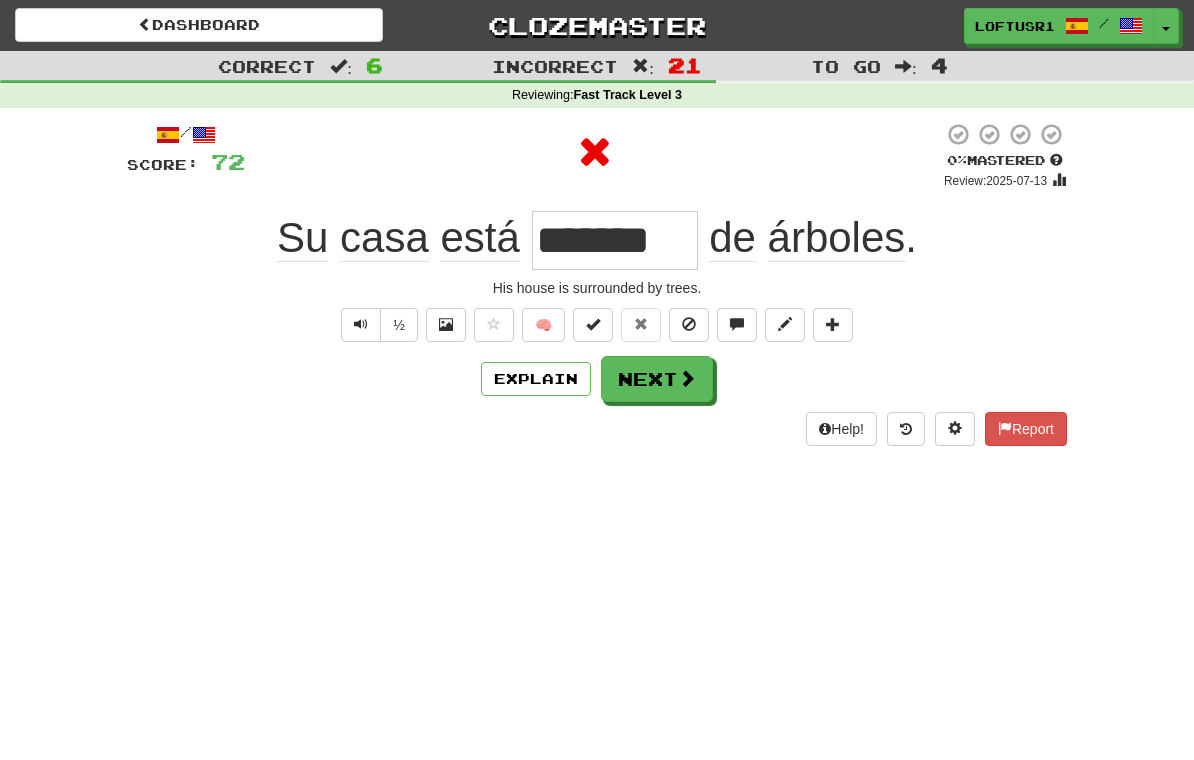 click at bounding box center [687, 378] 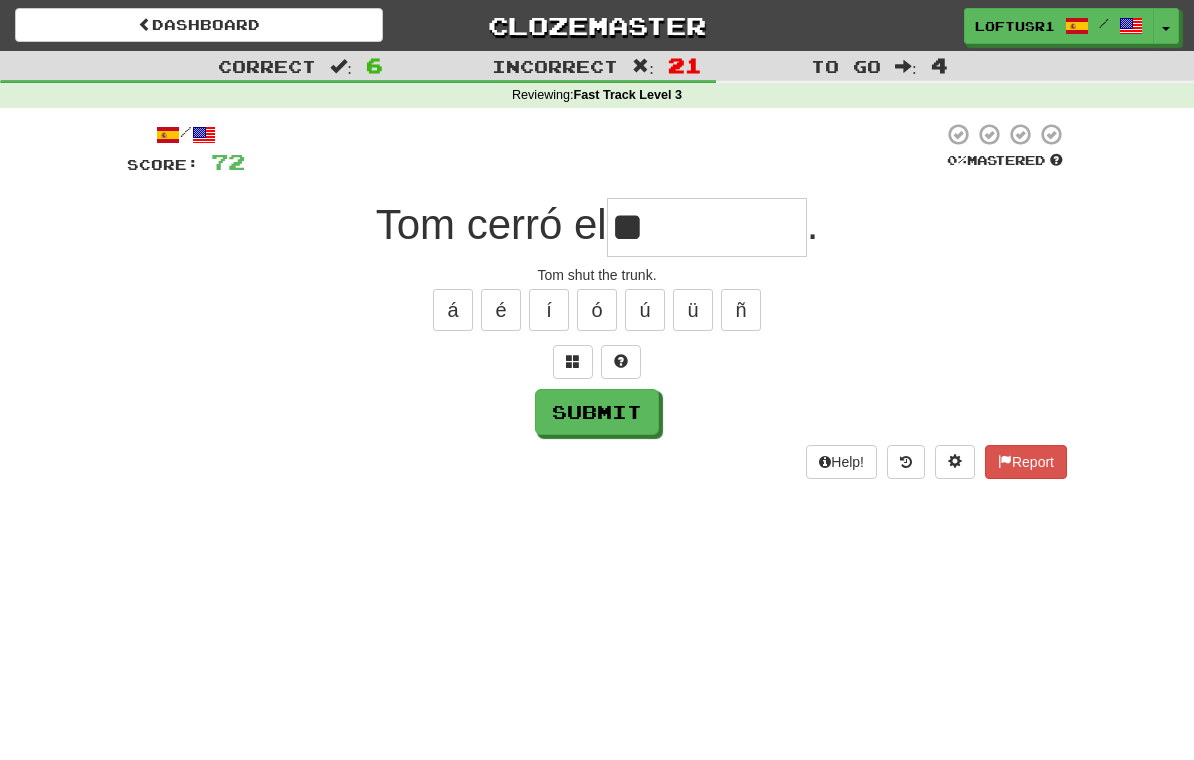 click on "Submit" at bounding box center (597, 412) 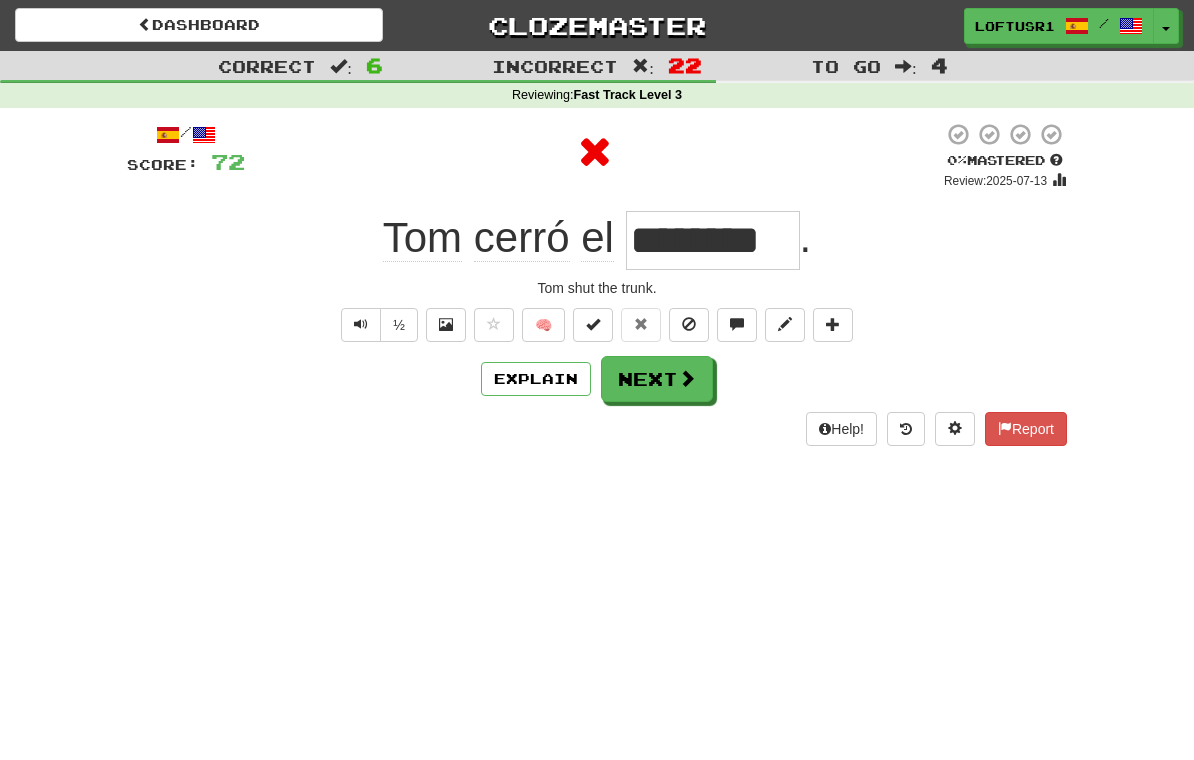 click on "Next" at bounding box center [657, 379] 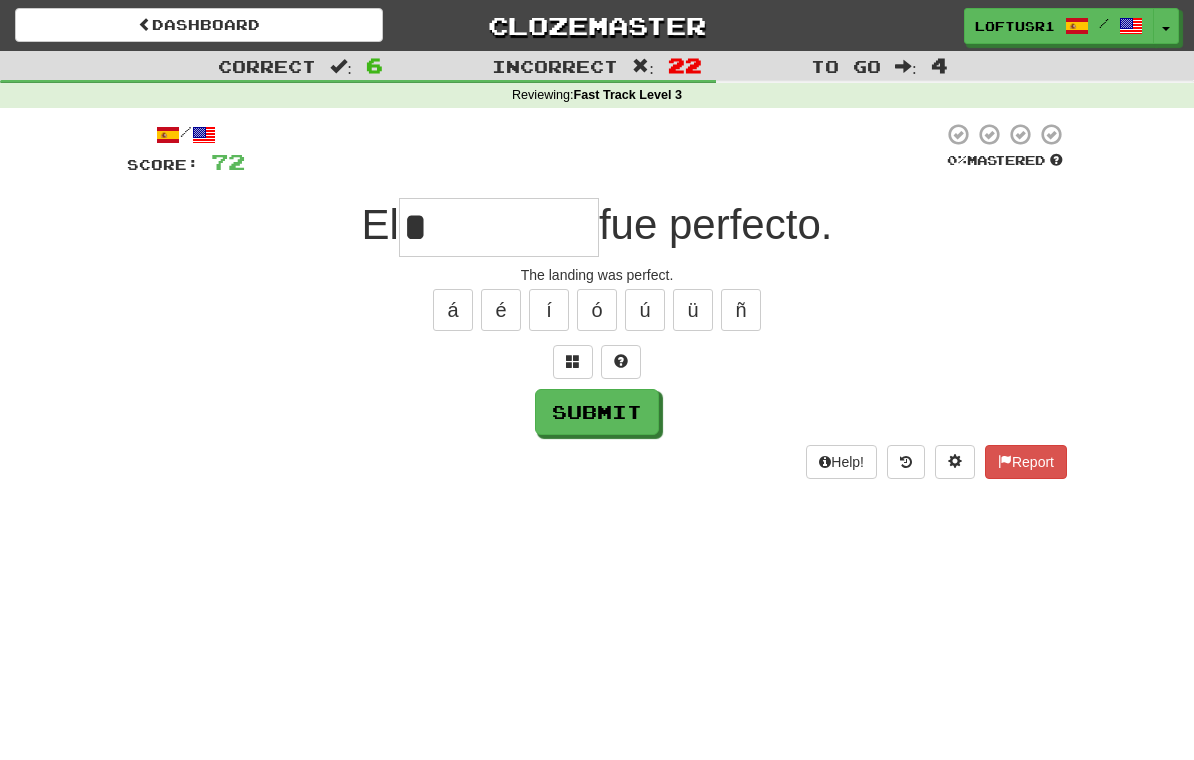 click on "Submit" at bounding box center [597, 412] 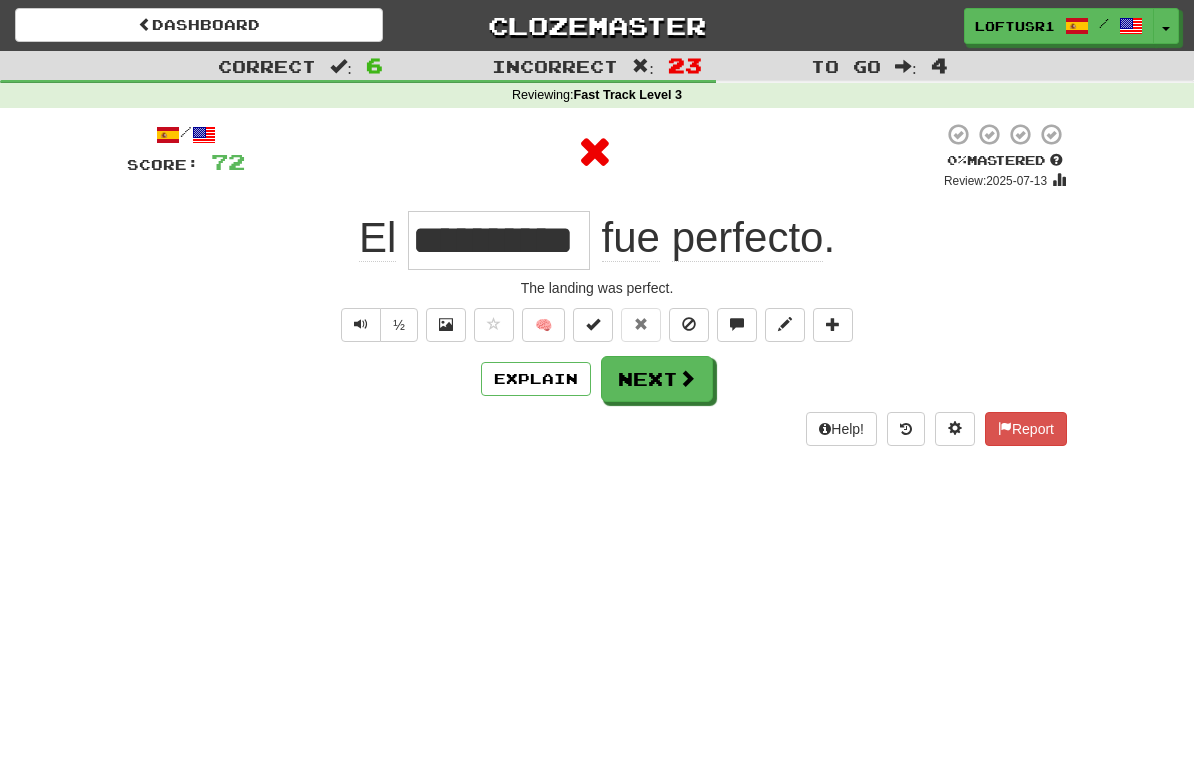 click at bounding box center (687, 378) 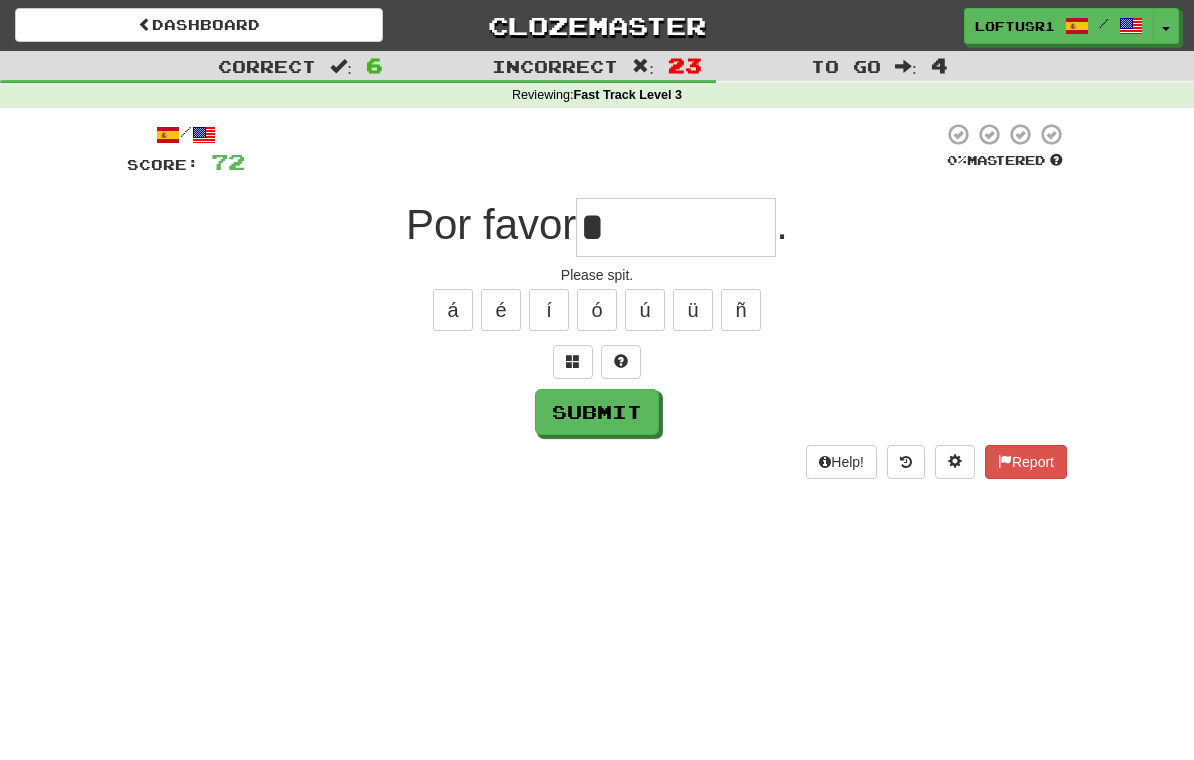 click on "Submit" at bounding box center [597, 412] 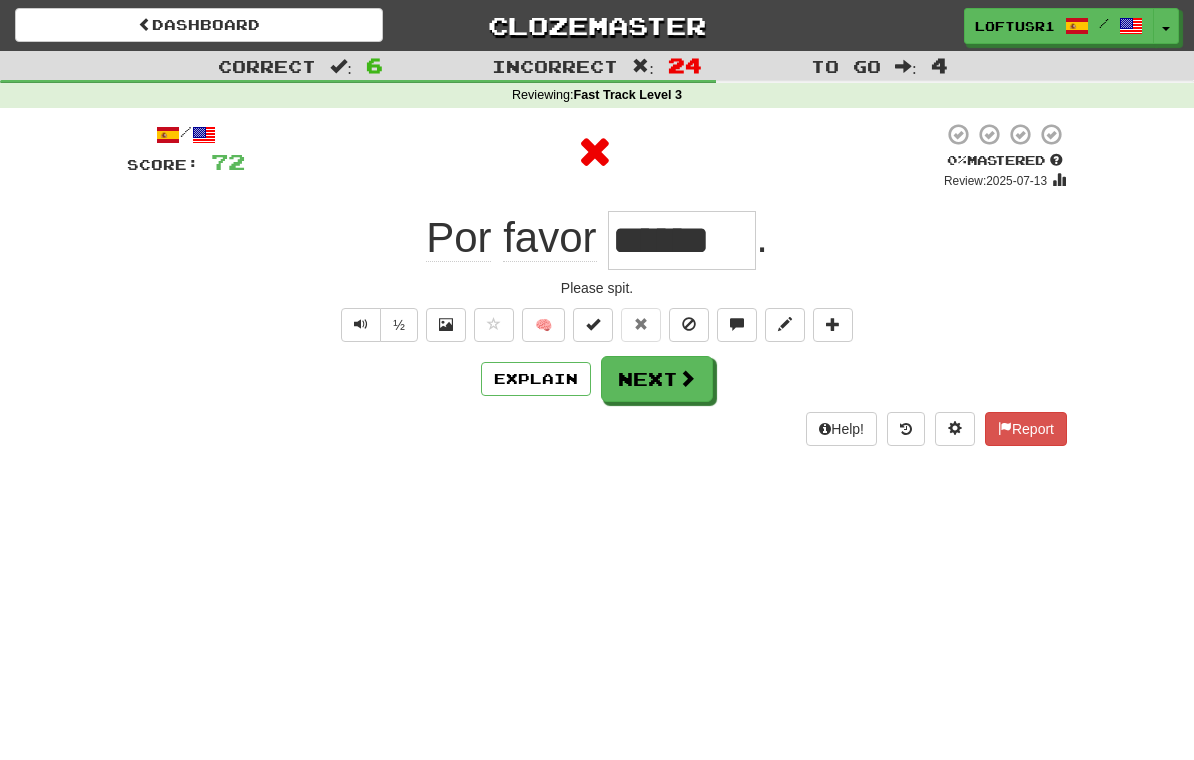 click on "Next" at bounding box center [657, 379] 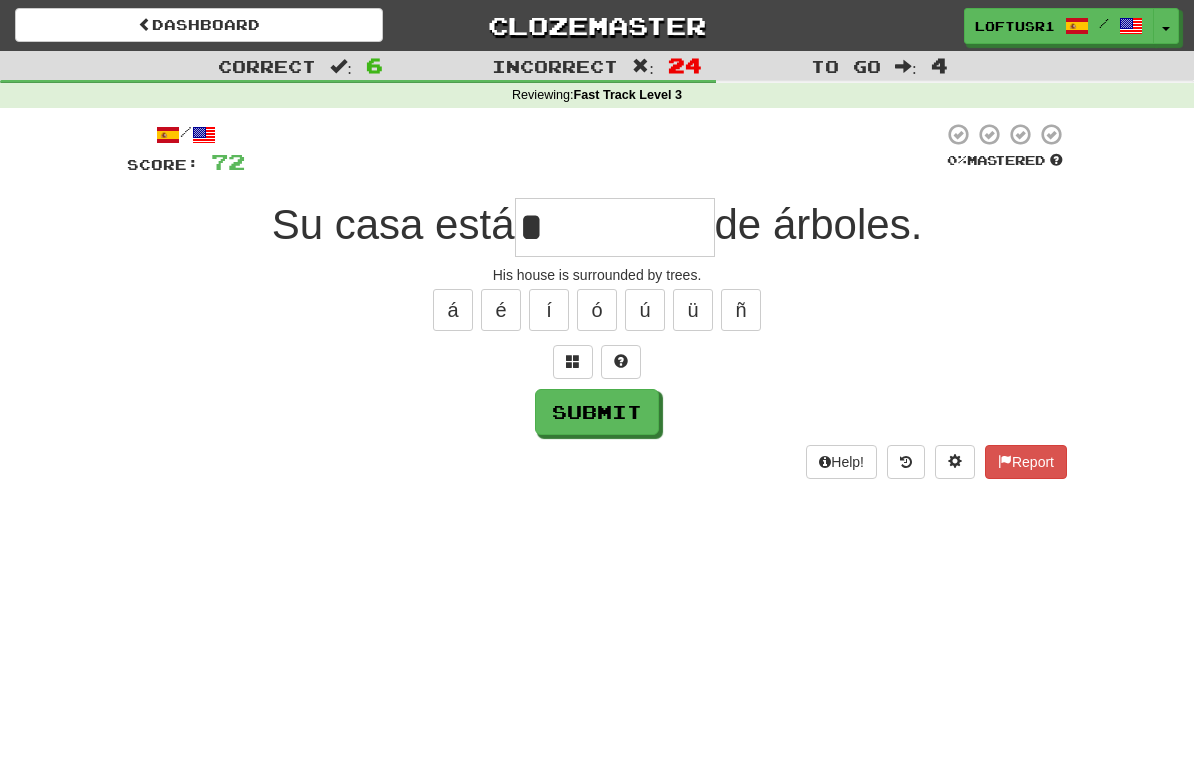 click on "Submit" at bounding box center (597, 412) 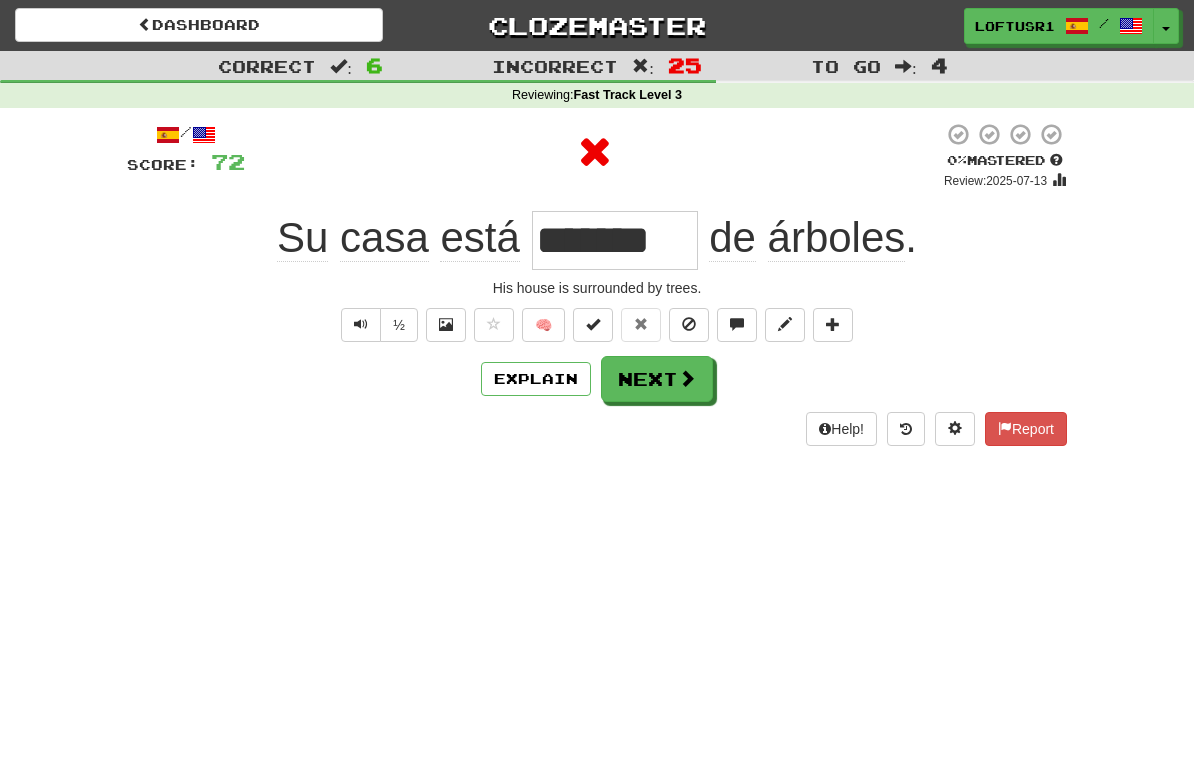 click on "Next" at bounding box center (657, 379) 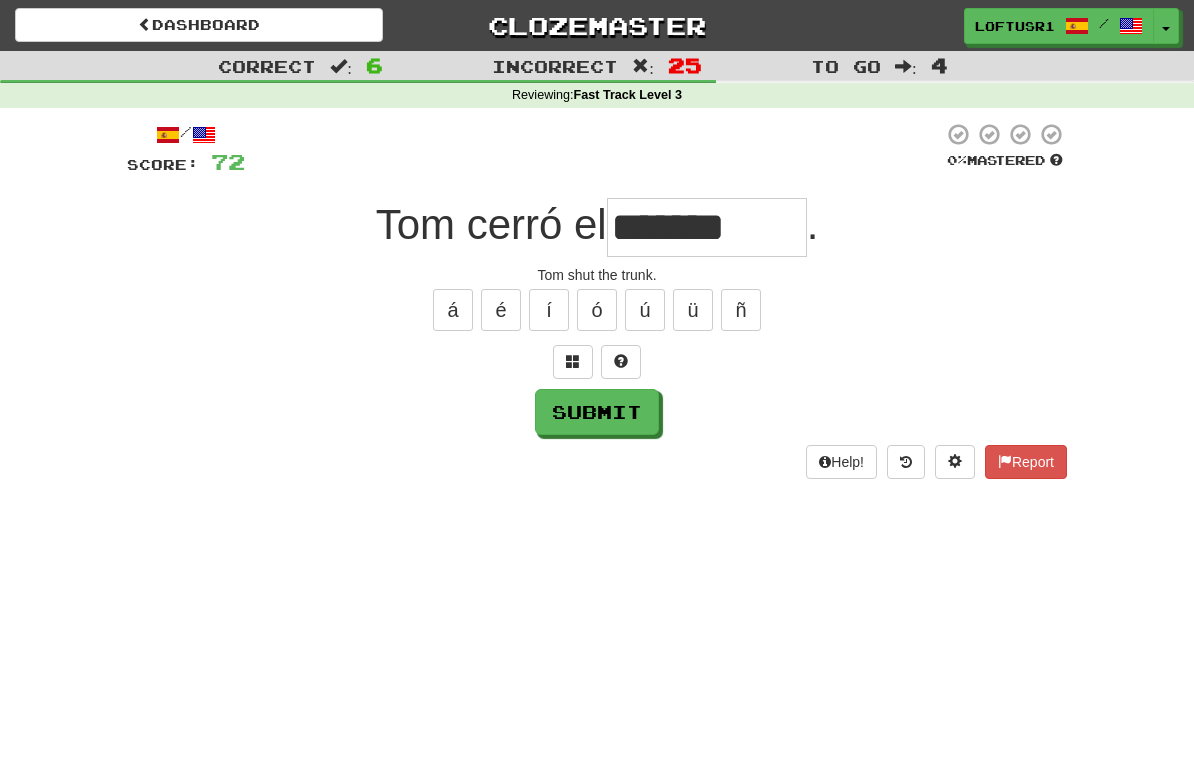 click on "Submit" at bounding box center (597, 412) 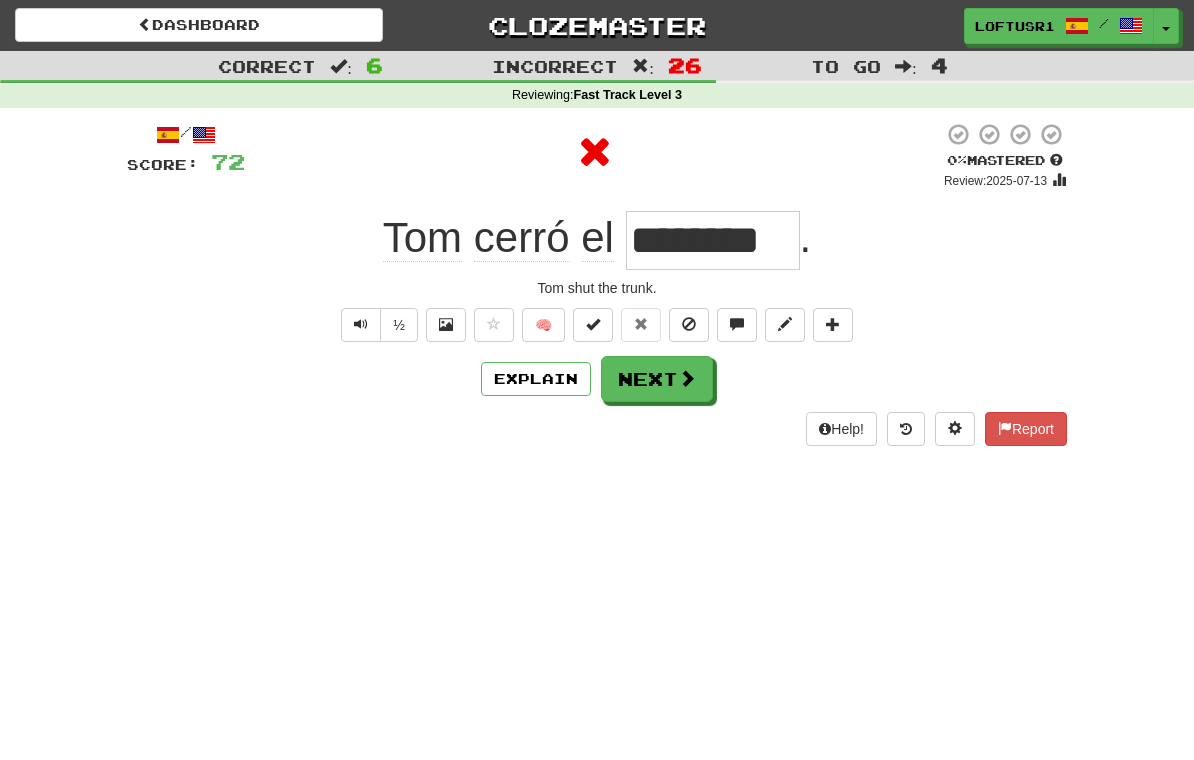 click on "Next" at bounding box center (657, 379) 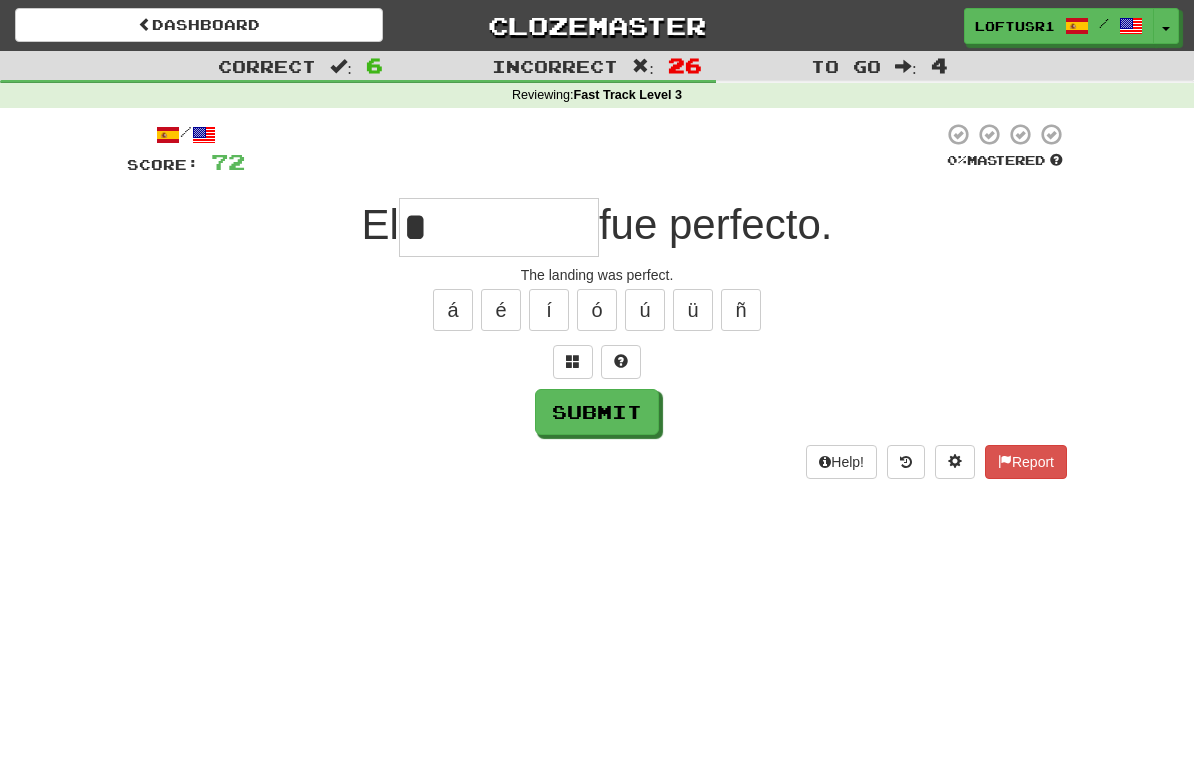 click on "Submit" at bounding box center (597, 412) 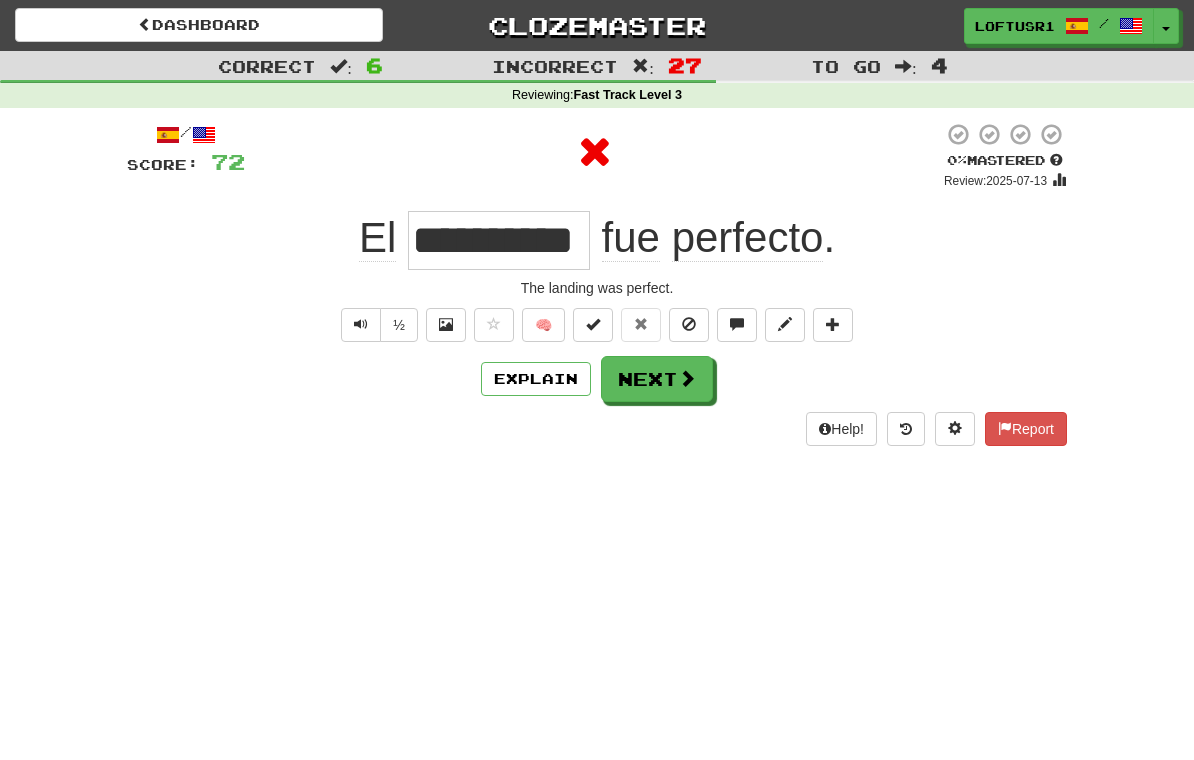 click on "Next" at bounding box center [657, 379] 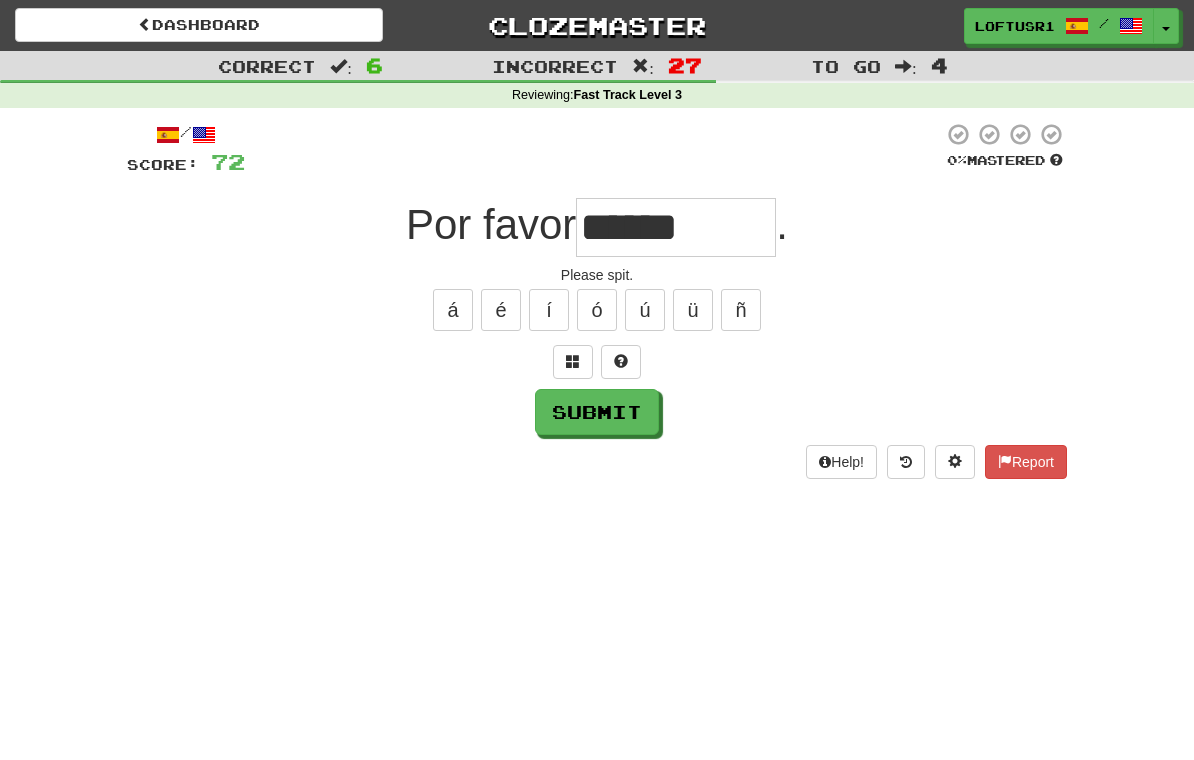 type on "******" 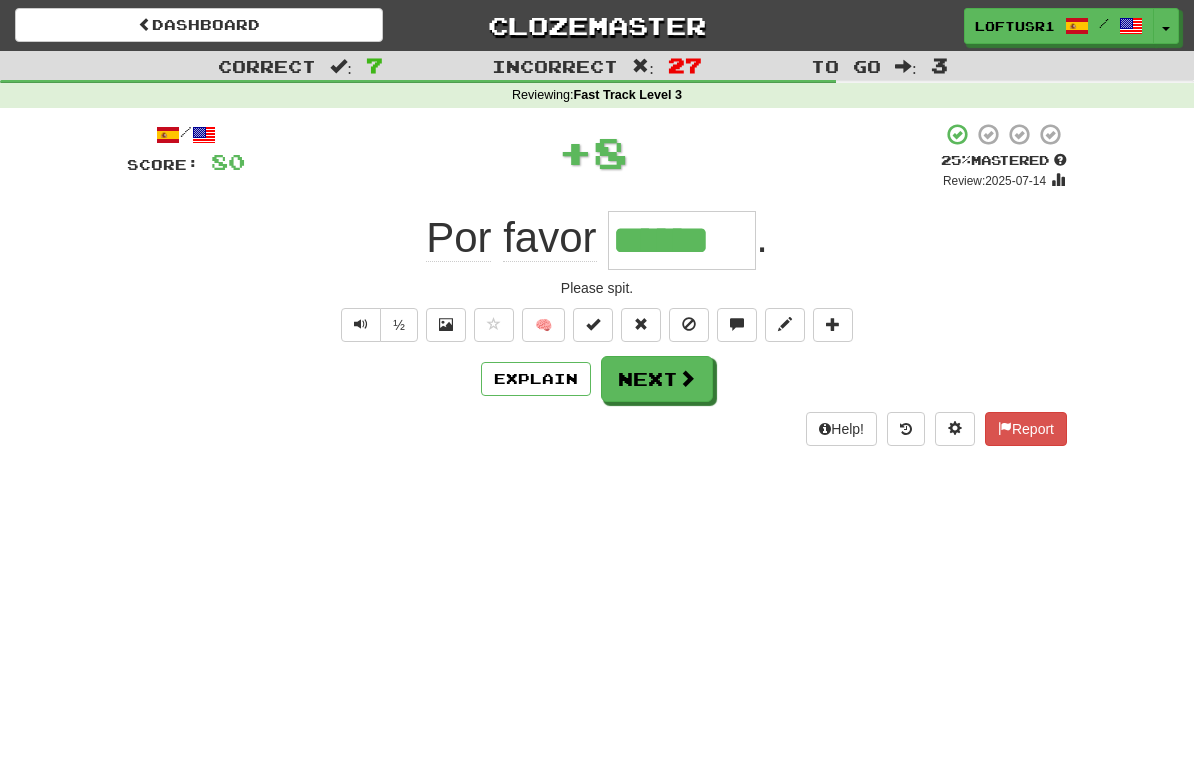 click on "Next" at bounding box center (657, 379) 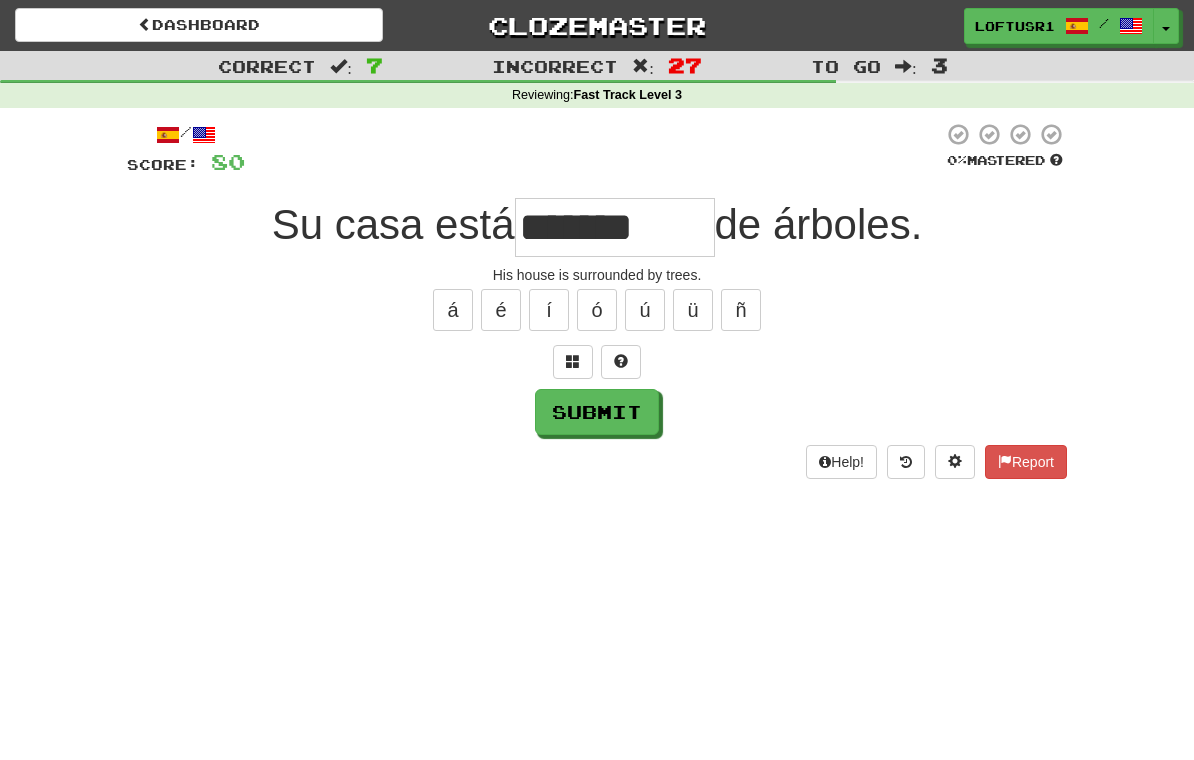 click on "Submit" at bounding box center [597, 412] 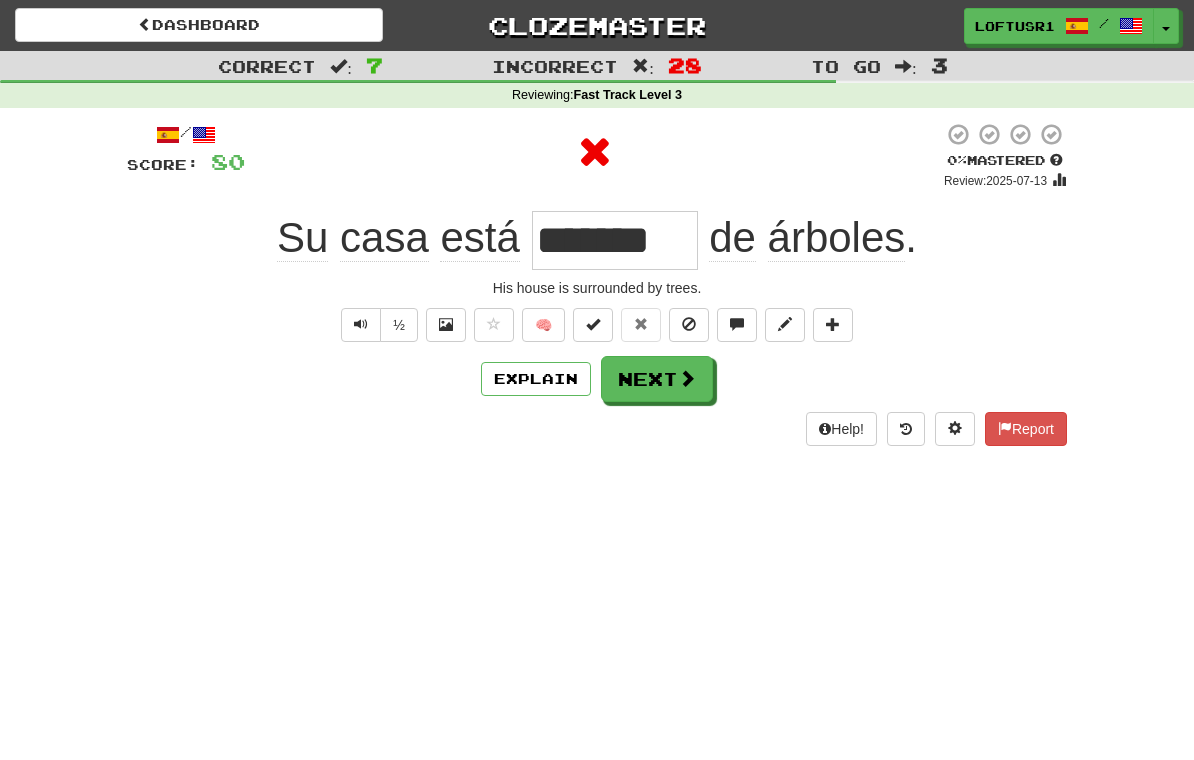 click on "Next" at bounding box center [657, 379] 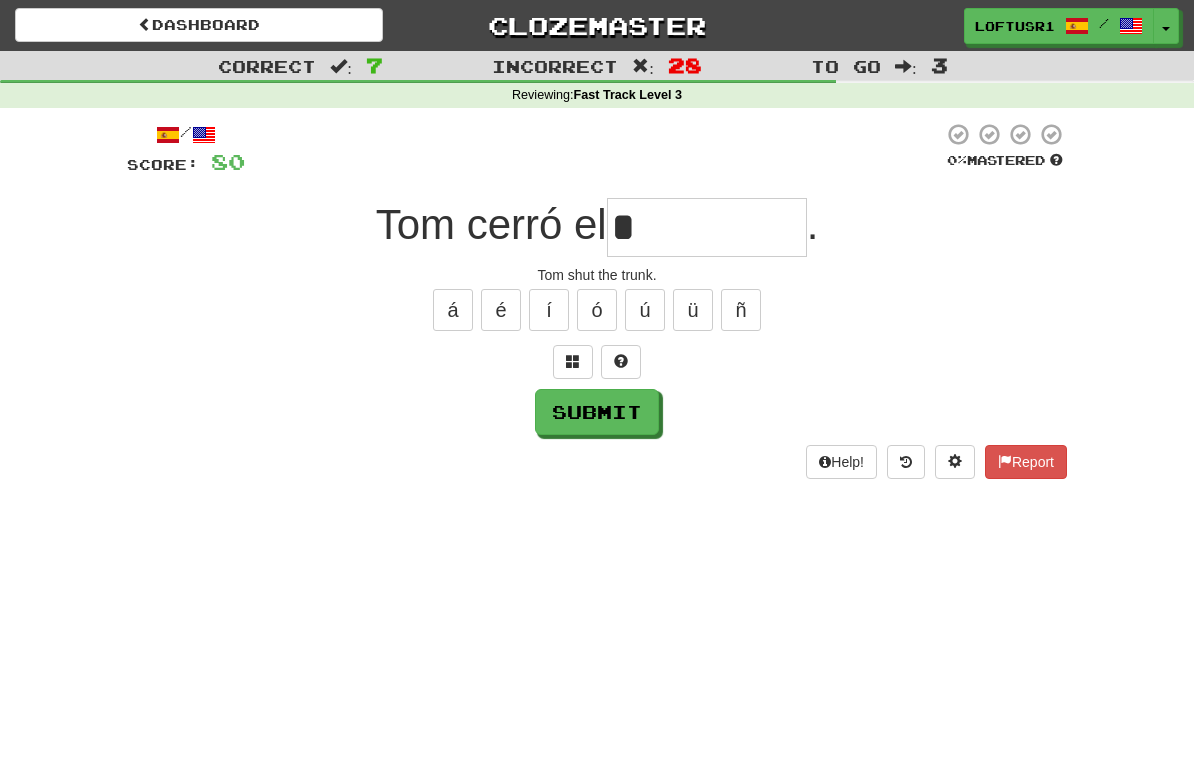 click on "Submit" at bounding box center [597, 412] 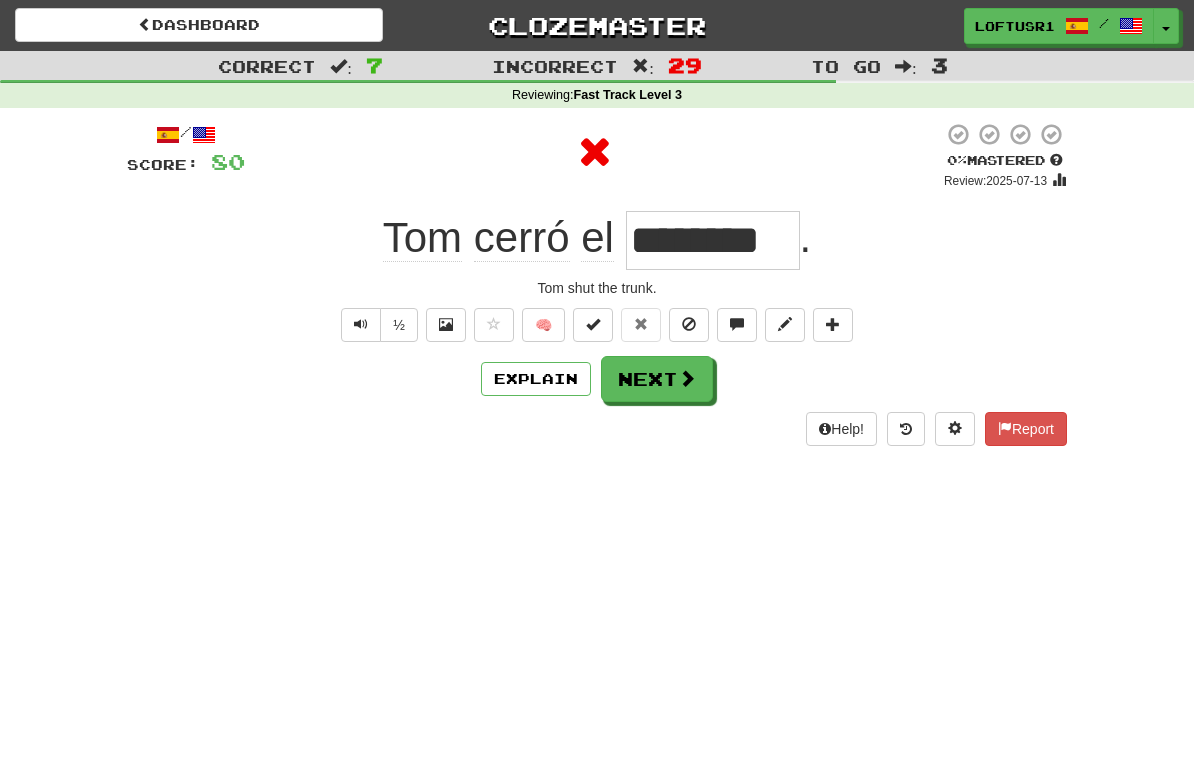 click on "Next" at bounding box center [657, 379] 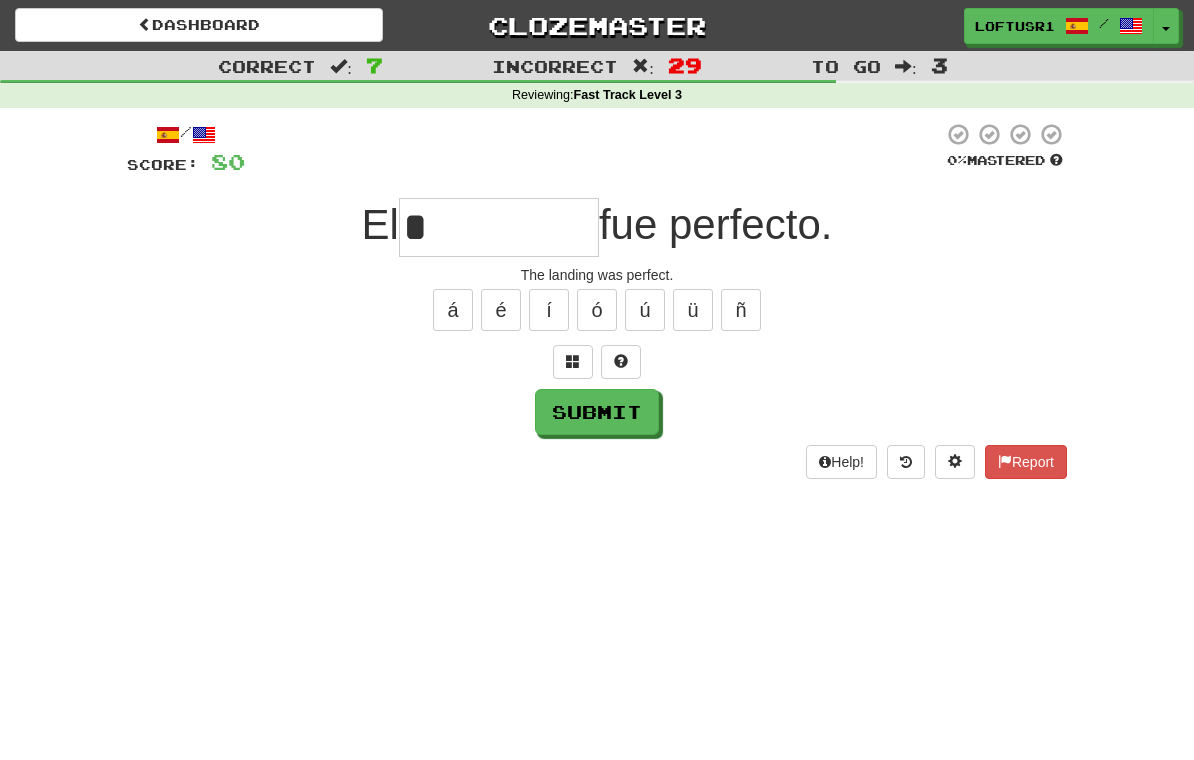 click on "Submit" at bounding box center (597, 412) 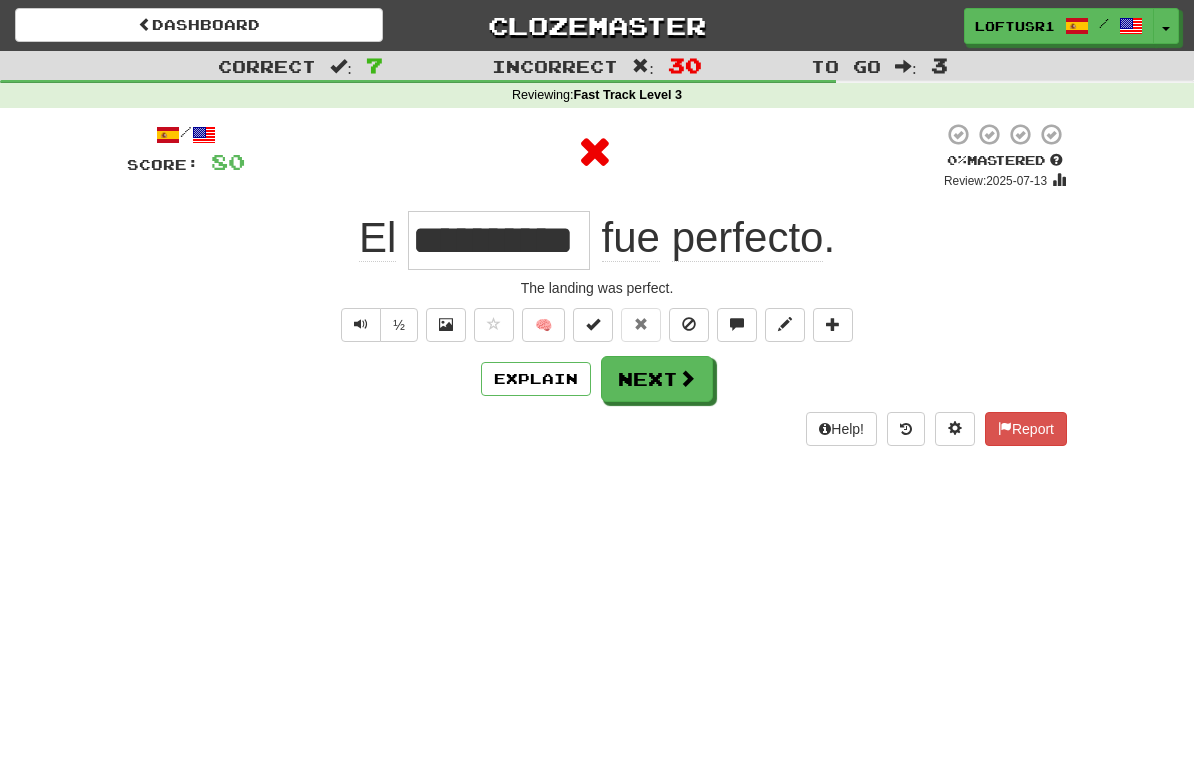 click on "Next" at bounding box center [657, 379] 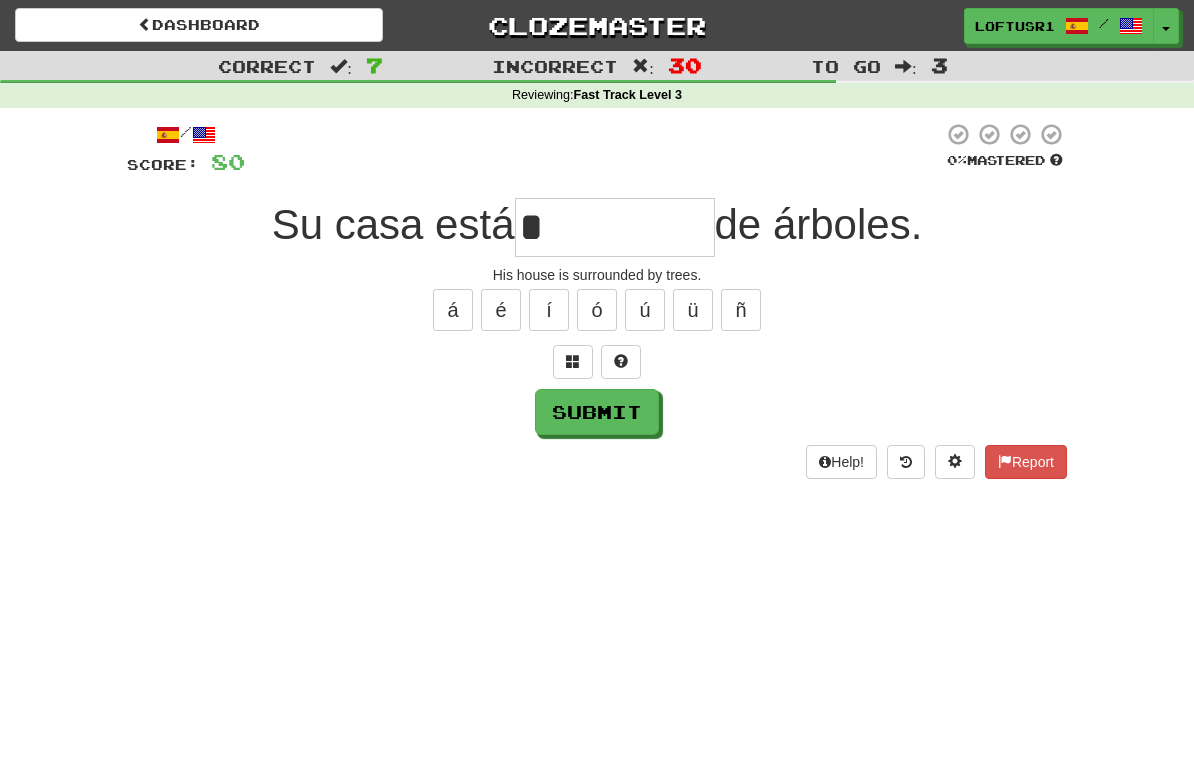 click on "Submit" at bounding box center (597, 412) 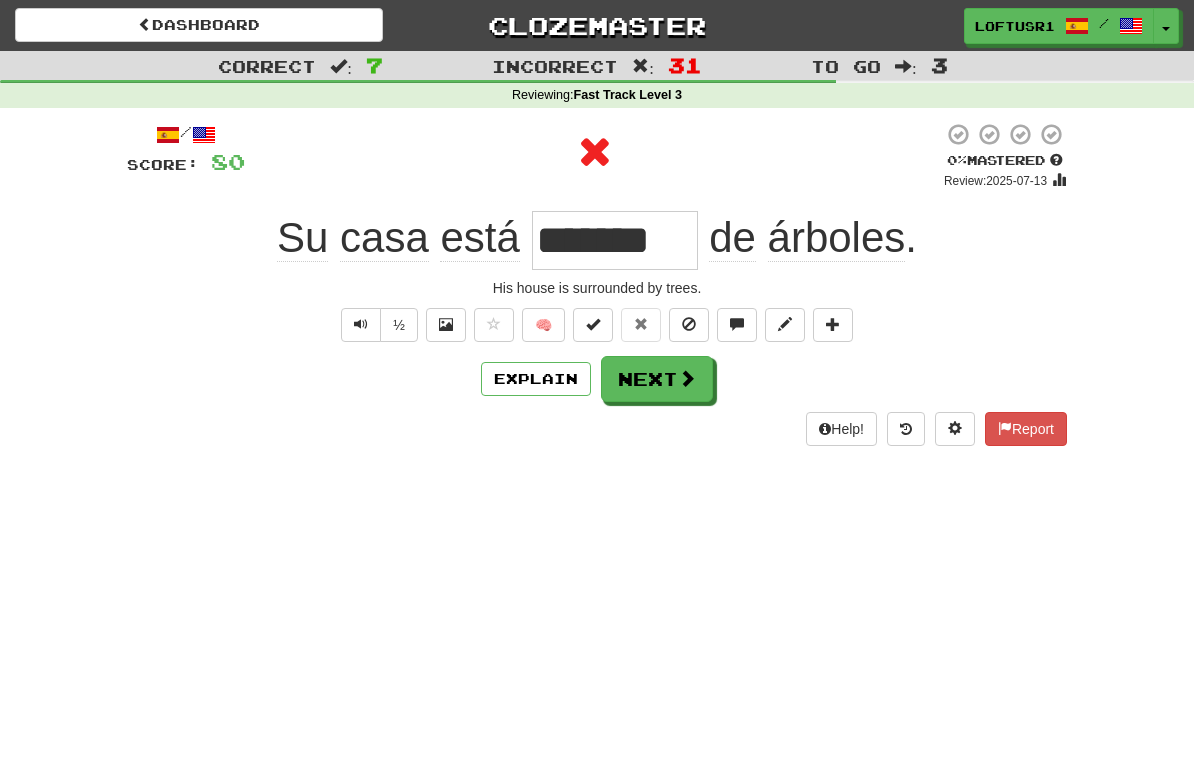 click on "Next" at bounding box center (657, 379) 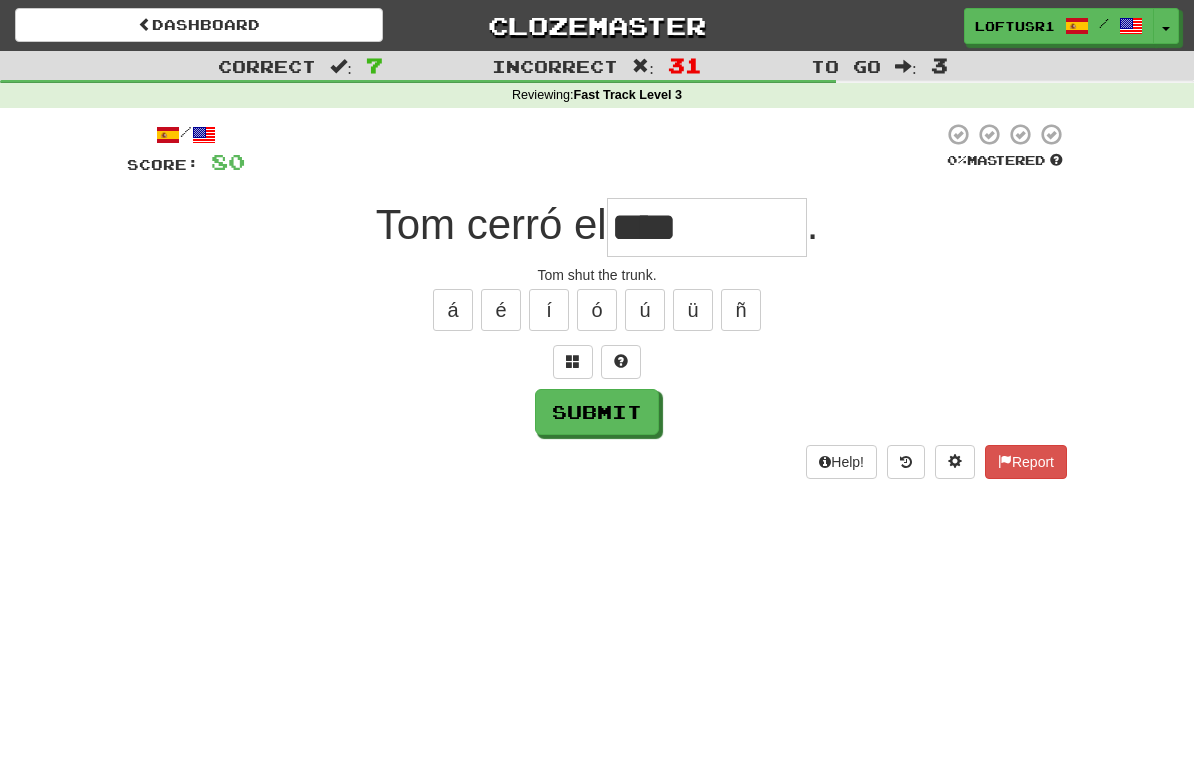 click on "Submit" at bounding box center (597, 412) 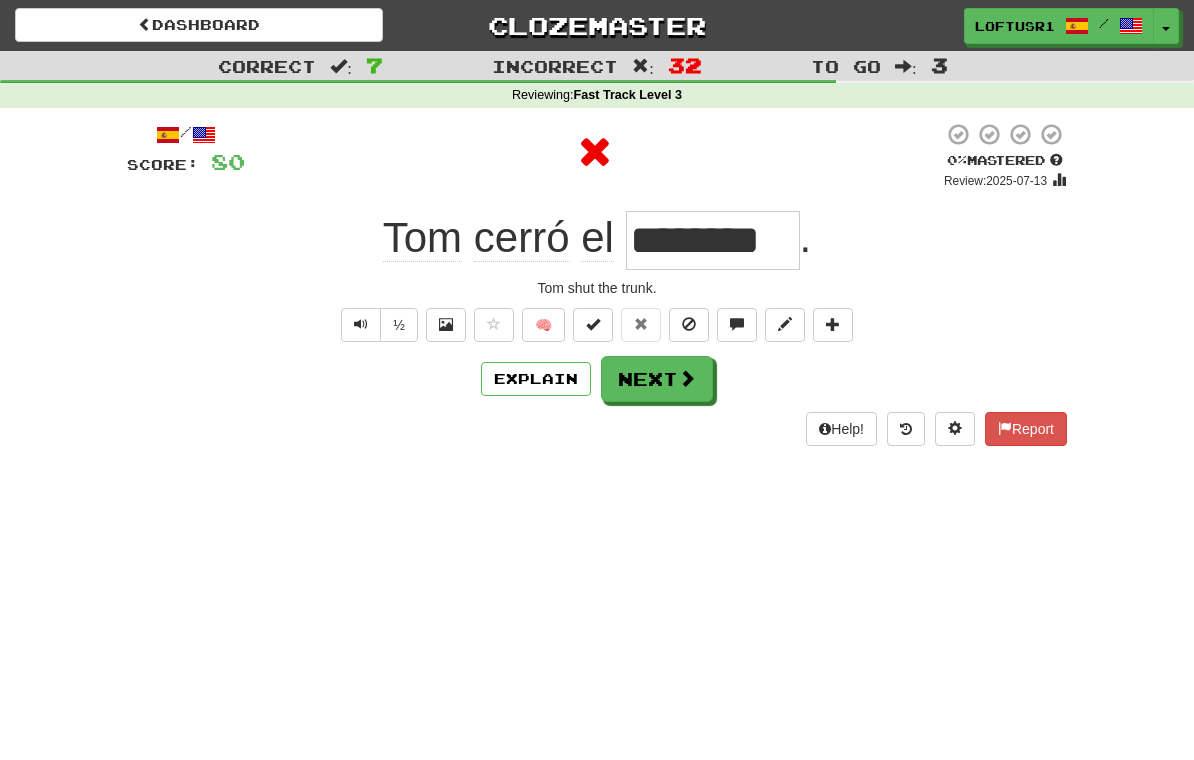 click on "Next" at bounding box center (657, 379) 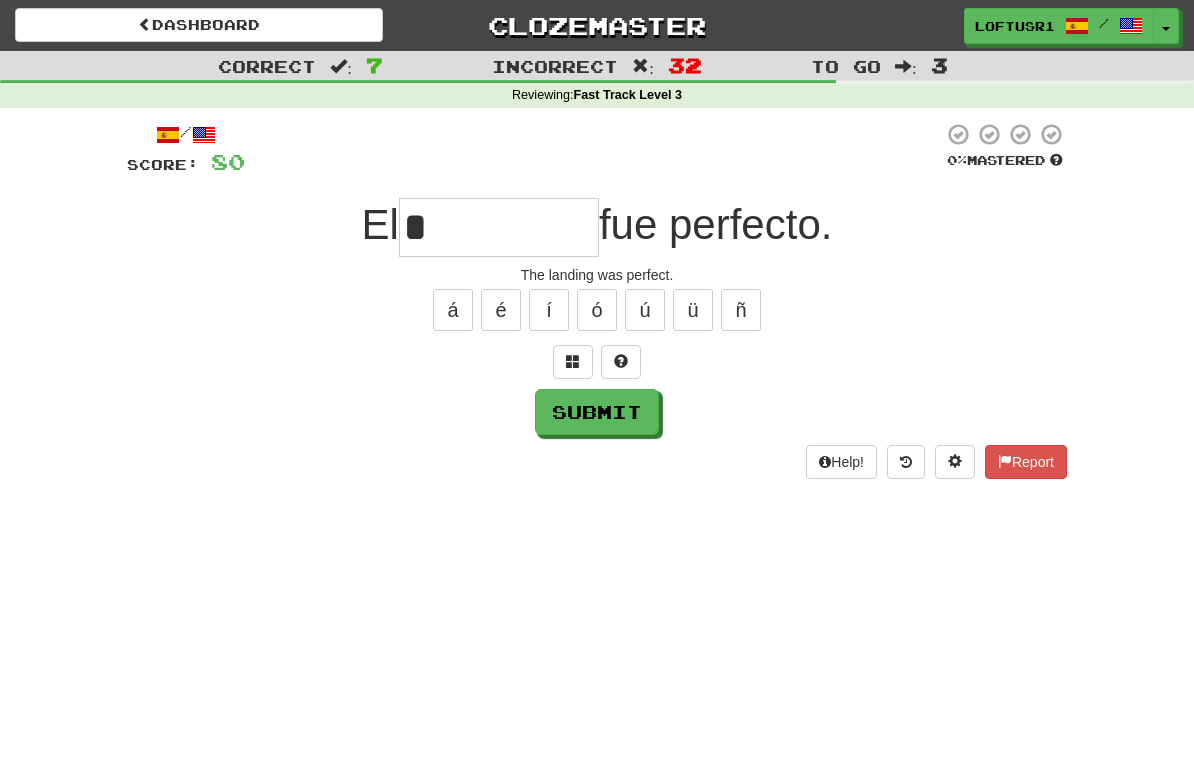 click on "Submit" at bounding box center (597, 412) 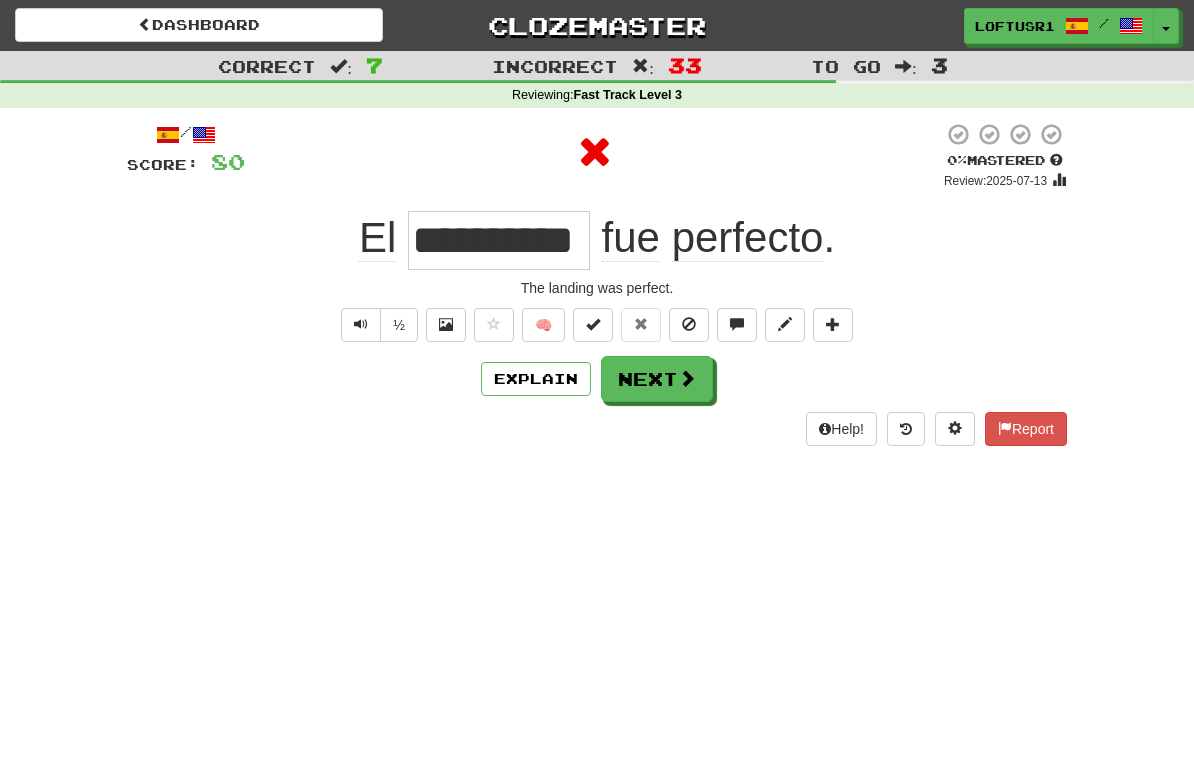 click on "Next" at bounding box center [657, 379] 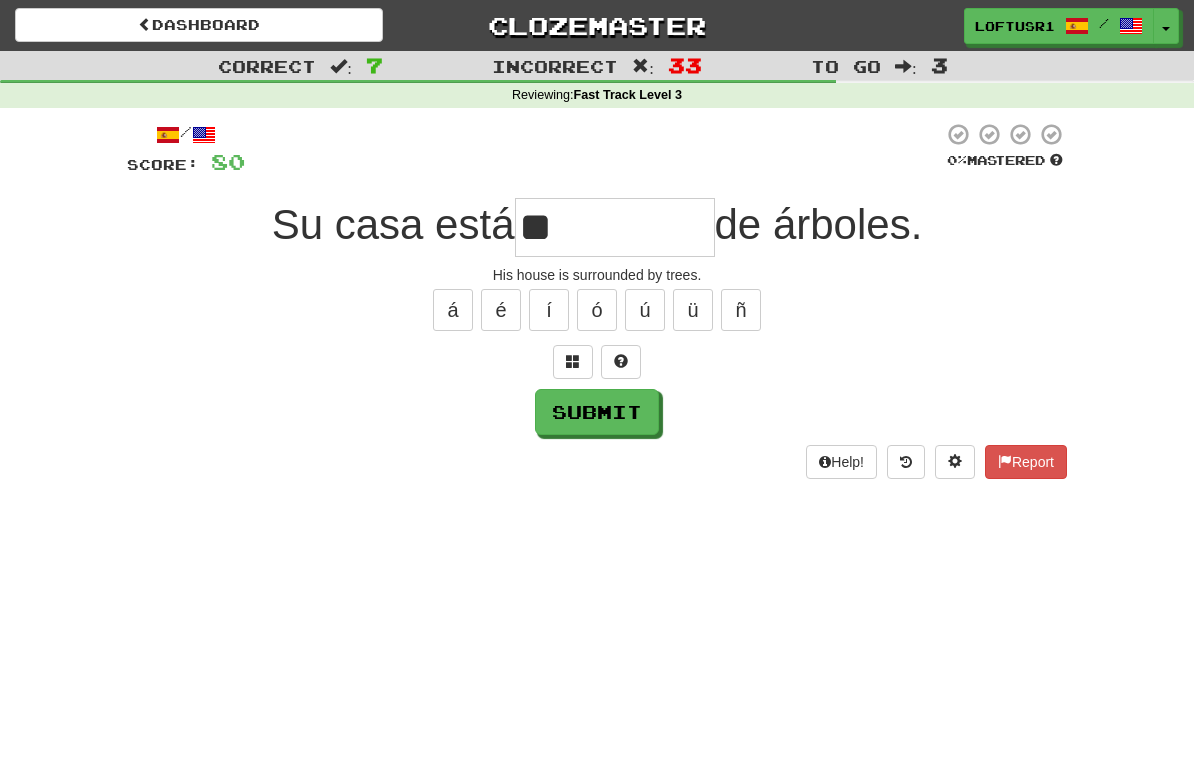 click on "Submit" at bounding box center (597, 412) 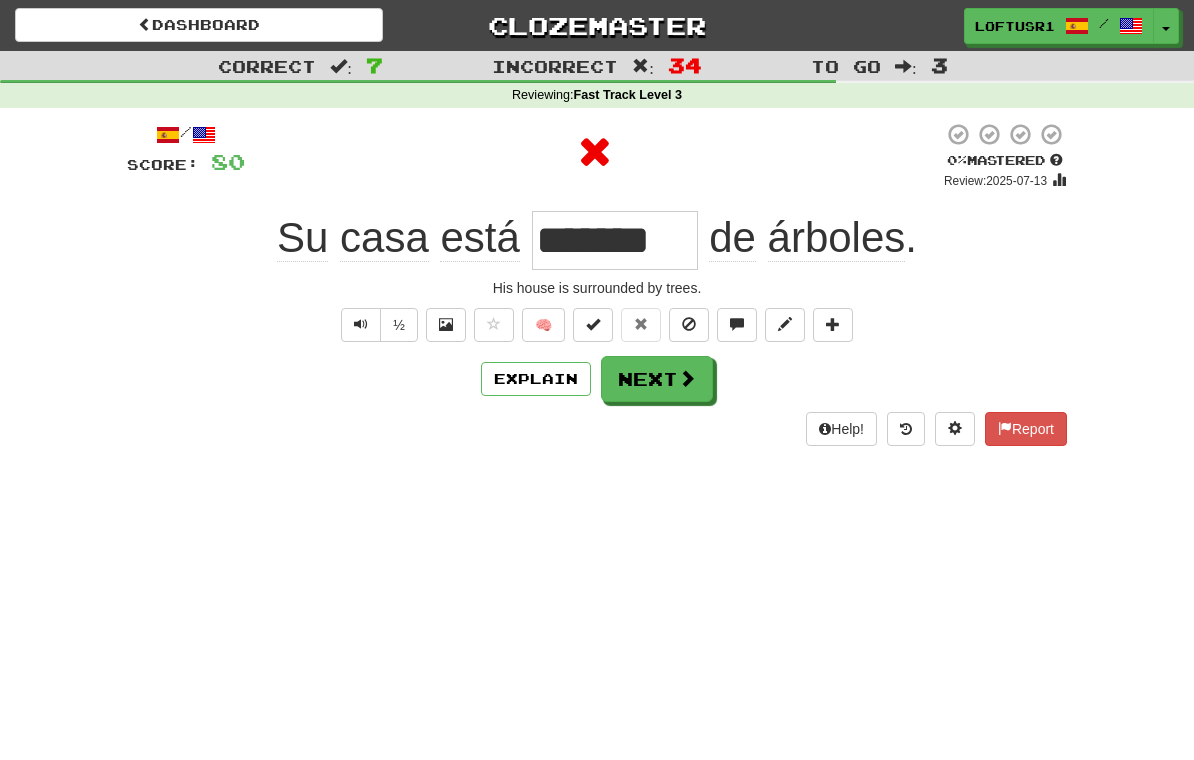 click on "Next" at bounding box center [657, 379] 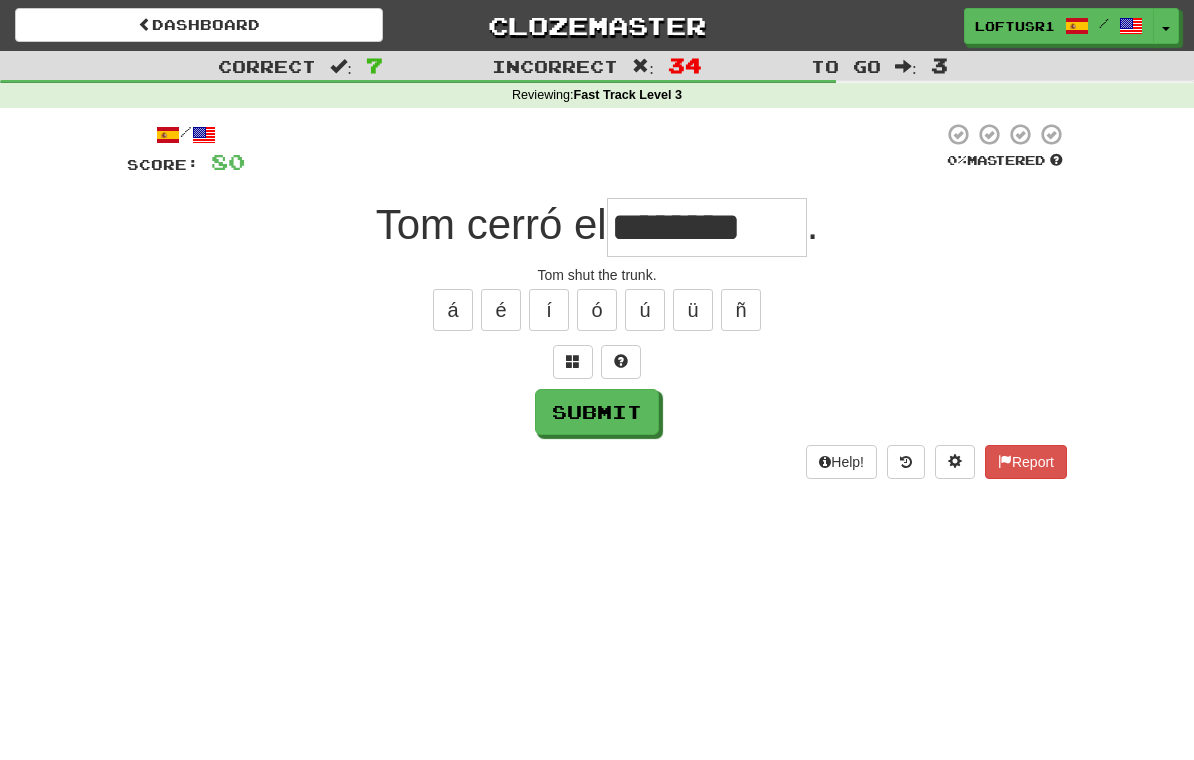 type on "********" 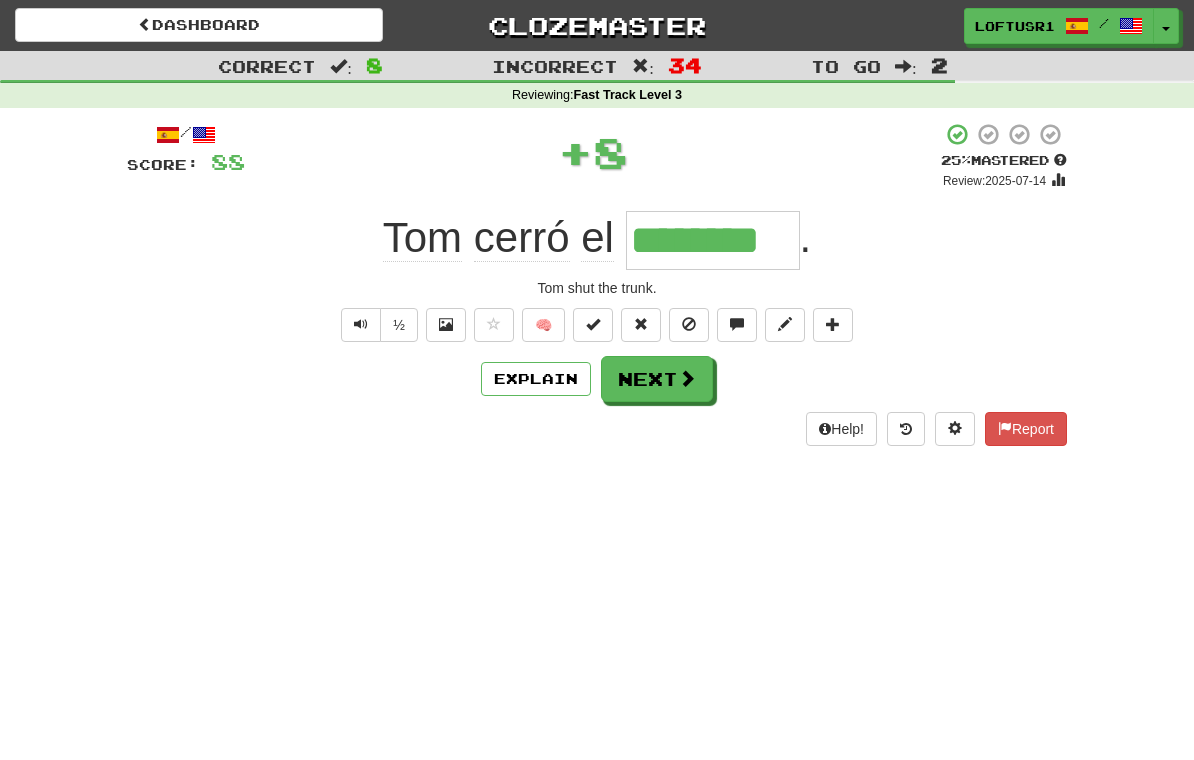 click at bounding box center (687, 378) 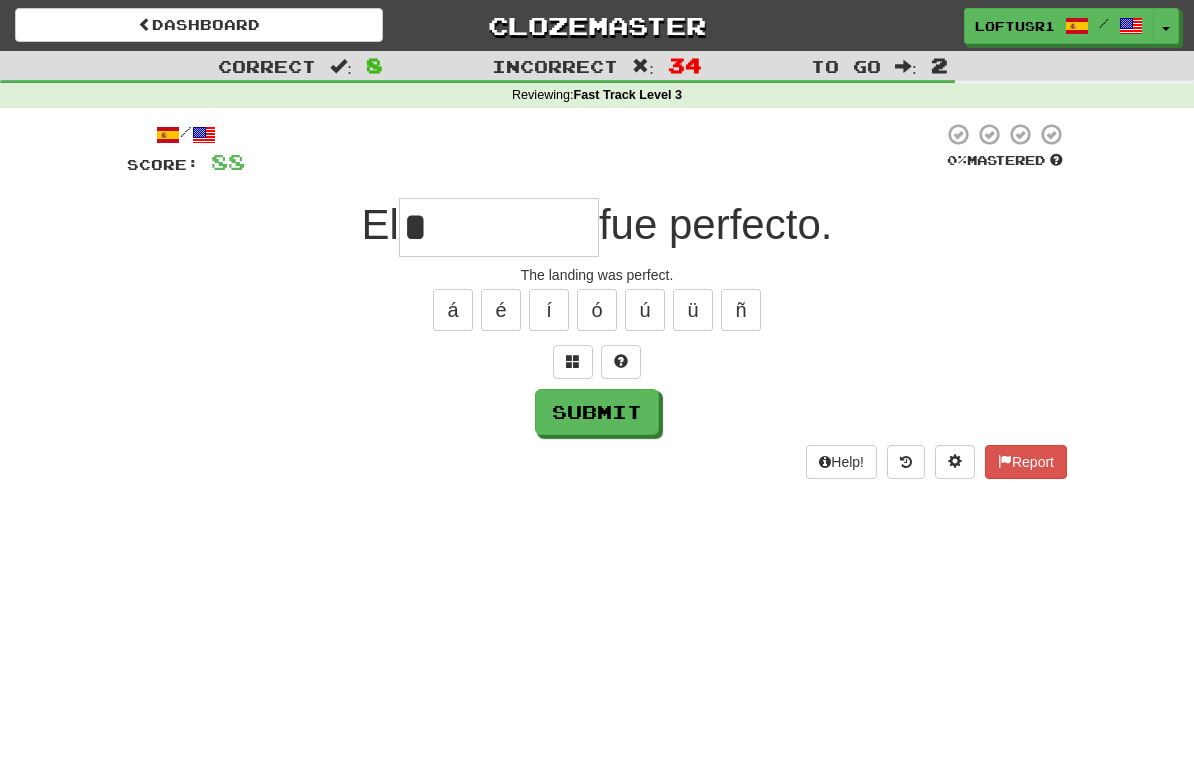 click on "Submit" at bounding box center [597, 412] 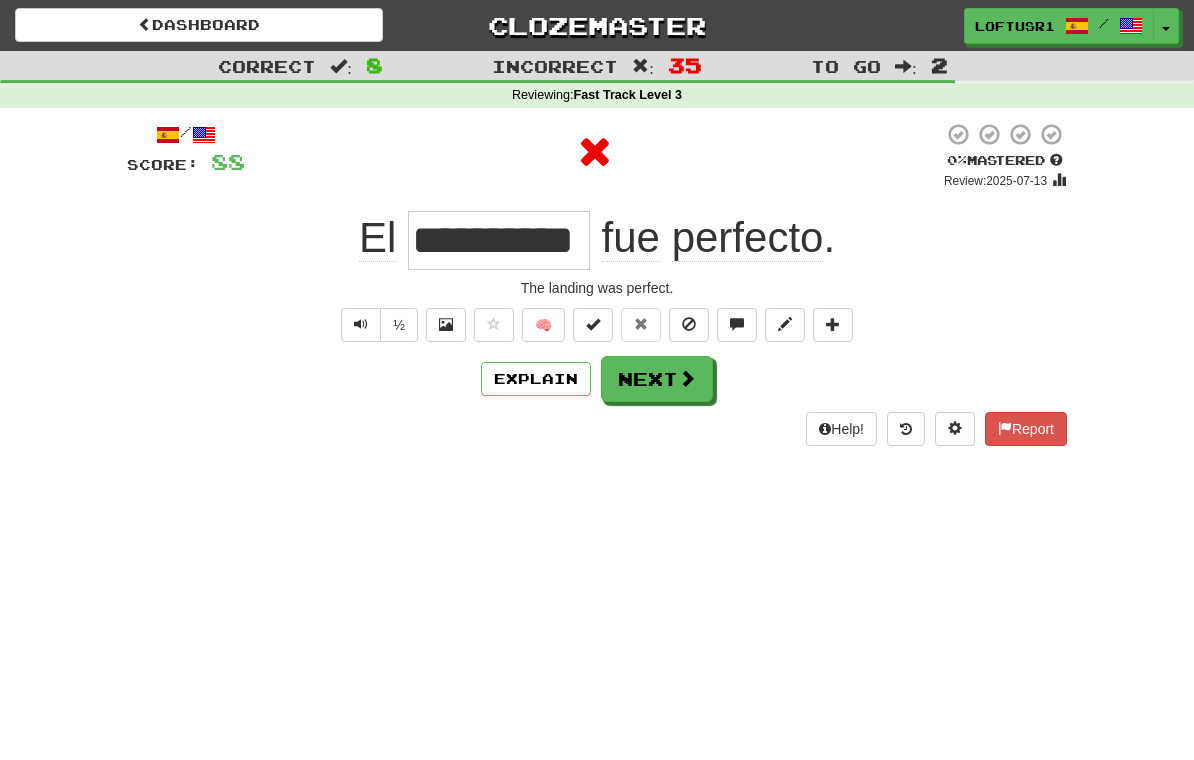 click at bounding box center [687, 378] 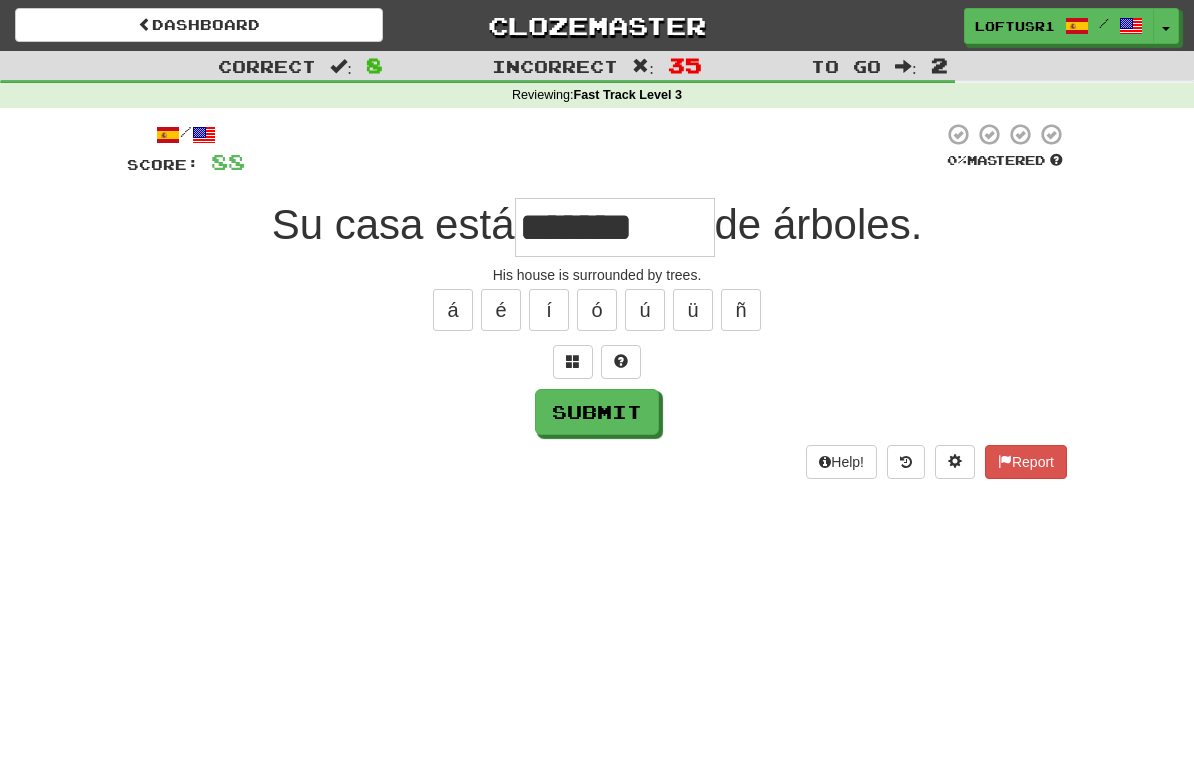 click on "Submit" at bounding box center (597, 412) 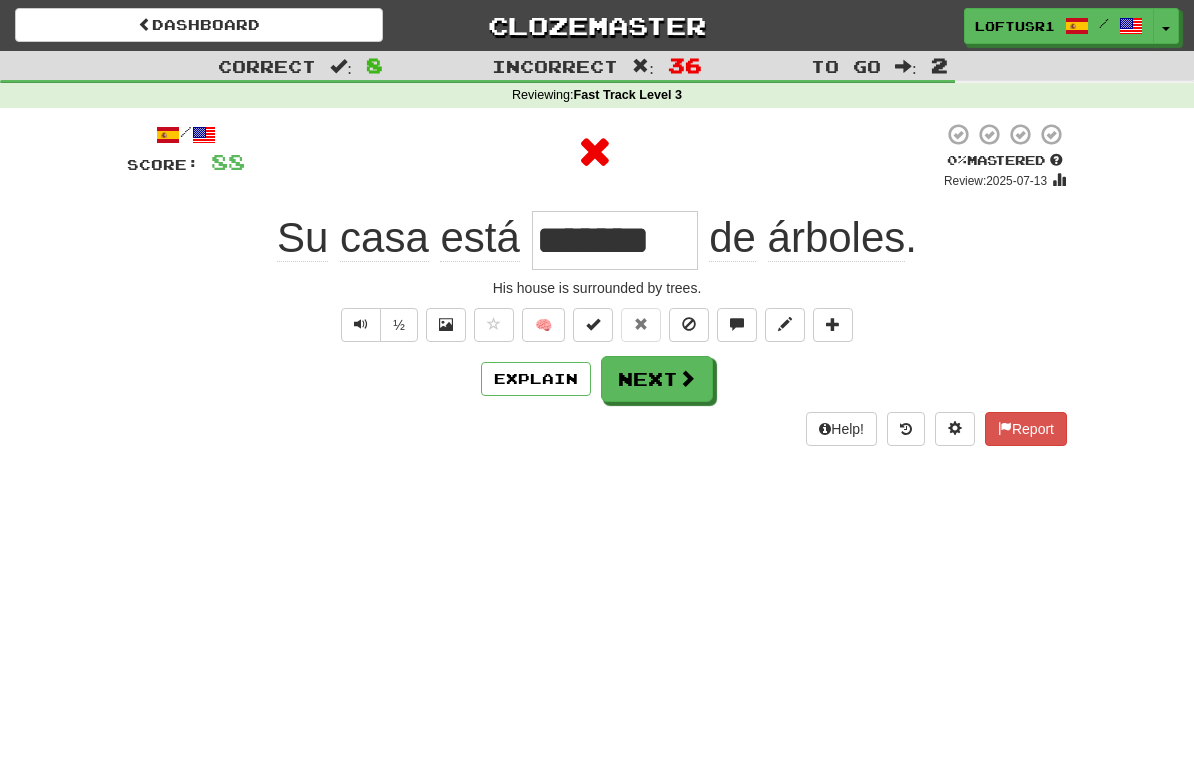 click on "Next" at bounding box center [657, 379] 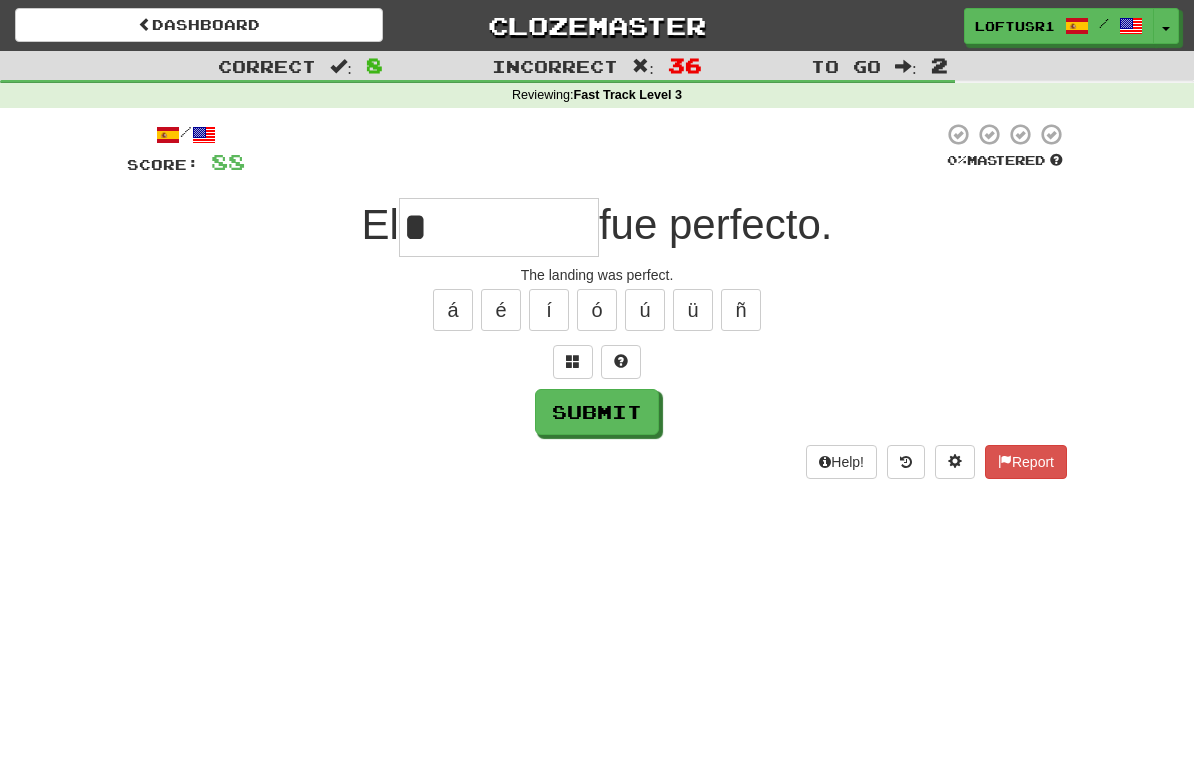 click on "Submit" at bounding box center (597, 412) 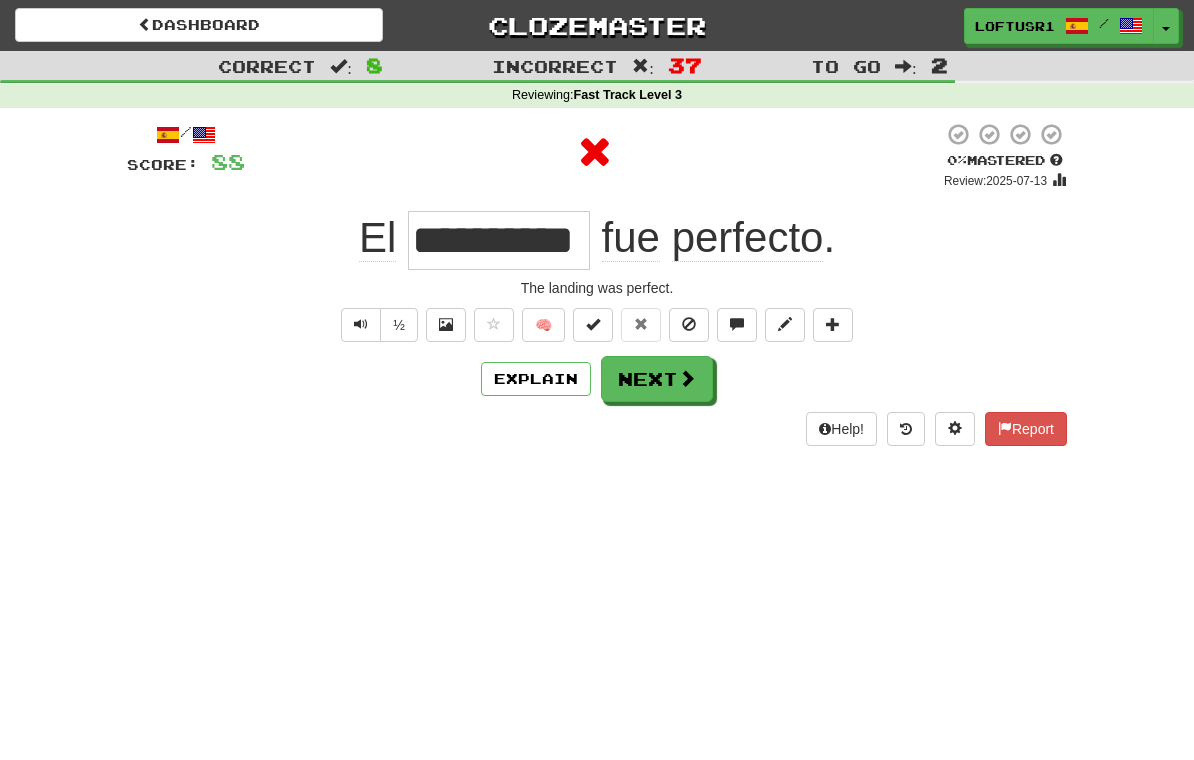 click on "Next" at bounding box center (657, 379) 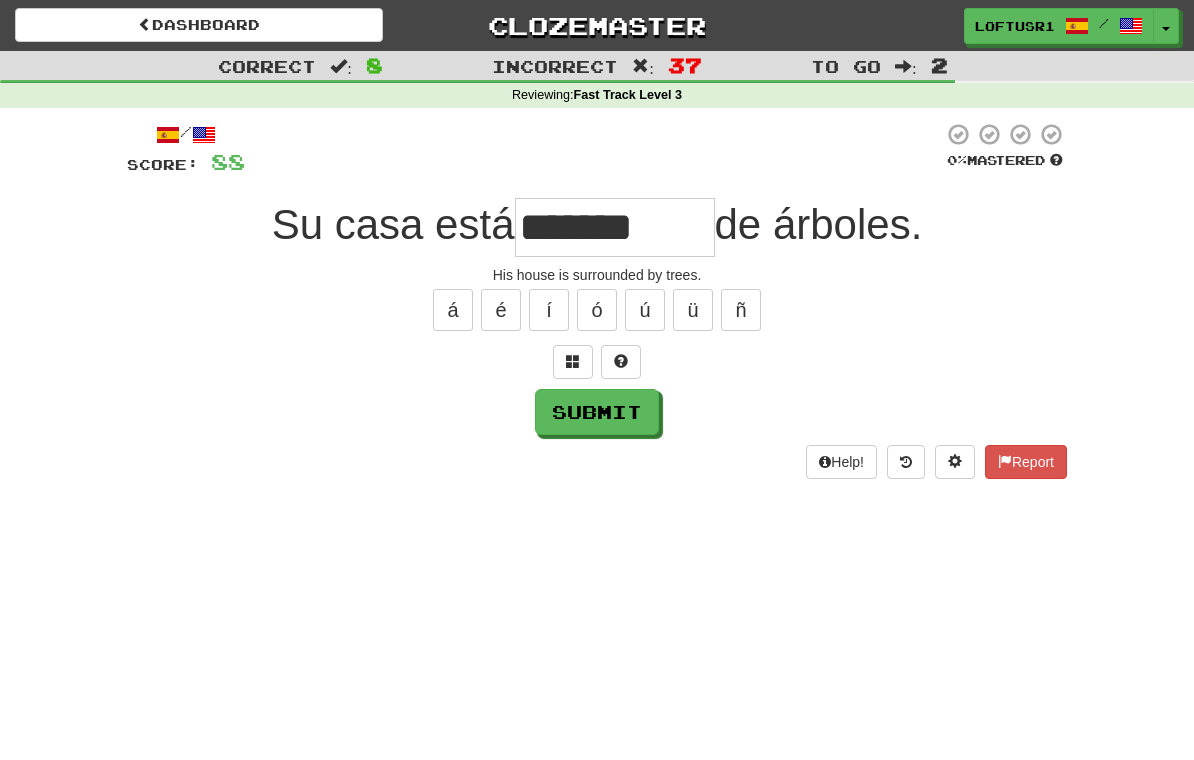 type on "*******" 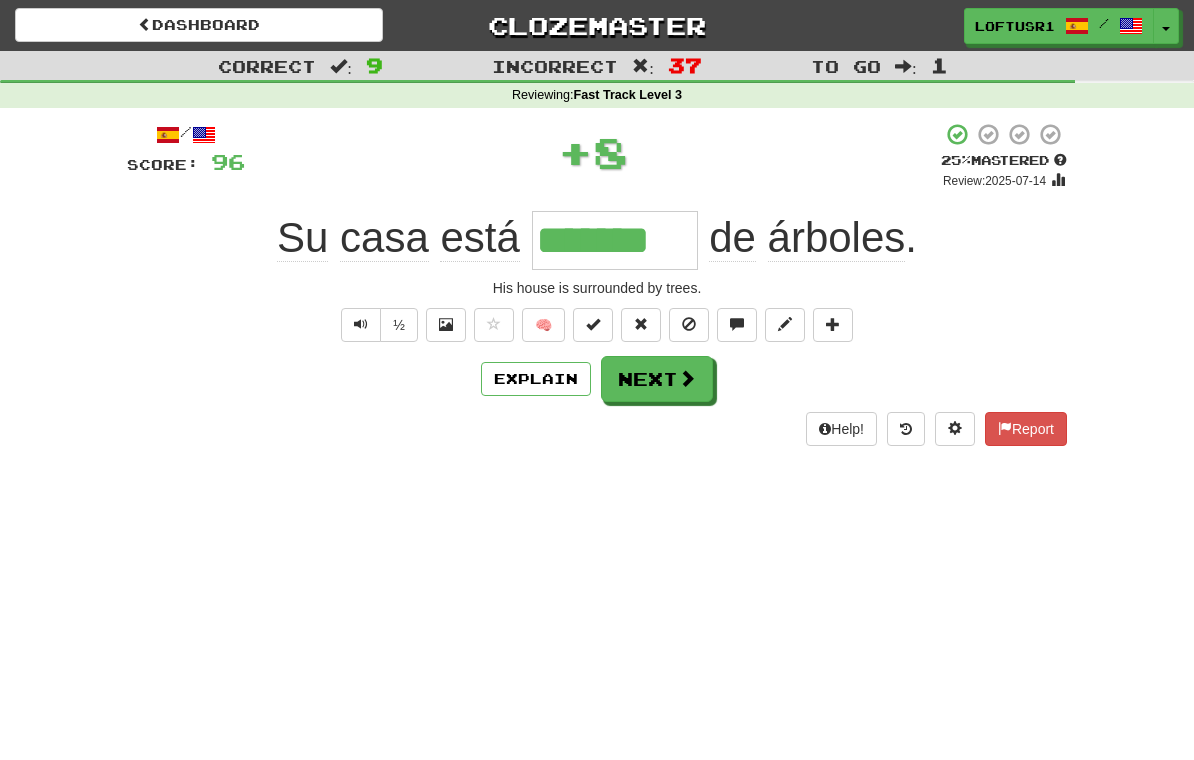 click on "Explain" at bounding box center [536, 379] 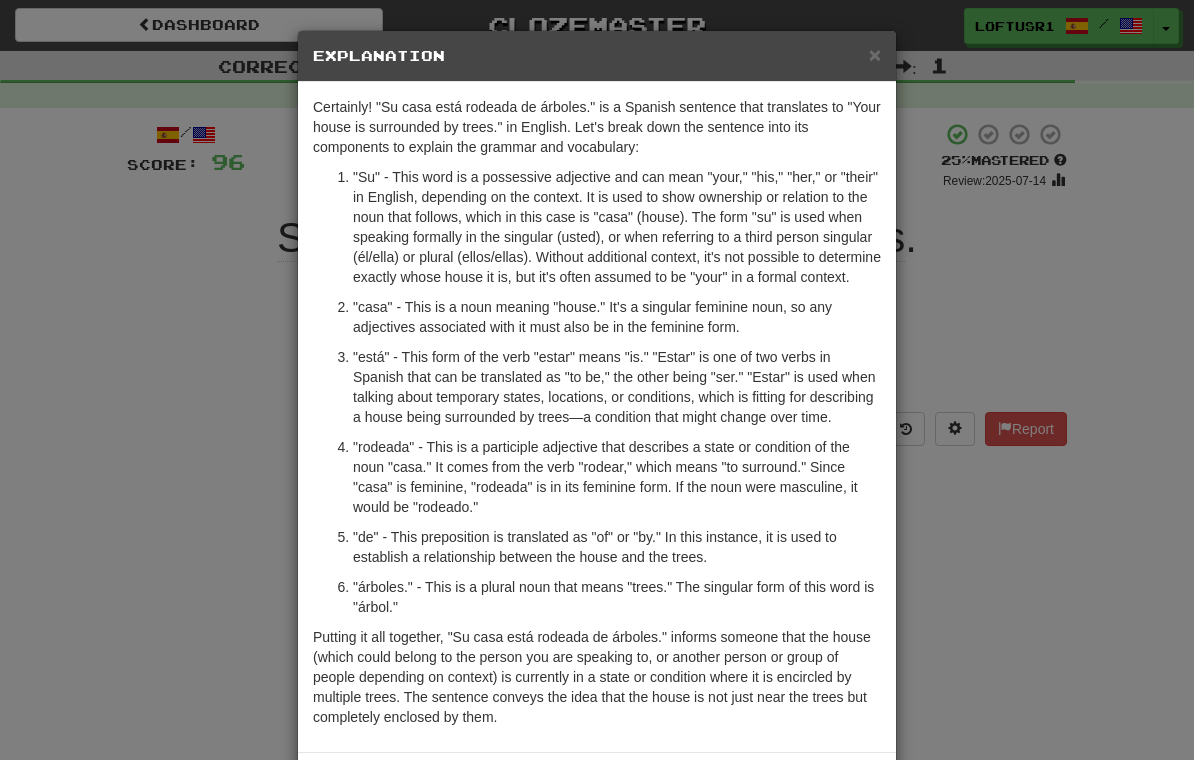 click on "× Explanation Certainly! "Su casa está rodeada de árboles." is a Spanish sentence that translates to "Your house is surrounded by trees." in English. Let's break down the sentence into its components to explain the grammar and vocabulary:
"Su" - This word is a possessive adjective and can mean "your," "his," "her," or "their" in English, depending on the context. It is used to show ownership or relation to the noun that follows, which in this case is "casa" (house). The form "su" is used when speaking formally in the singular (usted), or when referring to a third person singular (él/ella) or plural (ellos/ellas). Without additional context, it's not possible to determine exactly whose house it is, but it's often assumed to be "your" in a formal context.
"casa" - This is a noun meaning "house." It's a singular feminine noun, so any adjectives associated with it must also be in the feminine form.
In beta. Generated by ChatGPT. Like it? Hate it?  Let us know ! Close" at bounding box center (597, 380) 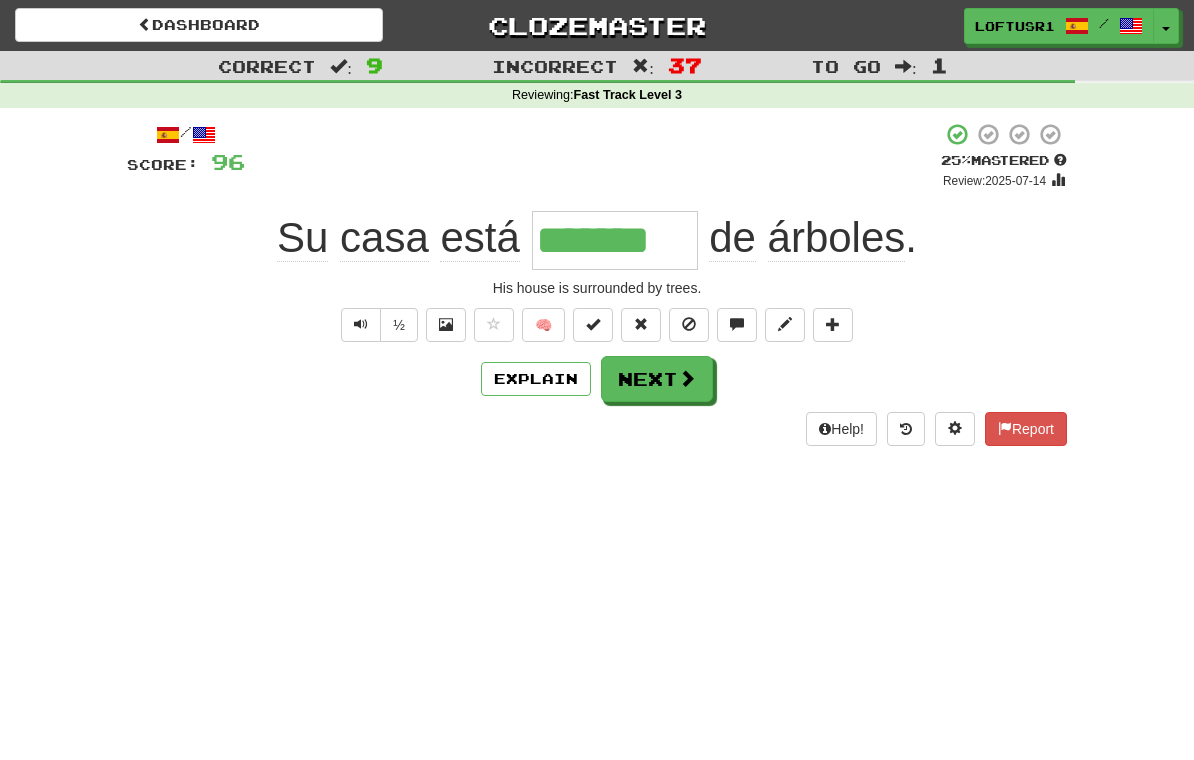 click on "Next" at bounding box center [657, 379] 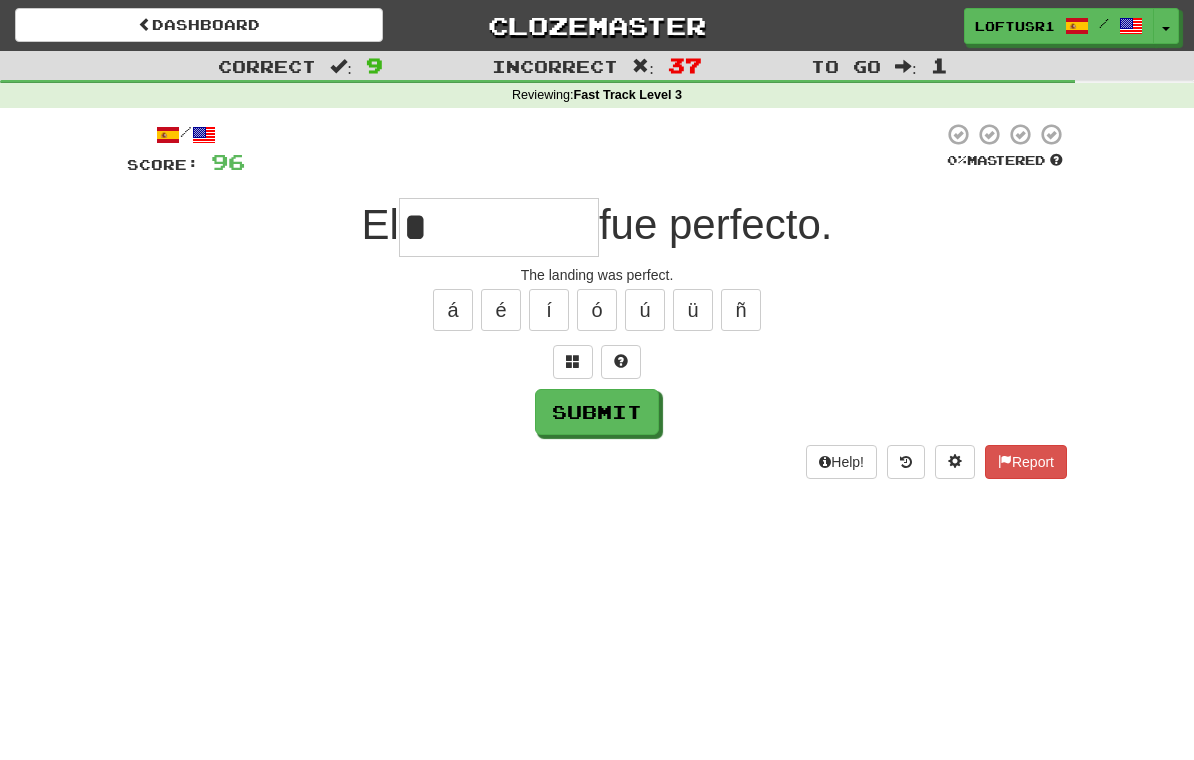 click on "Submit" at bounding box center (597, 412) 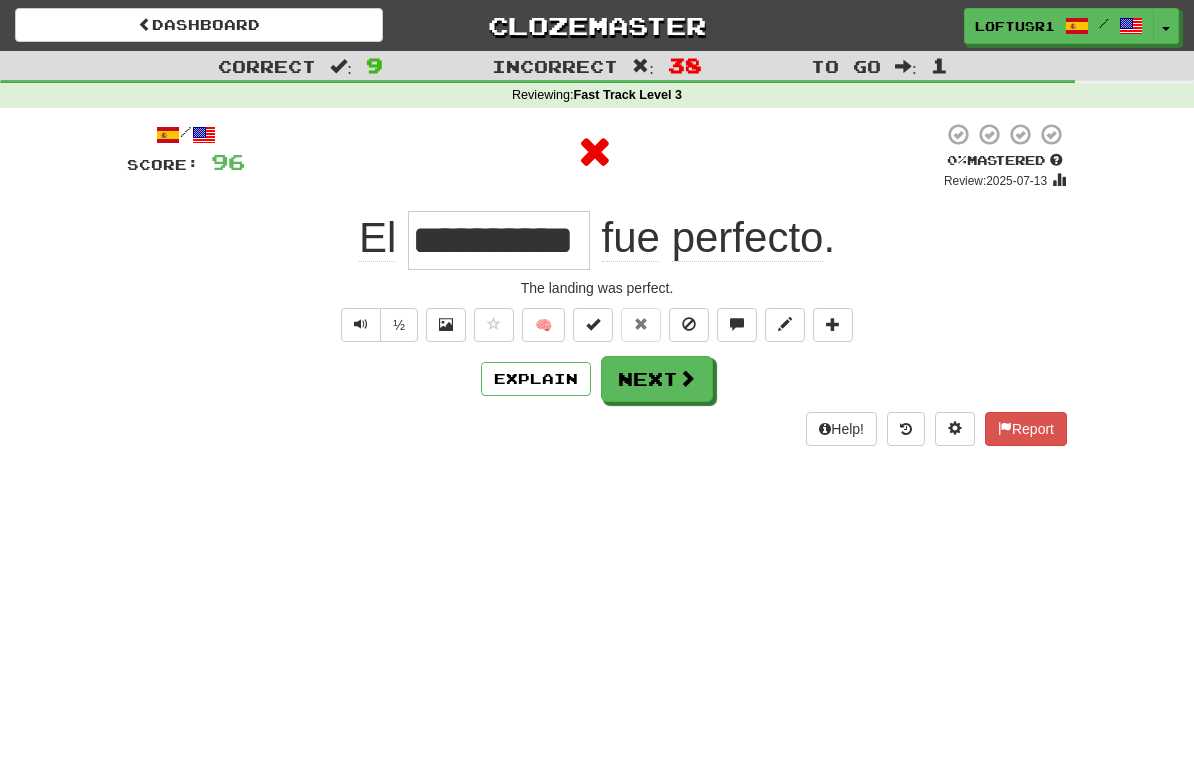 click on "Next" at bounding box center [657, 379] 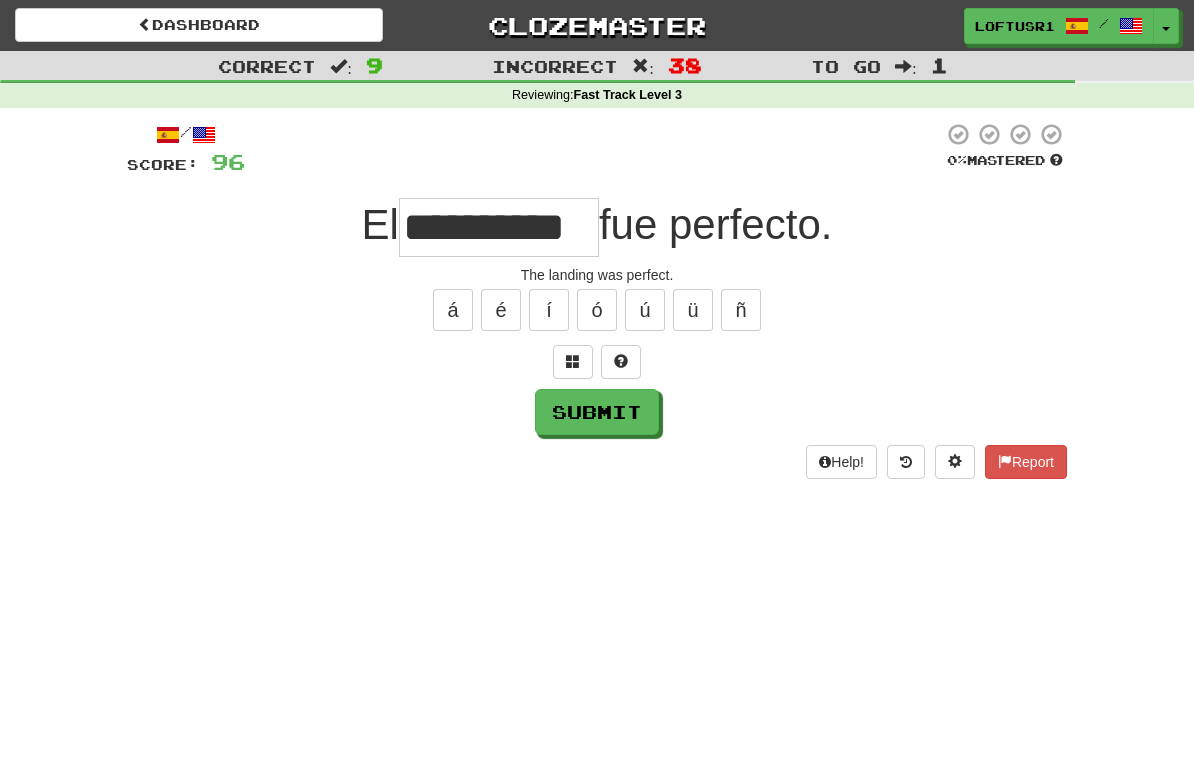 type on "**********" 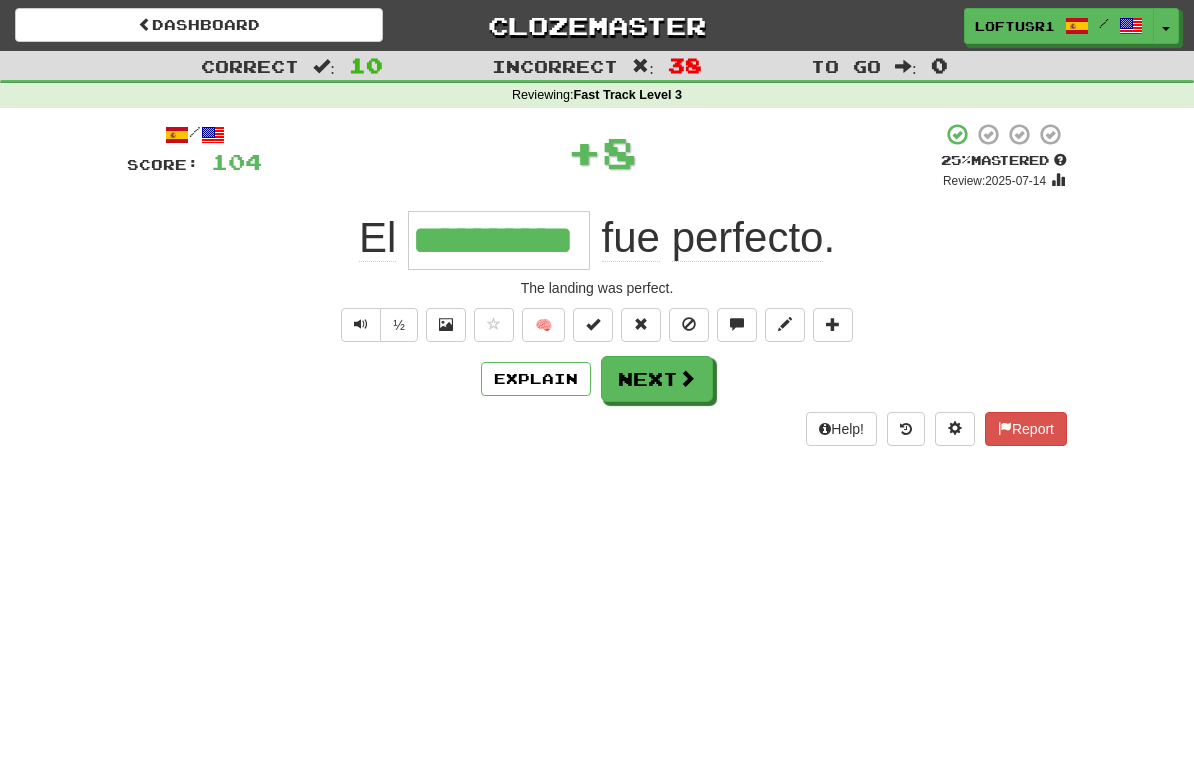 click on "Next" at bounding box center [657, 379] 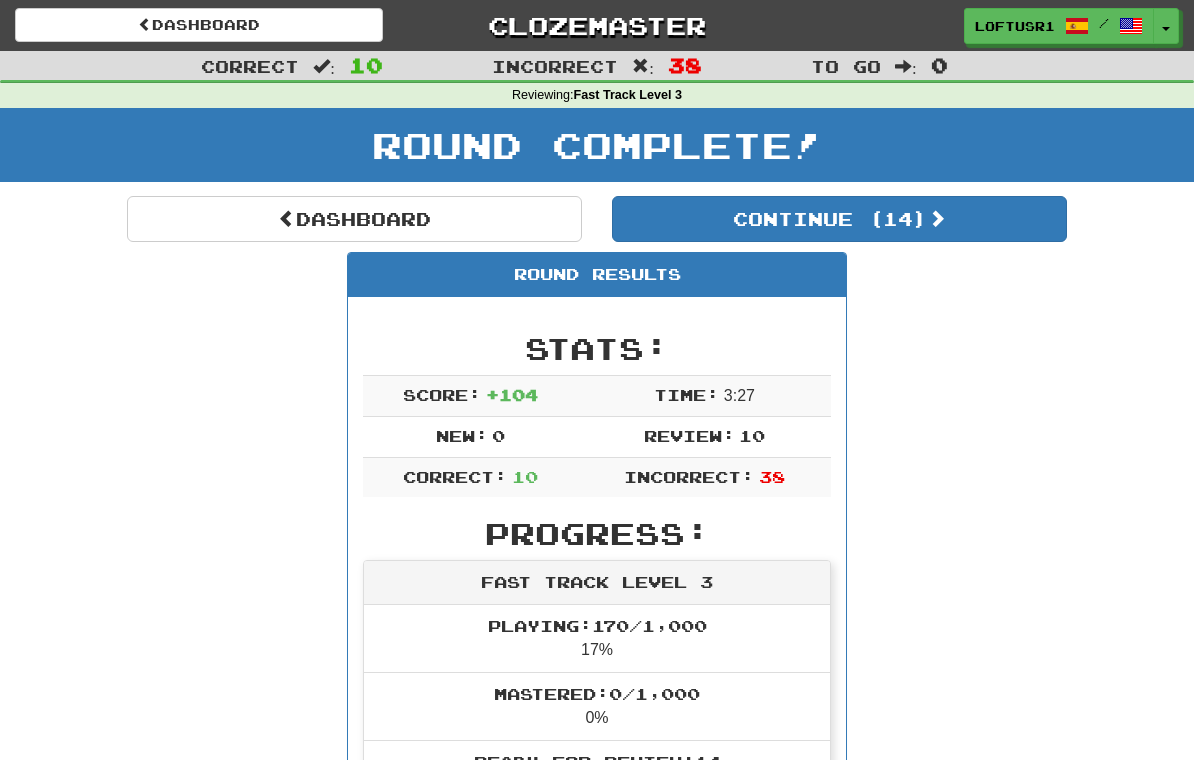 click on "Dashboard" at bounding box center (354, 219) 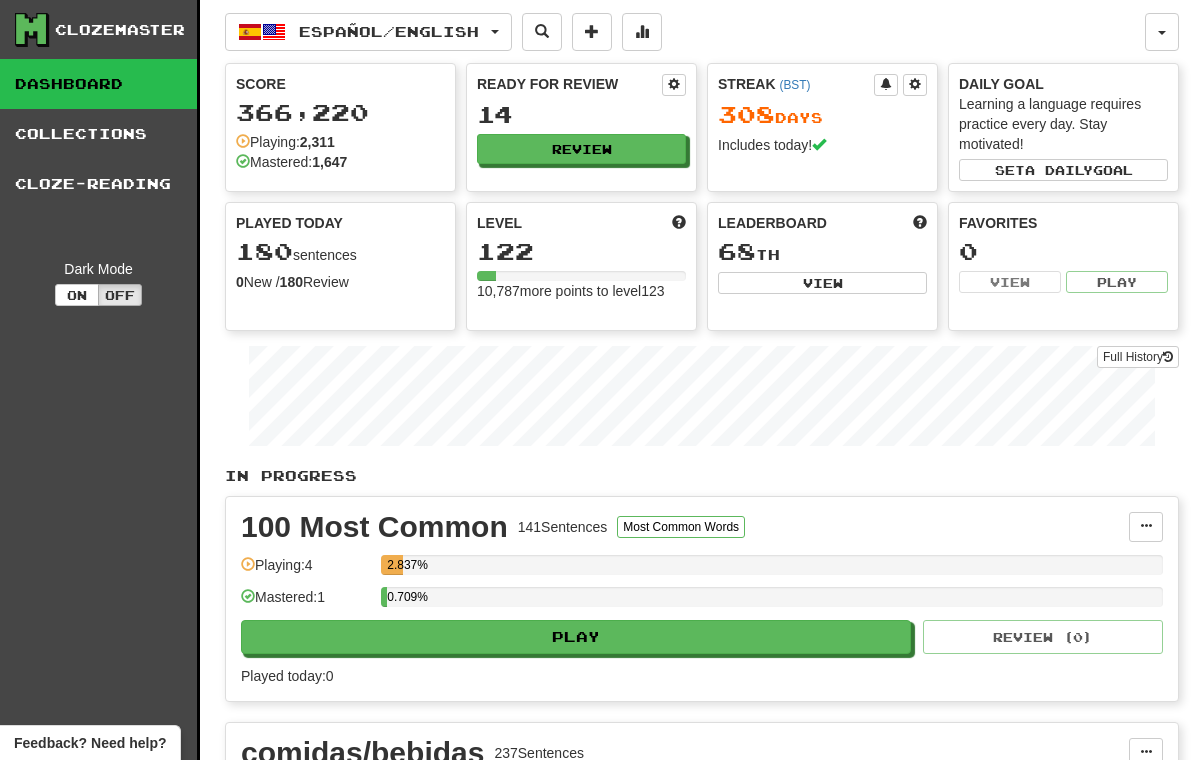 scroll, scrollTop: 0, scrollLeft: 0, axis: both 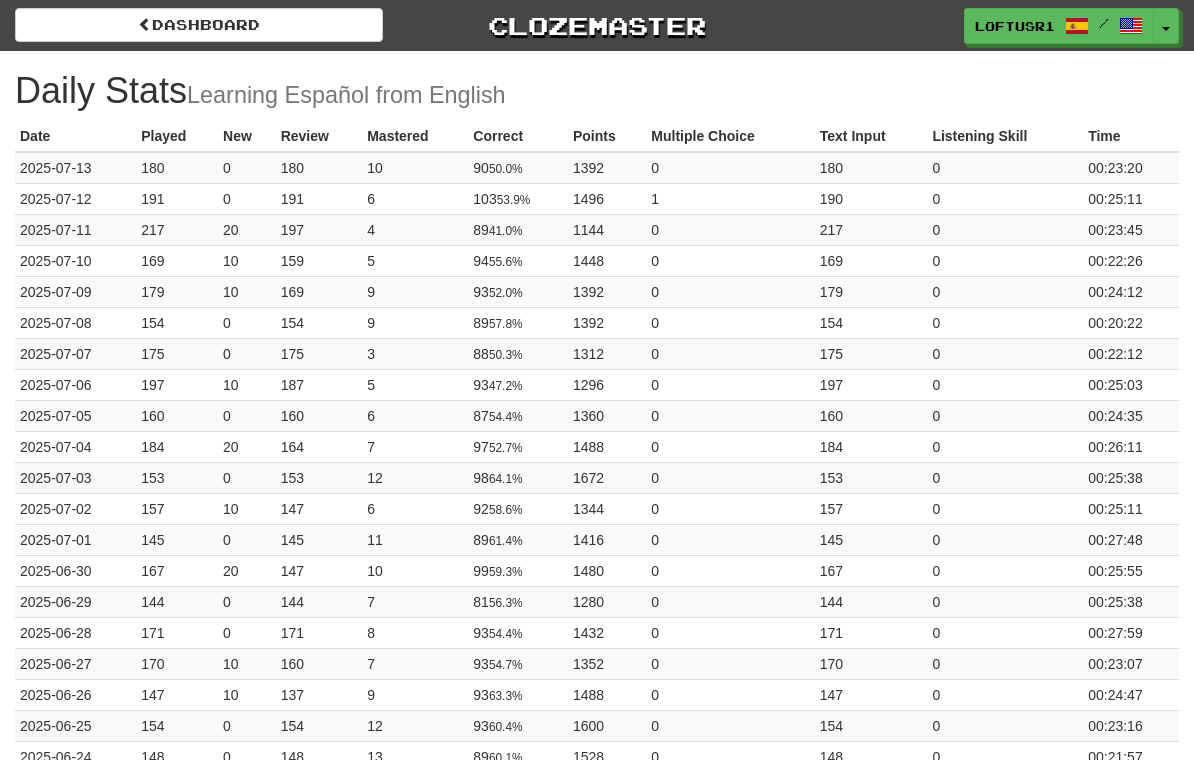 click on "Dashboard" at bounding box center (199, 25) 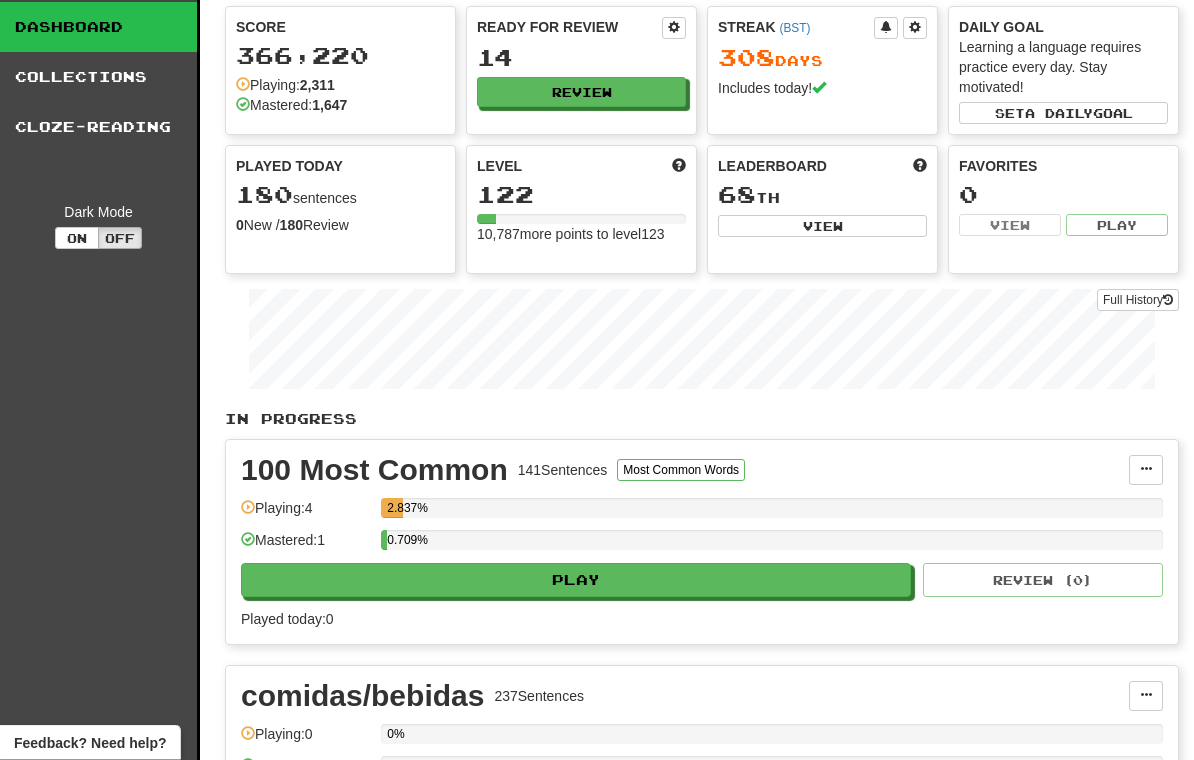 scroll, scrollTop: 0, scrollLeft: 0, axis: both 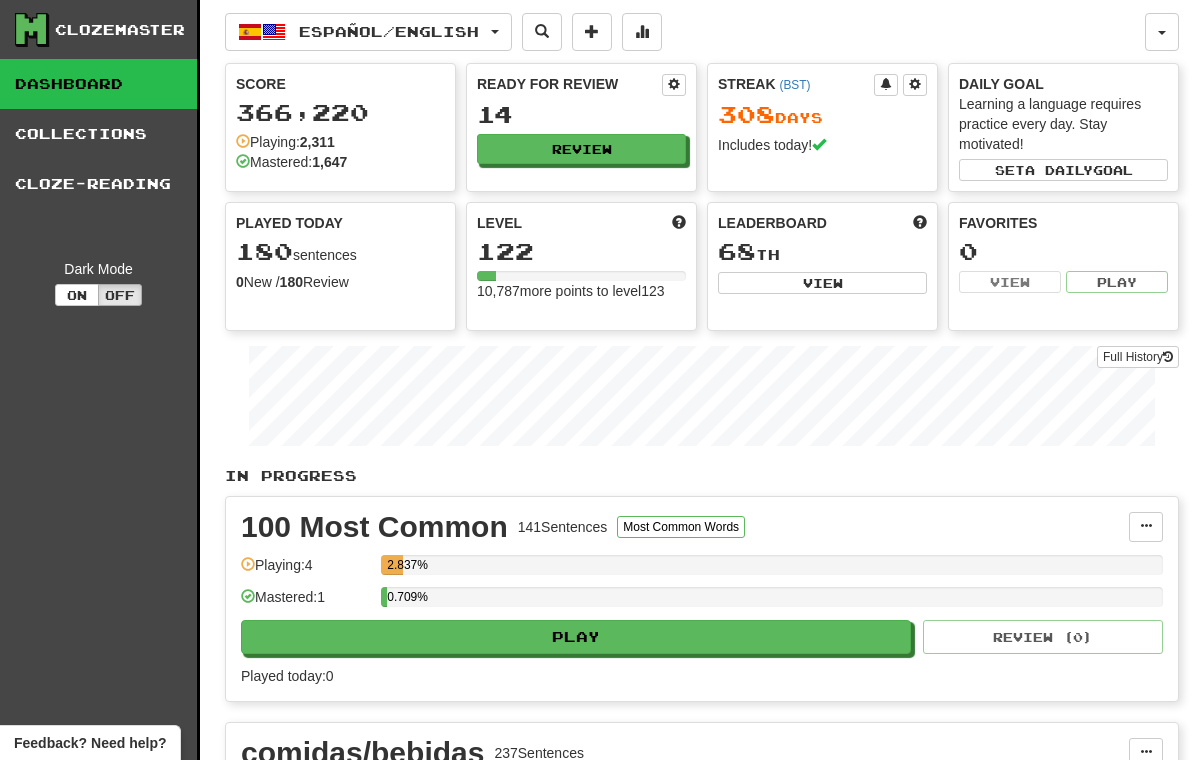 click on "Full History" at bounding box center (1138, 357) 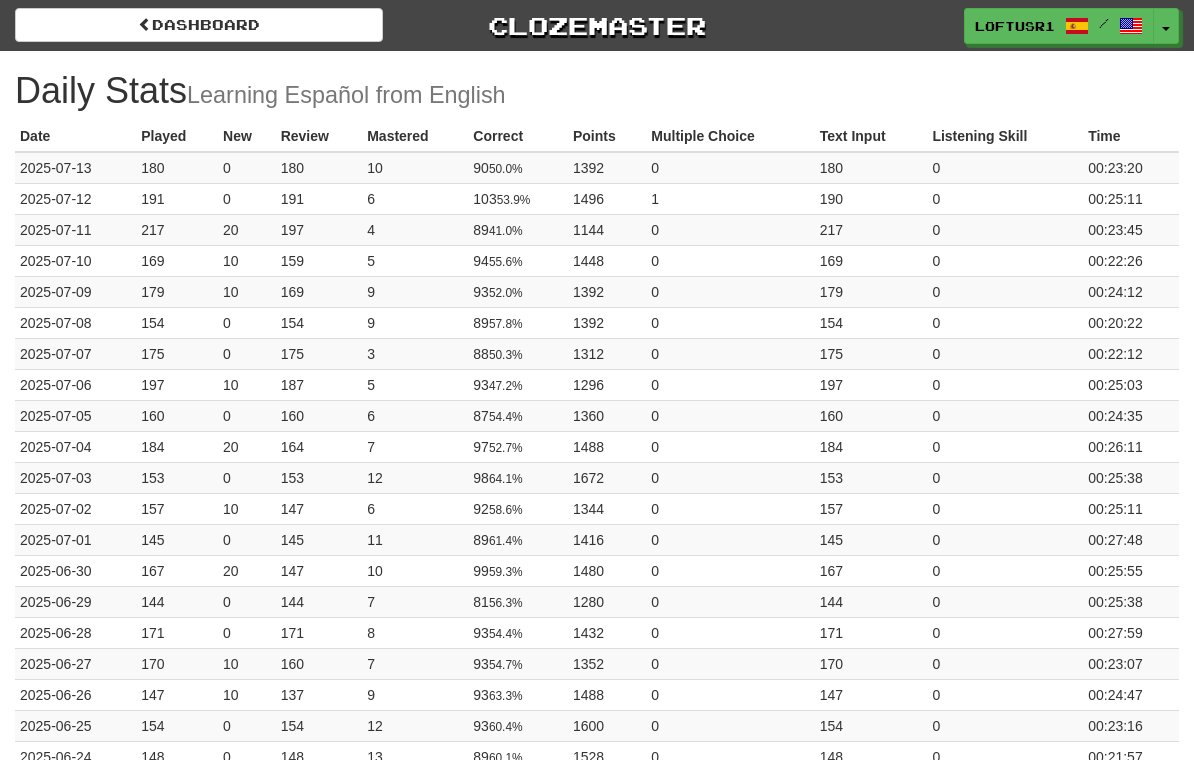 scroll, scrollTop: 0, scrollLeft: 0, axis: both 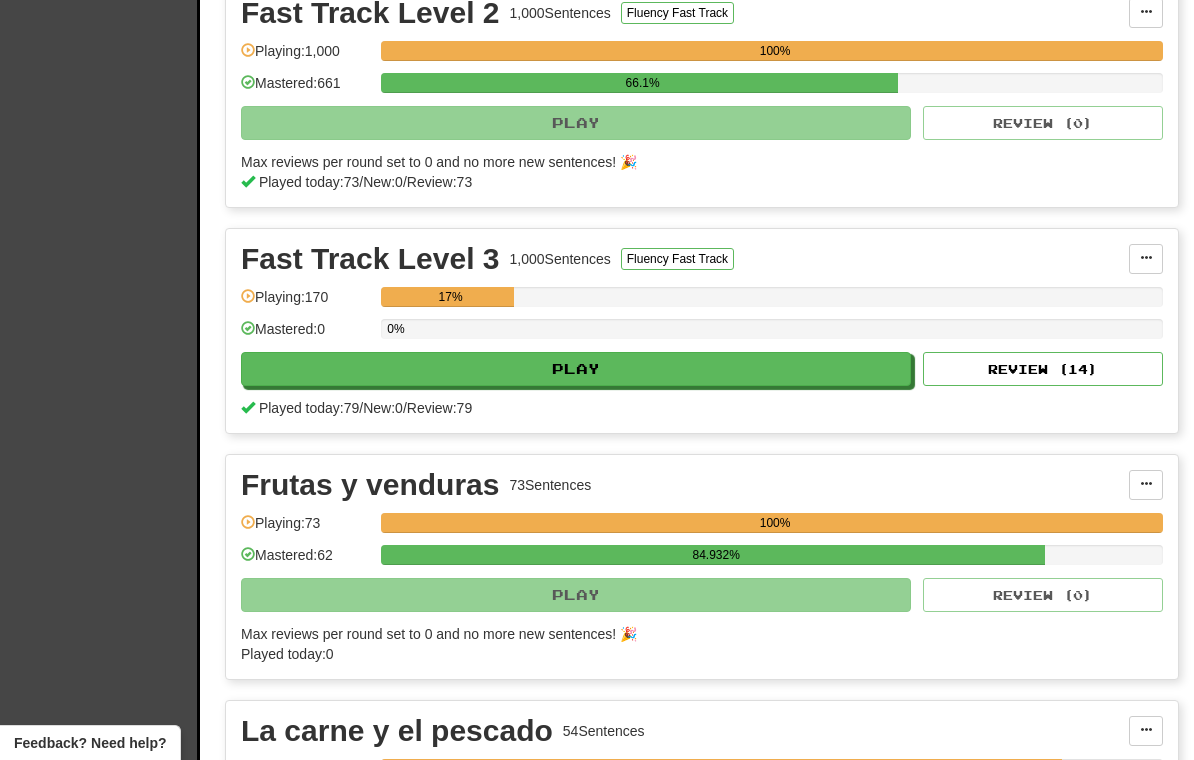 click on "Review ( 14 )" at bounding box center (1043, 369) 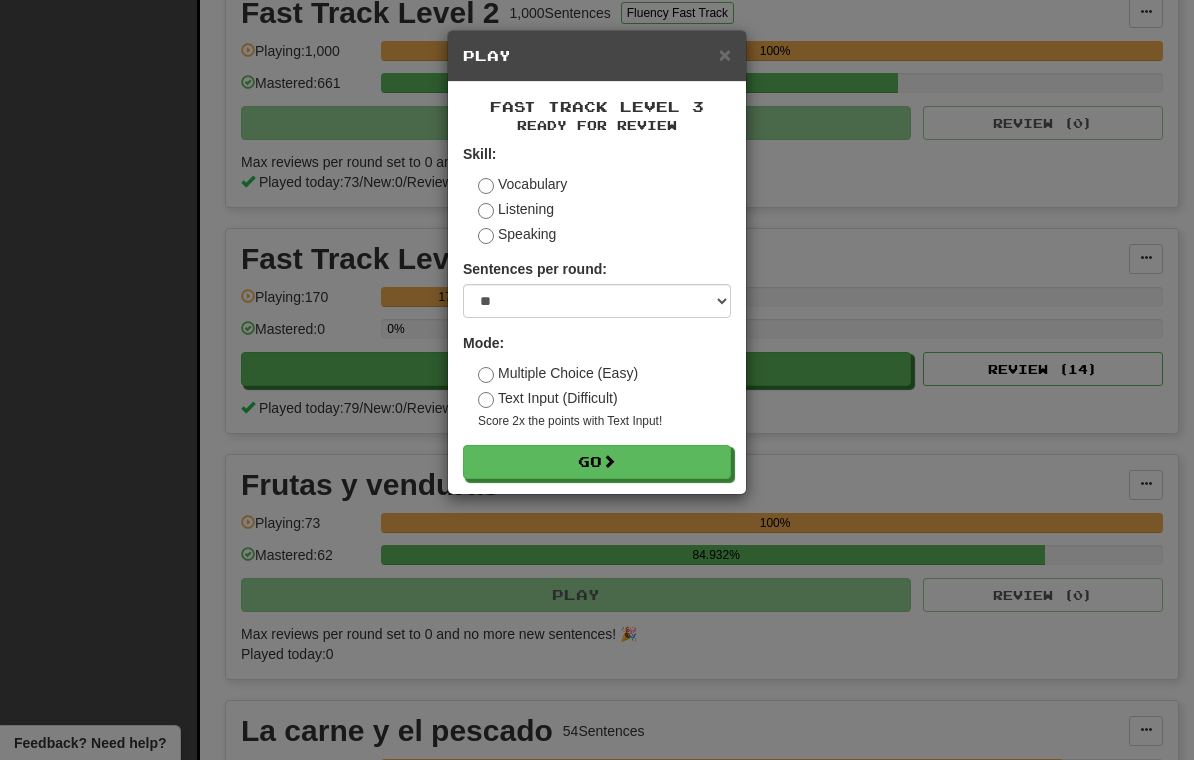 click on "Go" at bounding box center [597, 462] 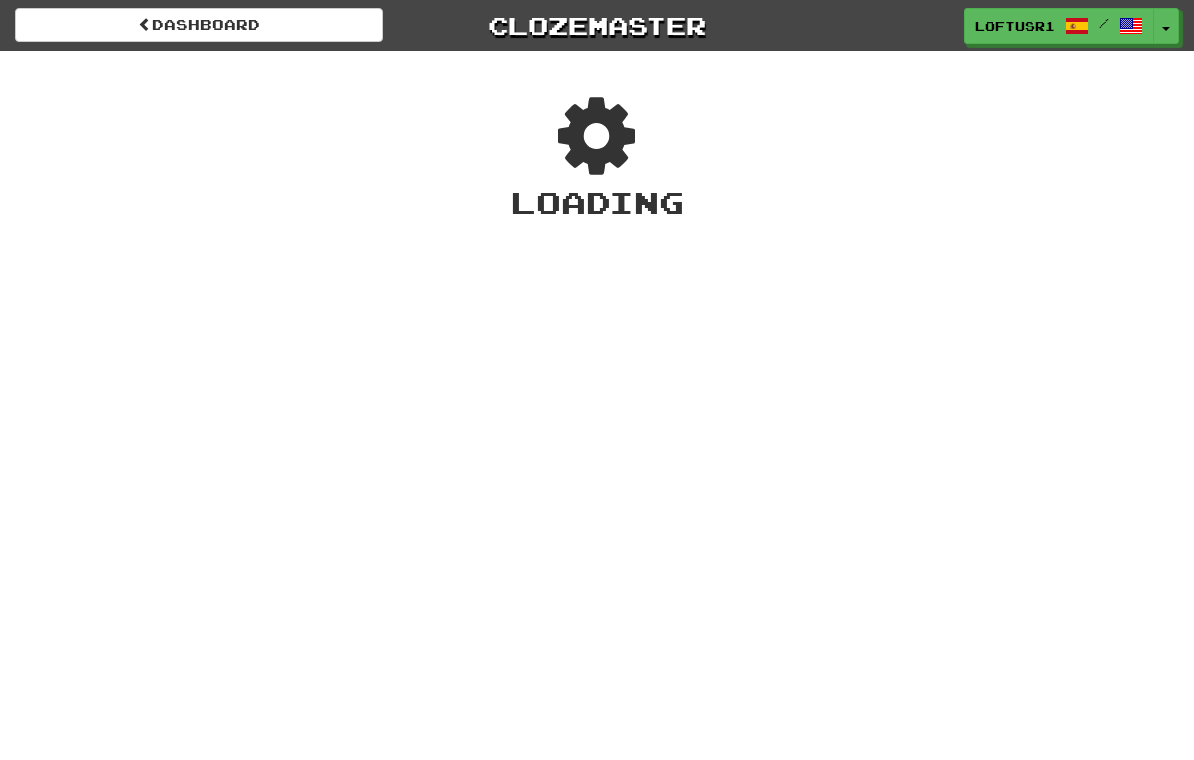 scroll, scrollTop: 0, scrollLeft: 0, axis: both 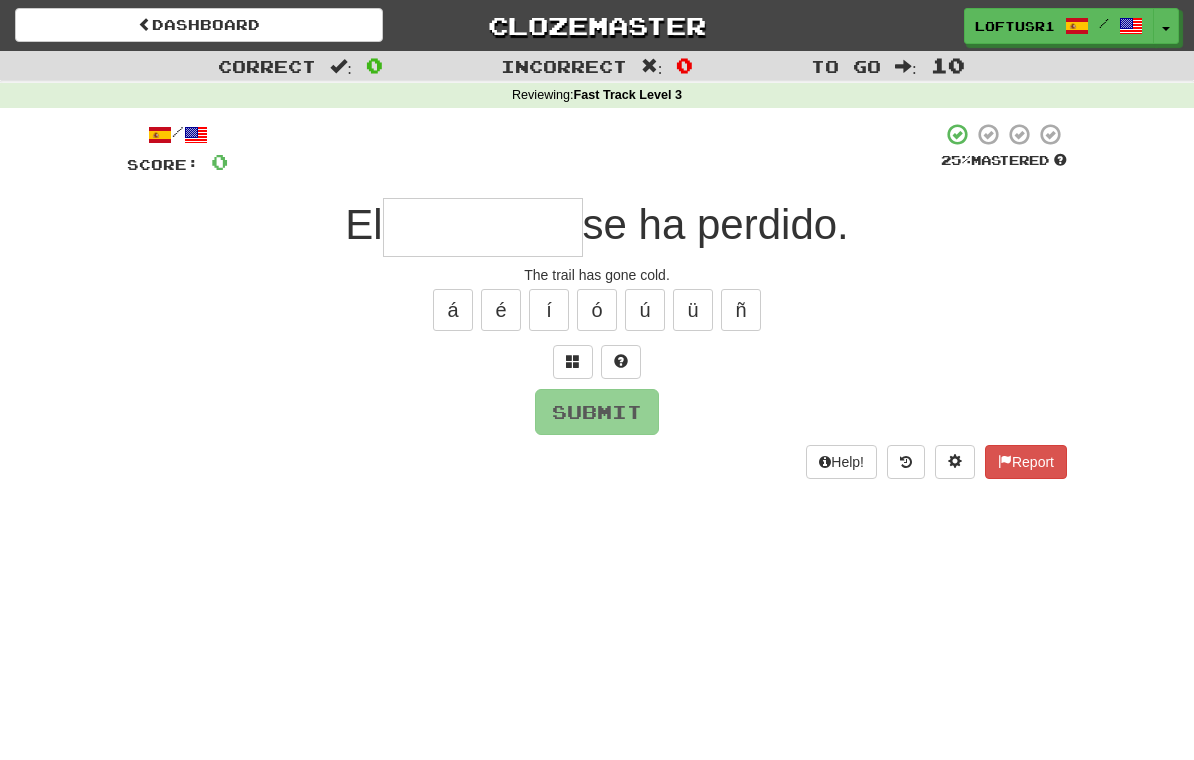 click at bounding box center (483, 227) 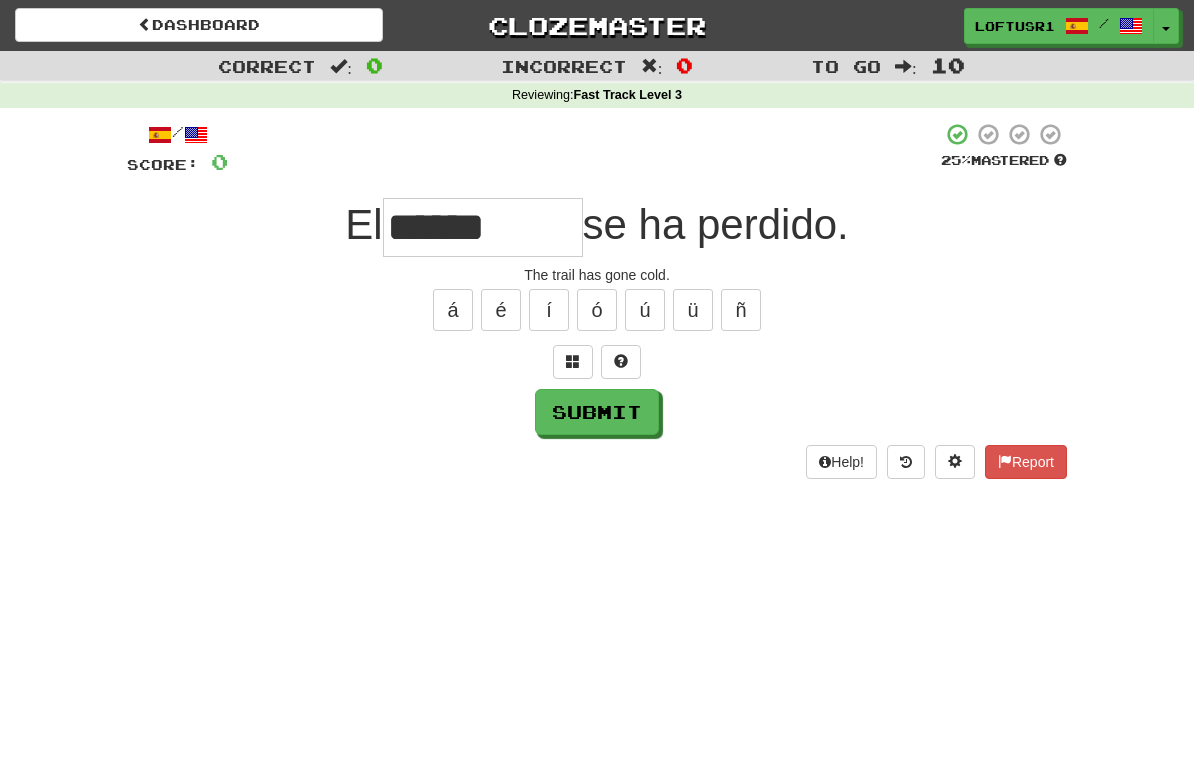type on "******" 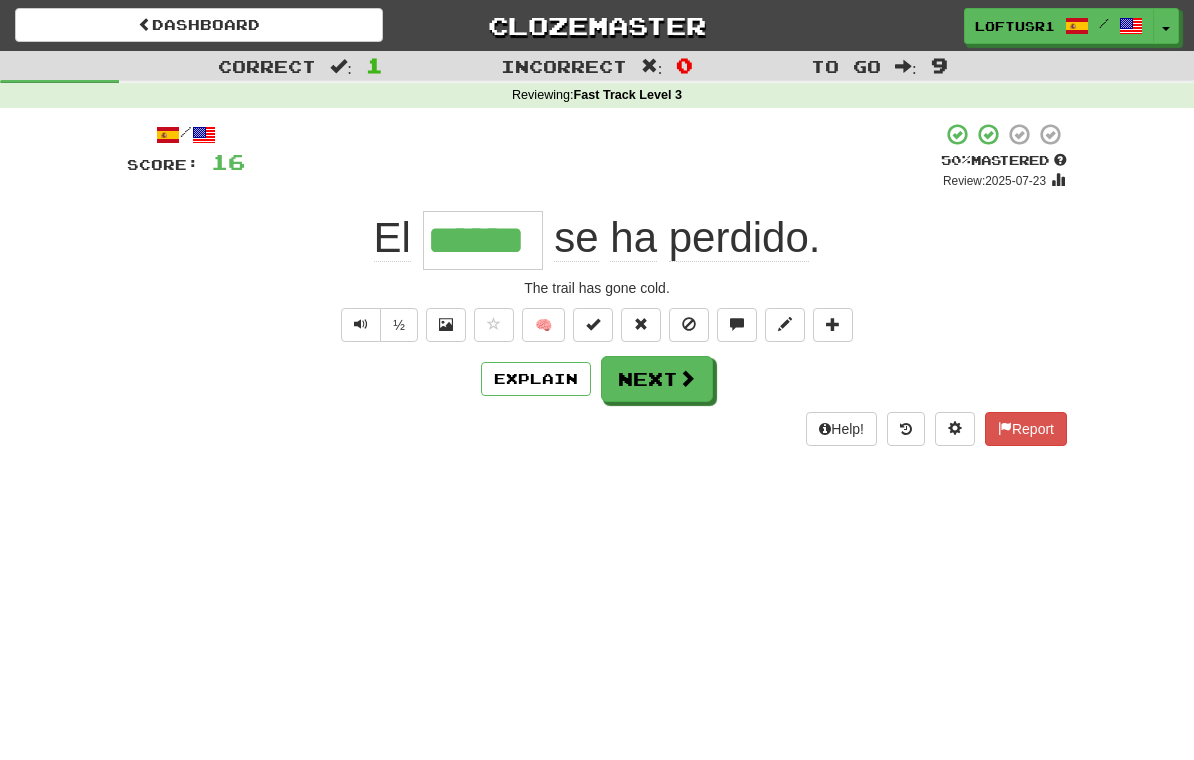 click on "Next" at bounding box center (657, 379) 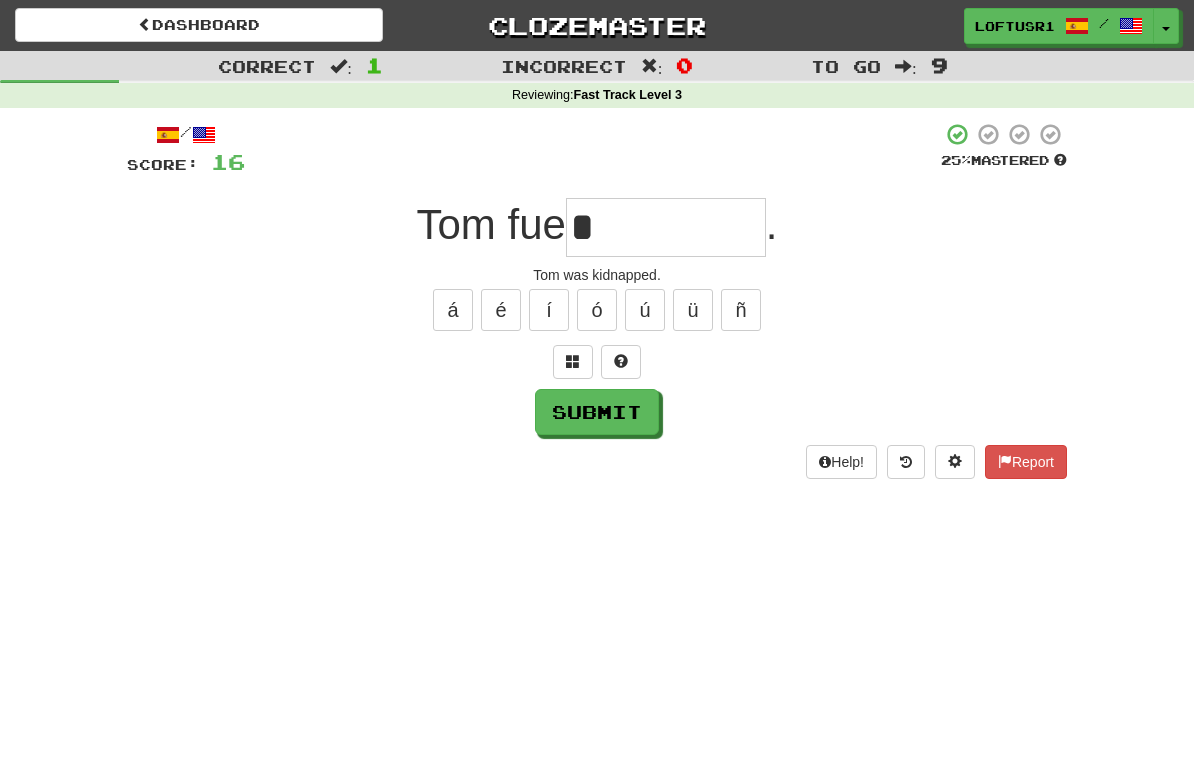 click on "Submit" at bounding box center (597, 412) 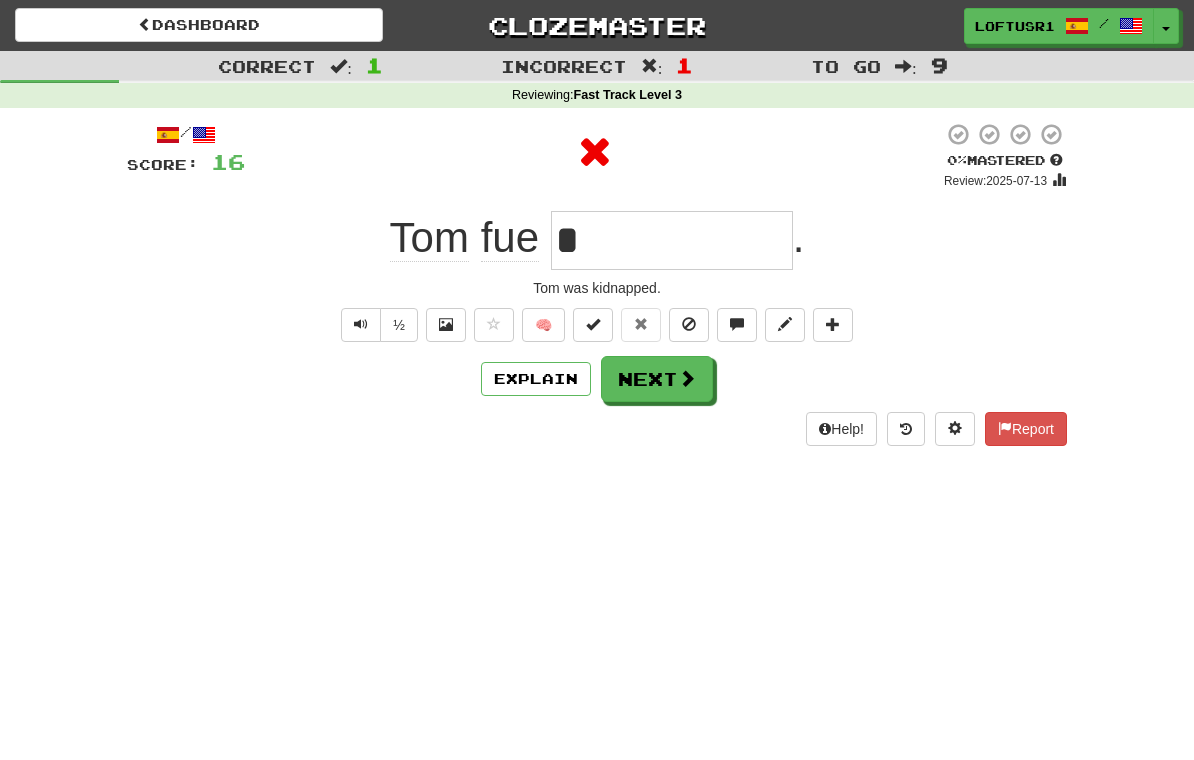 type on "**********" 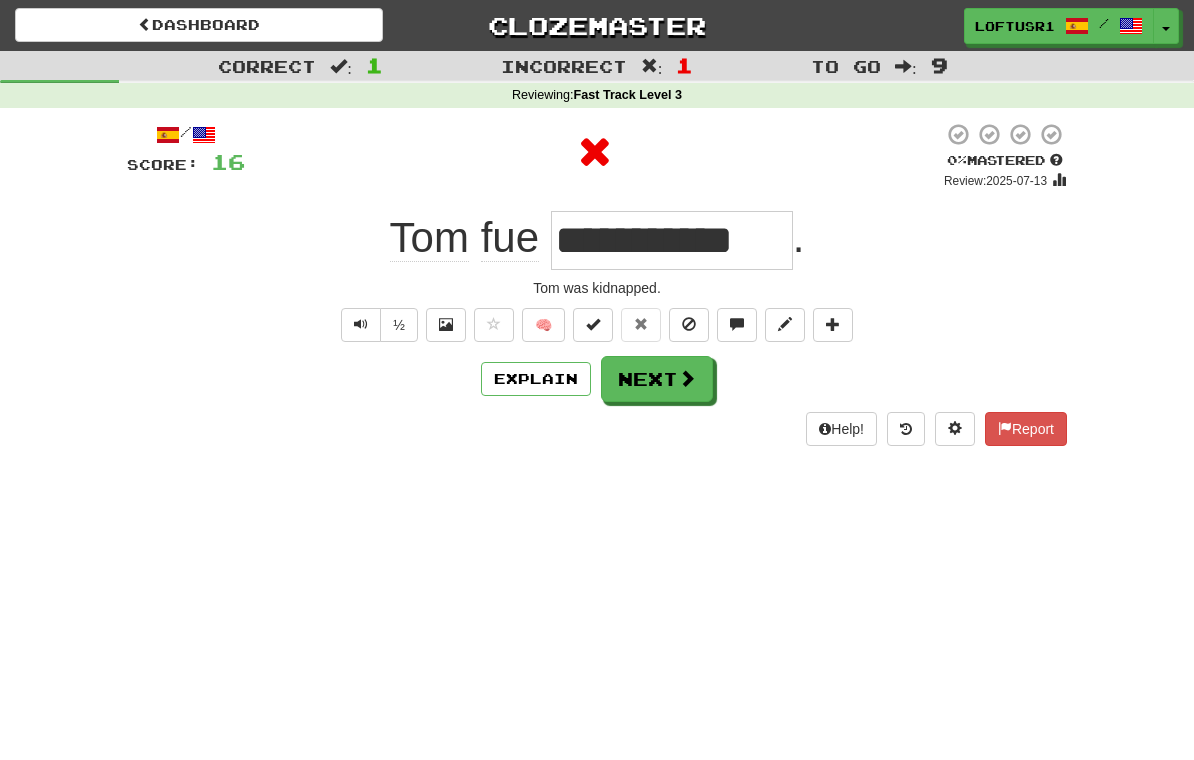 click on "Explain" at bounding box center (536, 379) 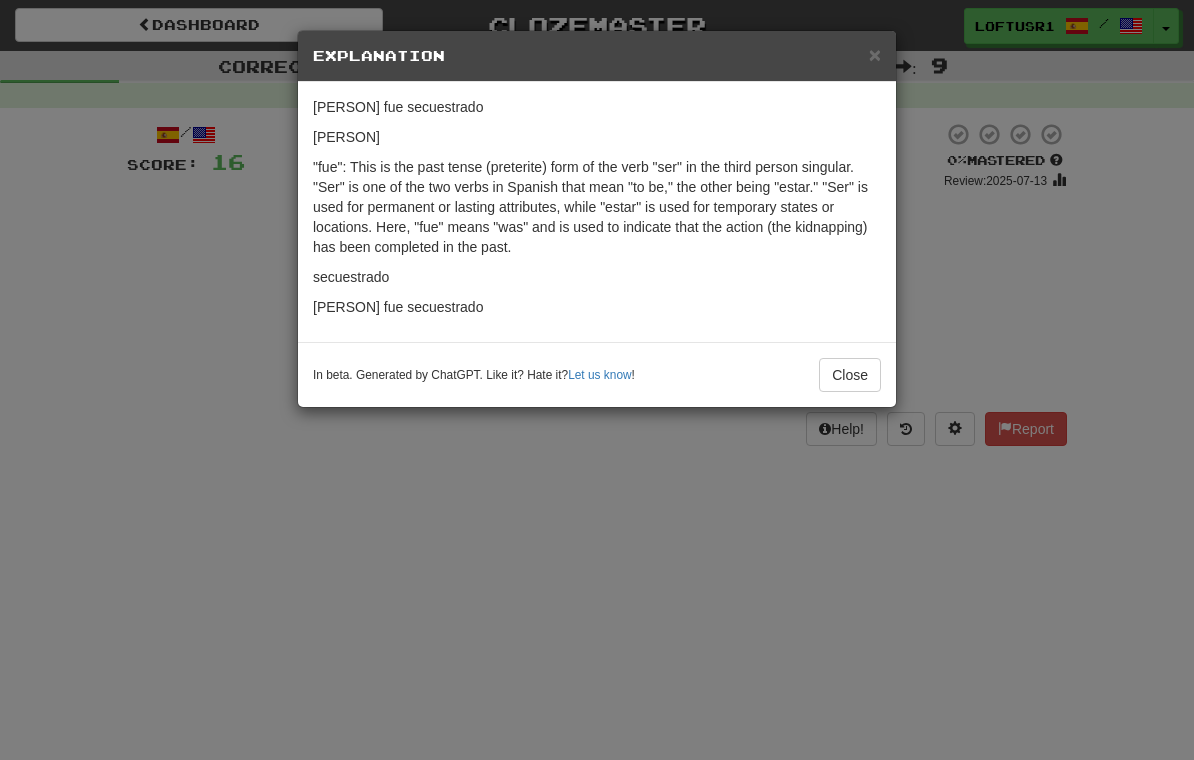 click on "Close" at bounding box center (850, 375) 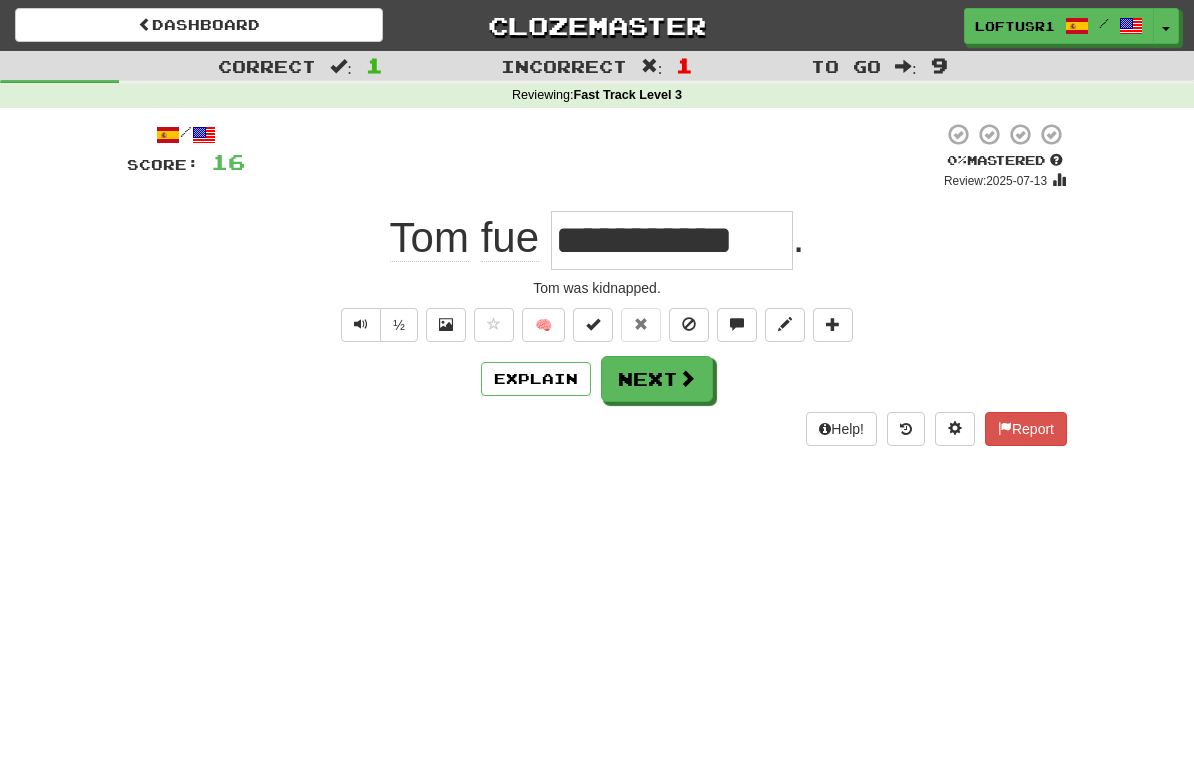 click on "Next" at bounding box center (657, 379) 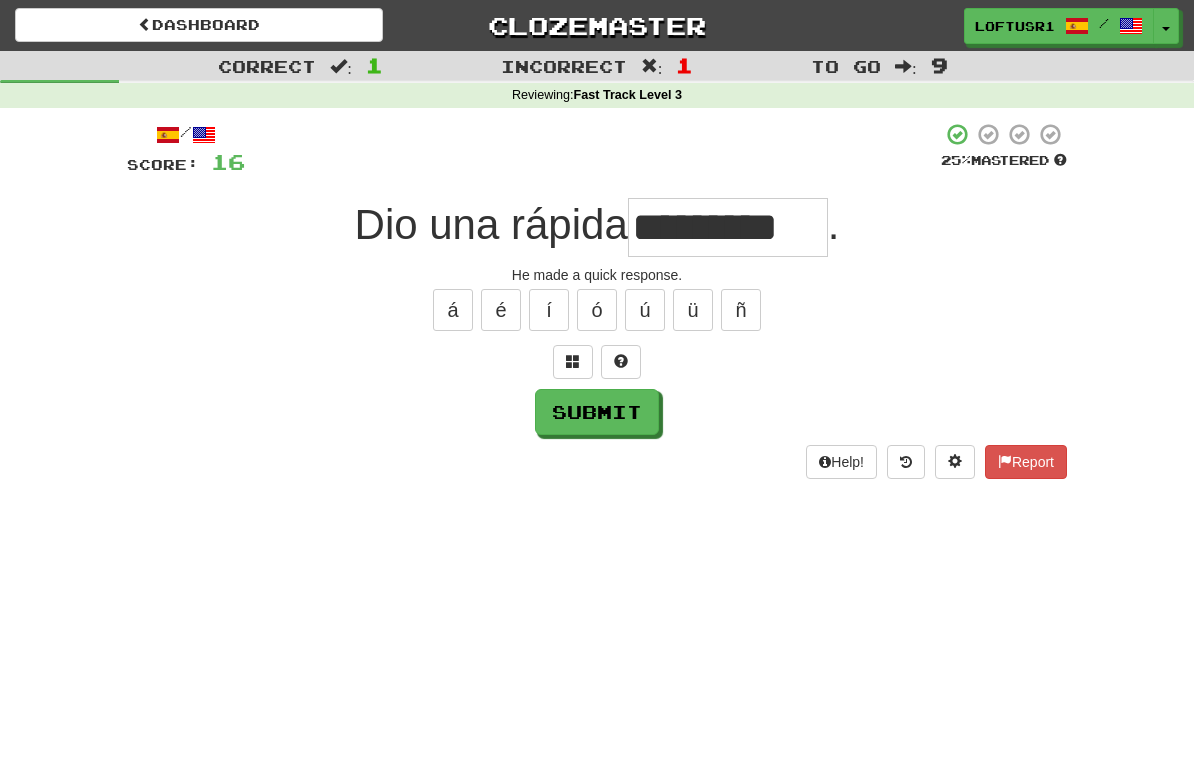 click on "Submit" at bounding box center [597, 412] 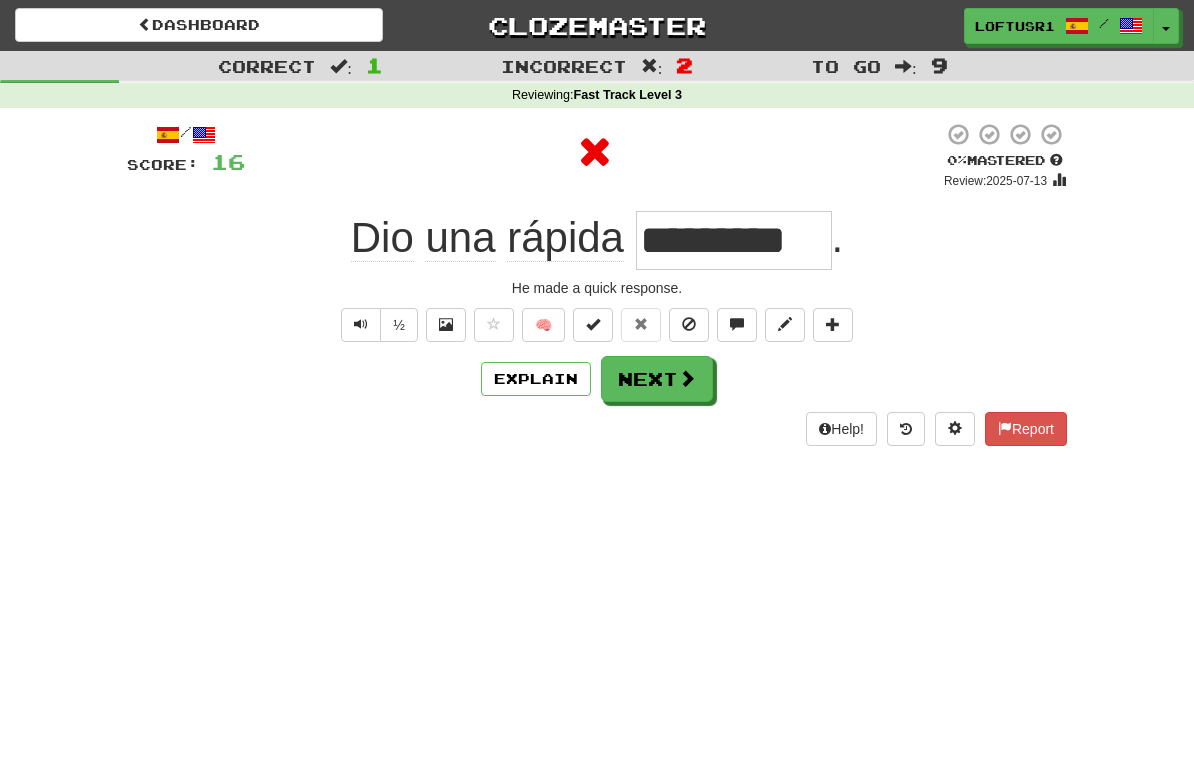 type on "*********" 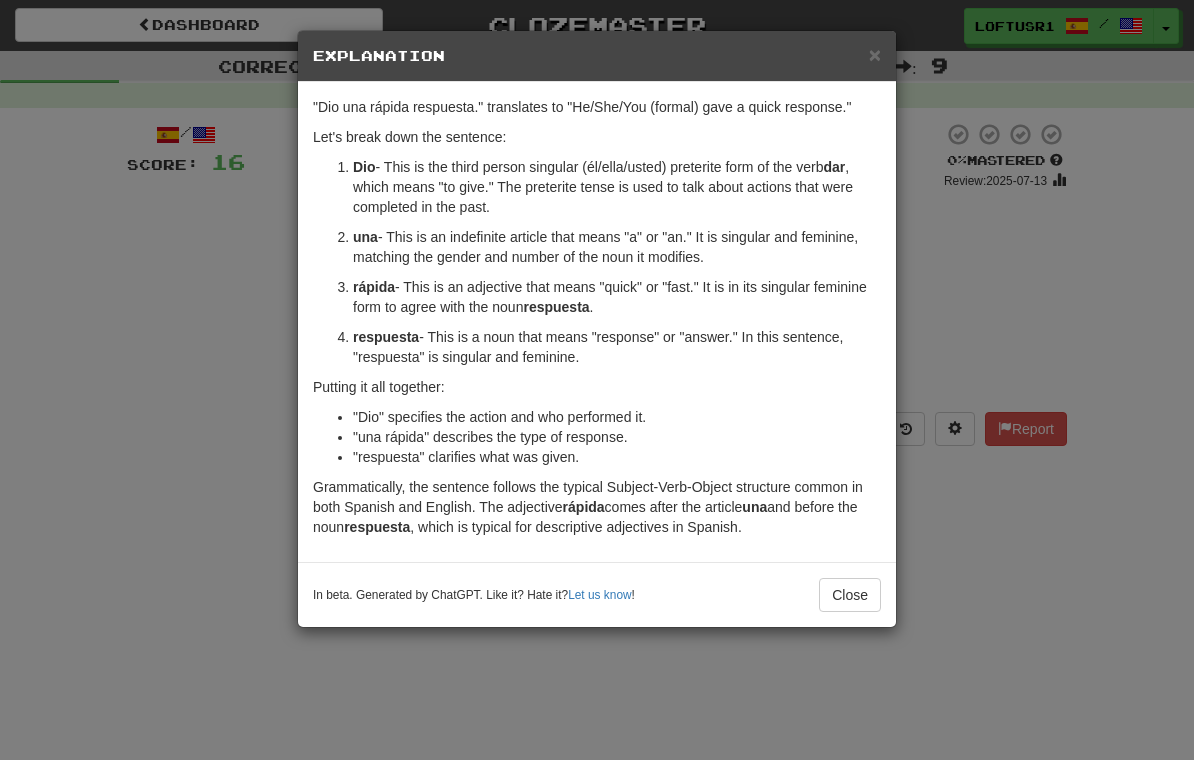 click on "Close" at bounding box center (850, 595) 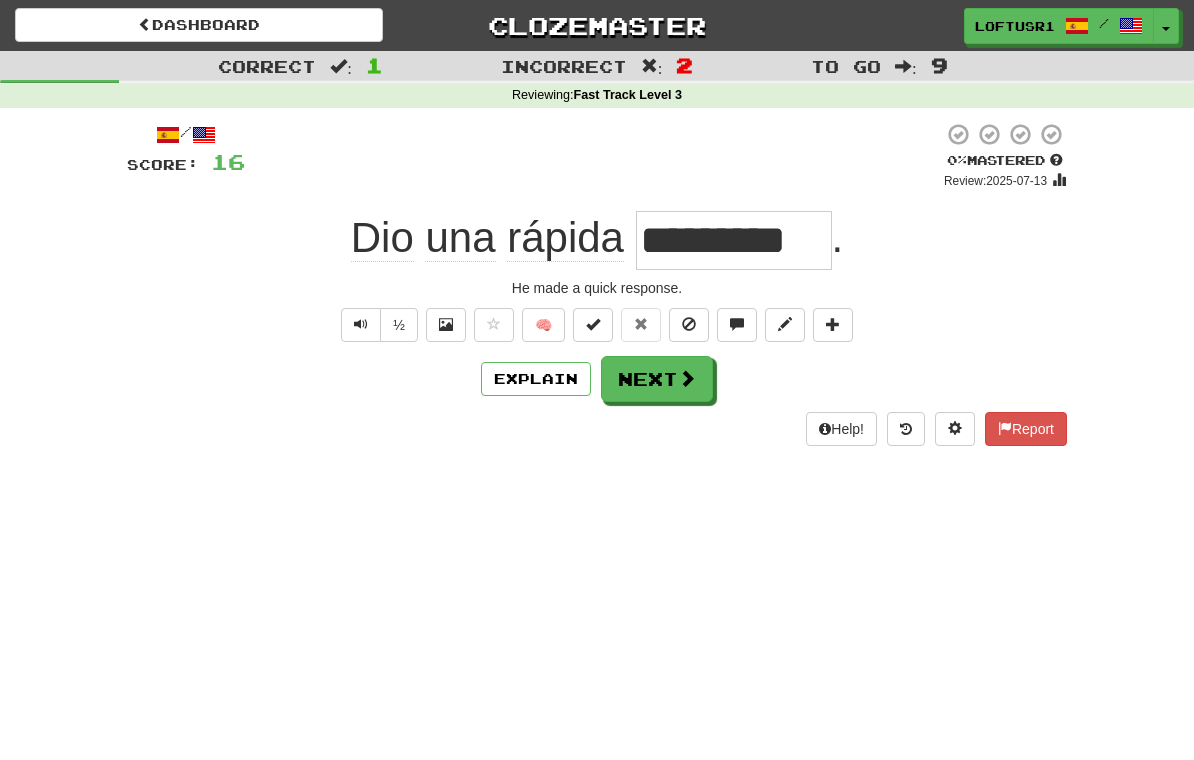 click on "Next" at bounding box center (657, 379) 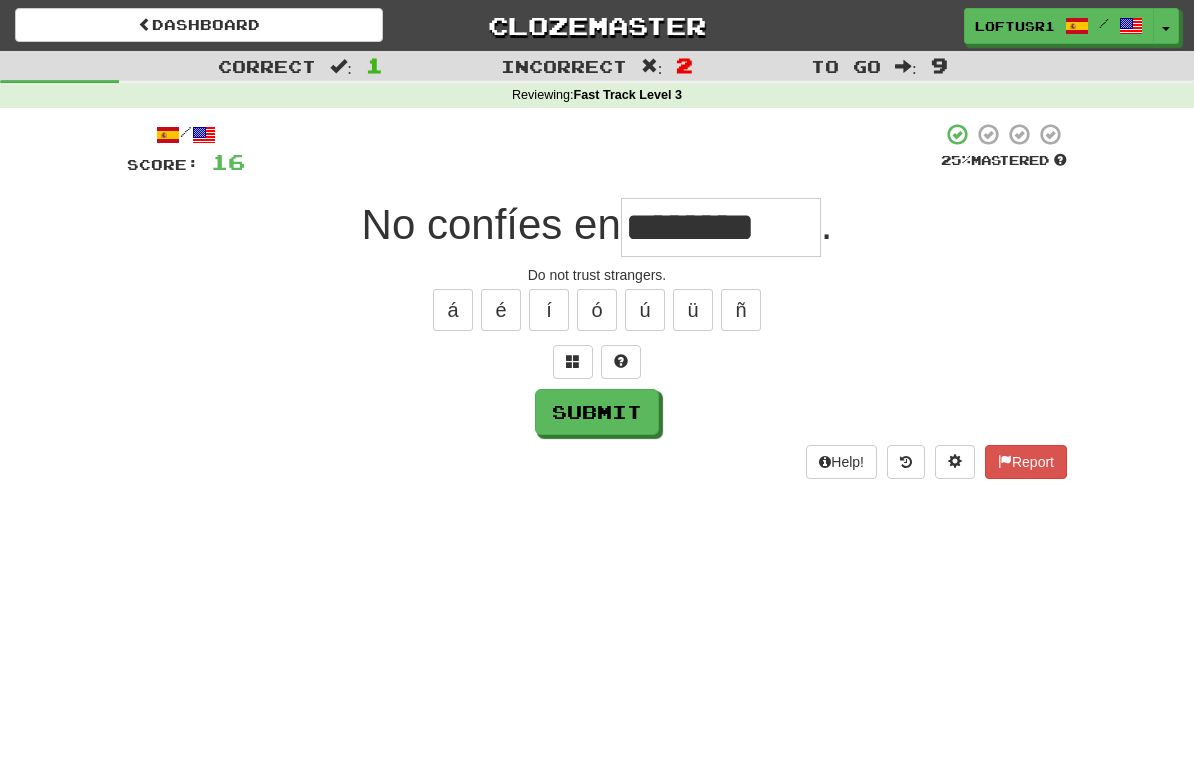 type on "********" 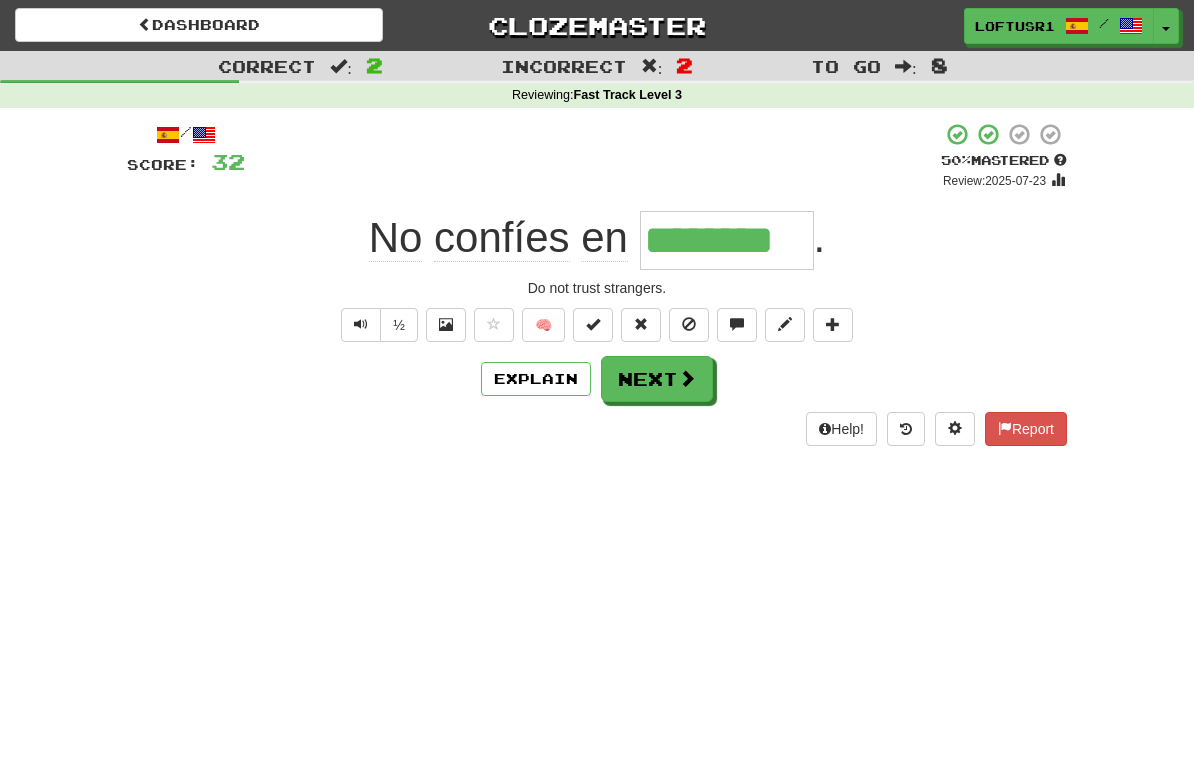 click on "Next" at bounding box center (657, 379) 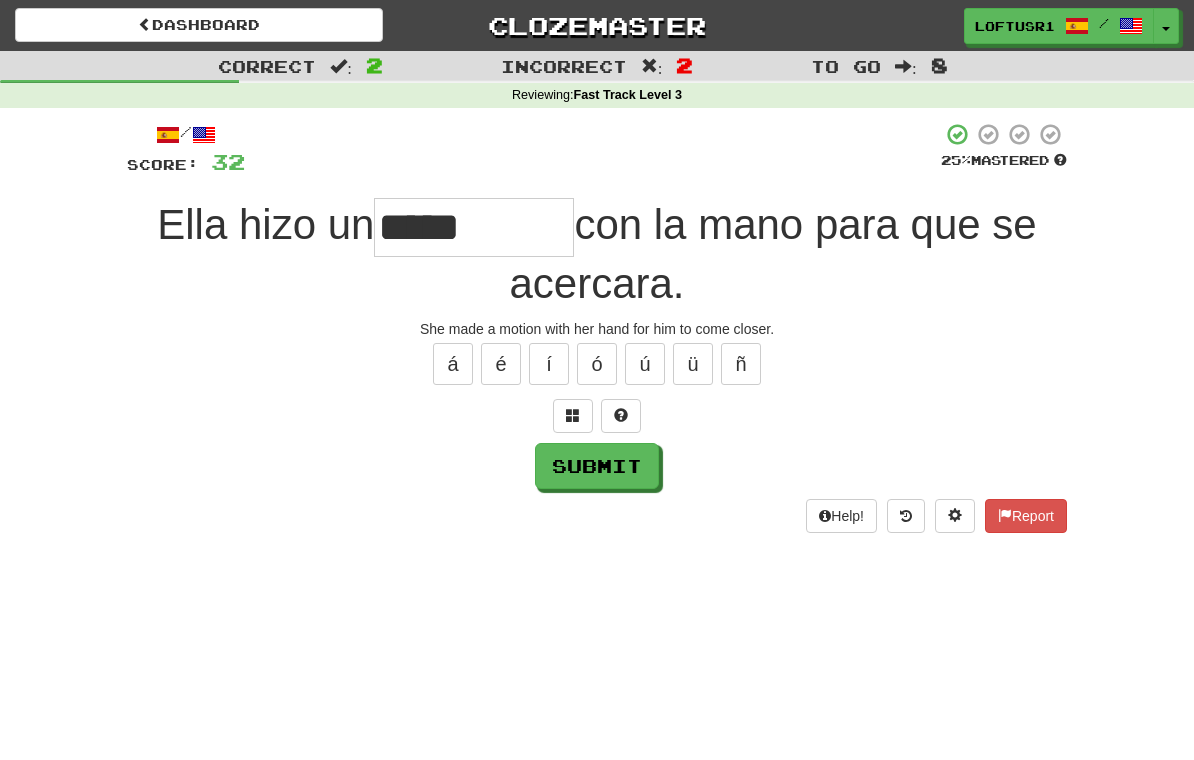 type on "*****" 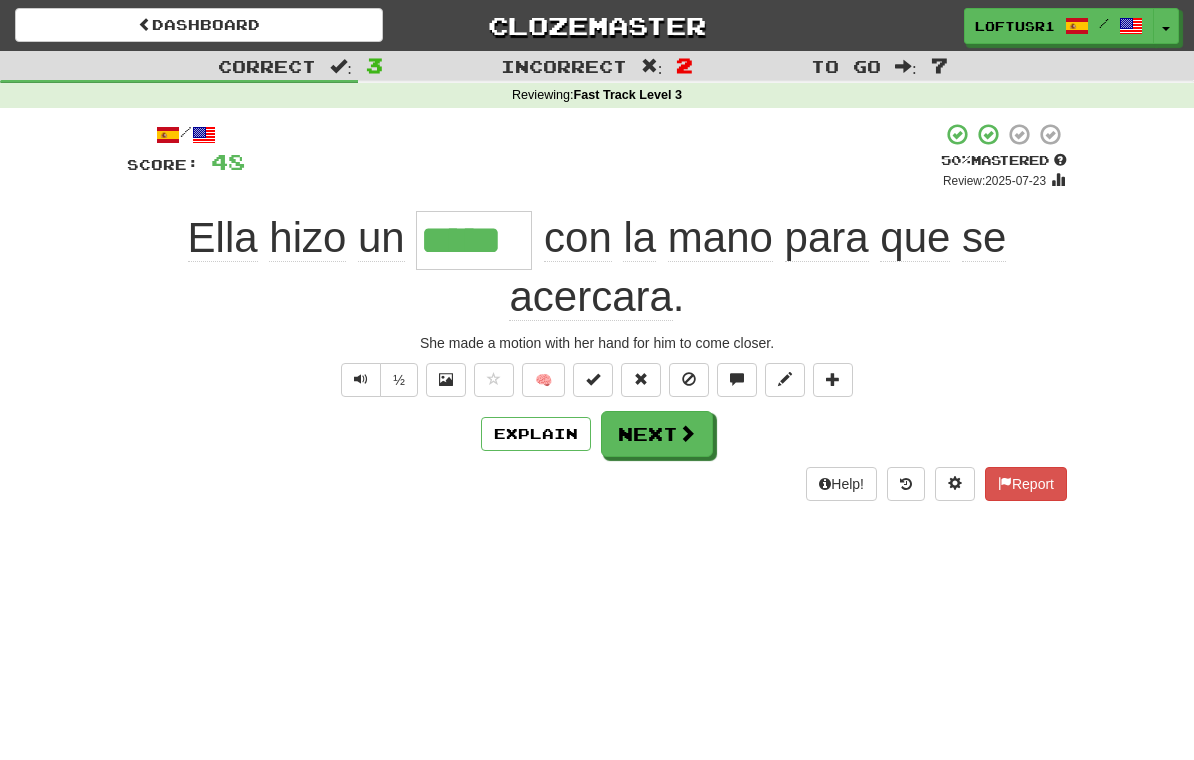 click on "Explain" at bounding box center (536, 434) 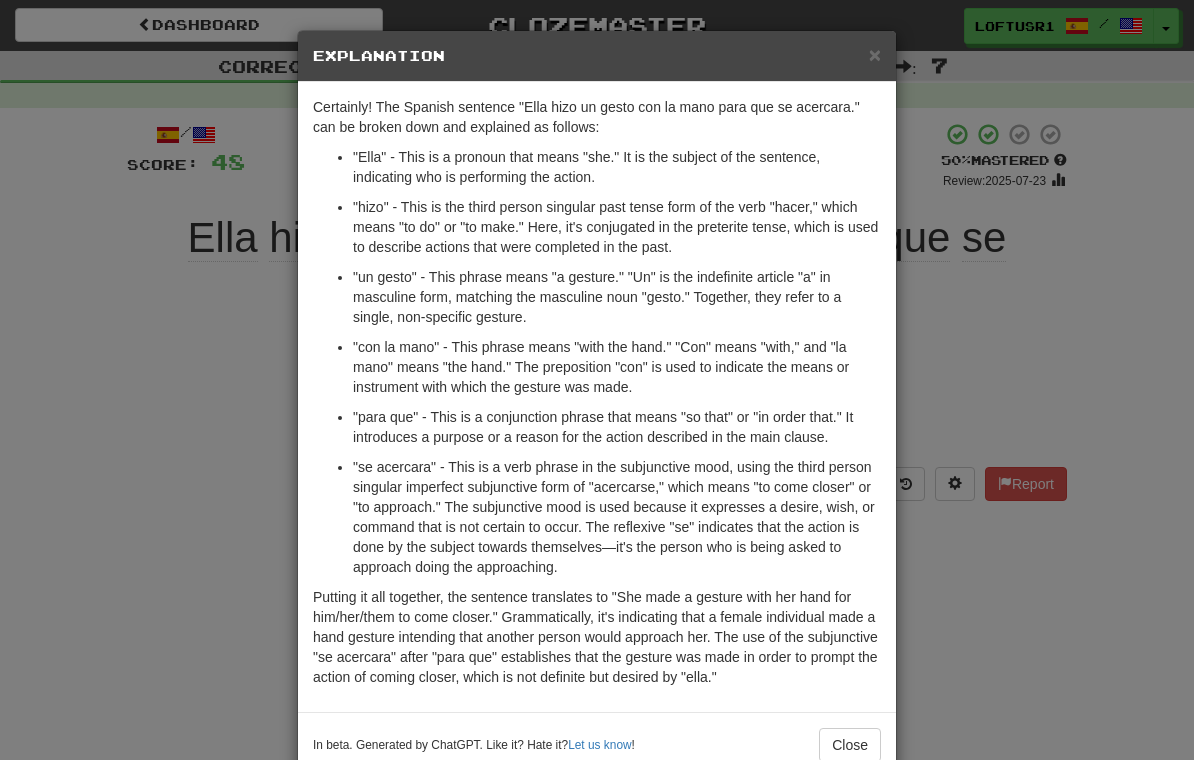 click on "× Explanation Certainly! The Spanish sentence "Ella hizo un gesto con la mano para que se acercara." can be broken down and explained as follows:
"Ella" - This is a pronoun that means "she." It is the subject of the sentence, indicating who is performing the action.
"hizo" - This is the third person singular past tense form of the verb "hacer," which means "to do" or "to make." Here, it's conjugated in the preterite tense, which is used to describe actions that were completed in the past.
"un gesto" - This phrase means "a gesture." "Un" is the indefinite article "a" in masculine form, matching the masculine noun "gesto." Together, they refer to a single, non-specific gesture.
"con la mano" - This phrase means "with the hand." "Con" means "with," and "la mano" means "the hand." The preposition "con" is used to indicate the means or instrument with which the gesture was made.
In beta. Generated by ChatGPT. Like it? Hate it?  Let us know ! Close" at bounding box center [597, 380] 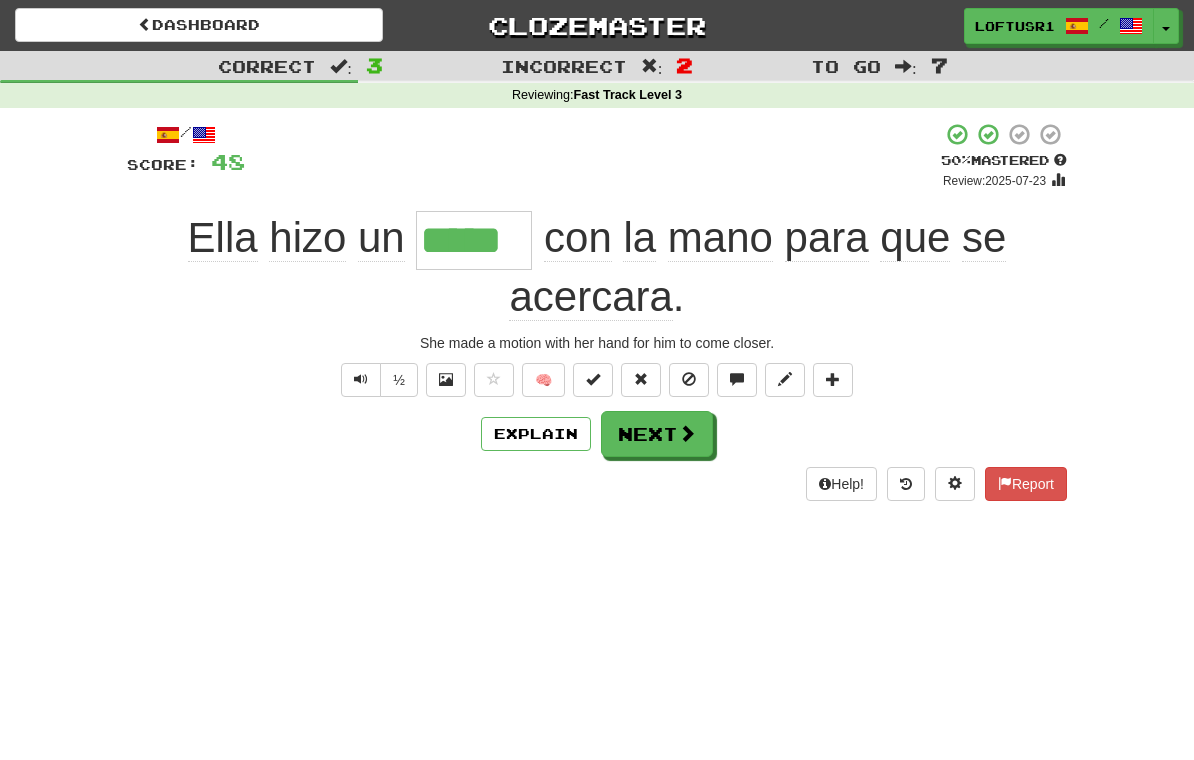 click on "Explain" at bounding box center (536, 434) 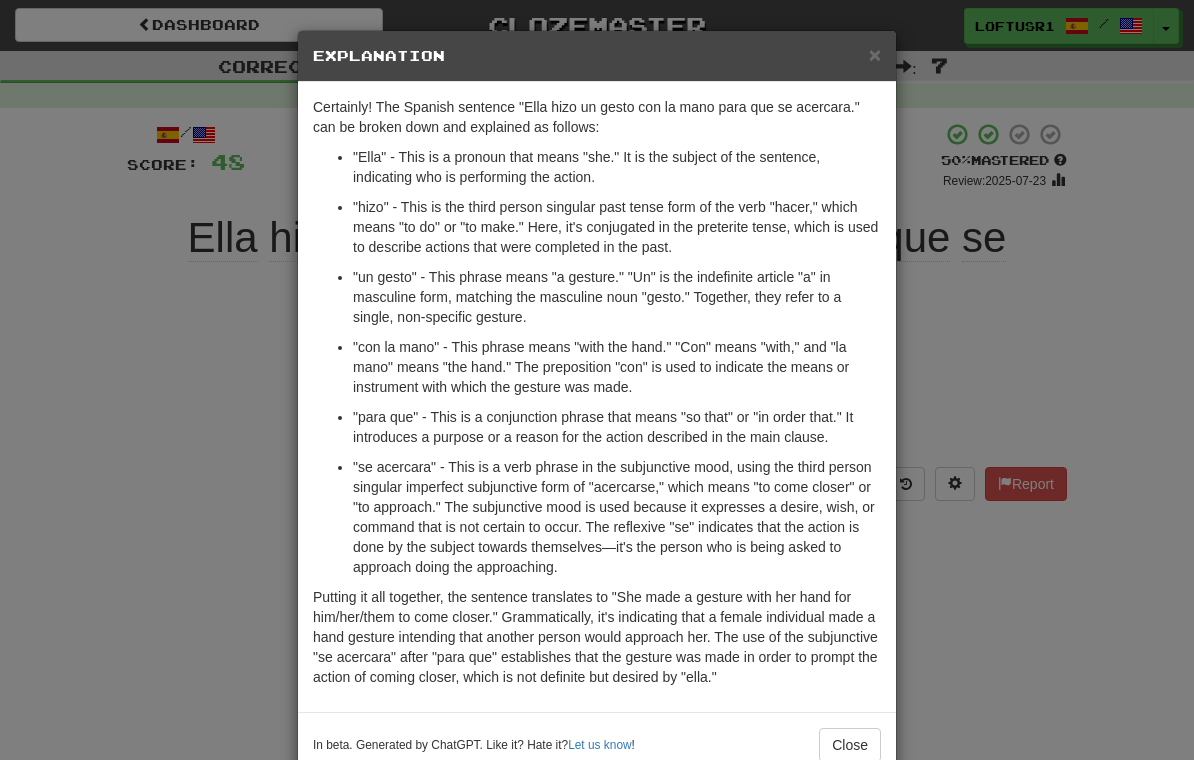 click on "× Explanation Certainly! The Spanish sentence "Ella hizo un gesto con la mano para que se acercara." can be broken down and explained as follows:
"Ella" - This is a pronoun that means "she." It is the subject of the sentence, indicating who is performing the action.
"hizo" - This is the third person singular past tense form of the verb "hacer," which means "to do" or "to make." Here, it's conjugated in the preterite tense, which is used to describe actions that were completed in the past.
"un gesto" - This phrase means "a gesture." "Un" is the indefinite article "a" in masculine form, matching the masculine noun "gesto." Together, they refer to a single, non-specific gesture.
"con la mano" - This phrase means "with the hand." "Con" means "with," and "la mano" means "the hand." The preposition "con" is used to indicate the means or instrument with which the gesture was made.
In beta. Generated by ChatGPT. Like it? Hate it?  Let us know ! Close" at bounding box center (597, 380) 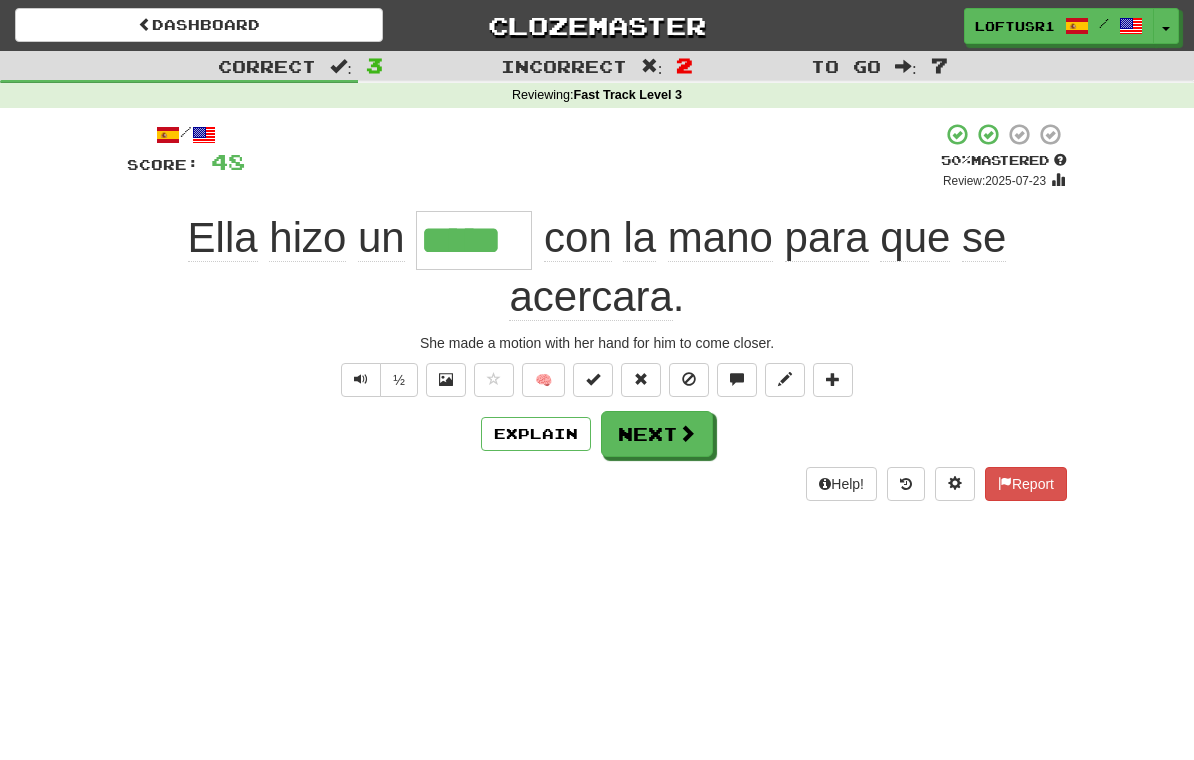 click on "Explain" at bounding box center [536, 434] 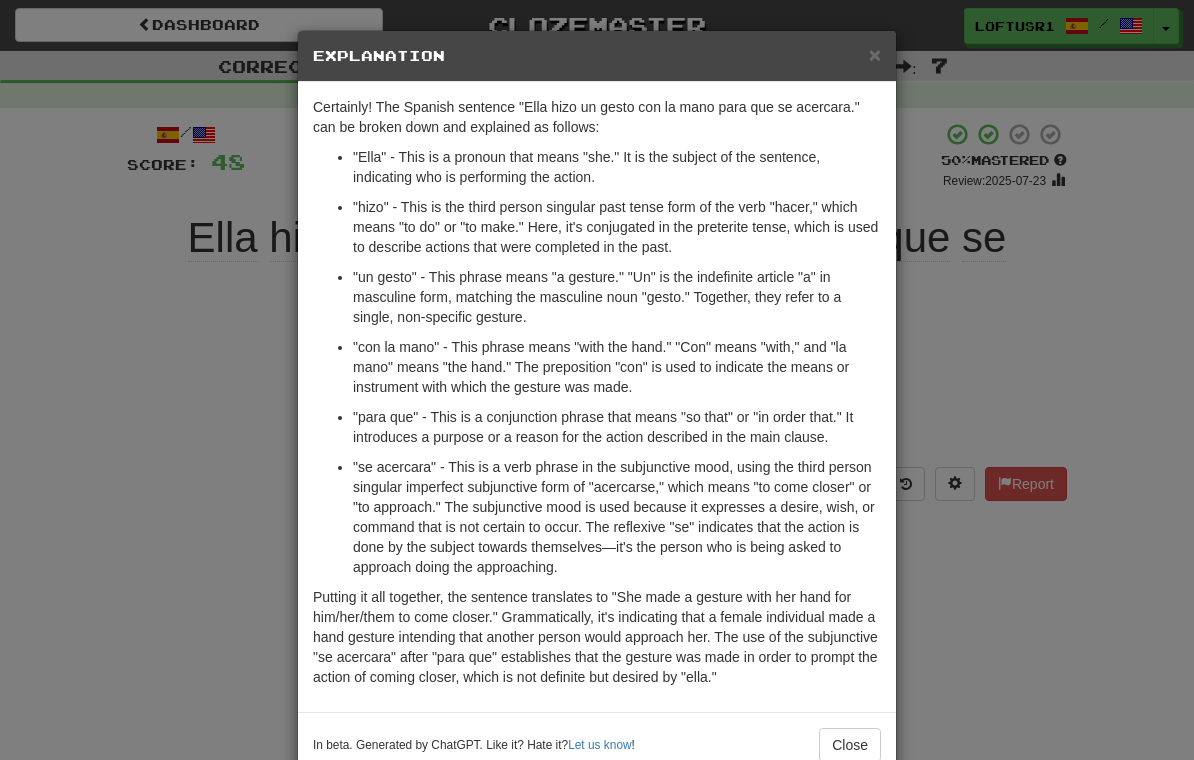 click on "× Explanation Certainly! The Spanish sentence "Ella hizo un gesto con la mano para que se acercara." can be broken down and explained as follows:
"Ella" - This is a pronoun that means "she." It is the subject of the sentence, indicating who is performing the action.
"hizo" - This is the third person singular past tense form of the verb "hacer," which means "to do" or "to make." Here, it's conjugated in the preterite tense, which is used to describe actions that were completed in the past.
"un gesto" - This phrase means "a gesture." "Un" is the indefinite article "a" in masculine form, matching the masculine noun "gesto." Together, they refer to a single, non-specific gesture.
"con la mano" - This phrase means "with the hand." "Con" means "with," and "la mano" means "the hand." The preposition "con" is used to indicate the means or instrument with which the gesture was made.
In beta. Generated by ChatGPT. Like it? Hate it?  Let us know ! Close" at bounding box center (597, 380) 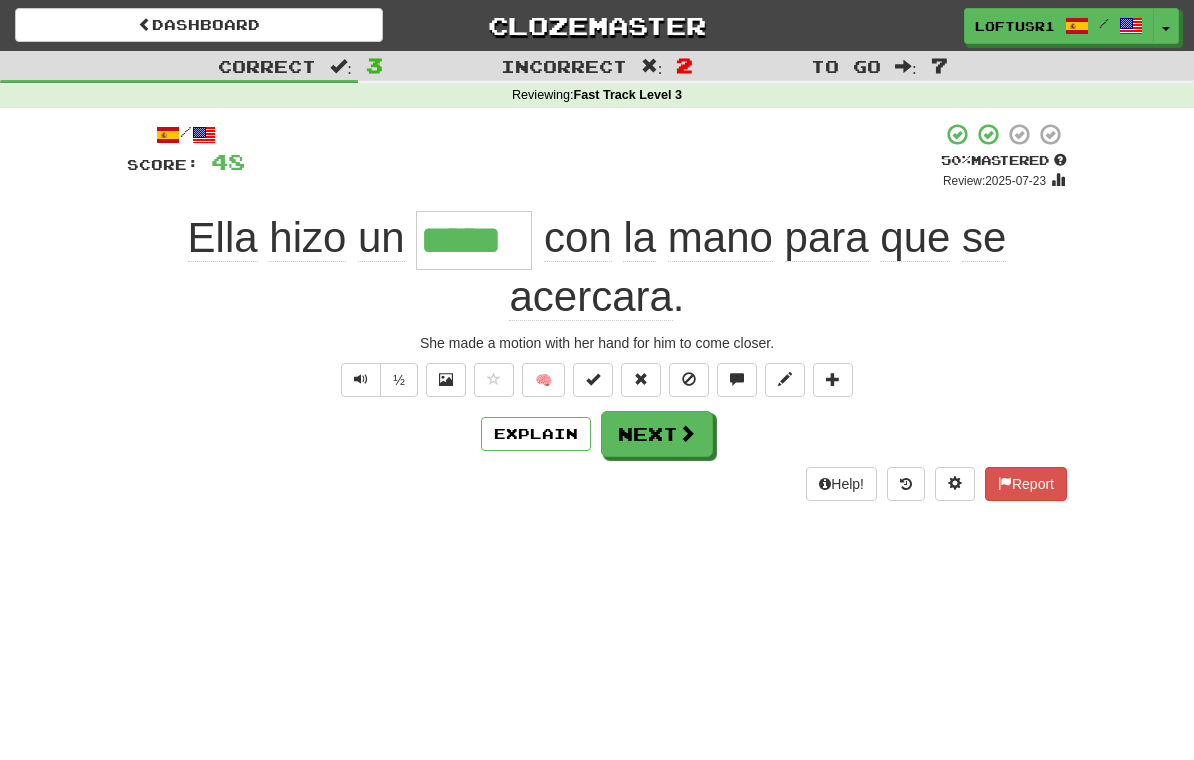click on "Next" at bounding box center (657, 434) 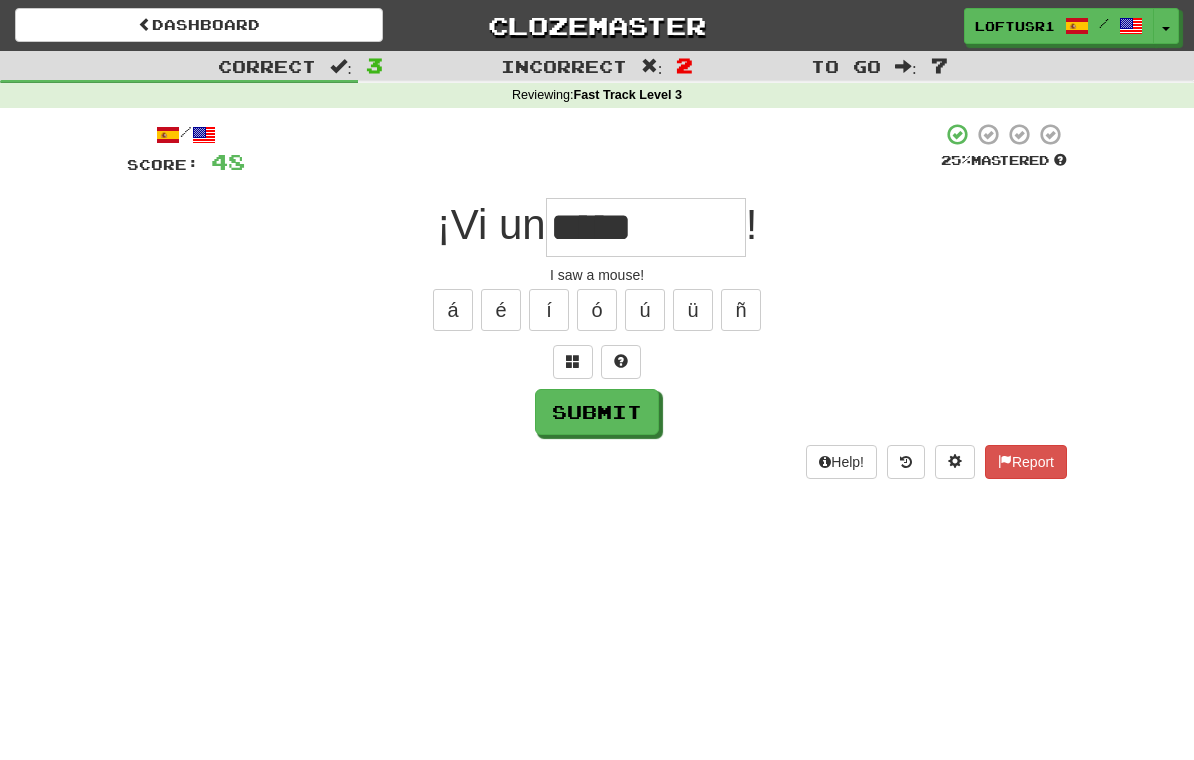 type on "*****" 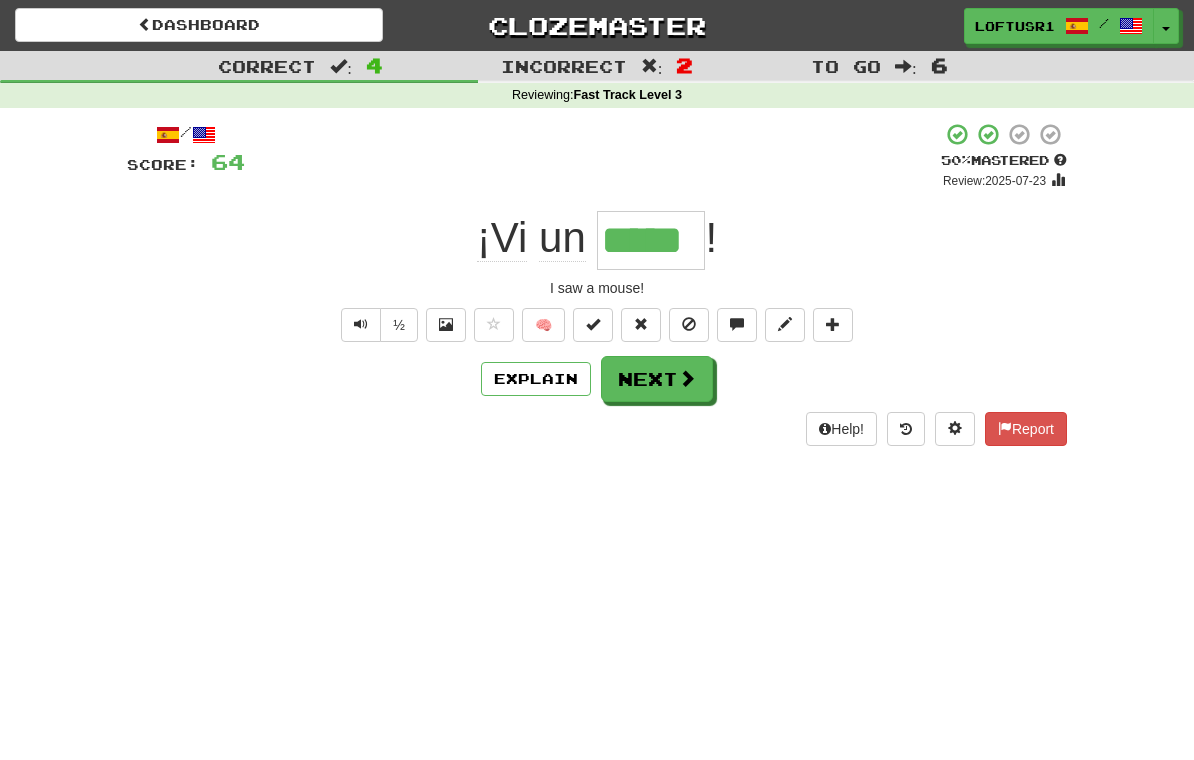 click on "Help!  Report" at bounding box center [597, 429] 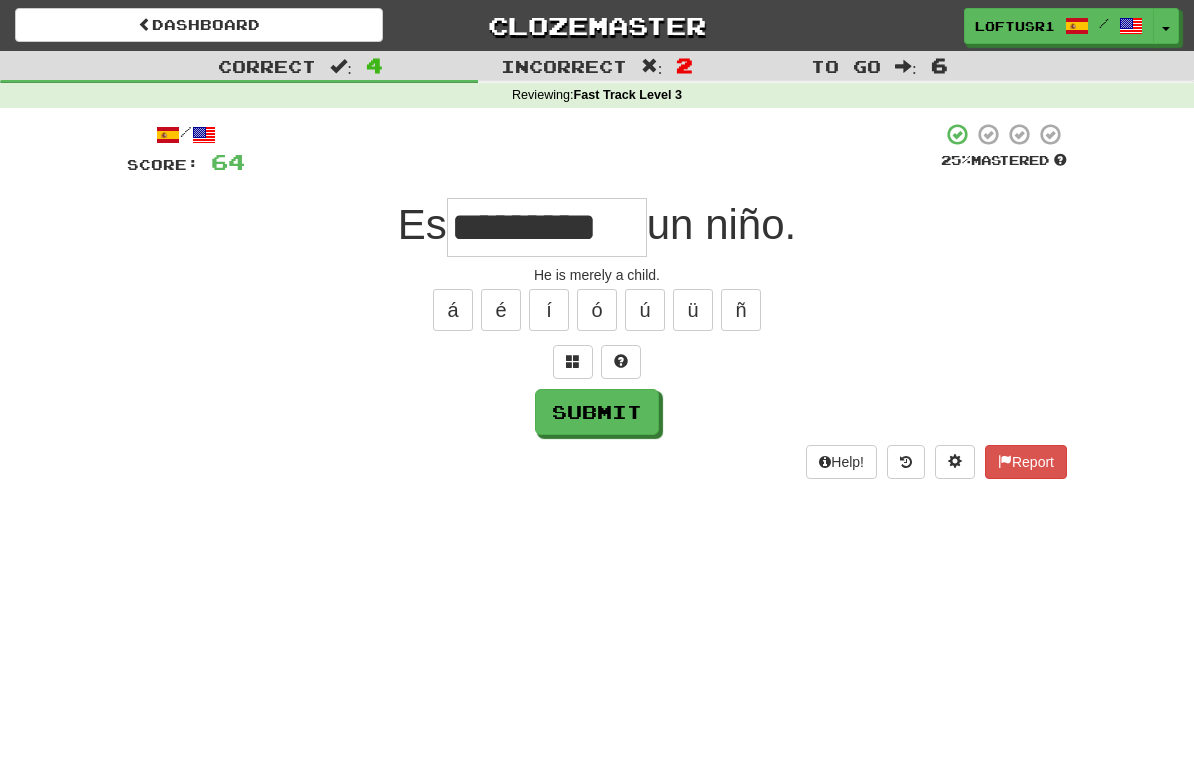 click on "Submit" at bounding box center [597, 412] 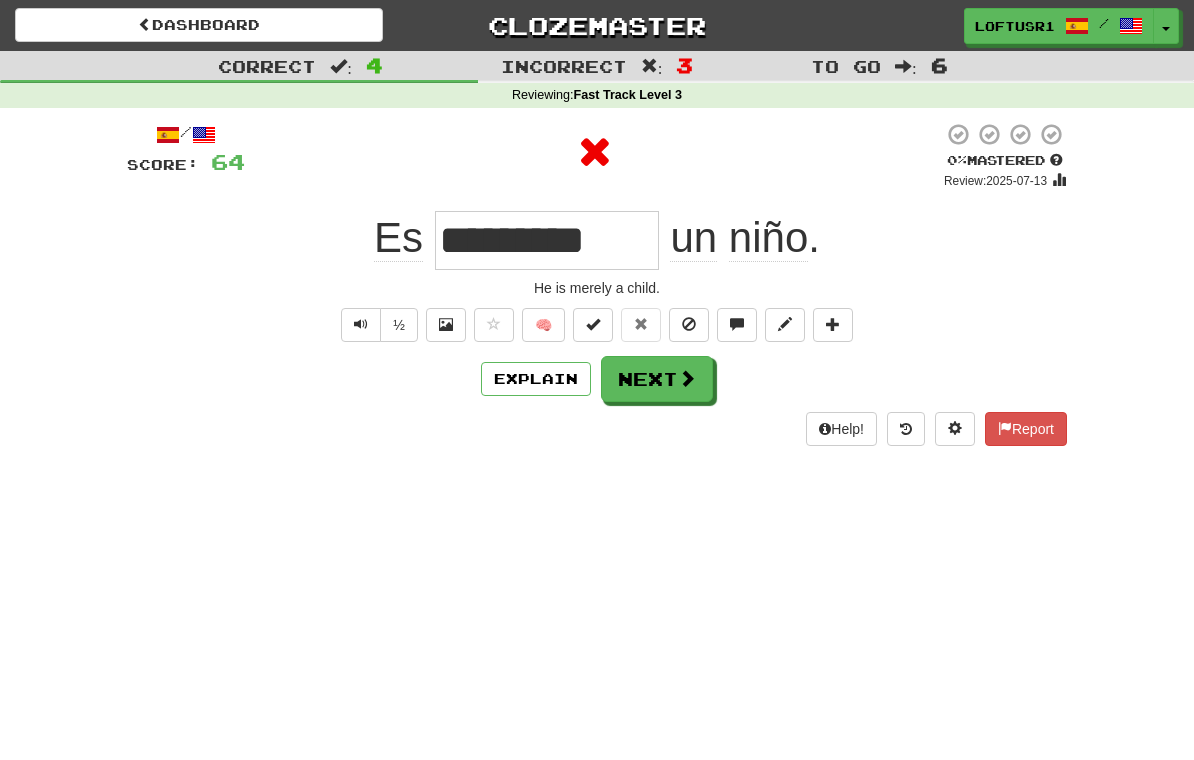 click at bounding box center (687, 378) 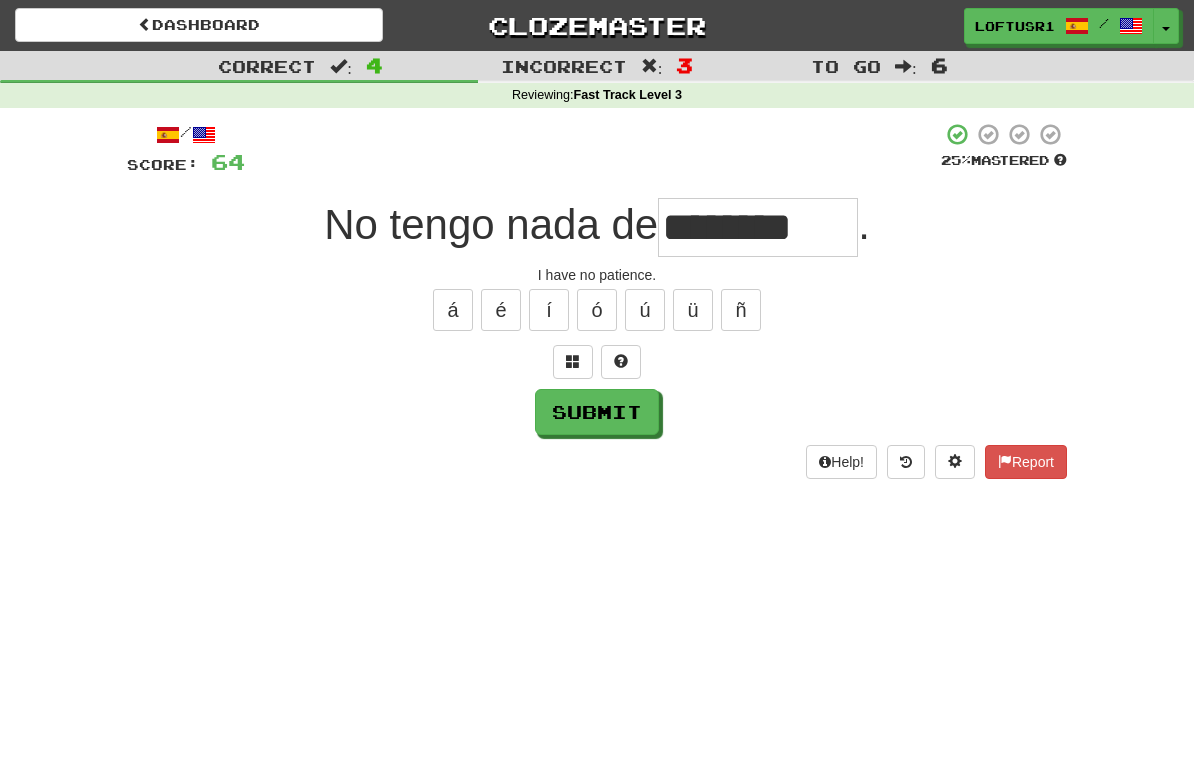click on "Submit" at bounding box center (597, 412) 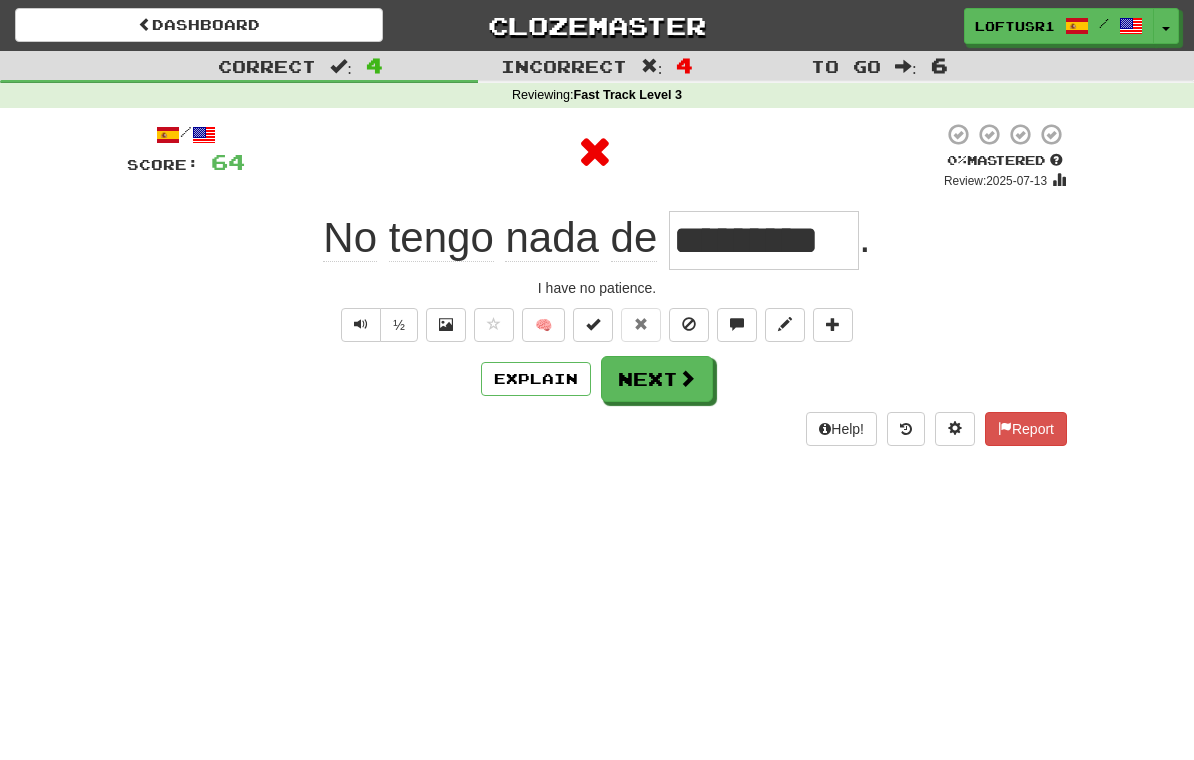 click on "Explain" at bounding box center (536, 379) 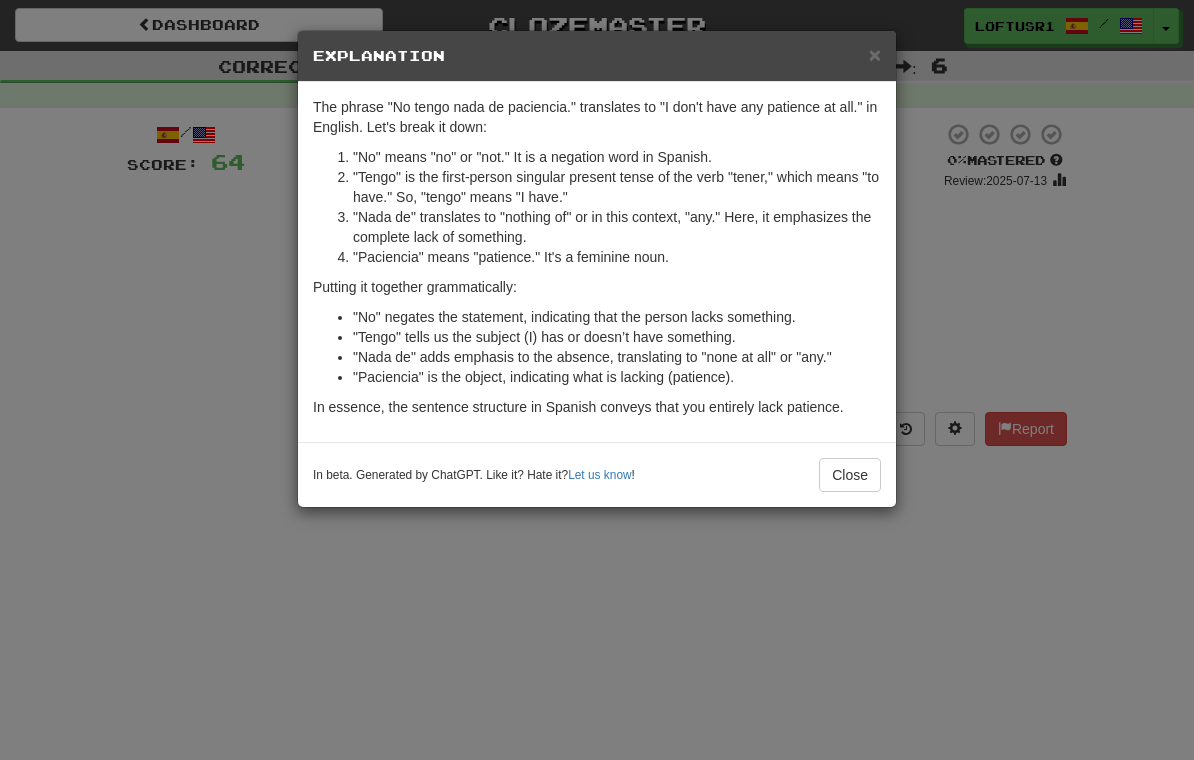 click on "Close" at bounding box center [850, 475] 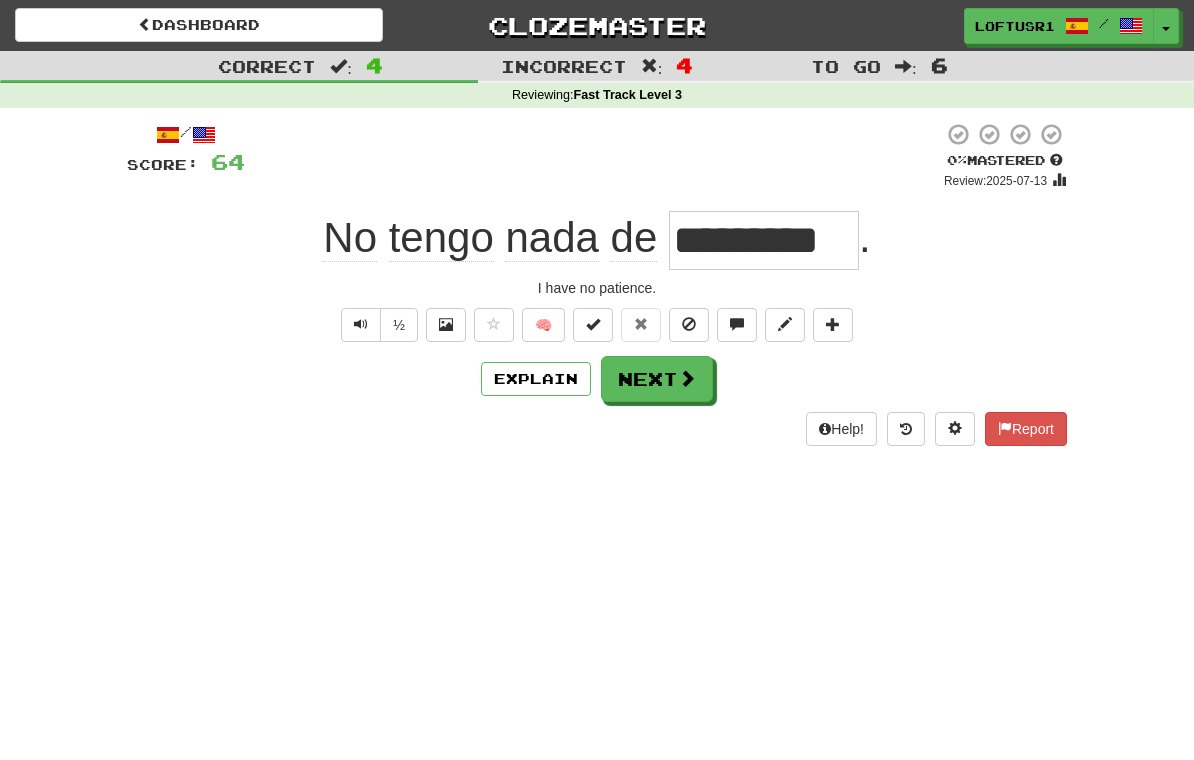 click at bounding box center (361, 324) 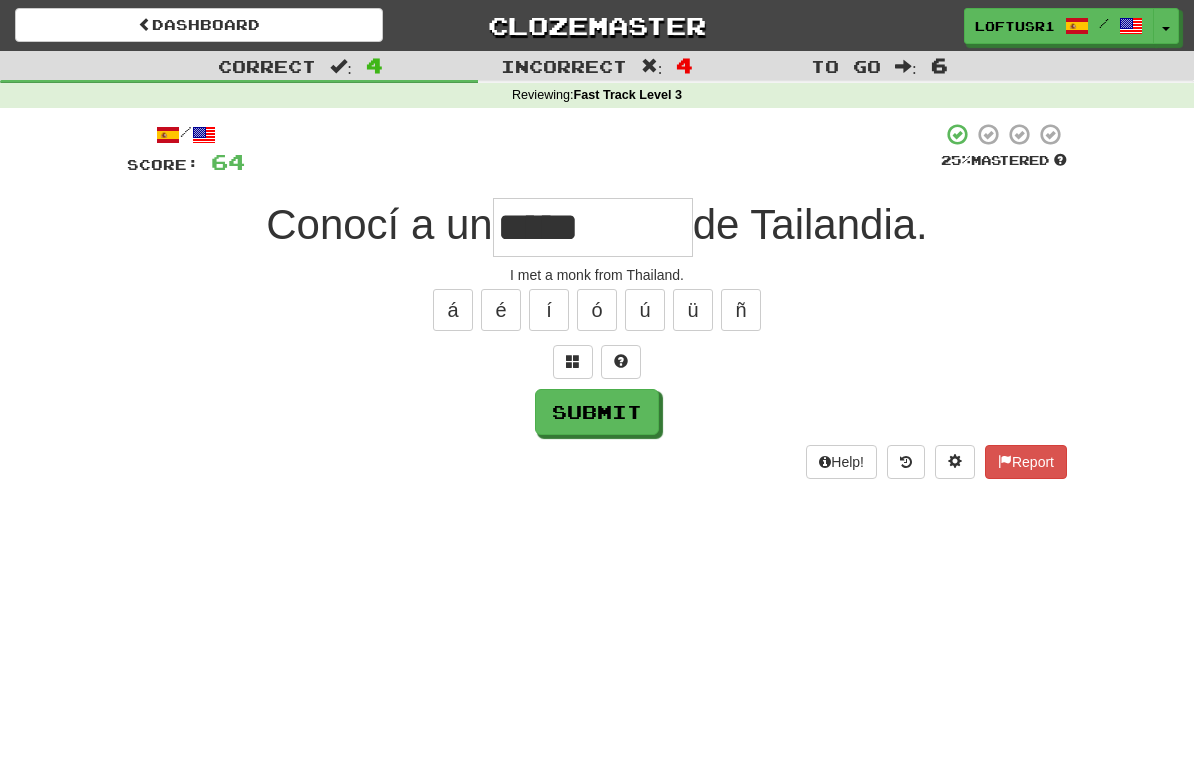 click on "Submit" at bounding box center [597, 412] 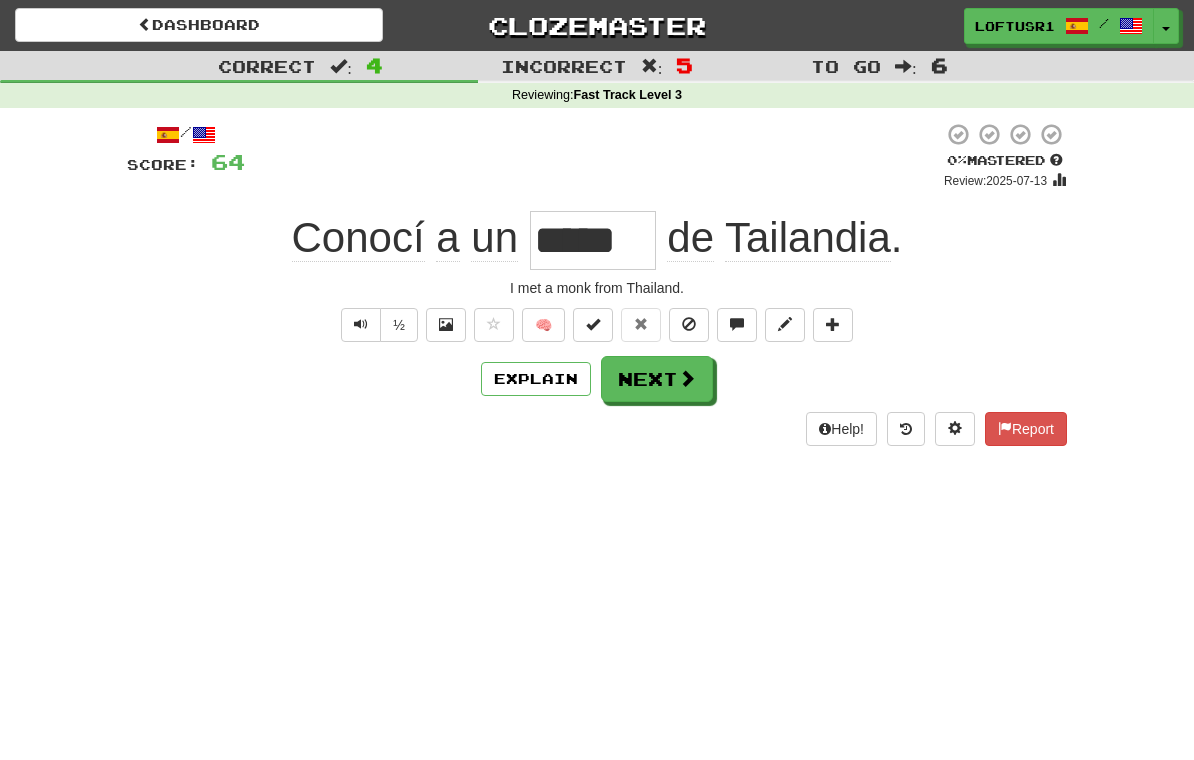 click at bounding box center [687, 378] 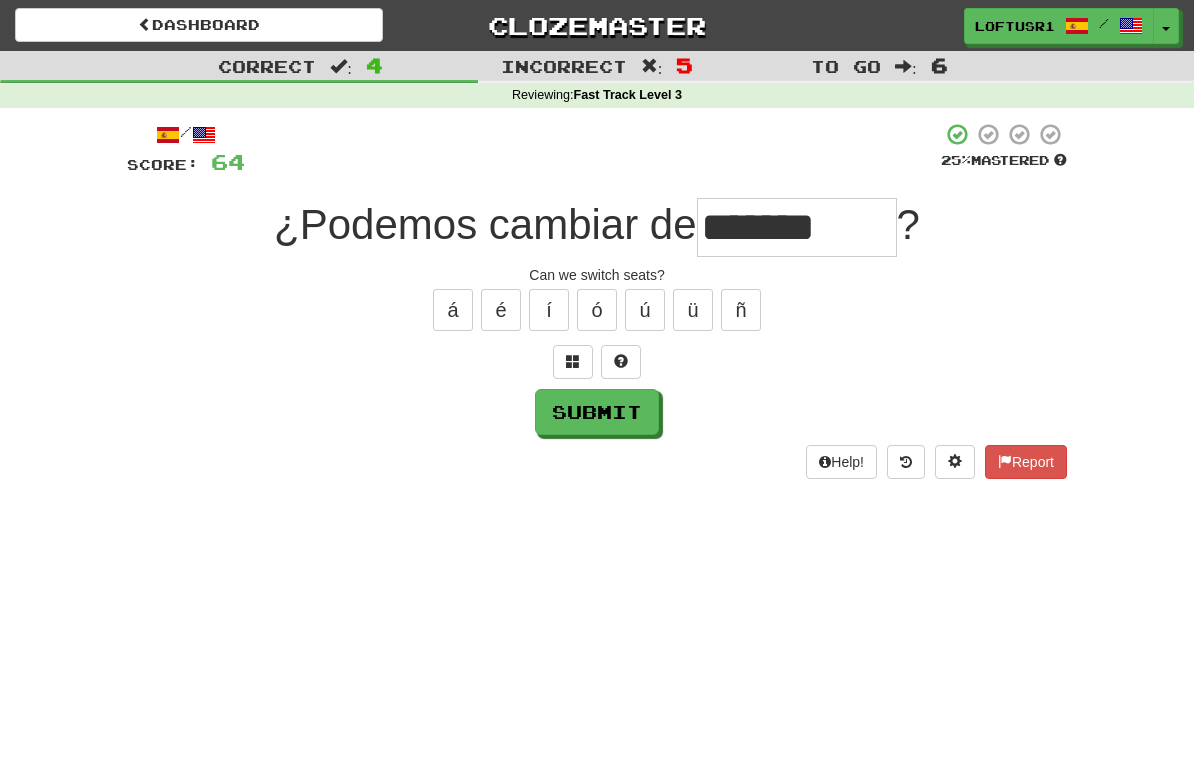 type on "*******" 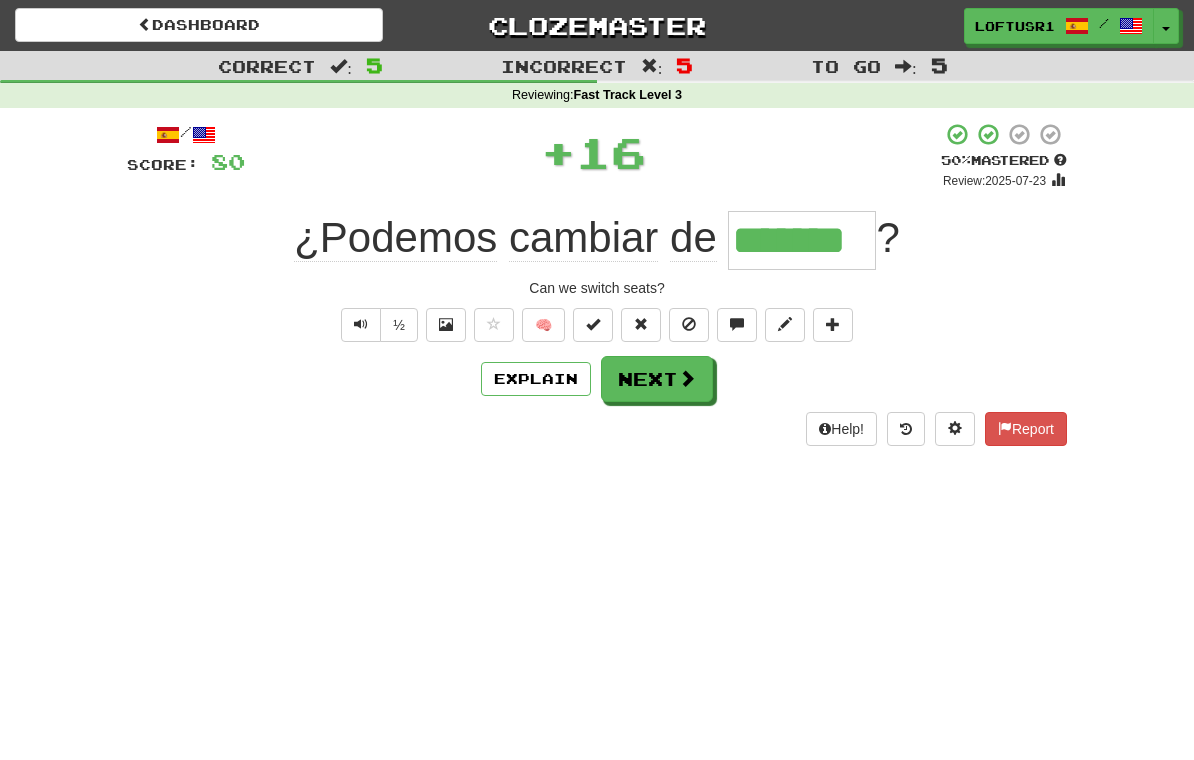 click at bounding box center [687, 378] 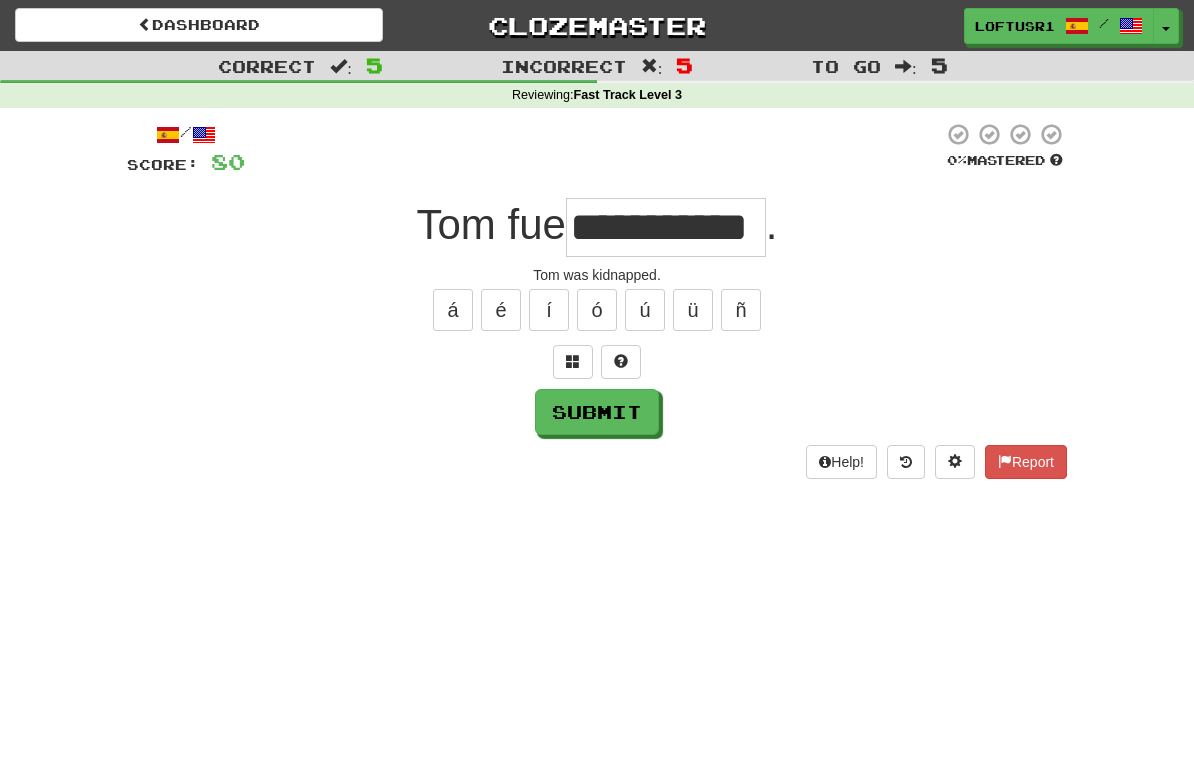 type on "**********" 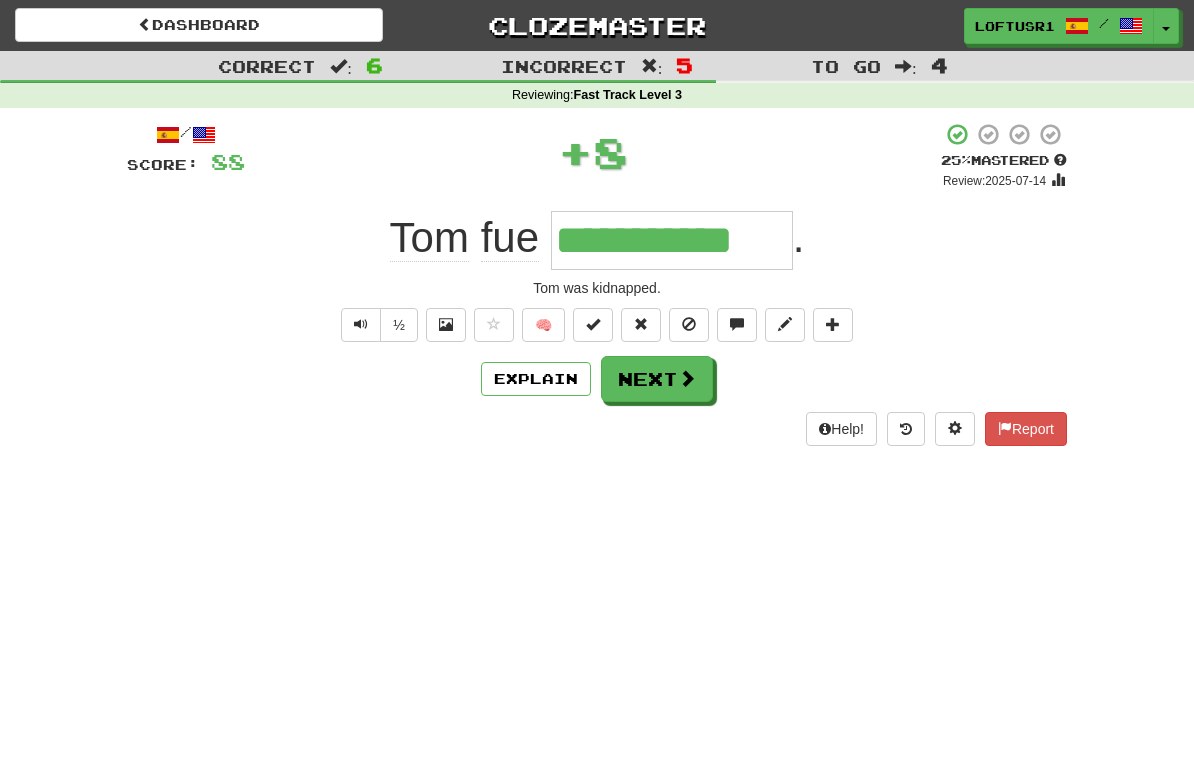 click on "Explain" at bounding box center [536, 379] 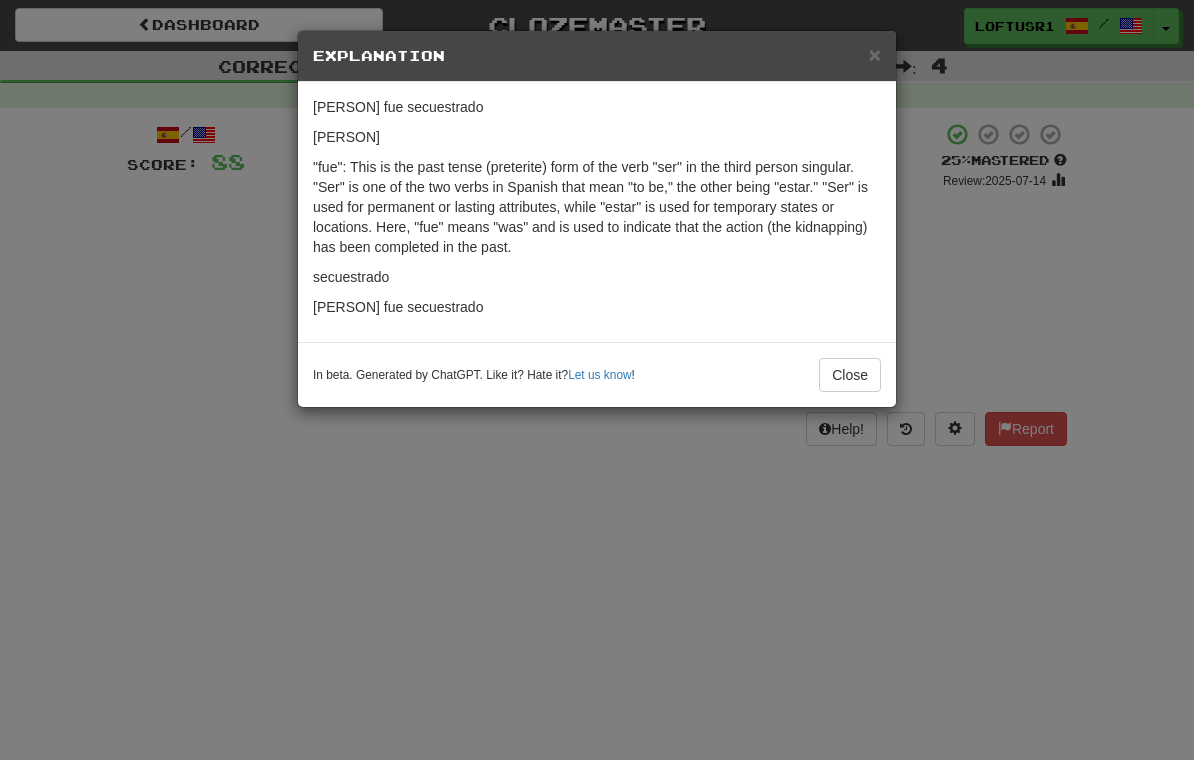 click on "Close" at bounding box center (850, 375) 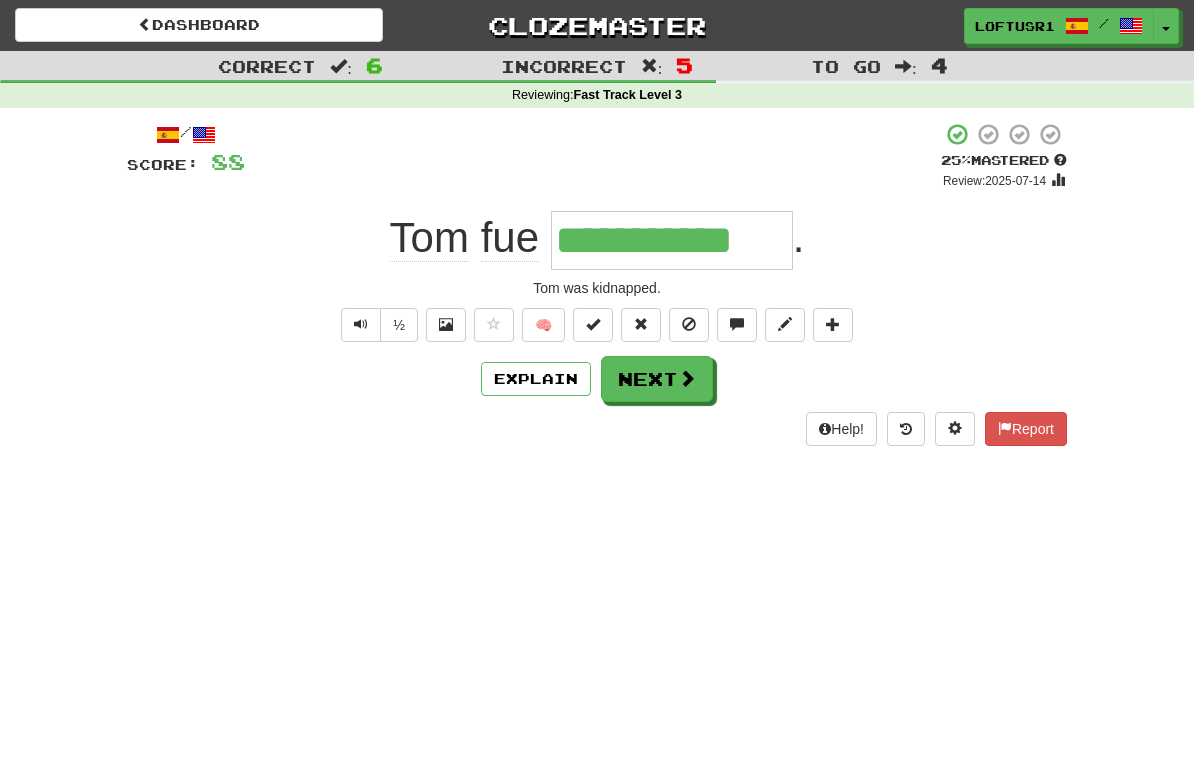 click on "Next" at bounding box center [657, 379] 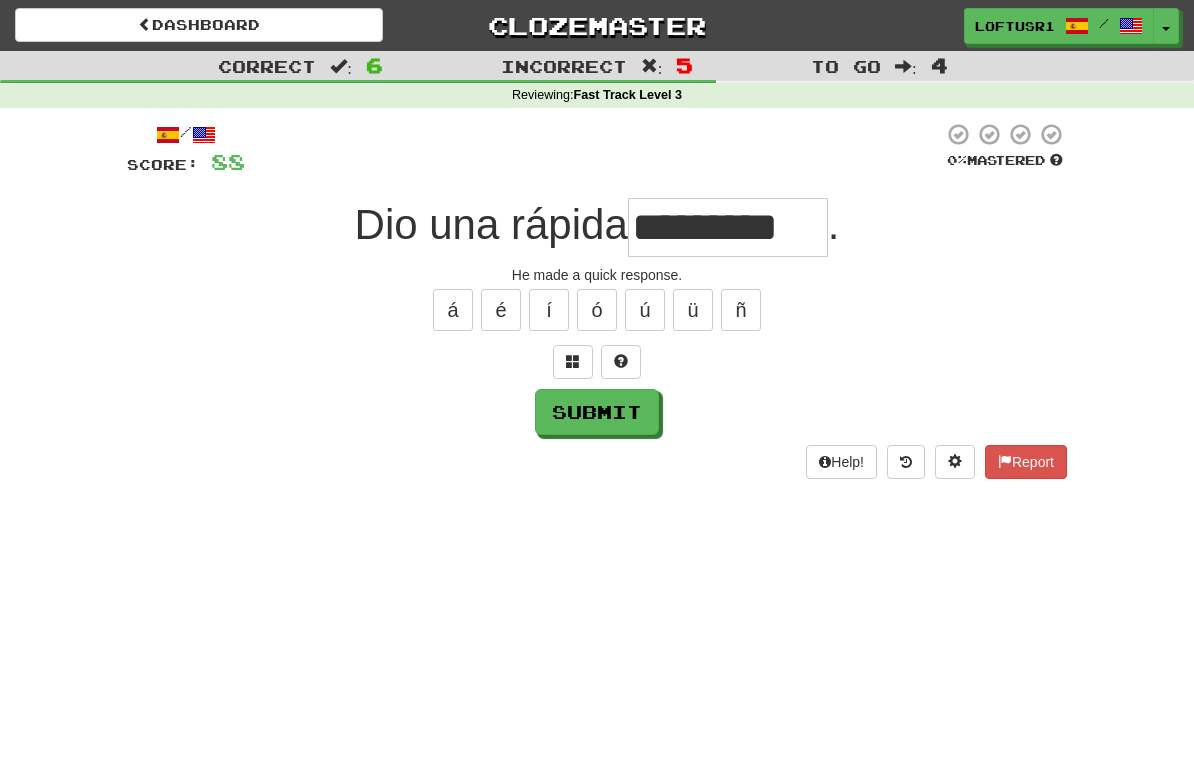 type on "*********" 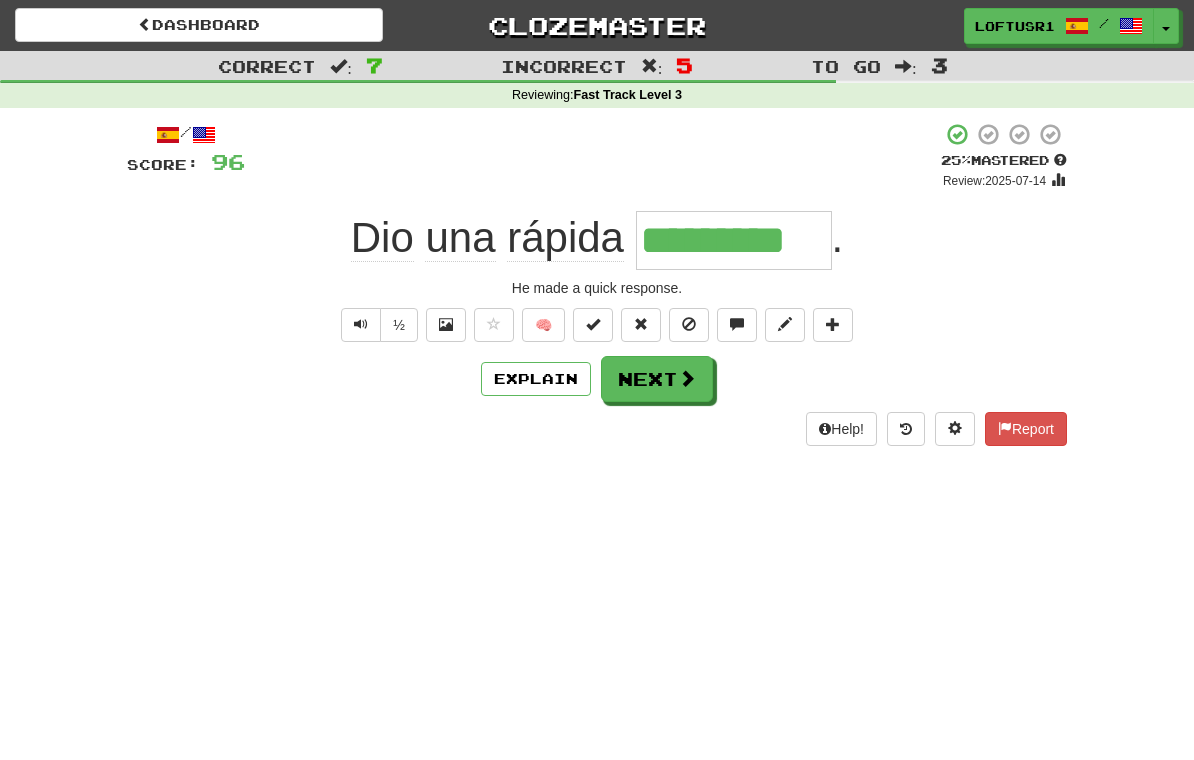 click on "Next" at bounding box center (657, 379) 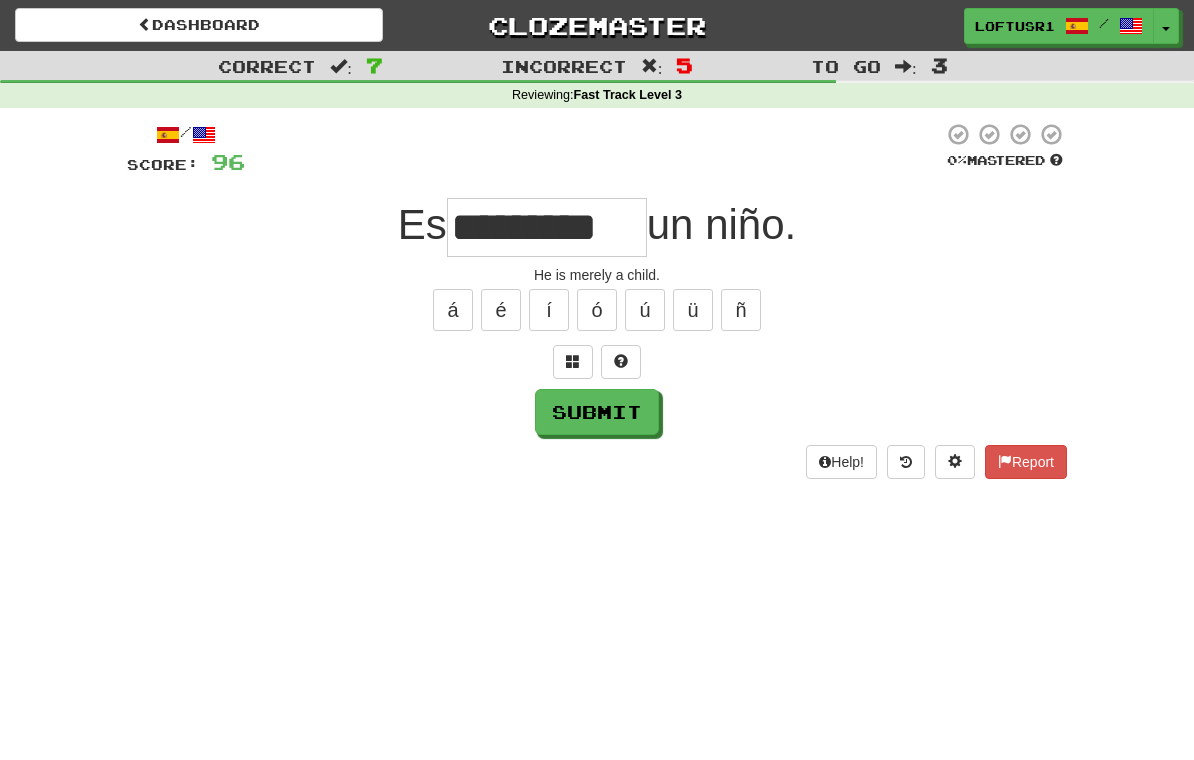 type on "*********" 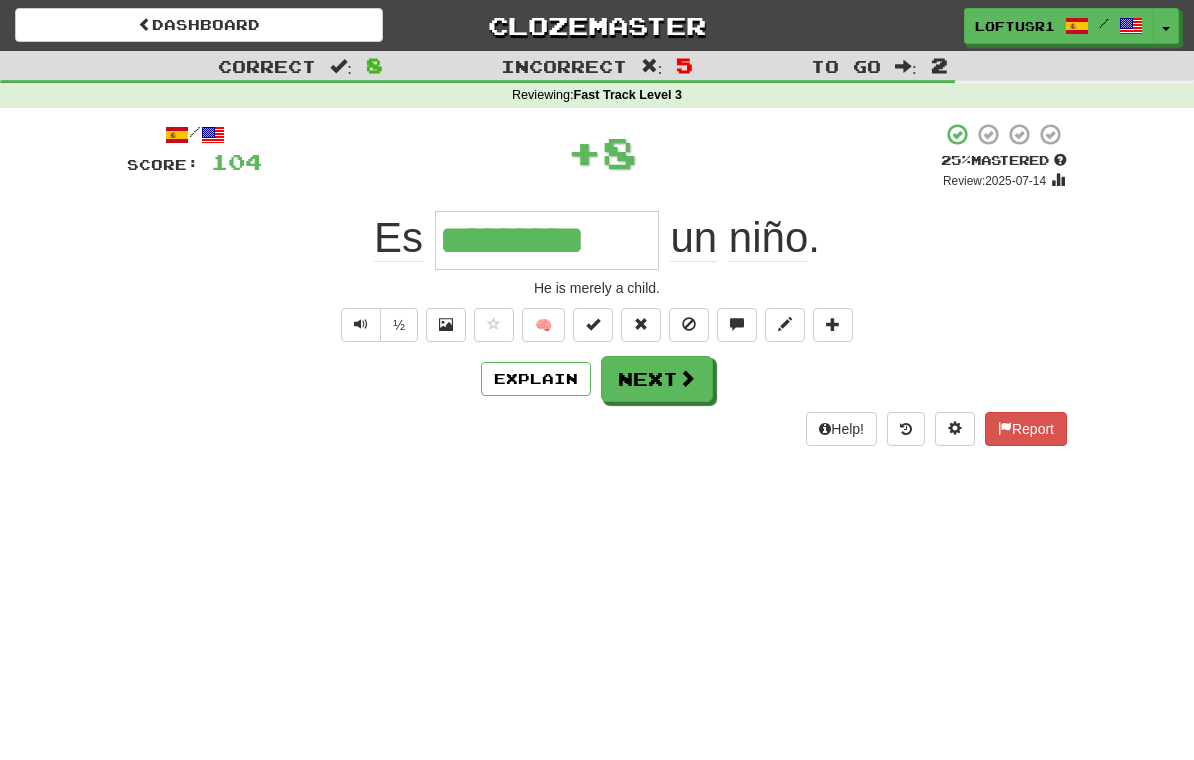 click on "Explain" at bounding box center [536, 379] 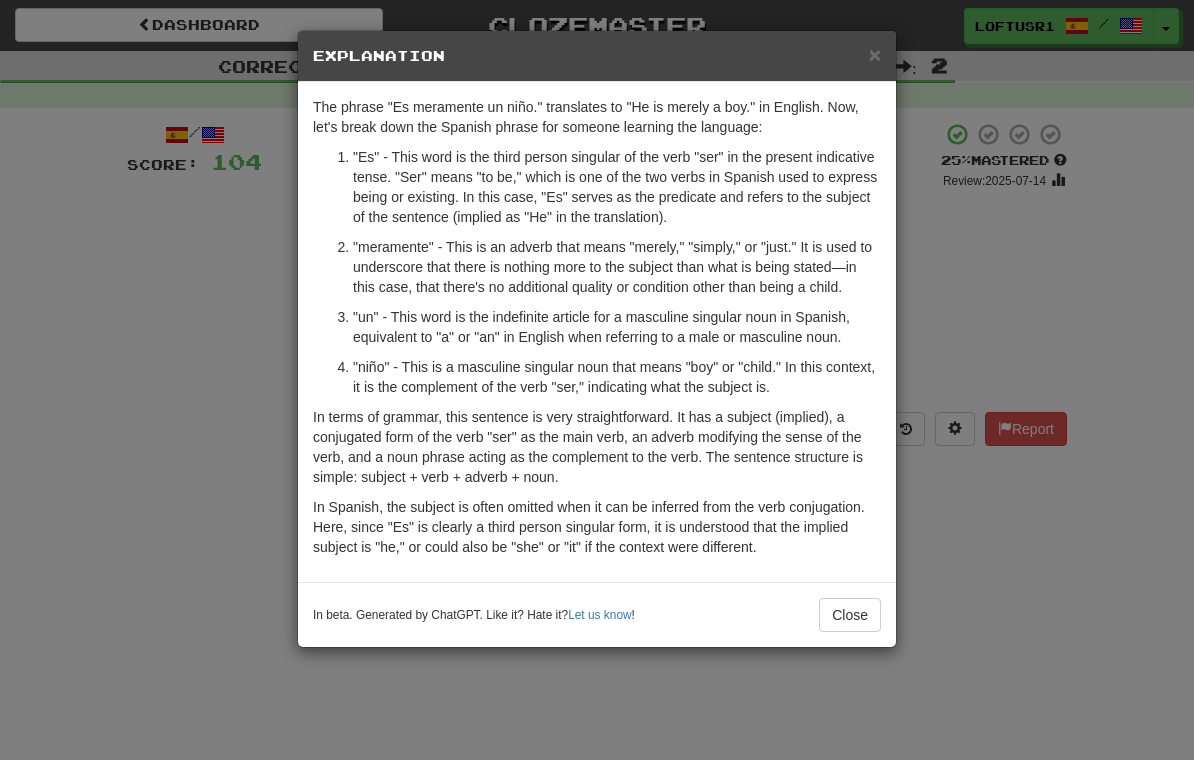 click on "Close" at bounding box center (850, 615) 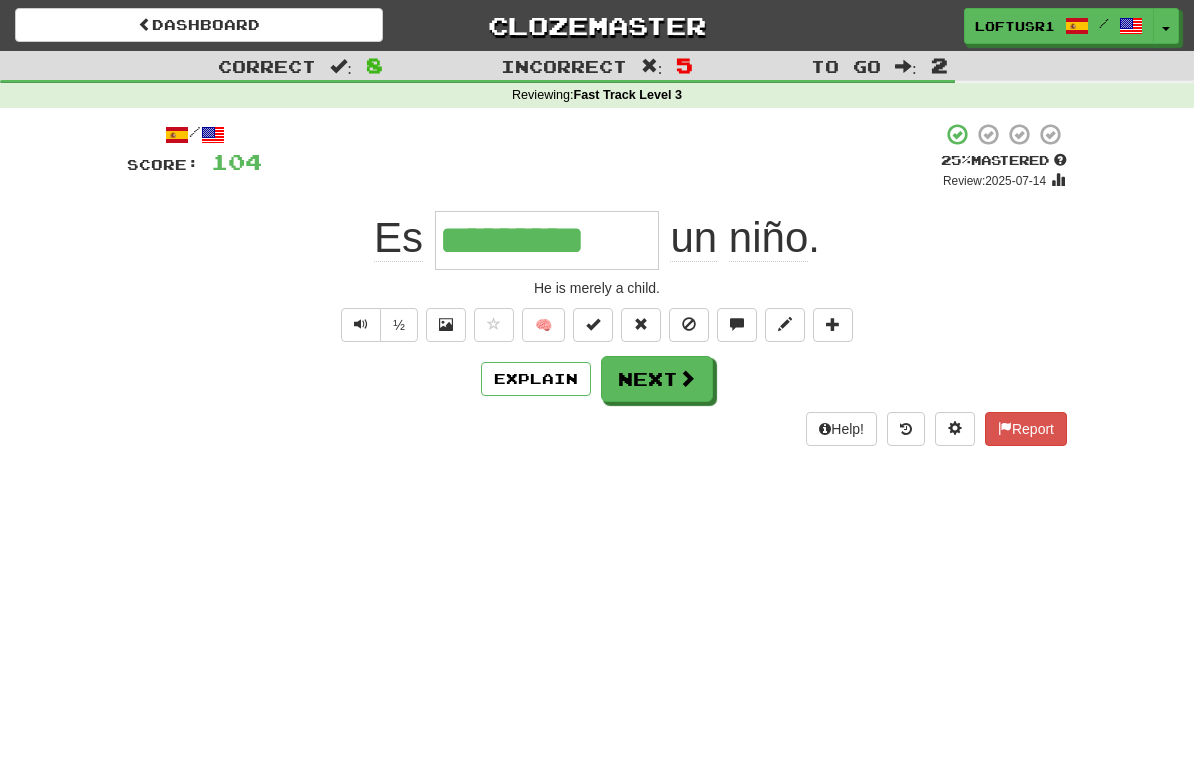 click on "Next" at bounding box center (657, 379) 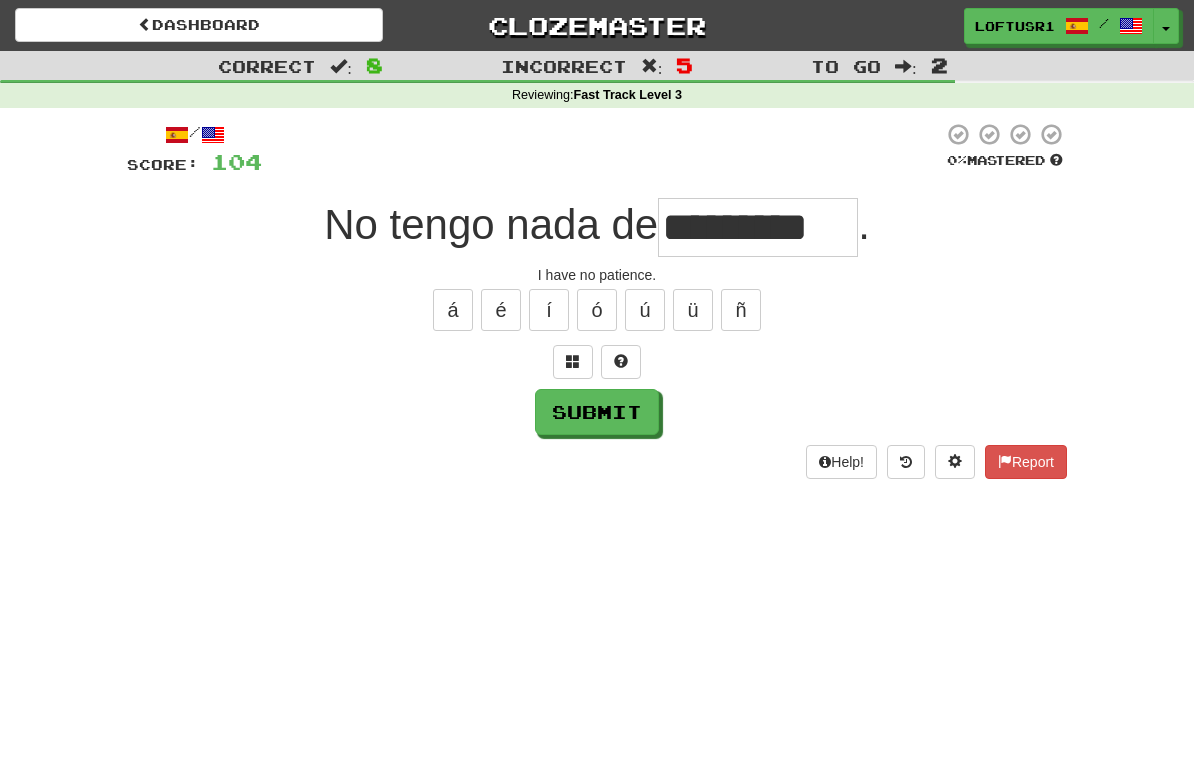 type on "*********" 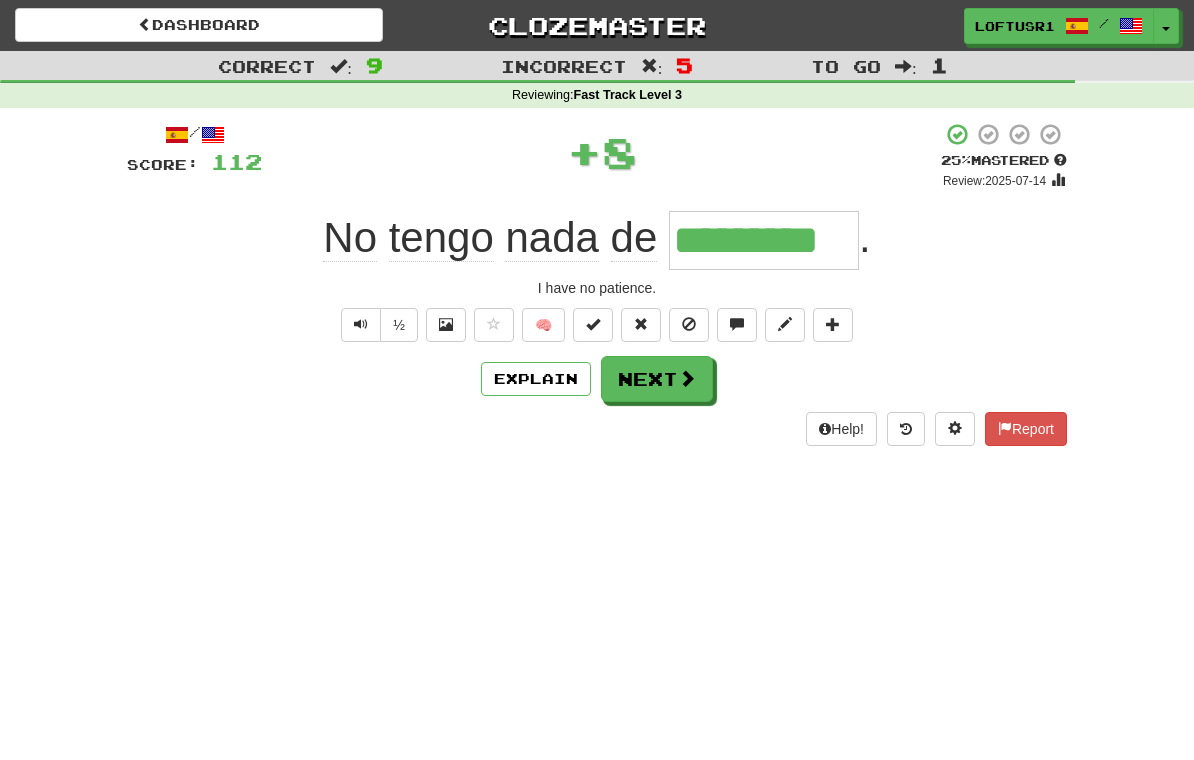 click on "Next" at bounding box center [657, 379] 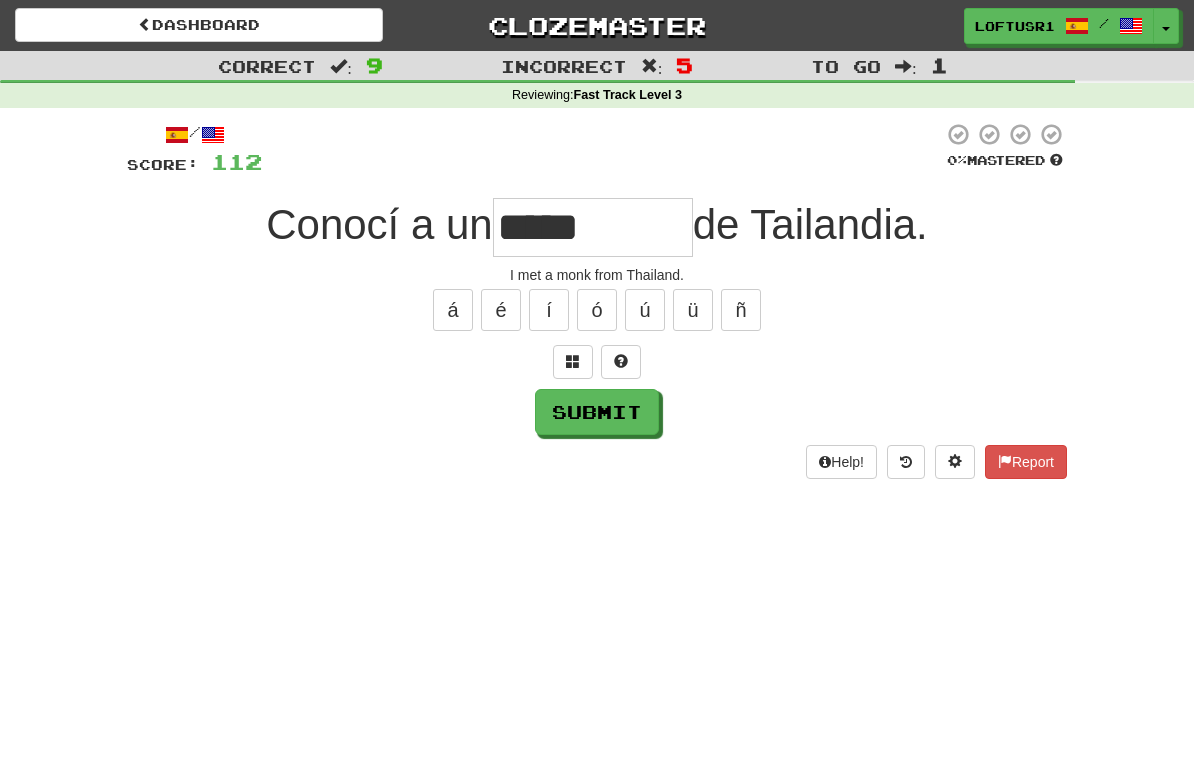 type on "*****" 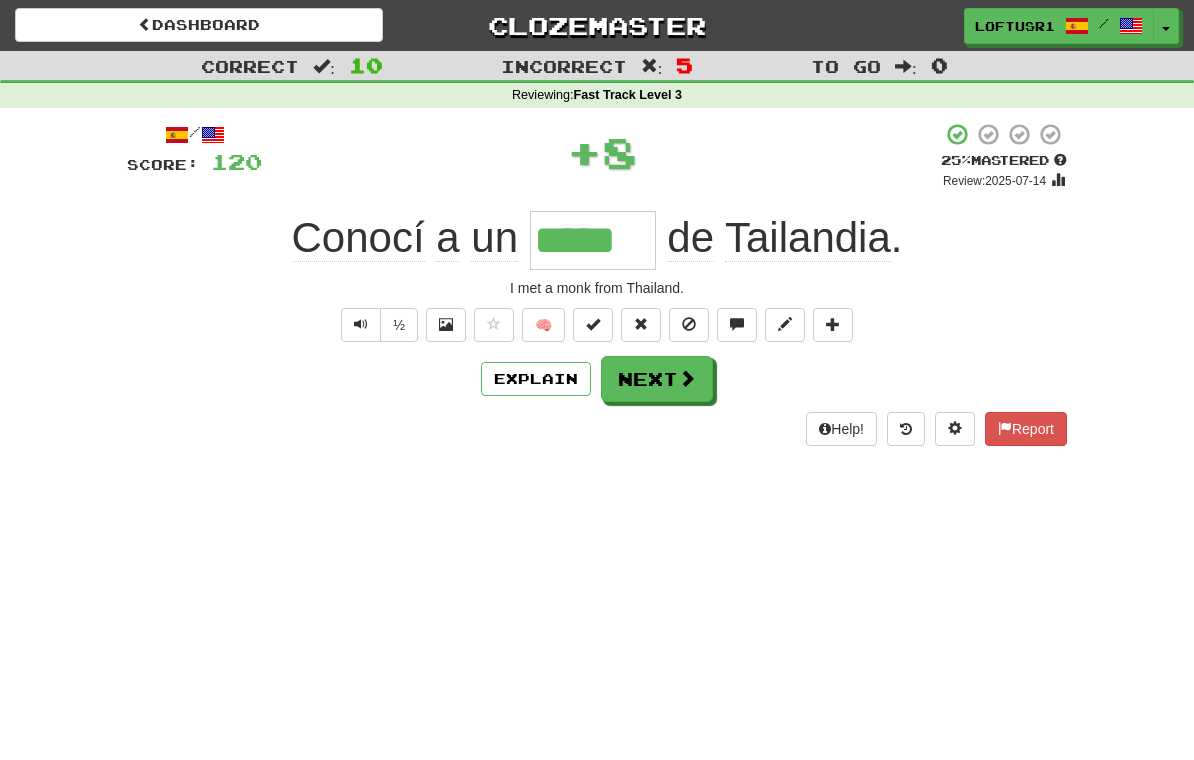 click at bounding box center (687, 378) 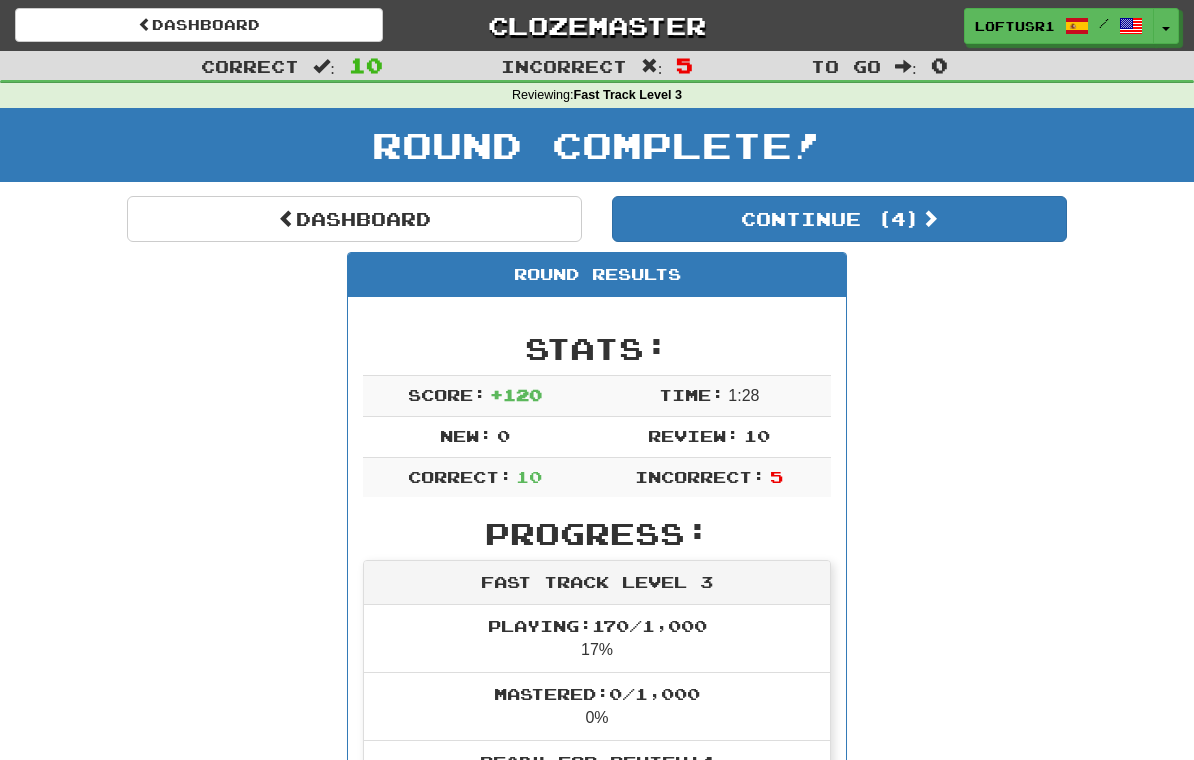 click on "Dashboard" at bounding box center [354, 219] 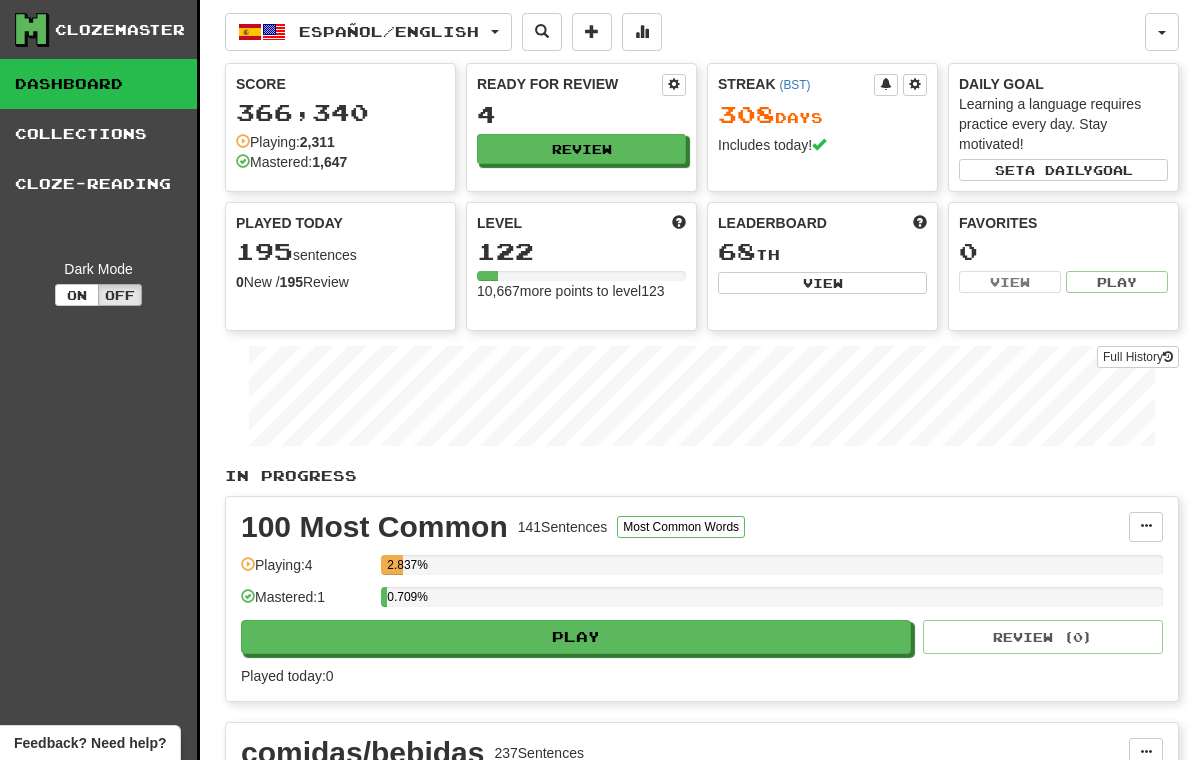 scroll, scrollTop: 0, scrollLeft: 0, axis: both 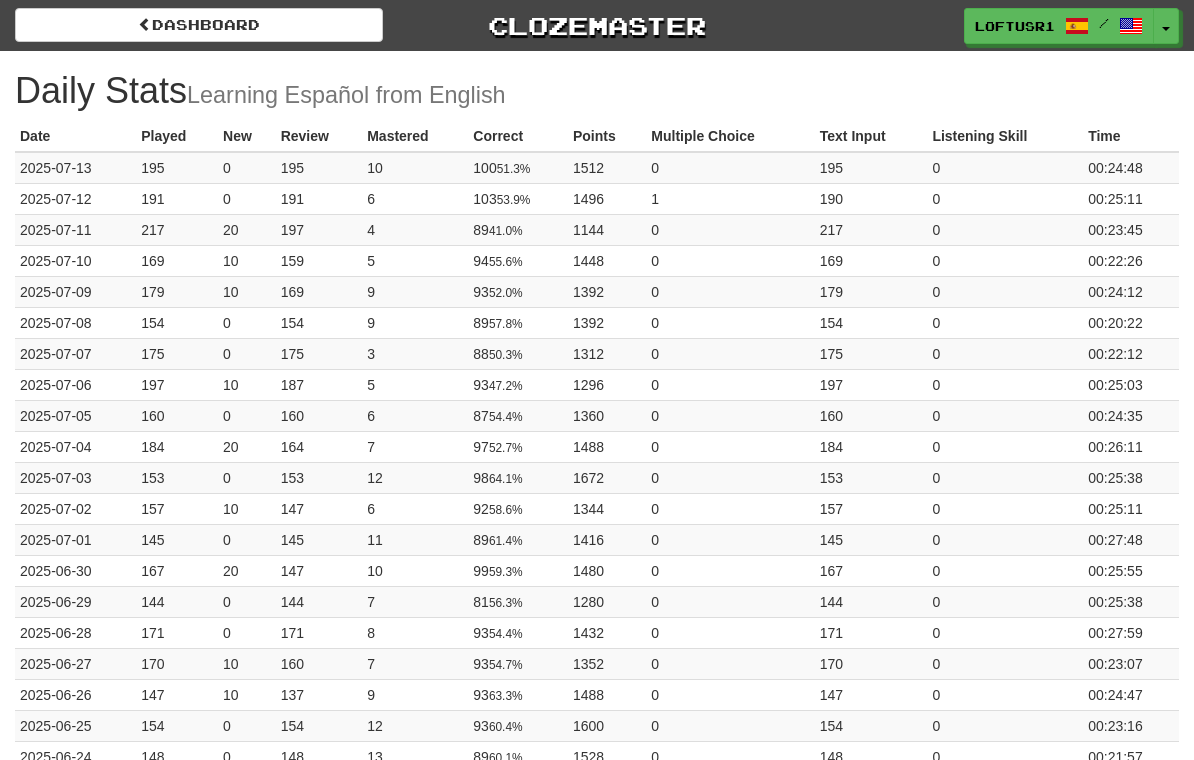 click on "Dashboard" at bounding box center (199, 25) 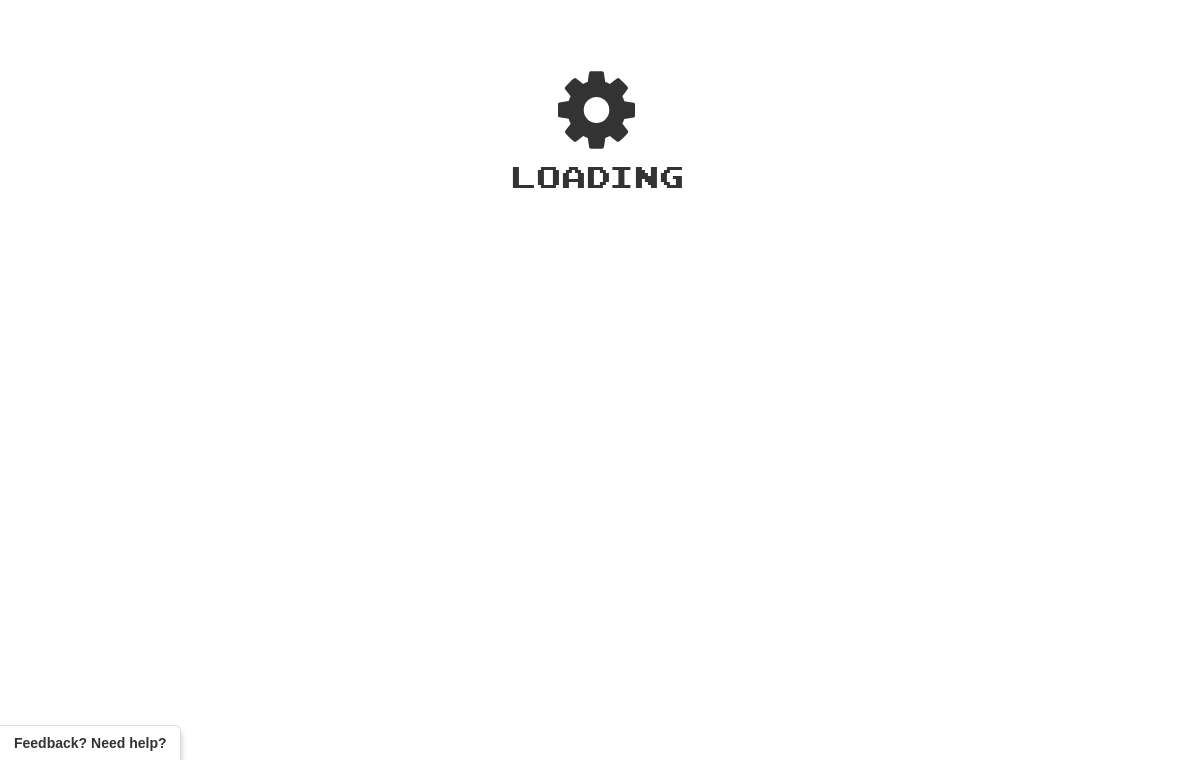 scroll, scrollTop: 0, scrollLeft: 0, axis: both 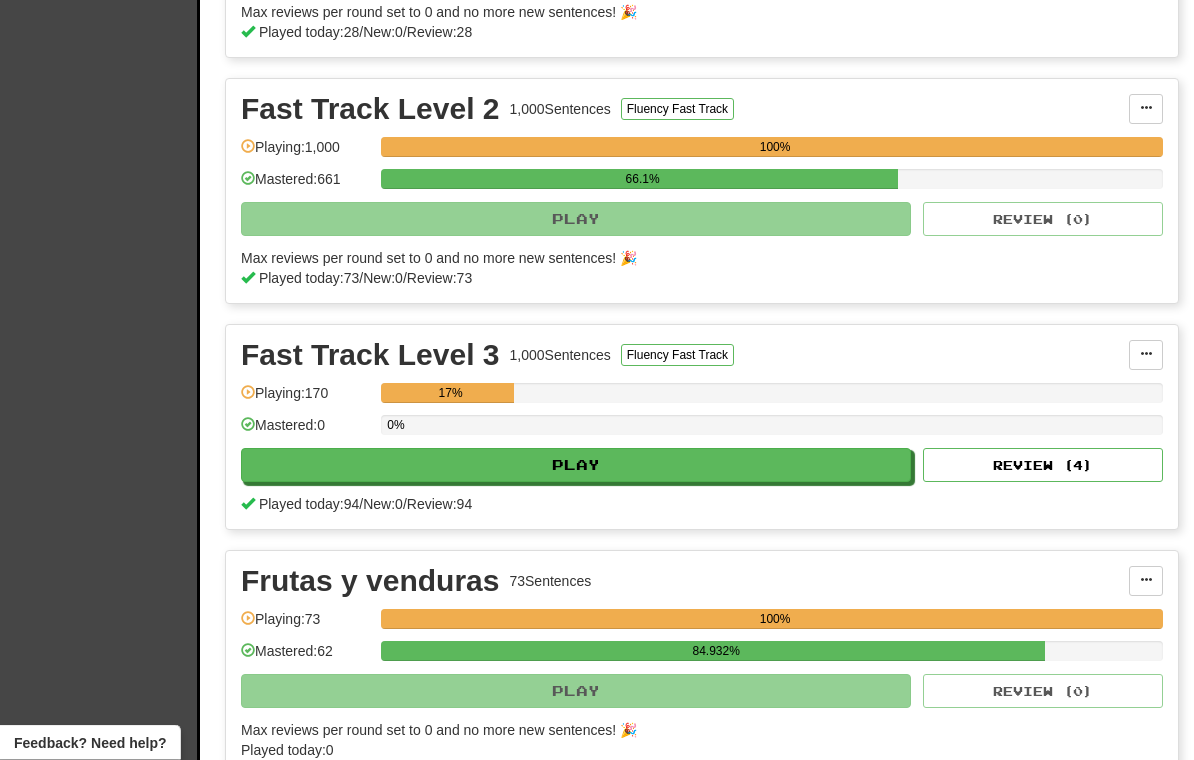 click on "Review ( 4 )" at bounding box center (1043, 466) 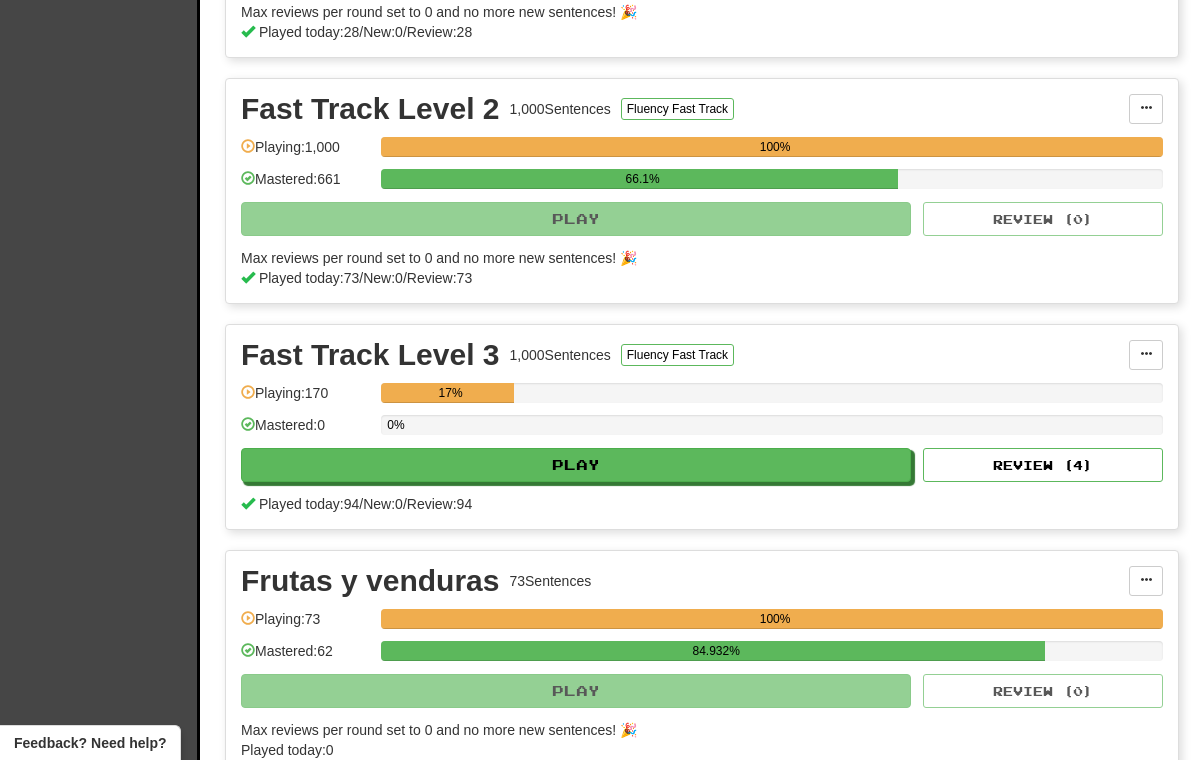 select on "**" 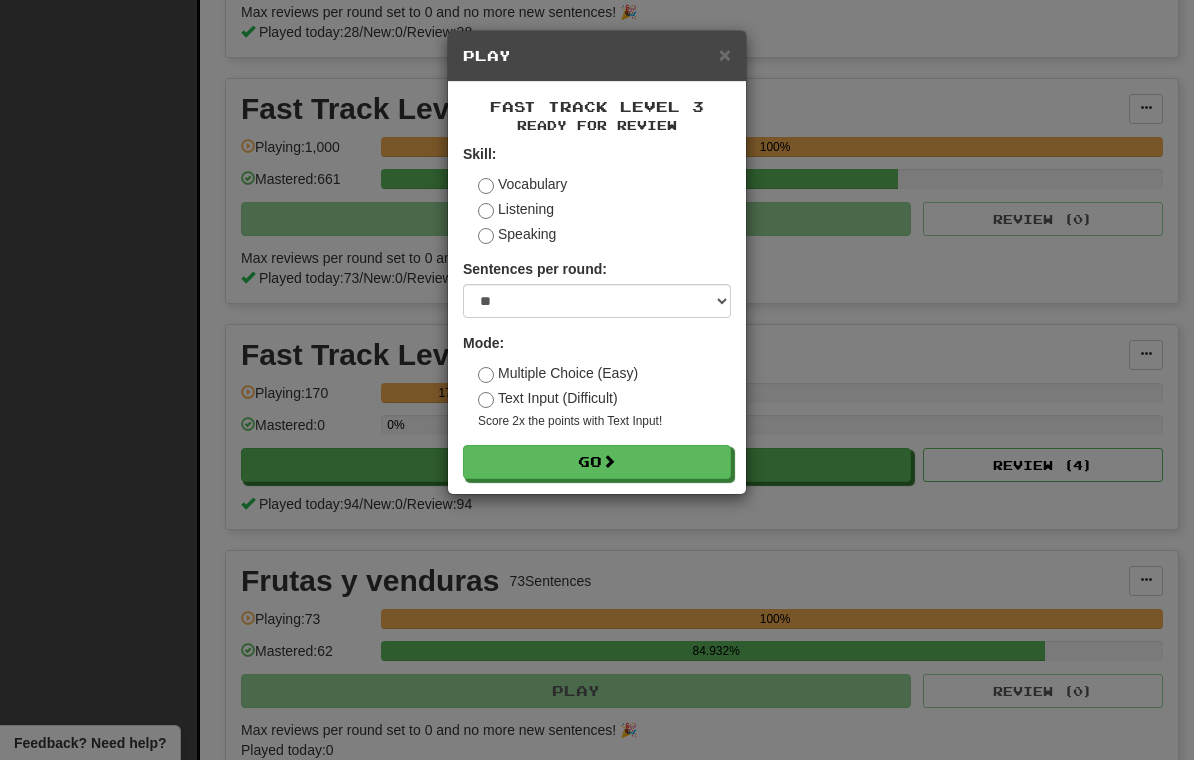 click on "Go" at bounding box center [597, 462] 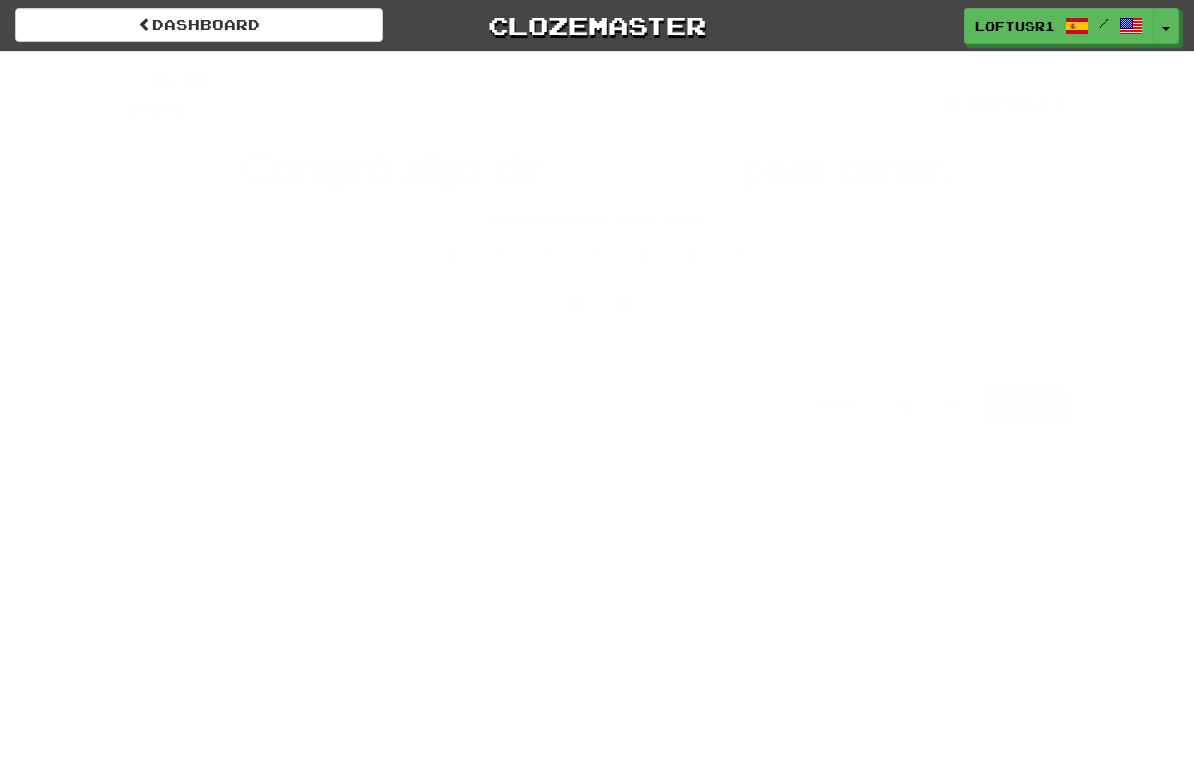 scroll, scrollTop: 0, scrollLeft: 0, axis: both 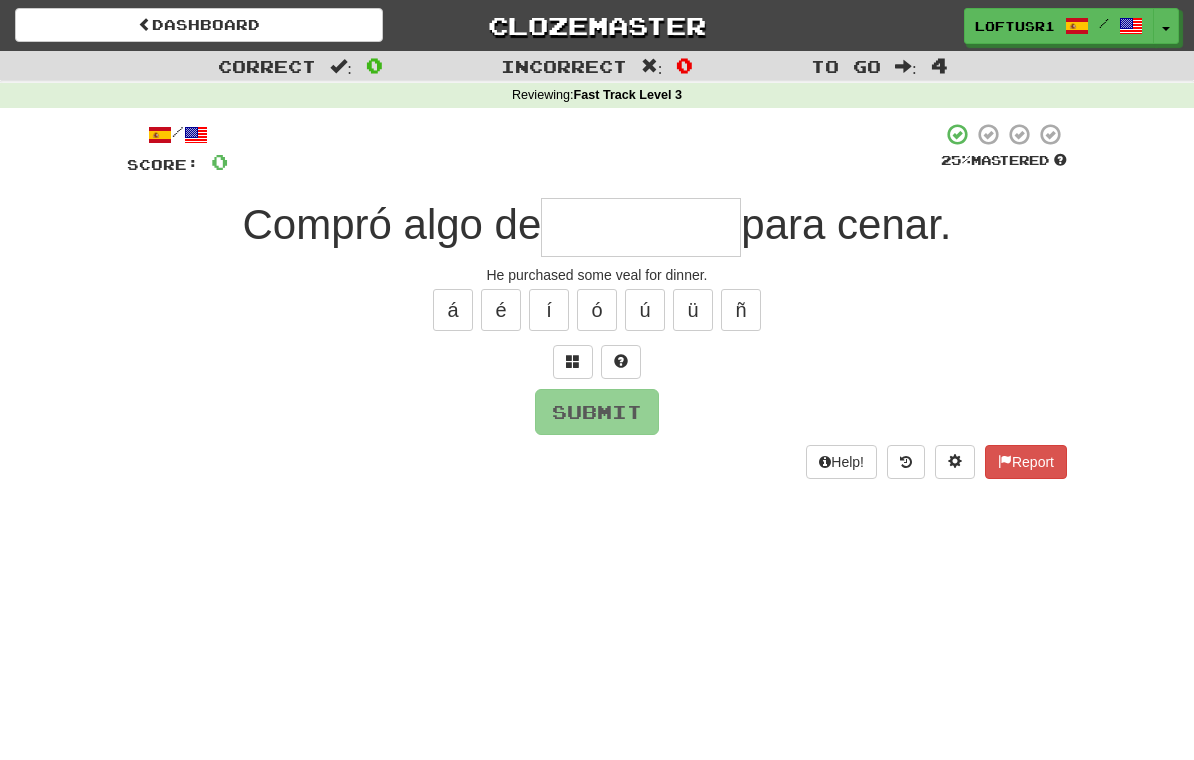 click at bounding box center [641, 227] 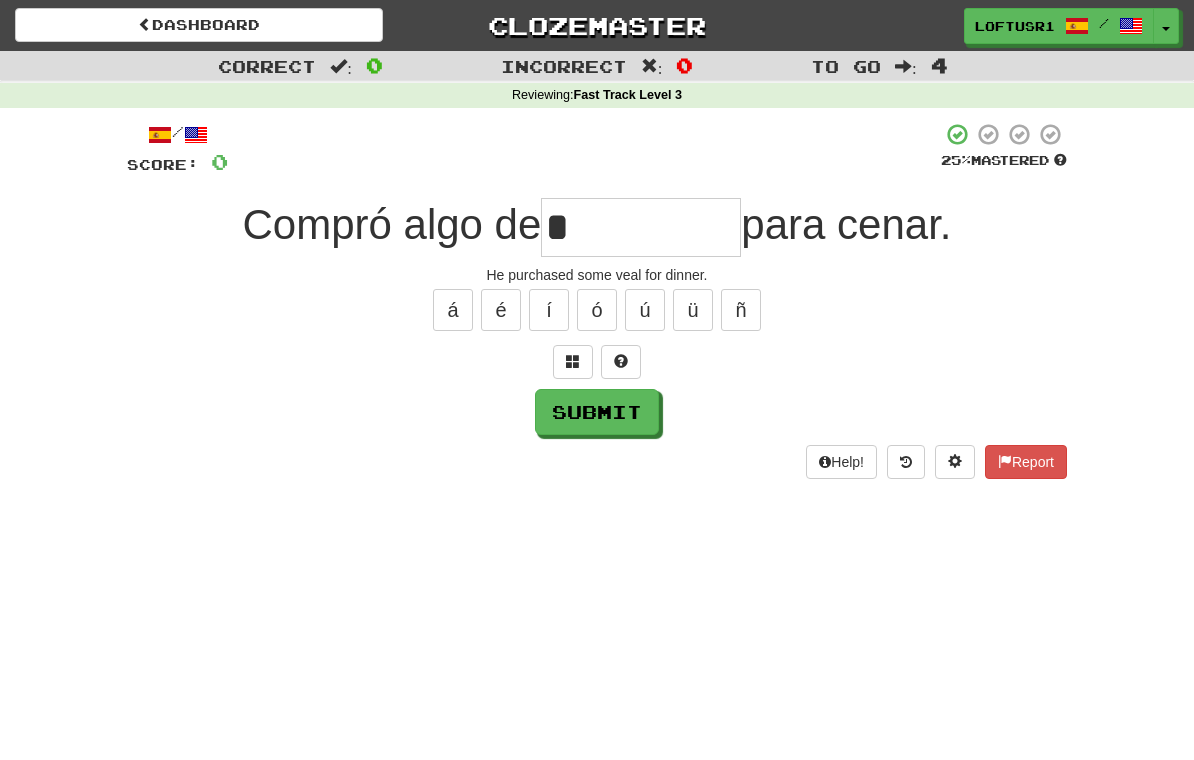 click on "Submit" at bounding box center (597, 412) 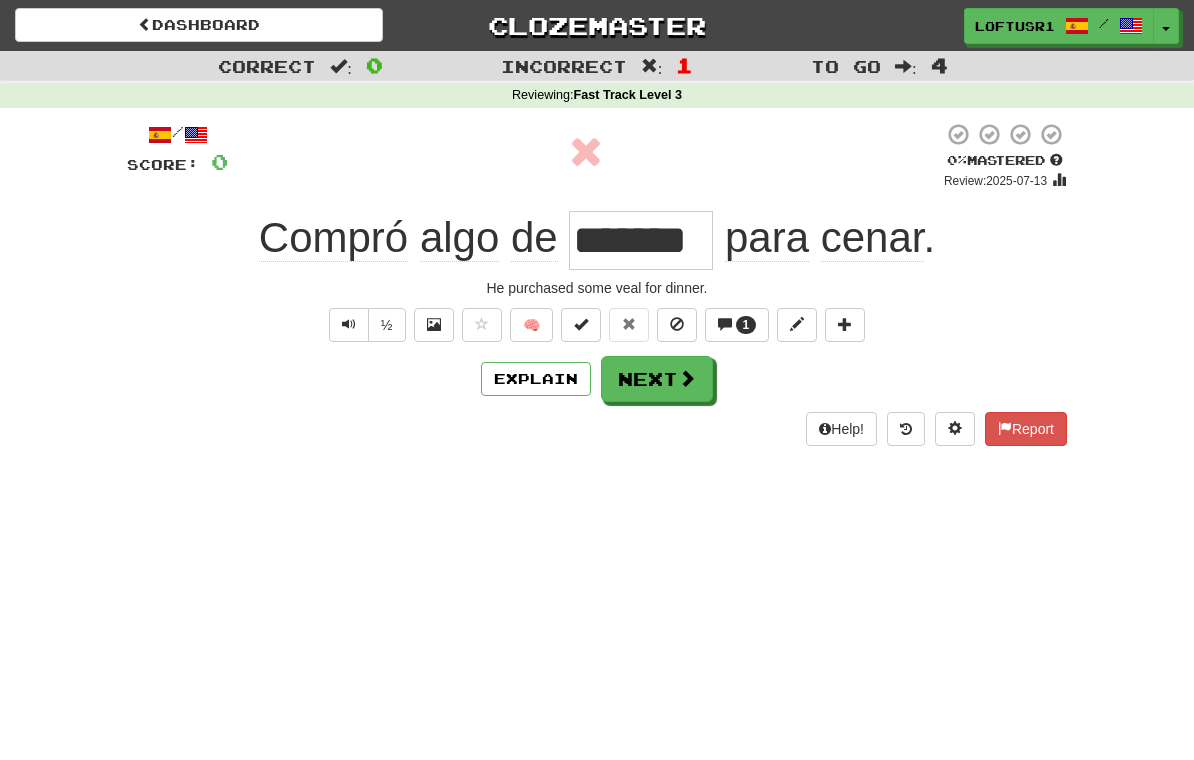 click on "Next" at bounding box center [657, 379] 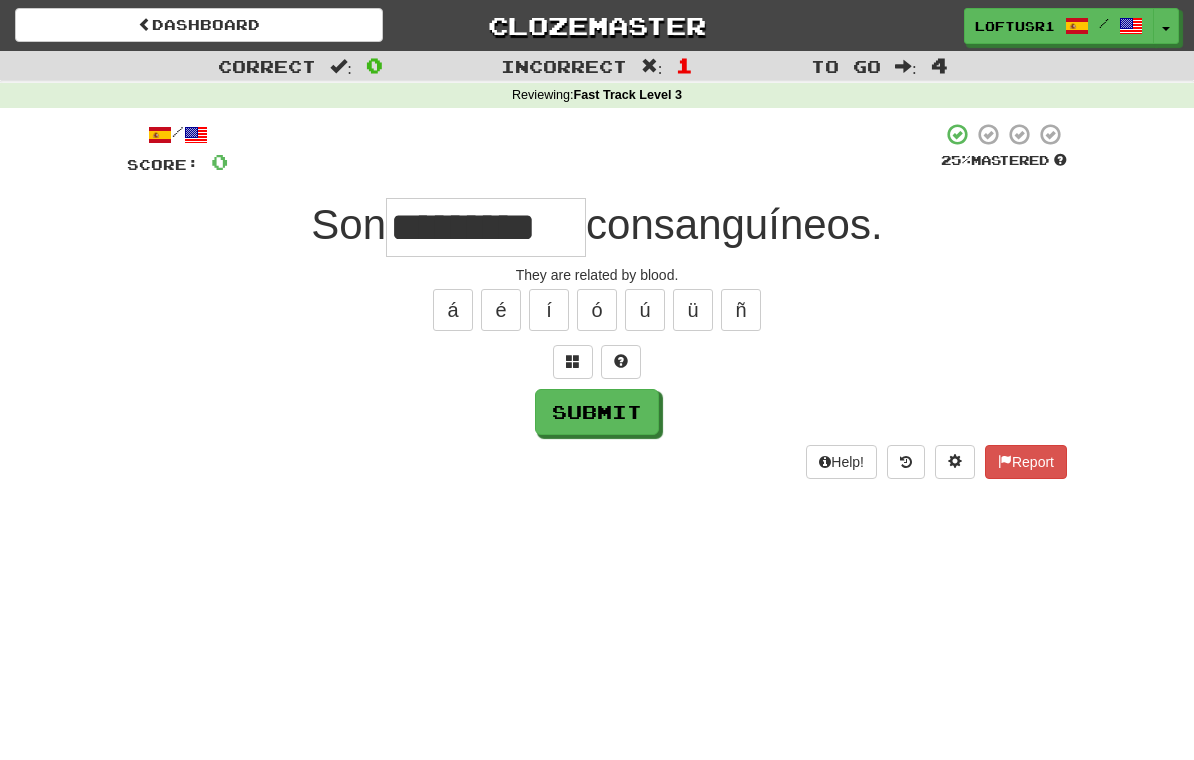 type on "*********" 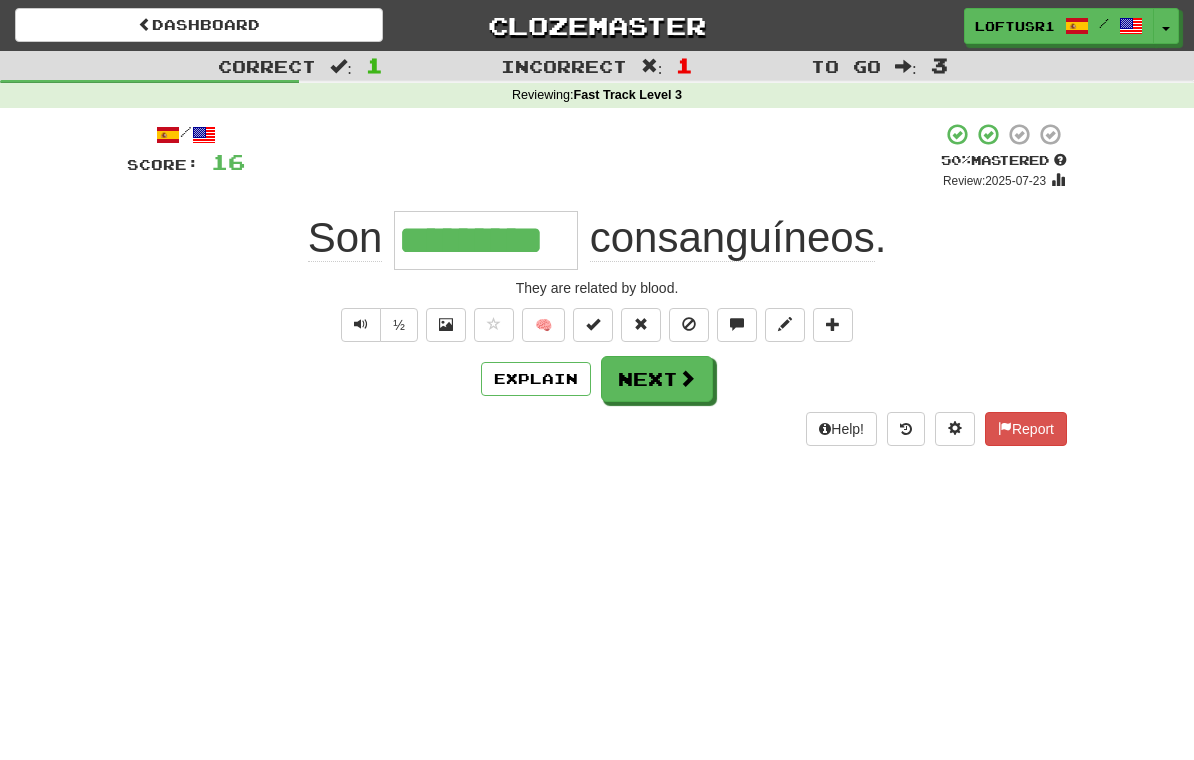 click on "Explain" at bounding box center (536, 379) 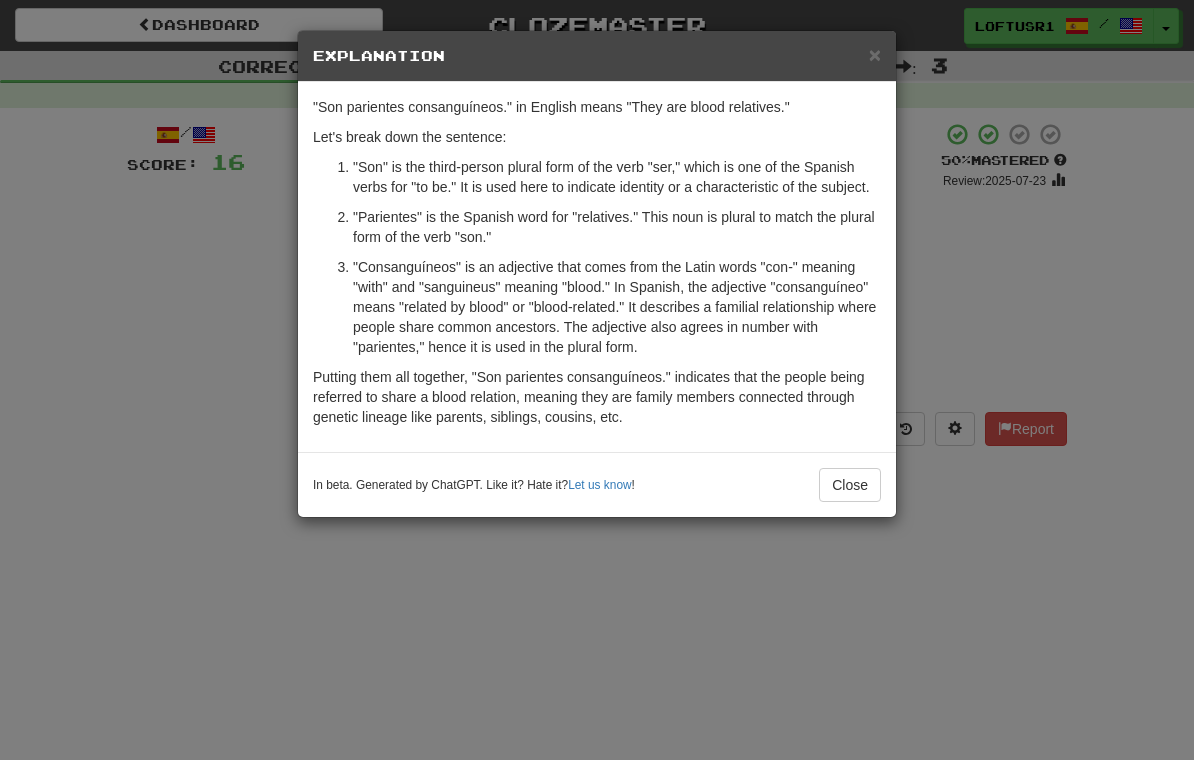 click on "Close" at bounding box center [850, 485] 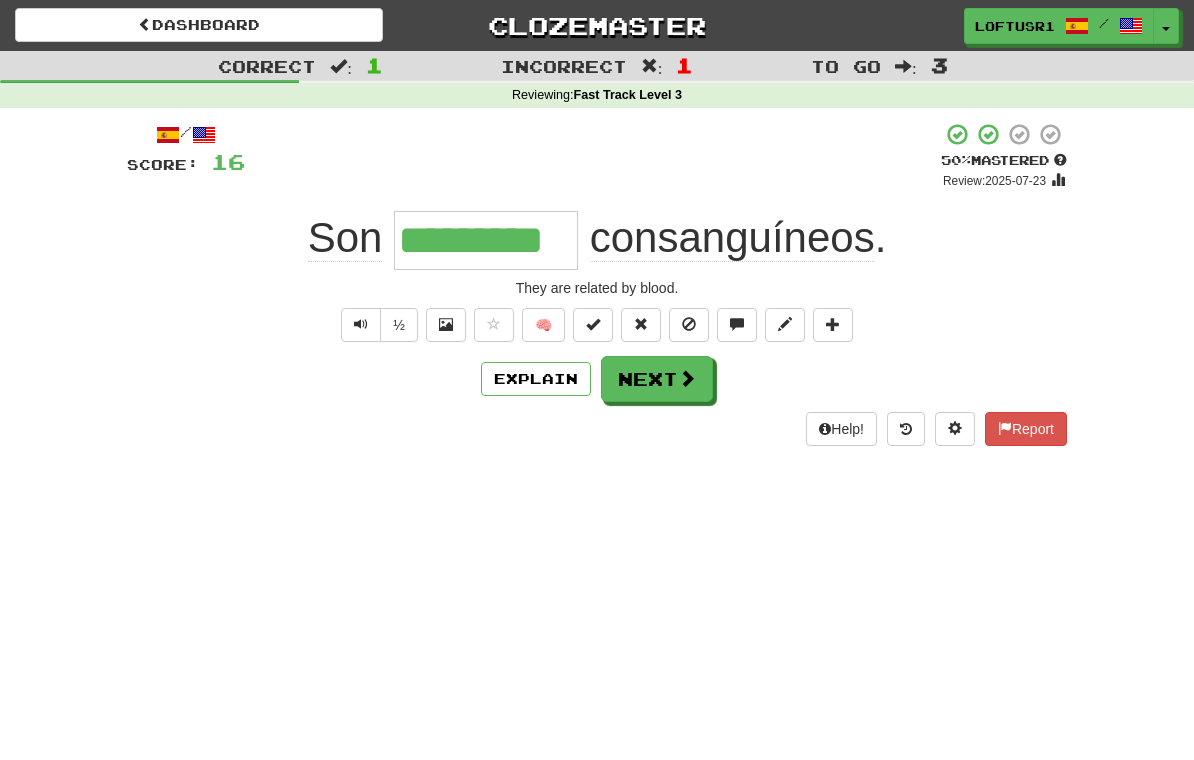 click on "Next" at bounding box center [657, 379] 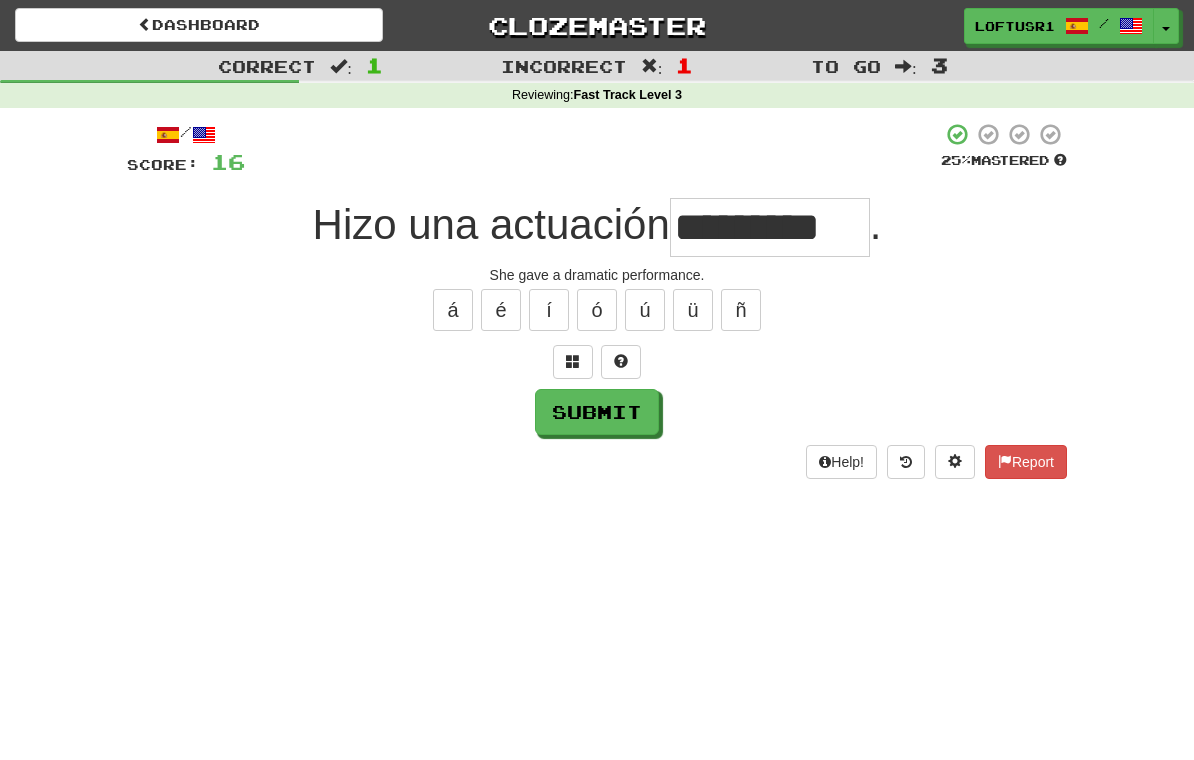 click on "Submit" at bounding box center [597, 412] 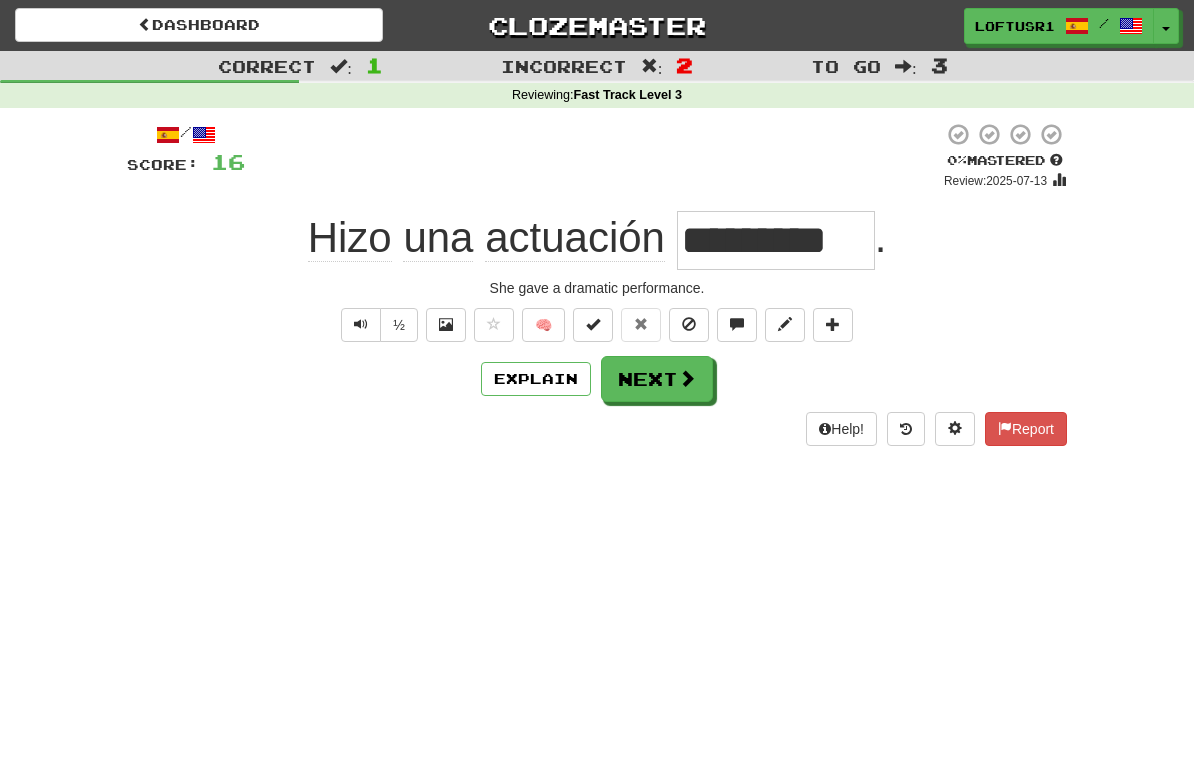 click on "Next" at bounding box center (657, 379) 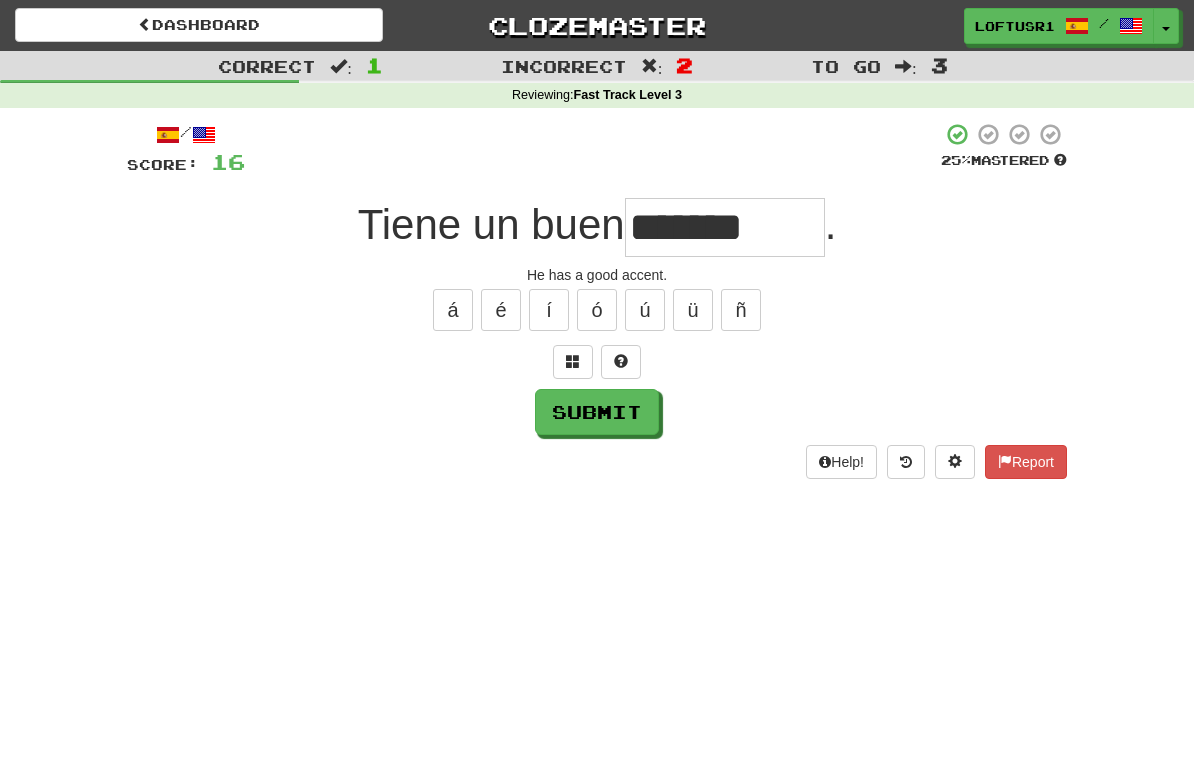 click on "Submit" at bounding box center [597, 412] 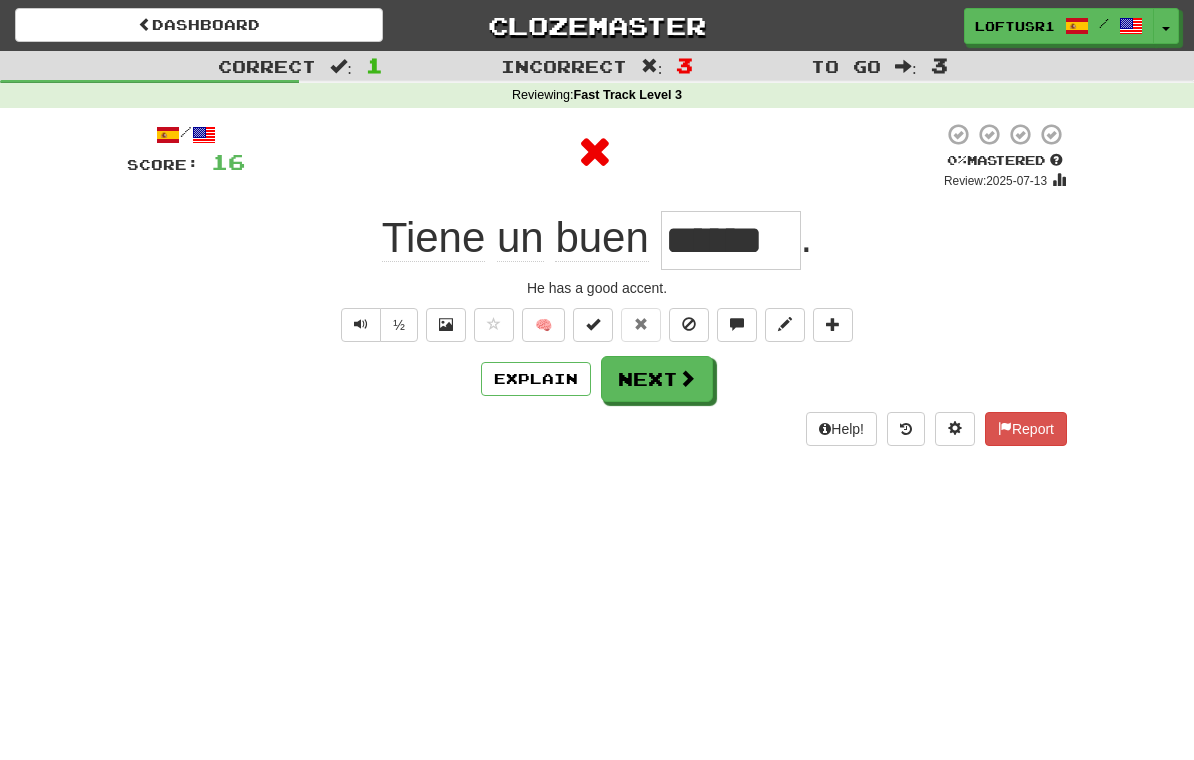 click on "Next" at bounding box center (657, 379) 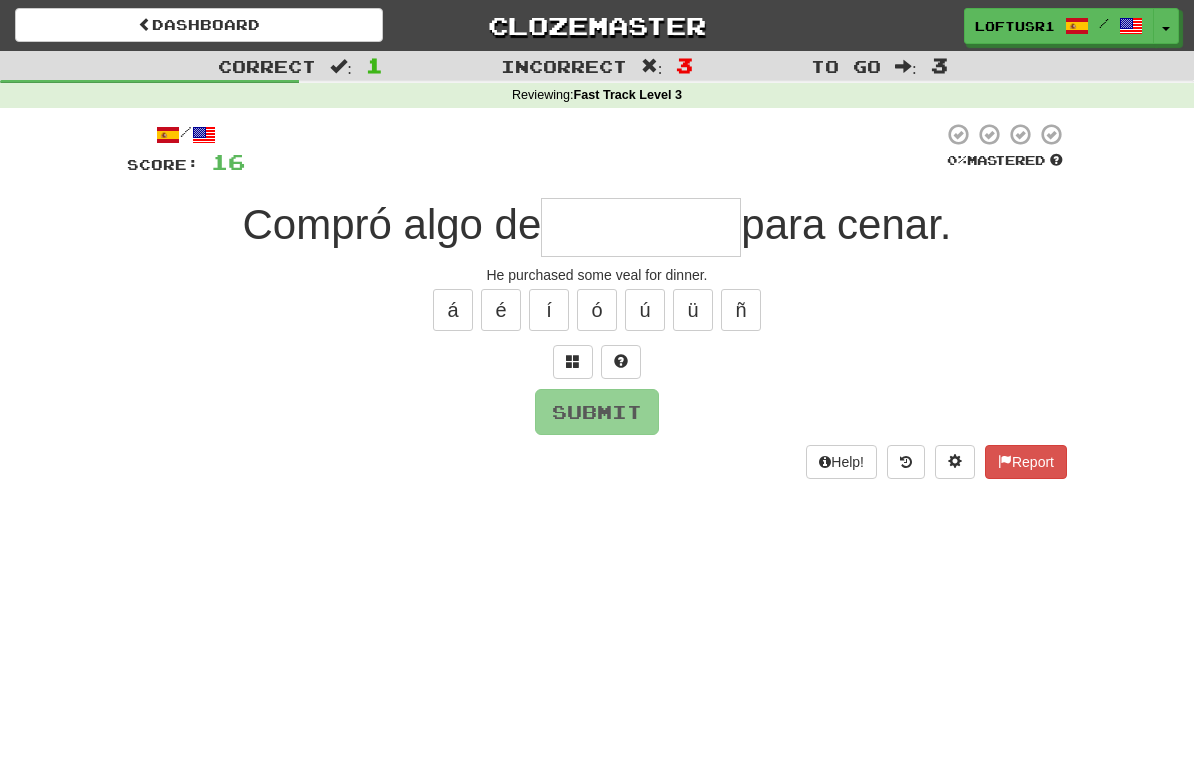 type on "*" 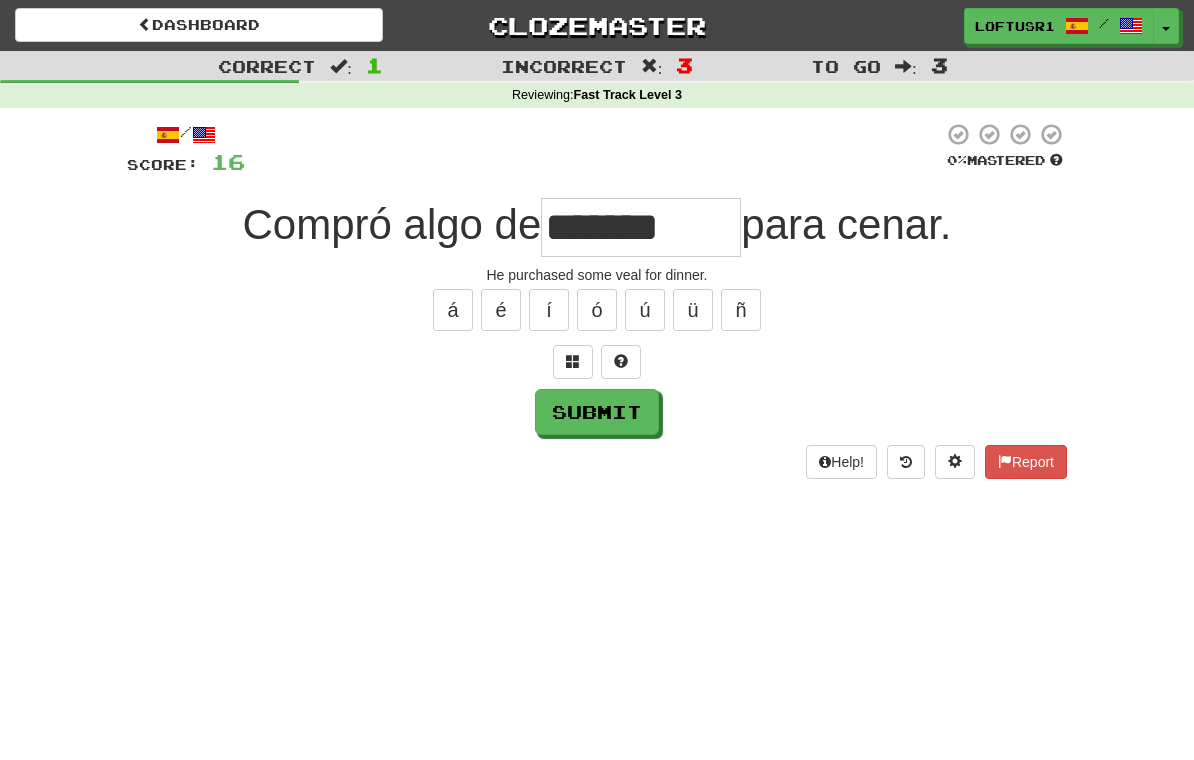click on "Submit" at bounding box center [597, 412] 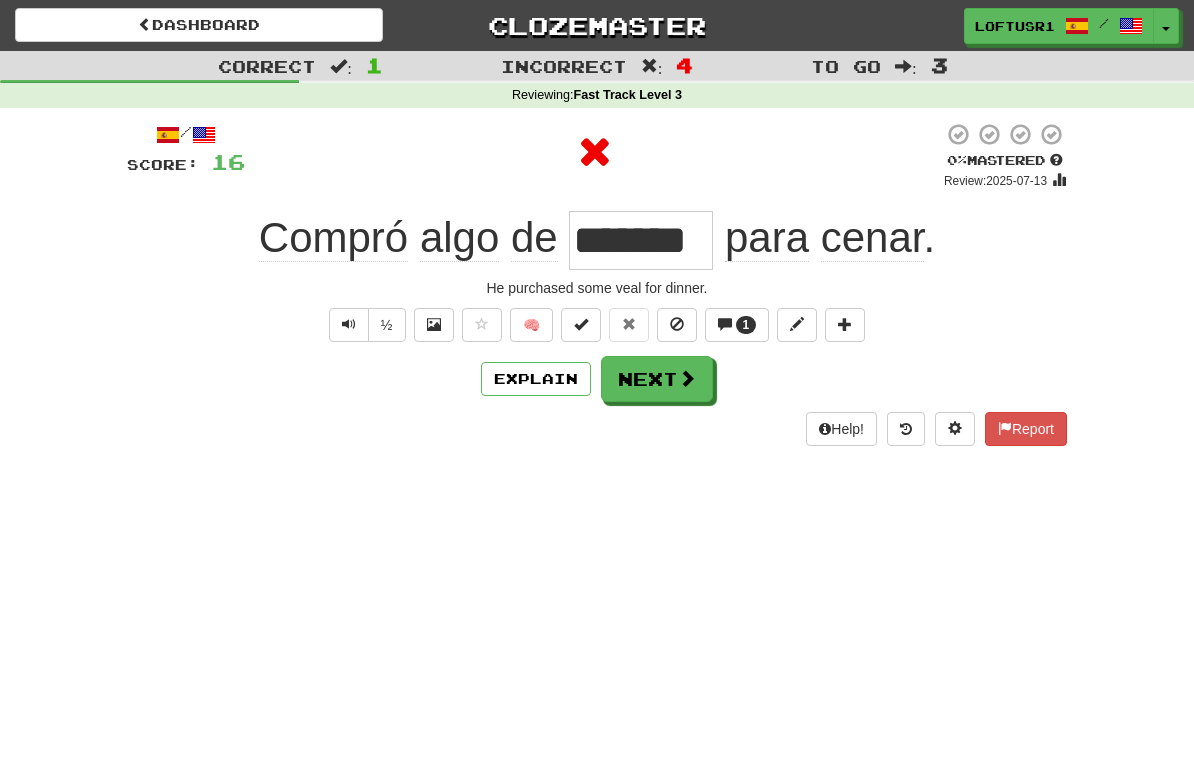click on "Next" at bounding box center [657, 379] 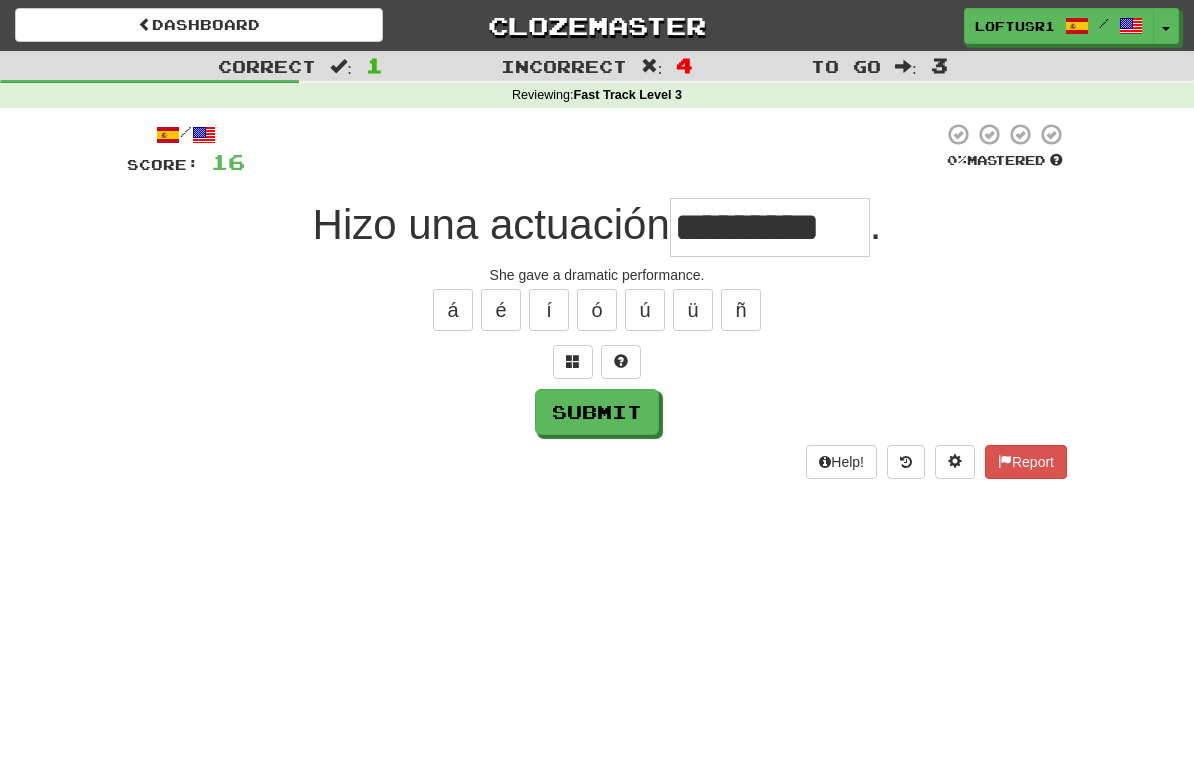 type on "*********" 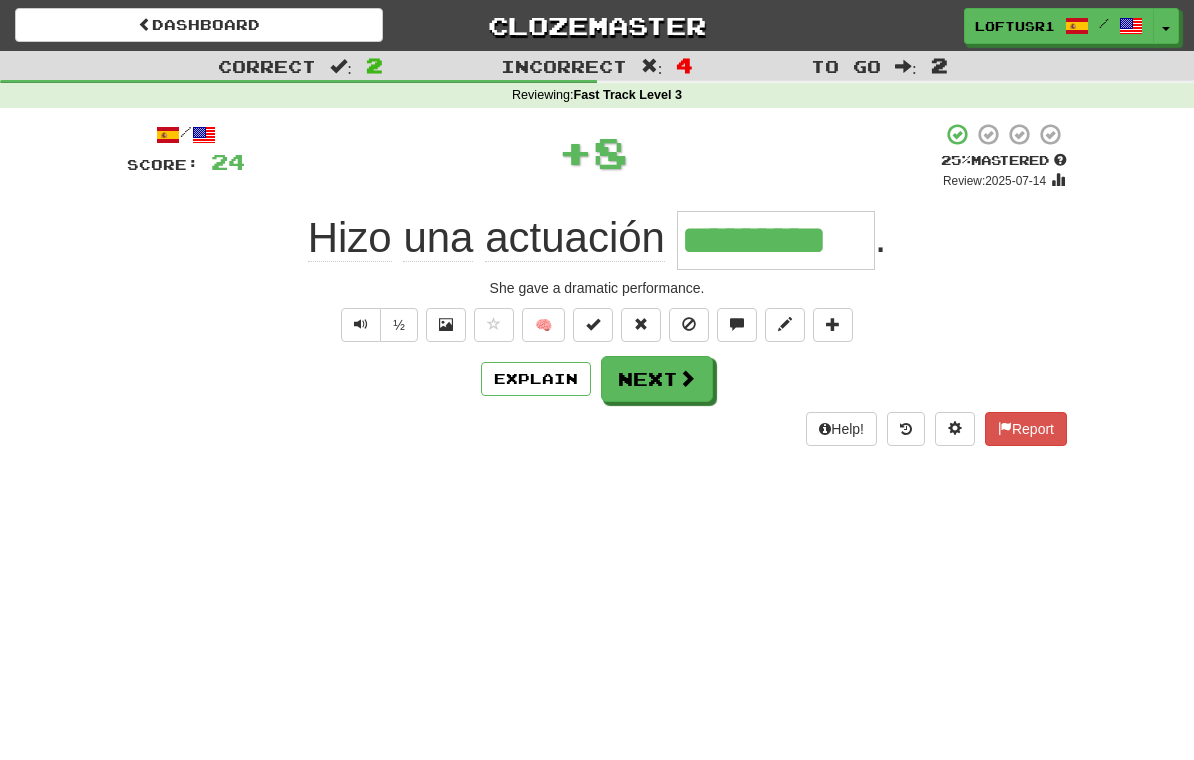 click at bounding box center [687, 378] 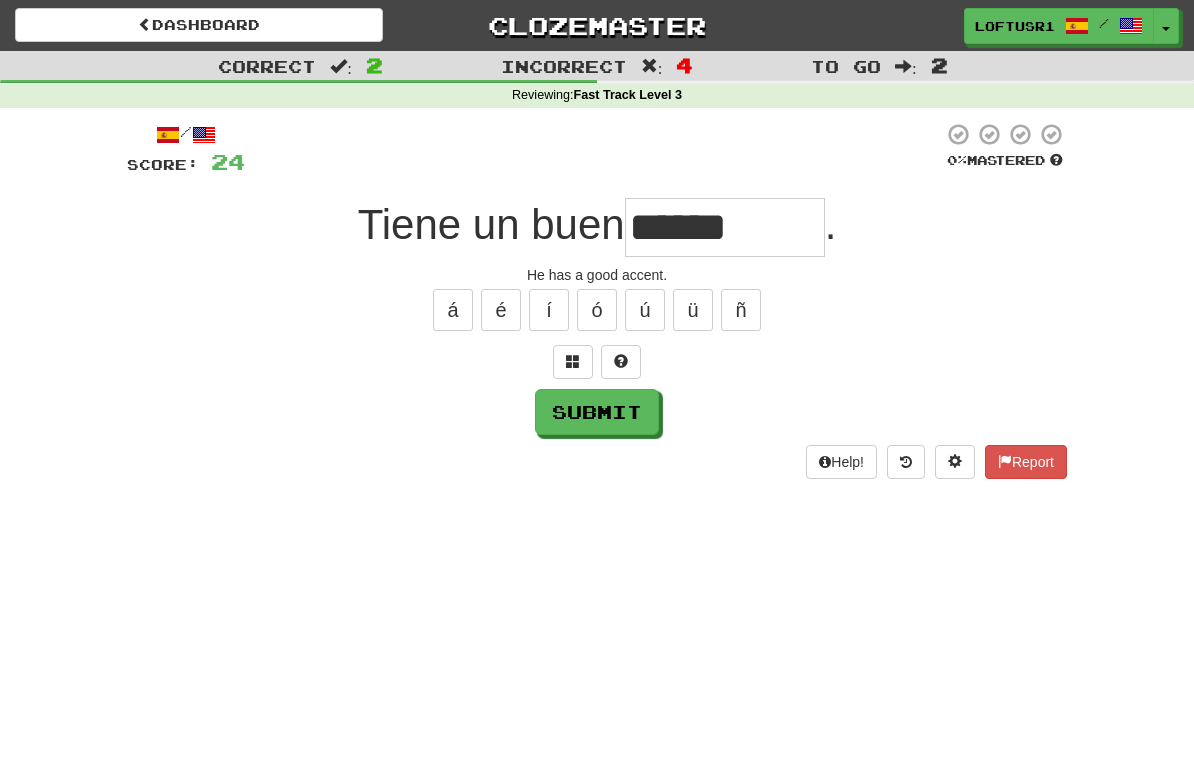 type on "******" 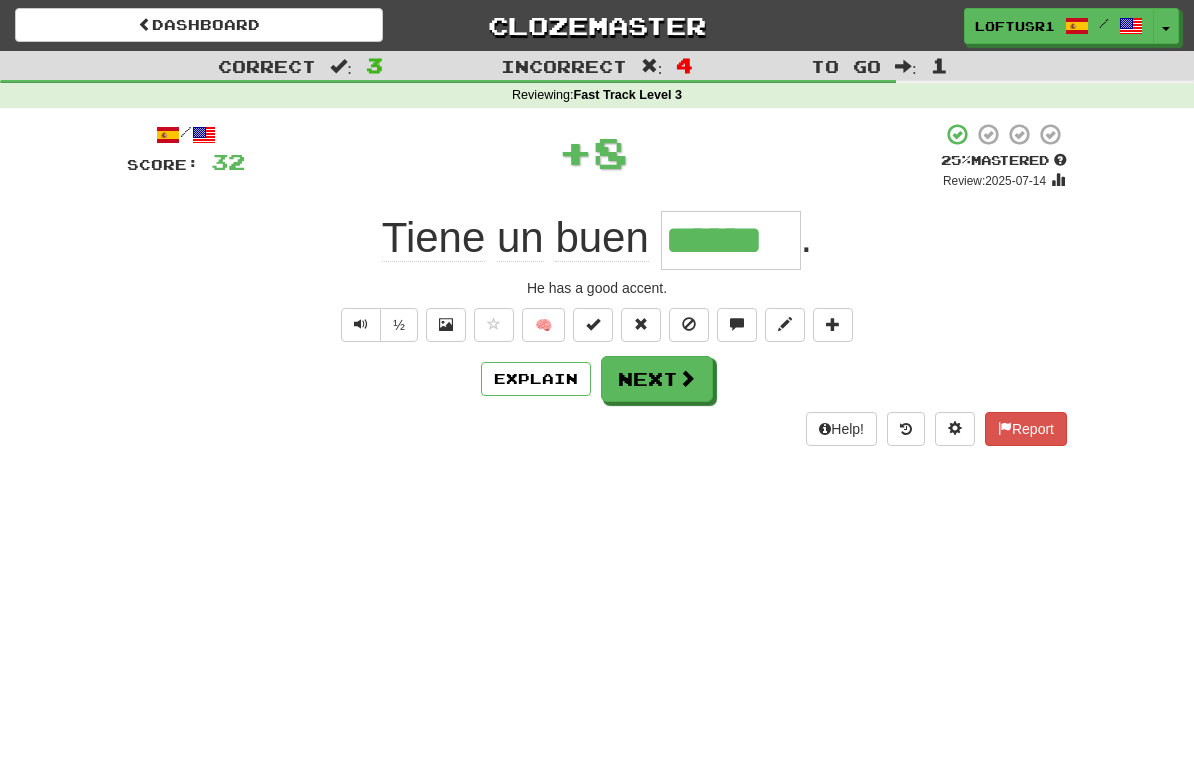 click on "Next" at bounding box center [657, 379] 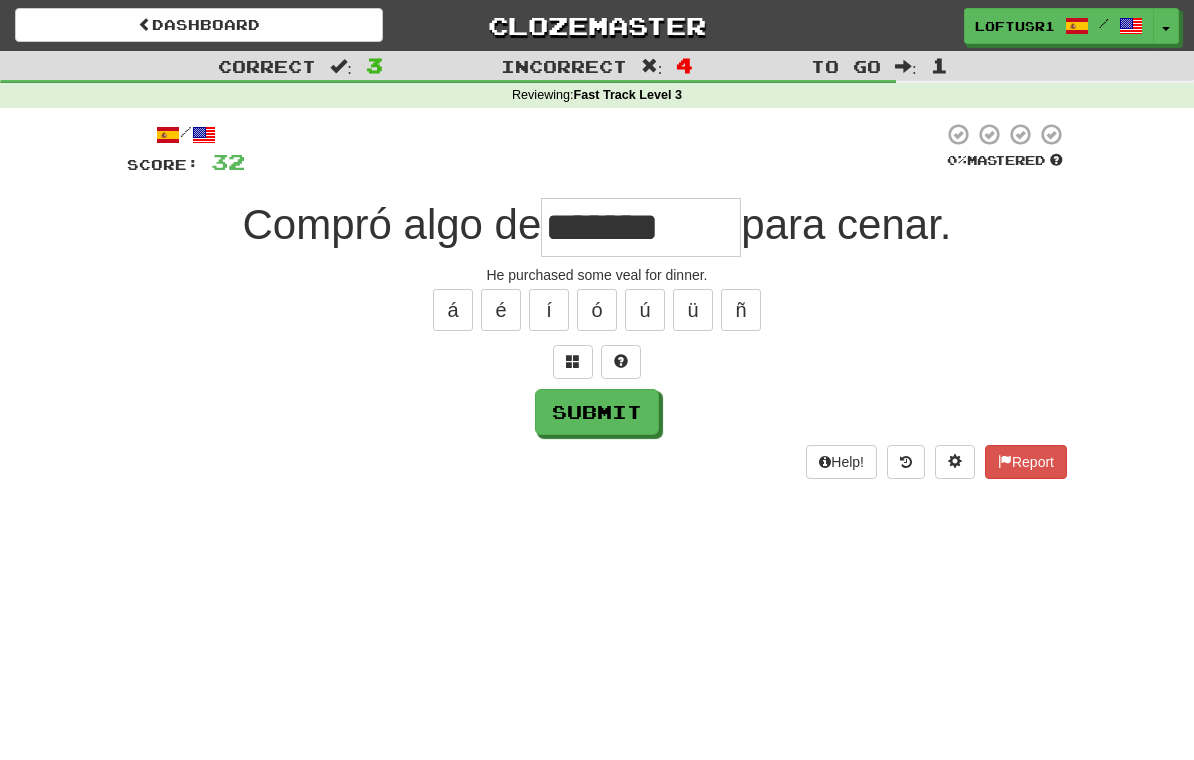 type on "*******" 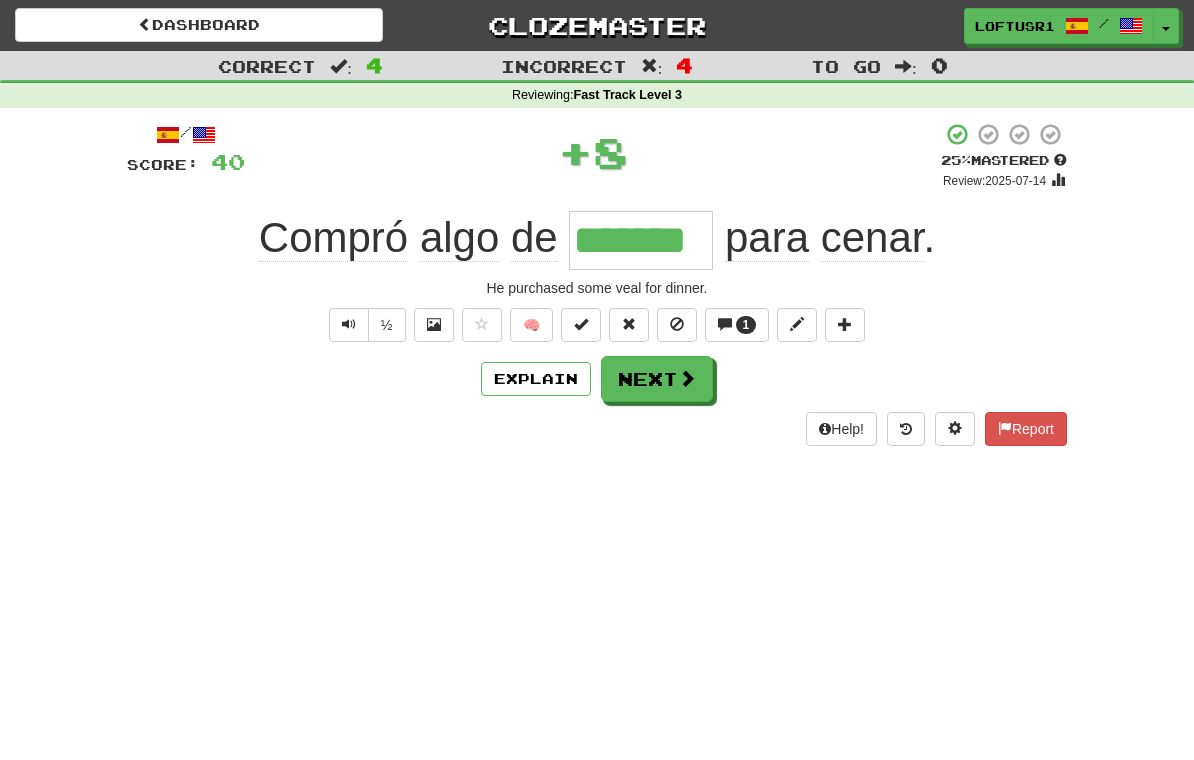 click on "Next" at bounding box center [657, 379] 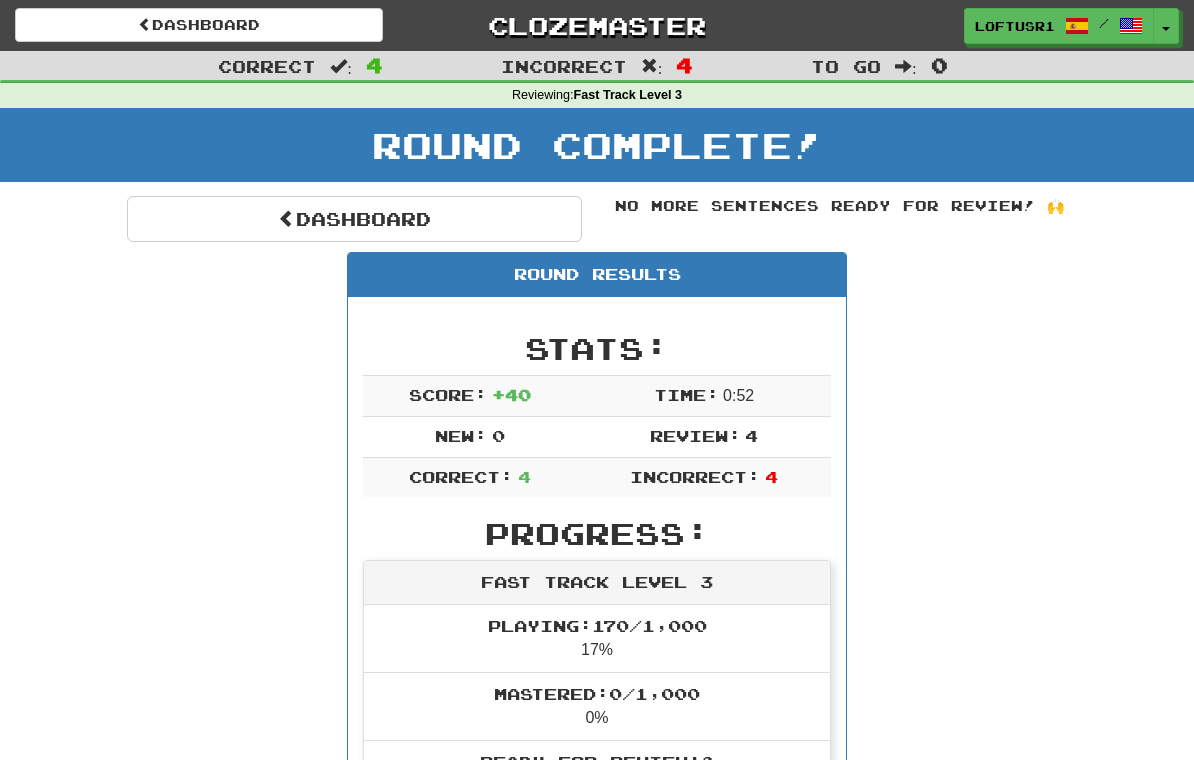 click on "Dashboard" at bounding box center [354, 219] 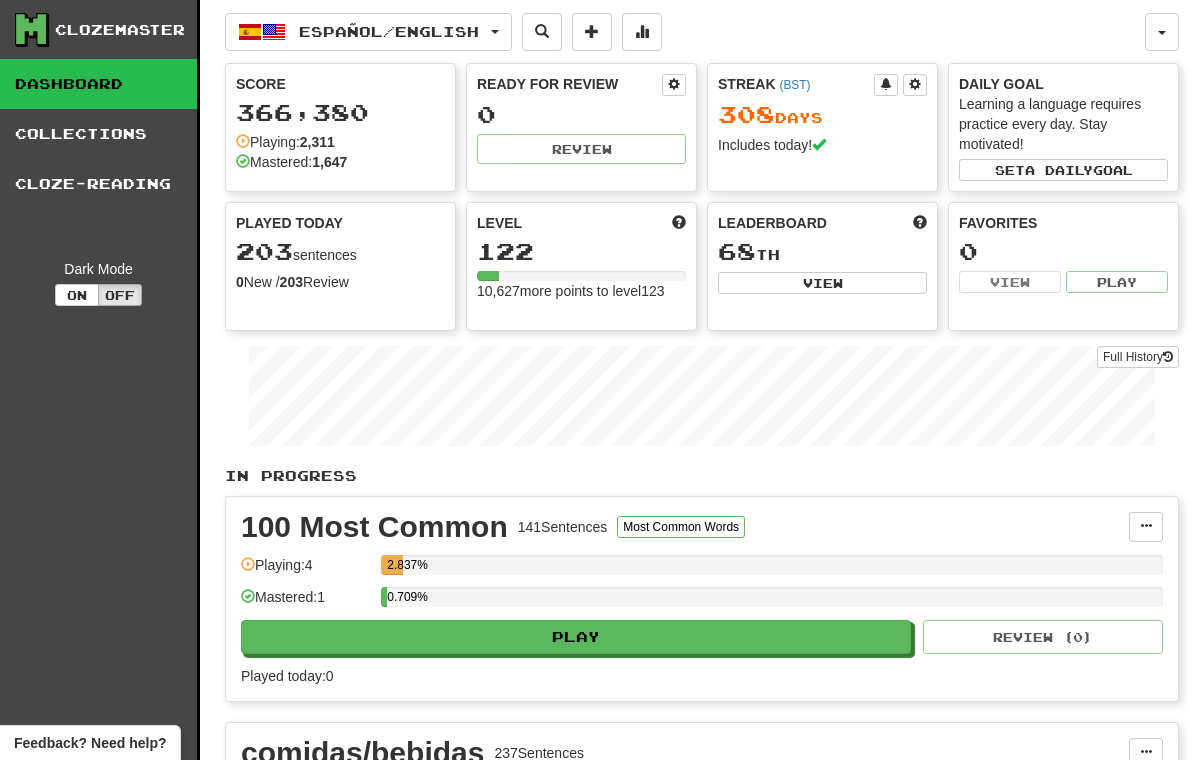 scroll, scrollTop: 0, scrollLeft: 0, axis: both 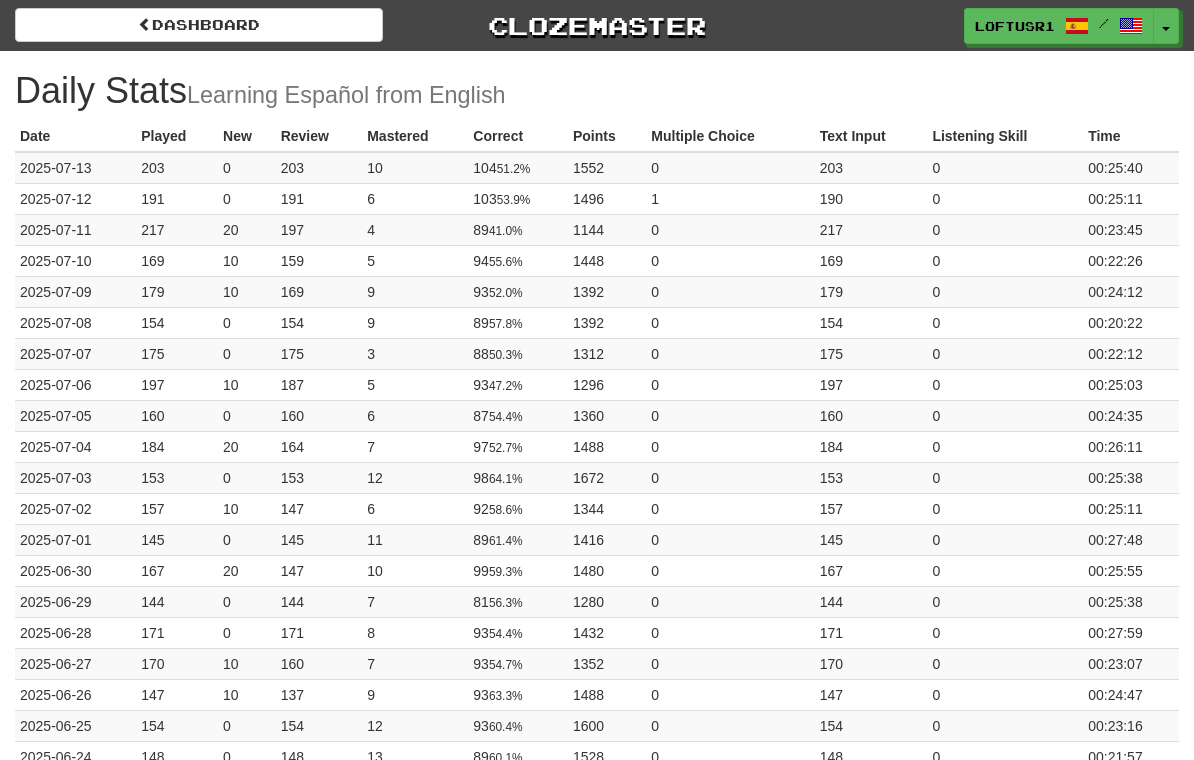 click on "Dashboard" at bounding box center (199, 25) 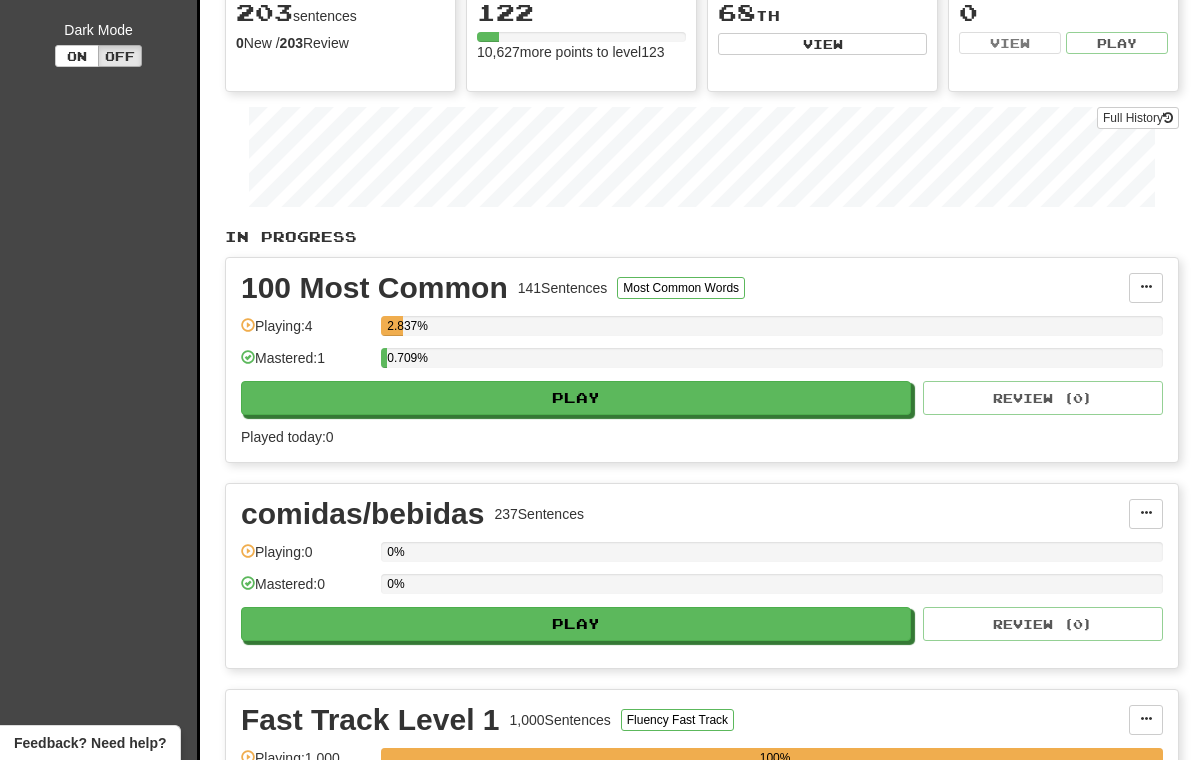 scroll, scrollTop: 0, scrollLeft: 0, axis: both 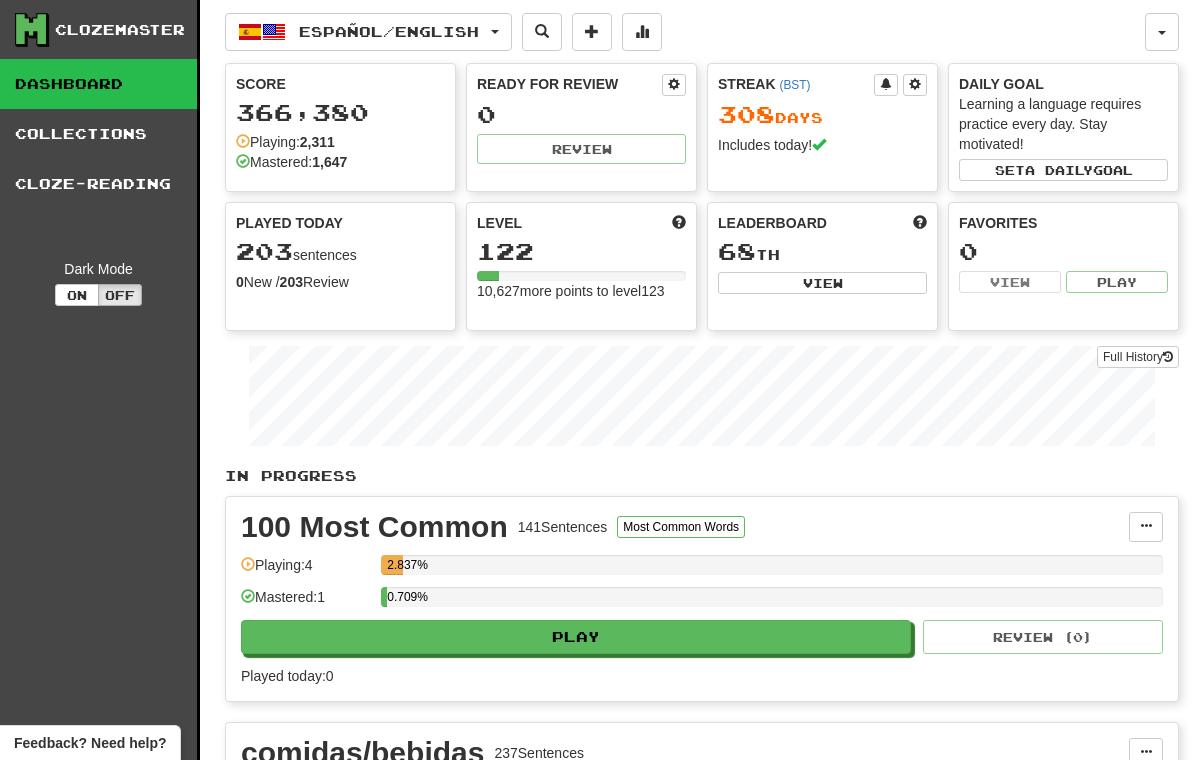 click at bounding box center [642, 31] 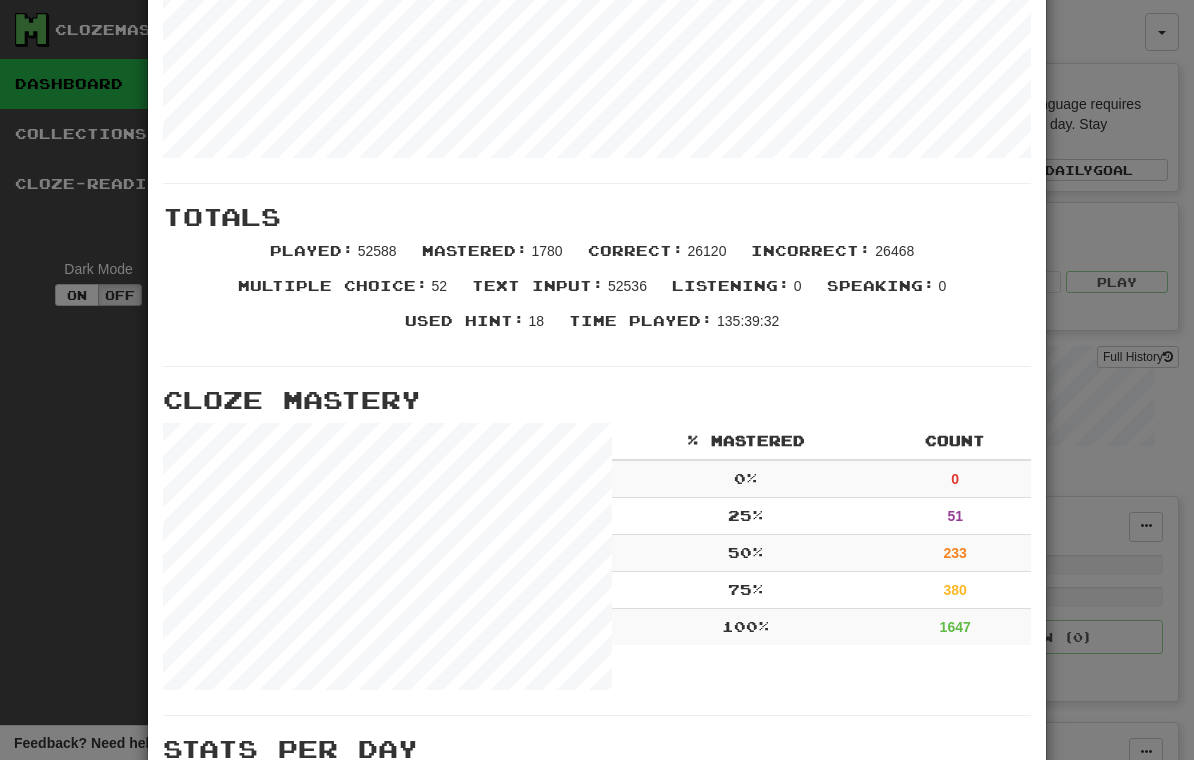 scroll, scrollTop: 385, scrollLeft: 0, axis: vertical 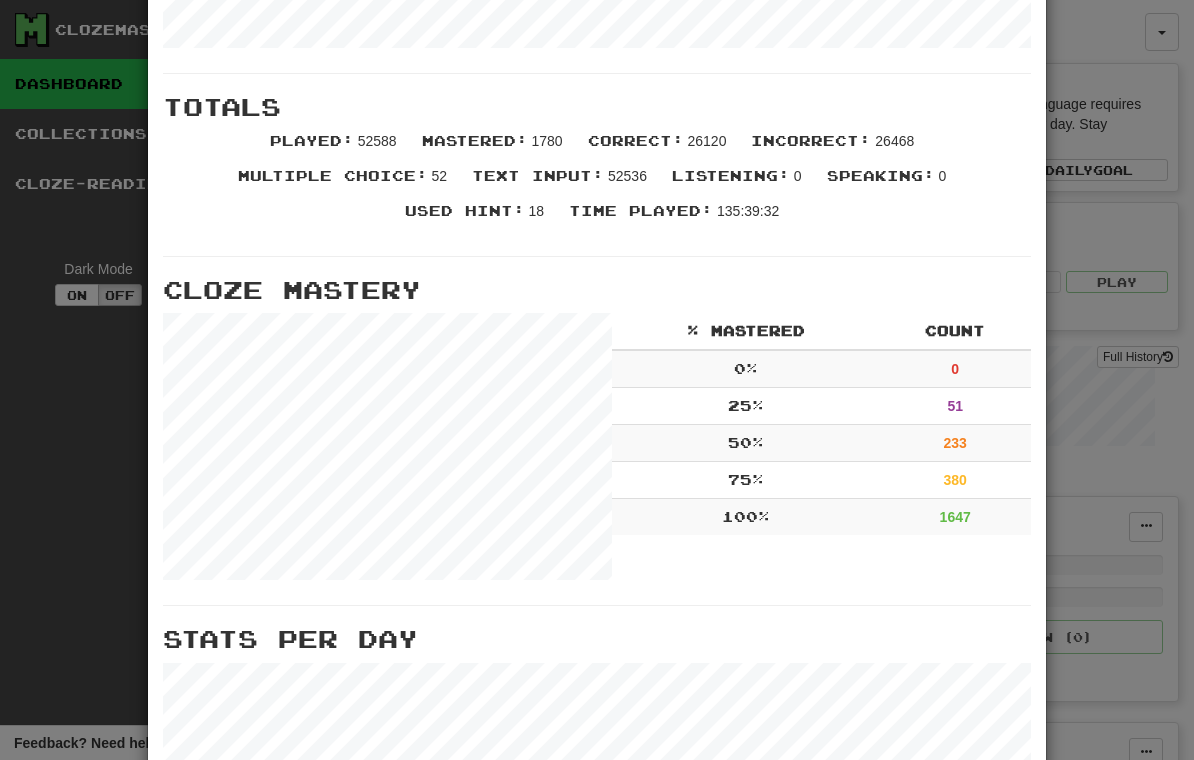 click on "× More Stats Review Forecast Totals Played :   52588 Mastered :   1780 Correct :   26120 Incorrect :   26468 Multiple Choice :   52 Text Input :   52536 Listening :   0 Speaking :   0 Used Hint :   18 Time Played :   135:39:32 Cloze Mastery % Mastered Count 0 % 0 25 % 51 50 % 233 75 % 380 100 % 1647 Stats Per Day Close" at bounding box center (597, 380) 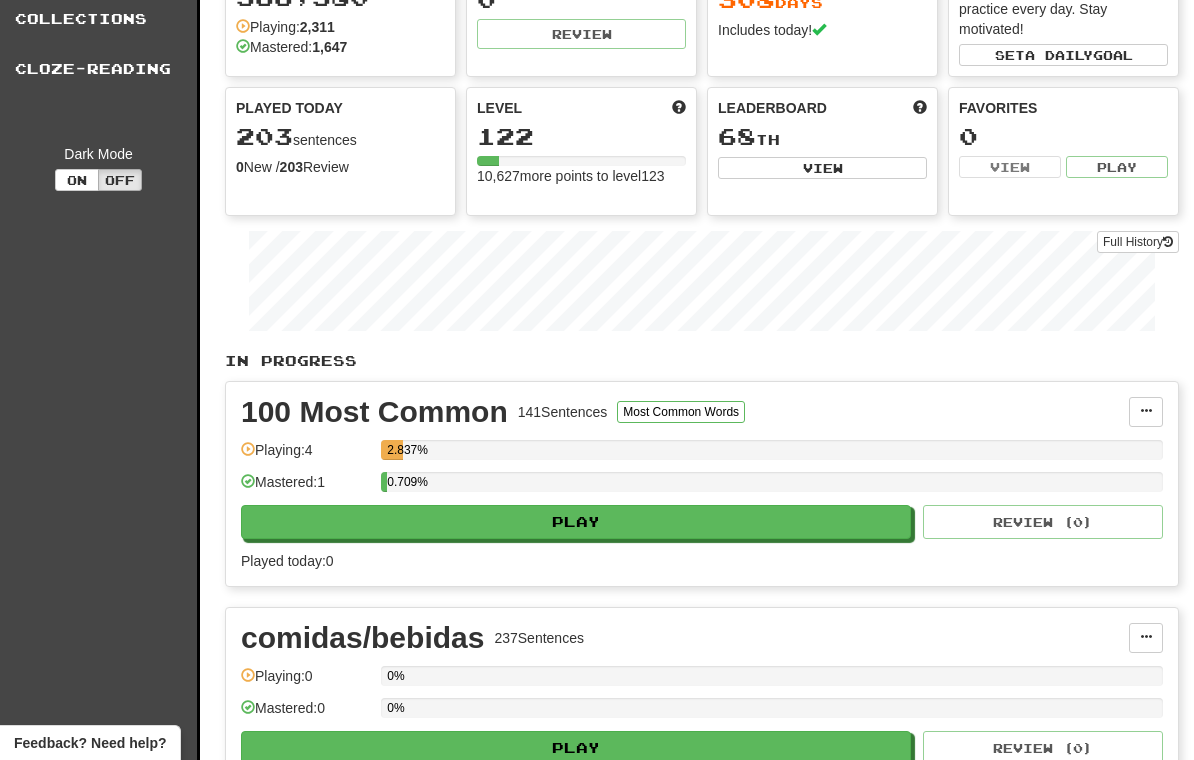 scroll, scrollTop: 0, scrollLeft: 0, axis: both 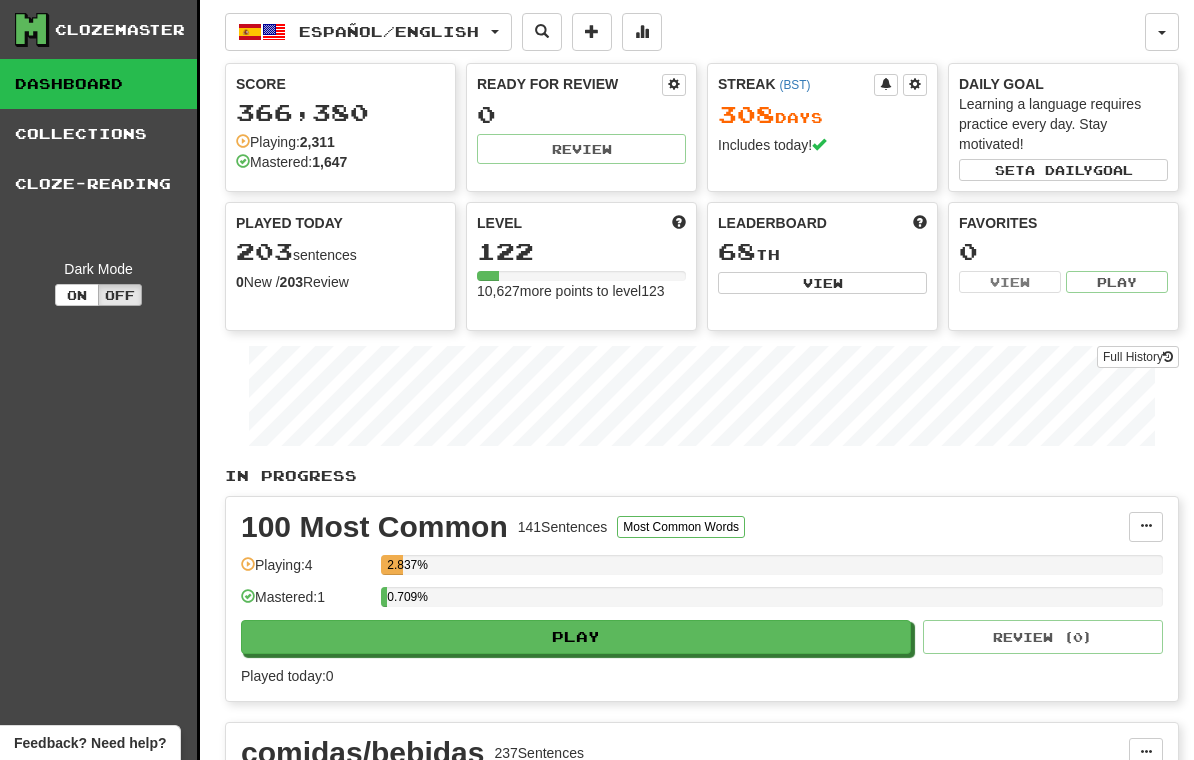 click on "Español  /  English Español  /  English Streak:  308   Review:  0 Points today:  1552  Language Pairing Username: loftusr1 Edit  Account  Notifications  Activity Feed  Profile  Leaderboard  Forum  Logout Score 366,380  Playing:  2,311  Mastered:  1,647 Ready for Review 0   Review Streak   ( BST ) 308  Day s Includes today!  Daily Goal Learning a language requires practice every day. Stay motivated! Set  a daily  goal Played Today 203  sentences 0  New /  203  Review Full History  Level 122 10,627  more points to level  123 Leaderboard 68 th View Favorites 0 View Play Full History  In Progress 100 Most Common 141  Sentences Most Common Words Manage Sentences Unpin from Dashboard  Playing:  4 2.837%  Mastered:  1 0.709% Play Review ( 0 ) Played today:  0 comidas/bebidas 237  Sentences Manage Sentences Unpin from Dashboard  Playing:  0 0%  Mastered:  0 0% Play Review ( 0 ) Fast Track Level 1 1,000  Sentences Fluency Fast Track Manage Sentences Unpin from Dashboard  Playing:  1,000 100%  Mastered:  870 87% Play" at bounding box center (702, 1539) 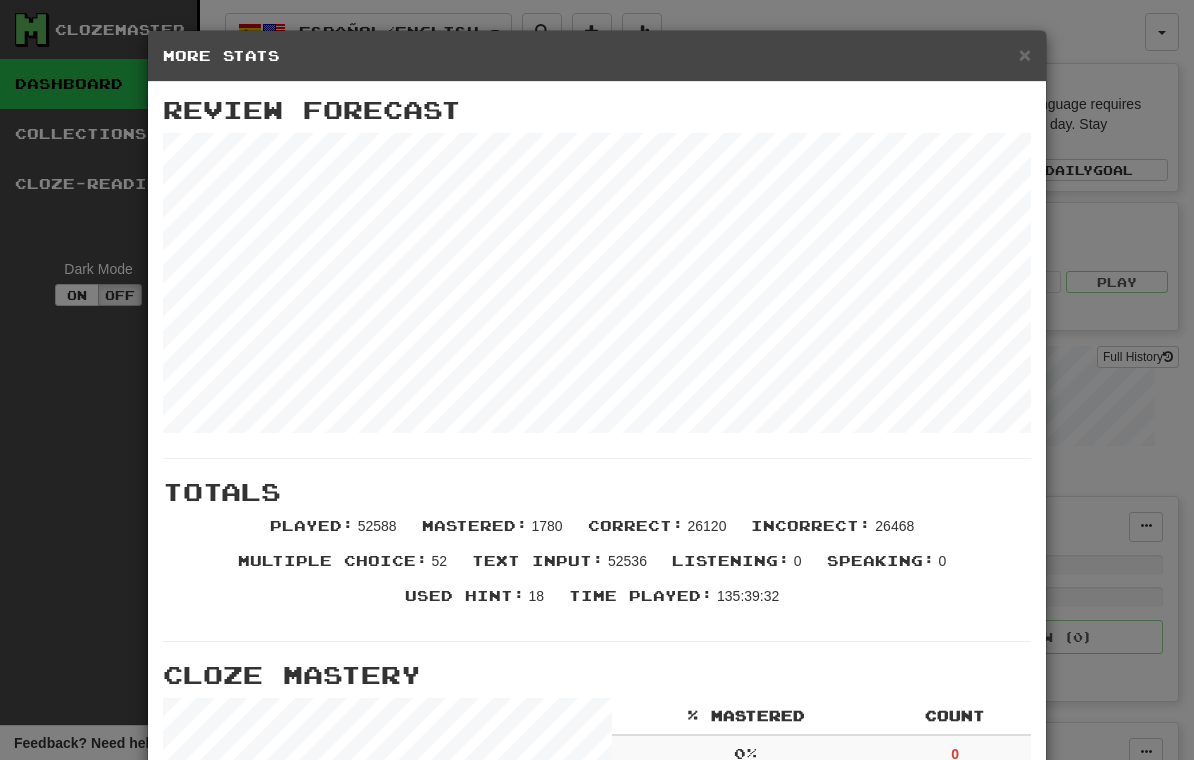 click on "× More Stats Review Forecast Totals Played :   52588 Mastered :   1780 Correct :   26120 Incorrect :   26468 Multiple Choice :   52 Text Input :   52536 Listening :   0 Speaking :   0 Used Hint :   18 Time Played :   135:39:32 Cloze Mastery % Mastered Count 0 % 0 25 % 51 50 % 233 75 % 380 100 % 1647 Stats Per Day Close" at bounding box center (597, 380) 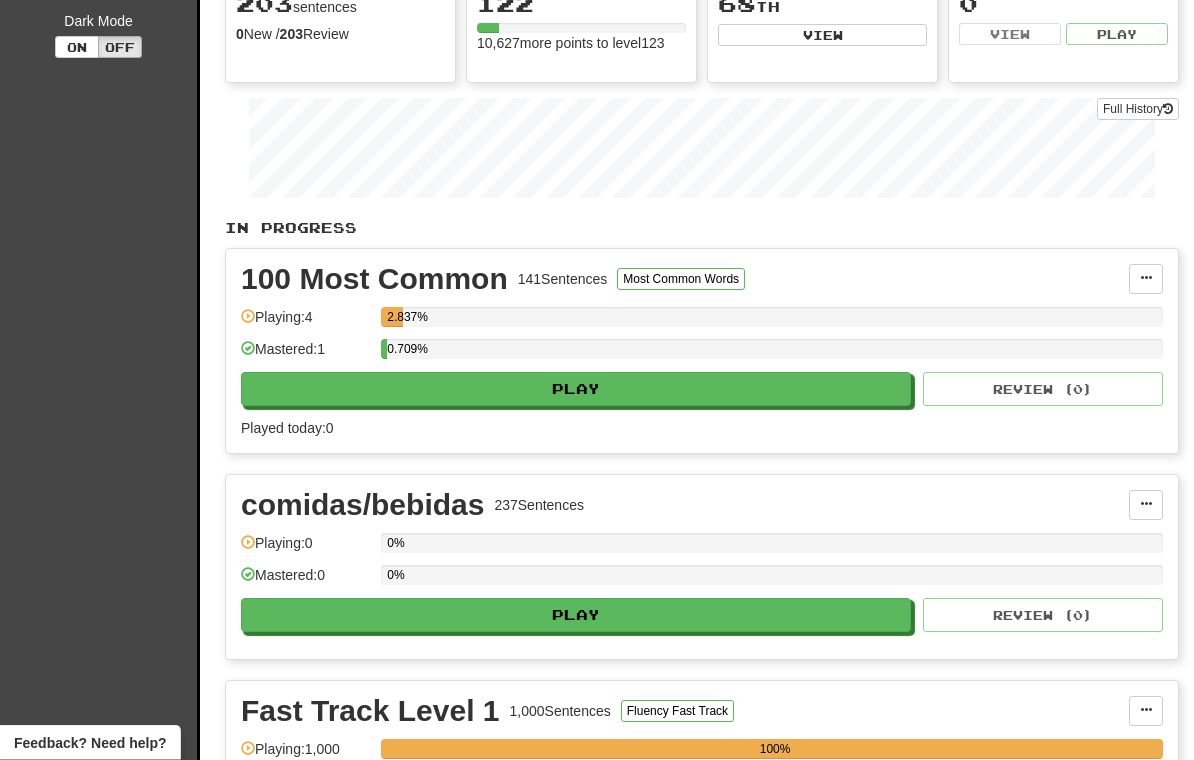 scroll, scrollTop: 0, scrollLeft: 0, axis: both 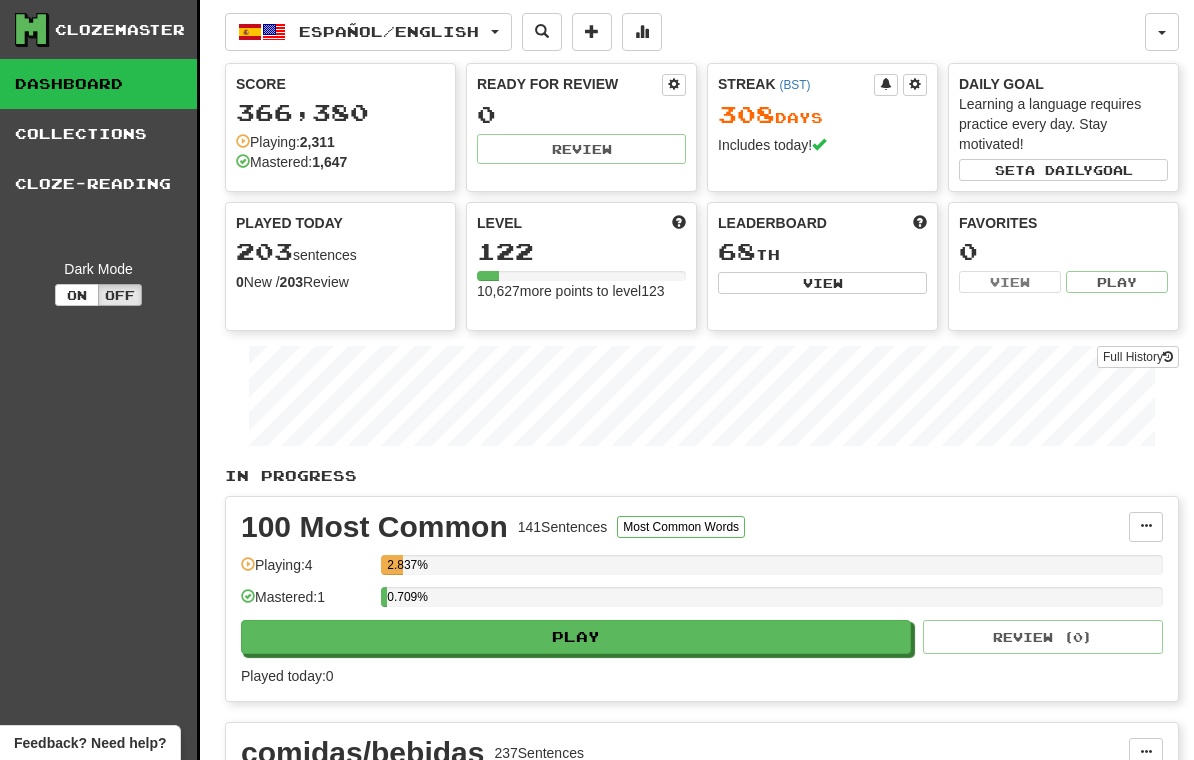 click at bounding box center (642, 32) 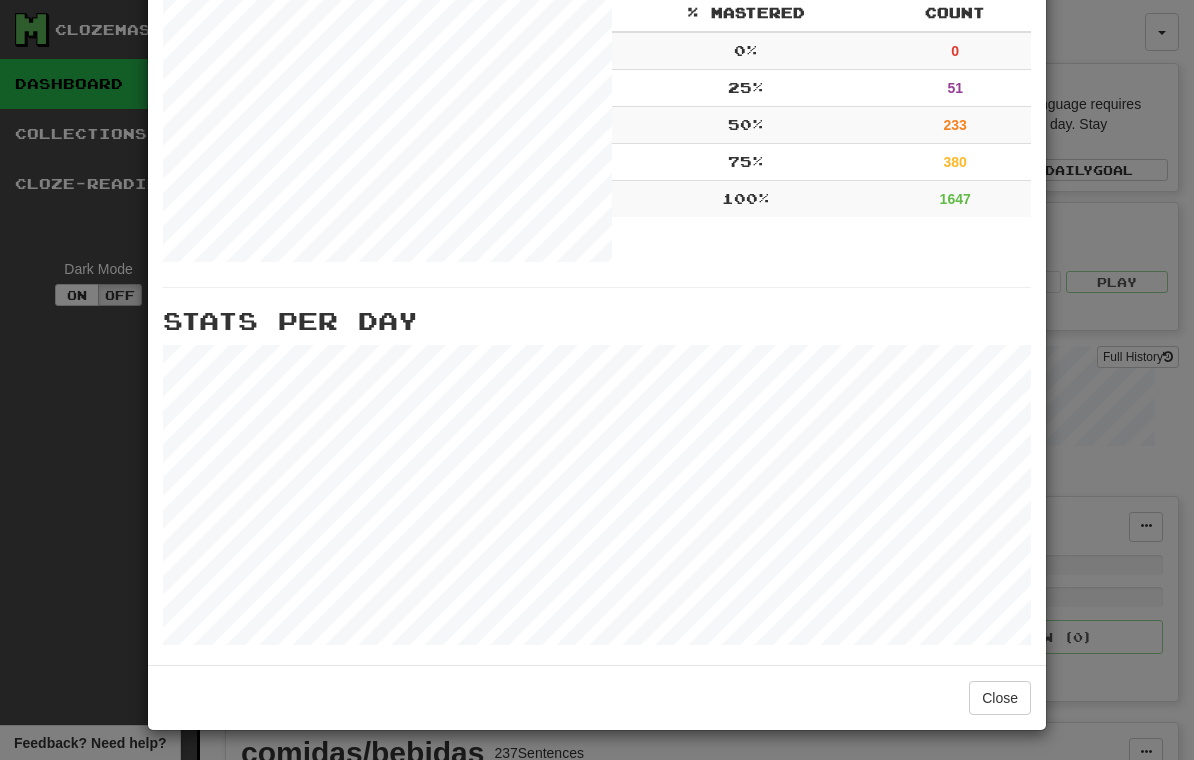 scroll, scrollTop: 702, scrollLeft: 0, axis: vertical 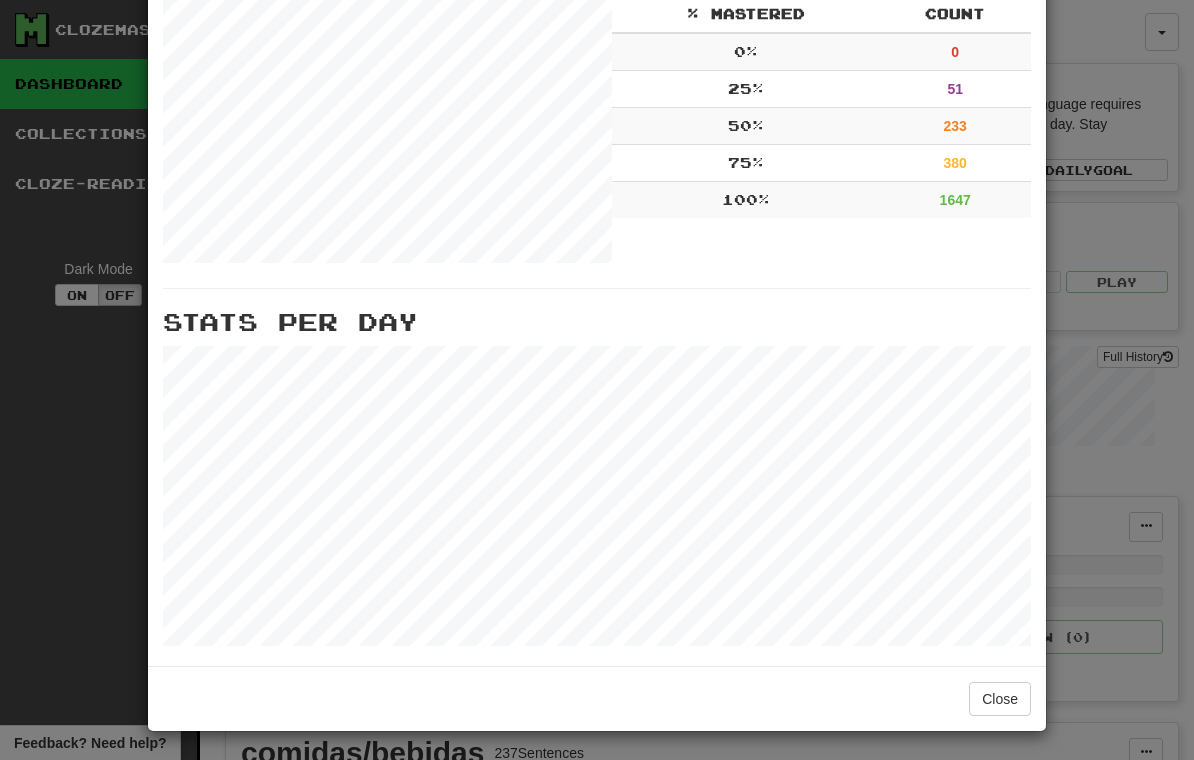 click on "Close" at bounding box center (1000, 699) 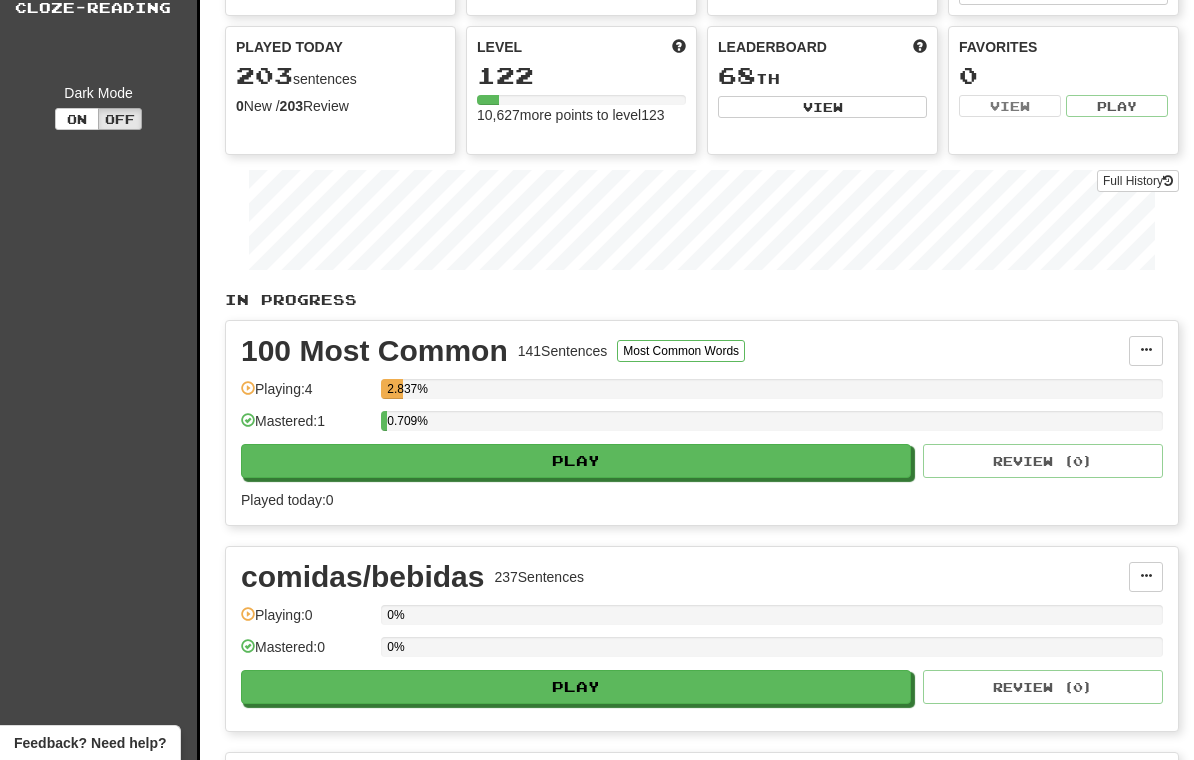 scroll, scrollTop: 0, scrollLeft: 0, axis: both 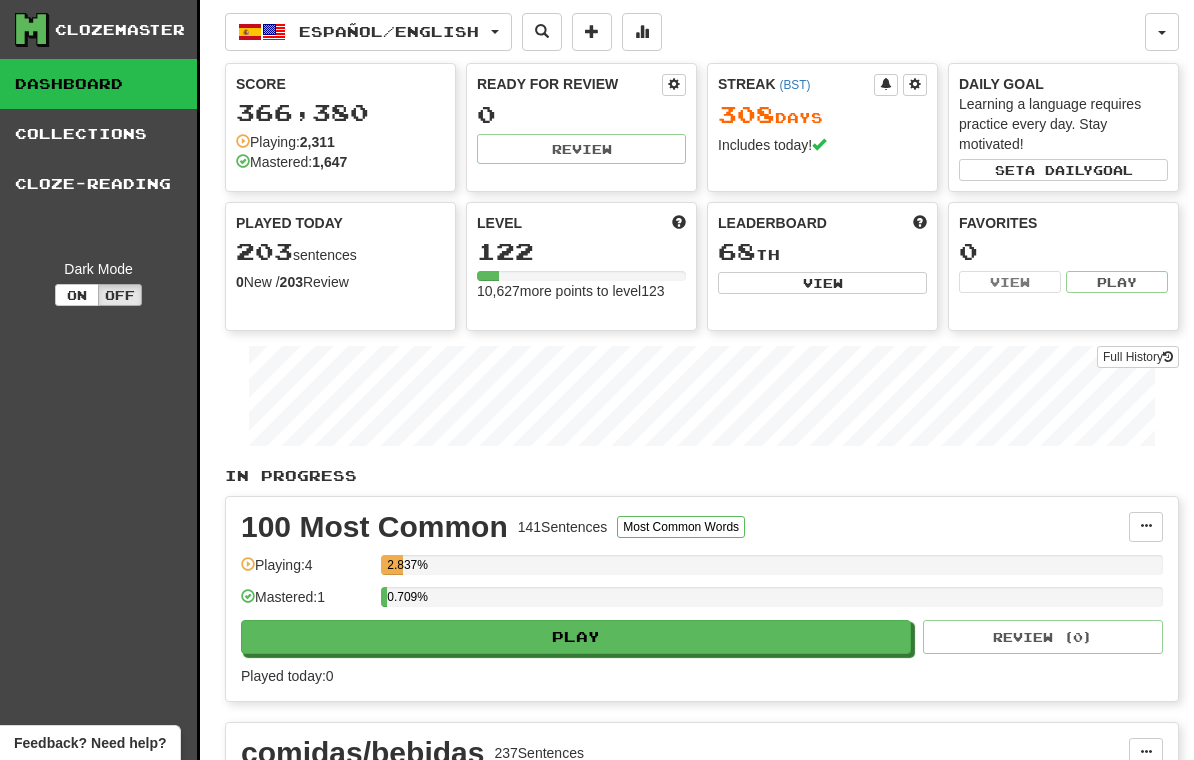click on "View" at bounding box center (822, 283) 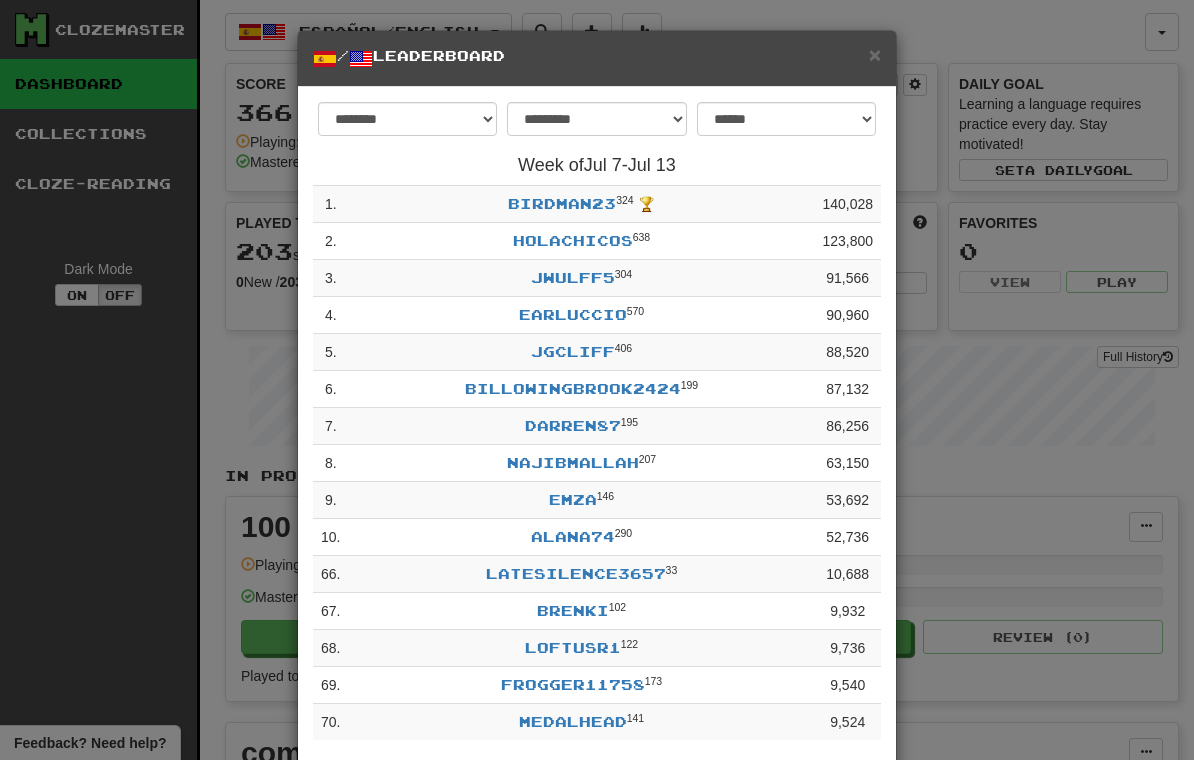 click on "loftusr1 122" at bounding box center [581, 648] 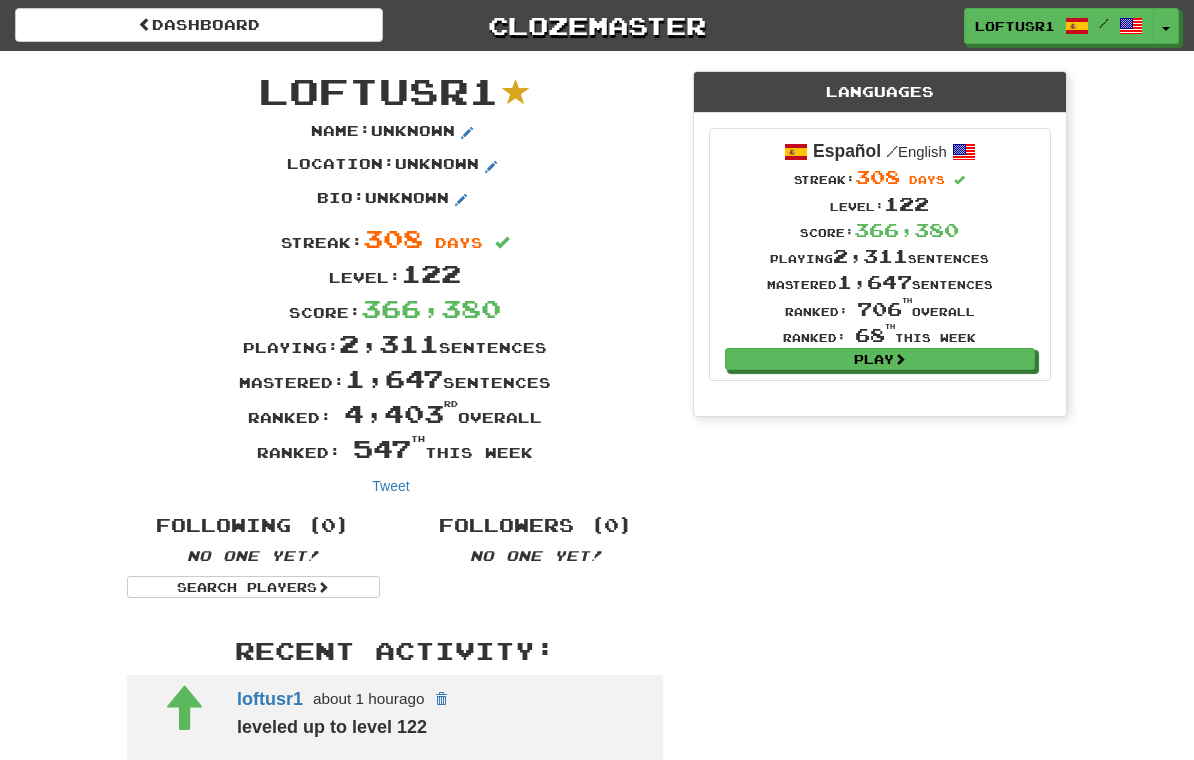 scroll, scrollTop: 0, scrollLeft: 0, axis: both 